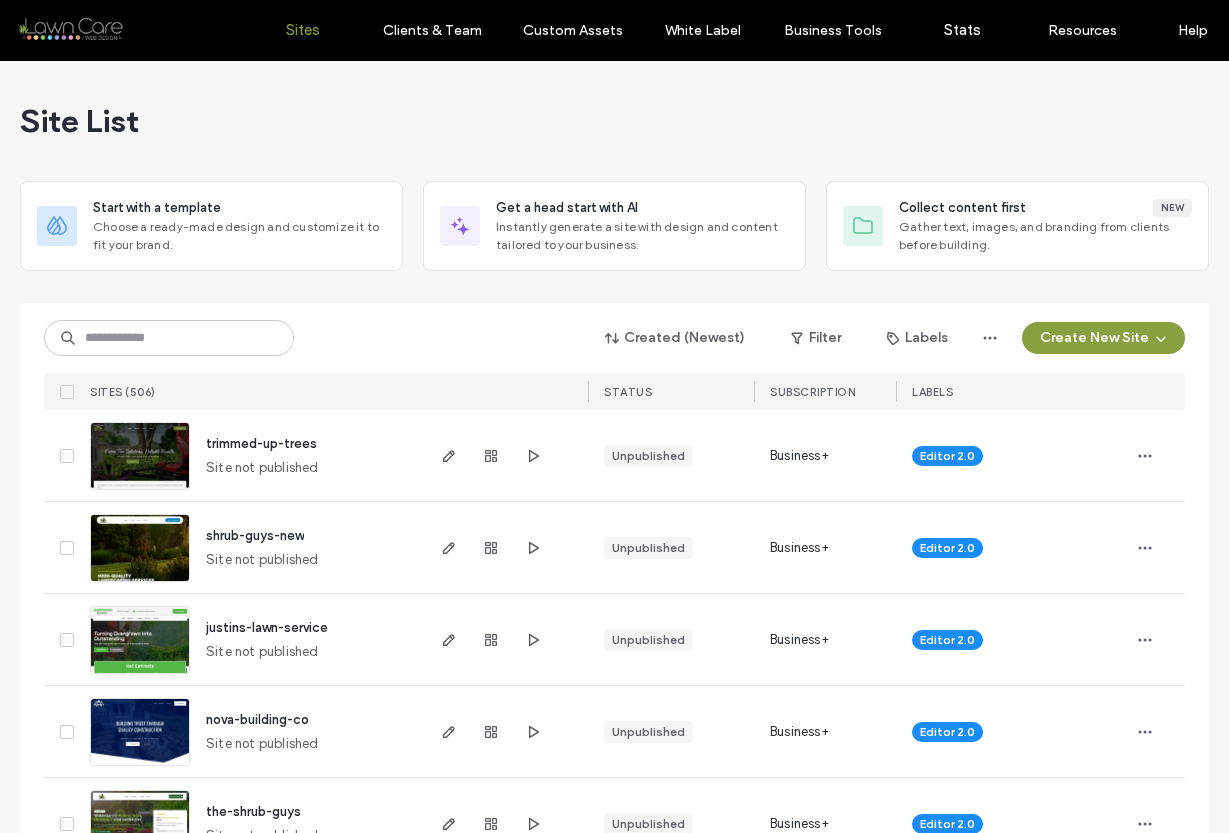 scroll, scrollTop: 0, scrollLeft: 0, axis: both 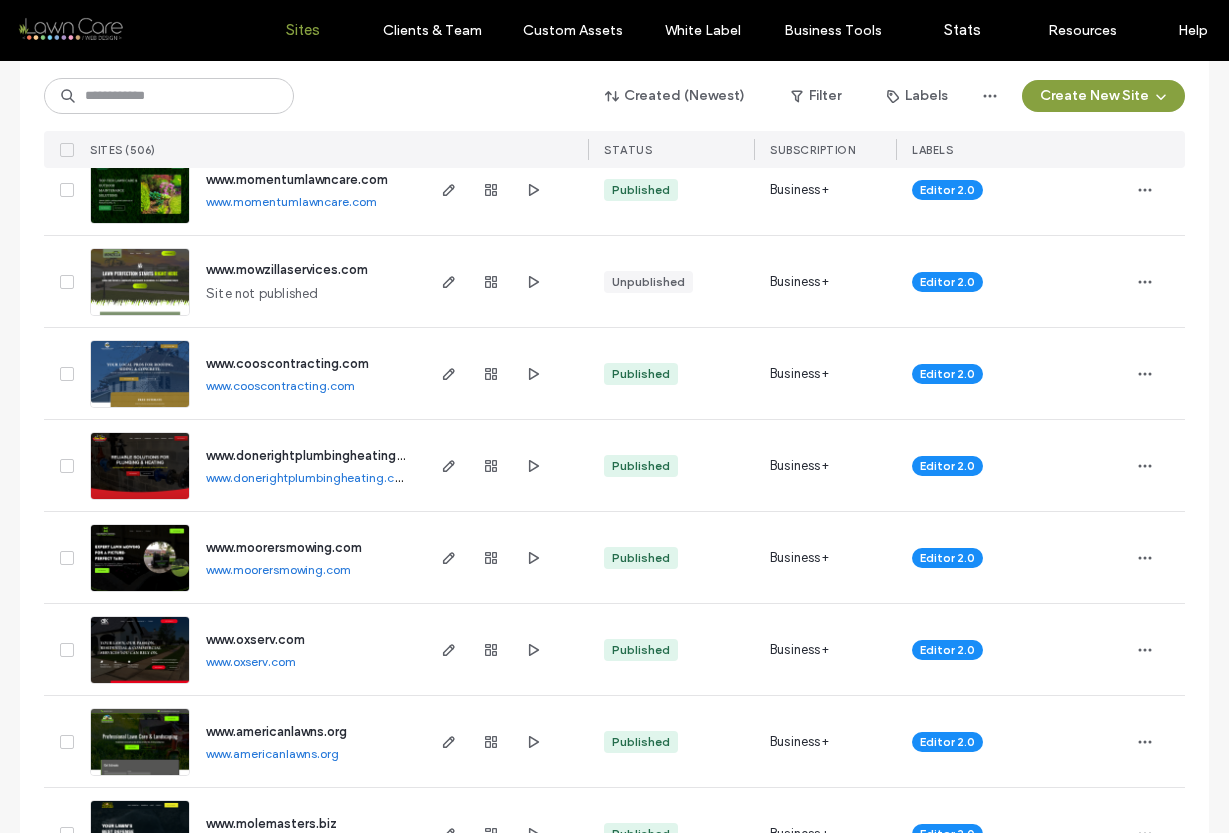 click on "www.moorersmowing.com" at bounding box center [278, 569] 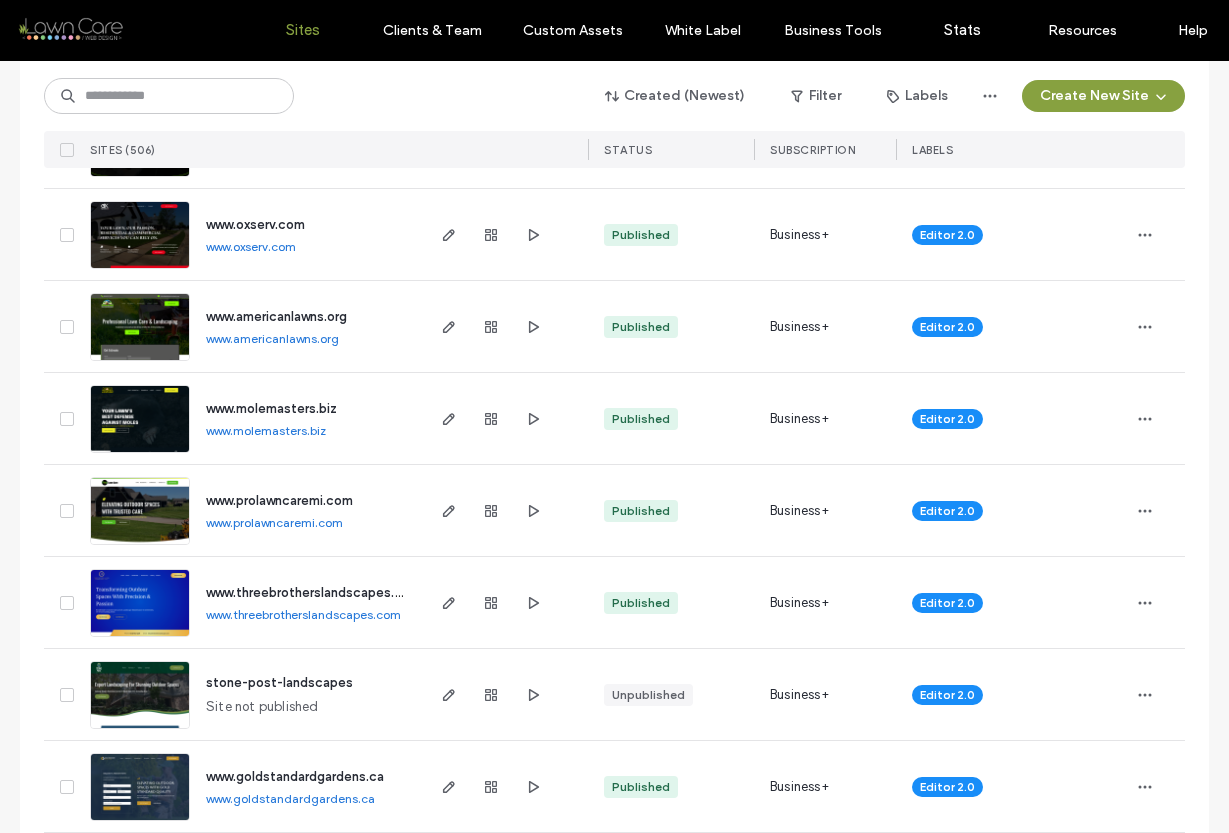 scroll, scrollTop: 4181, scrollLeft: 0, axis: vertical 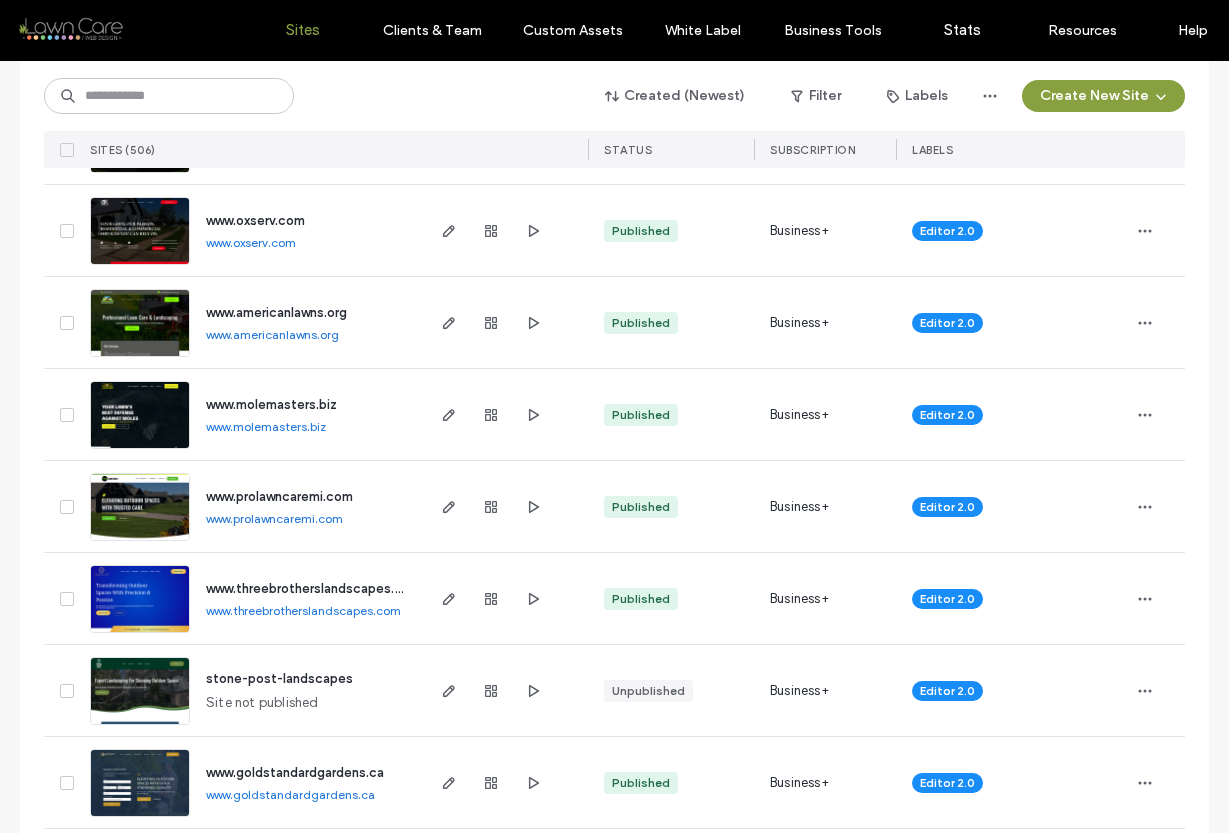 click on "www.oxserv.com" at bounding box center (251, 242) 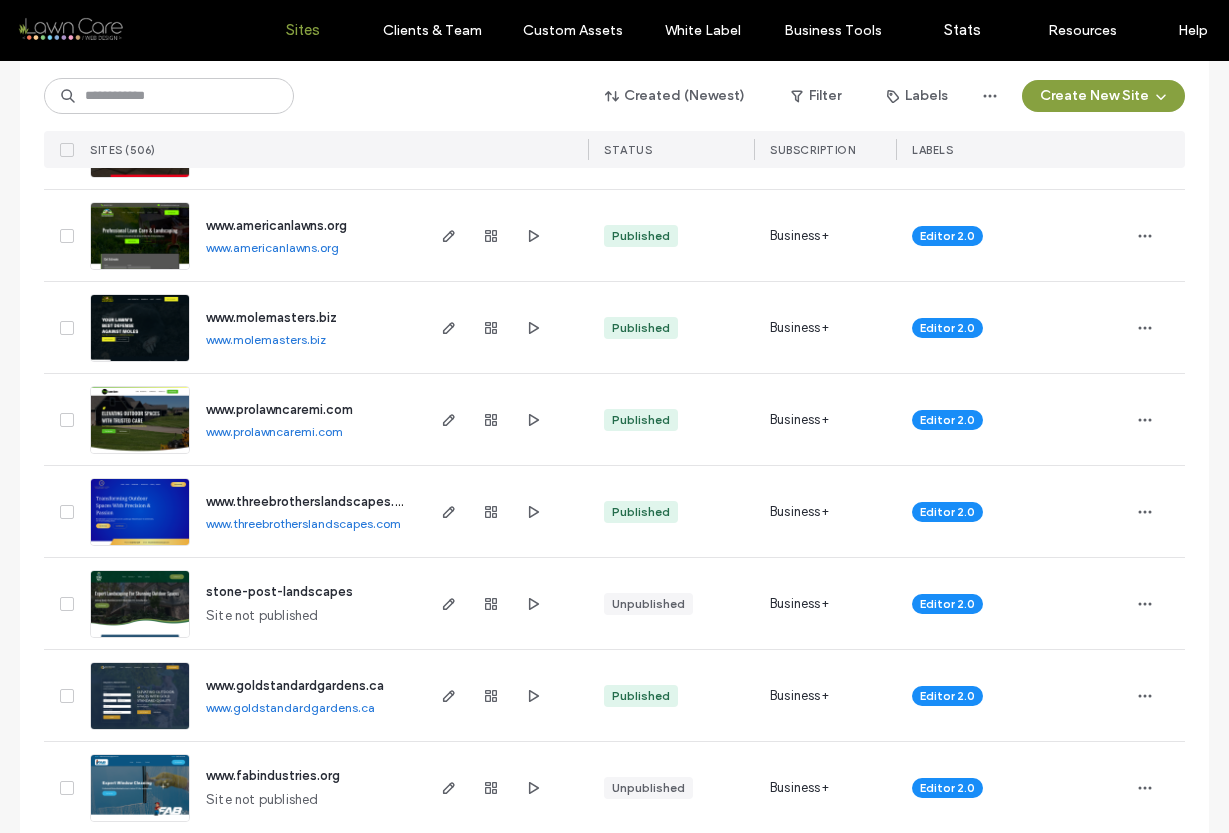 scroll, scrollTop: 4277, scrollLeft: 0, axis: vertical 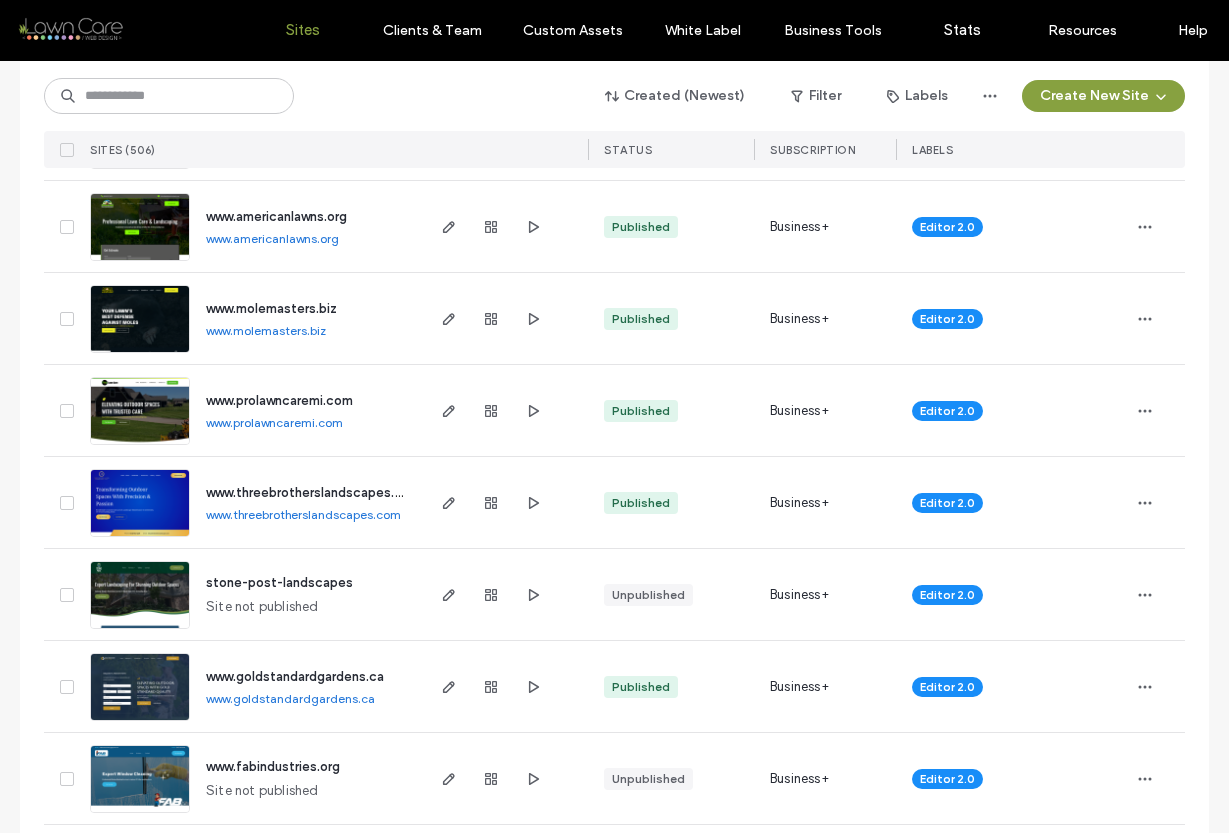 click on "www.americanlawns.org" at bounding box center [272, 238] 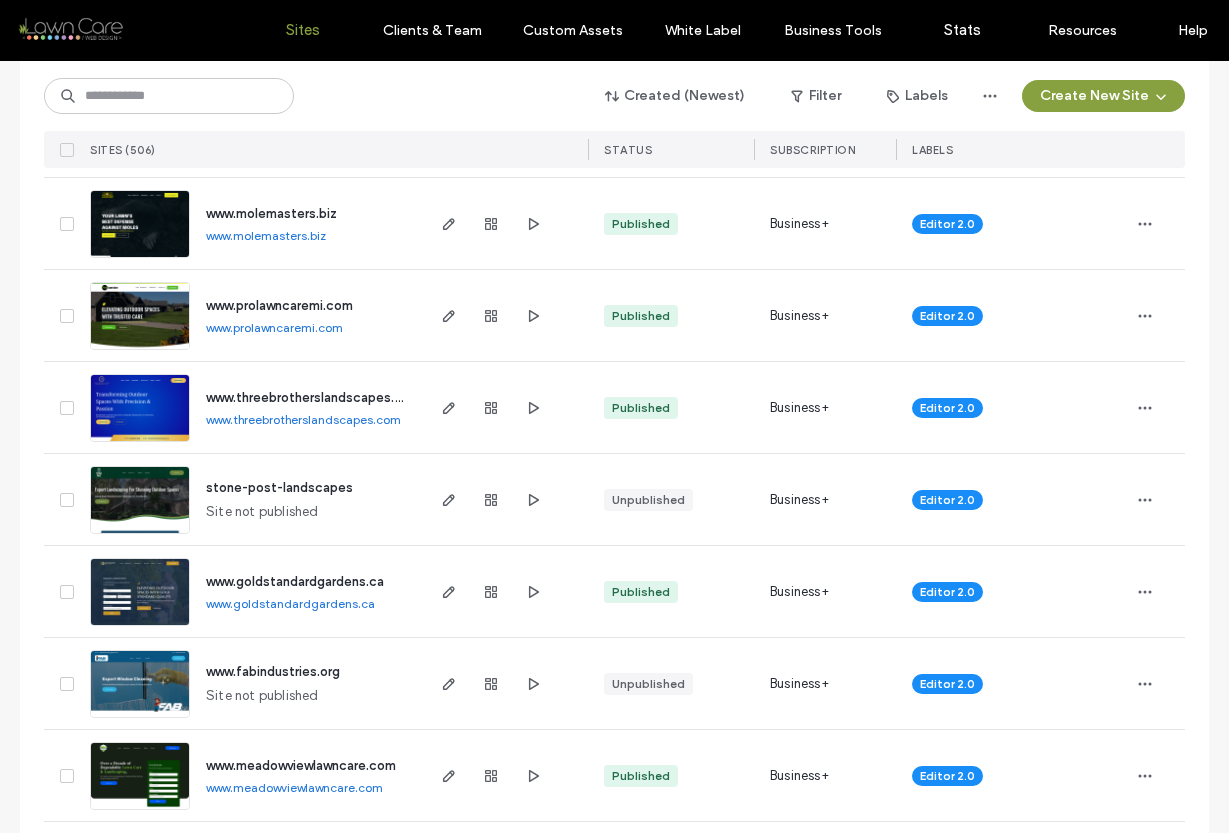 scroll, scrollTop: 4374, scrollLeft: 0, axis: vertical 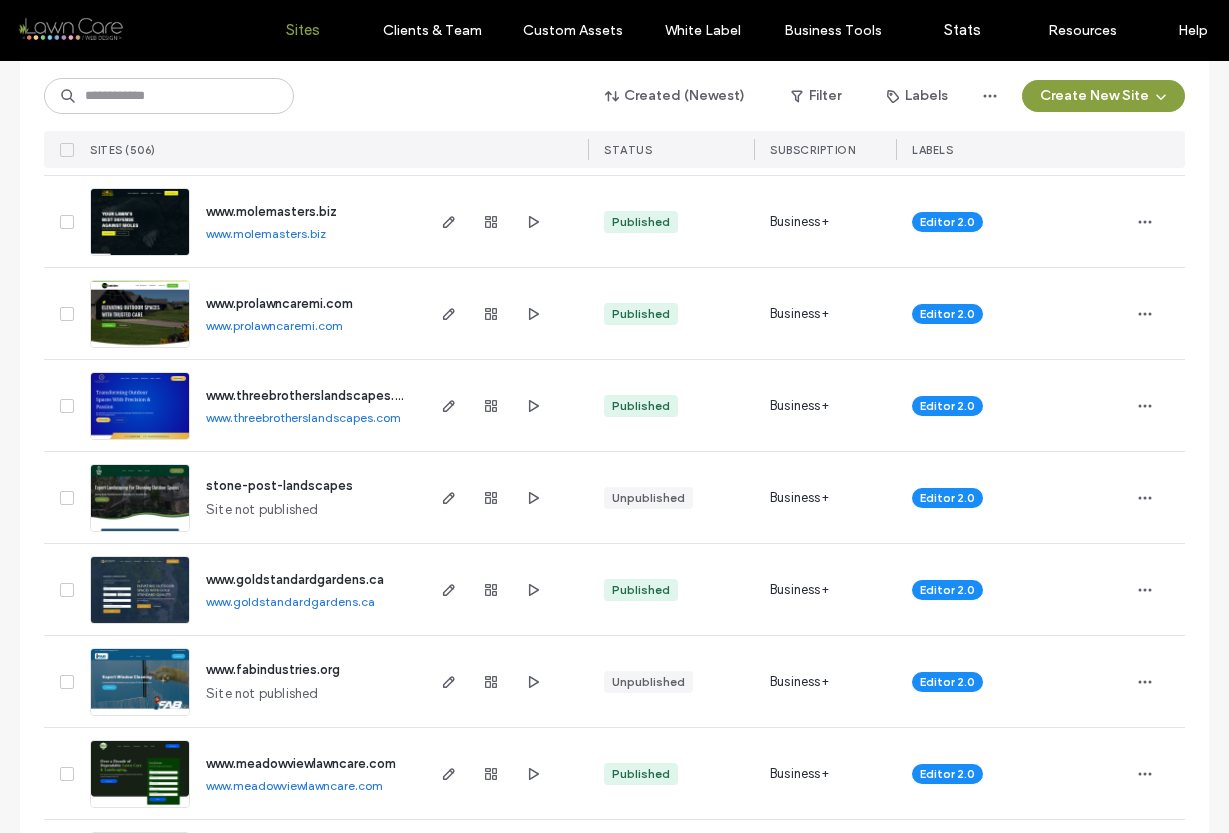 click on "www.molemasters.biz" at bounding box center (266, 233) 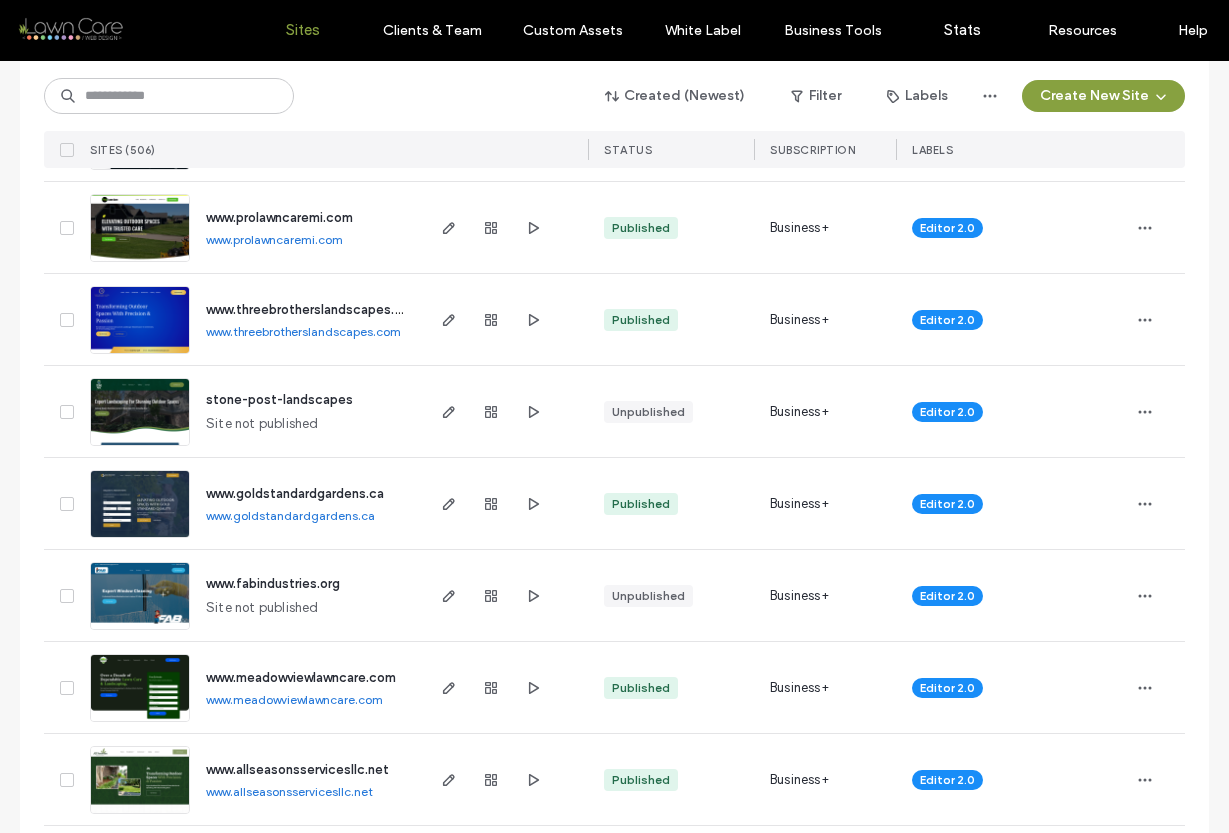 scroll, scrollTop: 4462, scrollLeft: 0, axis: vertical 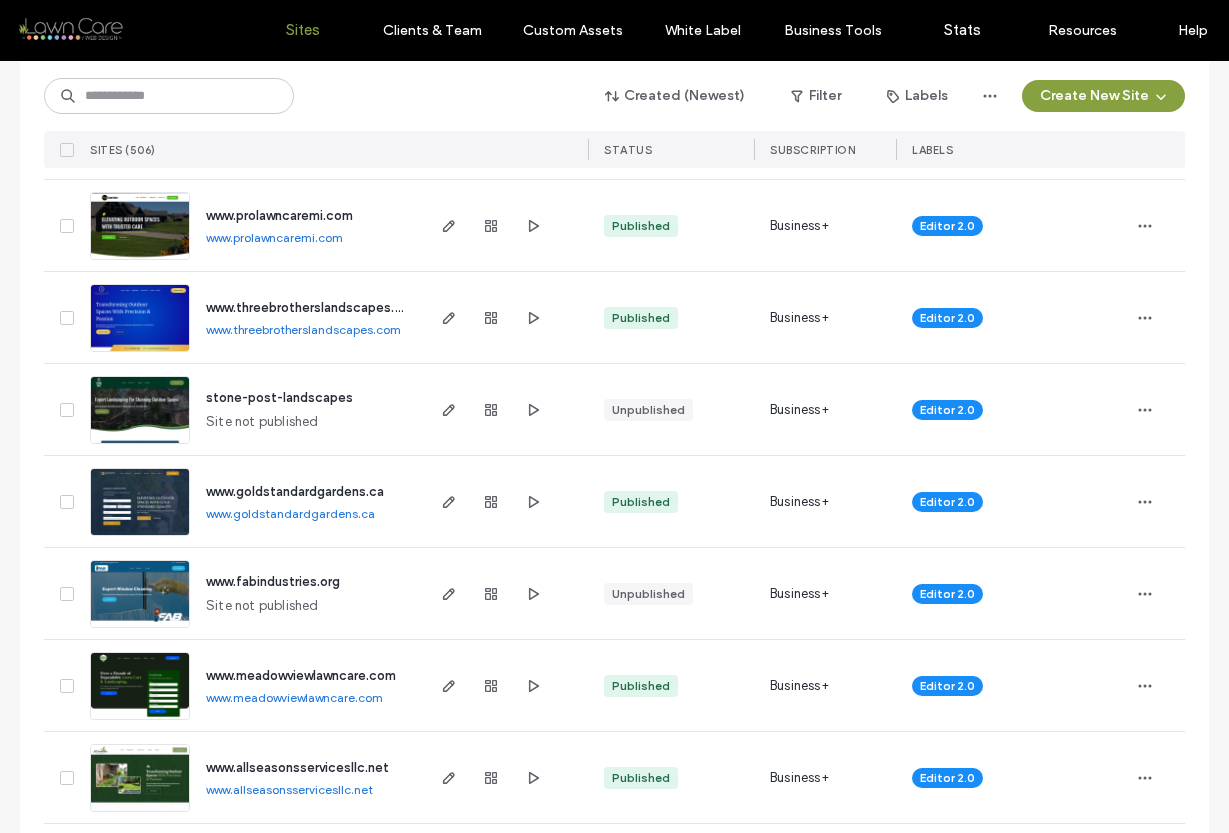 click on "www.prolawncaremi.com" at bounding box center [274, 237] 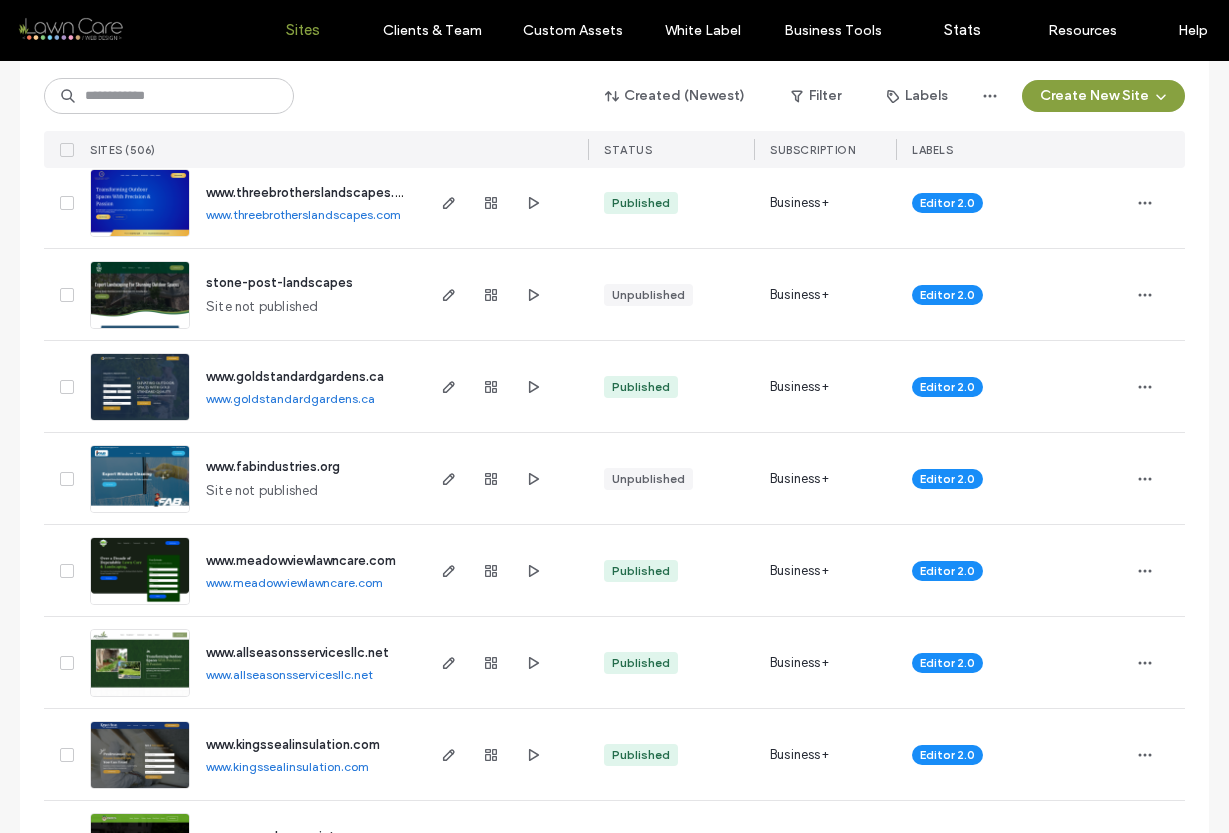 scroll, scrollTop: 4588, scrollLeft: 0, axis: vertical 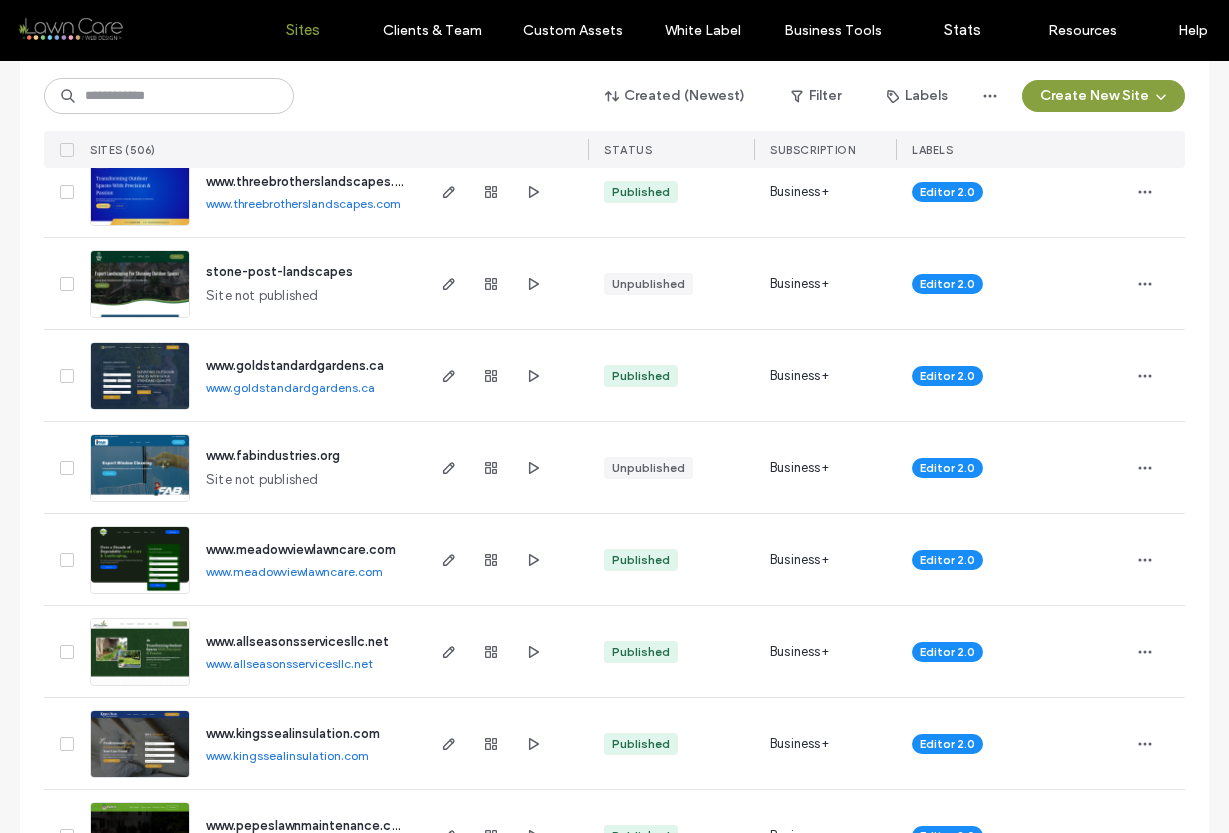 click on "www.threebrotherslandscapes.com" at bounding box center [303, 203] 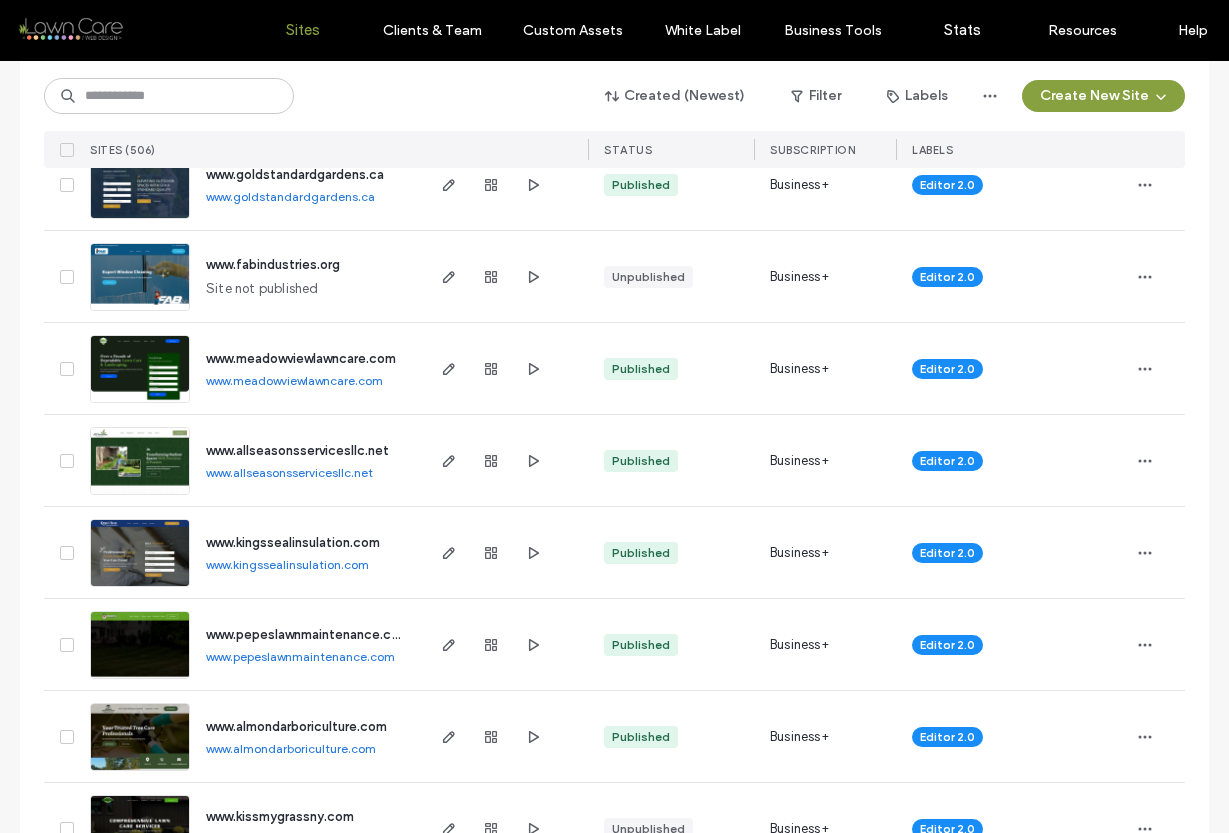 scroll, scrollTop: 4789, scrollLeft: 0, axis: vertical 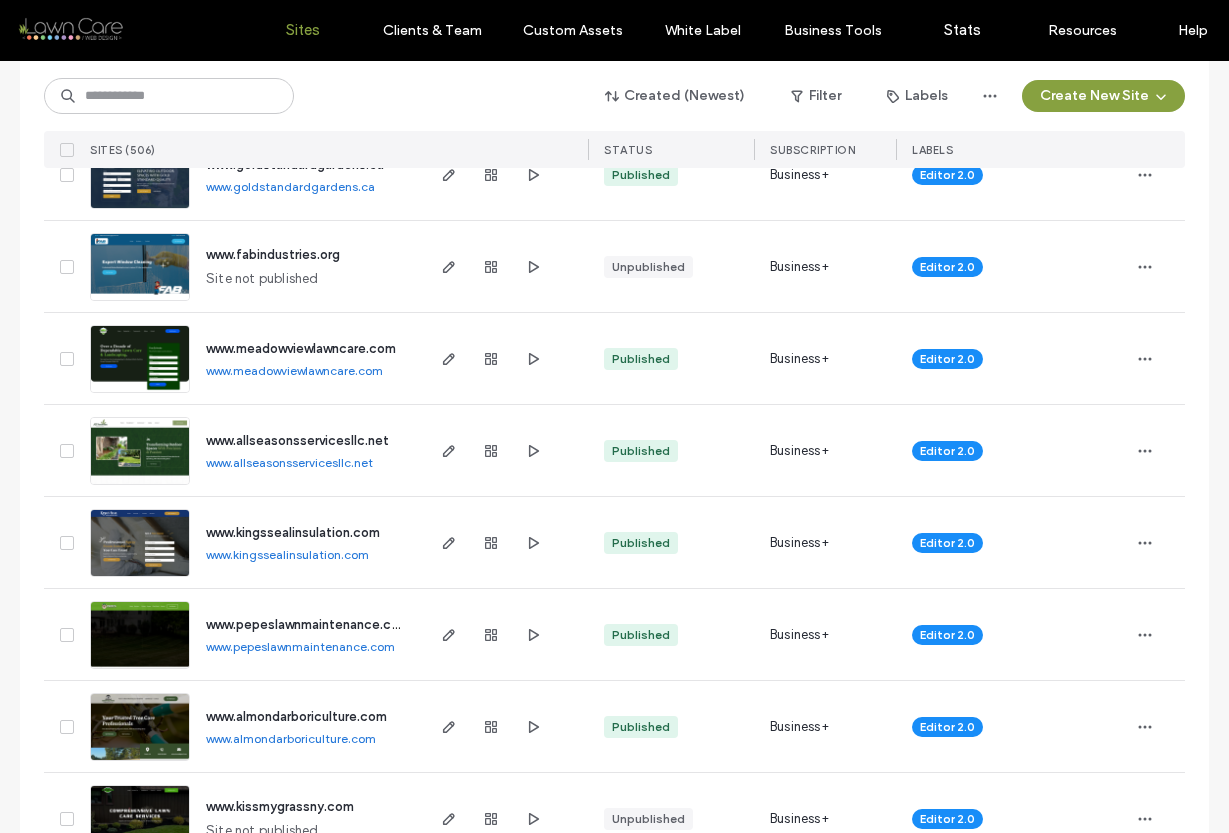 click on "www.goldstandardgardens.ca" at bounding box center (290, 186) 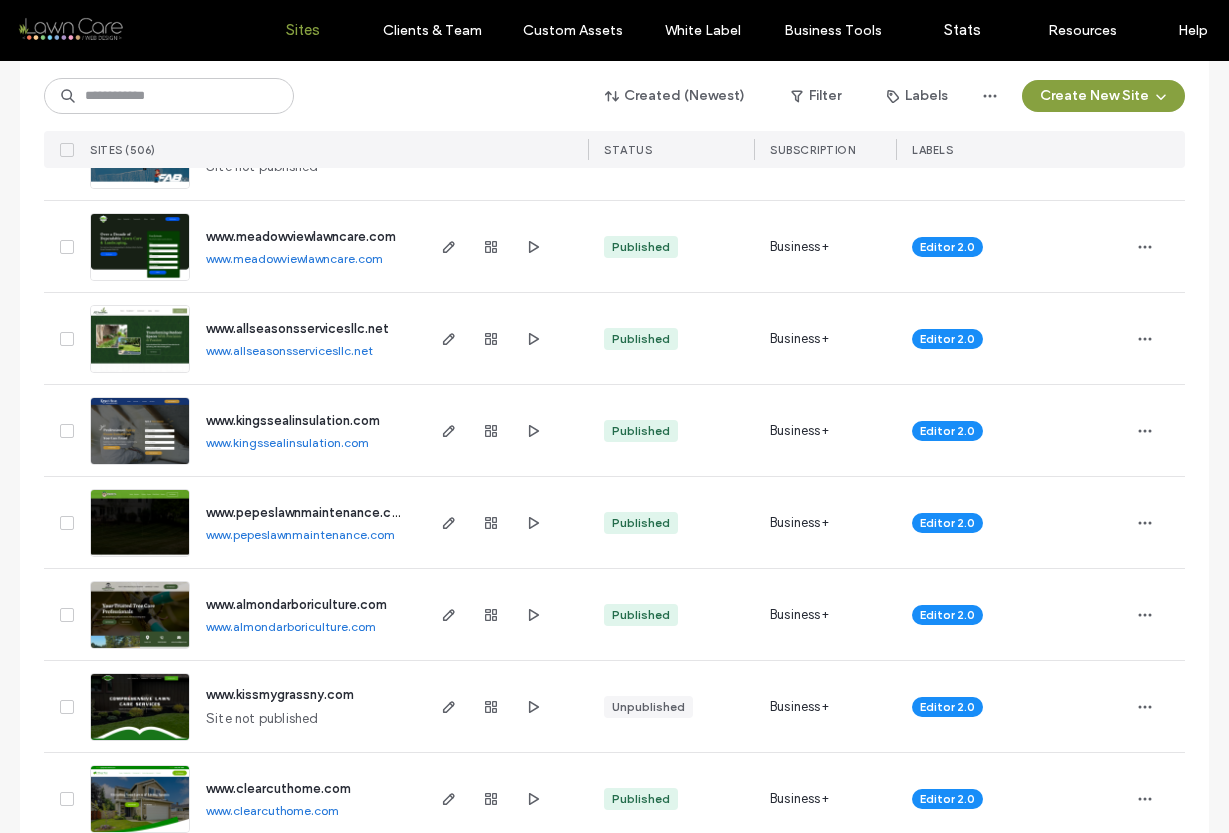 scroll, scrollTop: 4905, scrollLeft: 0, axis: vertical 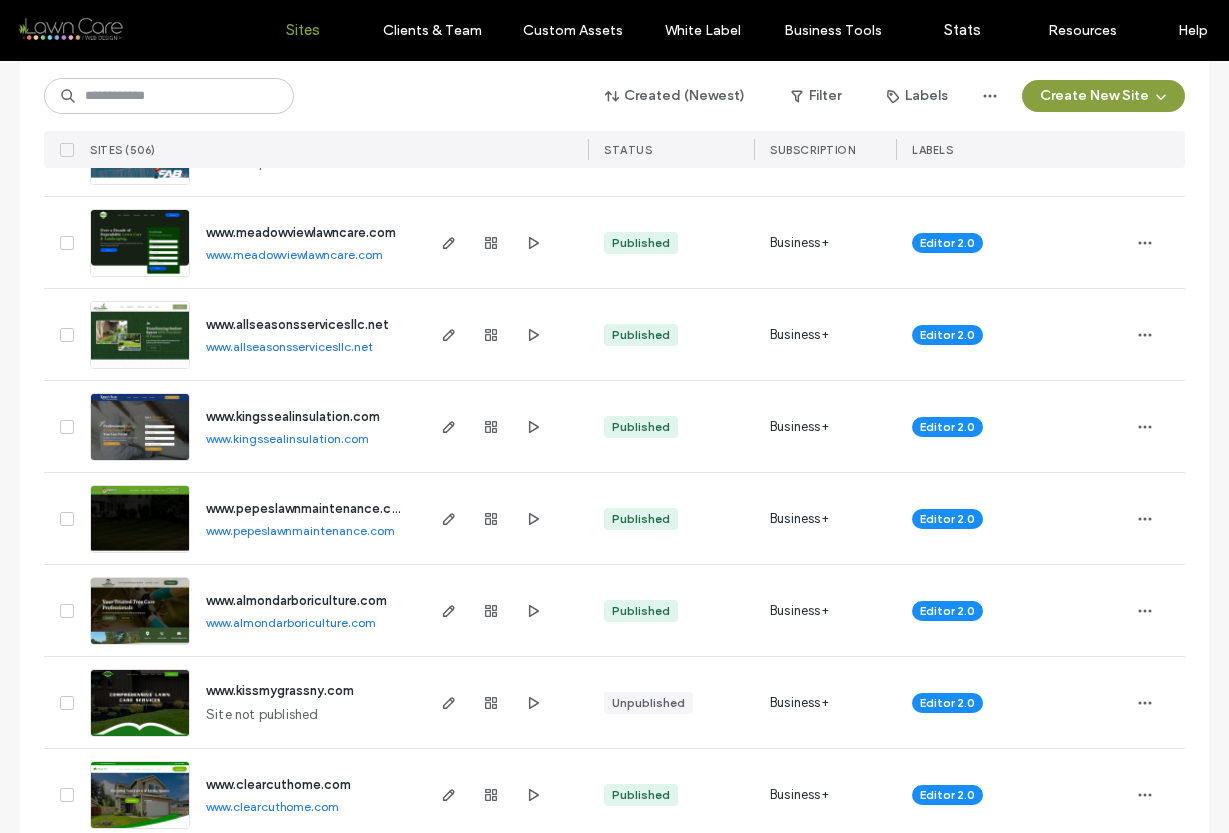 click on "www.meadowviewlawncare.com" at bounding box center (294, 254) 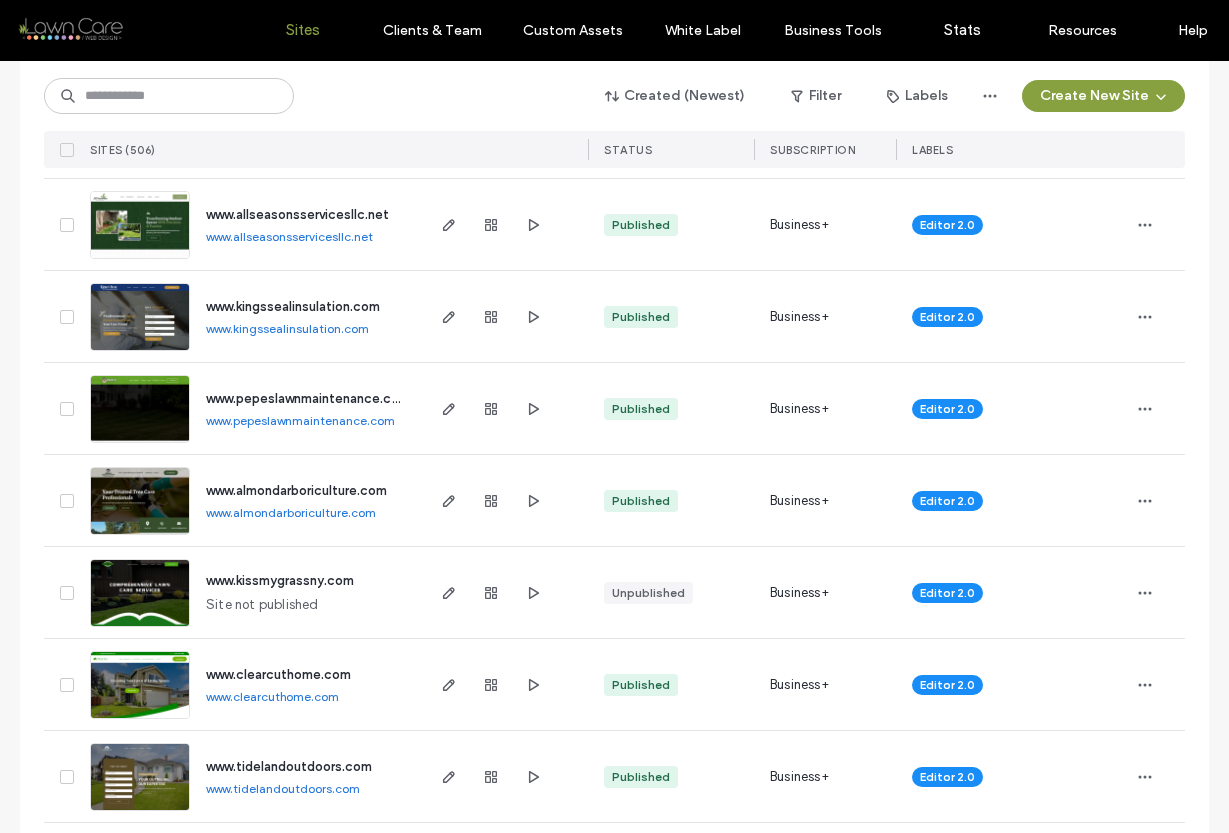 scroll, scrollTop: 5031, scrollLeft: 0, axis: vertical 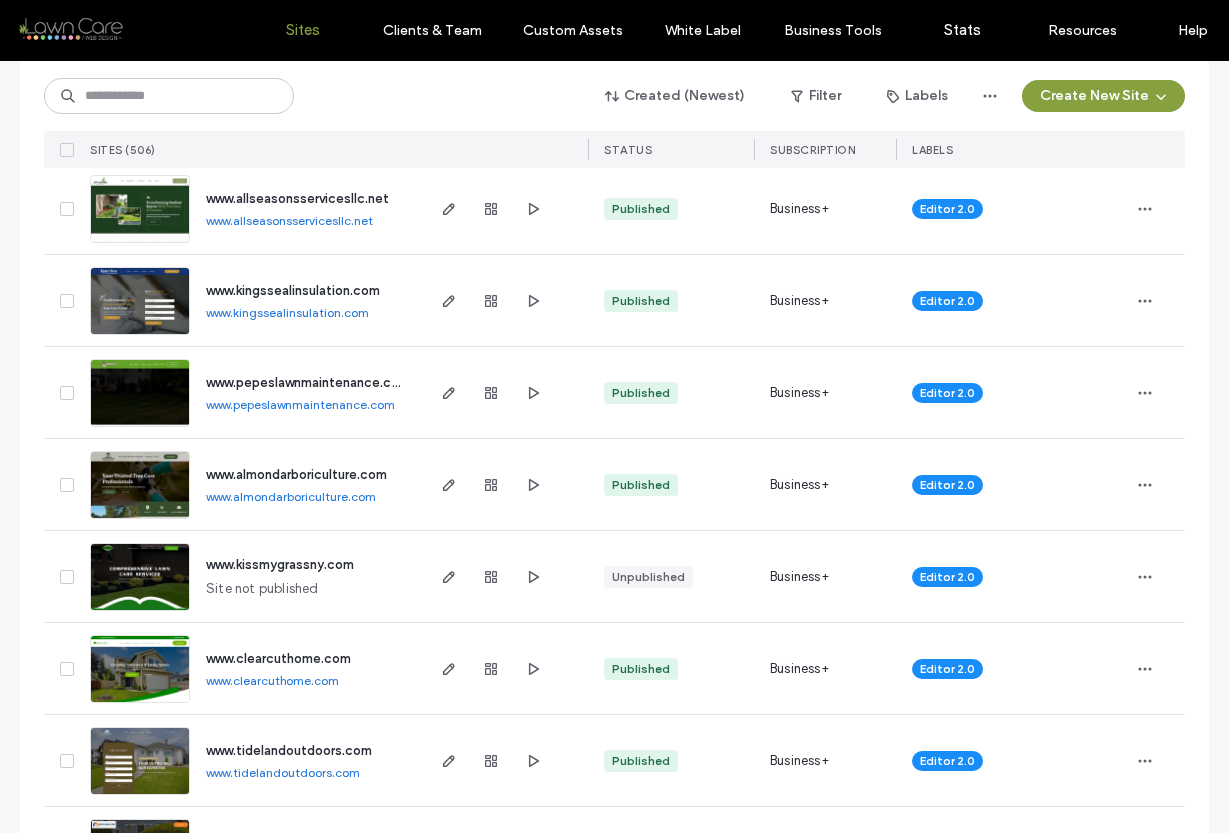 click on "www.allseasonsservicesllc.net" at bounding box center [289, 220] 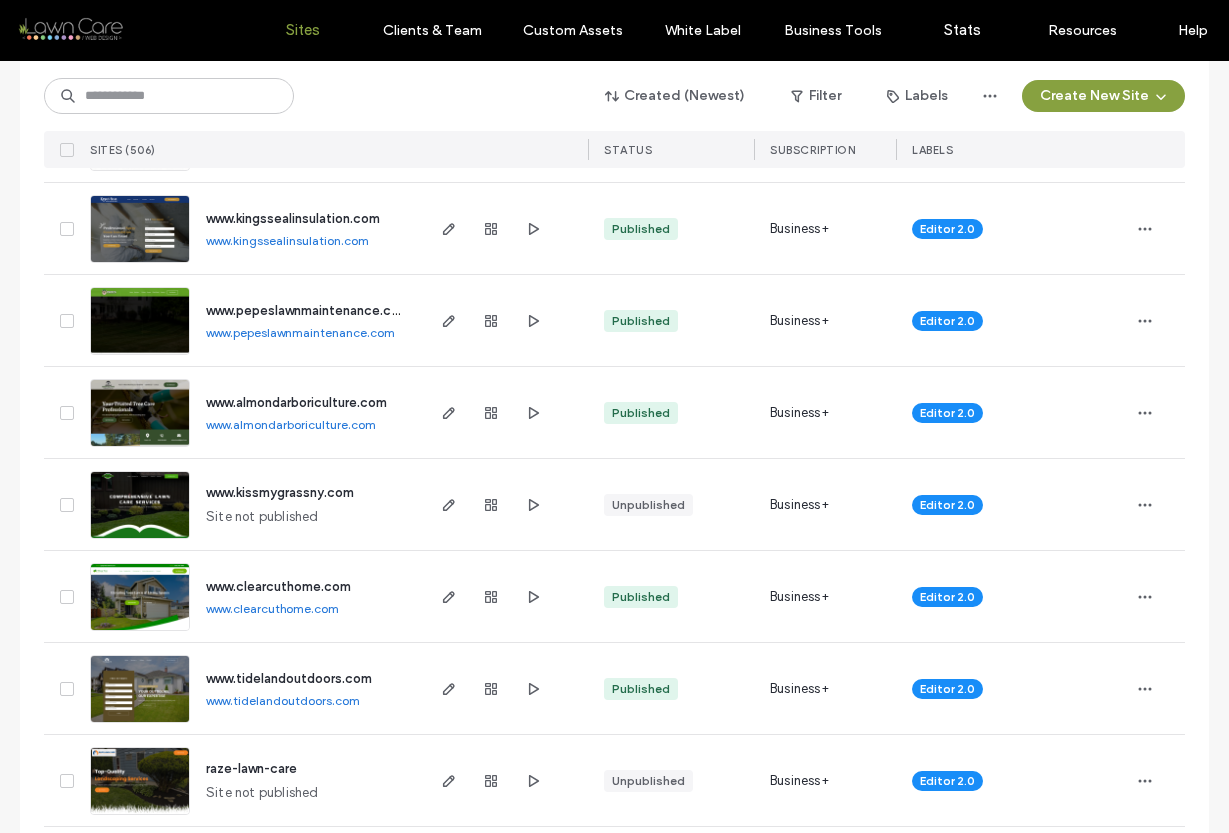 scroll, scrollTop: 5104, scrollLeft: 0, axis: vertical 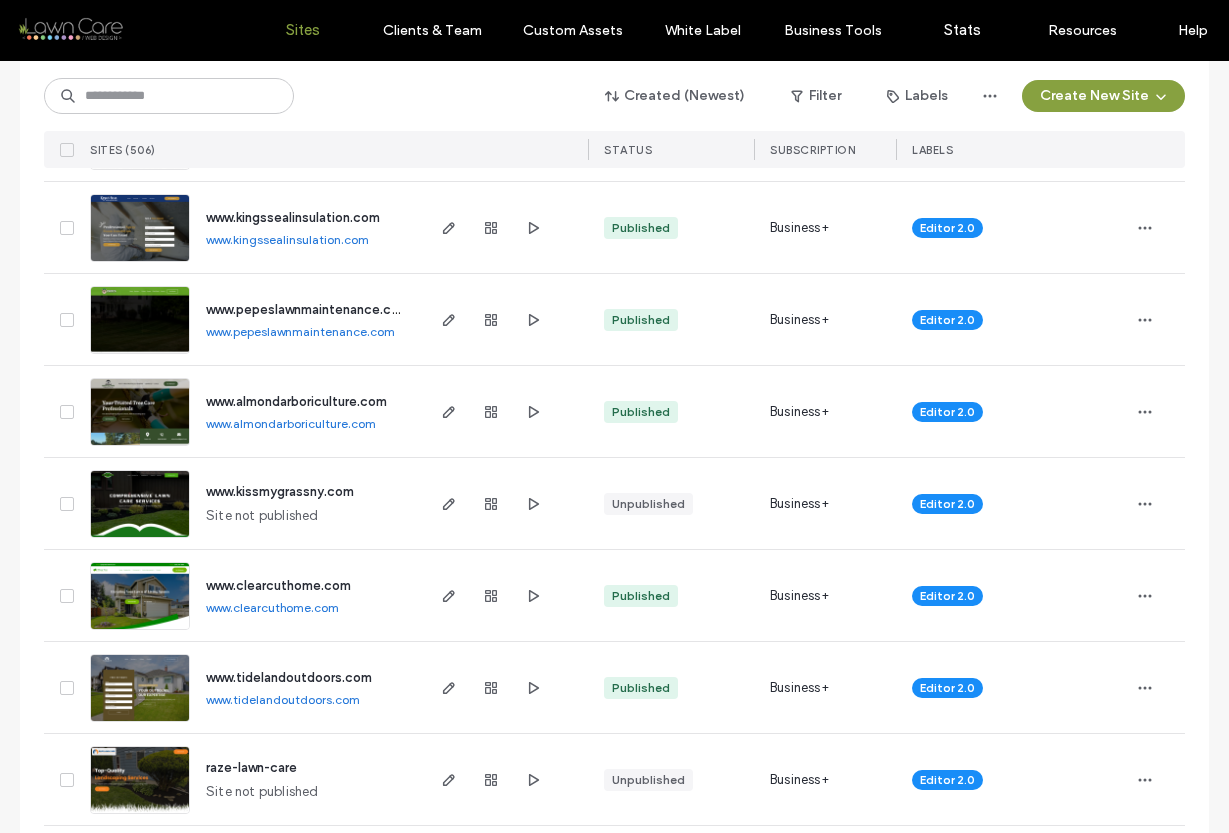 click on "www.kingssealinsulation.com" at bounding box center (287, 239) 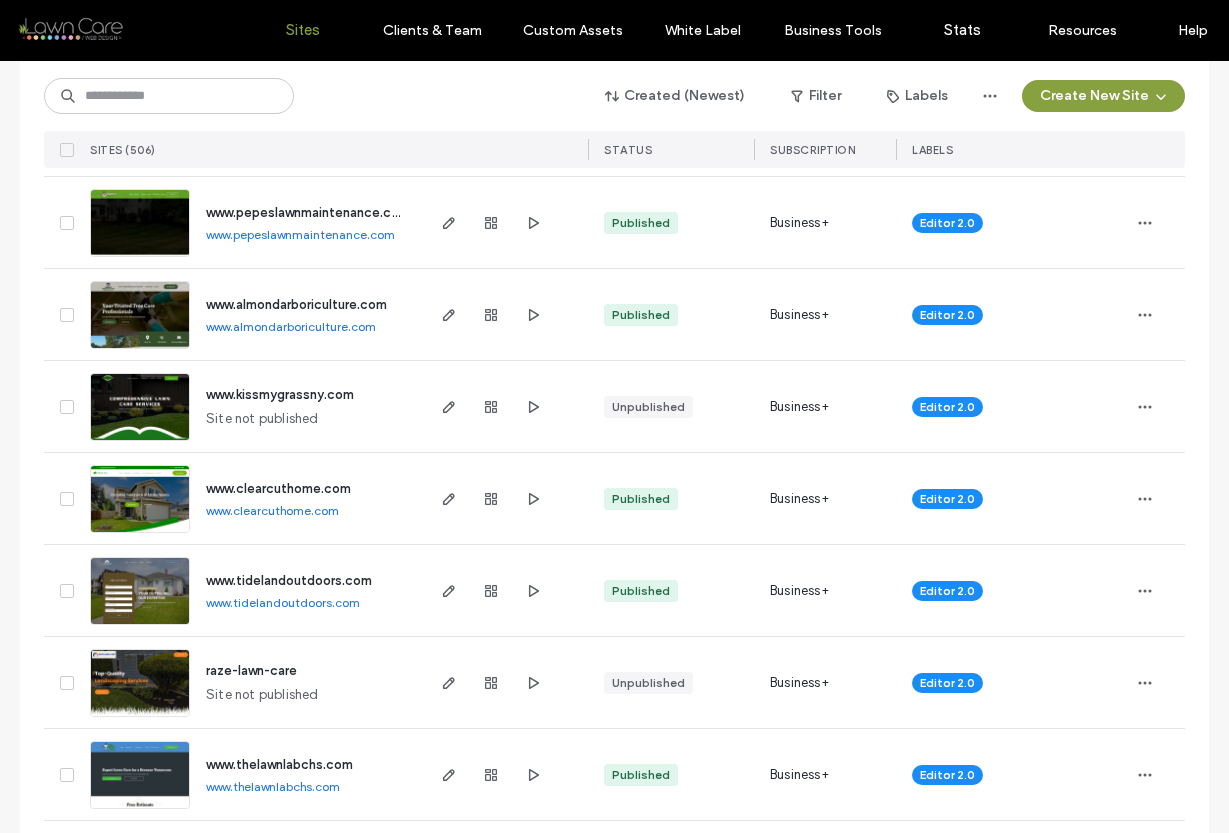 scroll, scrollTop: 5205, scrollLeft: 0, axis: vertical 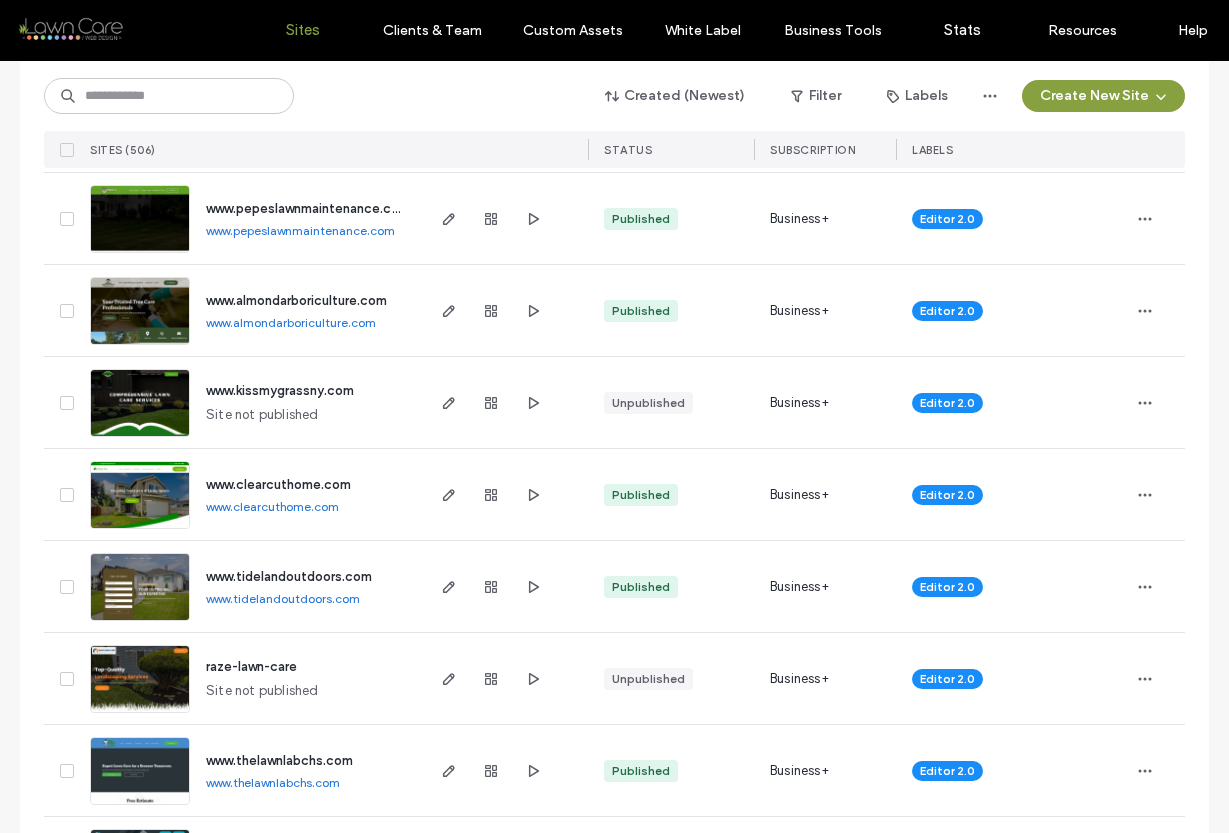 click on "www.pepeslawnmaintenance.com" at bounding box center (300, 230) 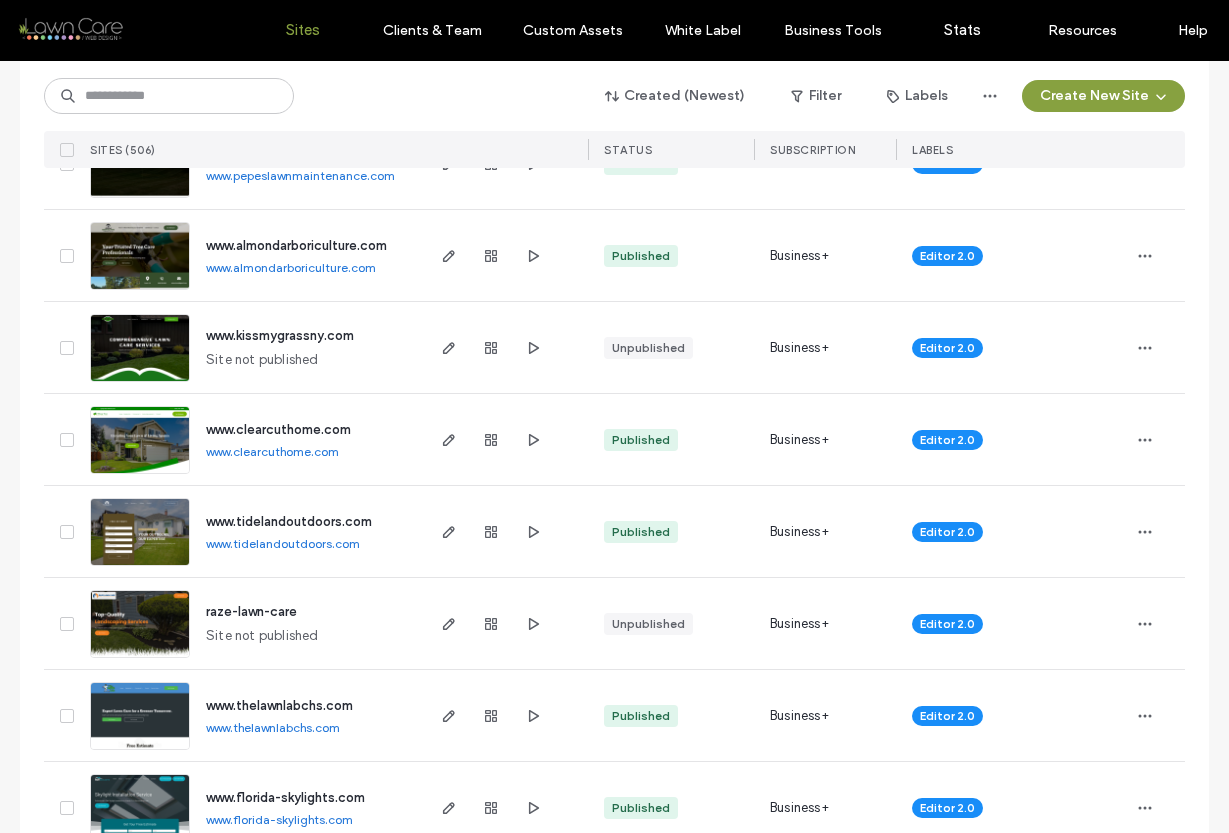 scroll, scrollTop: 5286, scrollLeft: 0, axis: vertical 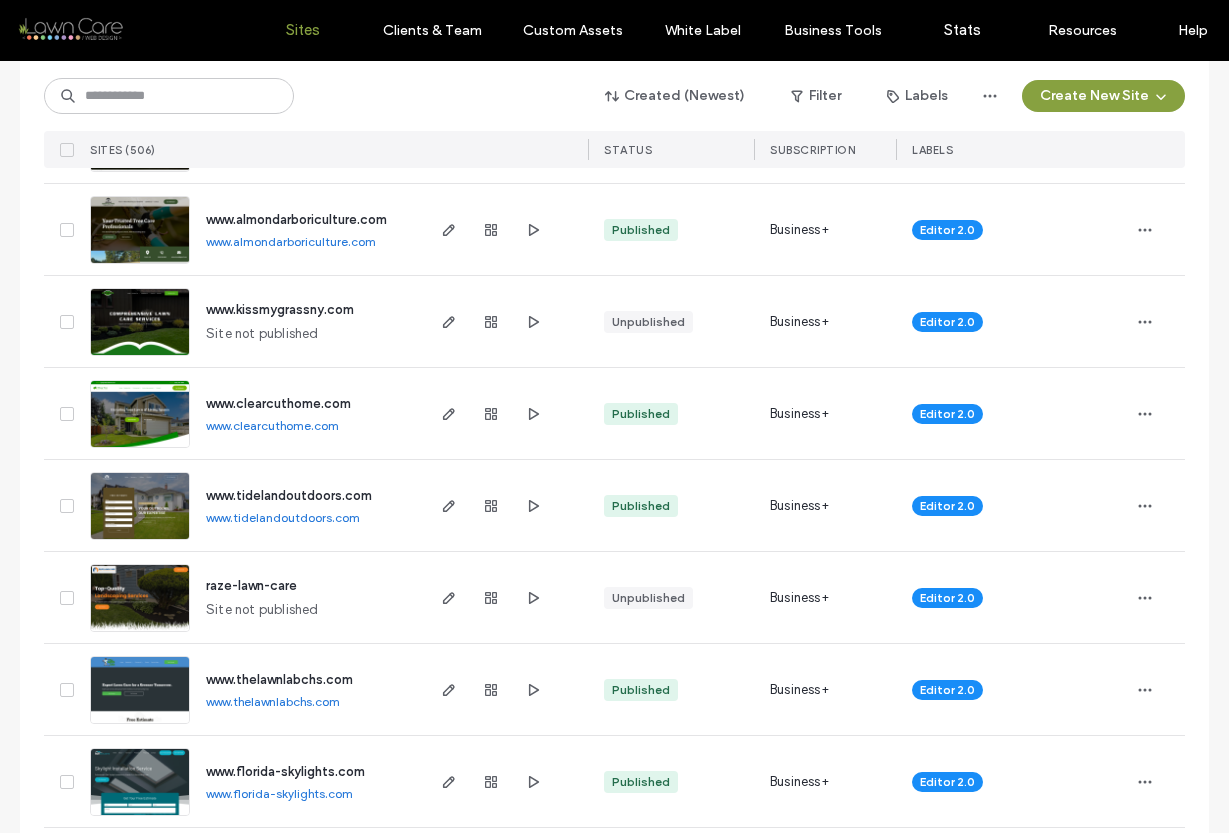 click on "www.almondarboriculture.com" at bounding box center [291, 241] 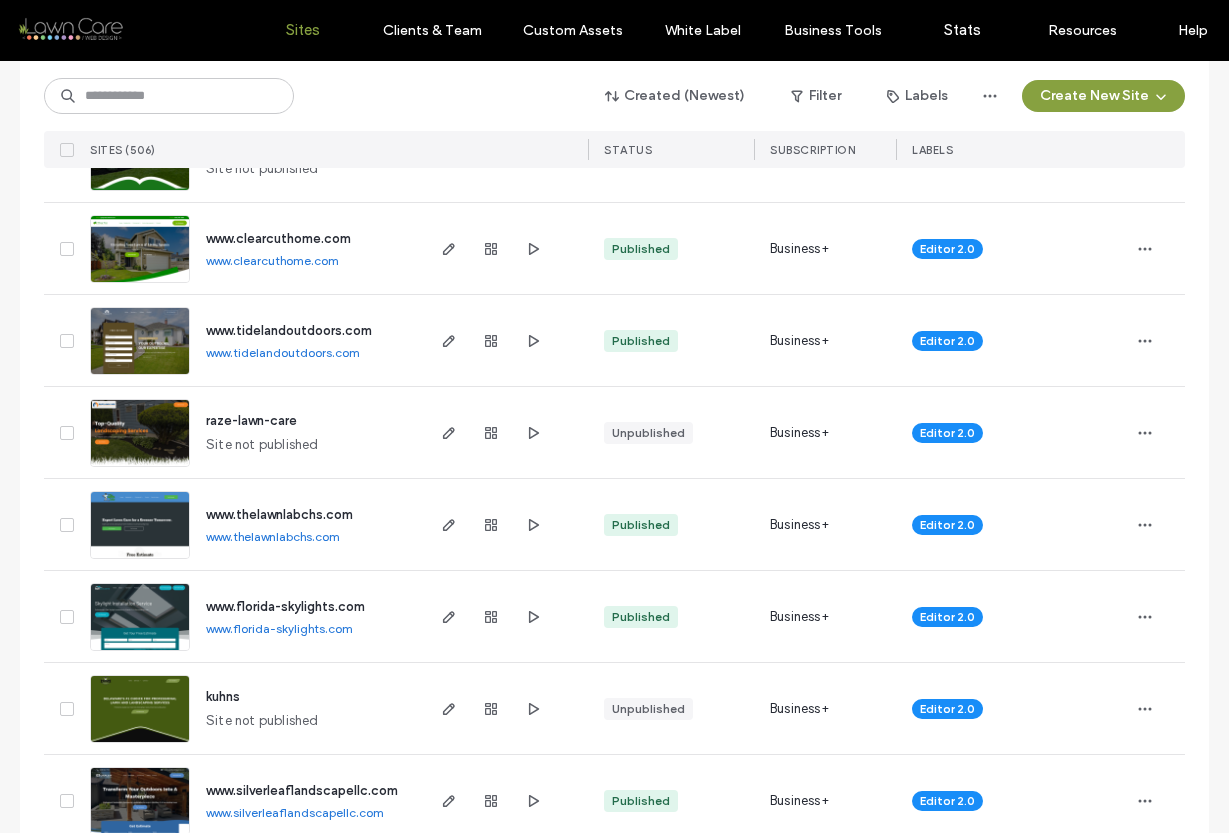 scroll, scrollTop: 5477, scrollLeft: 0, axis: vertical 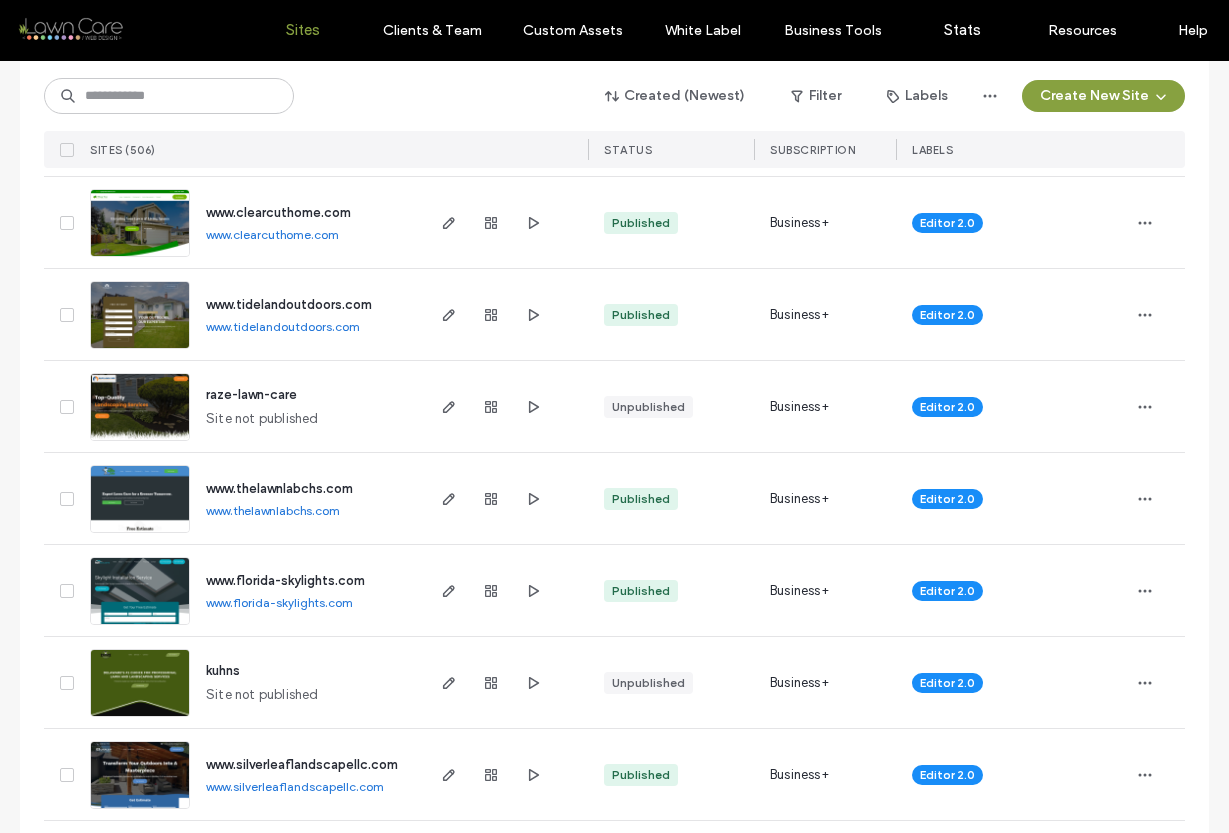 click on "www.clearcuthome.com" at bounding box center [272, 234] 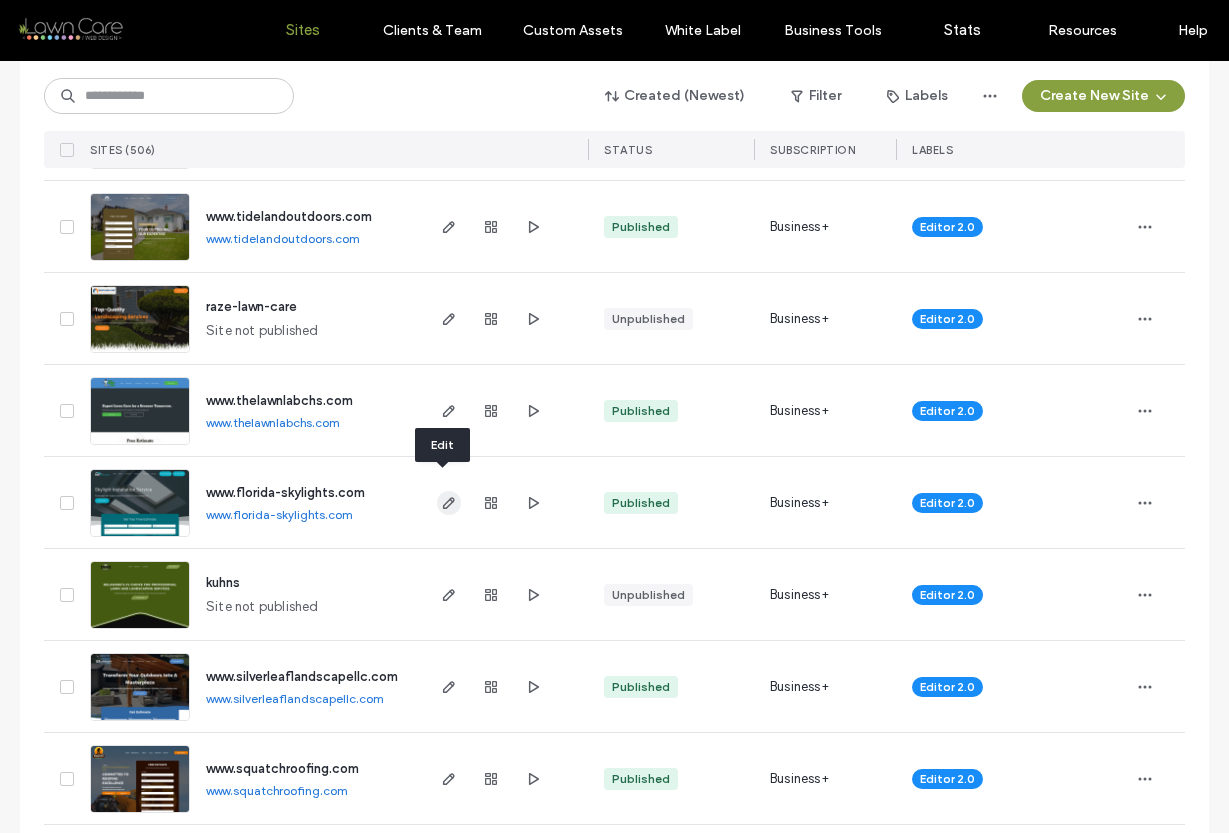 scroll, scrollTop: 5584, scrollLeft: 0, axis: vertical 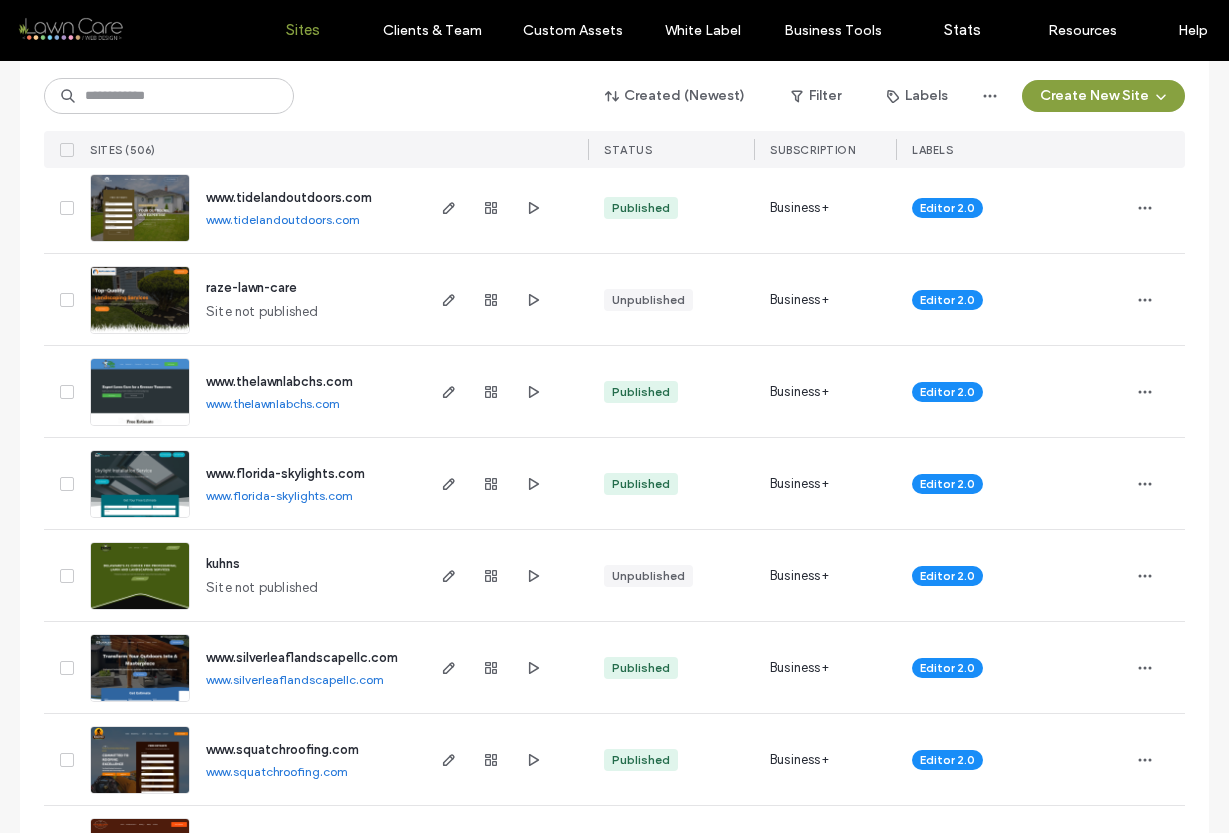 click on "www.tidelandoutdoors.com" at bounding box center [283, 219] 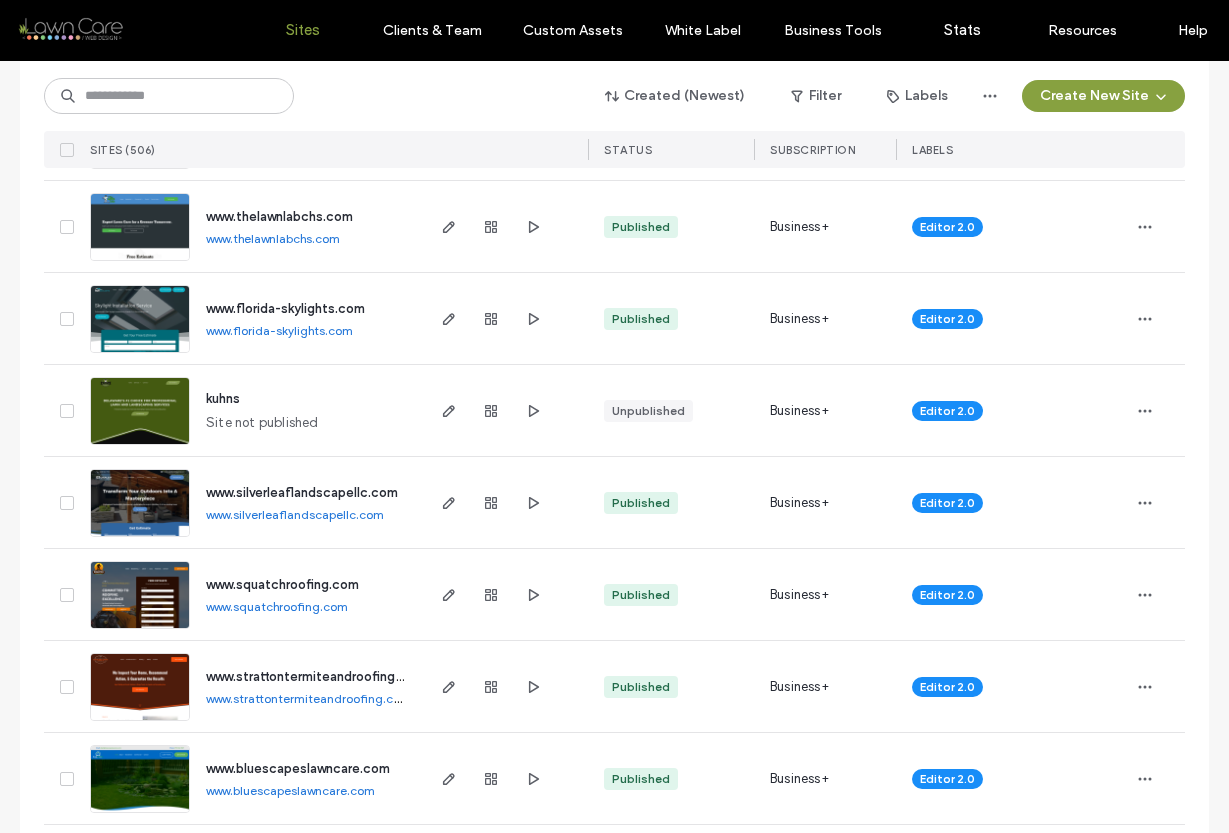 scroll, scrollTop: 5753, scrollLeft: 0, axis: vertical 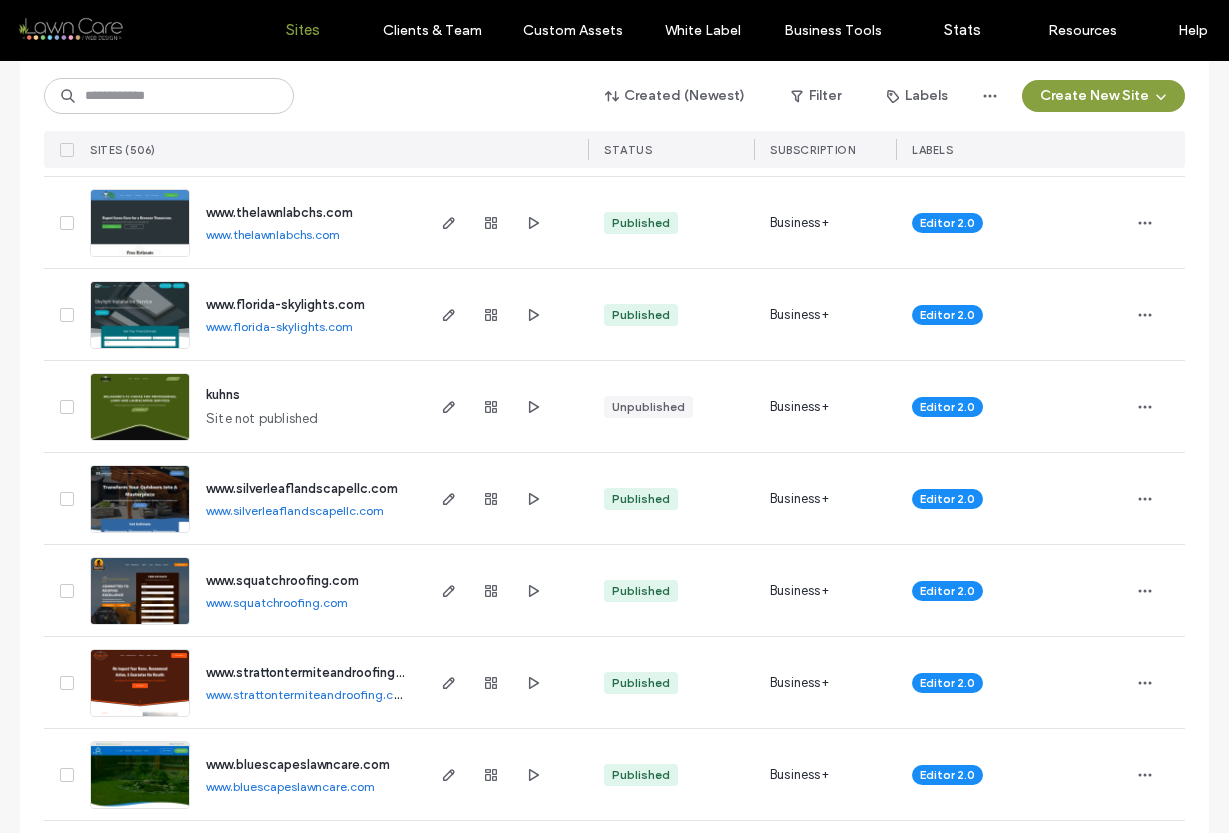 click on "www.thelawnlabchs.com" at bounding box center [273, 234] 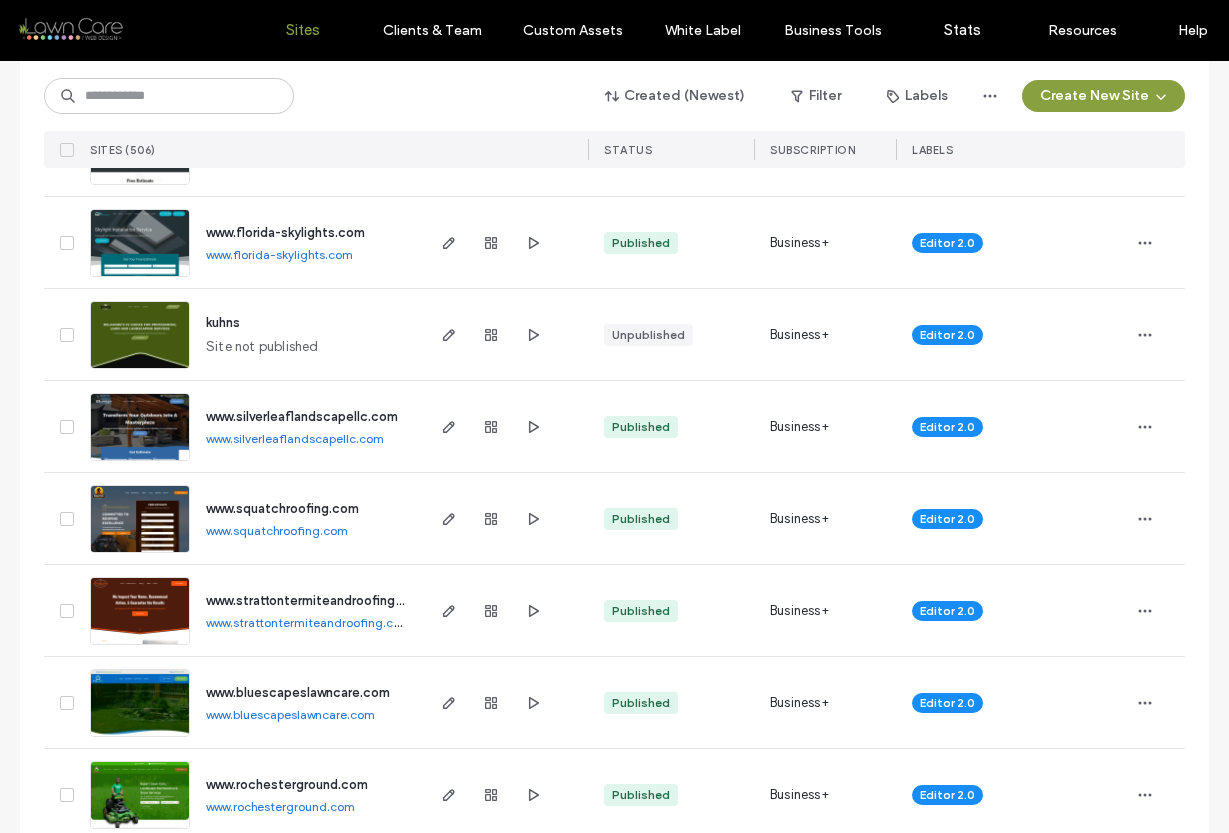 scroll, scrollTop: 5837, scrollLeft: 0, axis: vertical 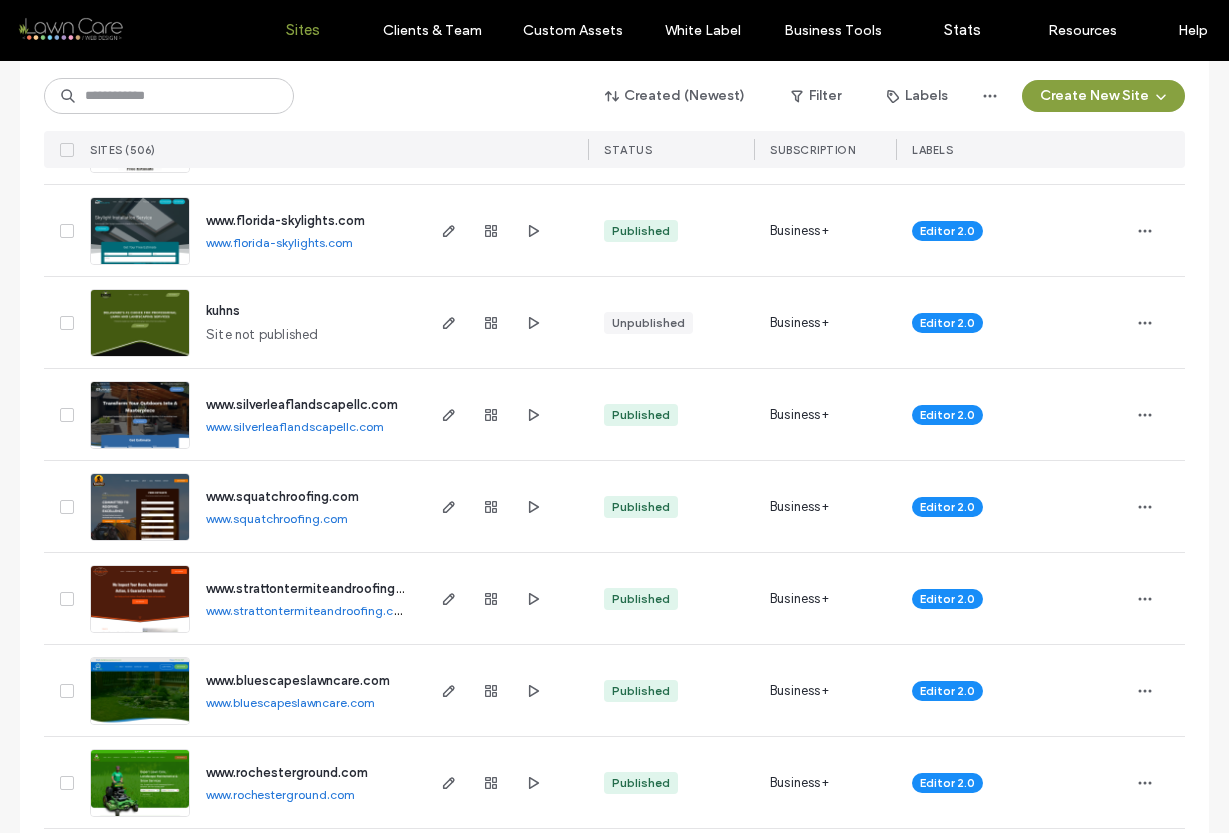 click on "www.florida-skylights.com" at bounding box center [279, 242] 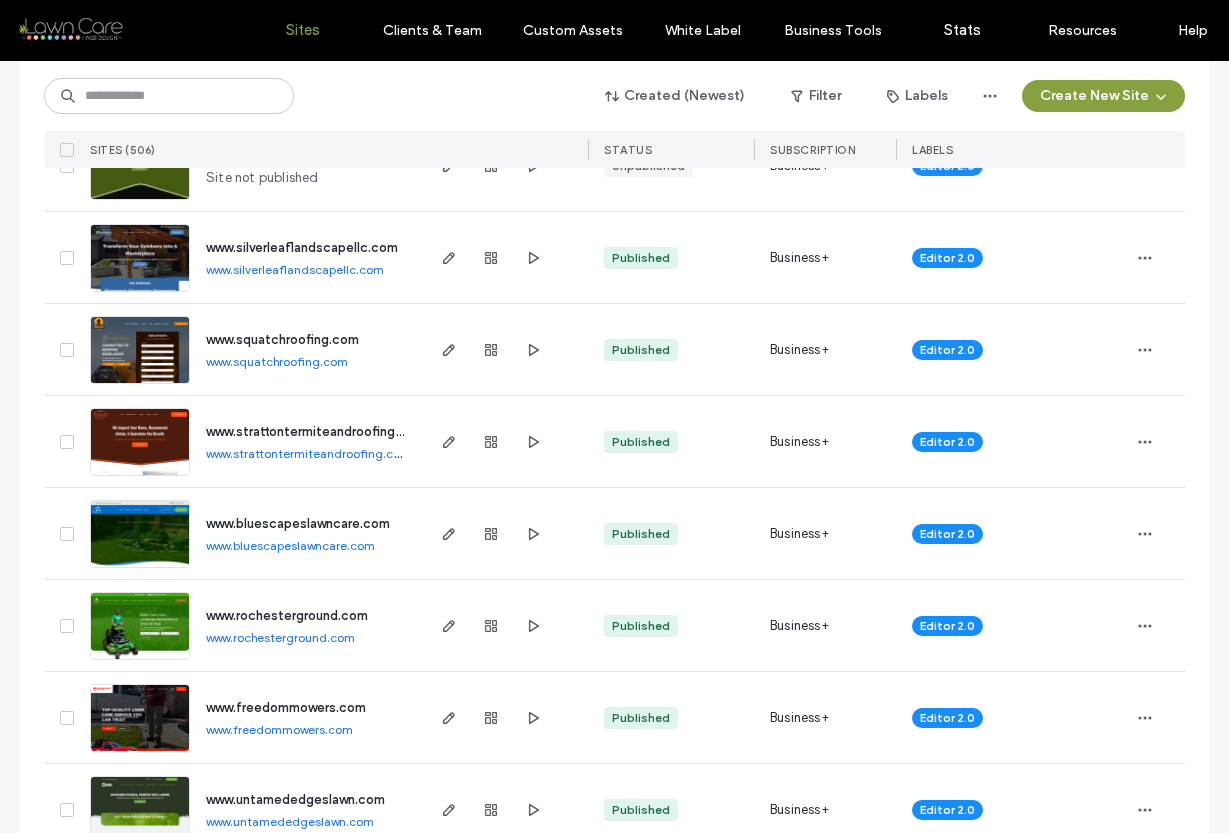 scroll, scrollTop: 6018, scrollLeft: 0, axis: vertical 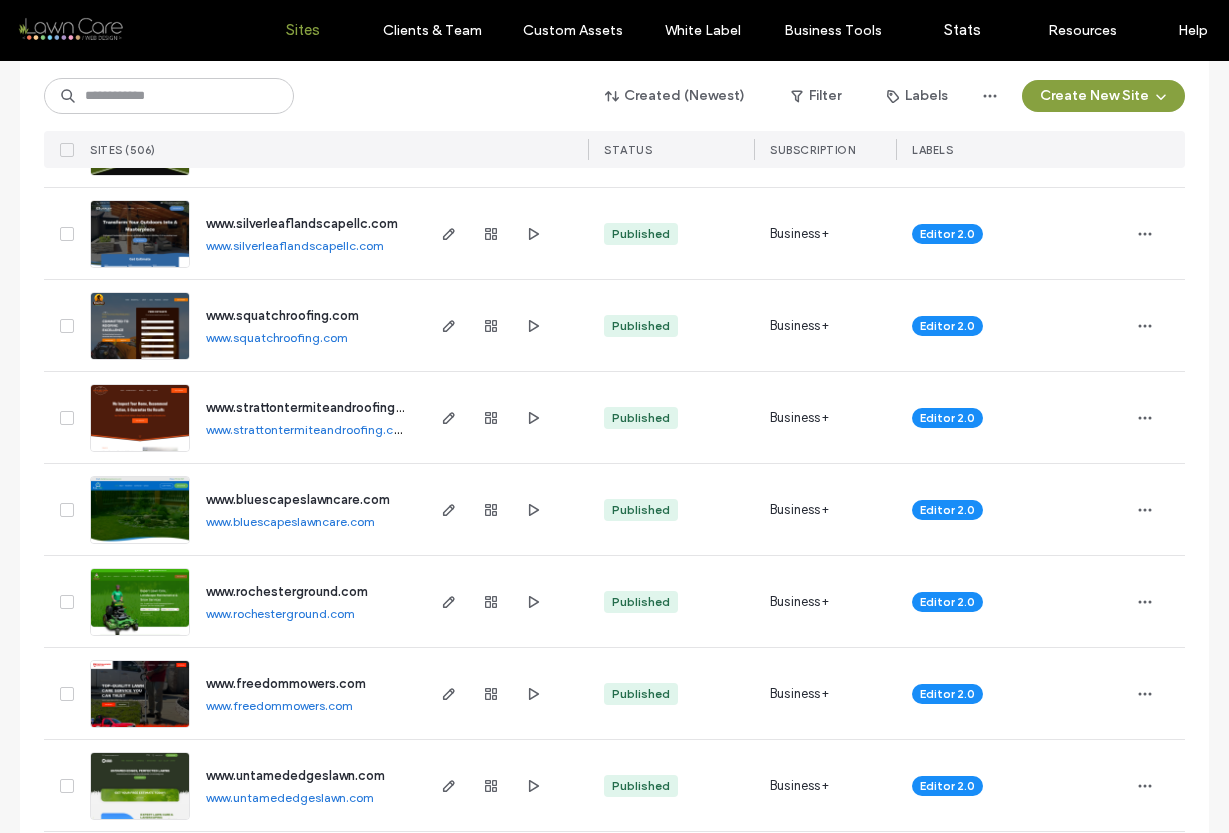 click on "www.silverleaflandscapellc.com" at bounding box center (295, 245) 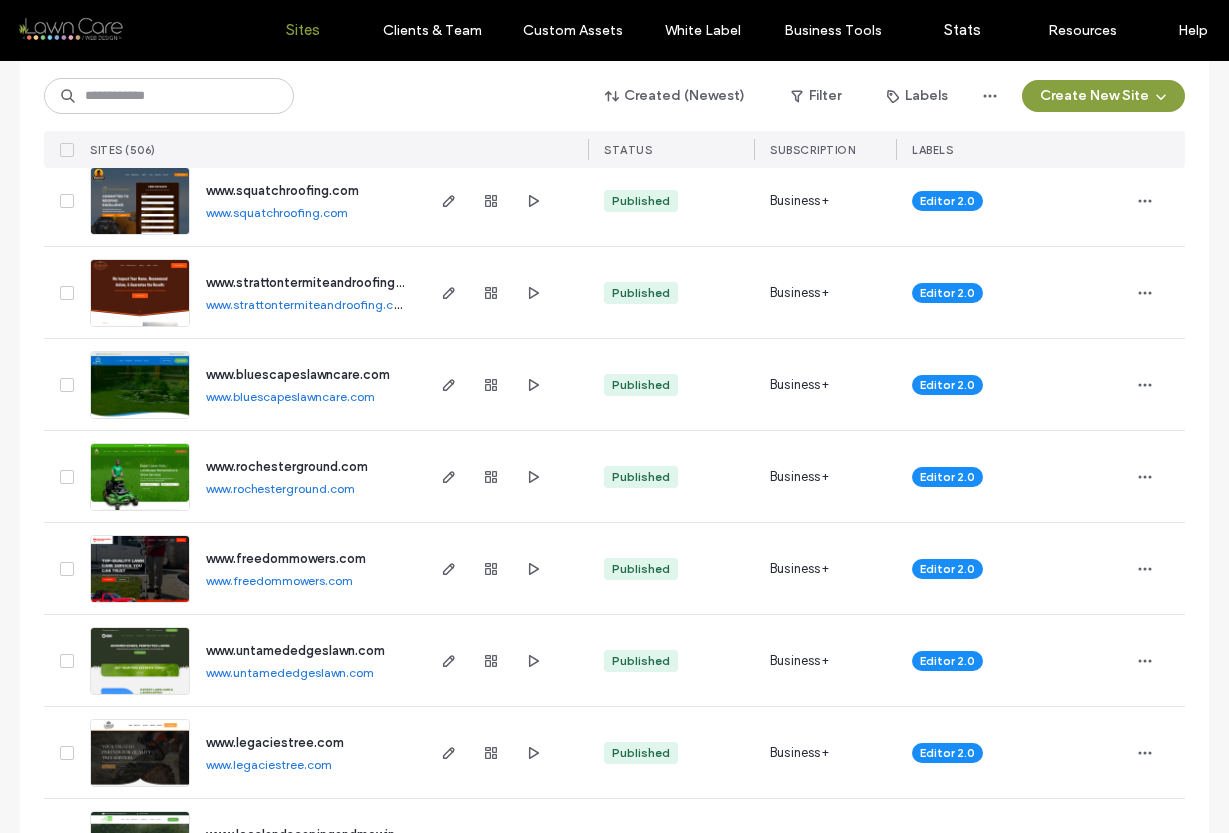 scroll, scrollTop: 6144, scrollLeft: 0, axis: vertical 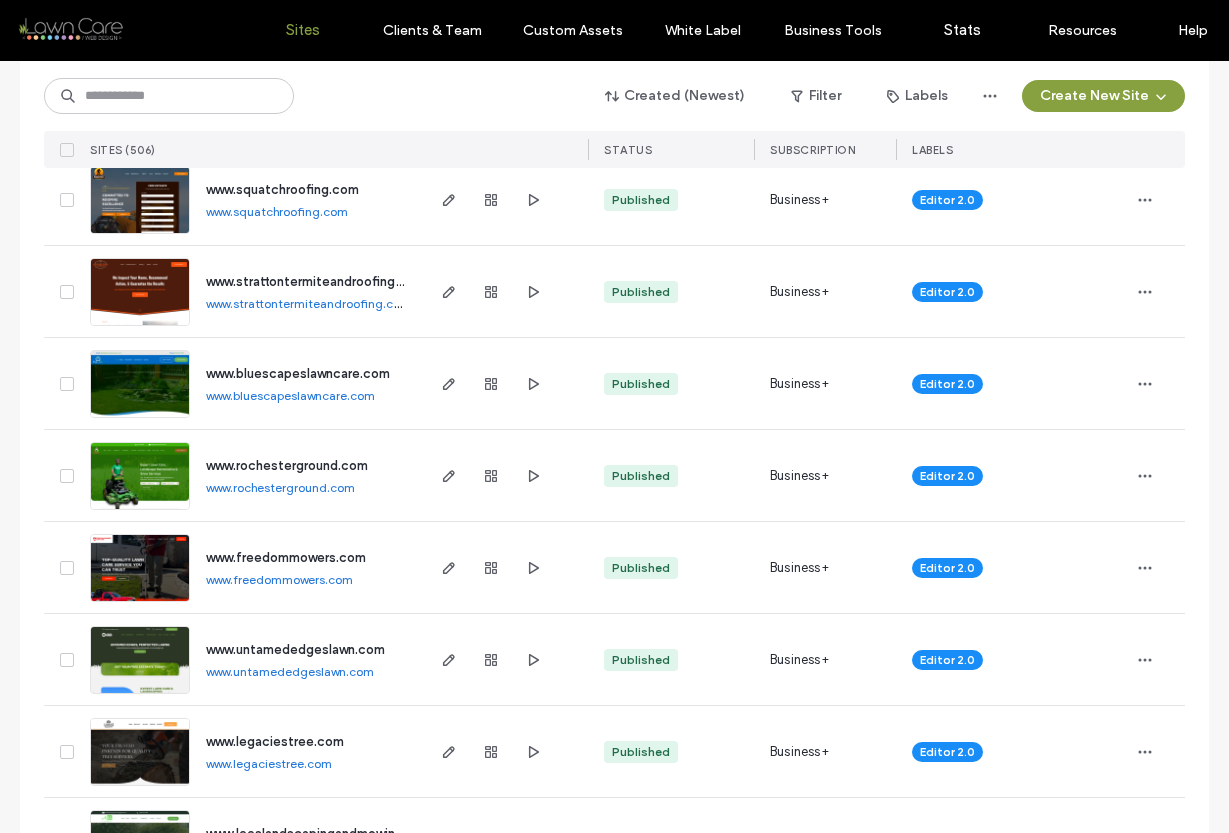 click on "www.squatchroofing.com" at bounding box center (277, 211) 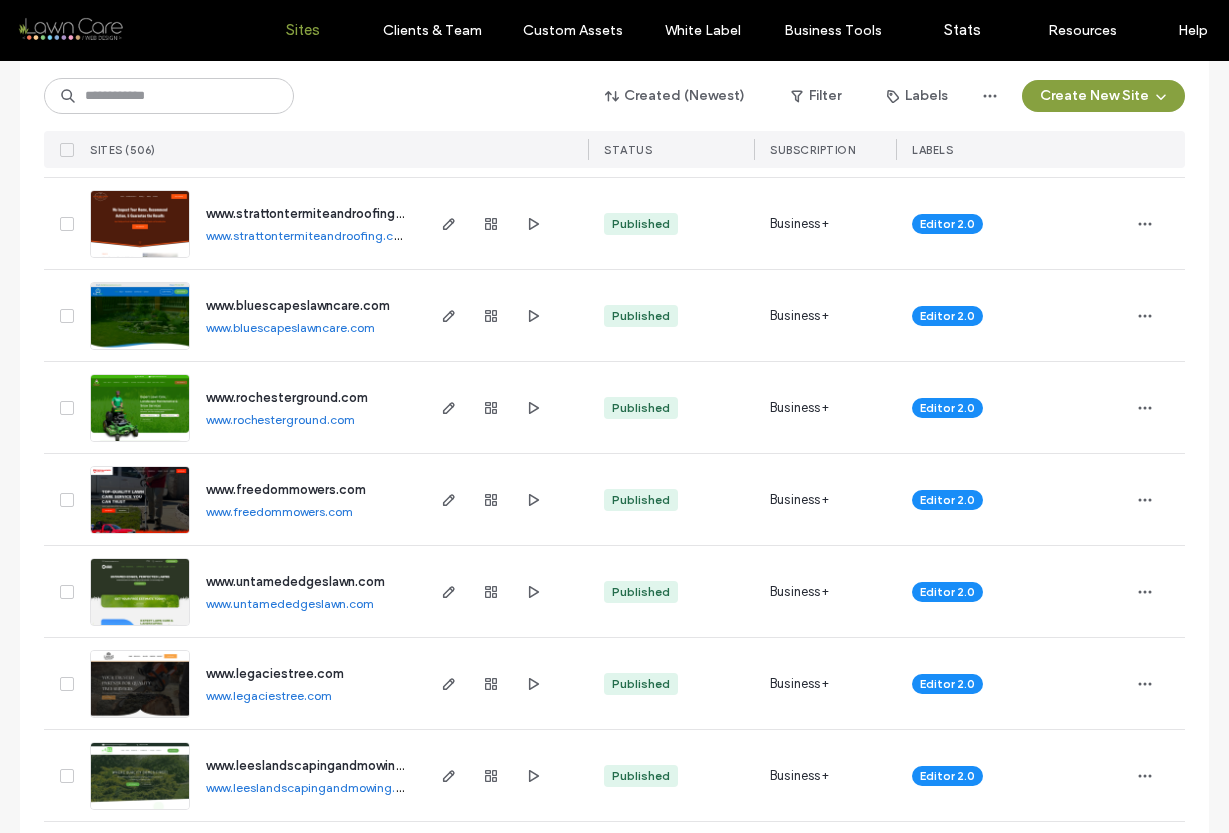 scroll, scrollTop: 6214, scrollLeft: 0, axis: vertical 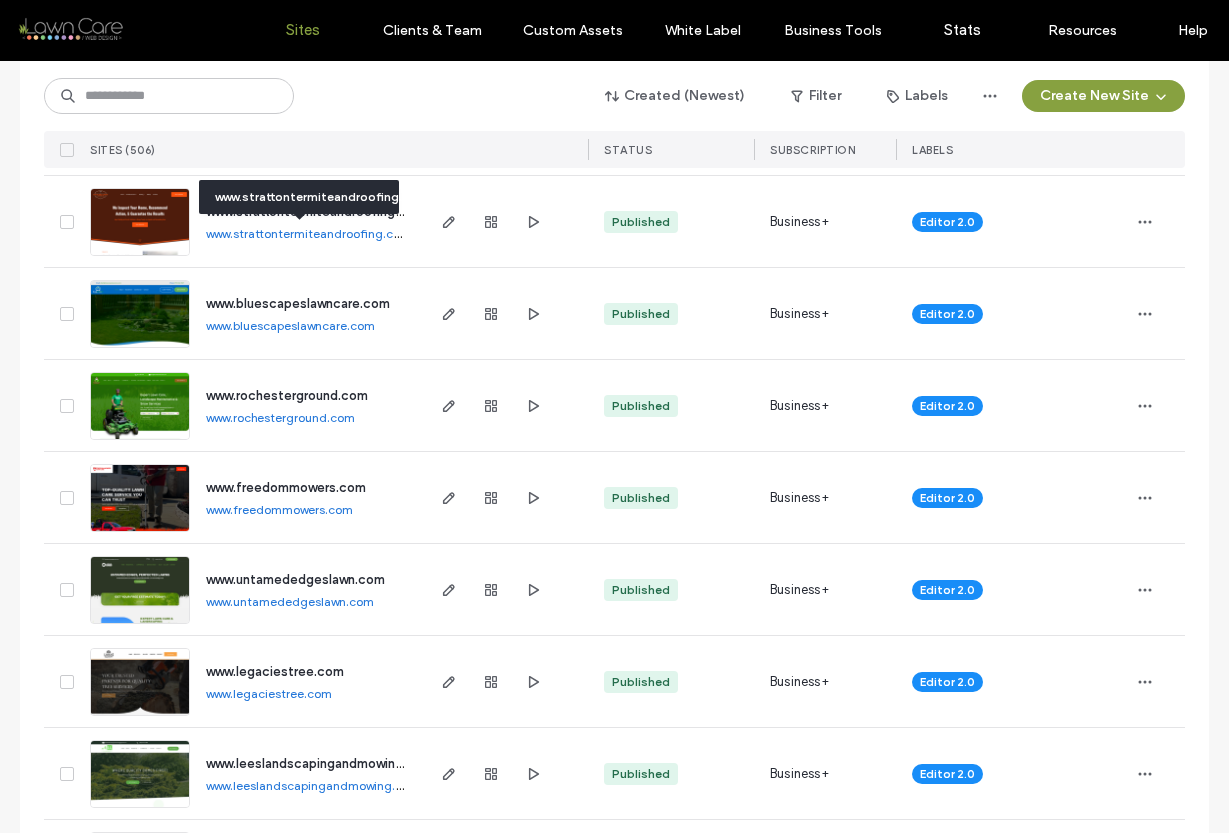 click on "www.strattontermiteandroofing.com" at bounding box center [308, 233] 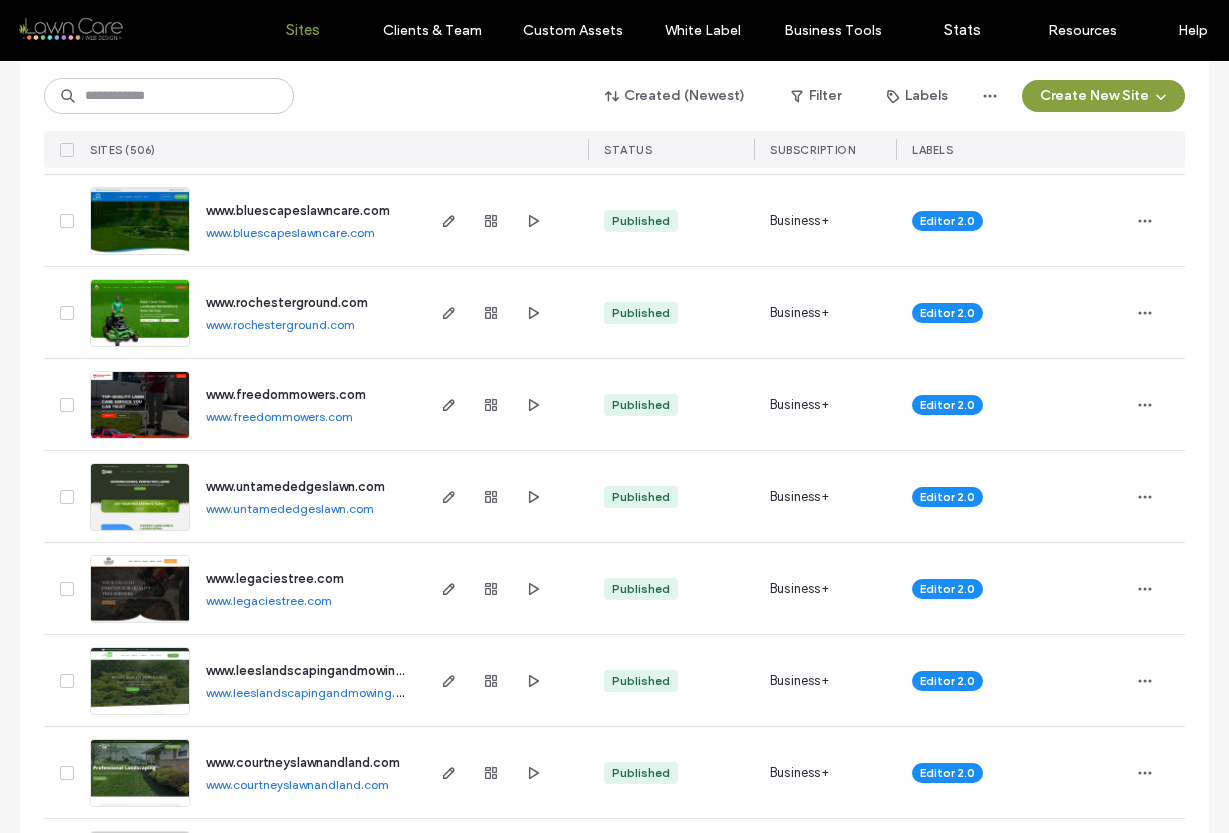 scroll, scrollTop: 6311, scrollLeft: 0, axis: vertical 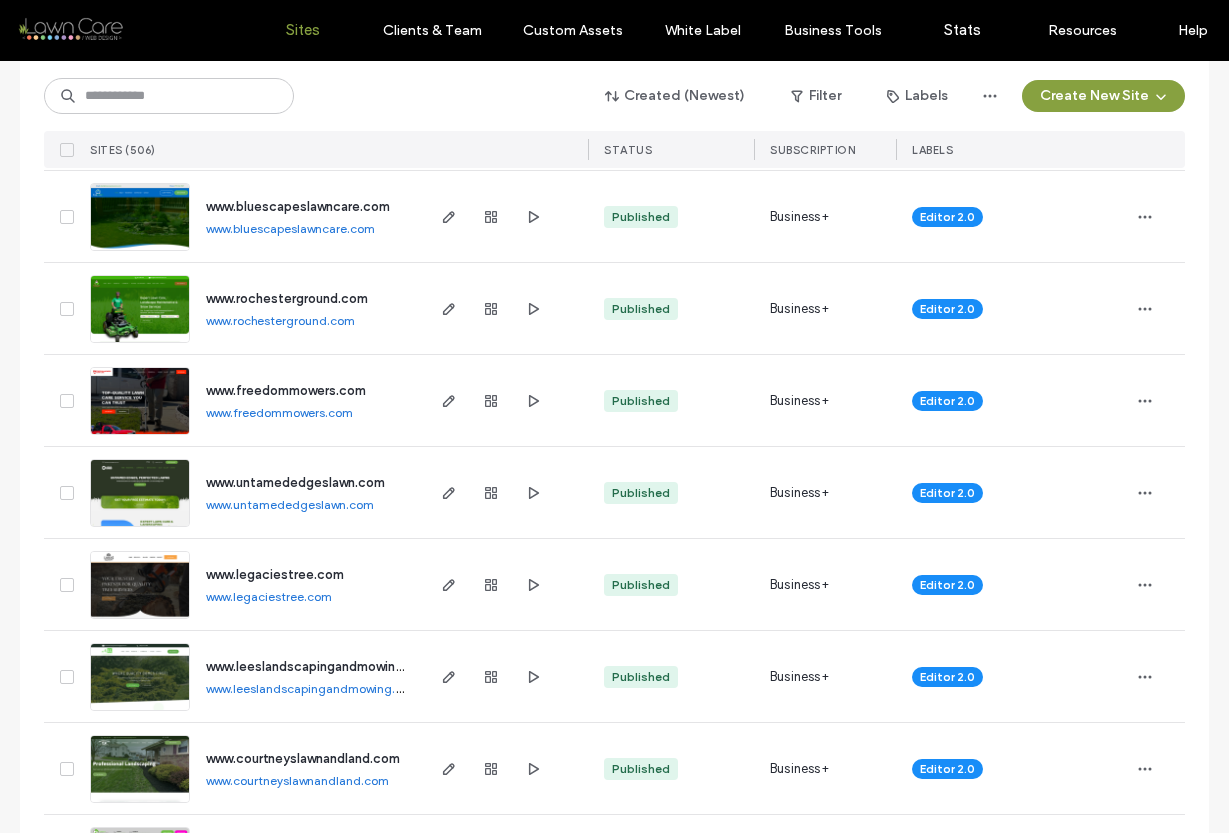 click on "www.bluescapeslawncare.com" at bounding box center [290, 228] 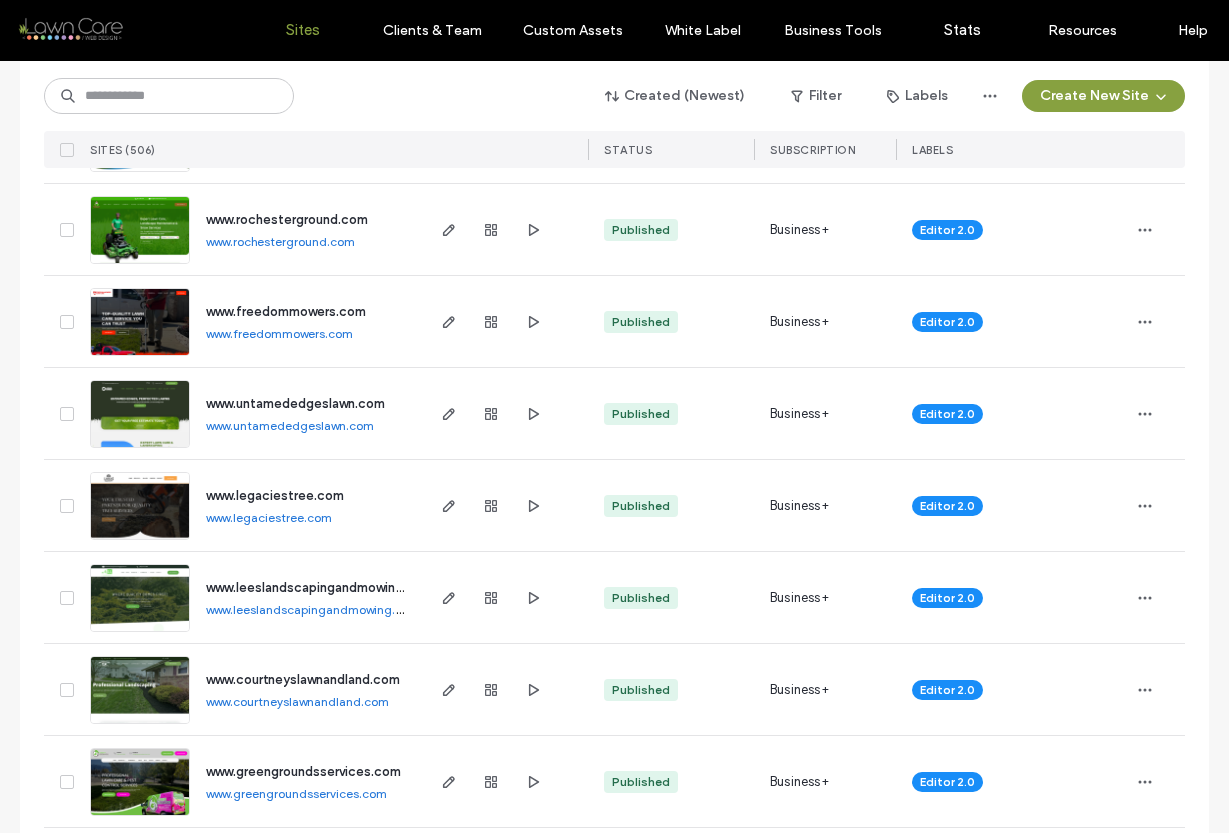 scroll, scrollTop: 6391, scrollLeft: 0, axis: vertical 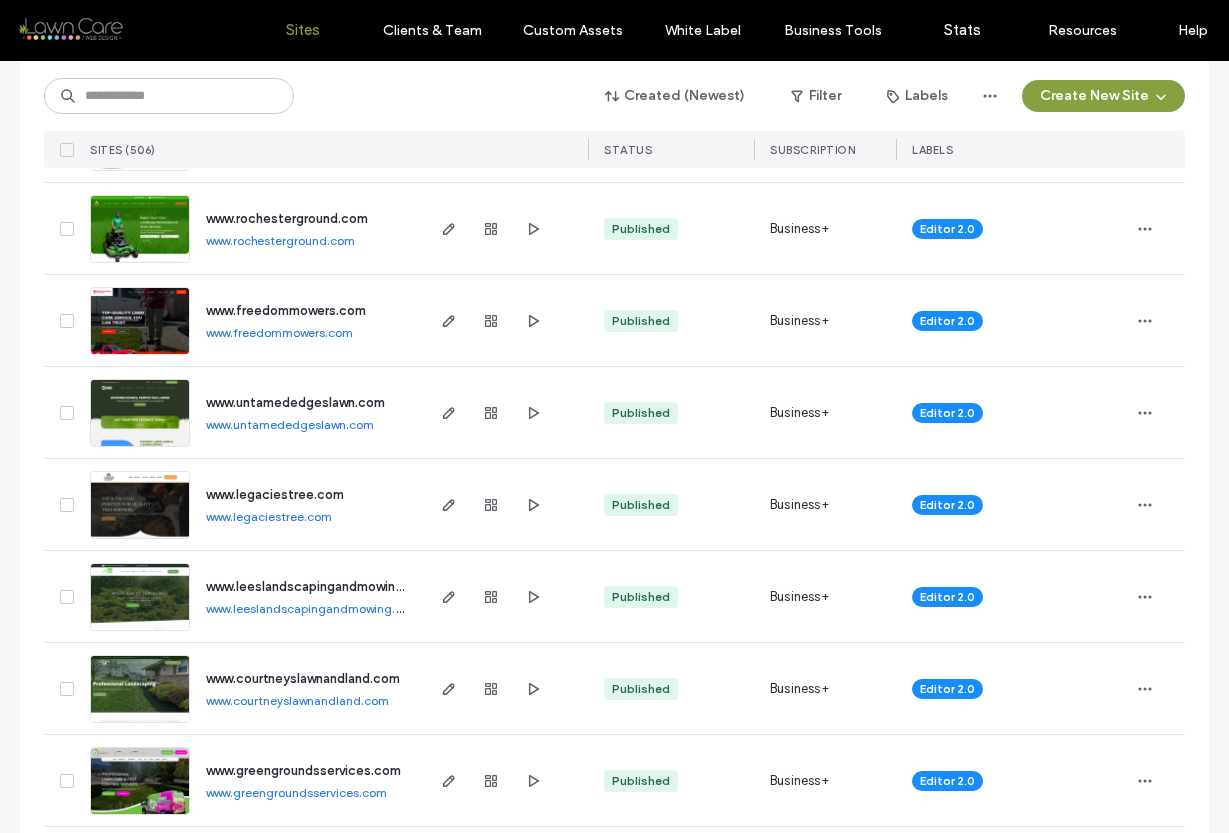 click on "www.rochesterground.com" at bounding box center [280, 240] 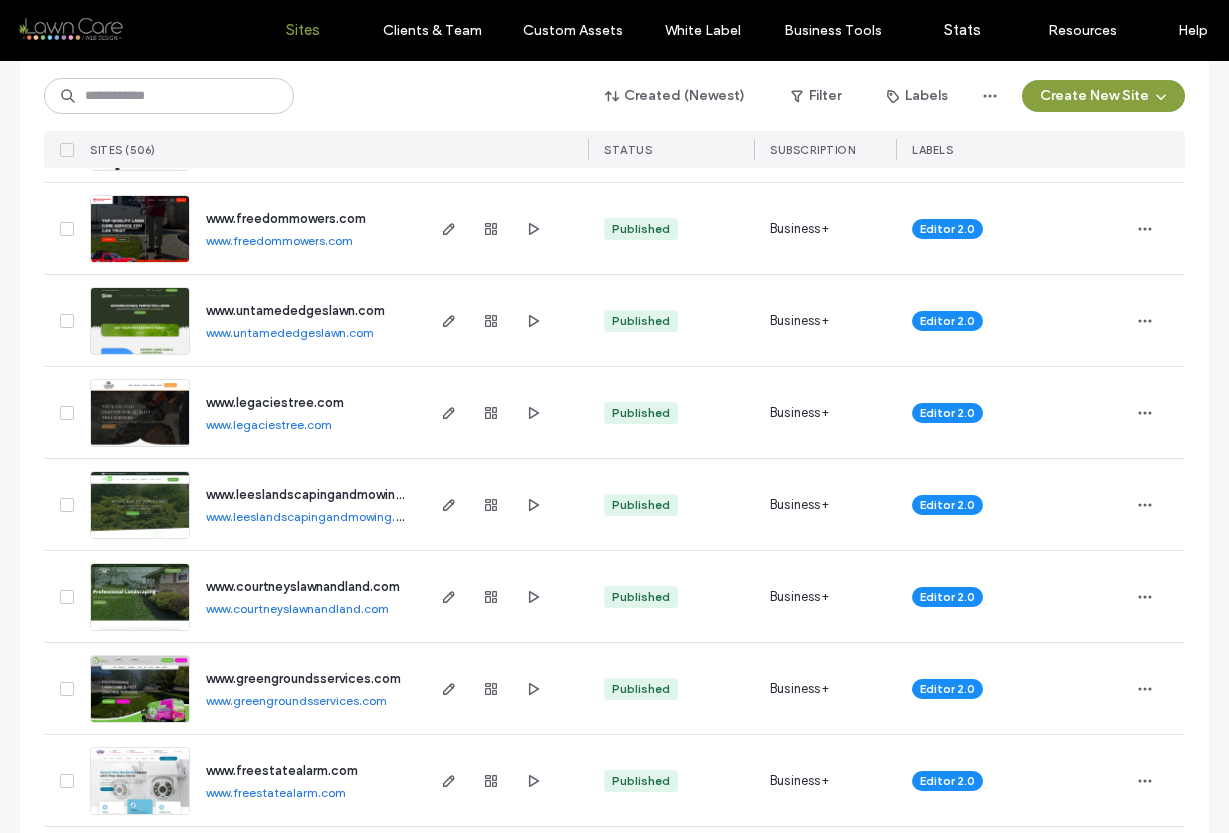 scroll, scrollTop: 6484, scrollLeft: 0, axis: vertical 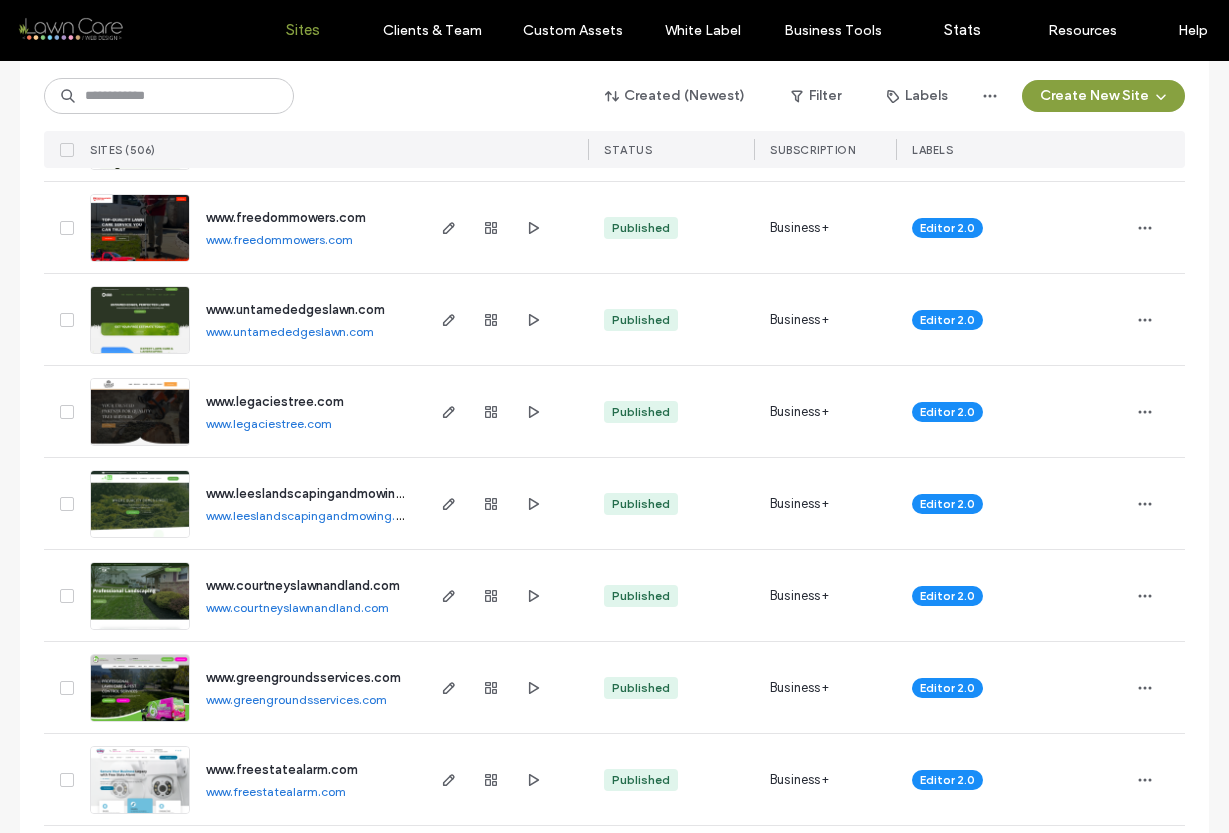 click on "www.freedommowers.com" at bounding box center (279, 239) 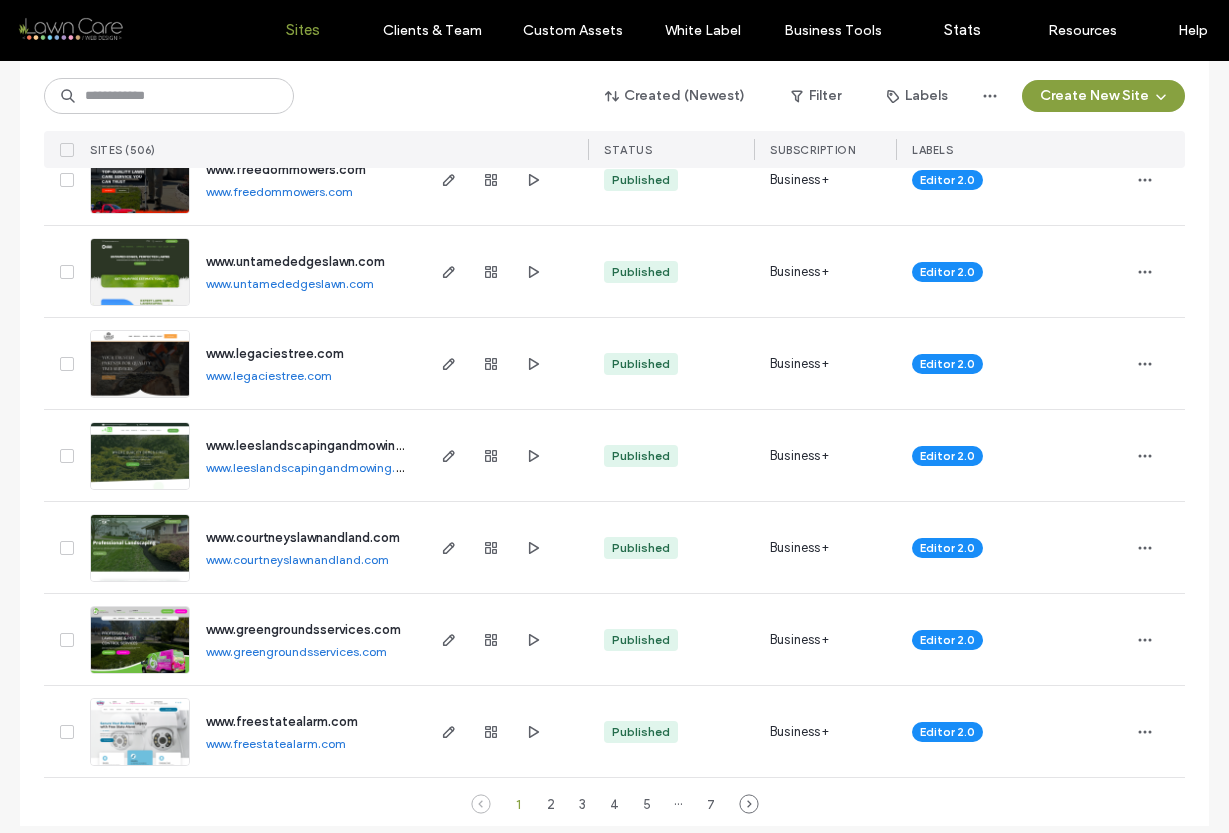 scroll, scrollTop: 6549, scrollLeft: 0, axis: vertical 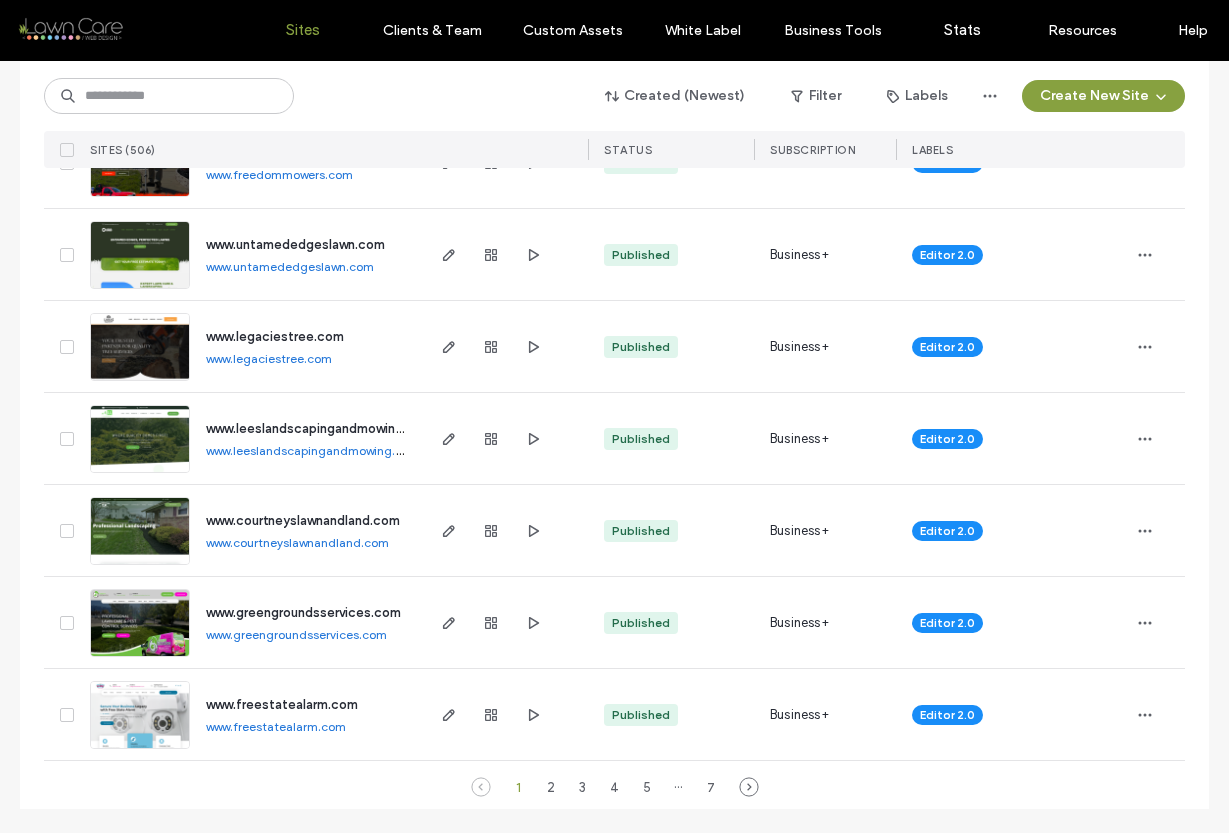 click on "www.untamededgeslawn.com" at bounding box center (290, 266) 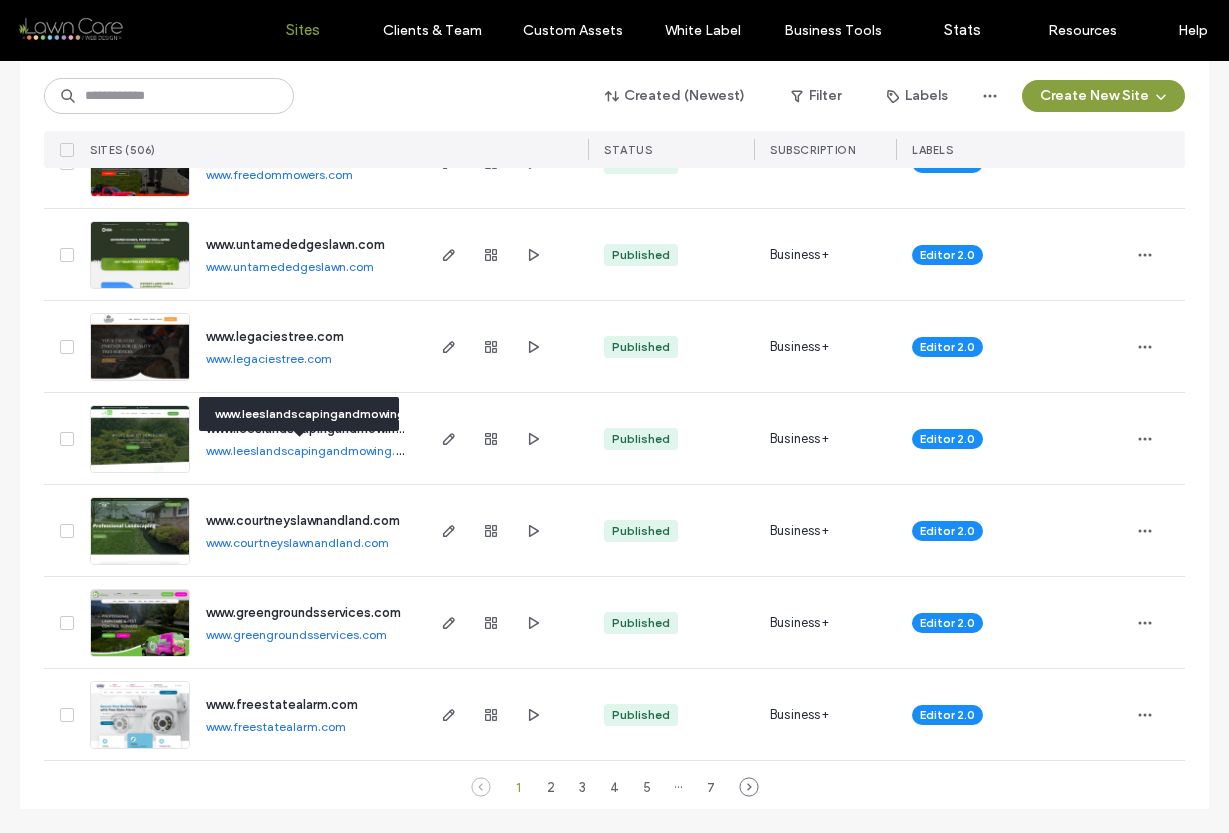 click on "www.leeslandscapingandmowing.com" at bounding box center (313, 450) 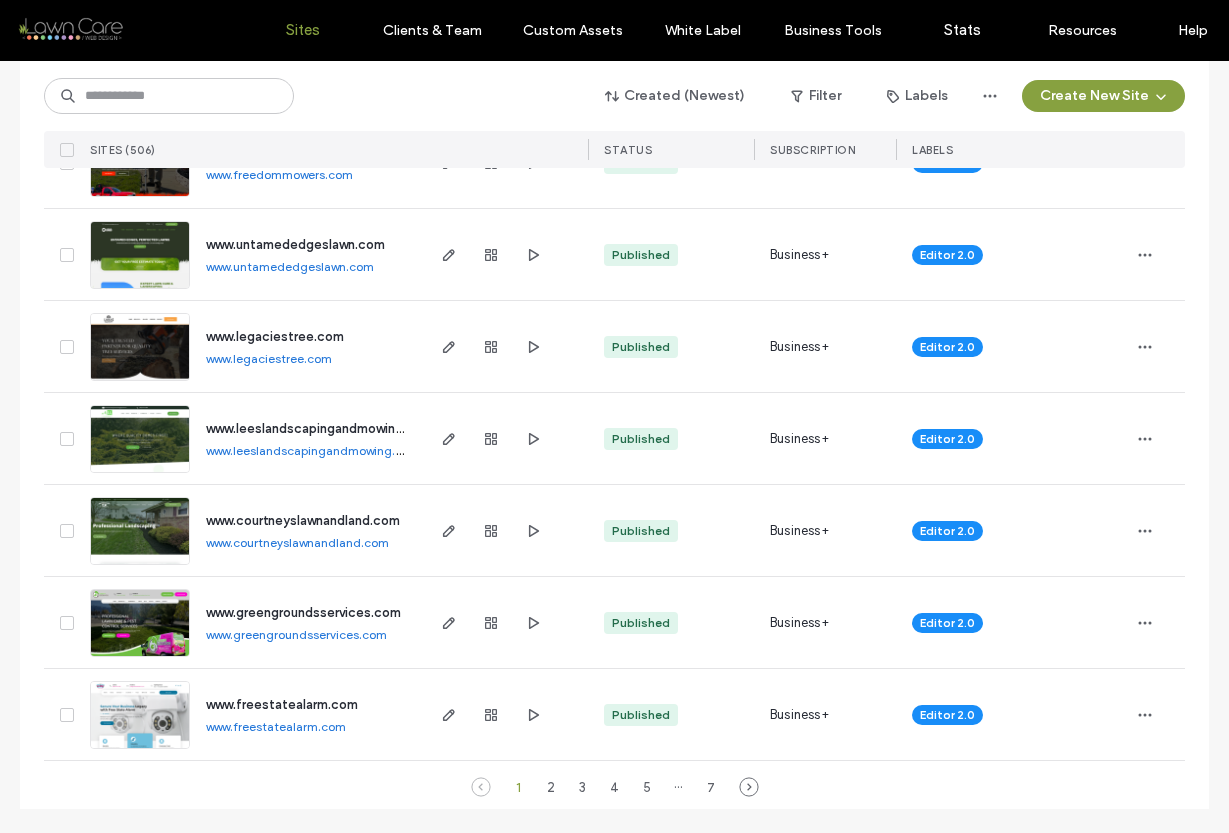 click on "www.courtneyslawnandland.com" at bounding box center (297, 542) 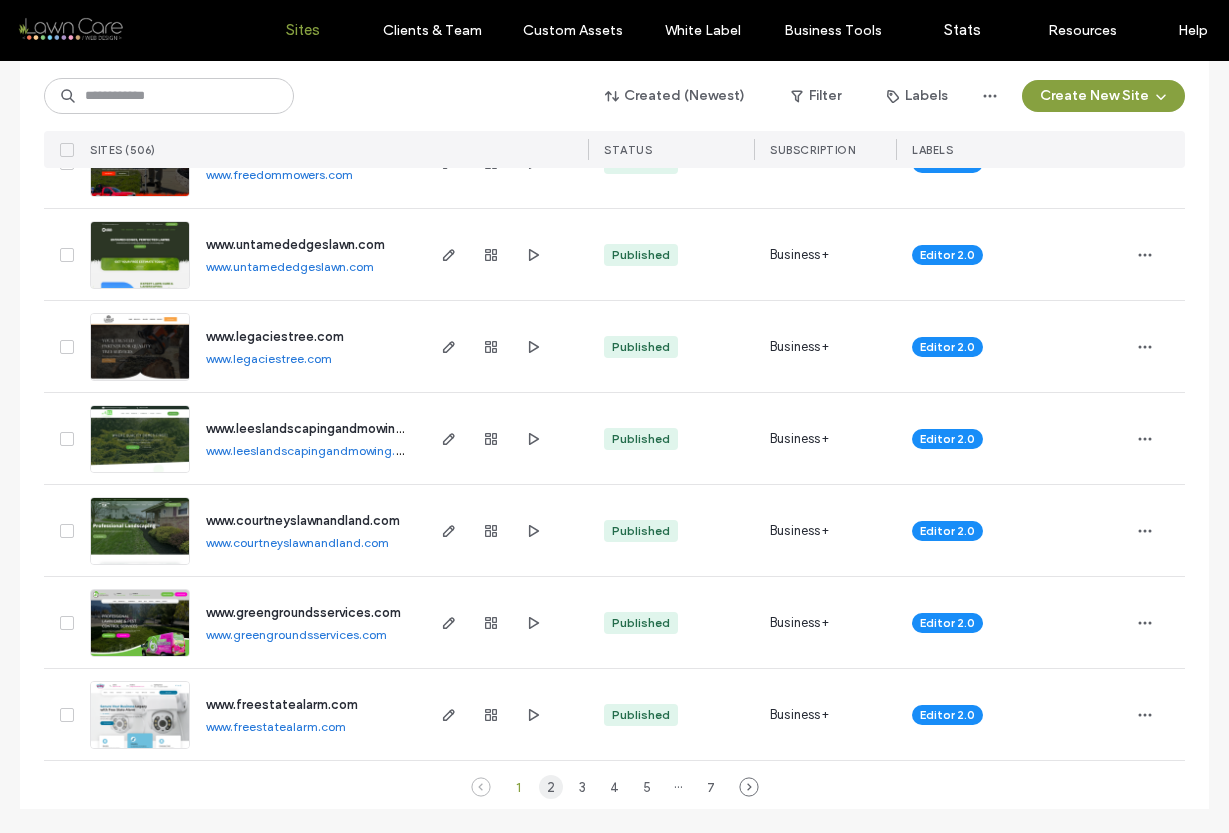 click on "2" at bounding box center [551, 787] 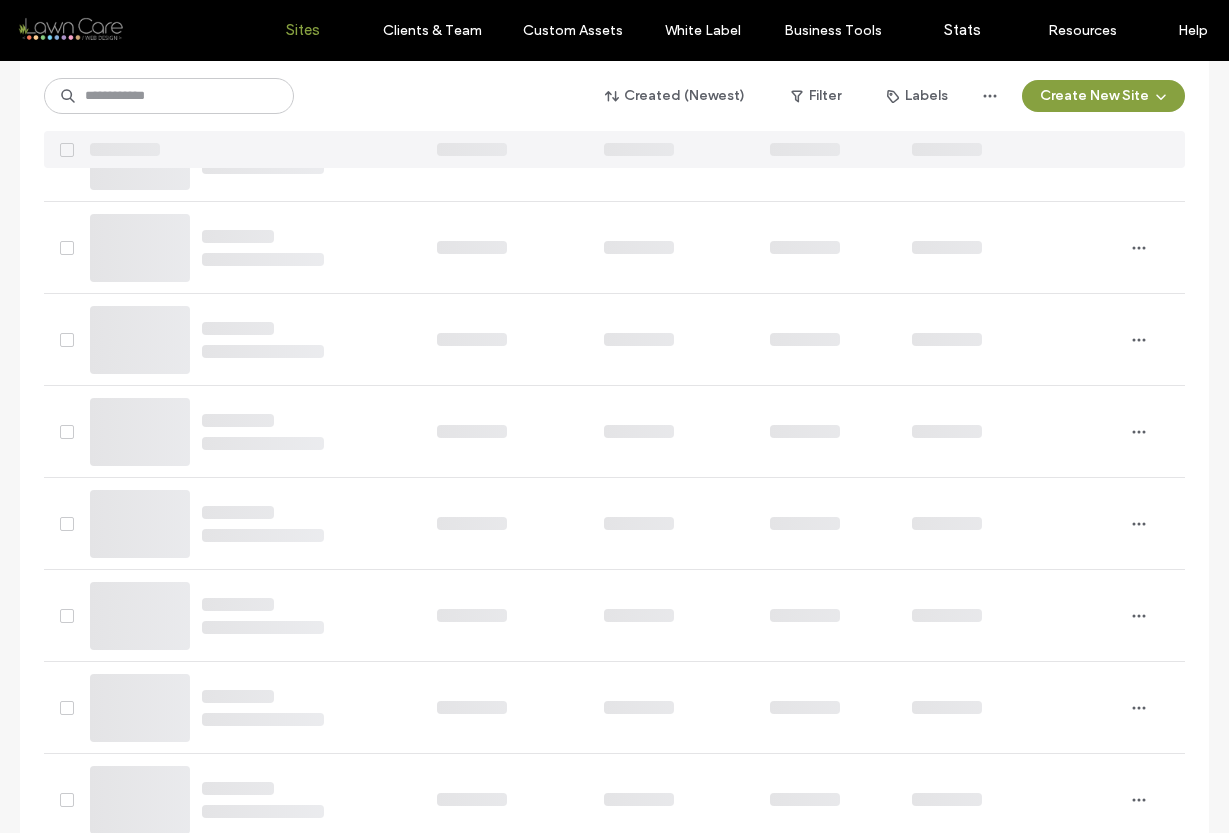 scroll, scrollTop: 0, scrollLeft: 0, axis: both 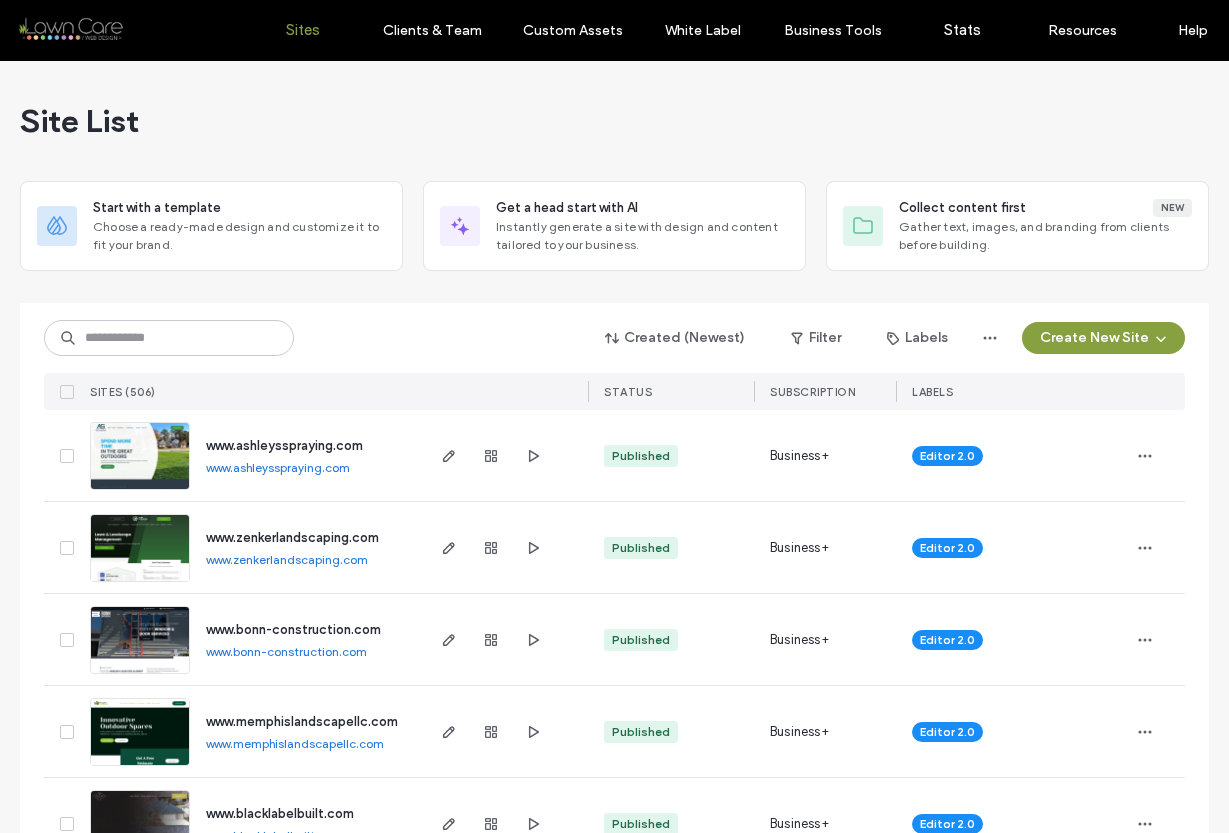 click on "www.ashleysspraying.com" at bounding box center [278, 467] 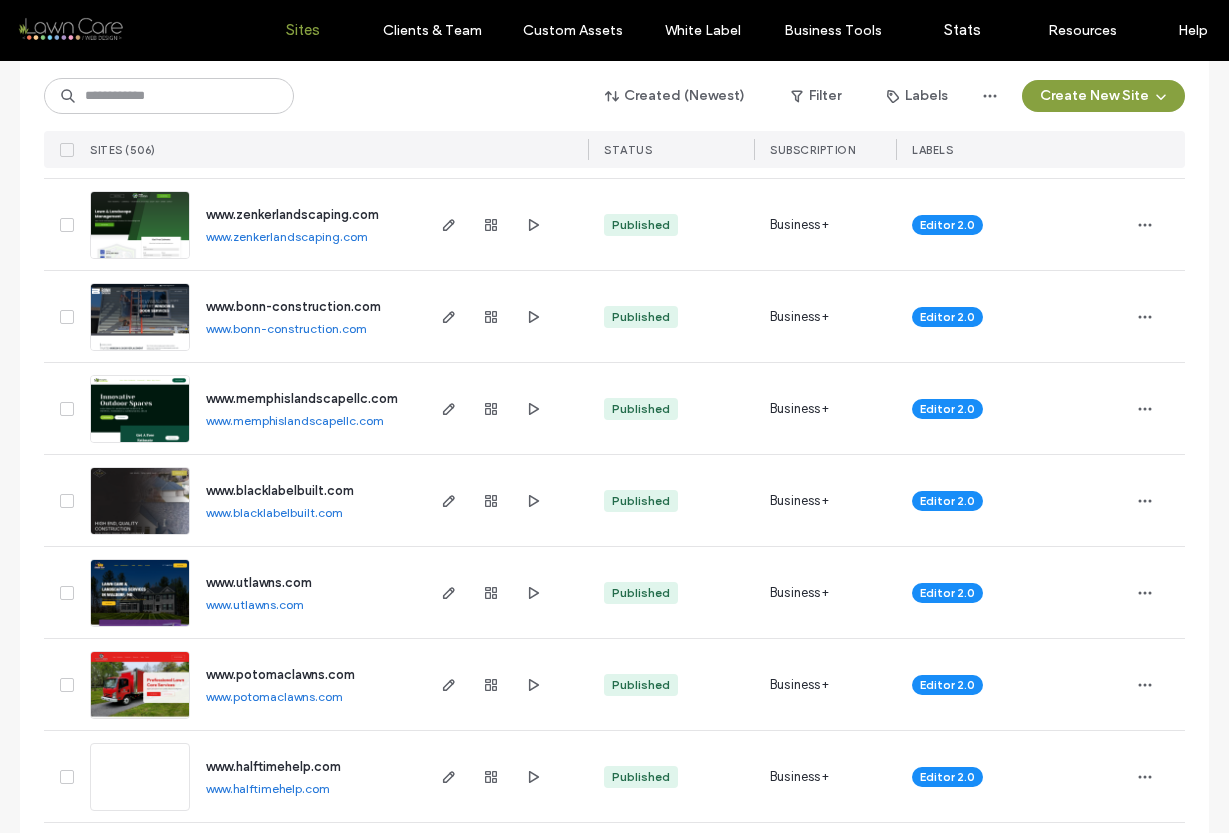 scroll, scrollTop: 348, scrollLeft: 0, axis: vertical 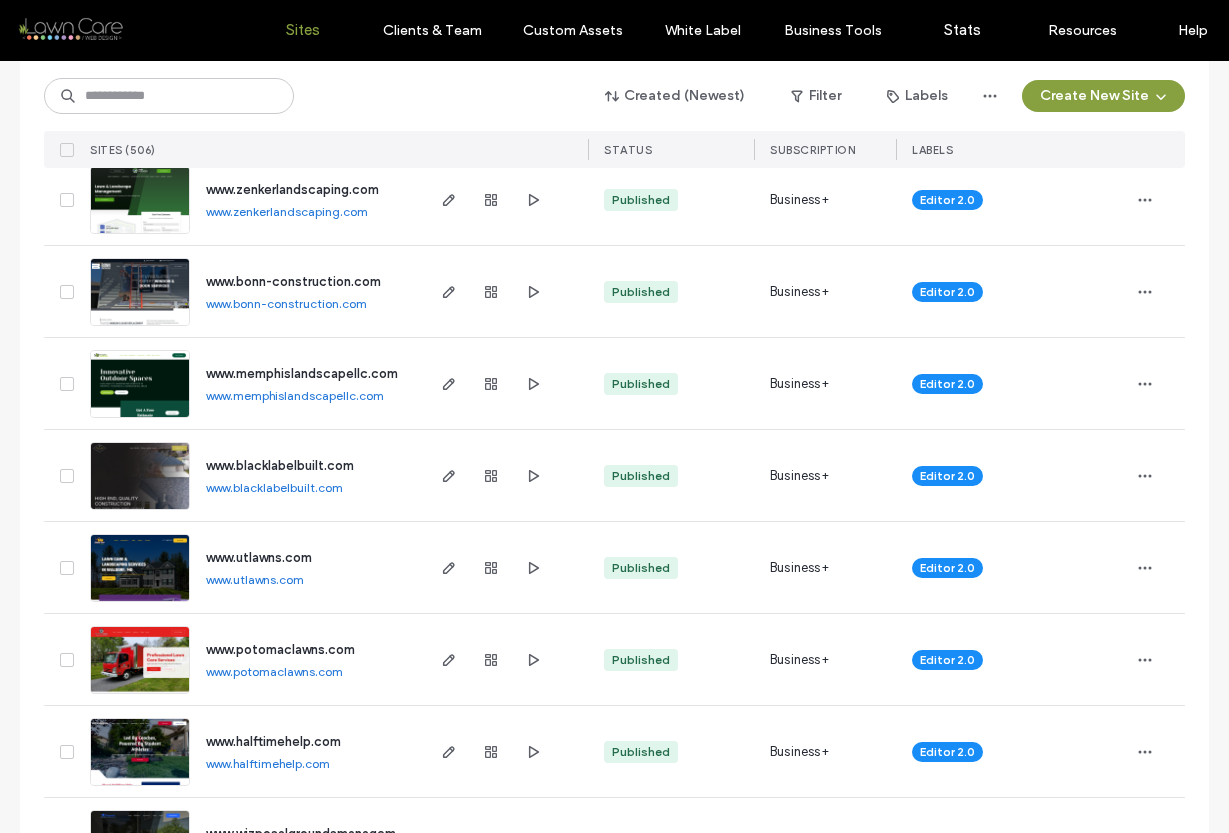click on "www.zenkerlandscaping.com" at bounding box center [287, 211] 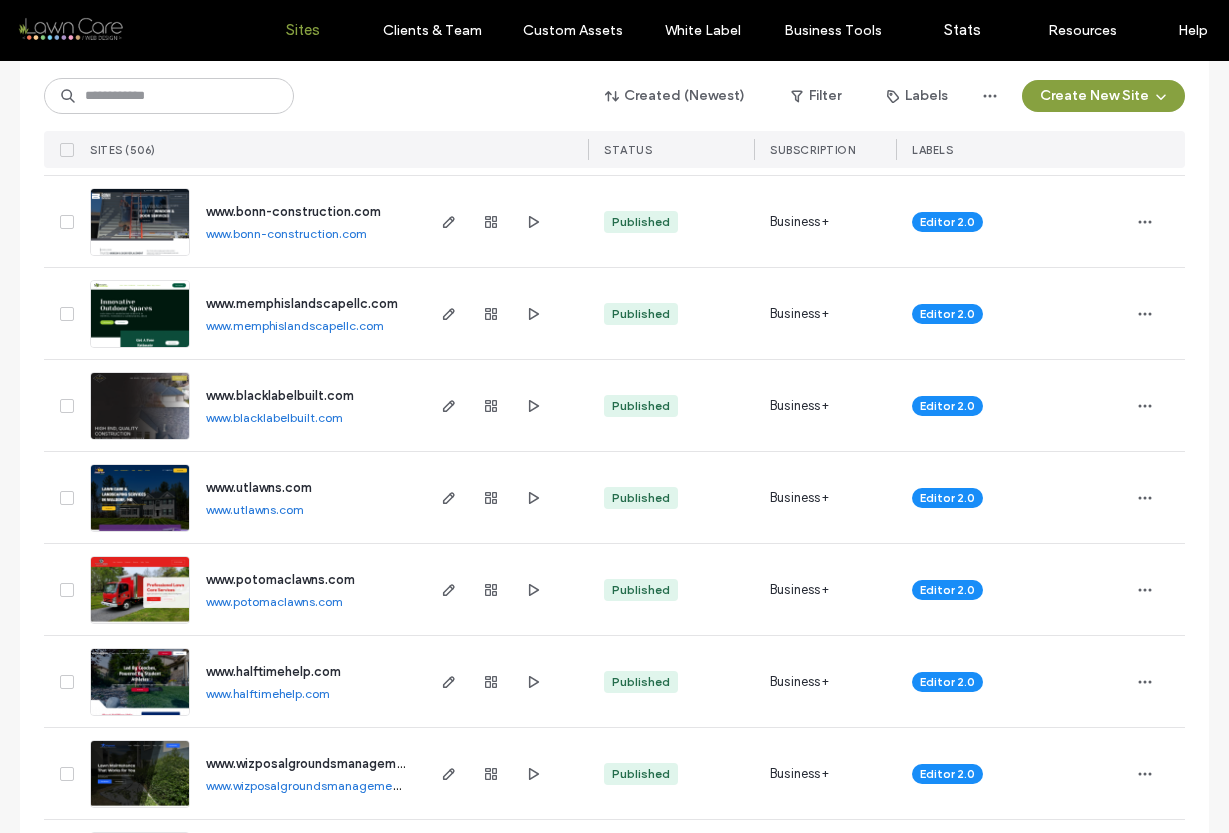 scroll, scrollTop: 422, scrollLeft: 0, axis: vertical 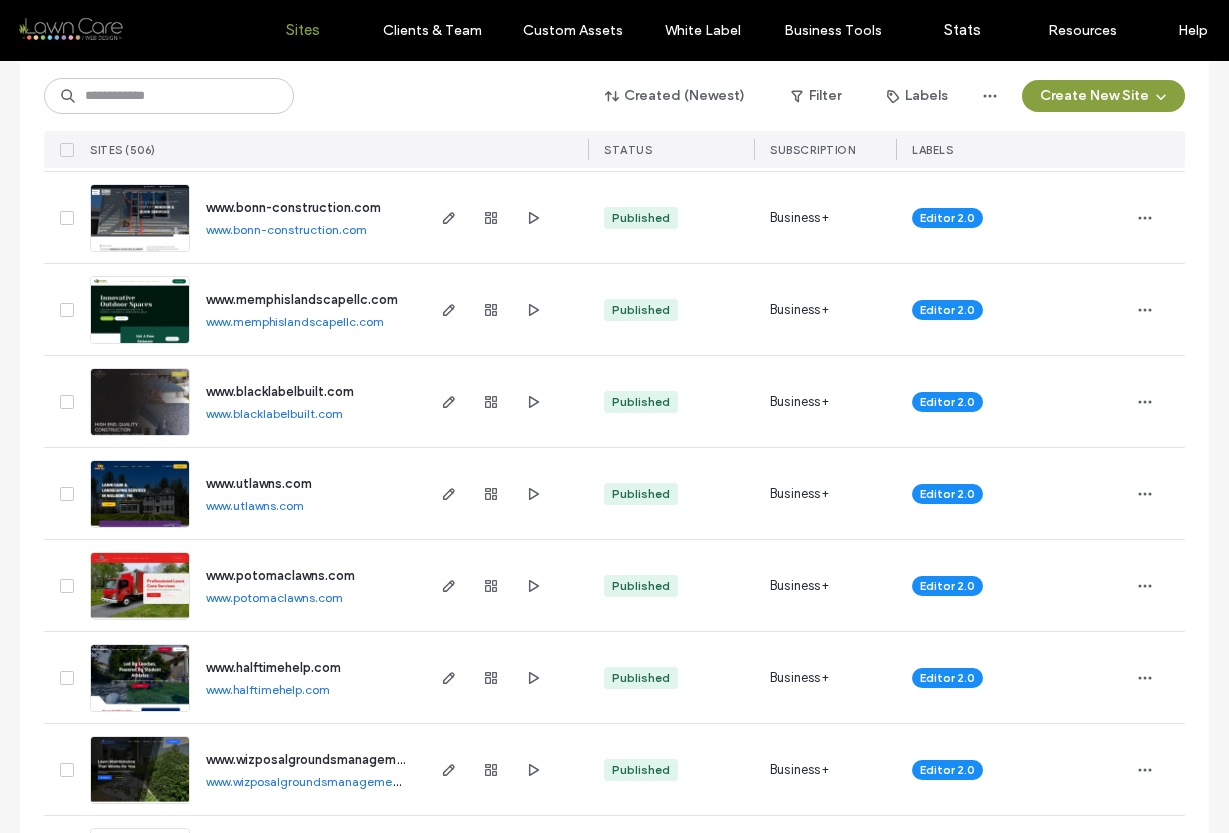 click on "www.bonn-construction.com" at bounding box center [286, 229] 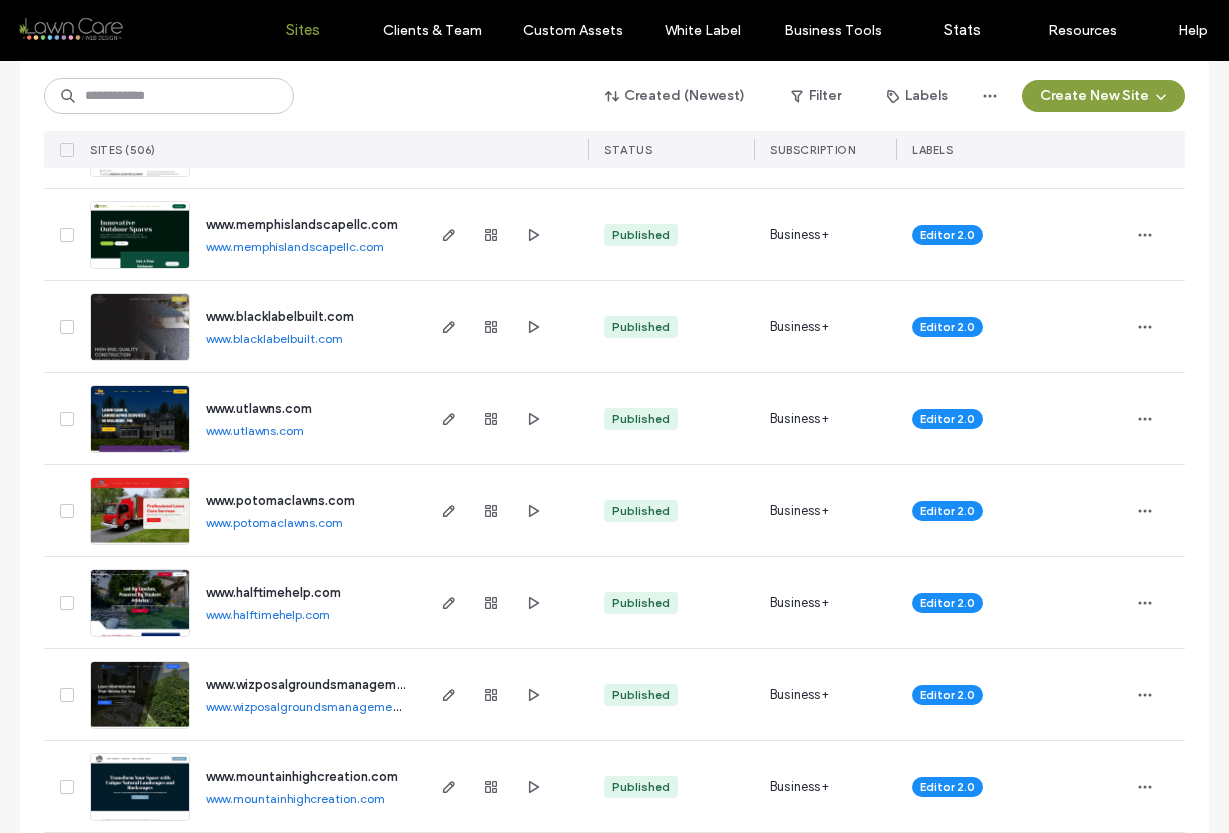 scroll, scrollTop: 501, scrollLeft: 0, axis: vertical 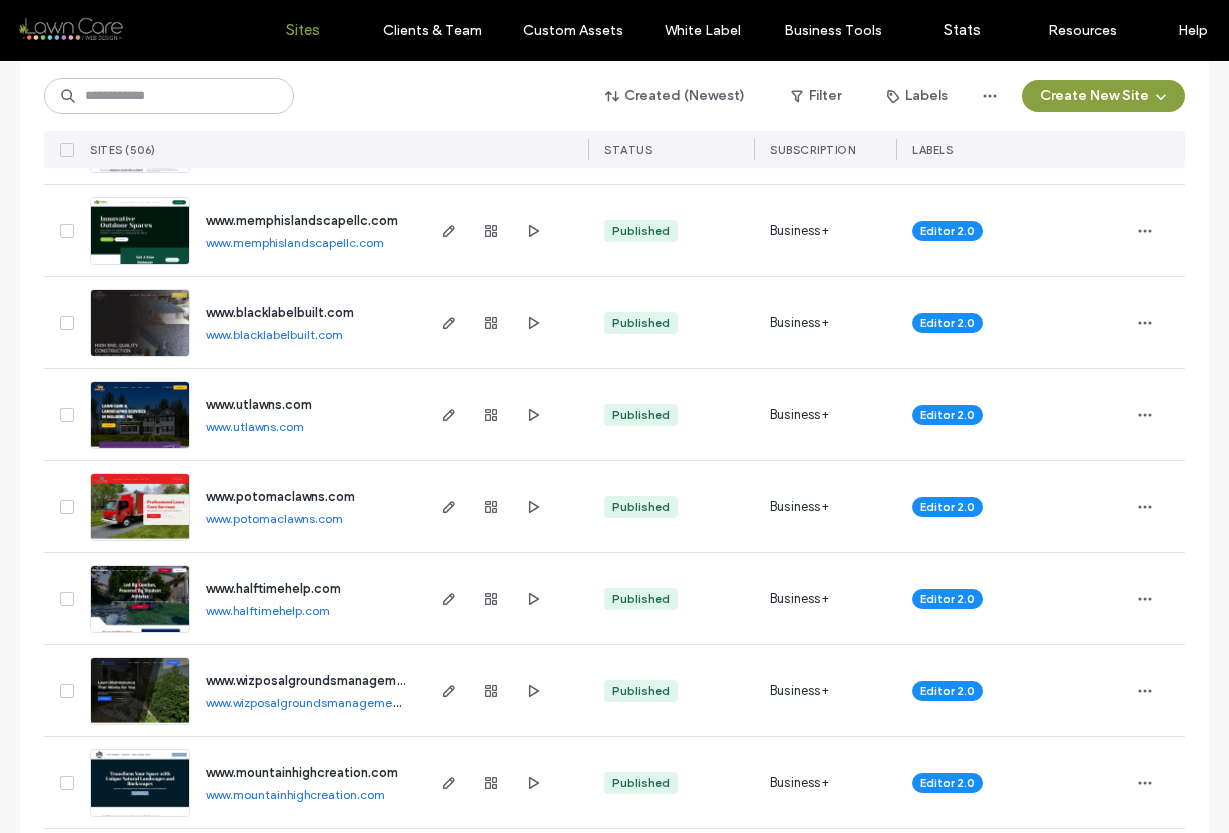 click on "www.memphislandscapellc.com" at bounding box center [295, 242] 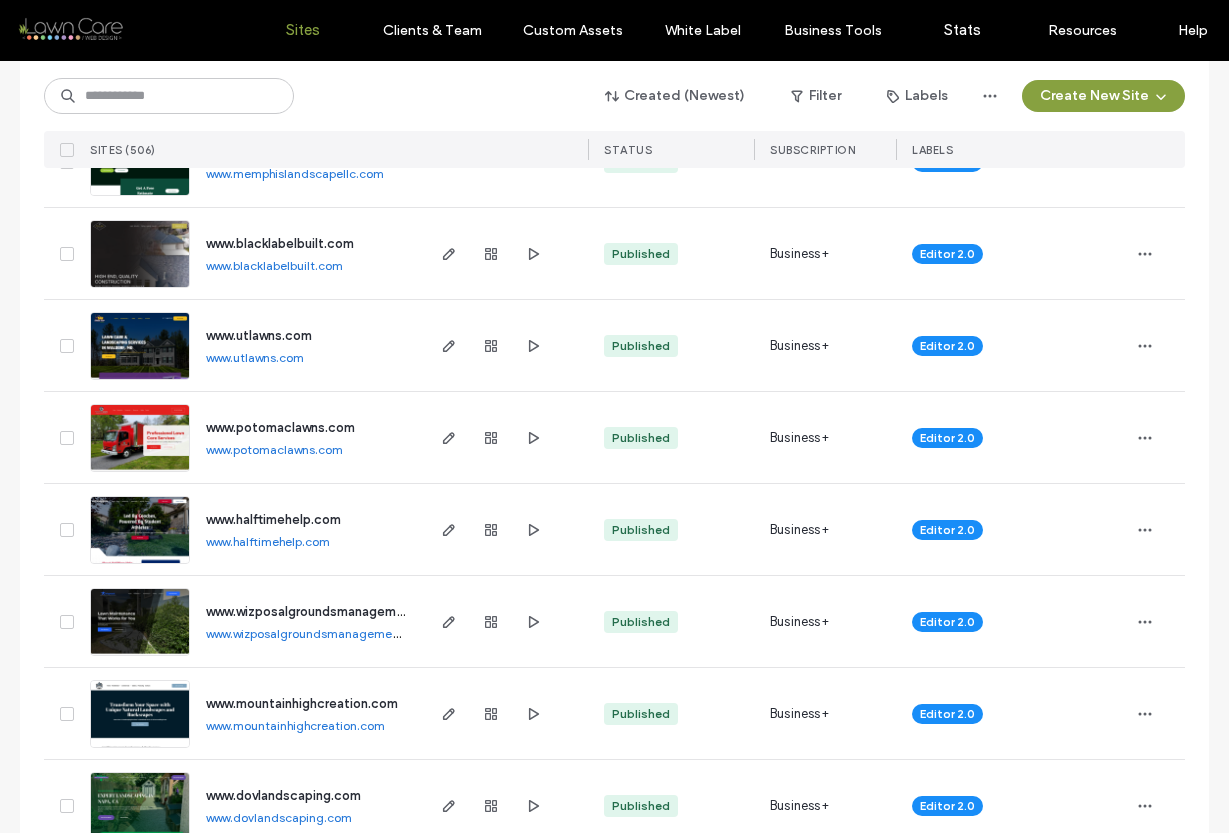 scroll, scrollTop: 604, scrollLeft: 0, axis: vertical 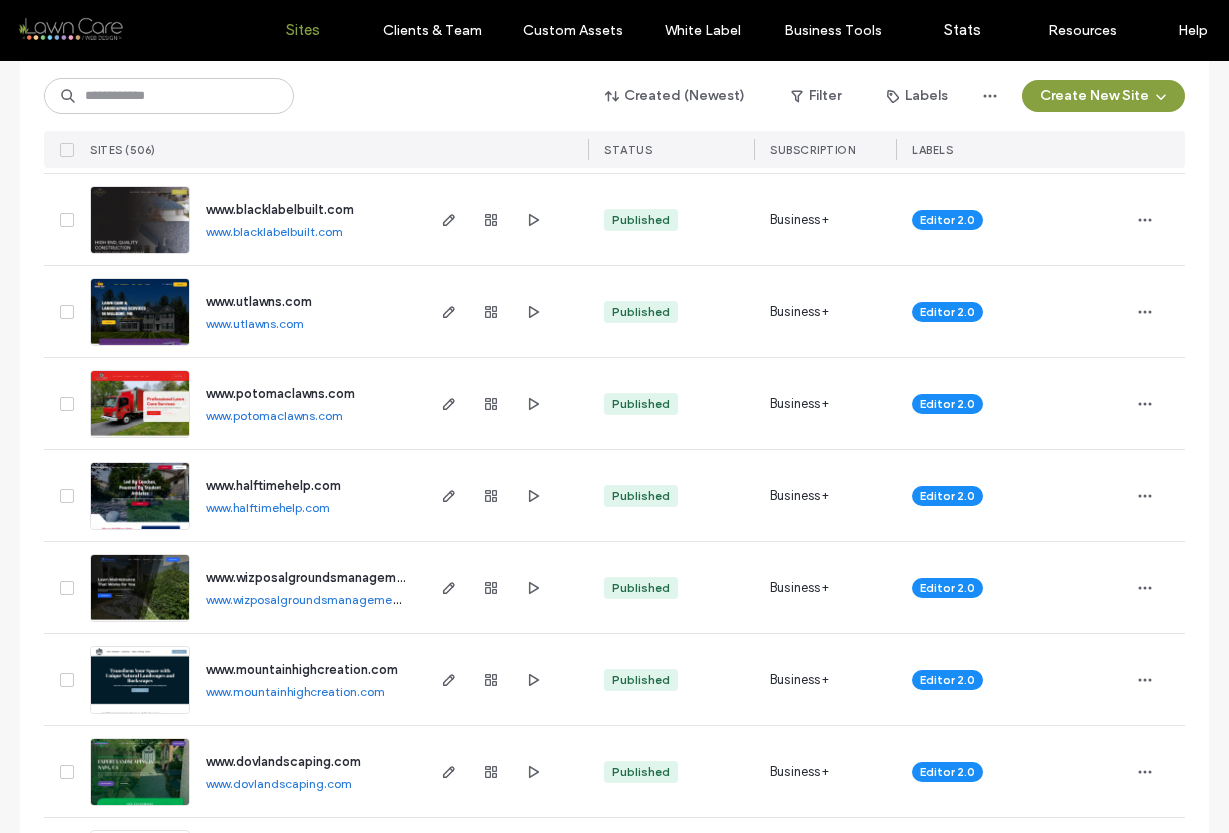click on "www.blacklabelbuilt.com" at bounding box center (274, 231) 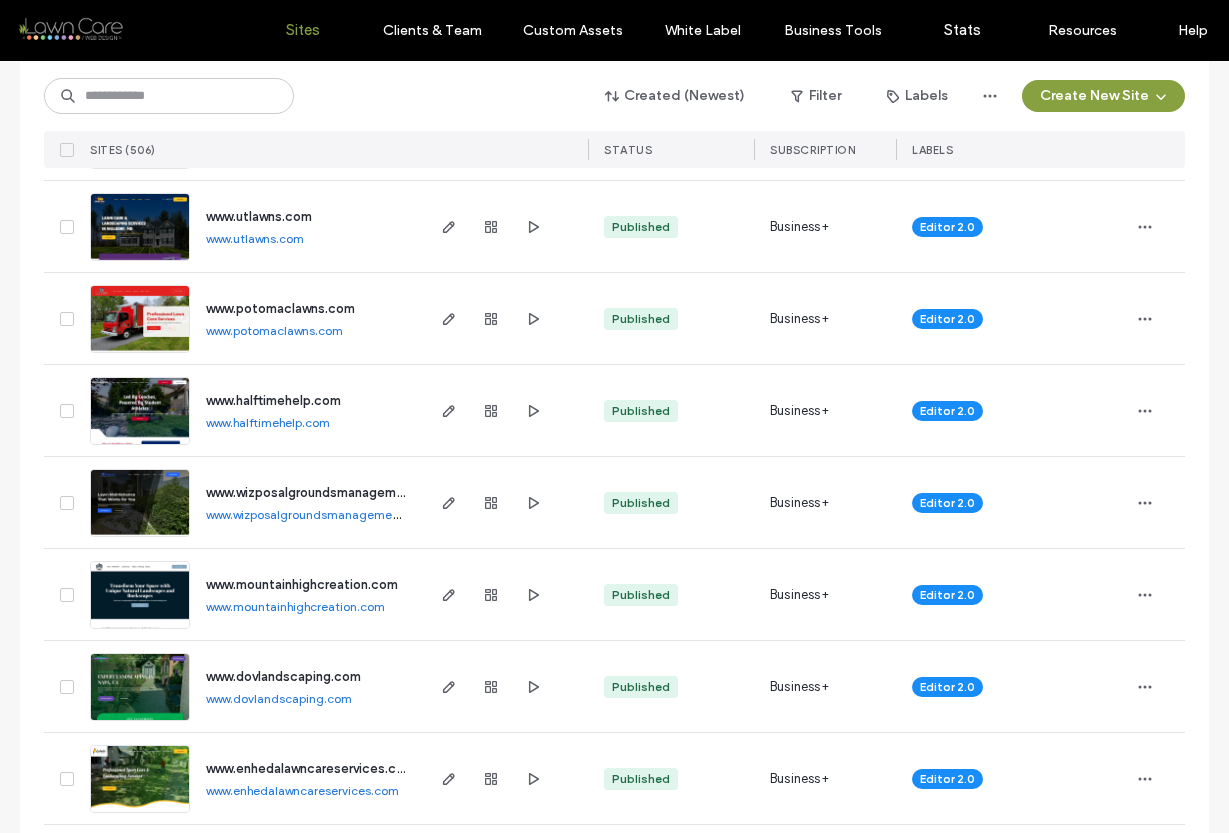 scroll, scrollTop: 693, scrollLeft: 0, axis: vertical 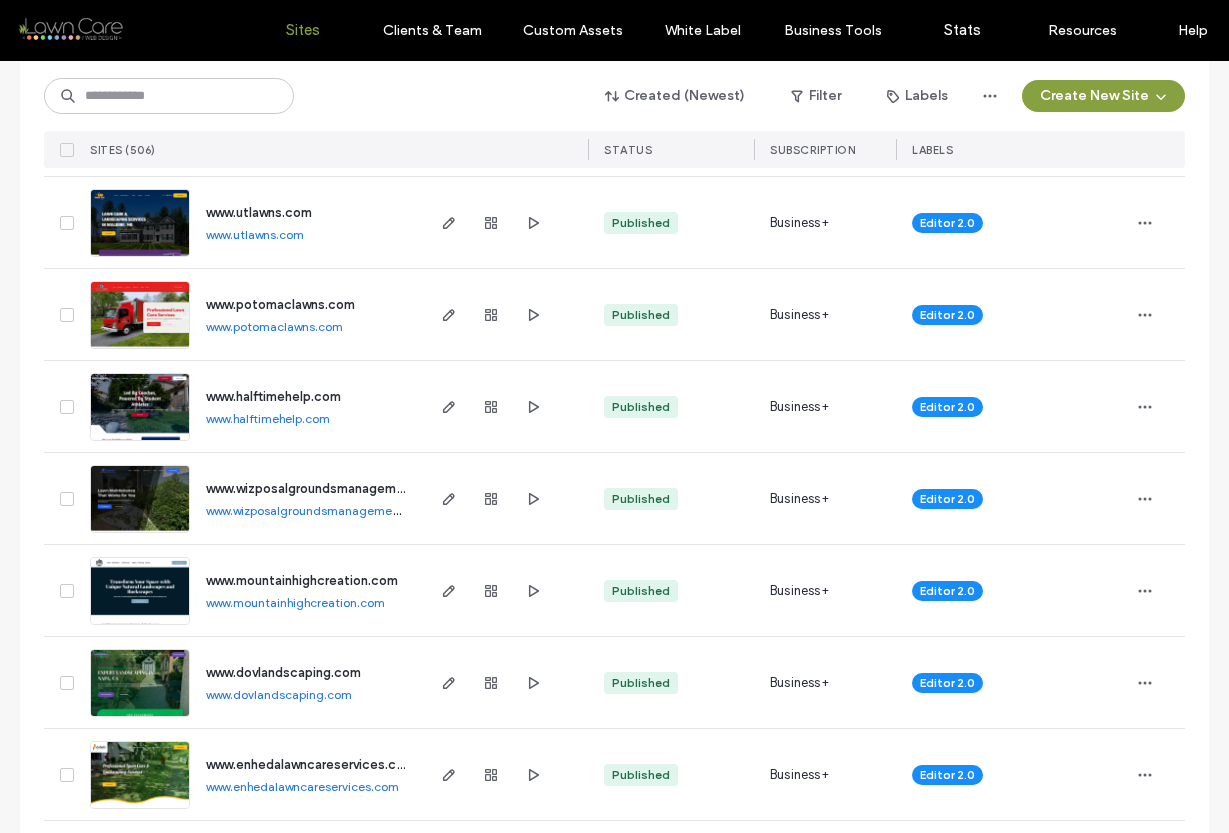 click on "www.utlawns.com" at bounding box center [255, 234] 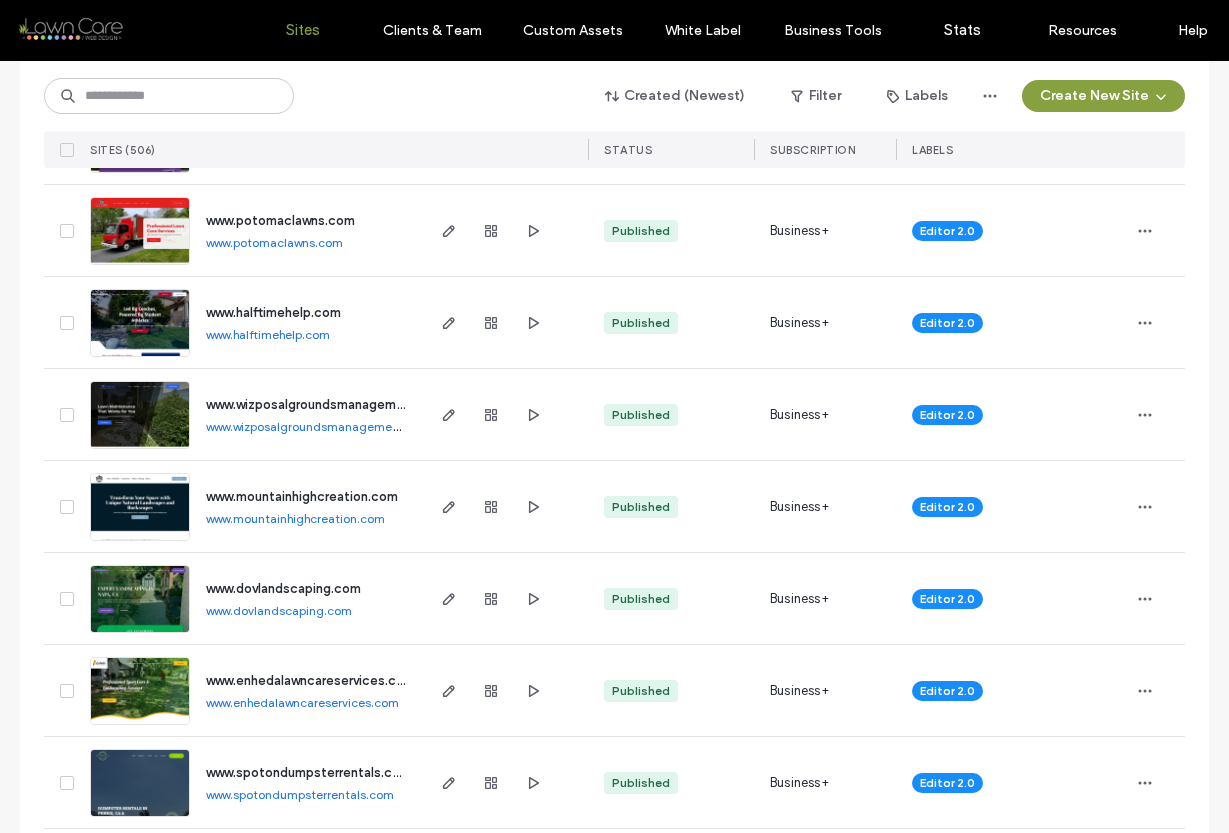 scroll, scrollTop: 781, scrollLeft: 0, axis: vertical 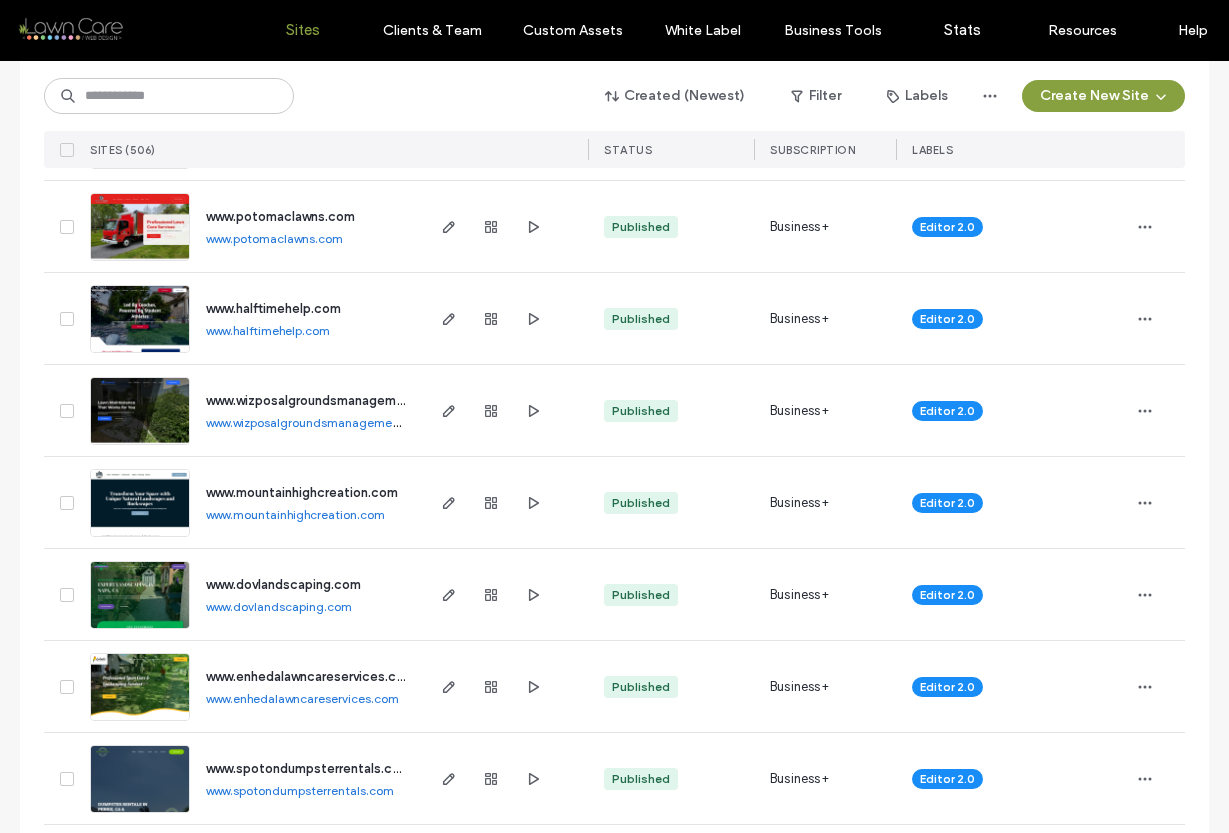 click on "www.potomaclawns.com" at bounding box center (274, 238) 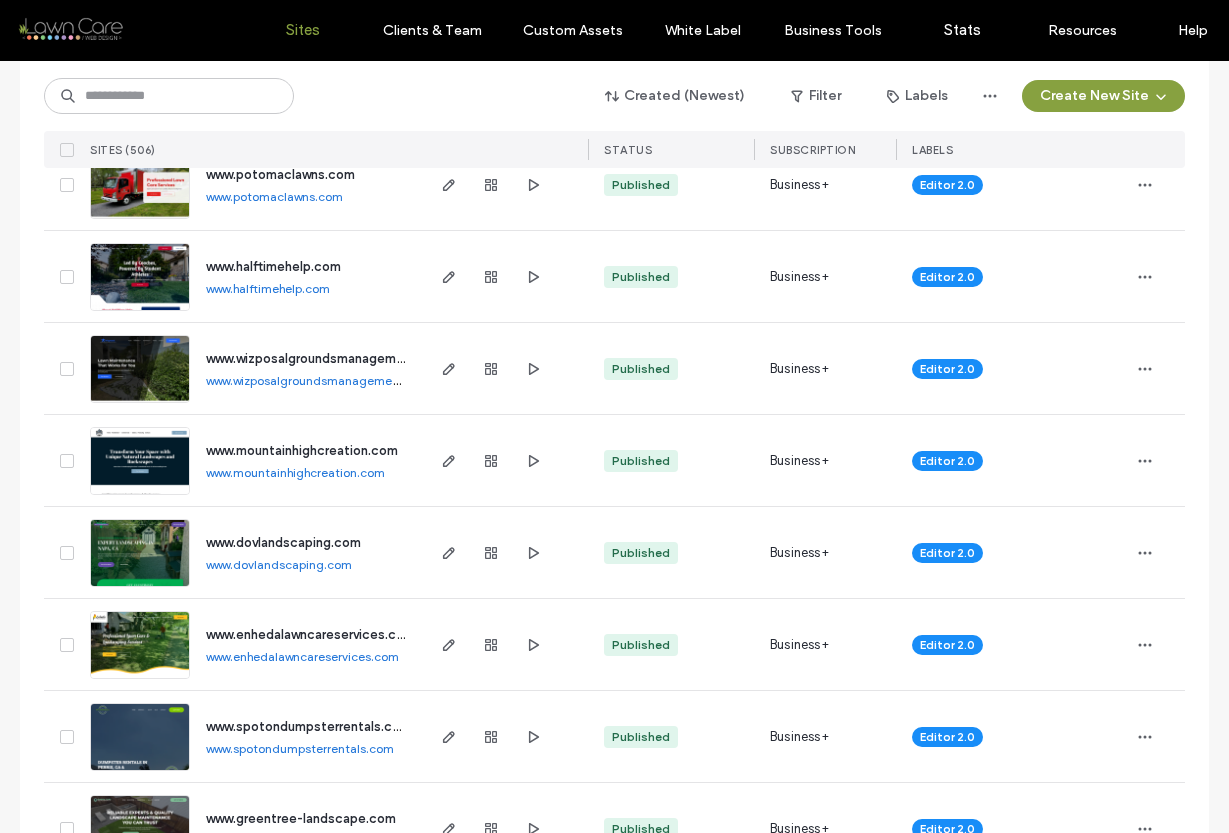 scroll, scrollTop: 858, scrollLeft: 0, axis: vertical 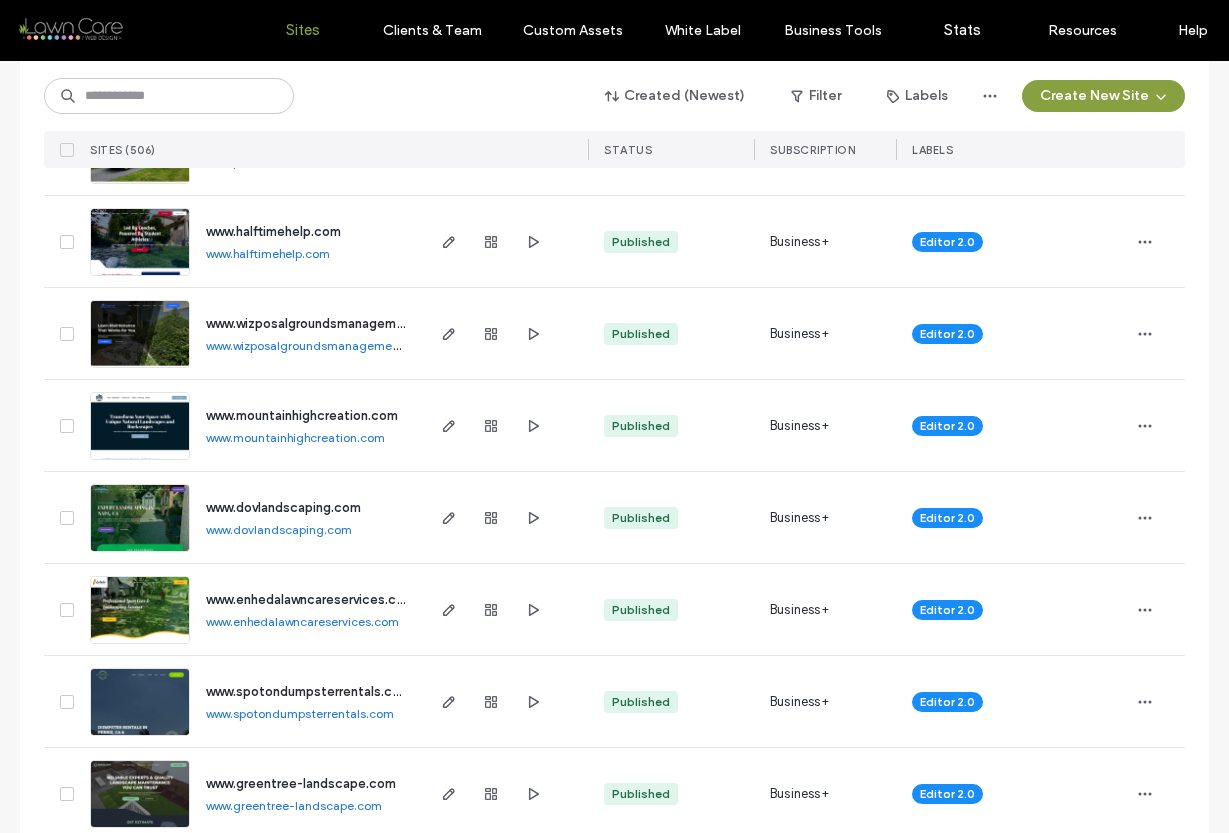 click on "www.halftimehelp.com" at bounding box center (268, 253) 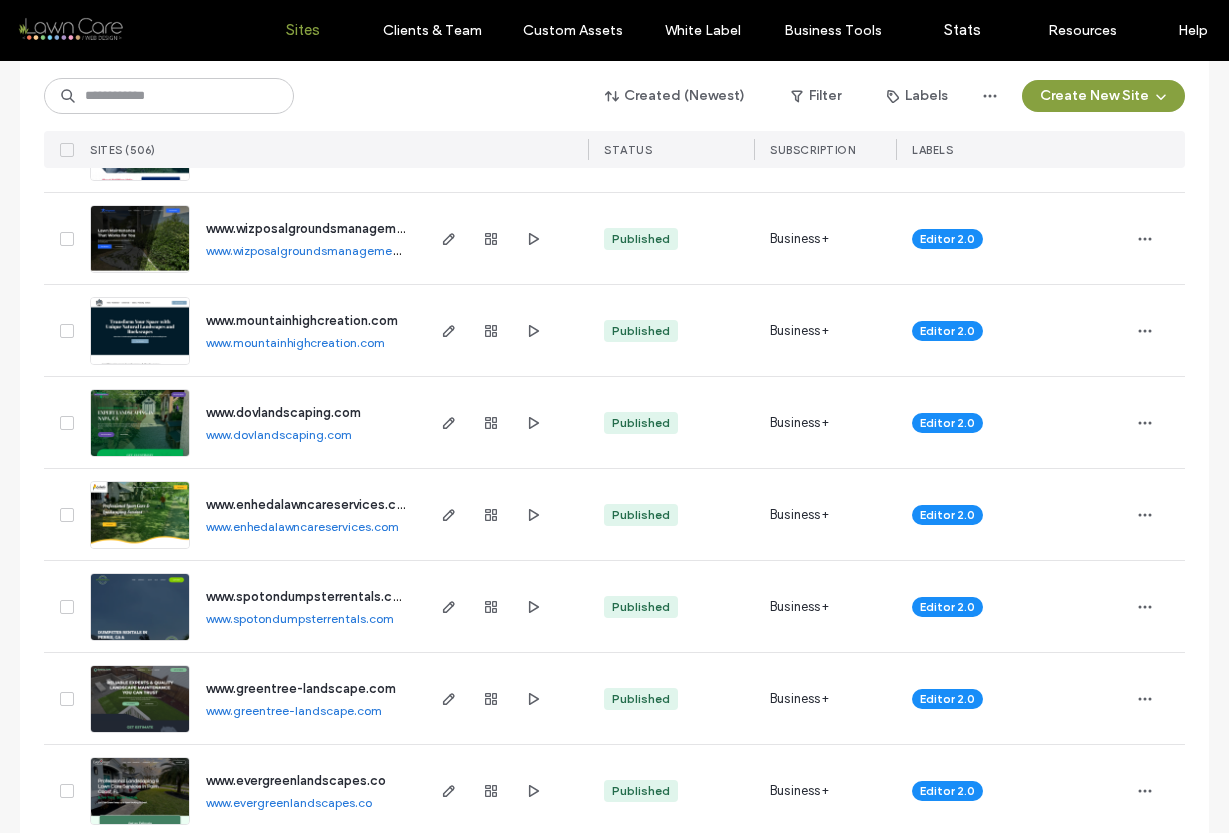 scroll, scrollTop: 976, scrollLeft: 0, axis: vertical 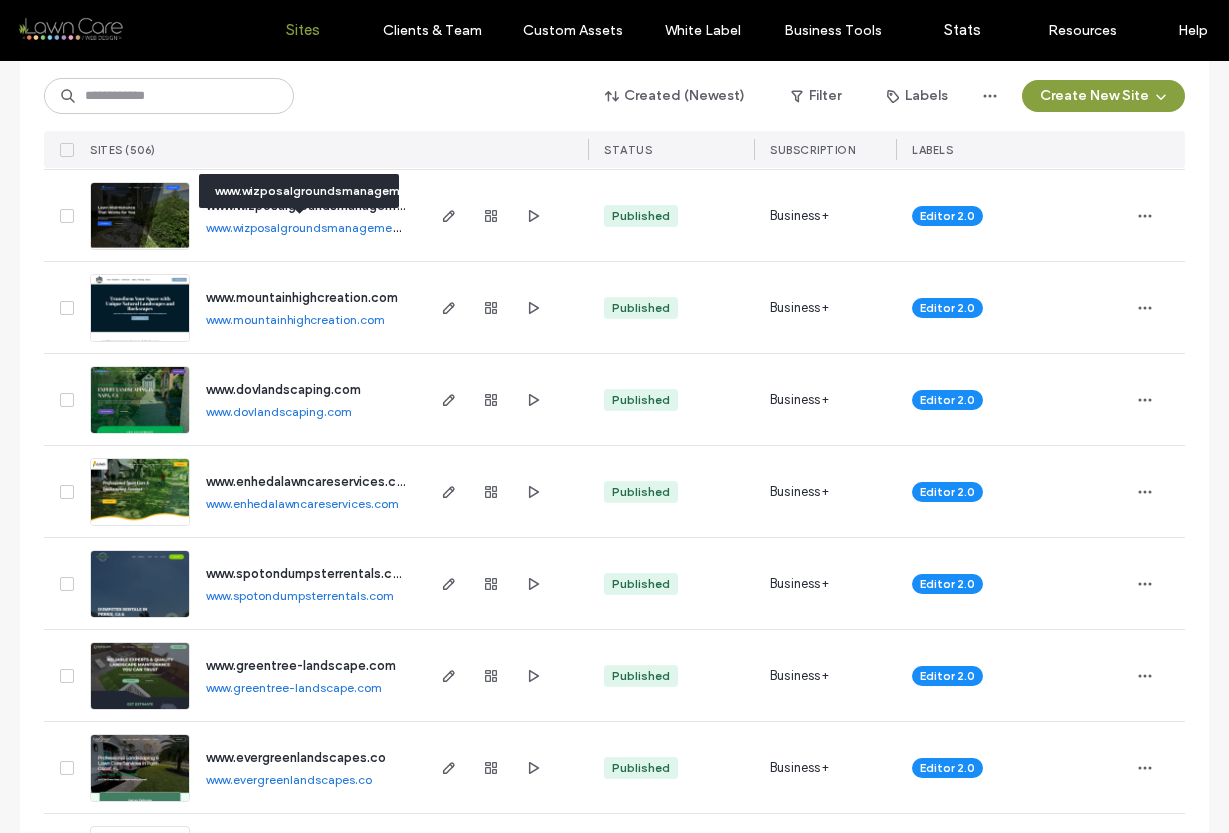 click on "www.wizposalgroundsmanagement.com" at bounding box center [319, 227] 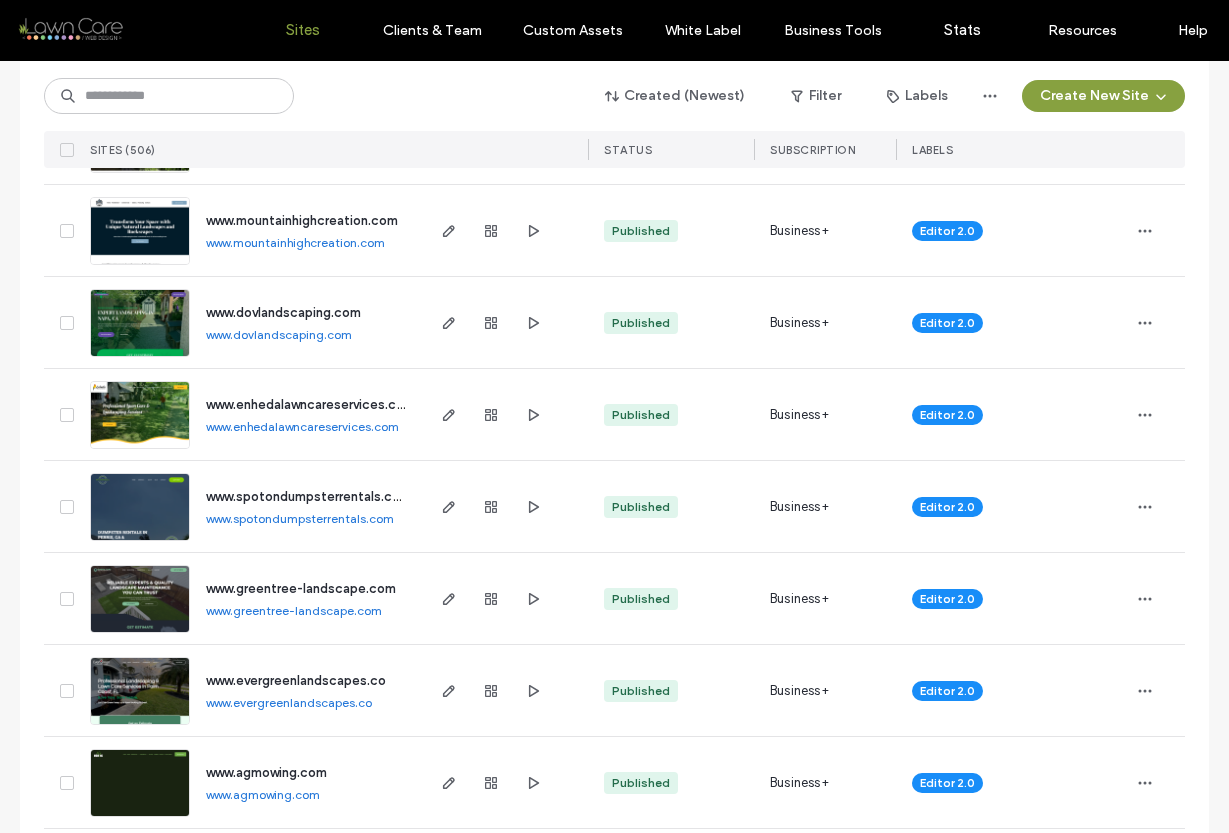 scroll, scrollTop: 1062, scrollLeft: 0, axis: vertical 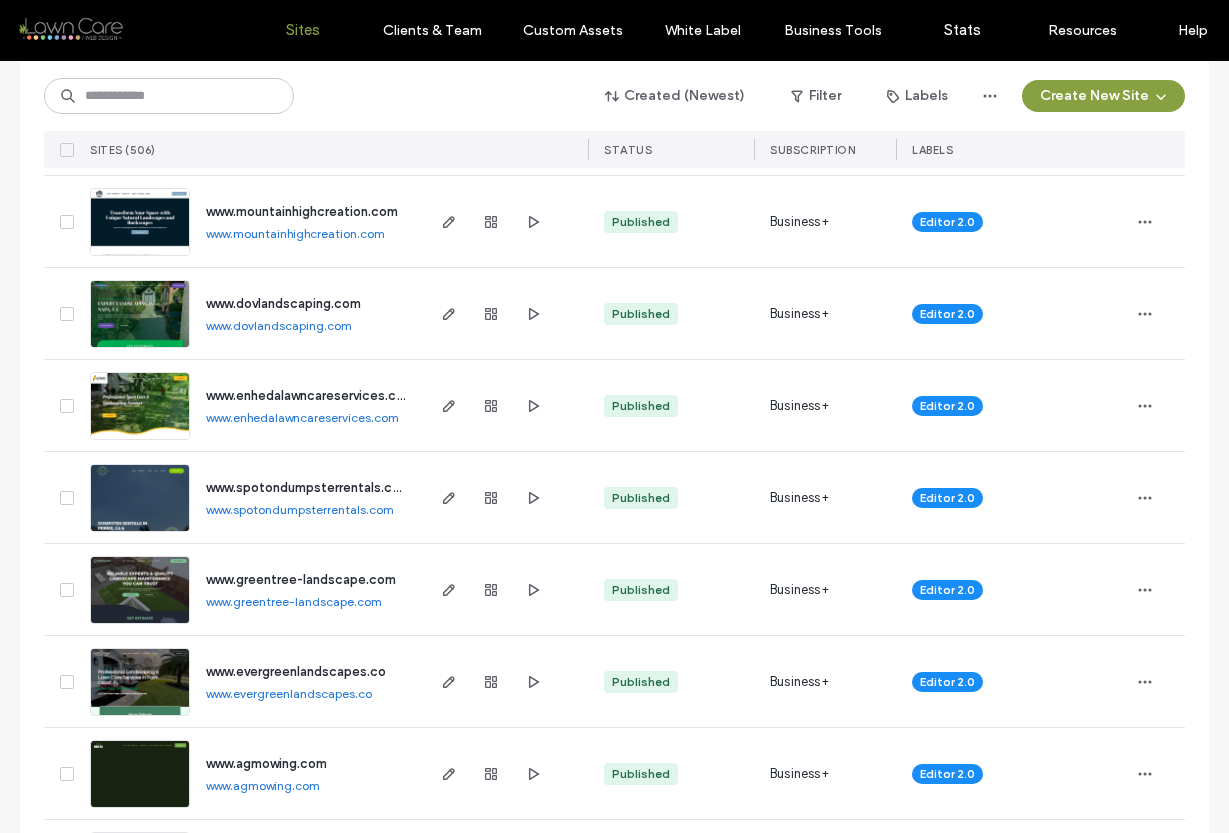 click on "www.mountainhighcreation.com" at bounding box center (295, 233) 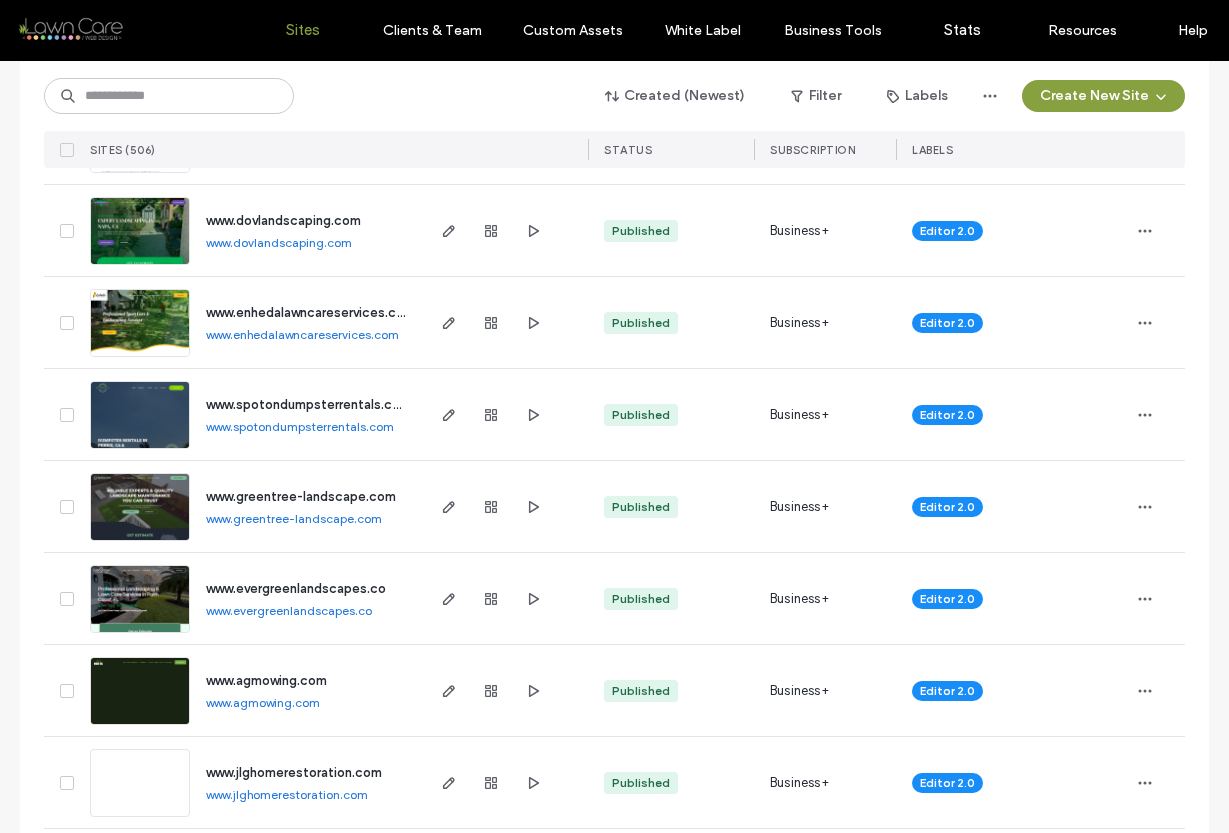 scroll, scrollTop: 1147, scrollLeft: 0, axis: vertical 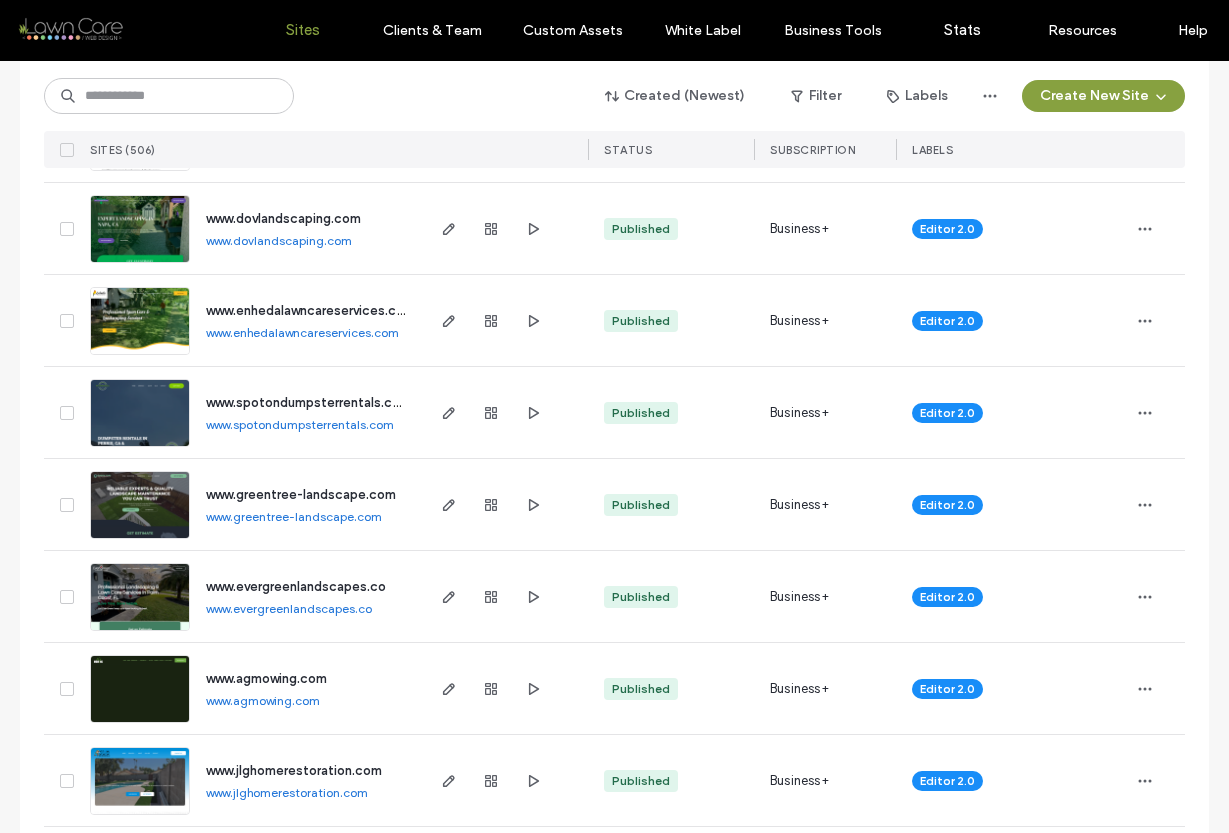 click on "www.dovlandscaping.com" at bounding box center [279, 240] 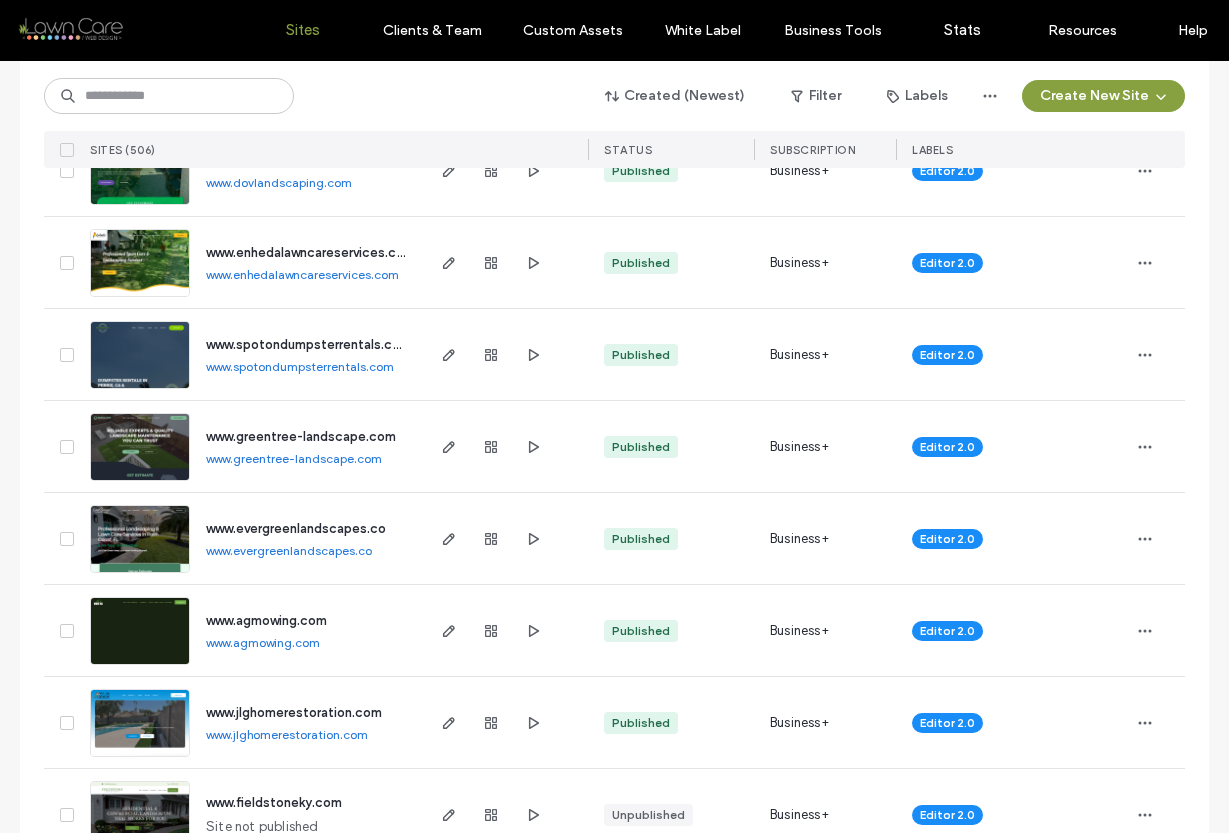 scroll, scrollTop: 1223, scrollLeft: 0, axis: vertical 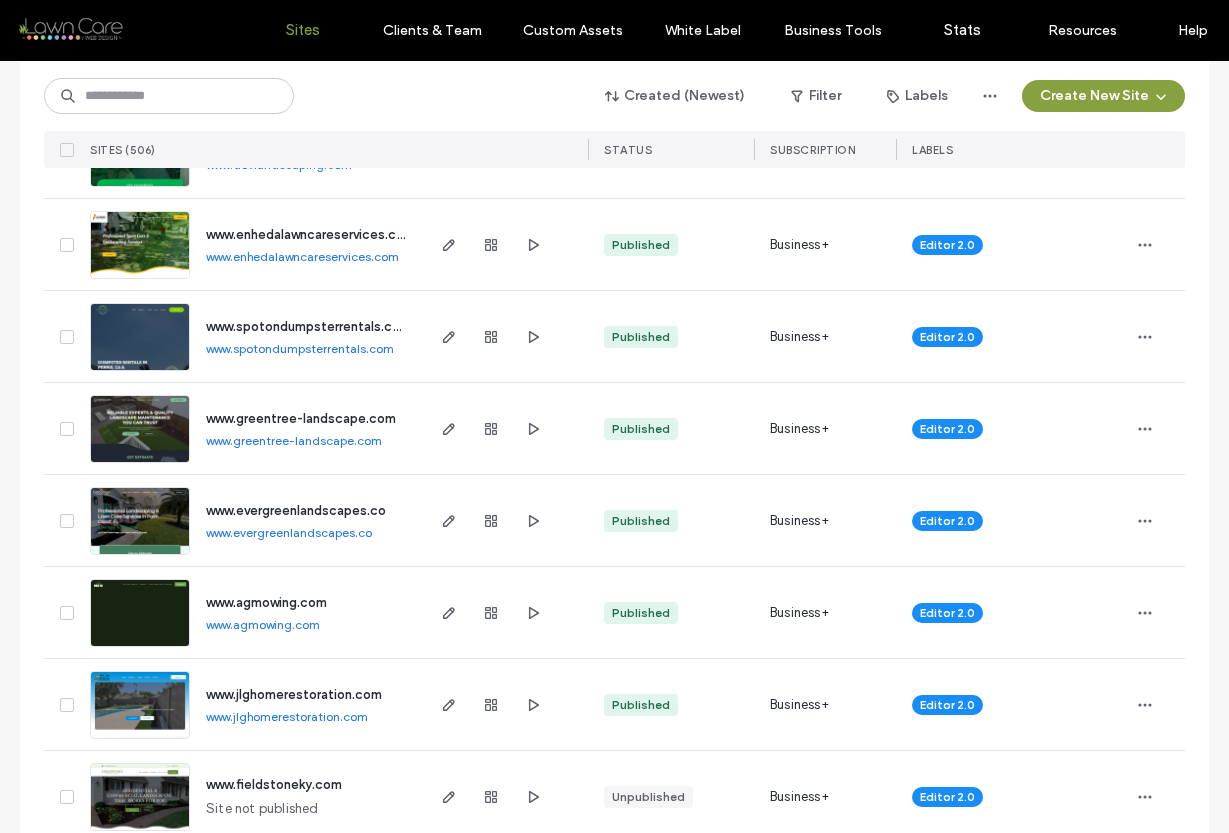 click on "www.enhedalawncareservices.com" at bounding box center [302, 256] 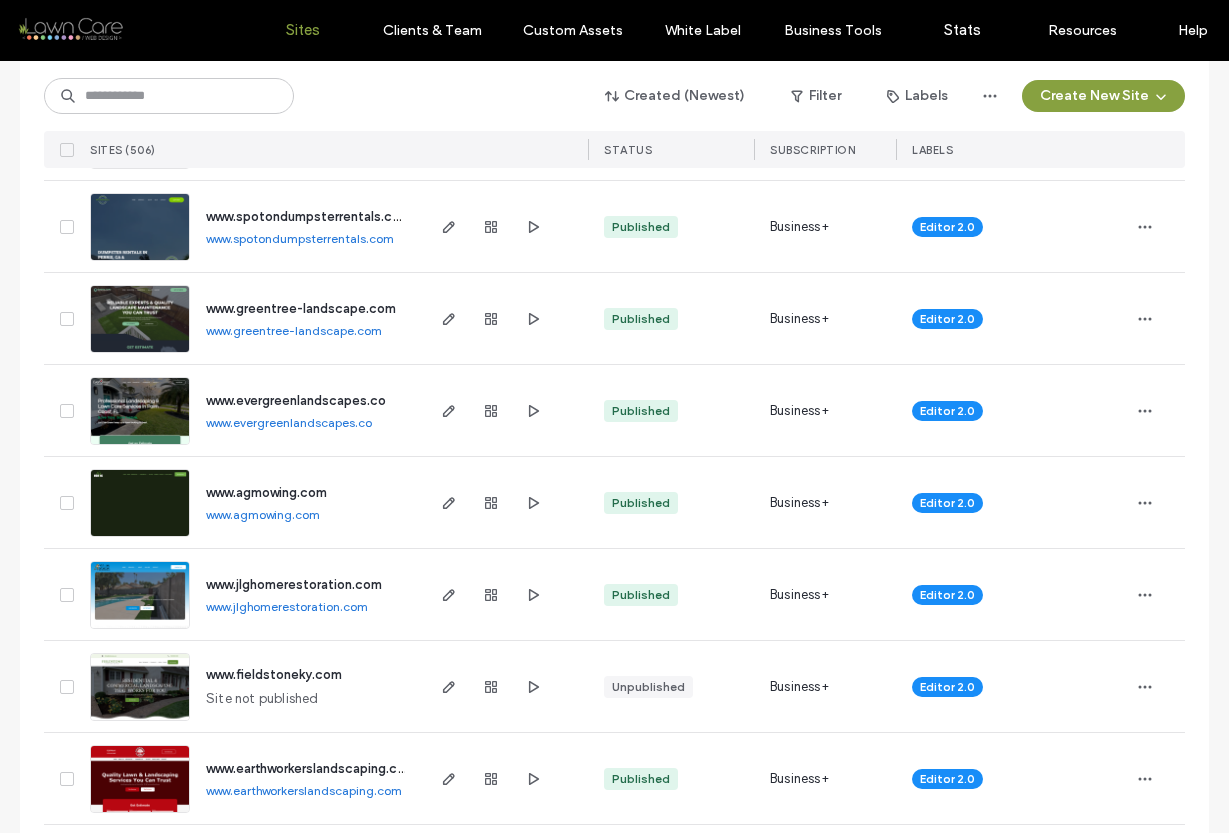 scroll, scrollTop: 1337, scrollLeft: 0, axis: vertical 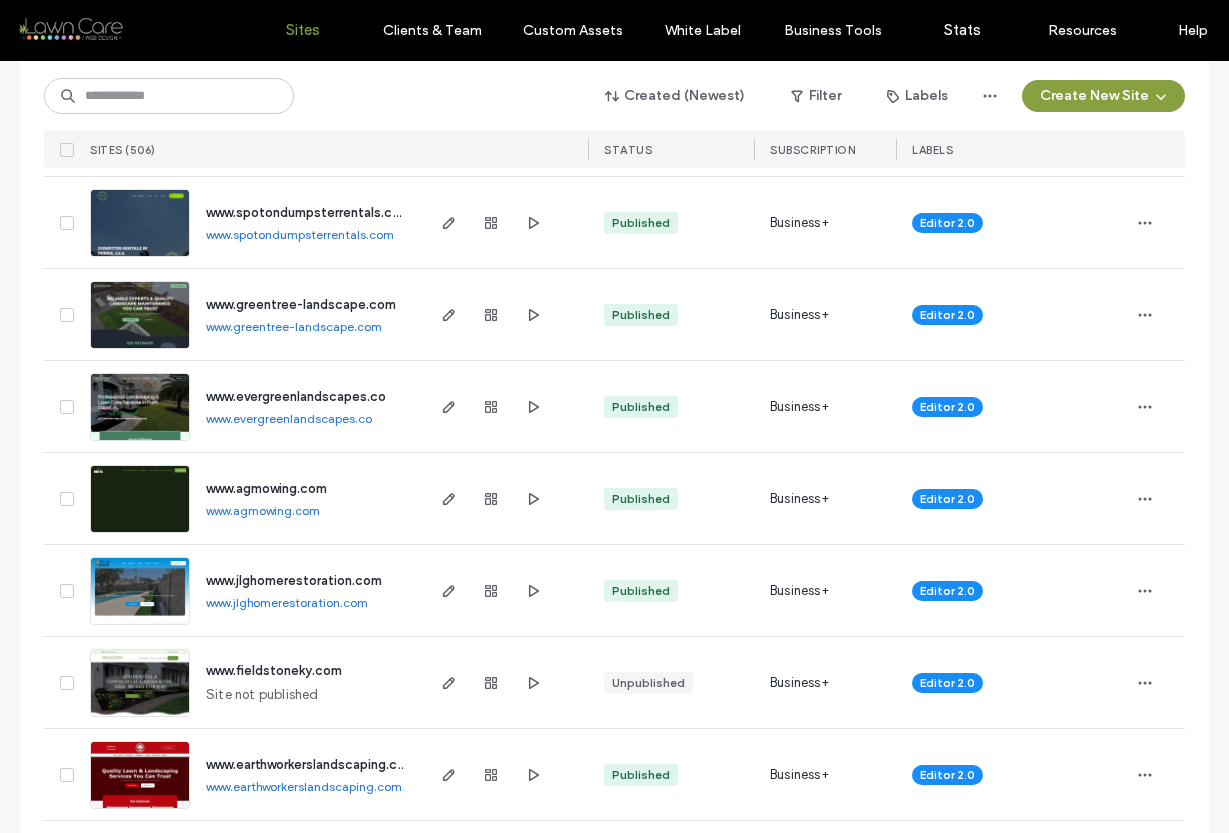 click on "www.spotondumpsterrentals.com" at bounding box center [300, 234] 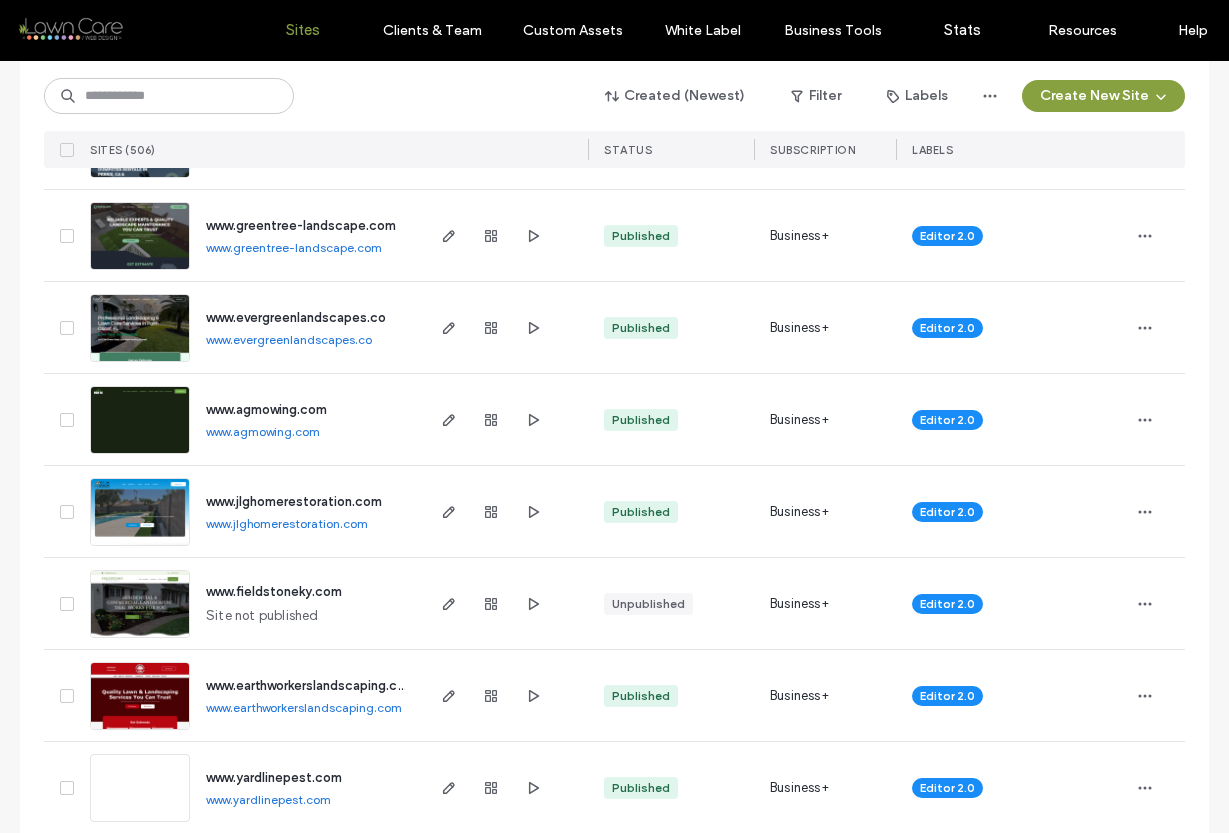 scroll, scrollTop: 1420, scrollLeft: 0, axis: vertical 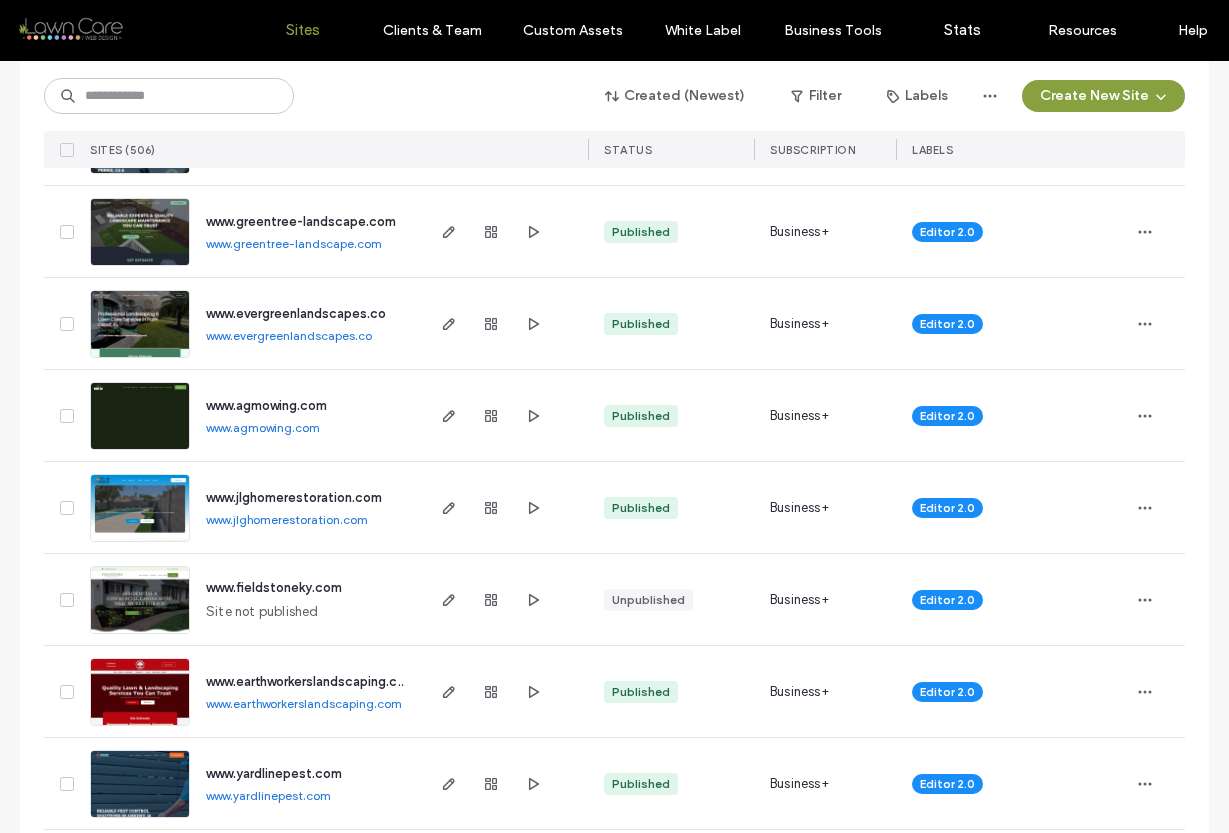 click on "www.greentree-landscape.com" at bounding box center [294, 243] 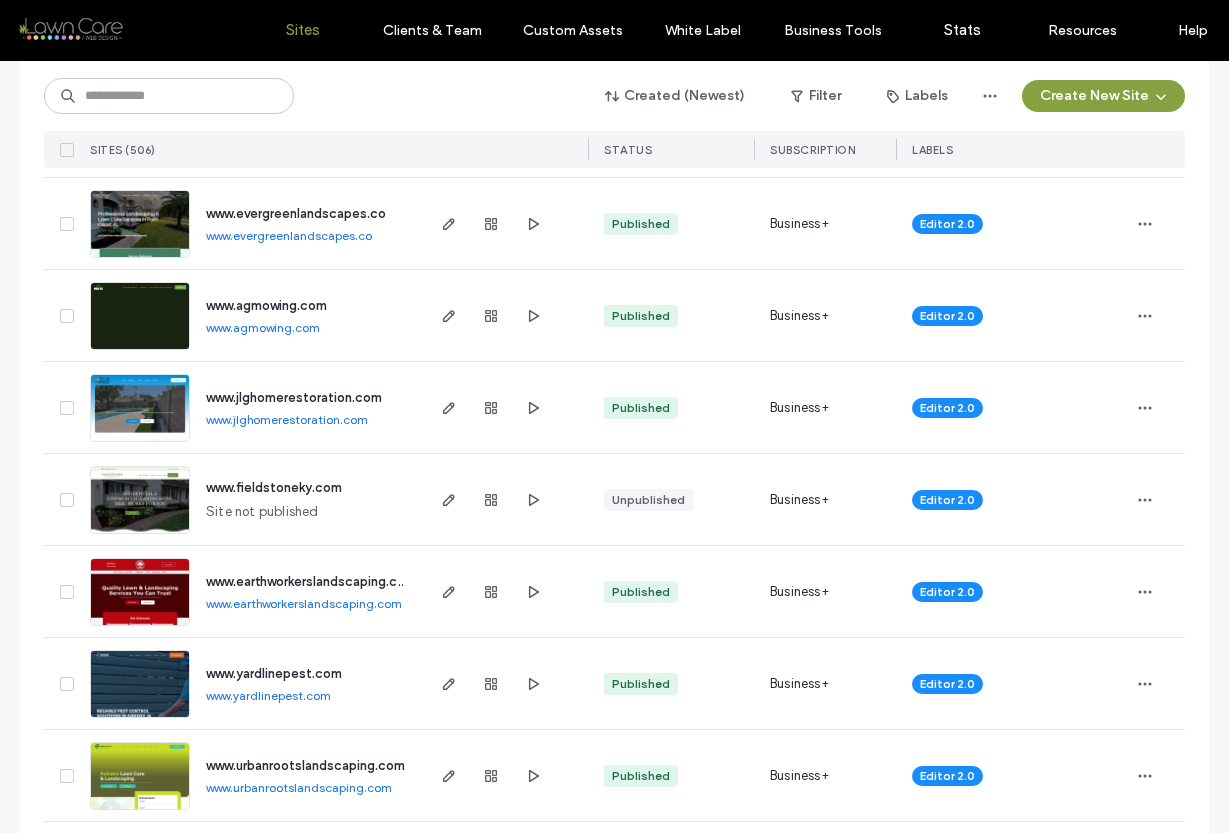 scroll, scrollTop: 1521, scrollLeft: 0, axis: vertical 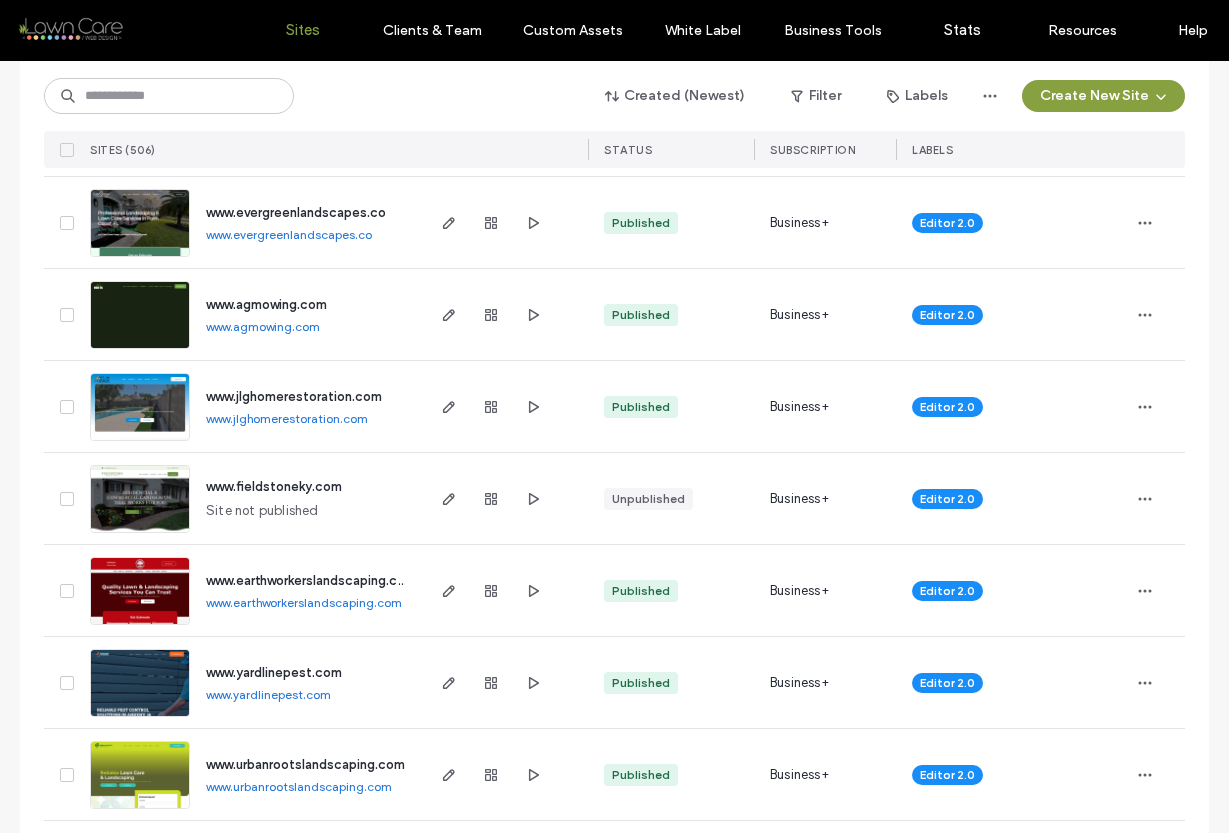 click on "www.evergreenlandscapes.co" at bounding box center (289, 234) 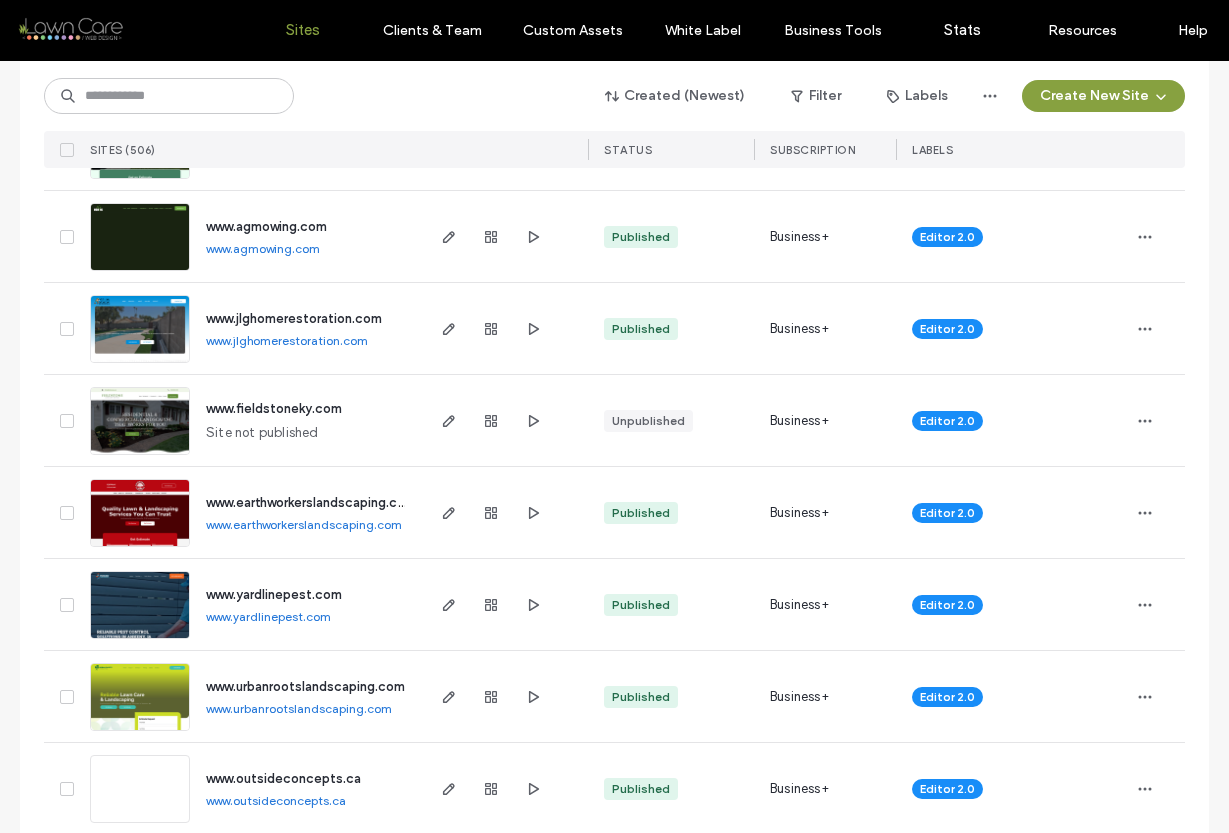 scroll, scrollTop: 1603, scrollLeft: 0, axis: vertical 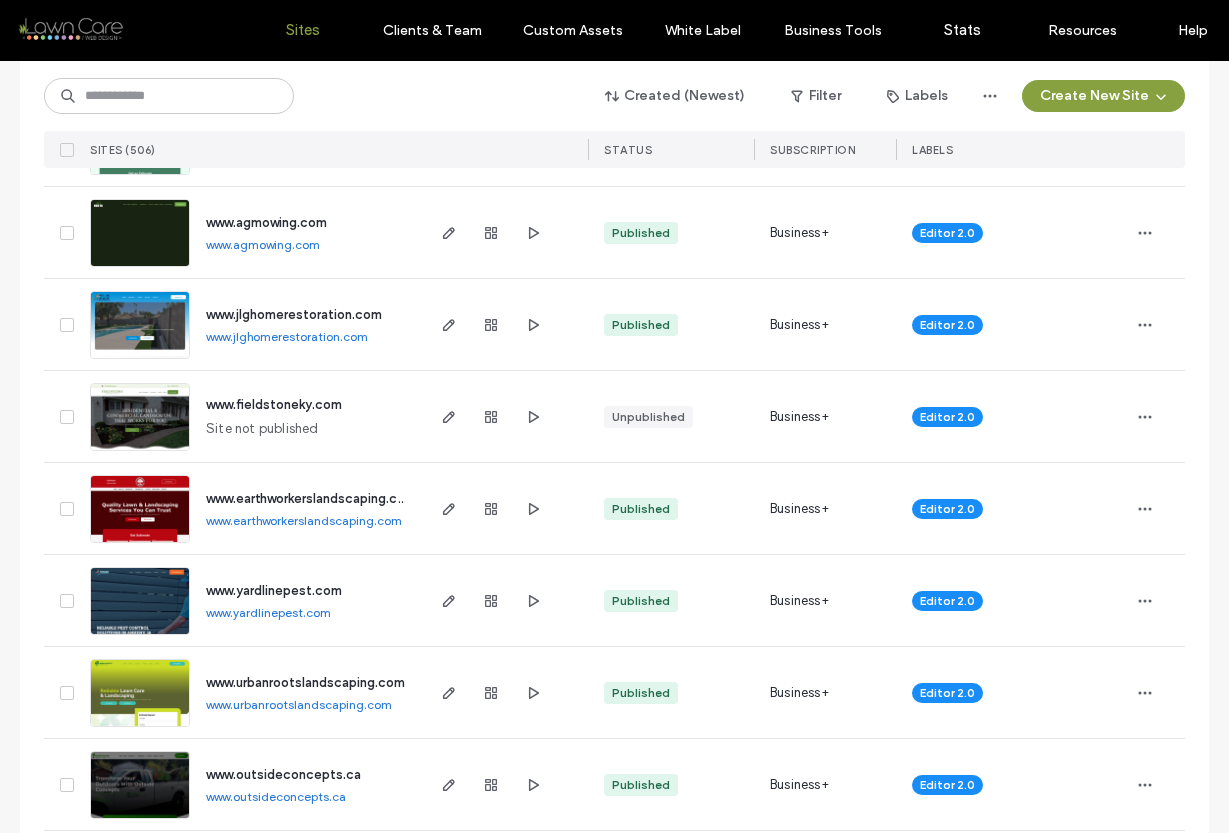 click on "www.agmowing.com" at bounding box center (263, 244) 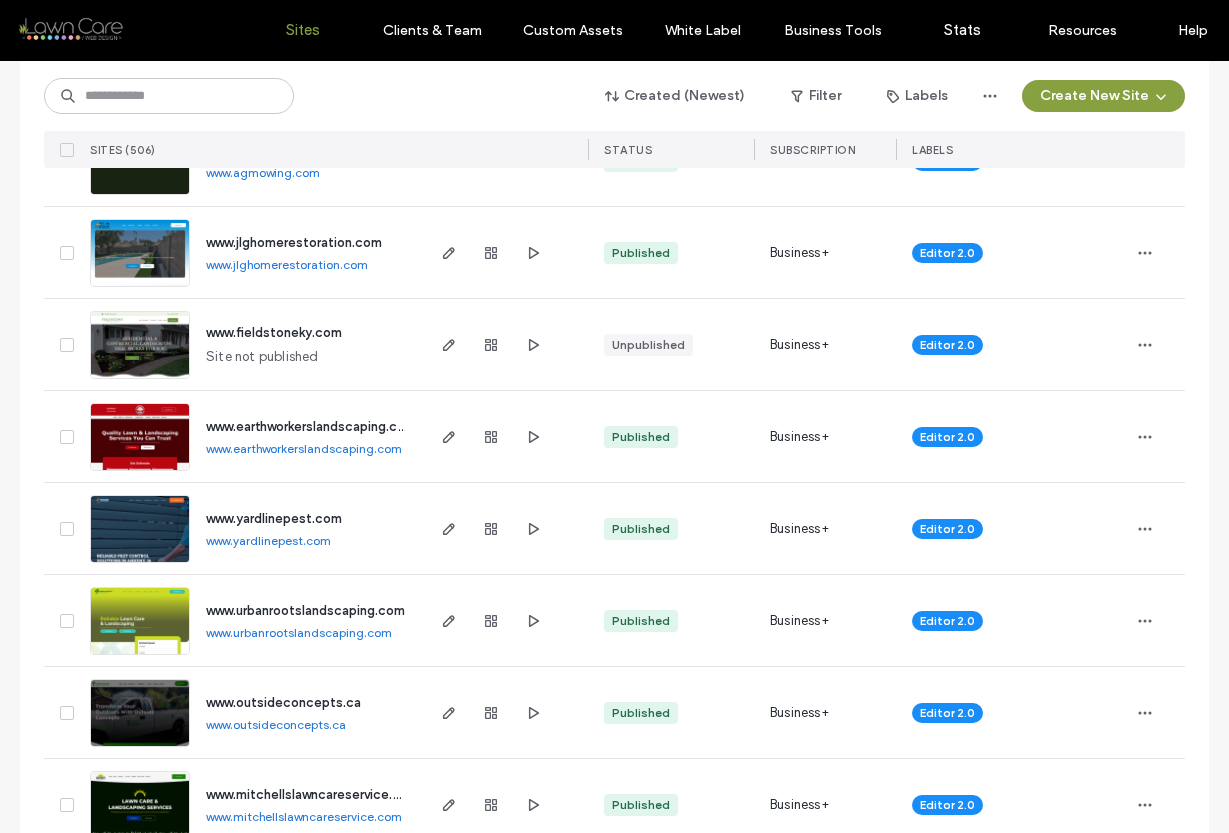 scroll, scrollTop: 1684, scrollLeft: 0, axis: vertical 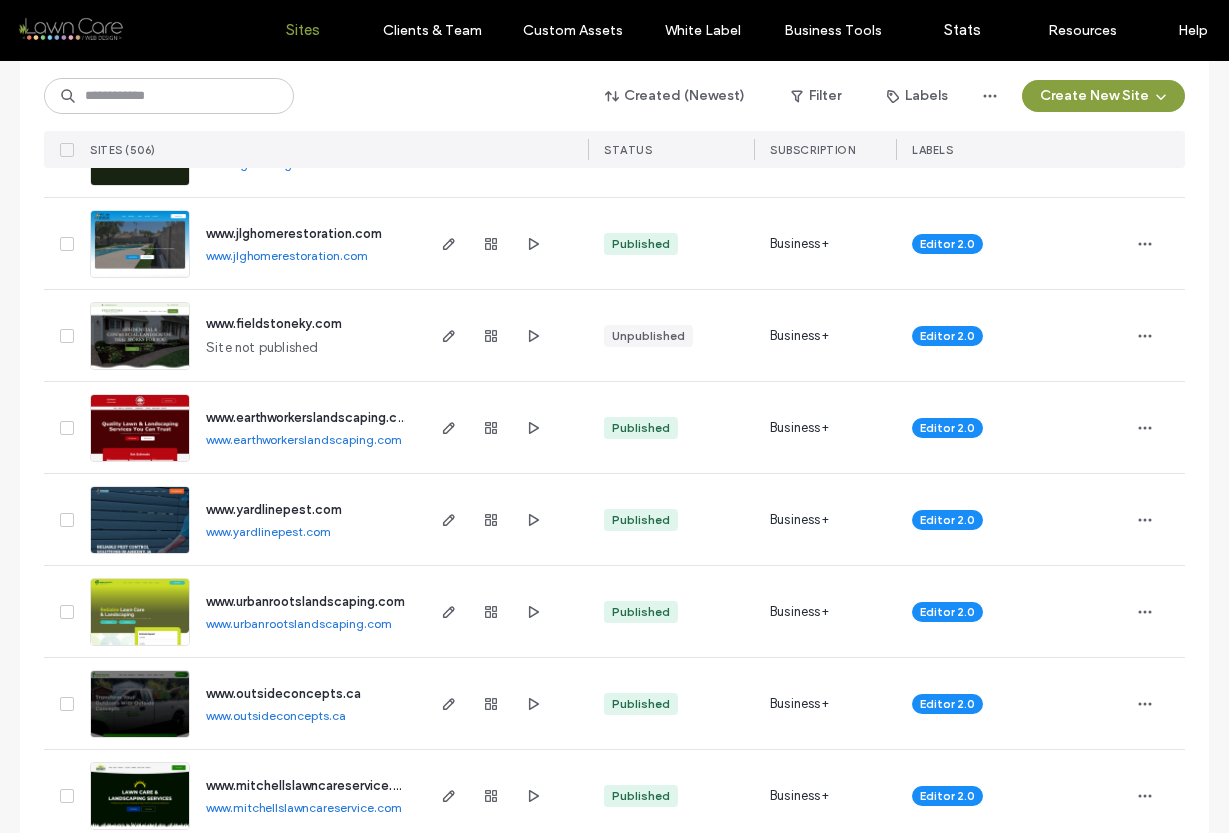click on "www.jlghomerestoration.com" at bounding box center [287, 255] 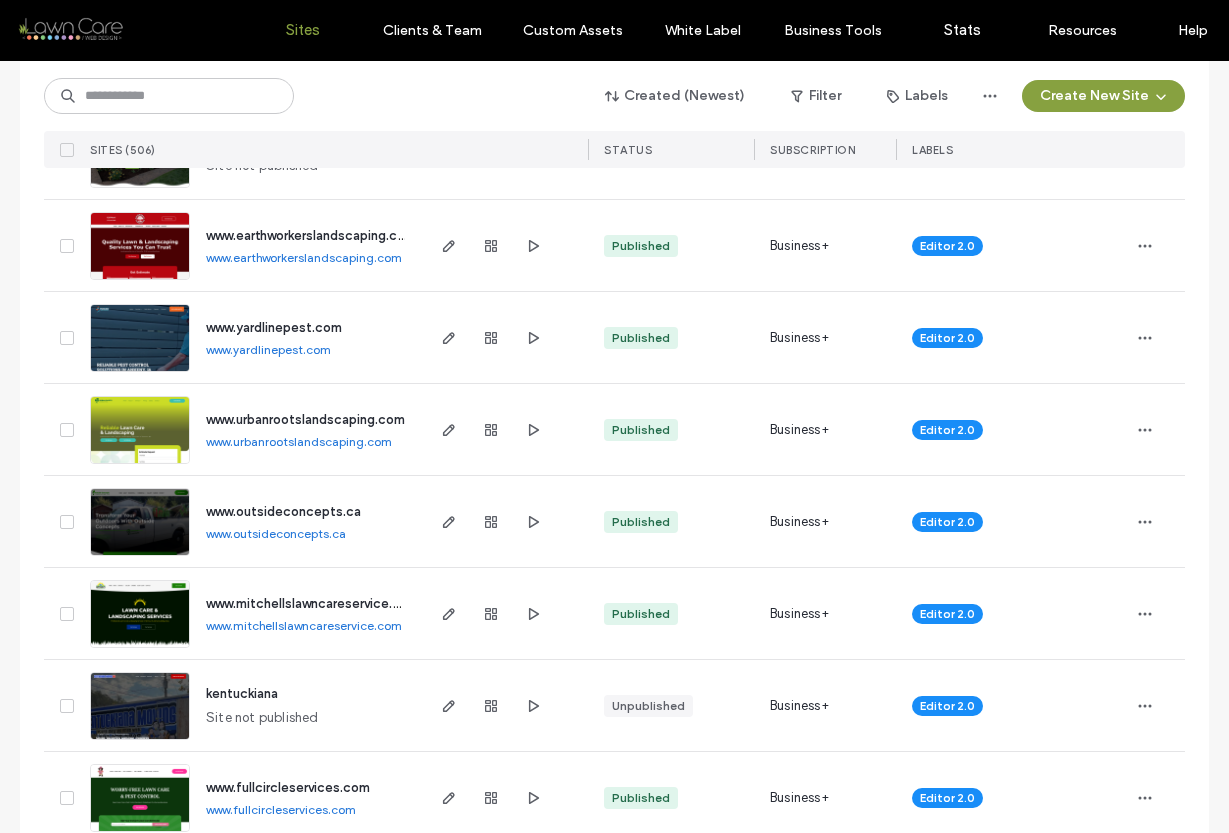 scroll, scrollTop: 1894, scrollLeft: 0, axis: vertical 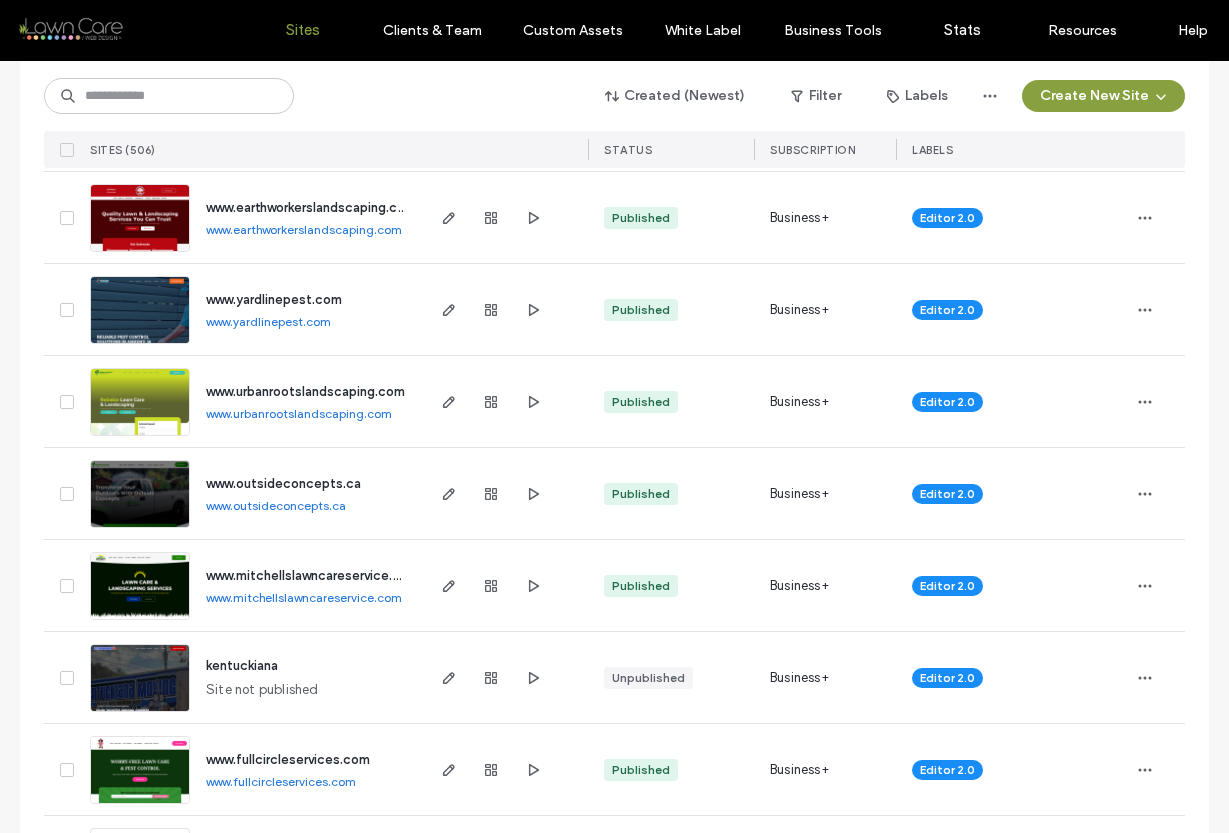 click on "www.earthworkerslandscaping.com" at bounding box center (304, 229) 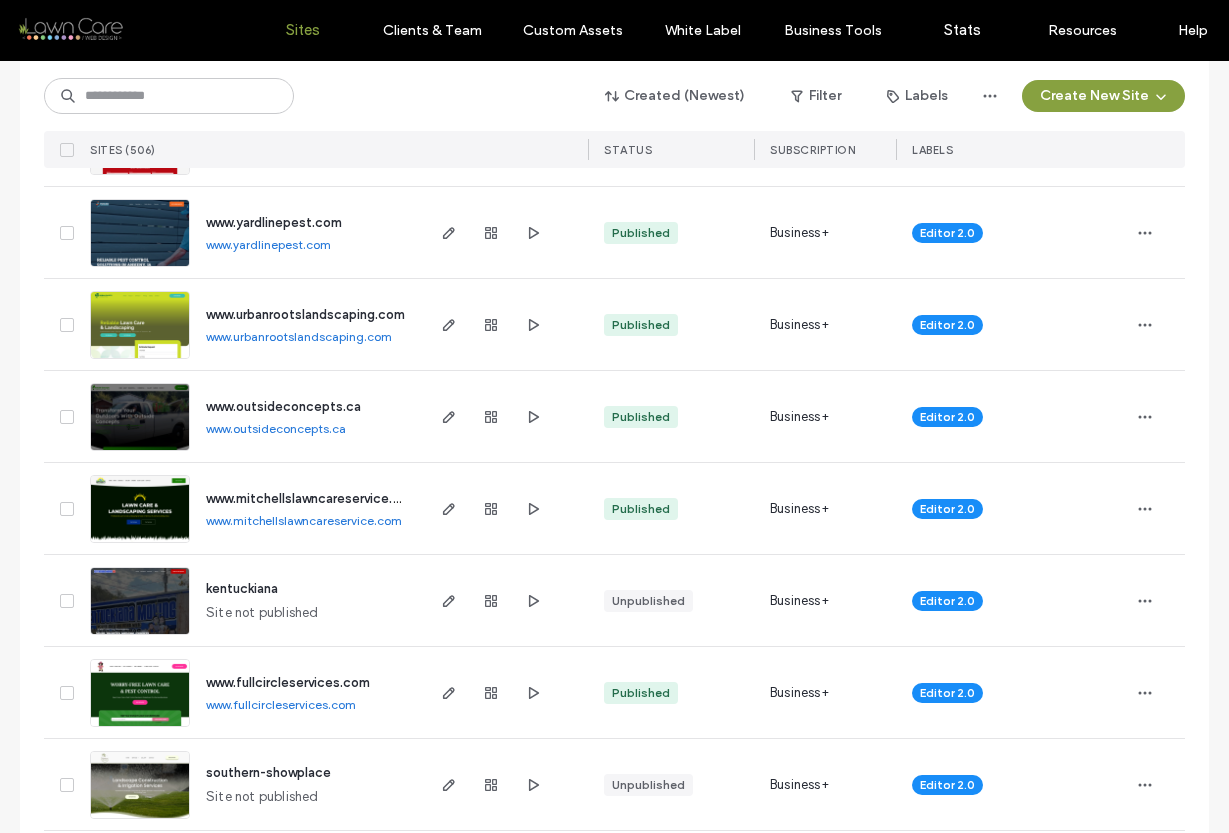 scroll, scrollTop: 1988, scrollLeft: 0, axis: vertical 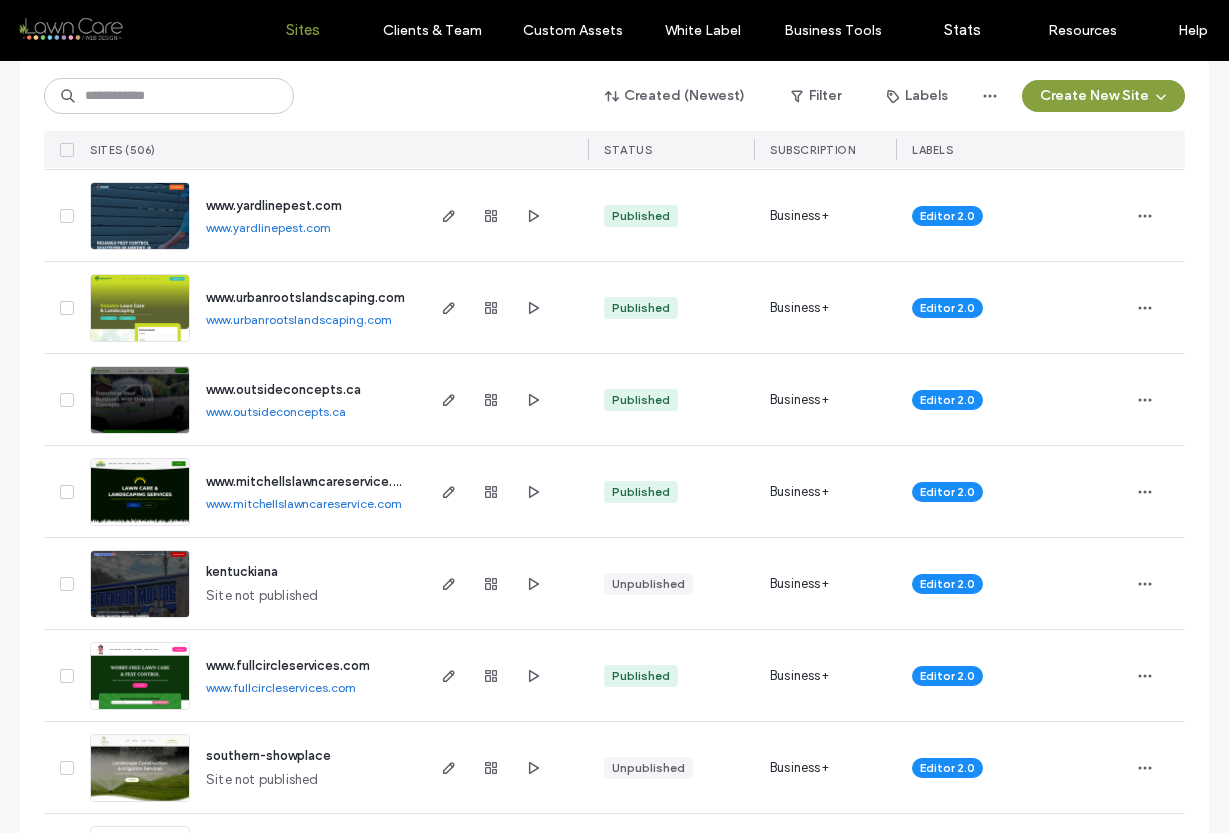 click on "www.yardlinepest.com" at bounding box center (268, 227) 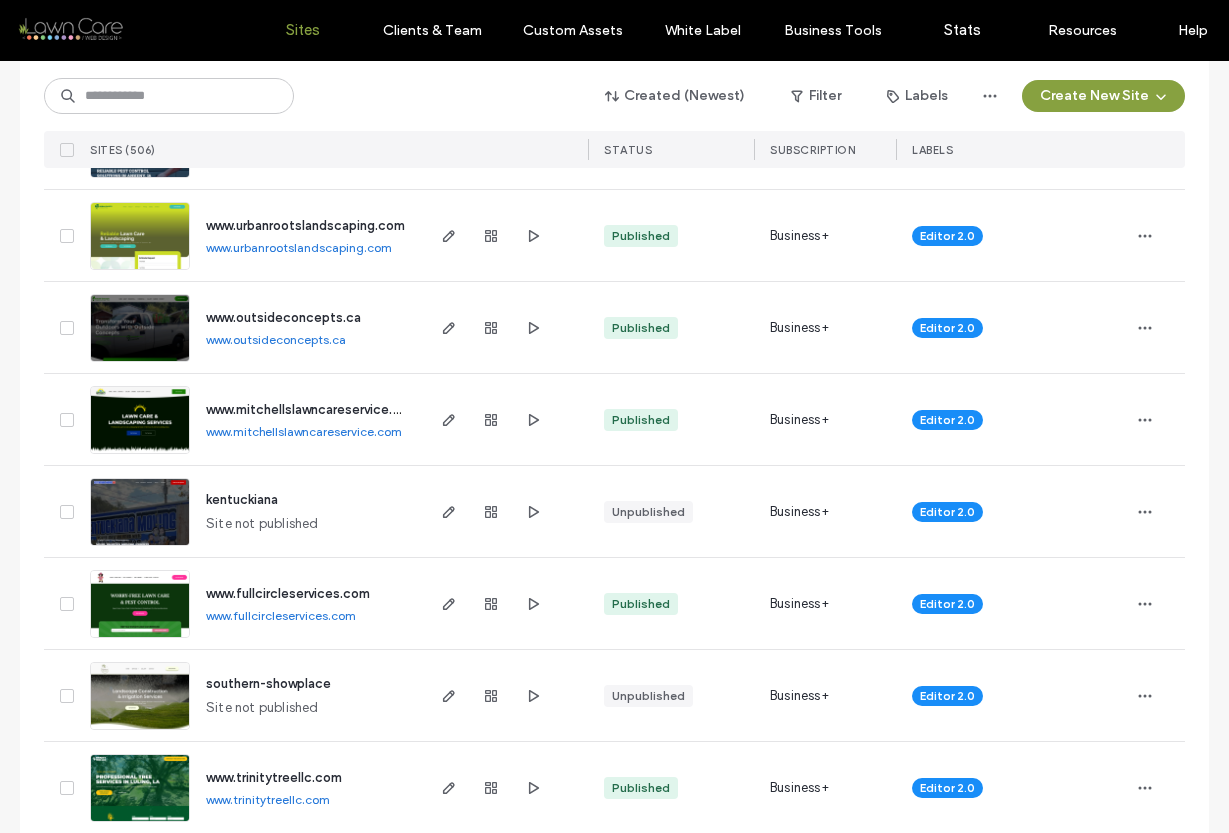 scroll, scrollTop: 2064, scrollLeft: 0, axis: vertical 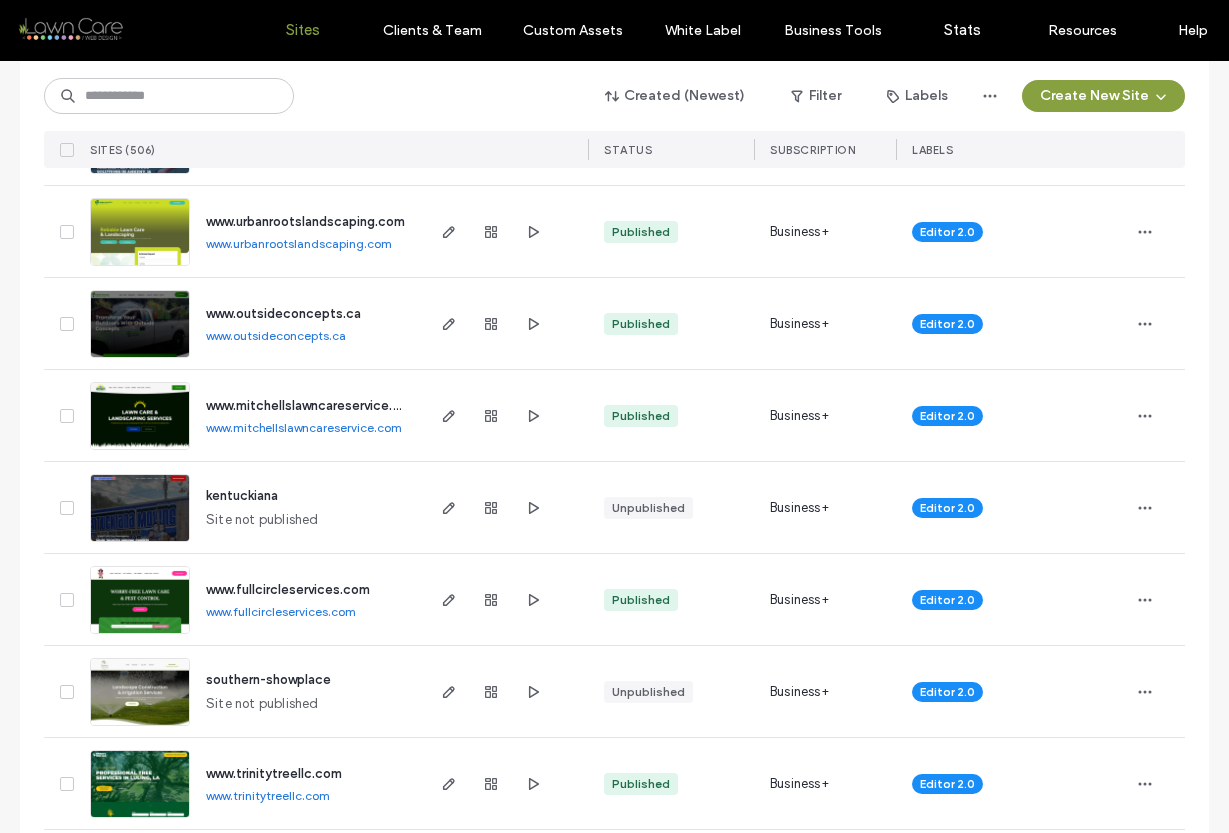 click on "www.urbanrootslandscaping.com" at bounding box center [299, 243] 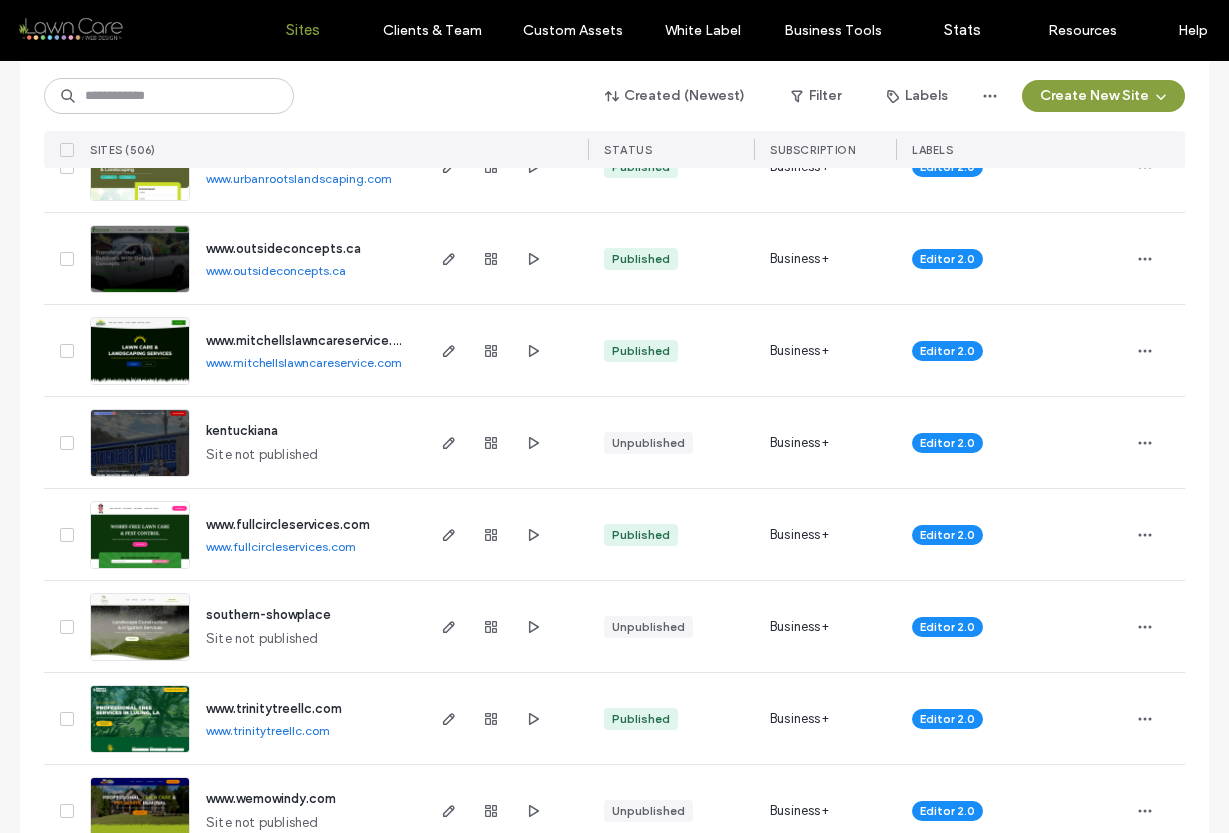 scroll, scrollTop: 2140, scrollLeft: 0, axis: vertical 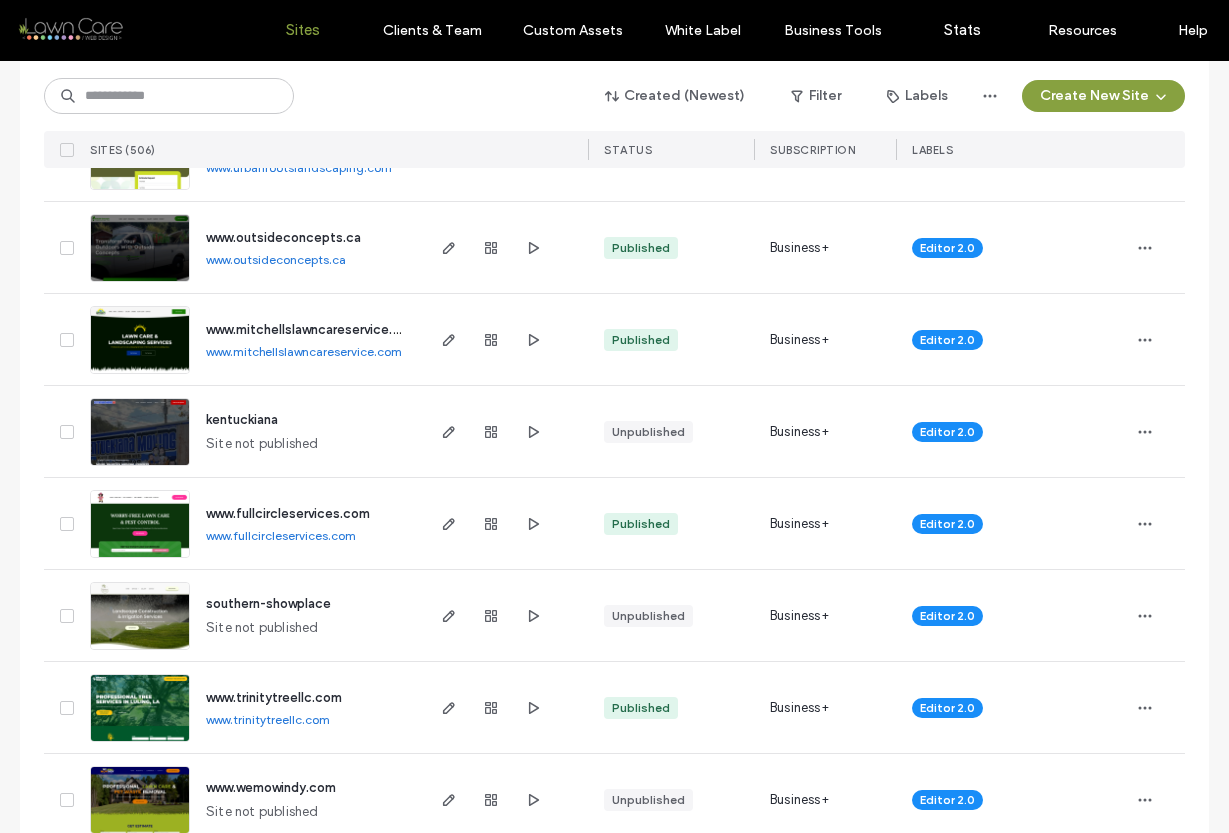 click on "www.outsideconcepts.ca" at bounding box center [276, 259] 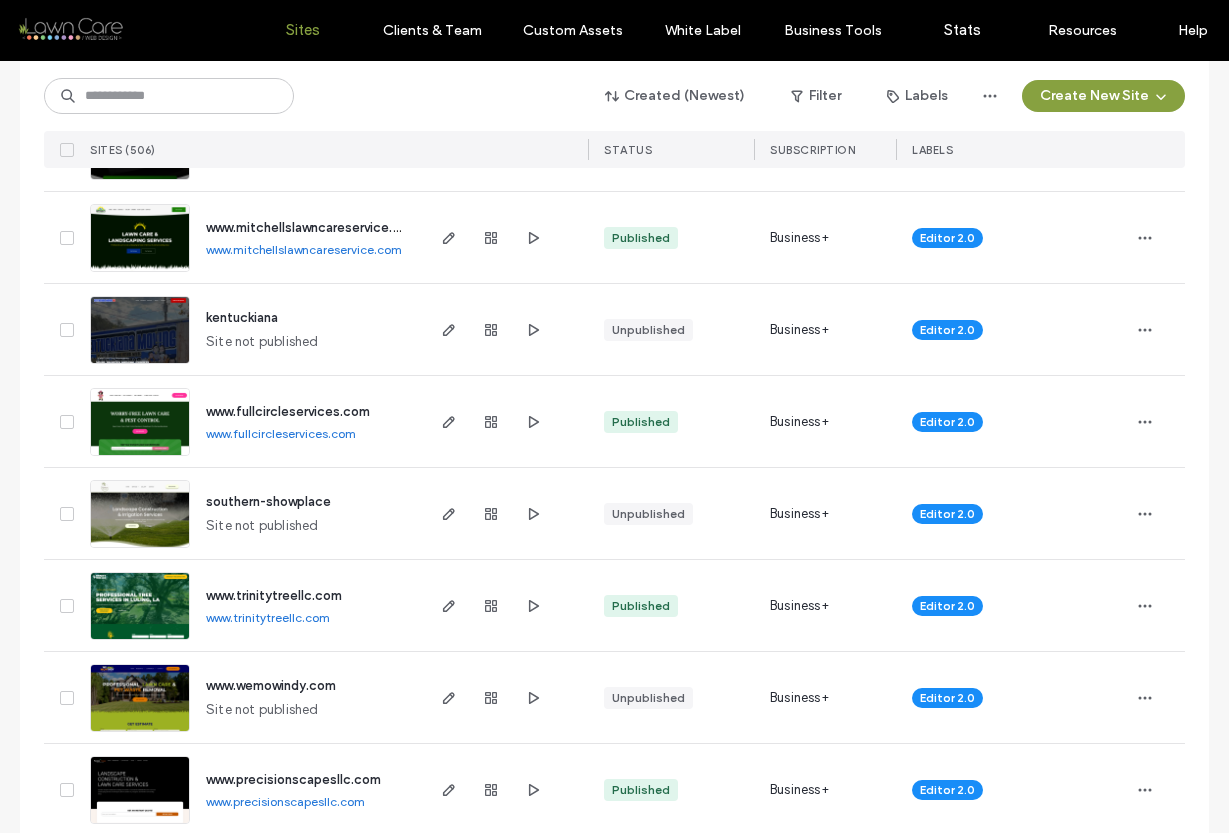 scroll, scrollTop: 2243, scrollLeft: 0, axis: vertical 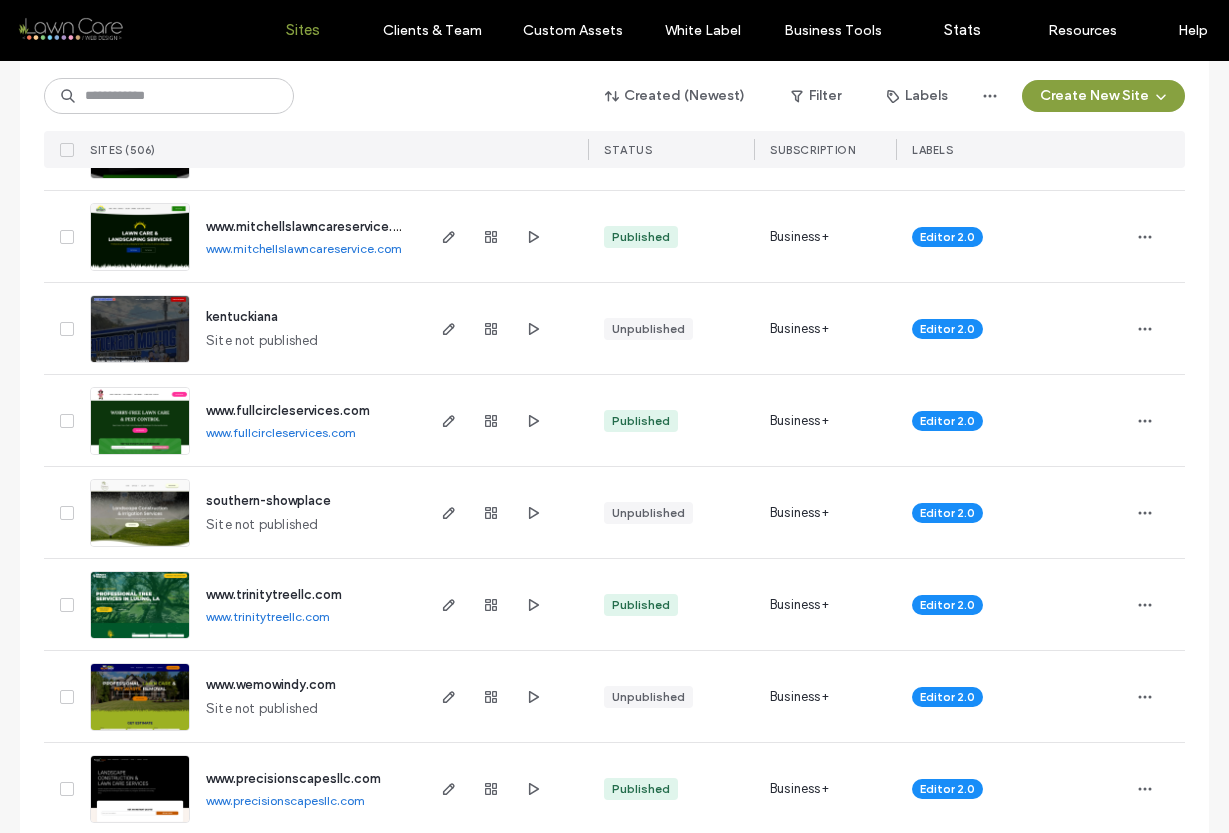 click on "www.mitchellslawncareservice.com" at bounding box center [304, 248] 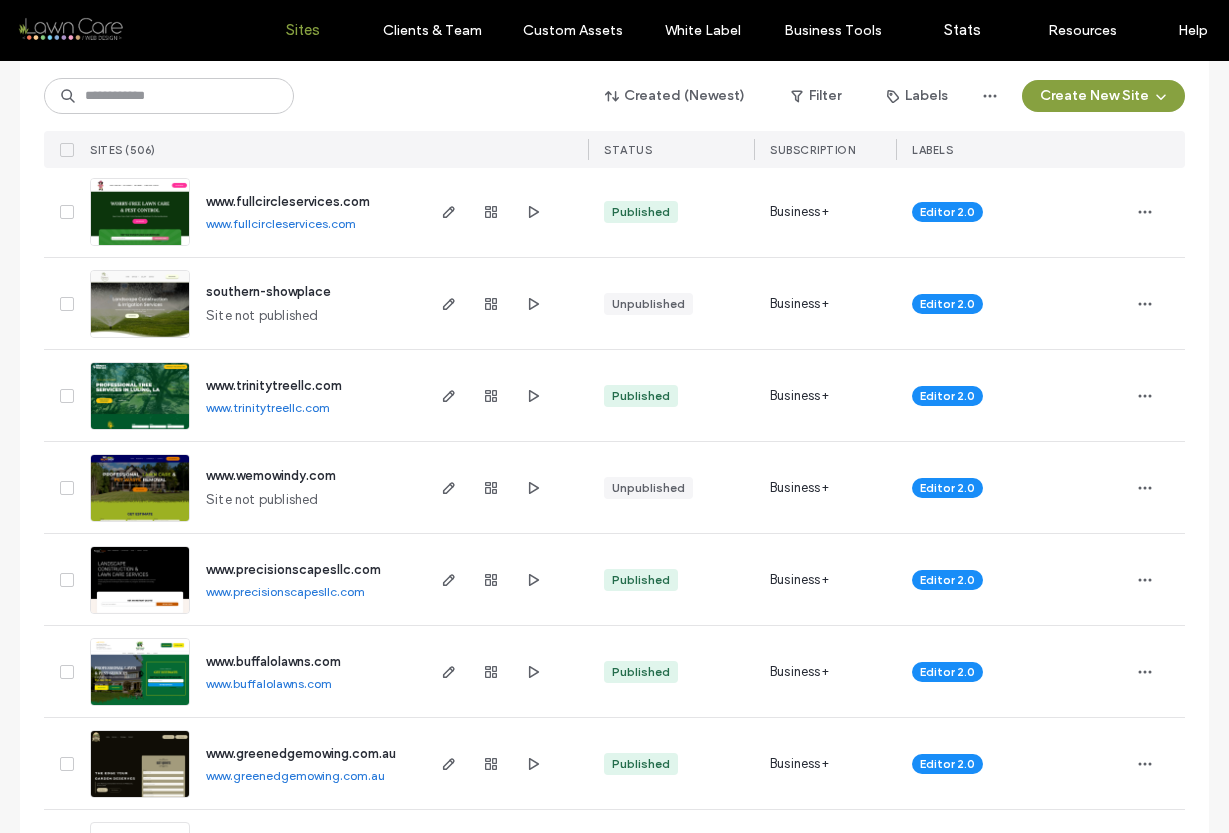scroll, scrollTop: 2471, scrollLeft: 0, axis: vertical 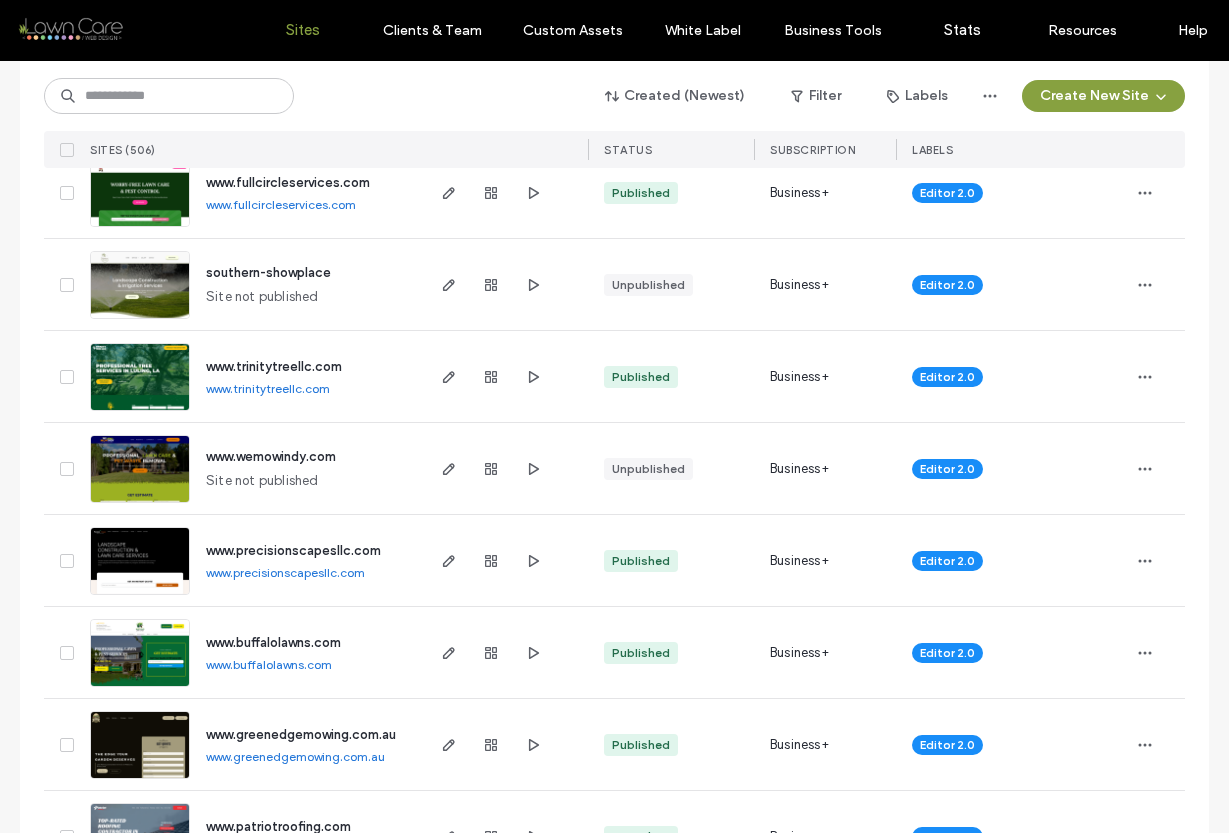 click on "www.fullcircleservices.com" at bounding box center [281, 204] 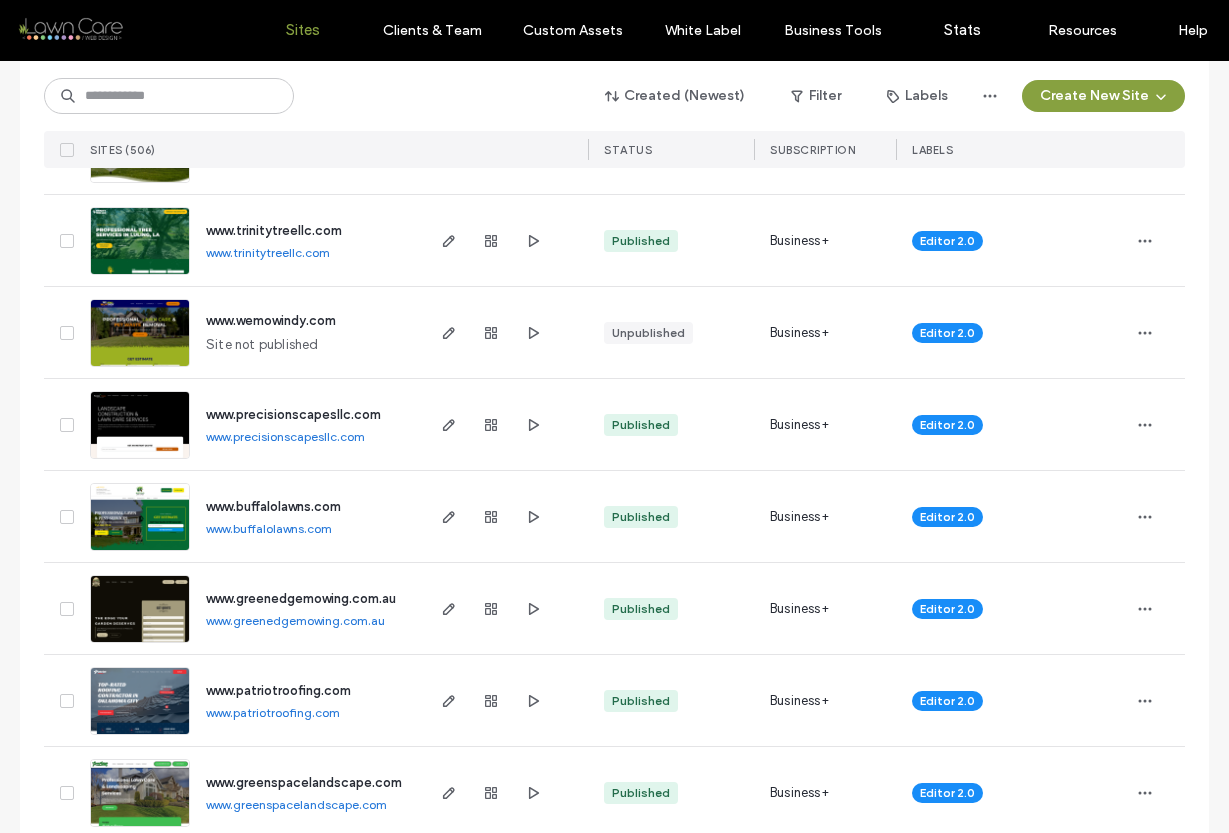 scroll, scrollTop: 2608, scrollLeft: 0, axis: vertical 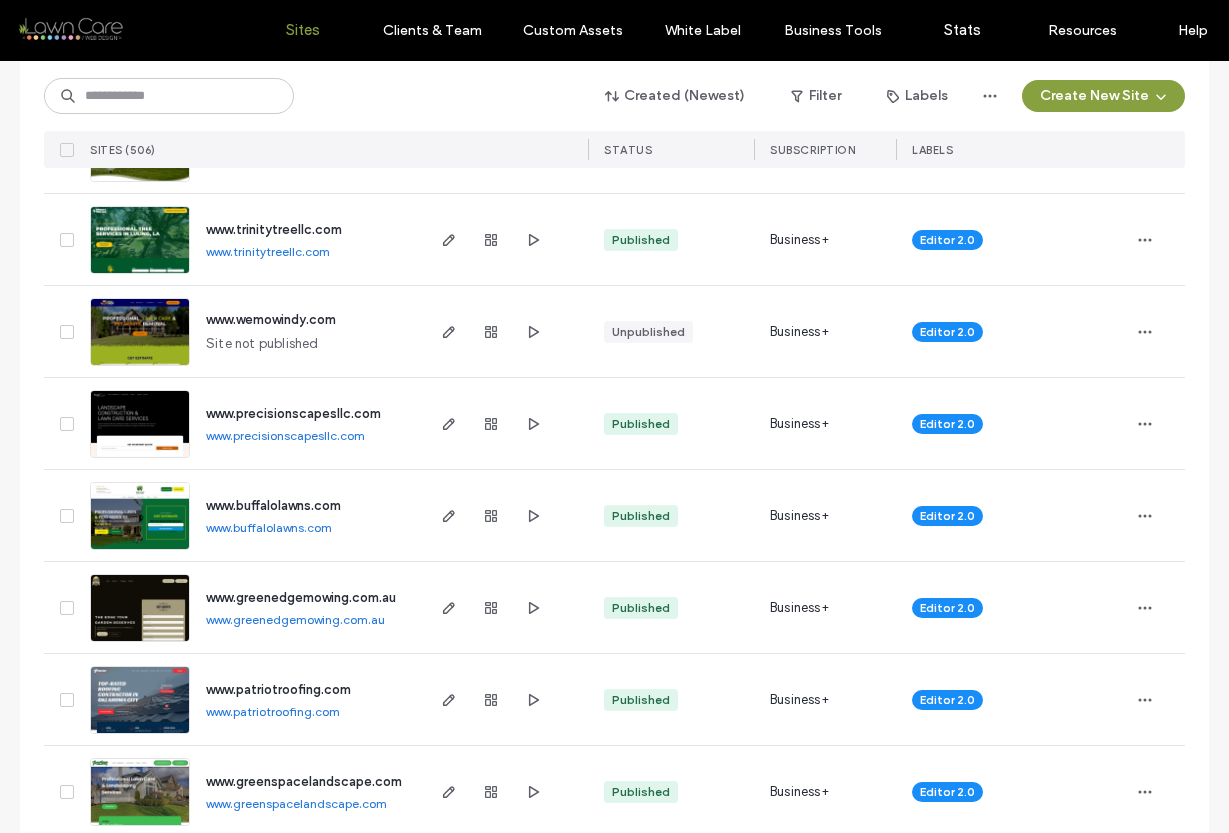 click on "www.trinitytreellc.com" at bounding box center (268, 251) 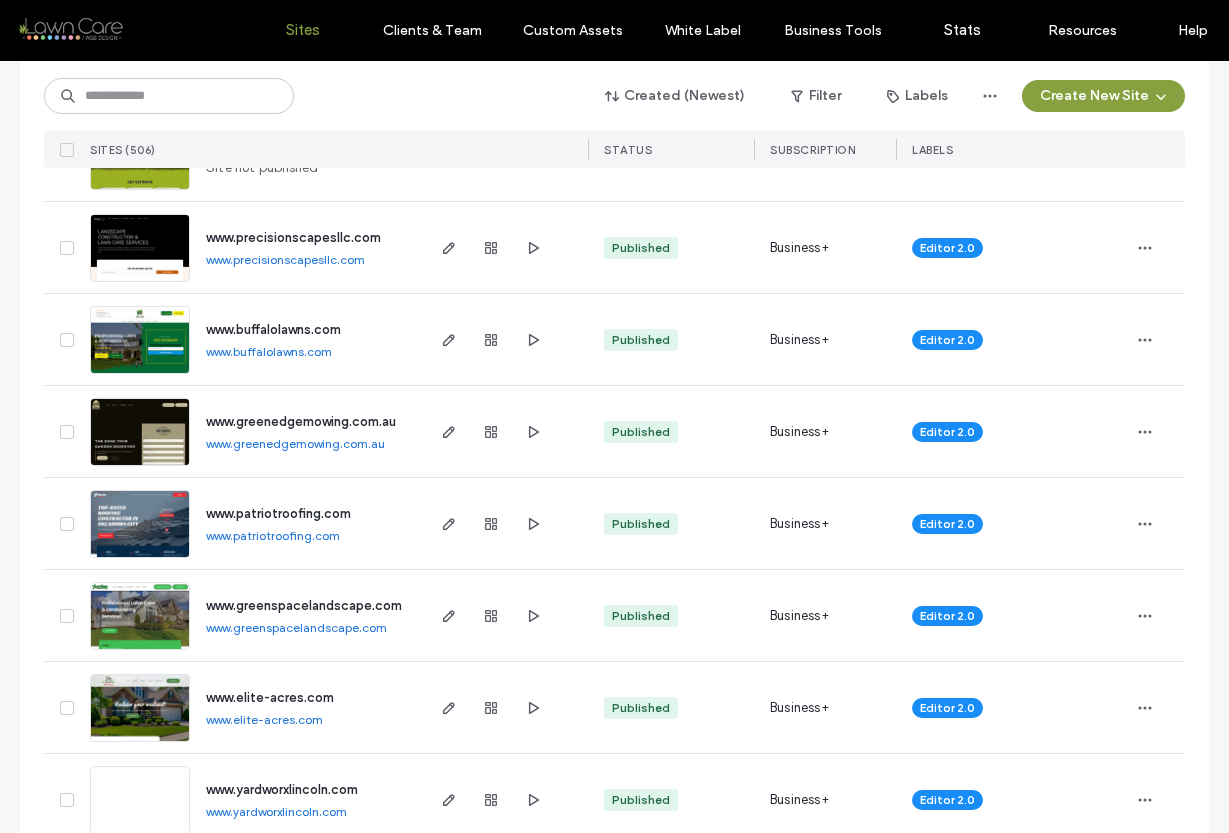 scroll, scrollTop: 2788, scrollLeft: 0, axis: vertical 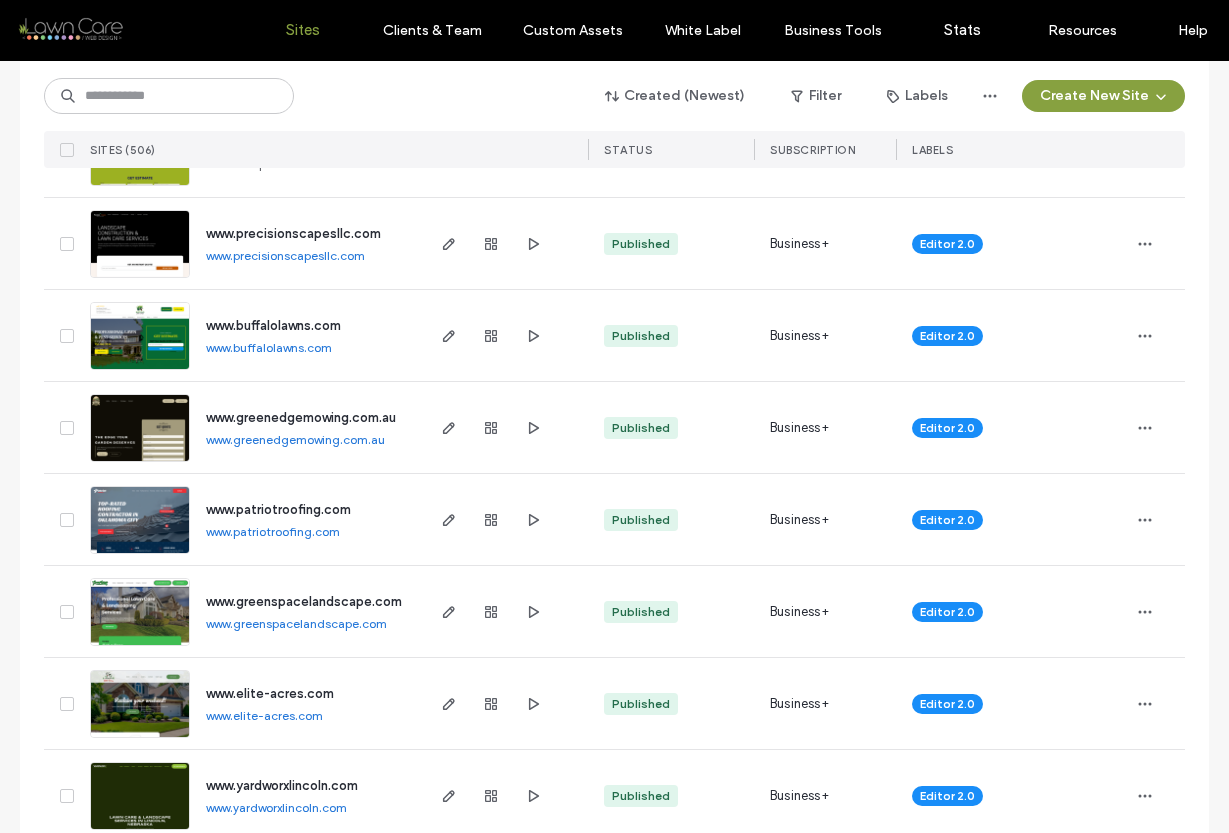 click on "www.precisionscapesllc.com" at bounding box center (285, 255) 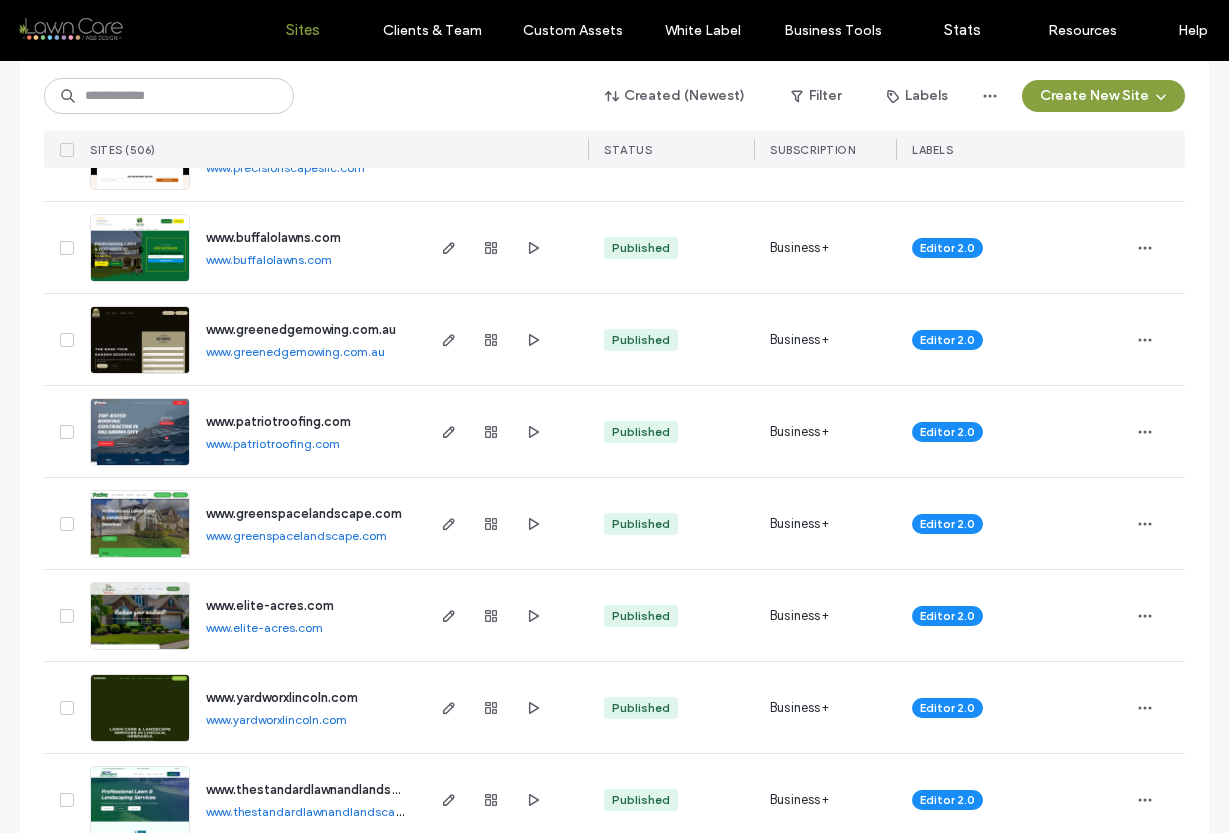 scroll, scrollTop: 2877, scrollLeft: 0, axis: vertical 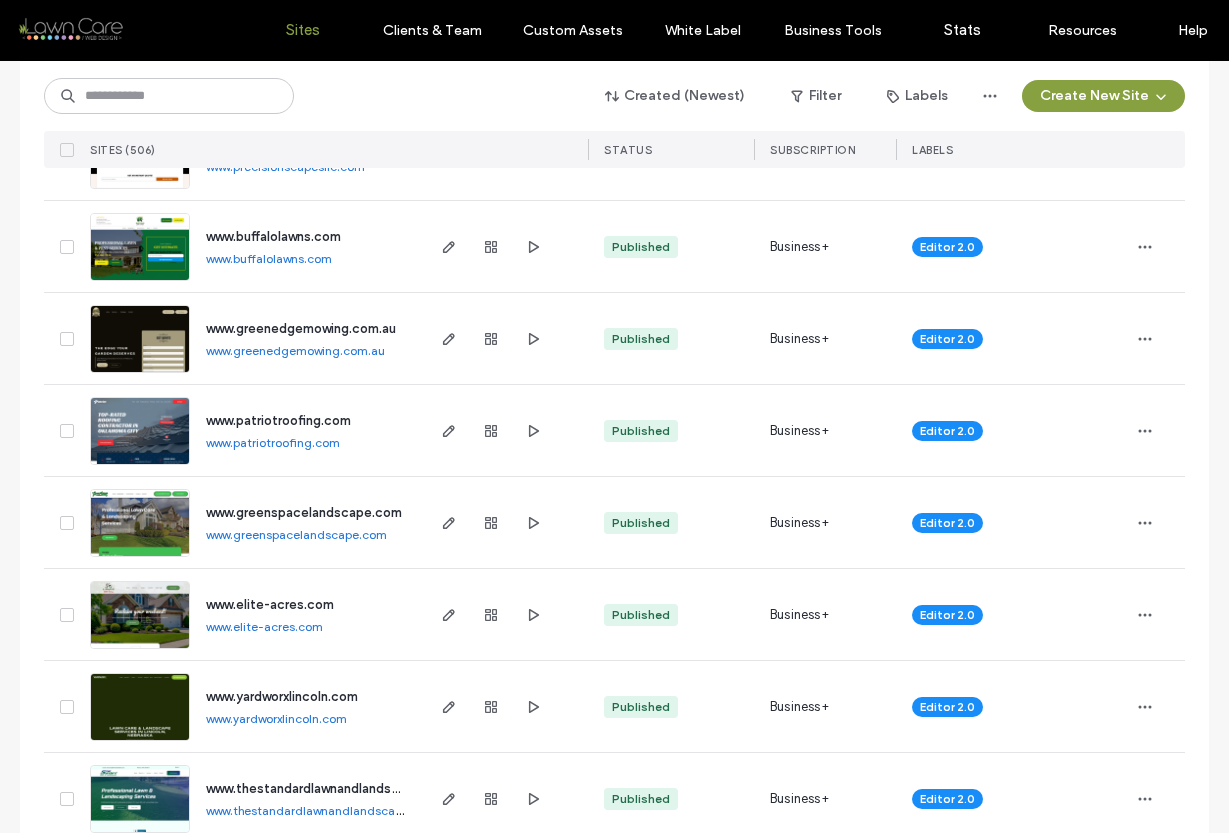 click on "www.buffalolawns.com" at bounding box center [269, 258] 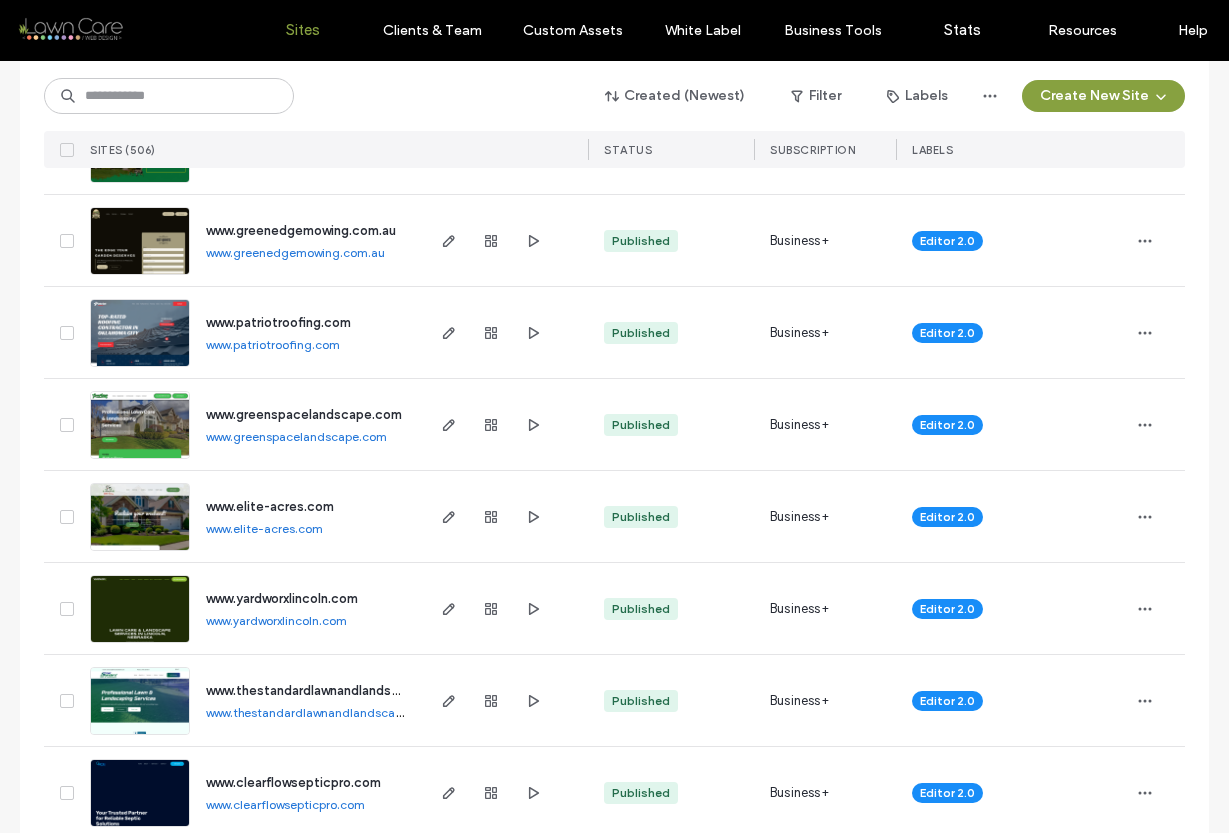 scroll, scrollTop: 2979, scrollLeft: 0, axis: vertical 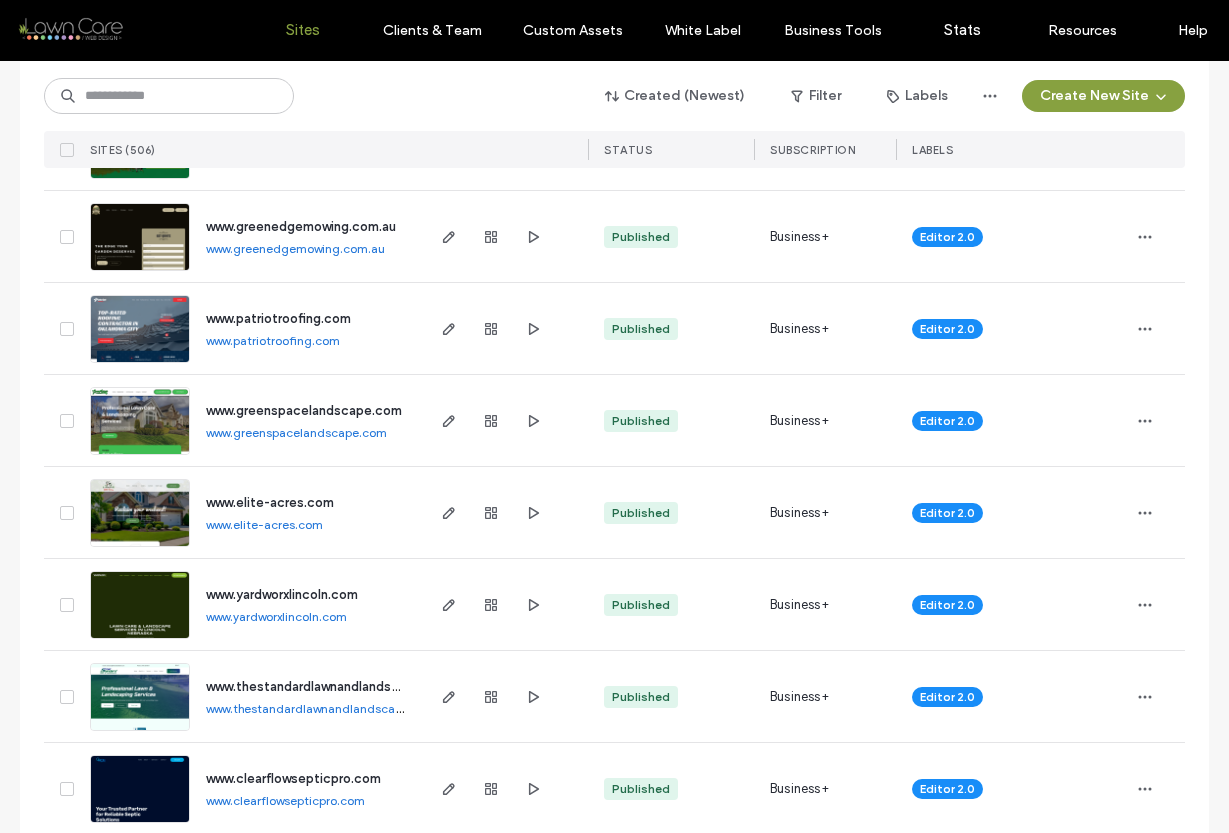 click on "www.greenedgemowing.com.au" at bounding box center (295, 248) 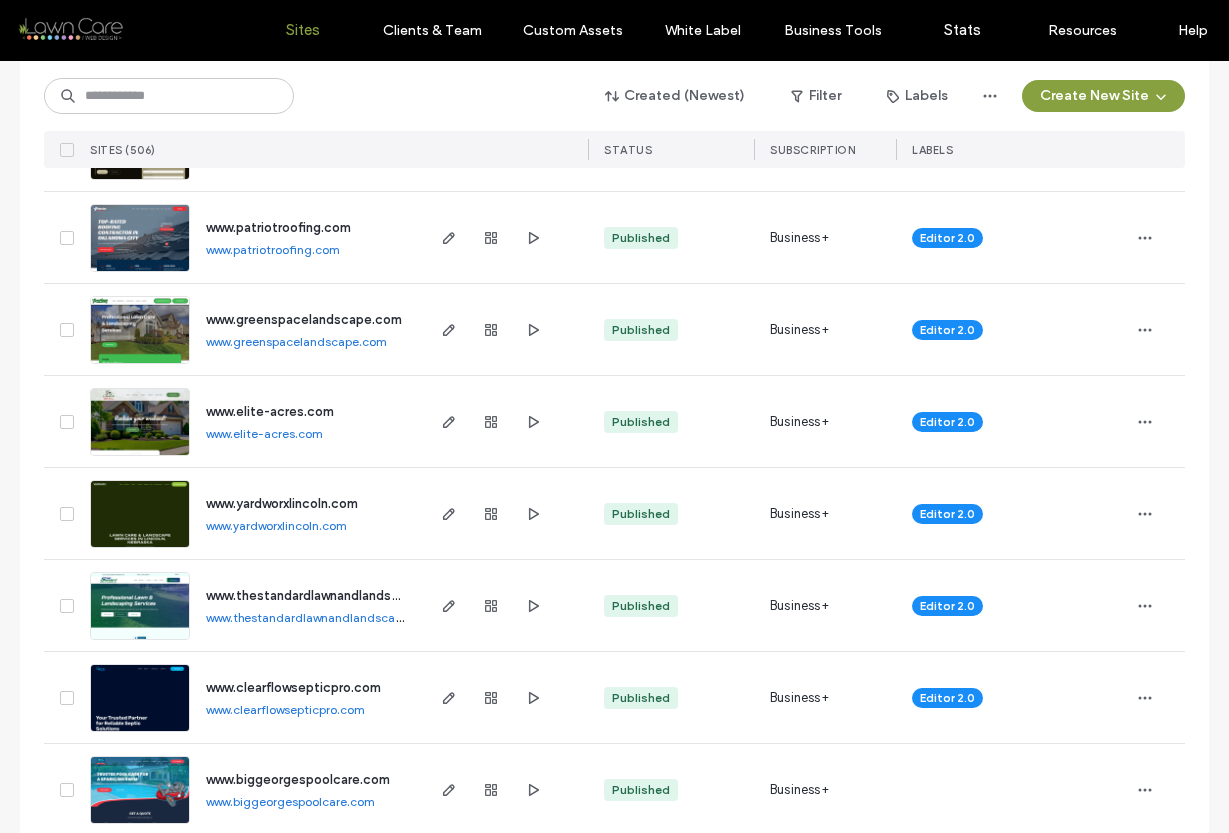 scroll, scrollTop: 3074, scrollLeft: 0, axis: vertical 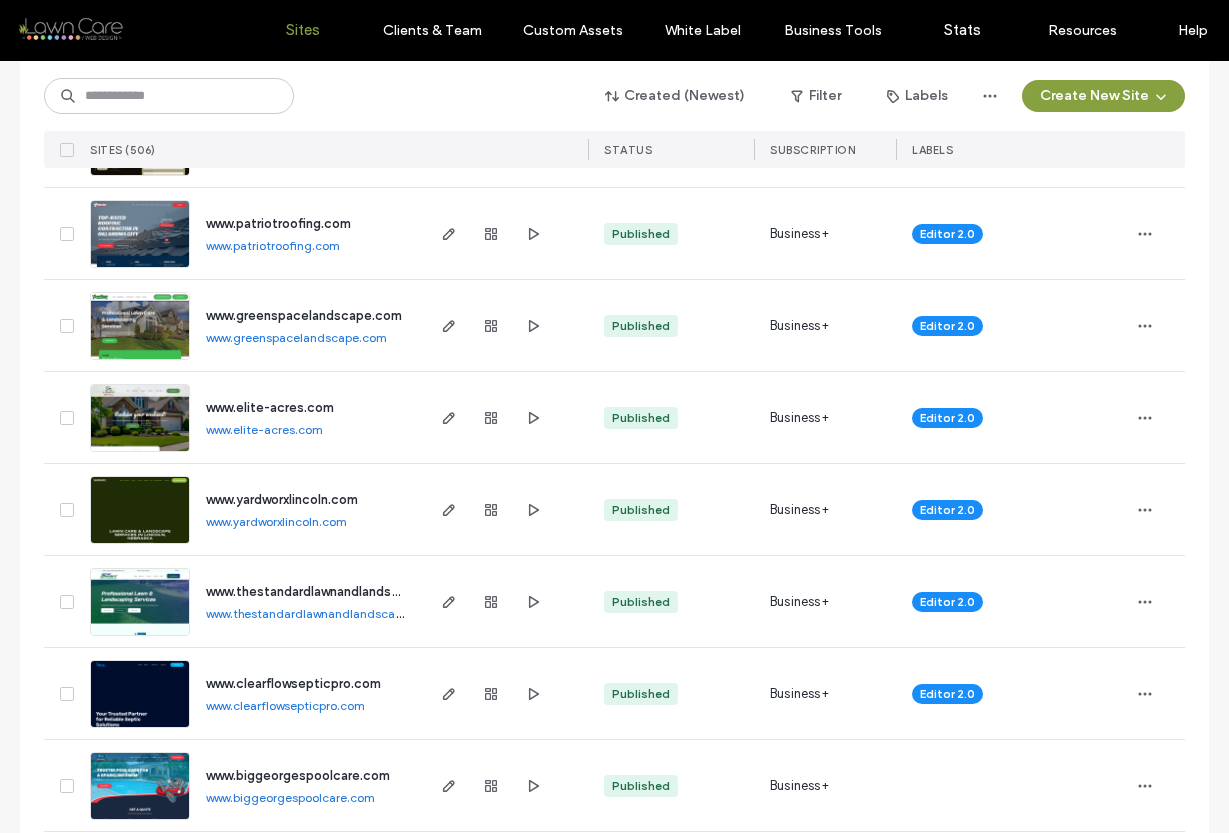 click on "www.patriotroofing.com" at bounding box center [273, 245] 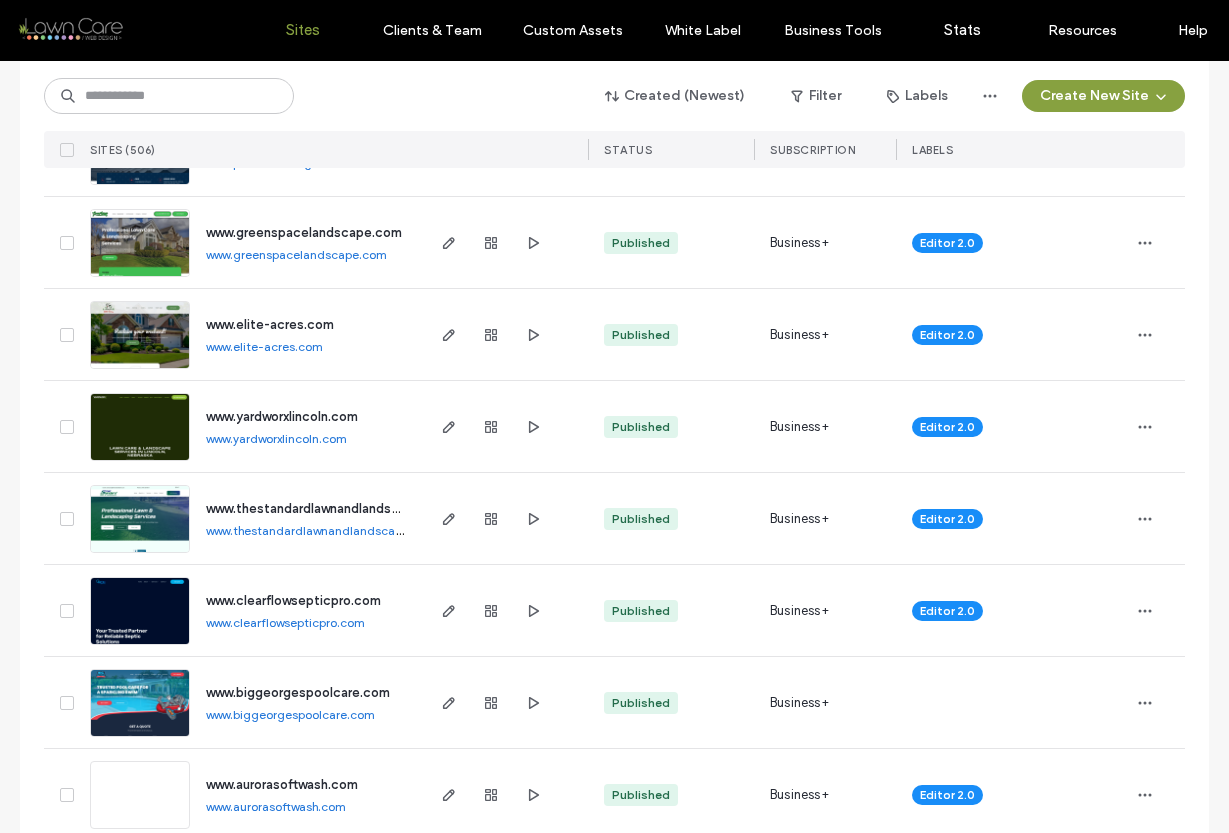 scroll, scrollTop: 3158, scrollLeft: 0, axis: vertical 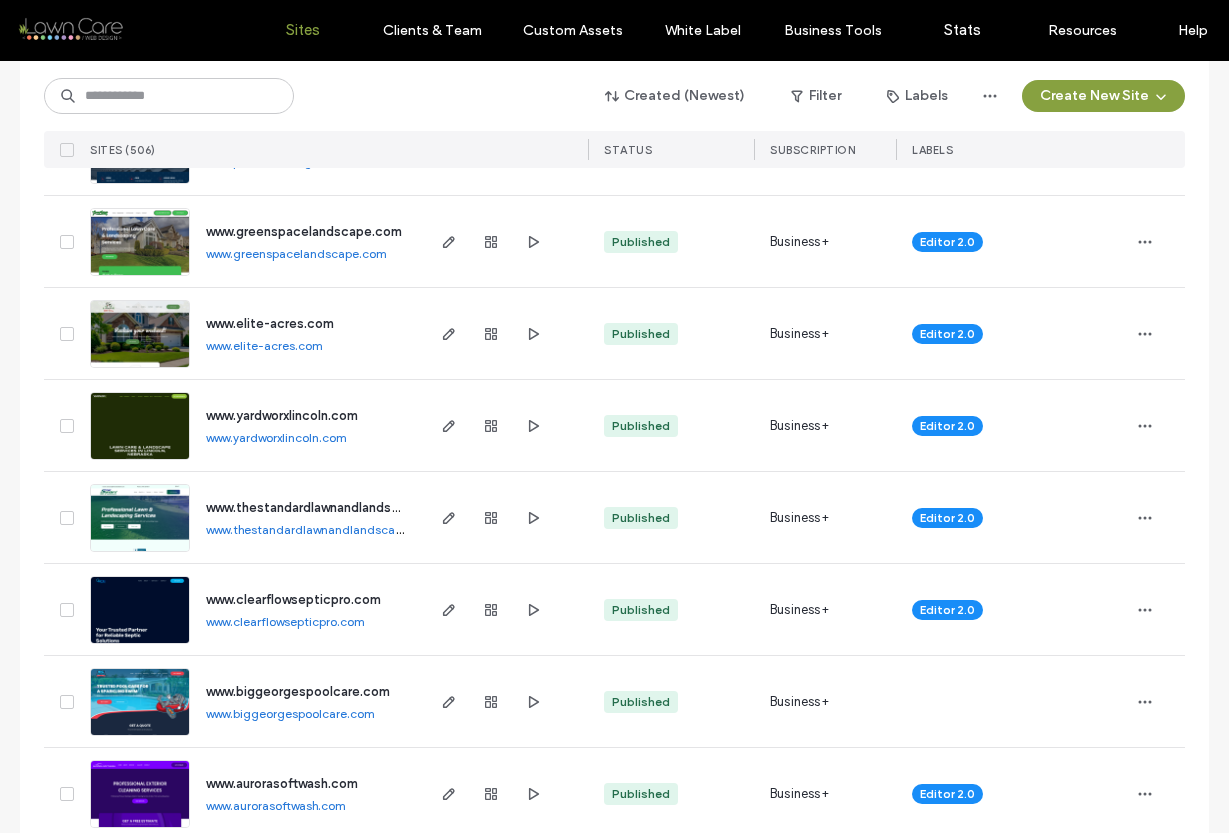 click on "www.greenspacelandscape.com" at bounding box center (296, 253) 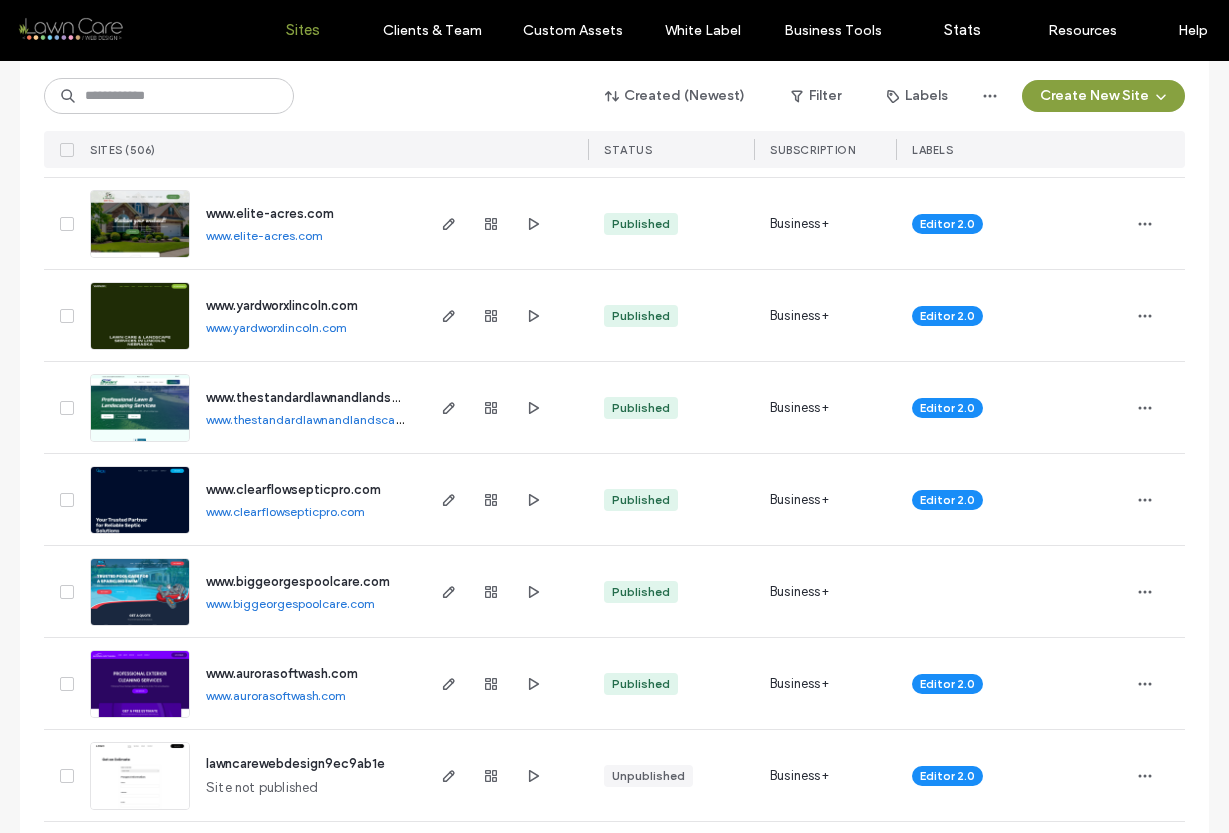 scroll, scrollTop: 3269, scrollLeft: 0, axis: vertical 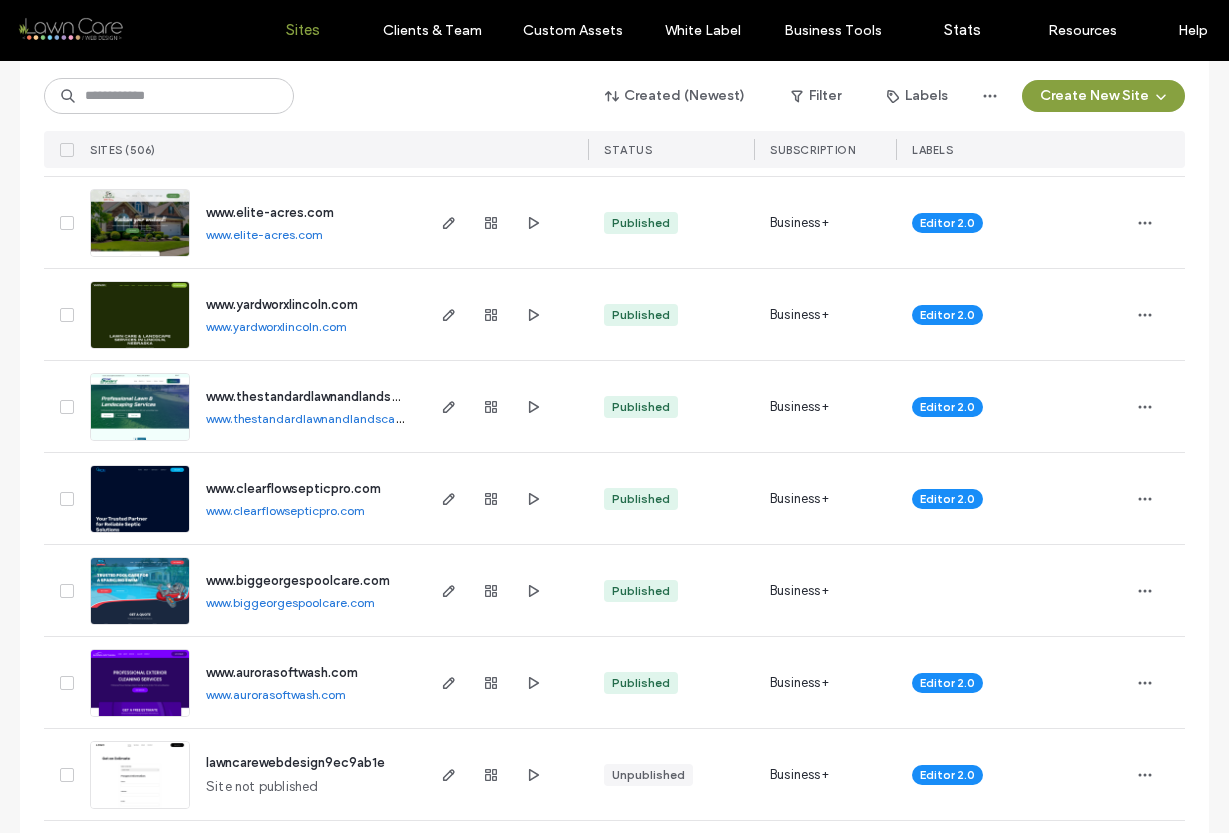 click on "www.elite-acres.com" at bounding box center [264, 234] 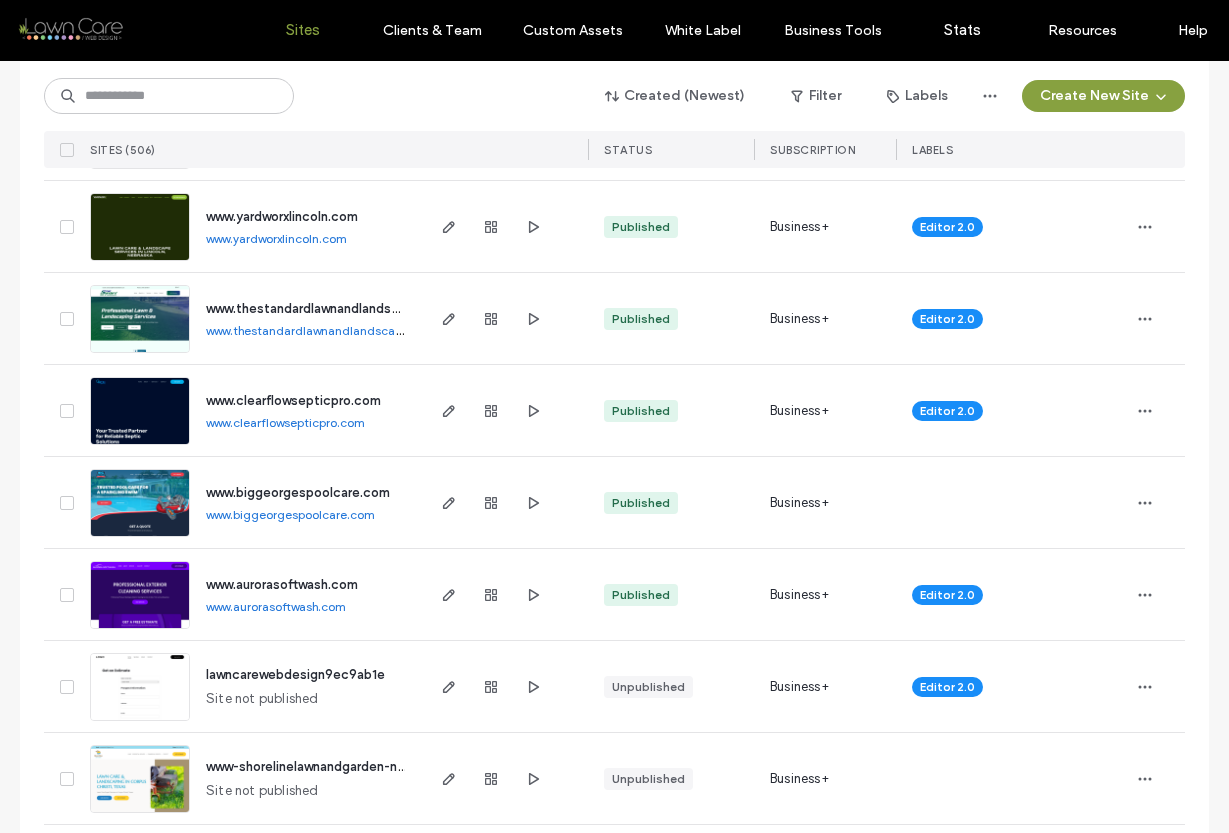 scroll, scrollTop: 3358, scrollLeft: 0, axis: vertical 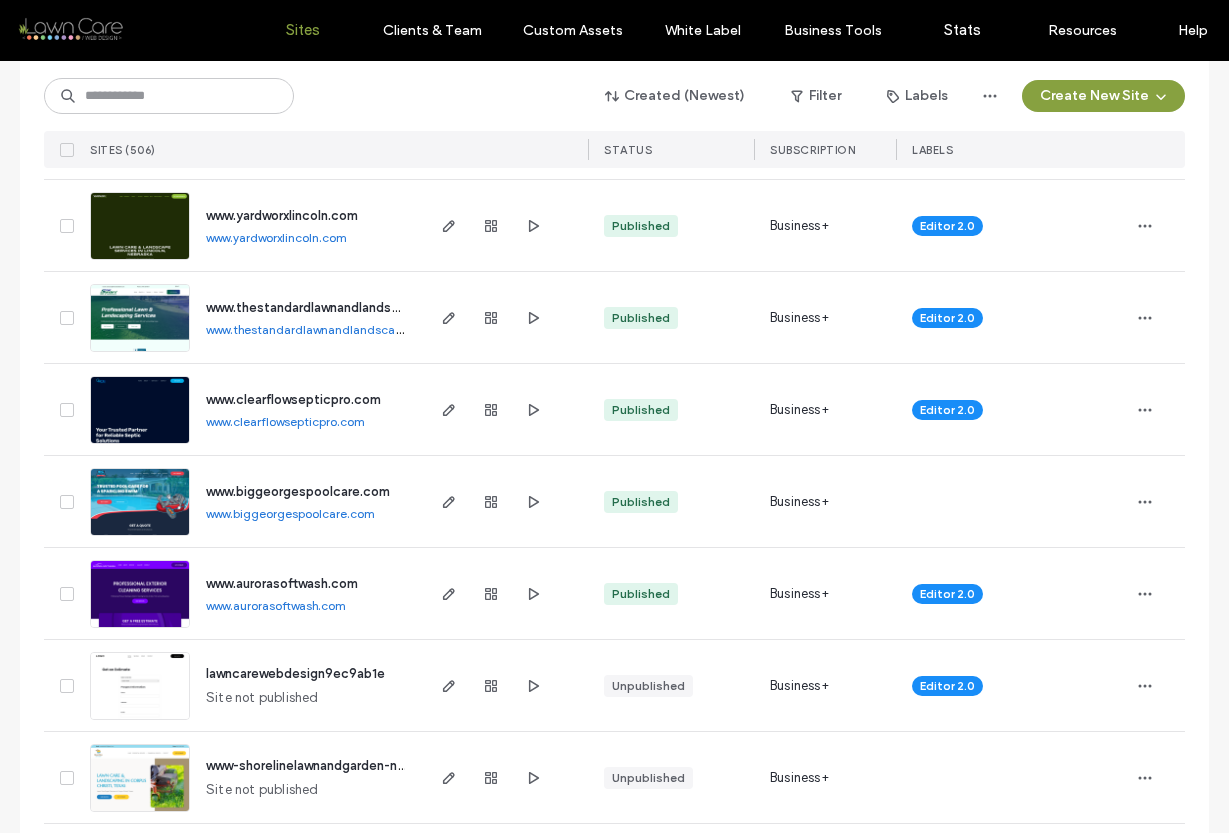 click on "www.yardworxlincoln.com" at bounding box center (276, 237) 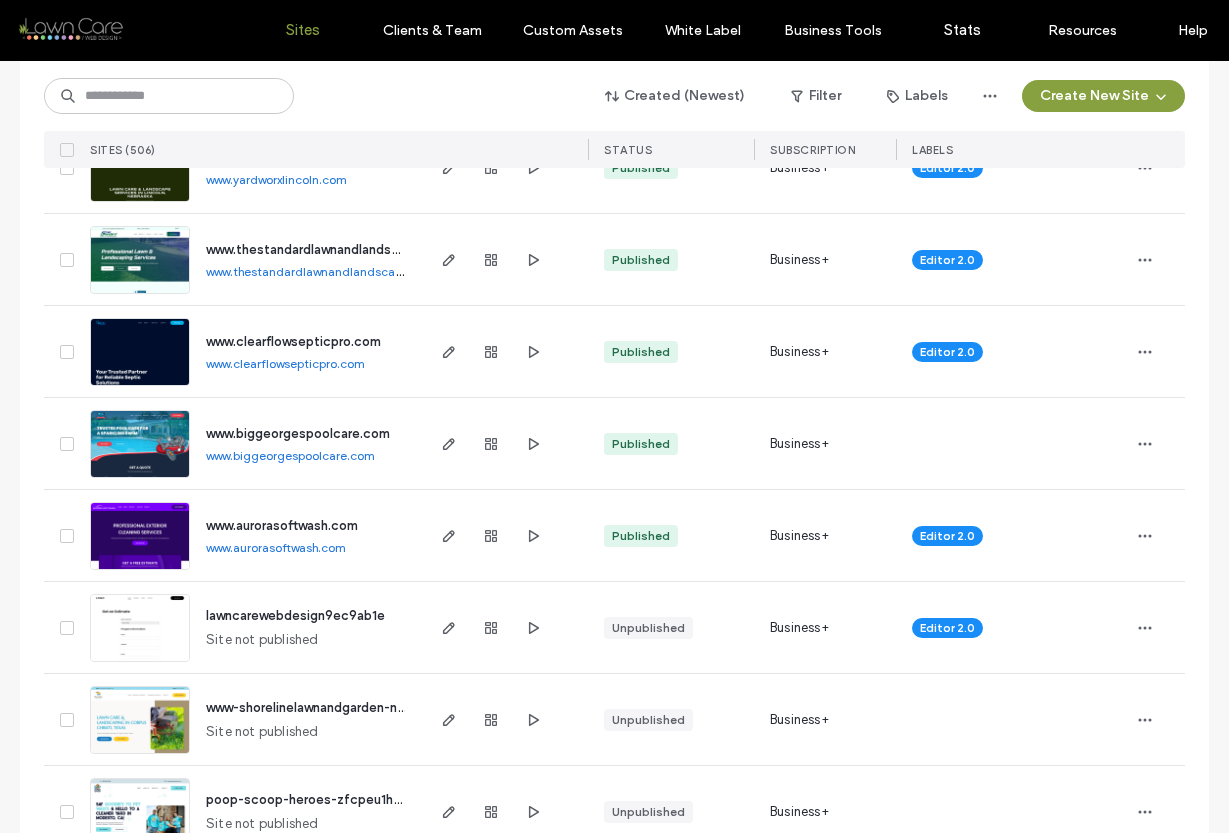 scroll, scrollTop: 3443, scrollLeft: 0, axis: vertical 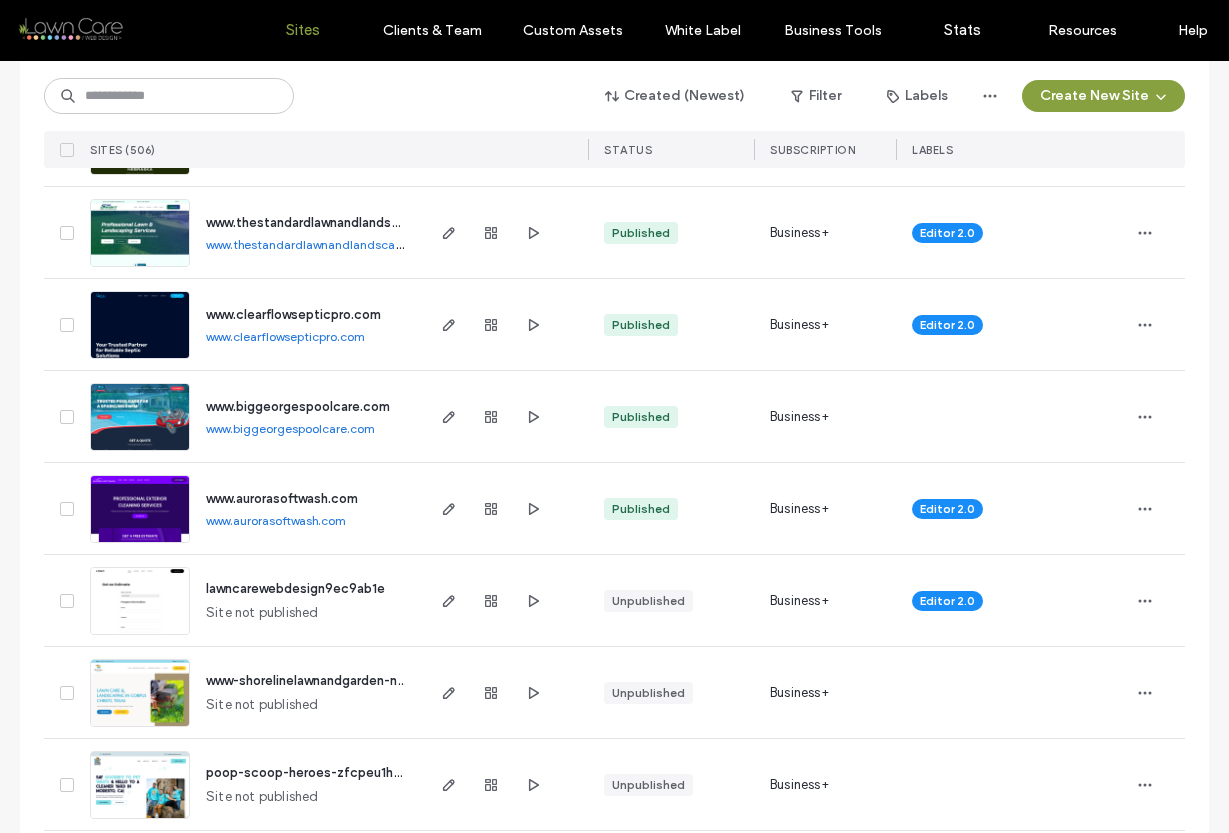 click on "www.thestandardlawnandlandscaping.com" at bounding box center [327, 244] 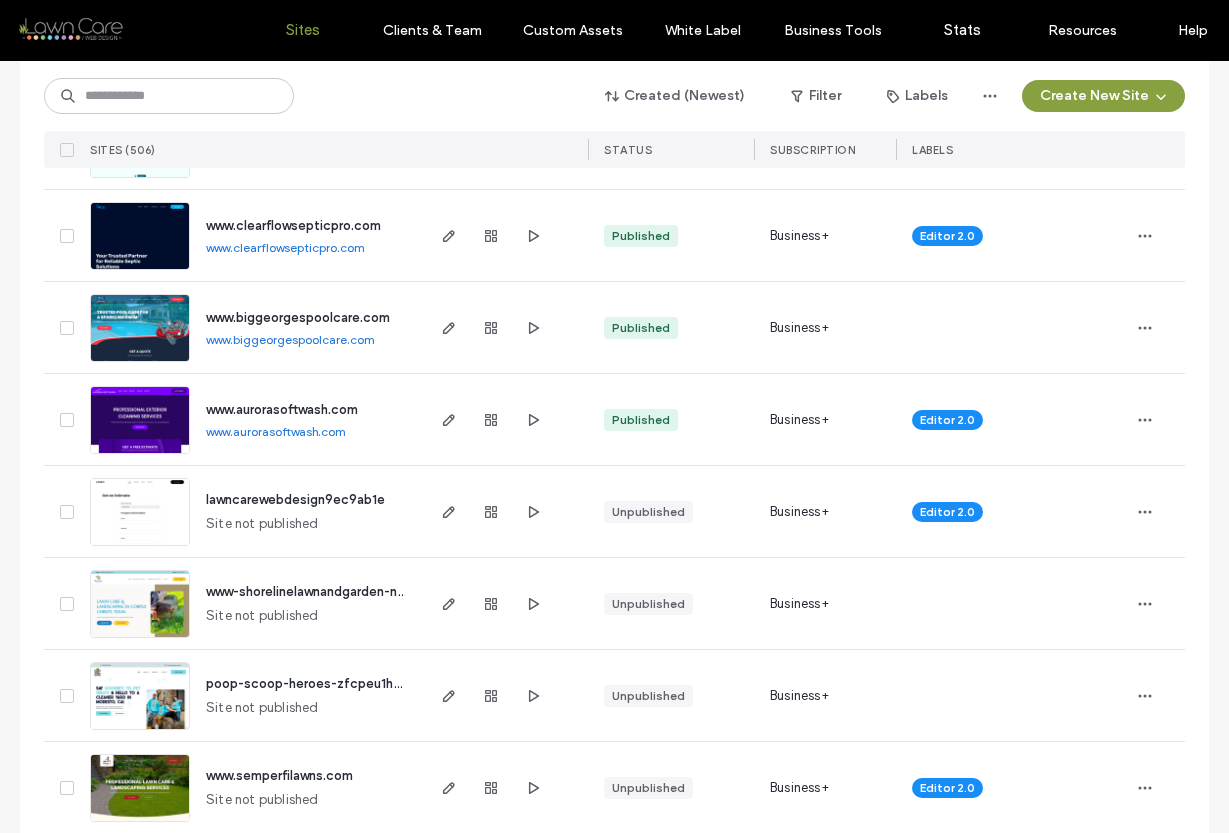 scroll, scrollTop: 3555, scrollLeft: 0, axis: vertical 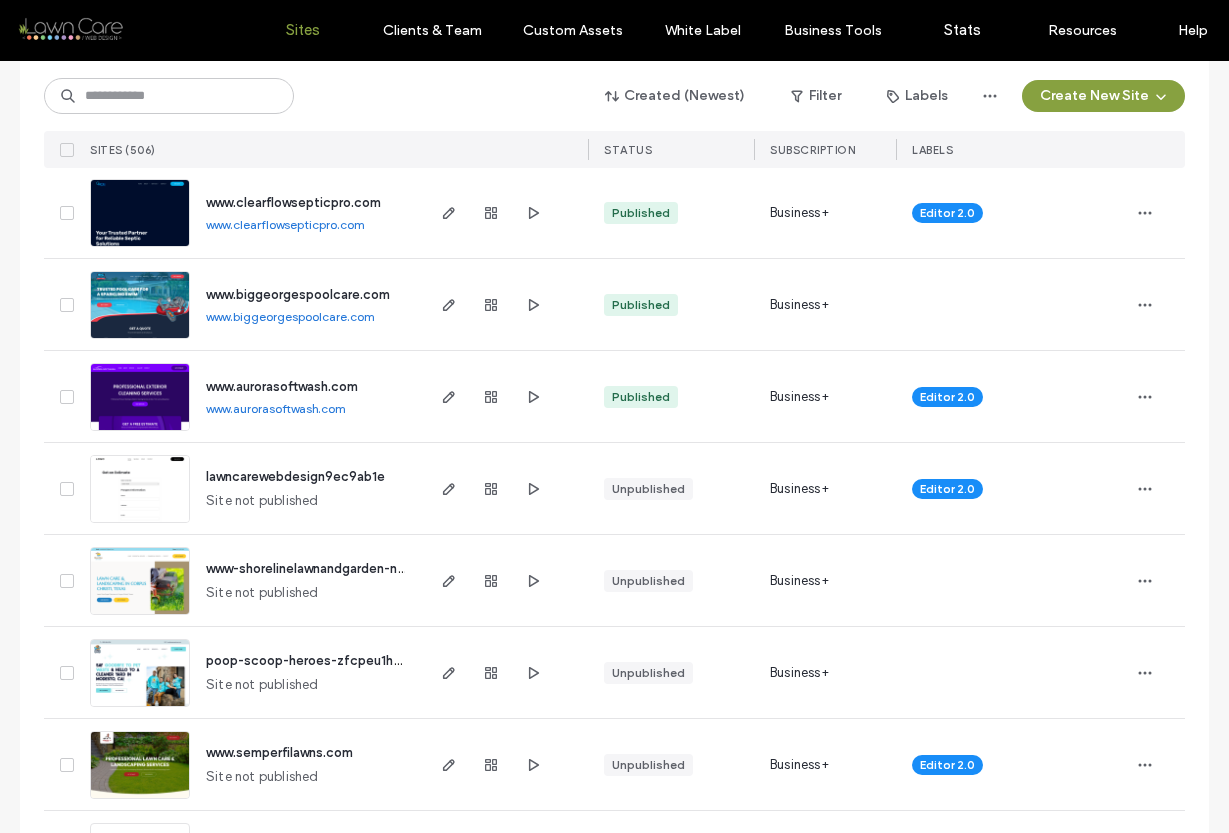 click on "www.clearflowsepticpro.com" at bounding box center (285, 224) 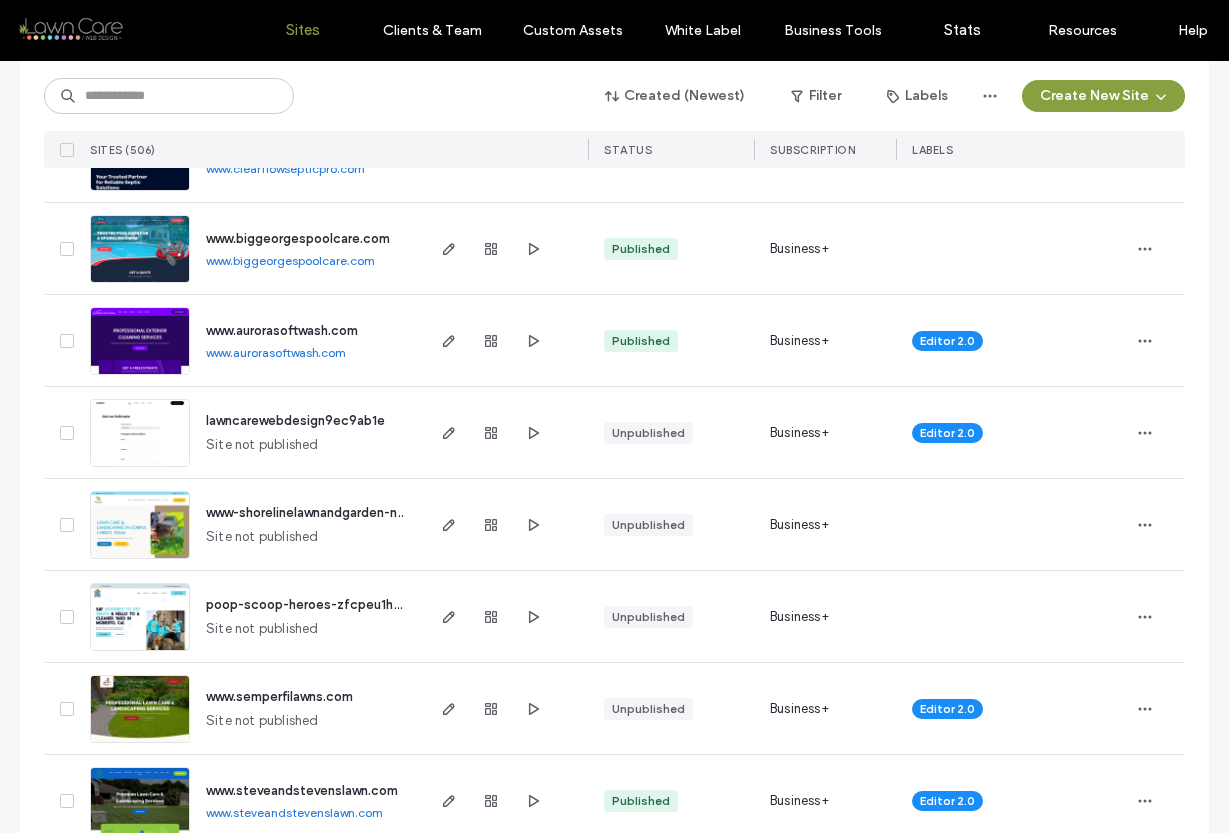 scroll, scrollTop: 3629, scrollLeft: 0, axis: vertical 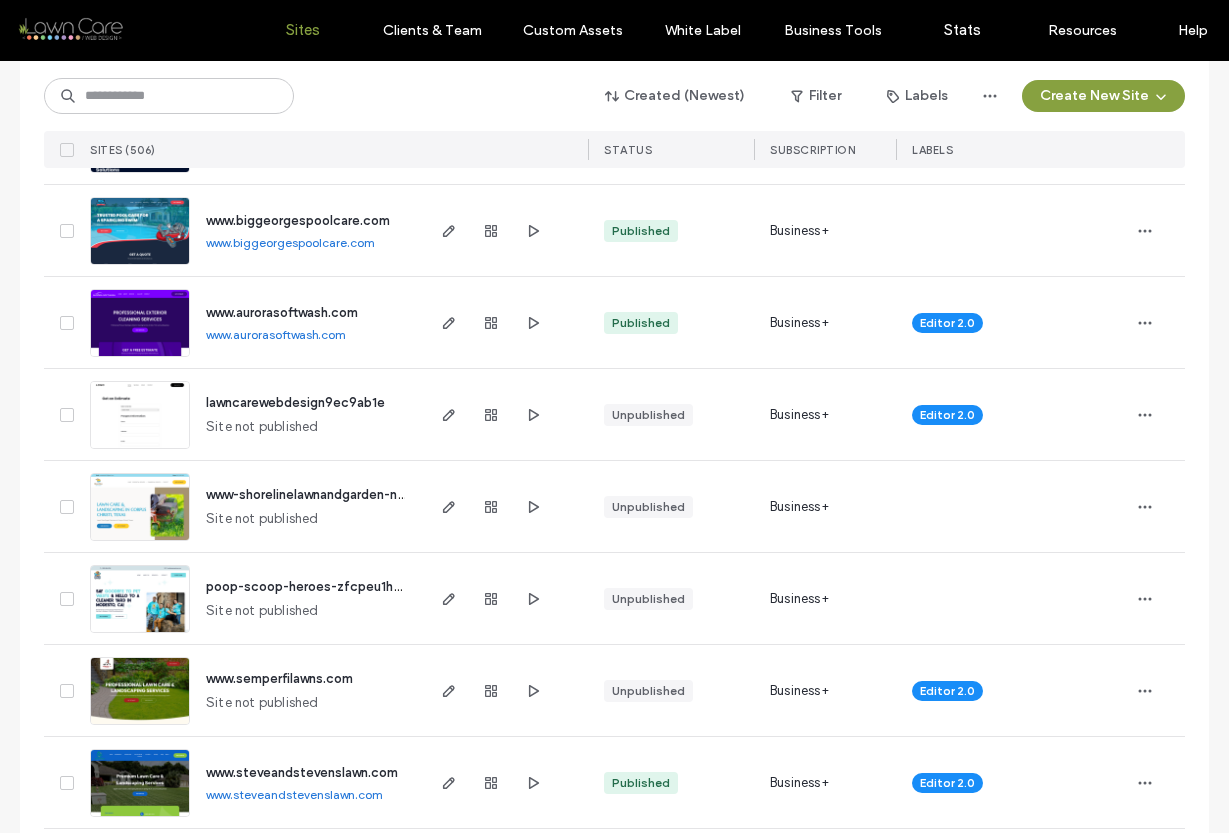 click on "www.biggeorgespoolcare.com" at bounding box center (290, 242) 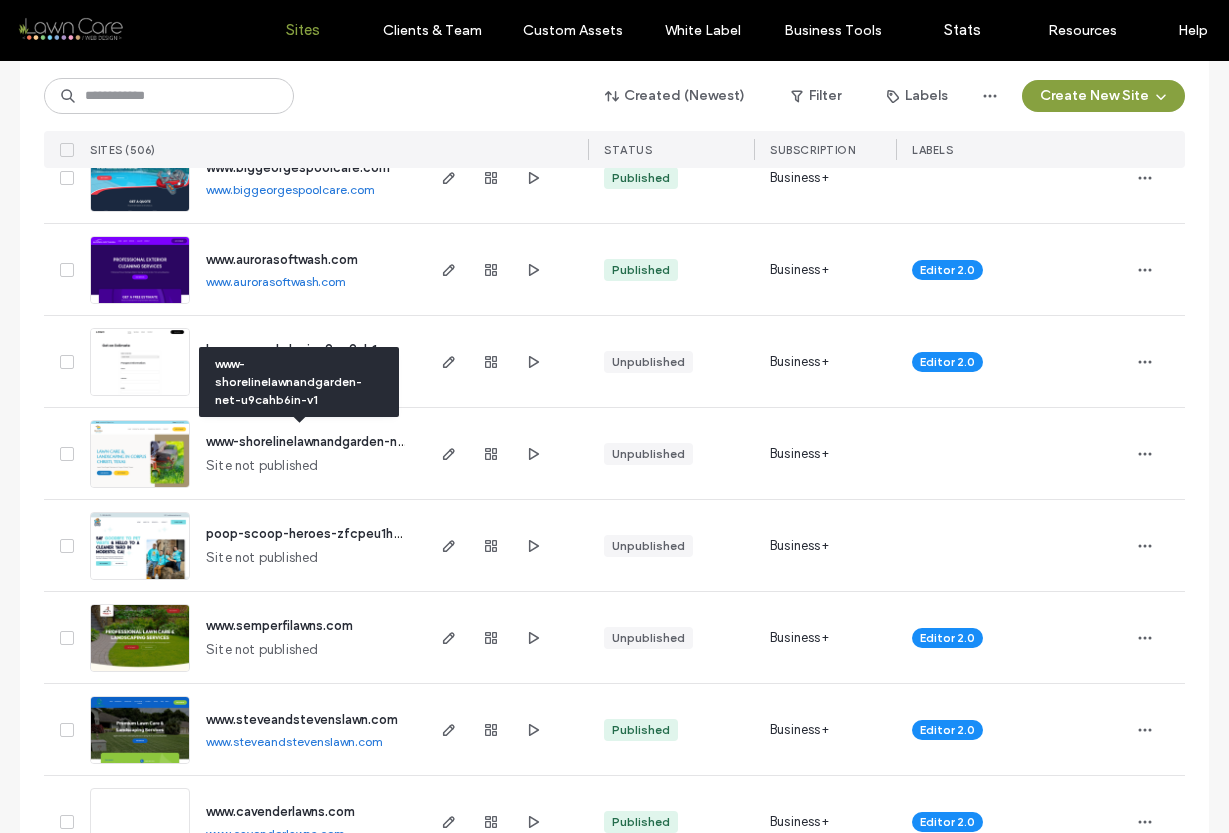 scroll, scrollTop: 3713, scrollLeft: 0, axis: vertical 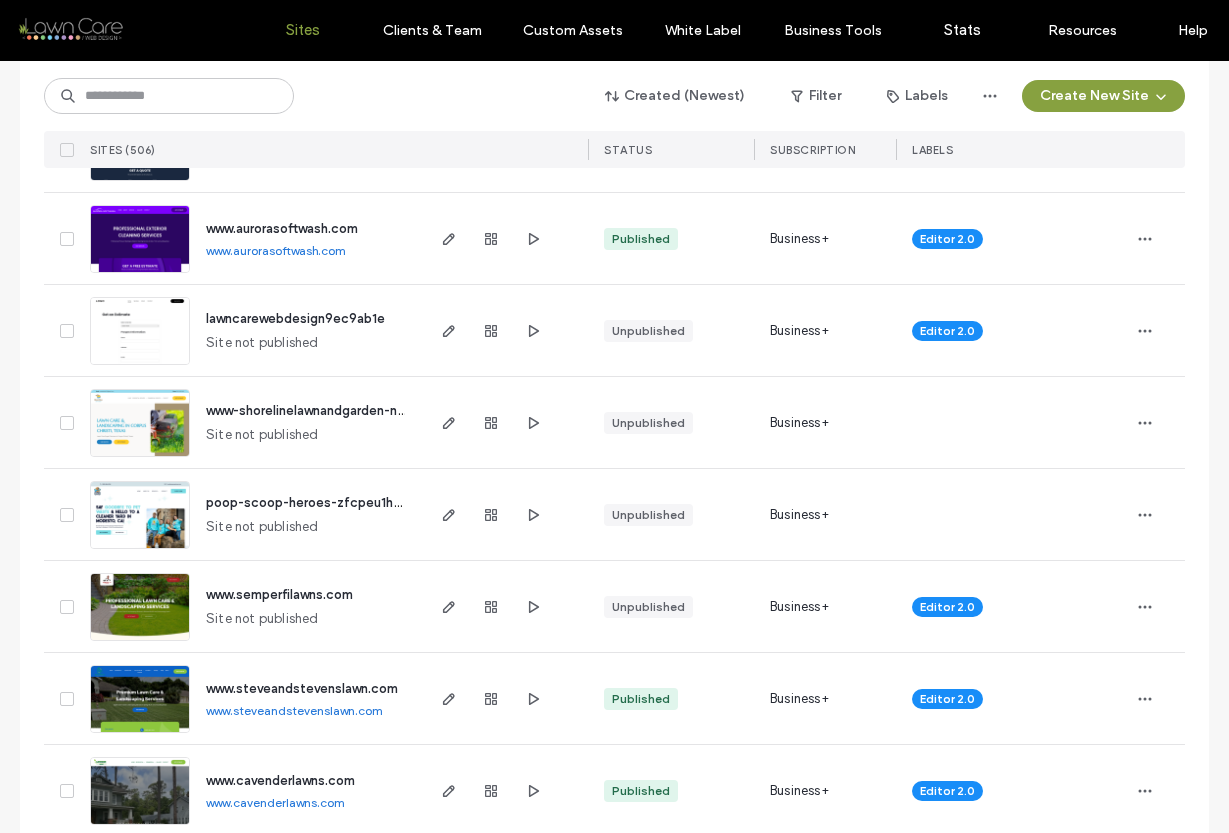 click on "www.aurorasoftwash.com" at bounding box center (276, 250) 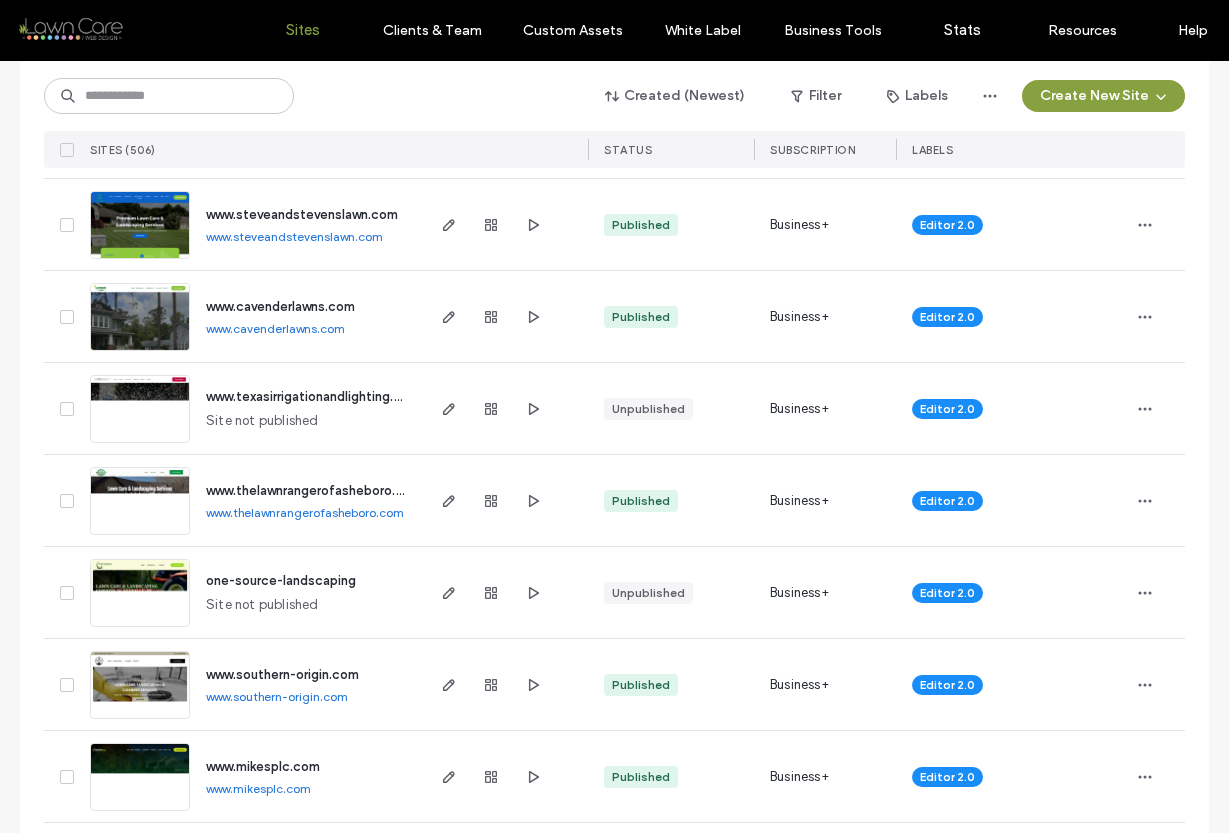 scroll, scrollTop: 4192, scrollLeft: 0, axis: vertical 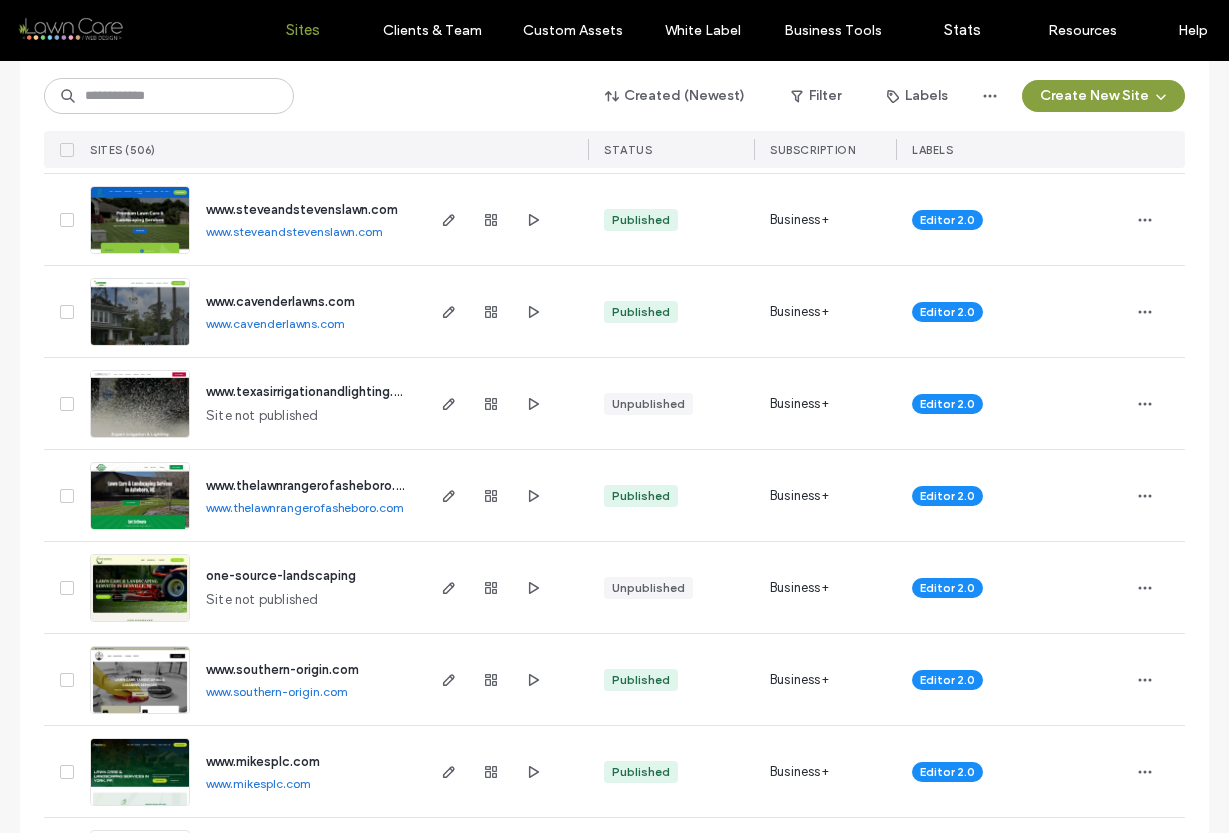 click on "www.steveandstevenslawn.com" at bounding box center [294, 231] 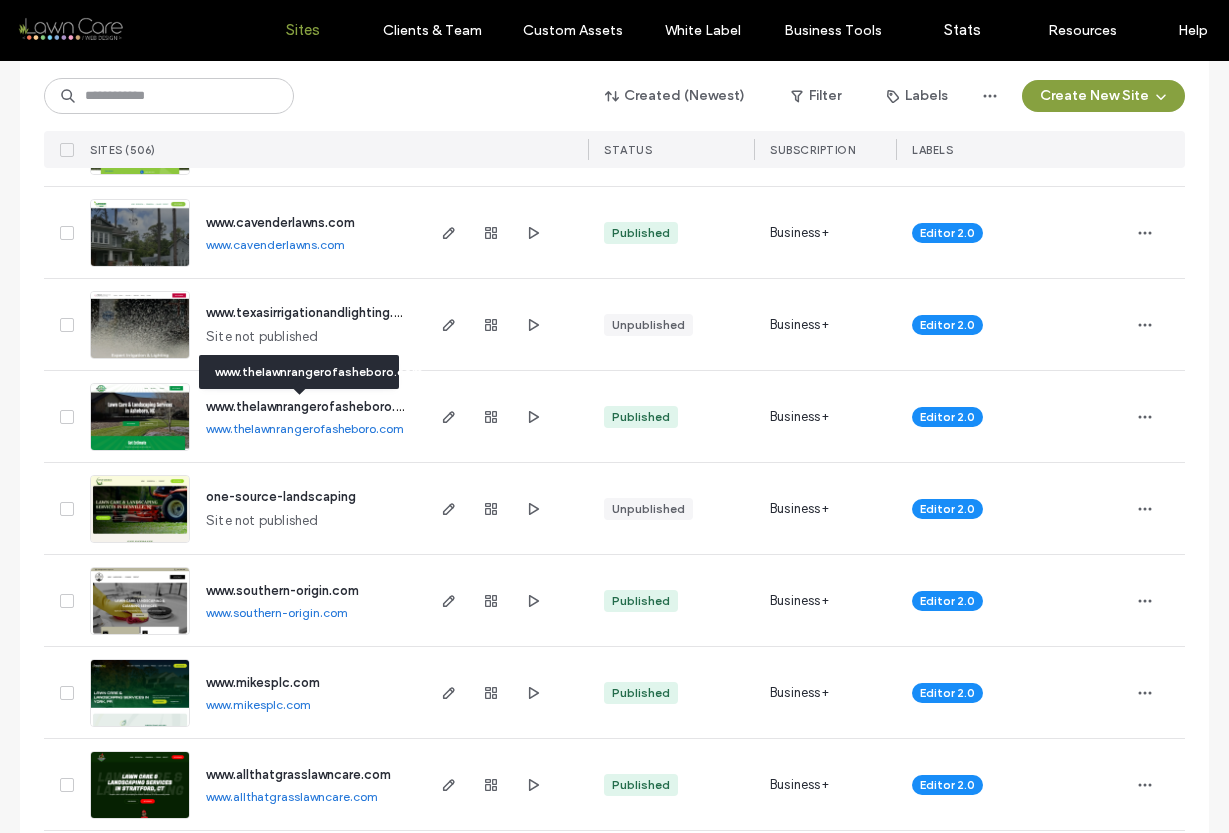 scroll, scrollTop: 4274, scrollLeft: 0, axis: vertical 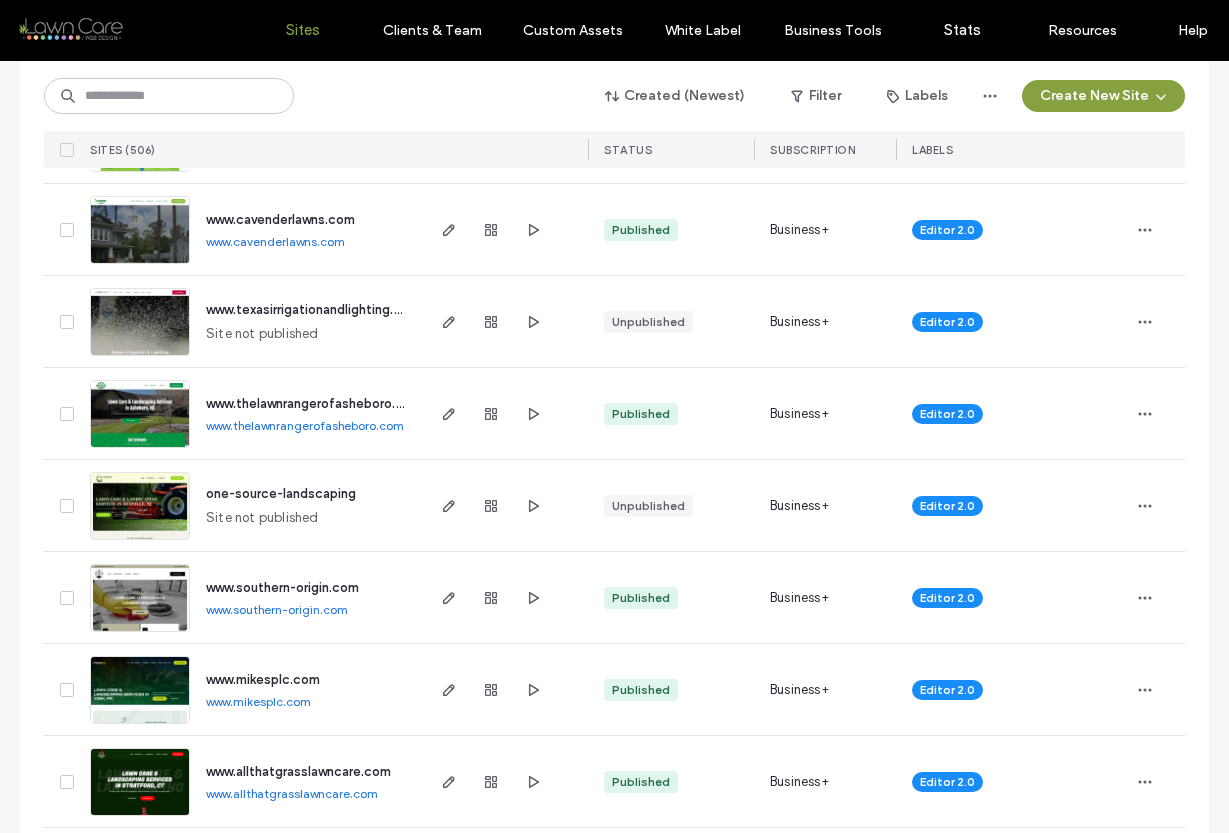 click on "www.cavenderlawns.com" at bounding box center [275, 241] 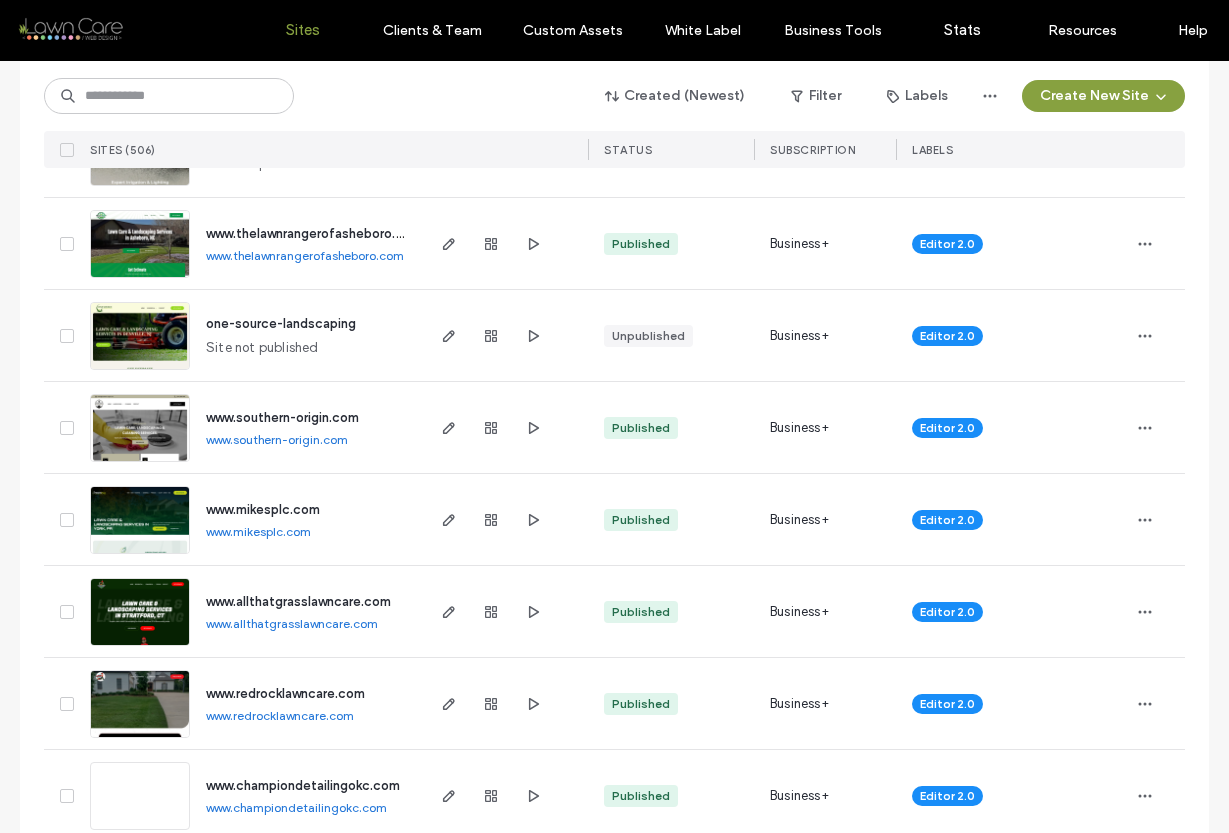 scroll, scrollTop: 4446, scrollLeft: 0, axis: vertical 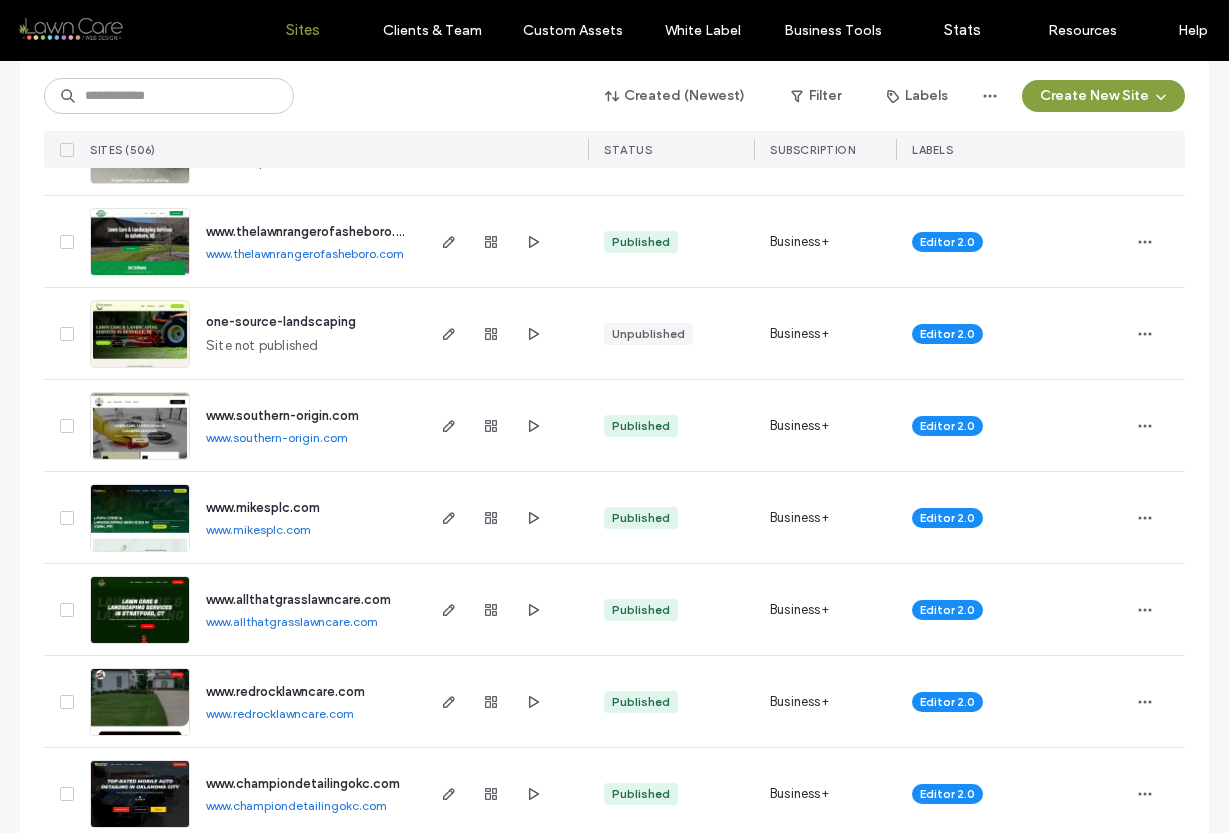 click on "www.thelawnrangerofasheboro.com" at bounding box center (305, 253) 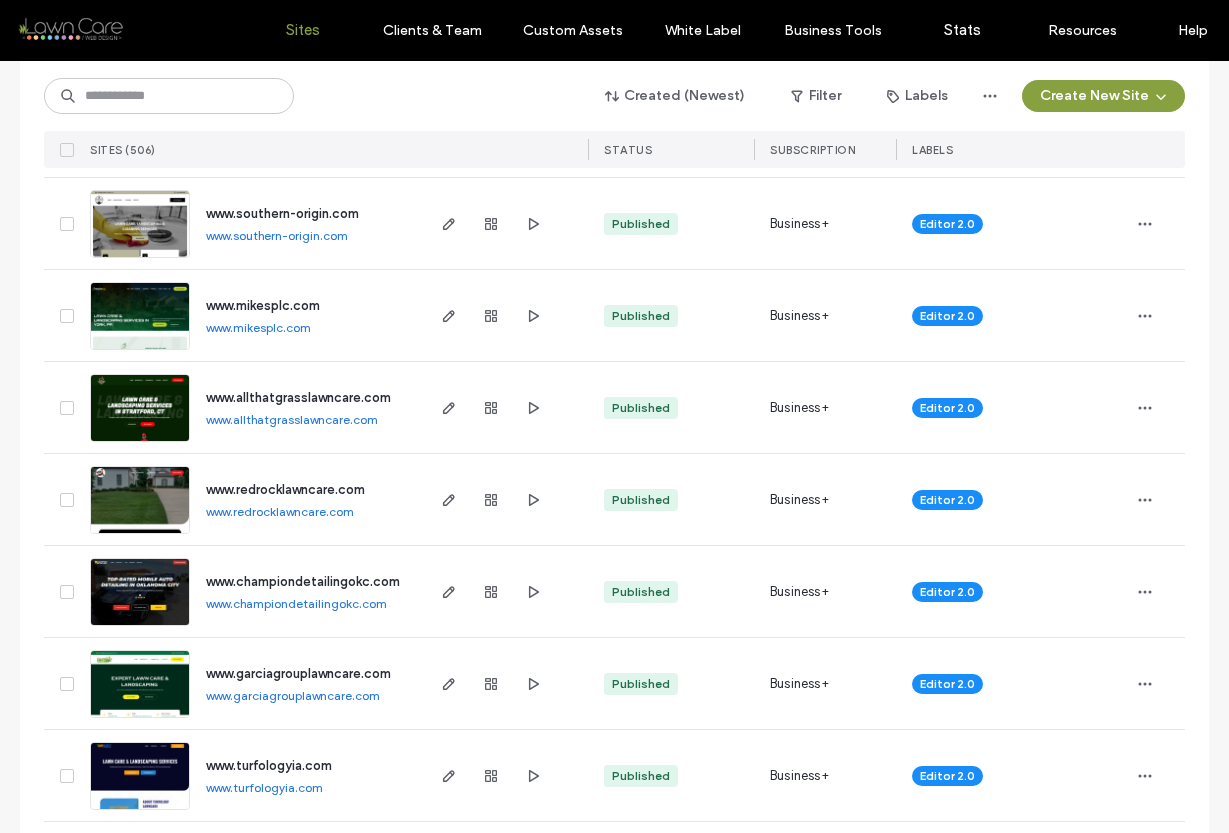 scroll, scrollTop: 4652, scrollLeft: 0, axis: vertical 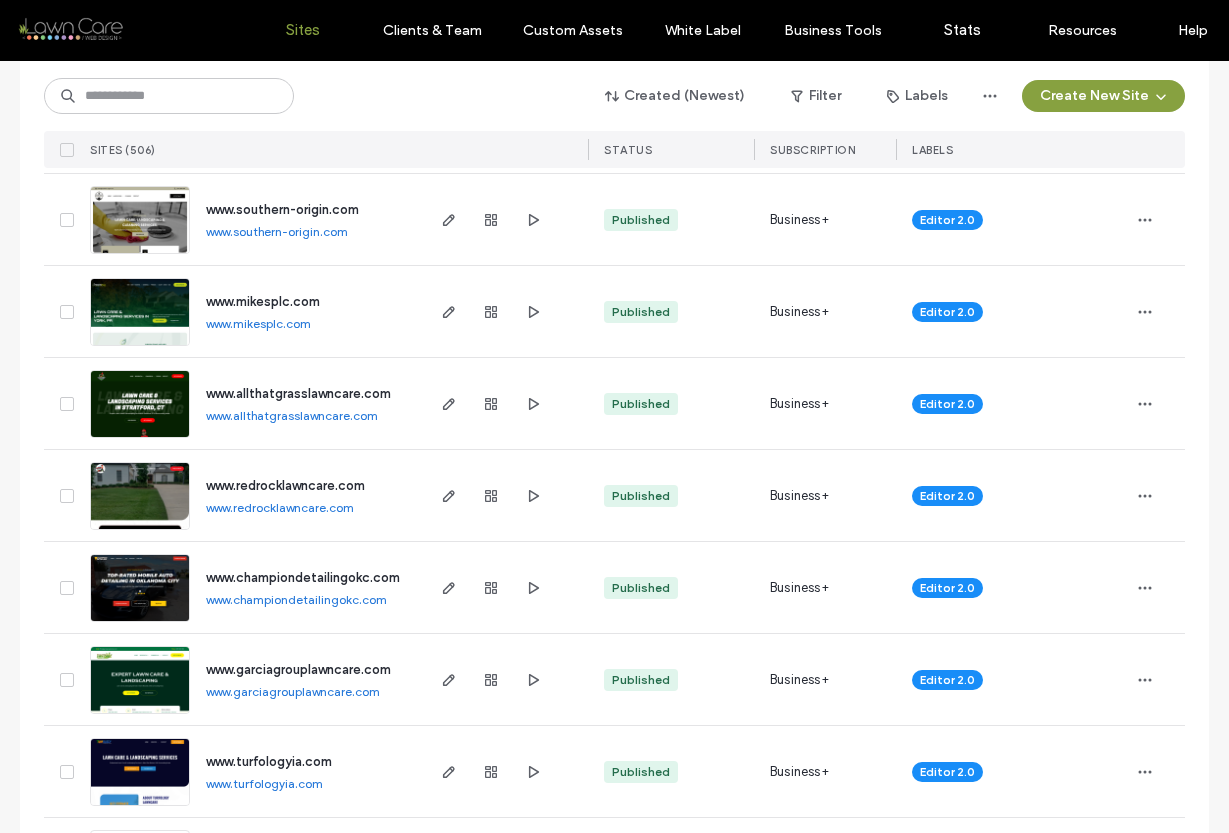 click on "www.southern-origin.com" at bounding box center [277, 231] 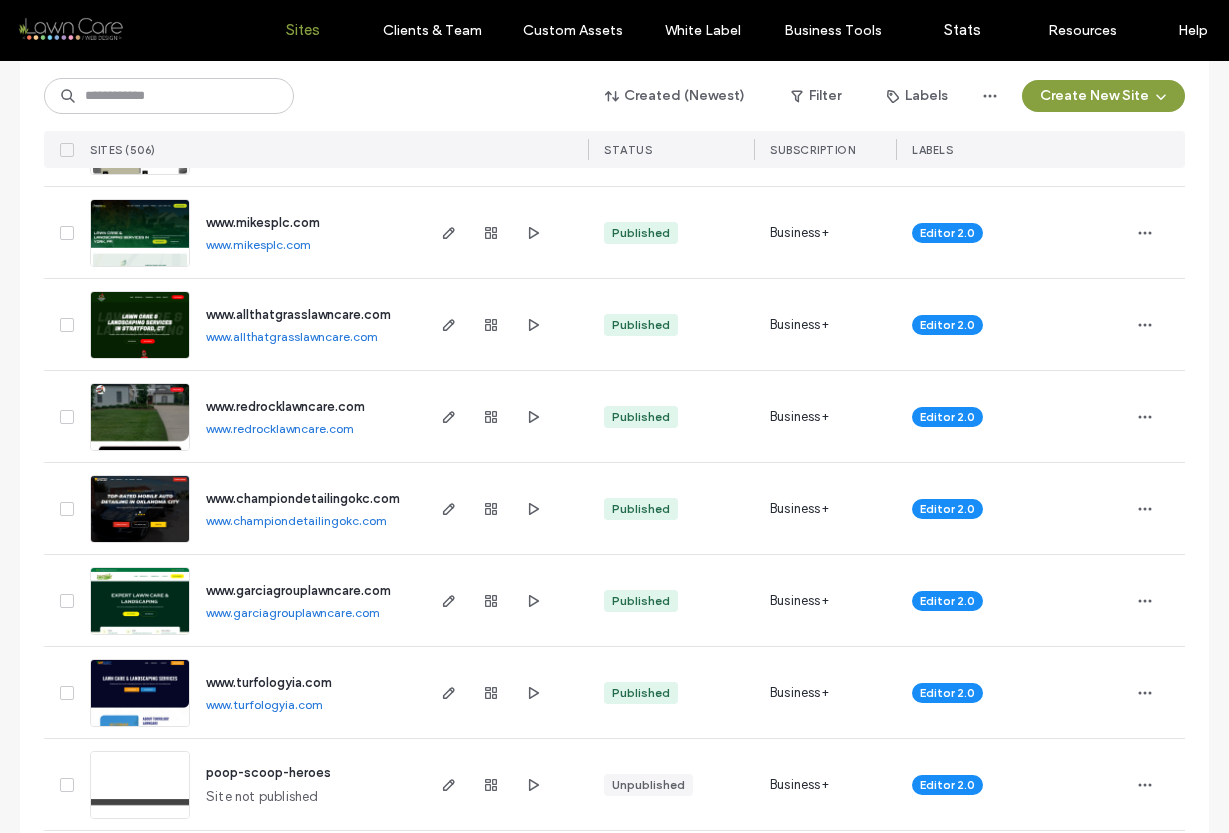 scroll, scrollTop: 4732, scrollLeft: 0, axis: vertical 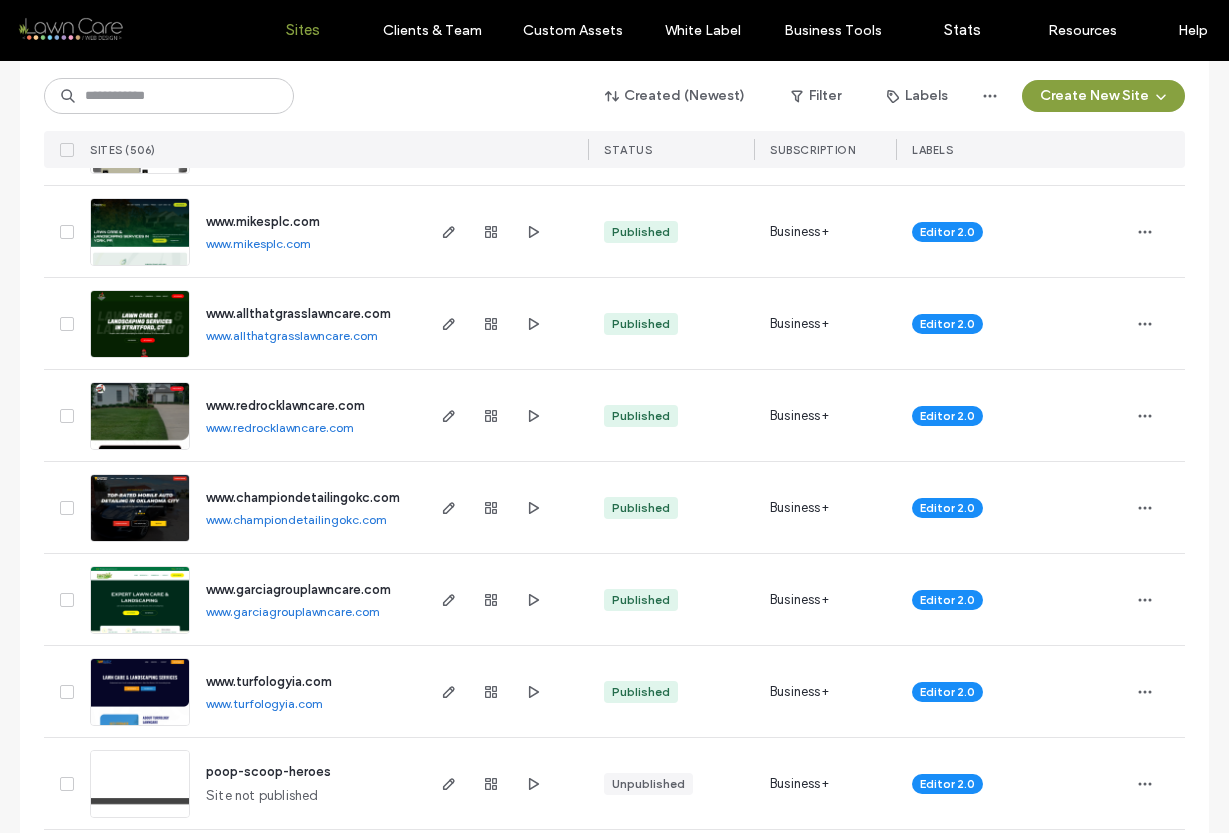 click on "www.mikesplc.com" at bounding box center (258, 243) 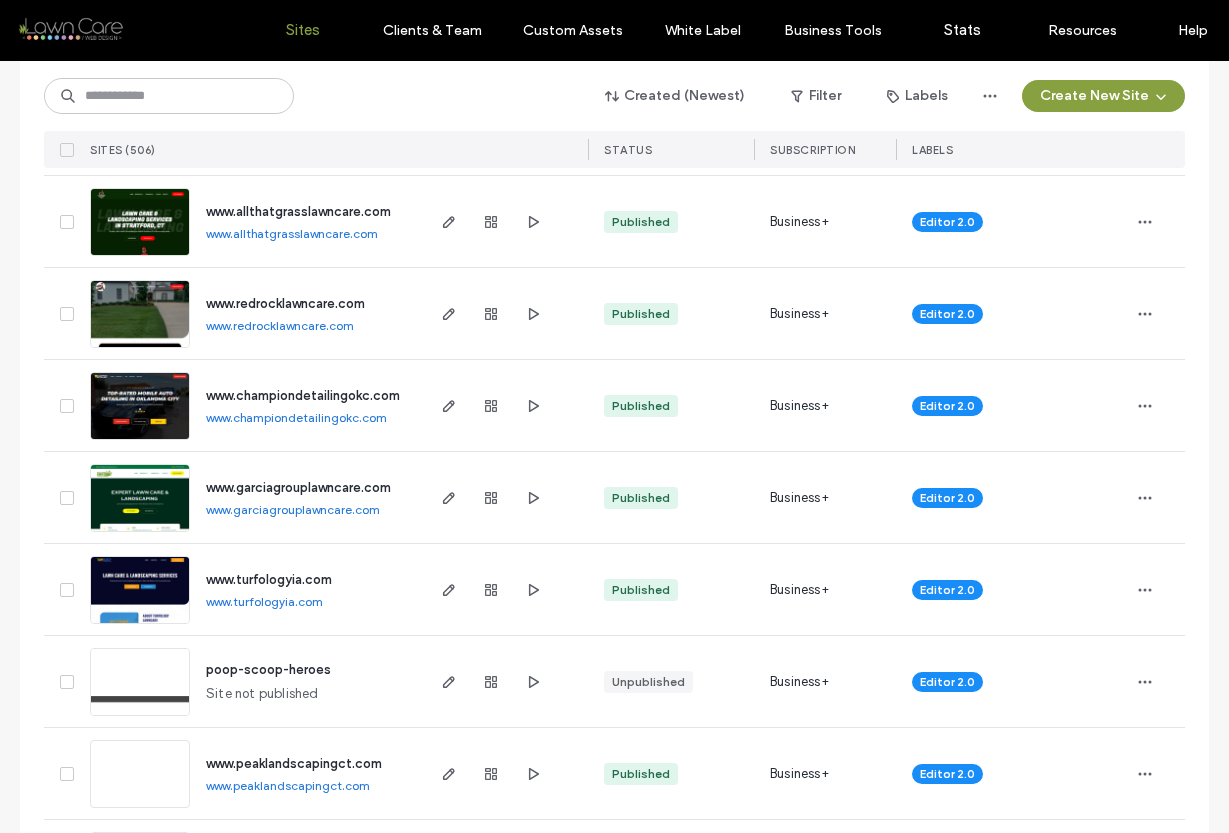 scroll, scrollTop: 4835, scrollLeft: 0, axis: vertical 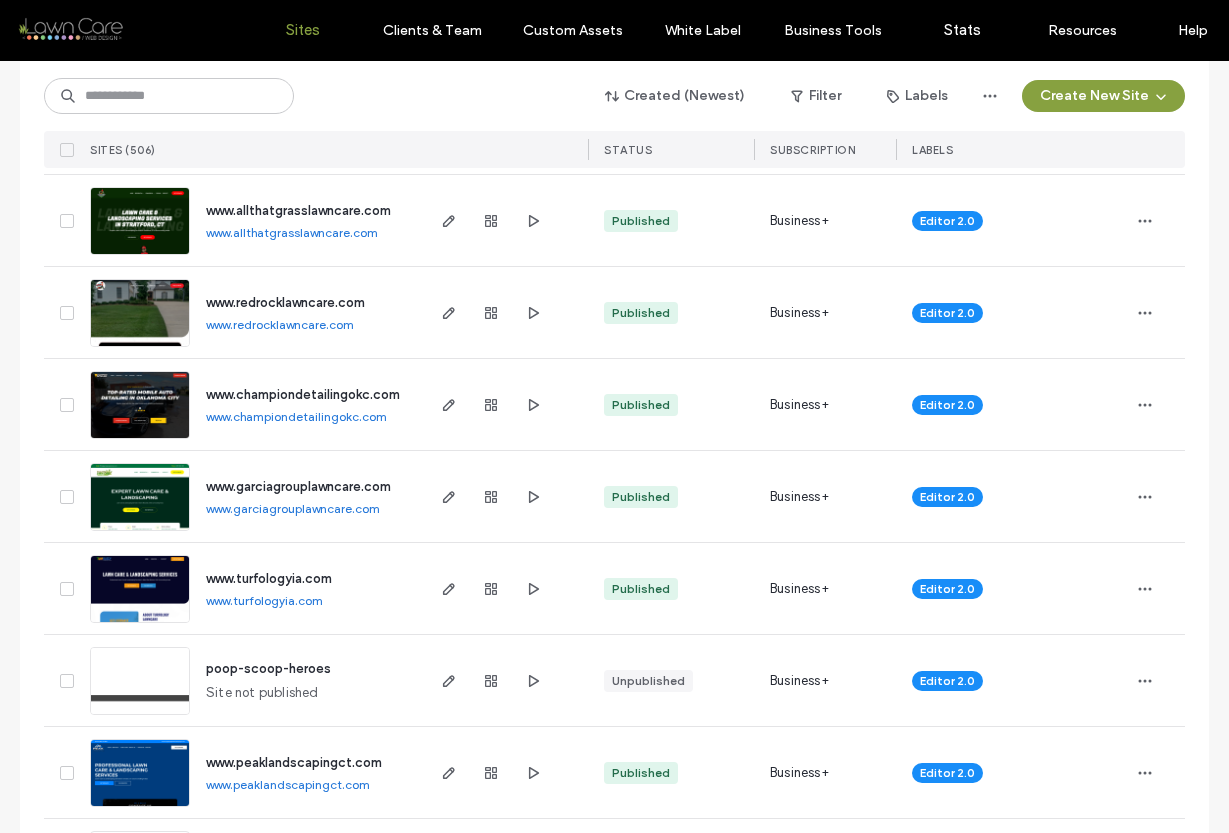 click on "www.allthatgrasslawncare.com" at bounding box center [292, 232] 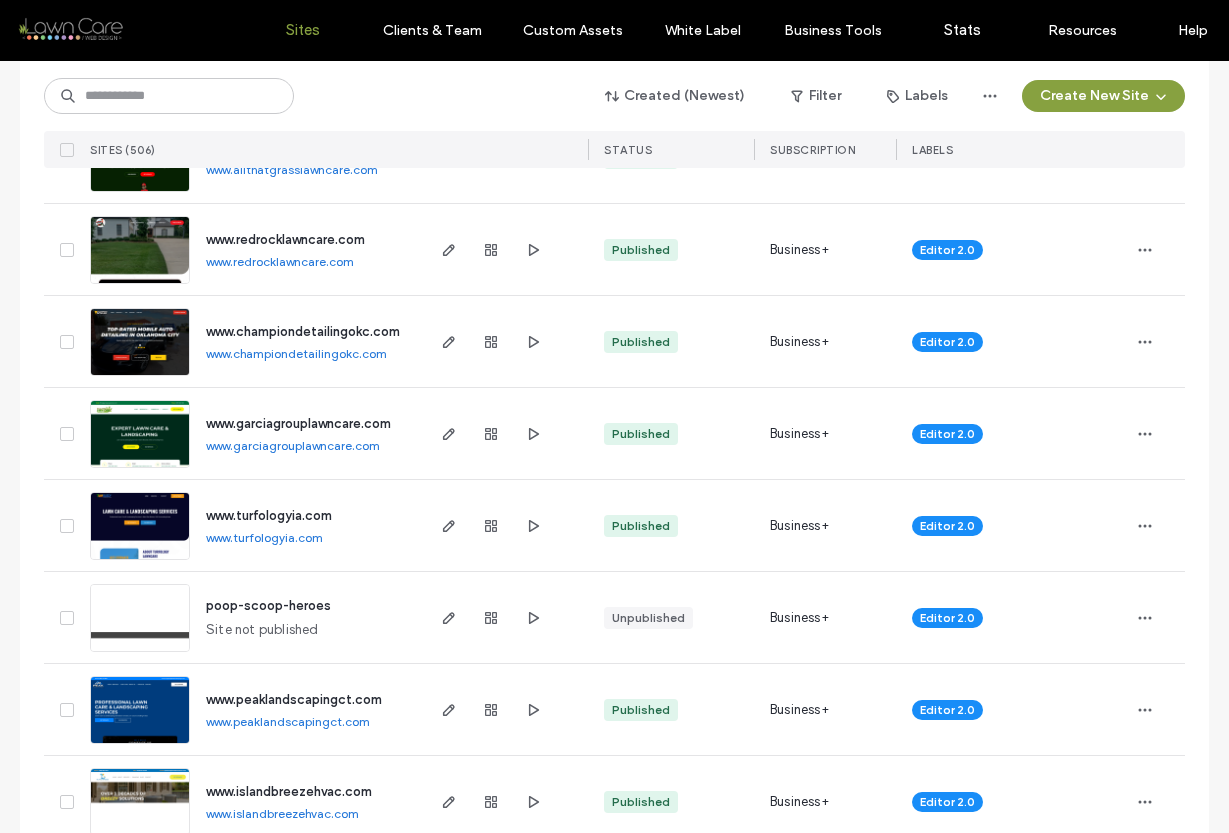 scroll, scrollTop: 4900, scrollLeft: 0, axis: vertical 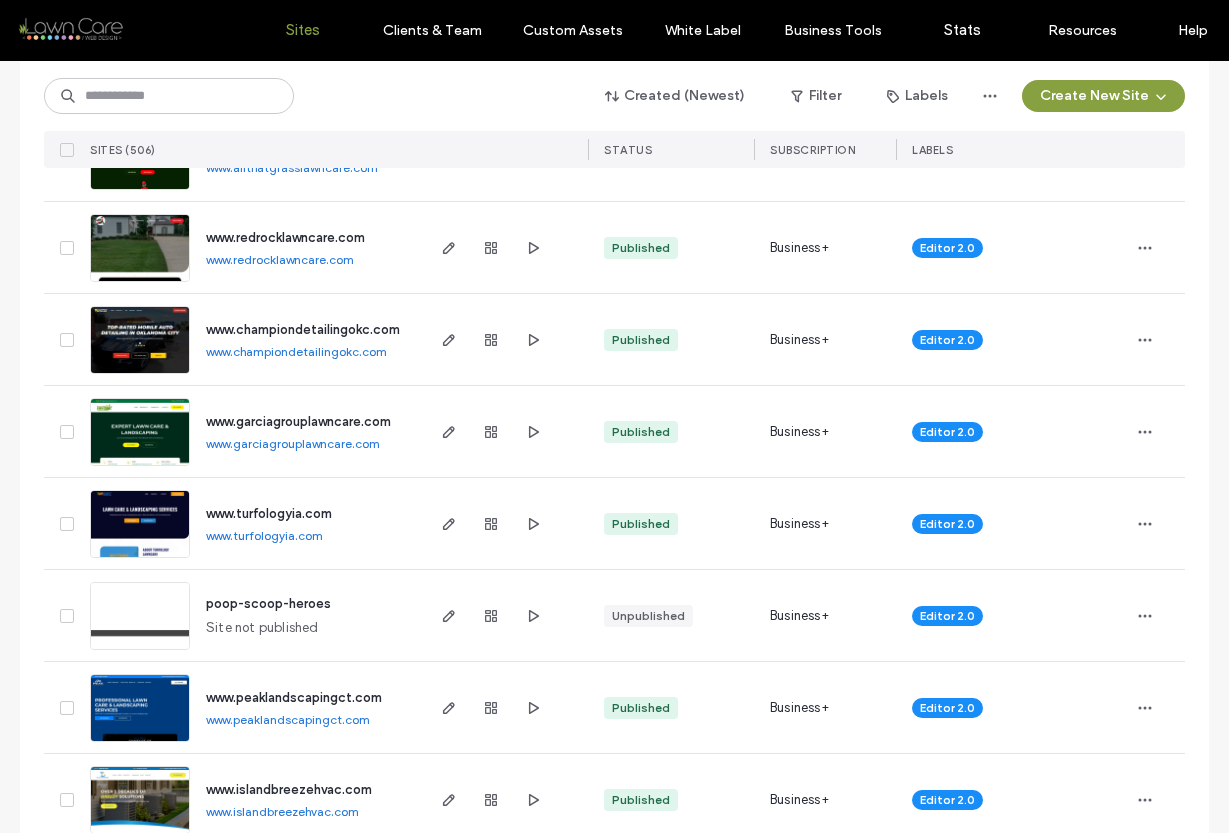 click on "www.redrocklawncare.com" at bounding box center (280, 259) 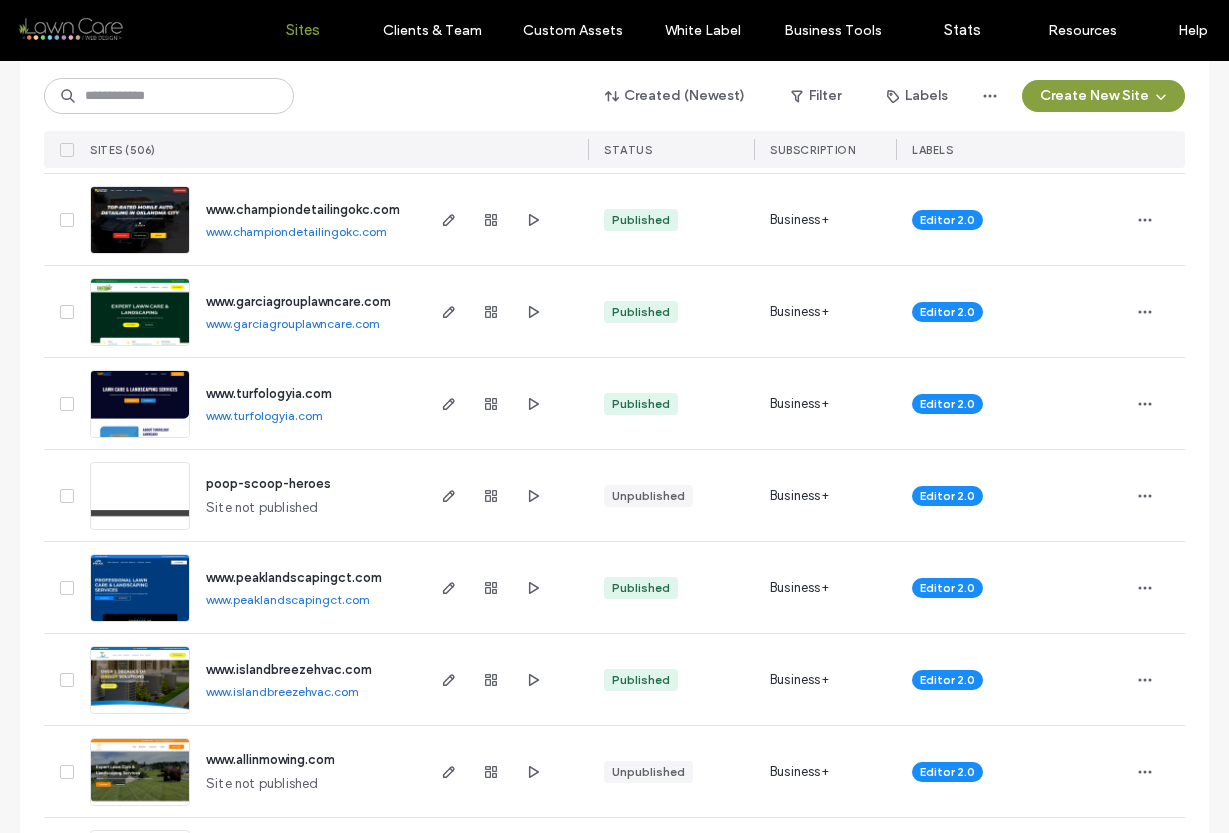 scroll, scrollTop: 5021, scrollLeft: 0, axis: vertical 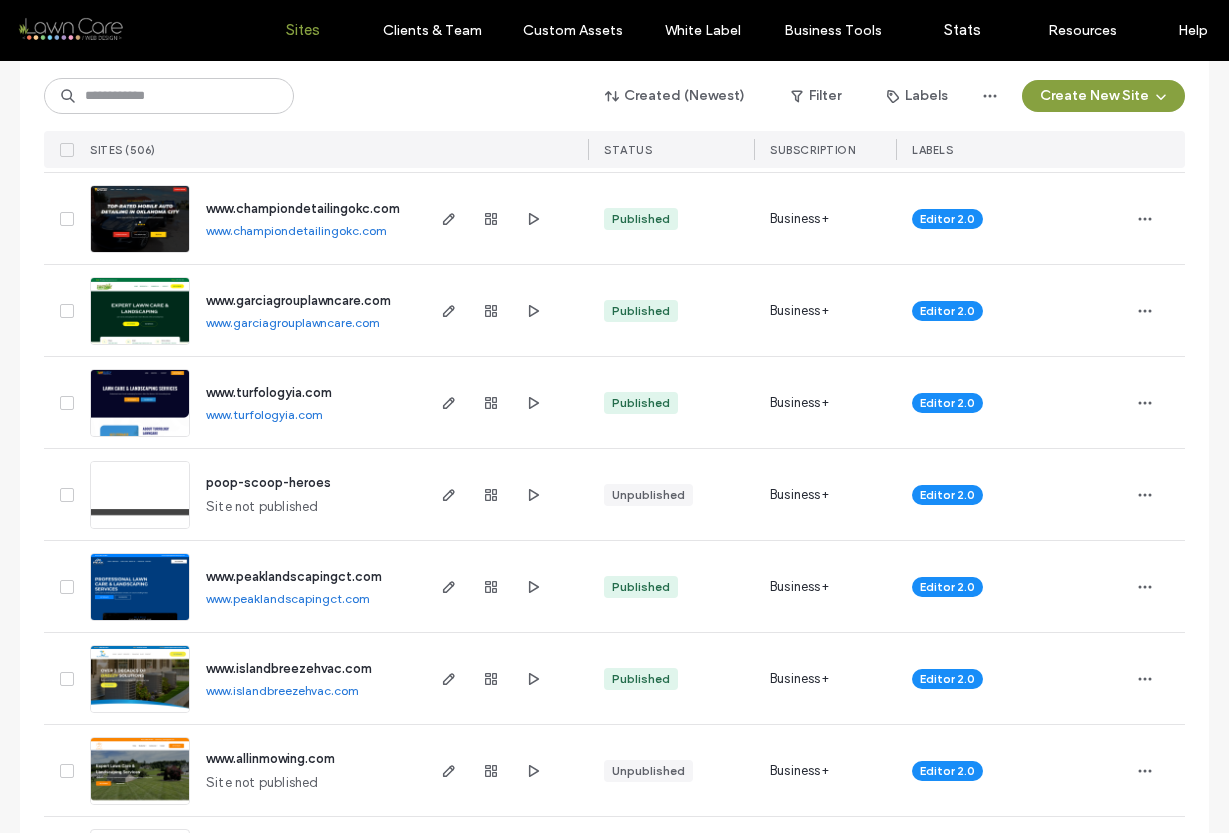click on "www.championdetailingokc.com" at bounding box center [296, 230] 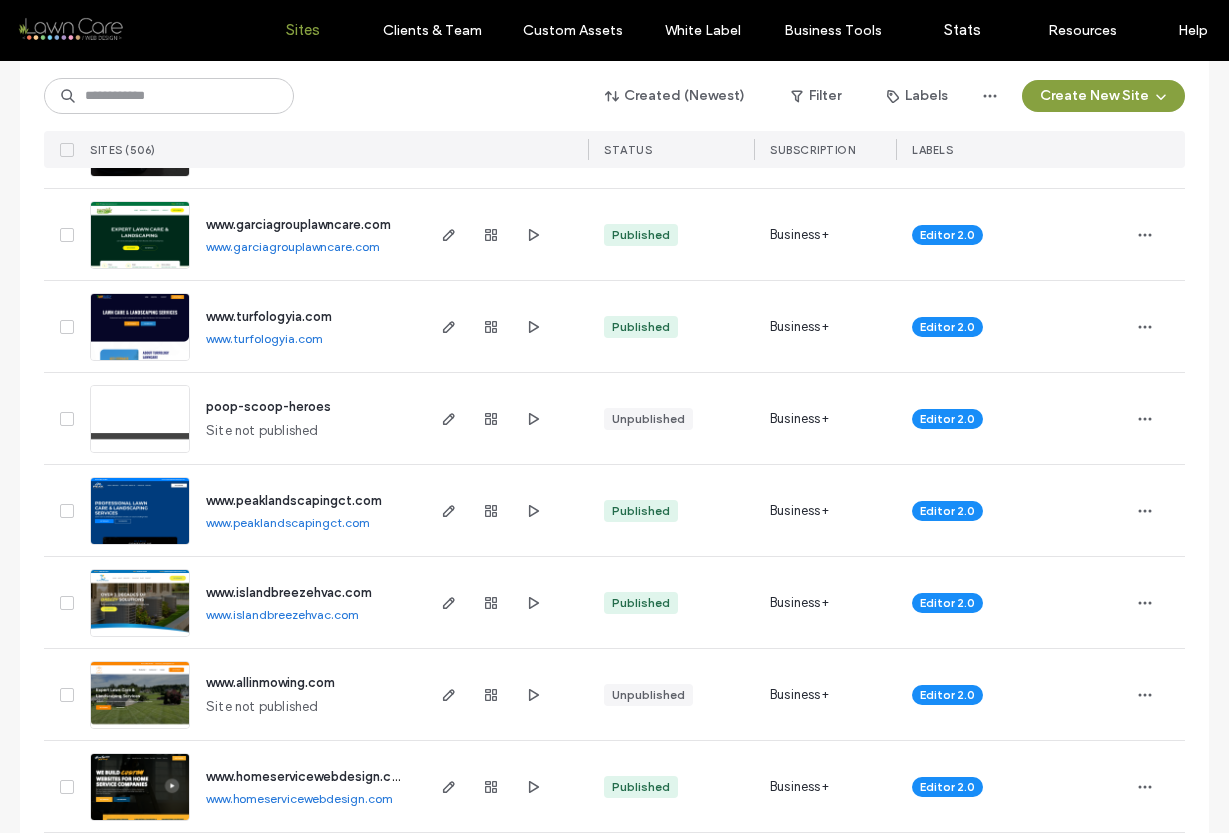 scroll, scrollTop: 5101, scrollLeft: 0, axis: vertical 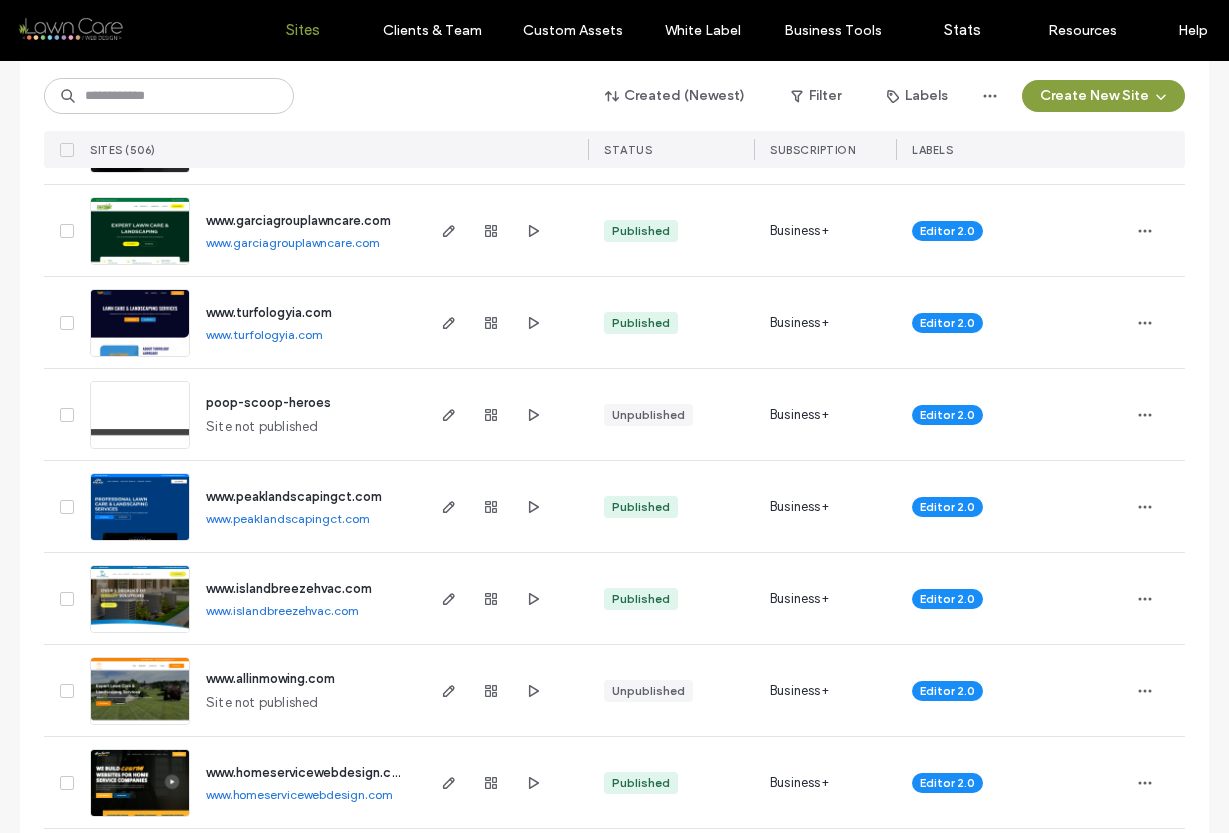 click on "www.garciagrouplawncare.com" at bounding box center (293, 242) 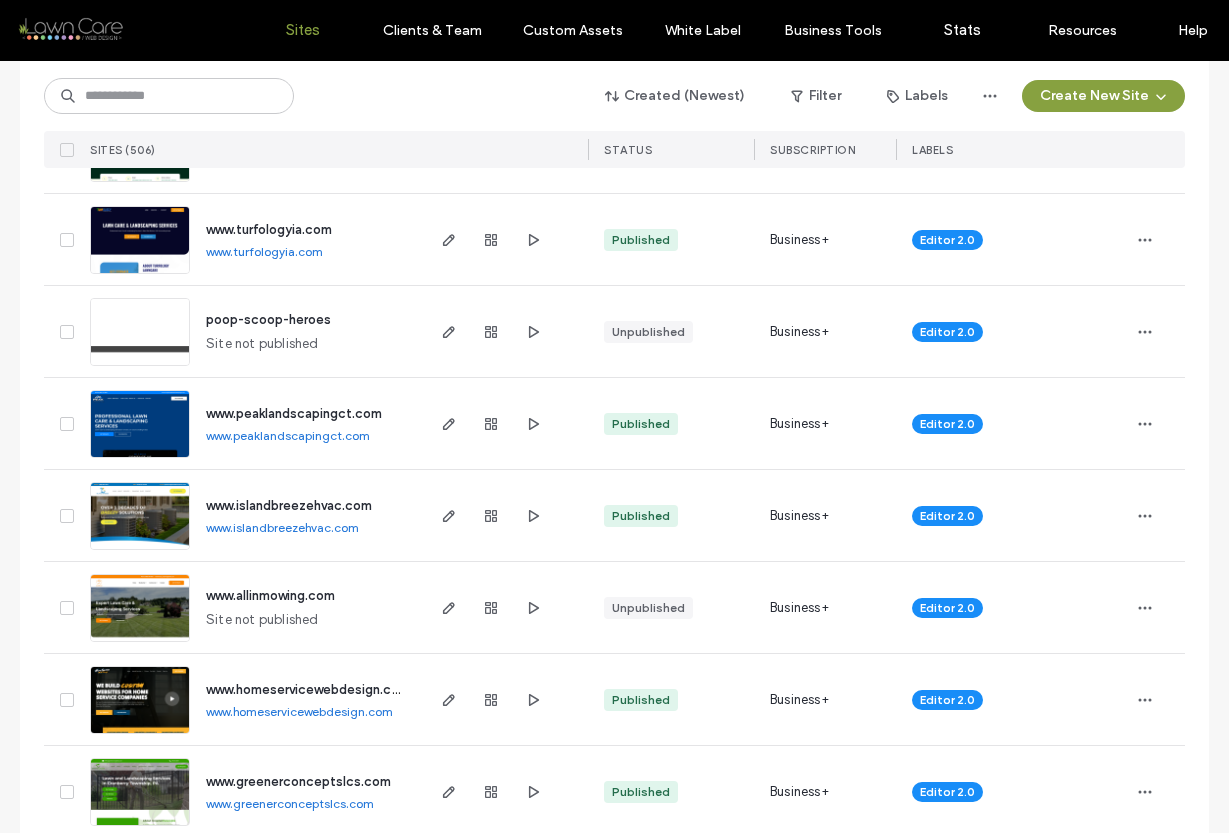 scroll, scrollTop: 5188, scrollLeft: 0, axis: vertical 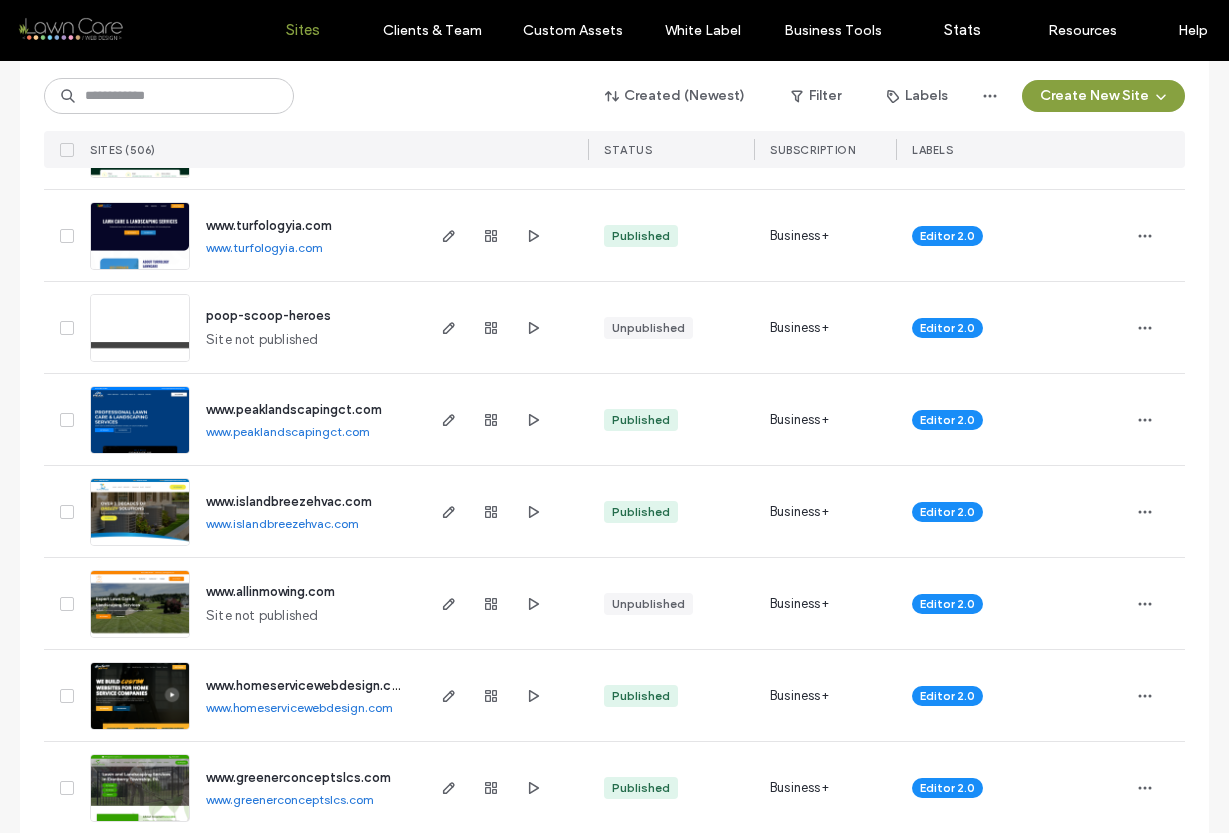 click on "www.turfologyia.com" at bounding box center [264, 247] 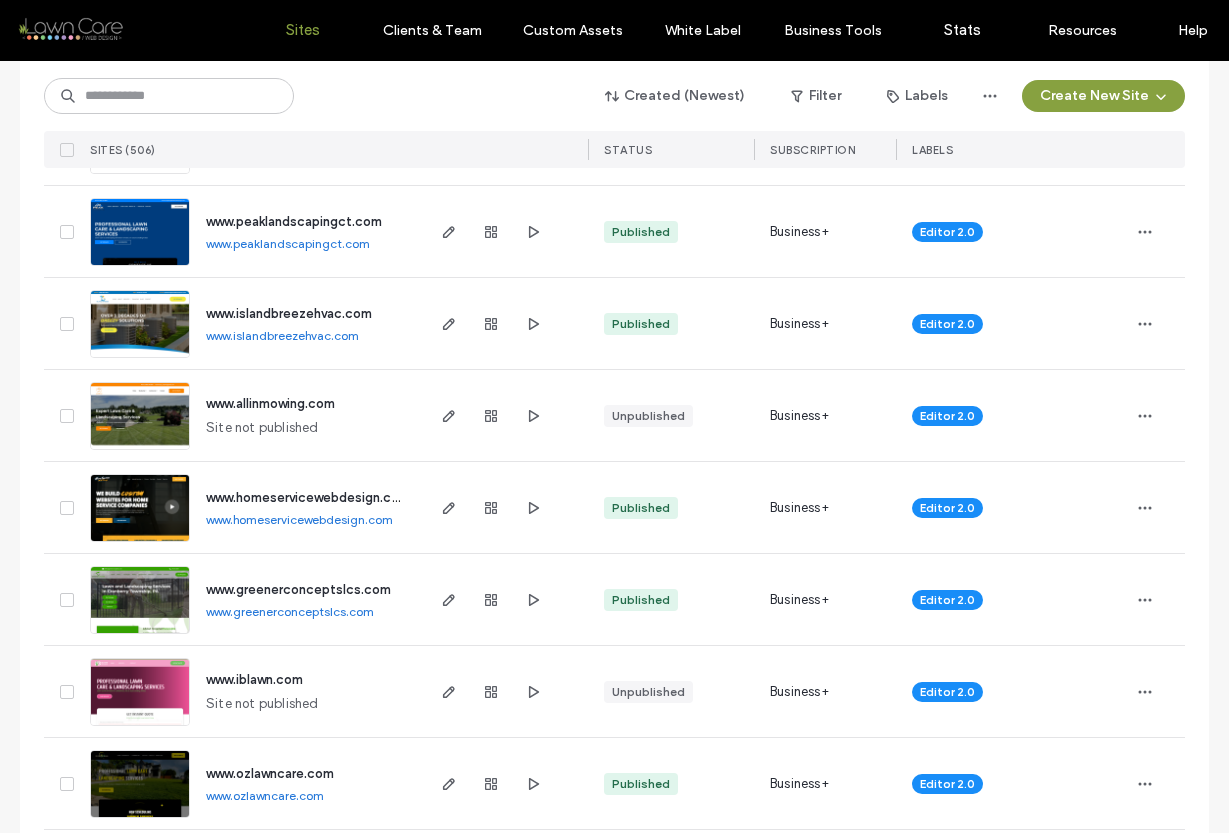scroll, scrollTop: 5378, scrollLeft: 0, axis: vertical 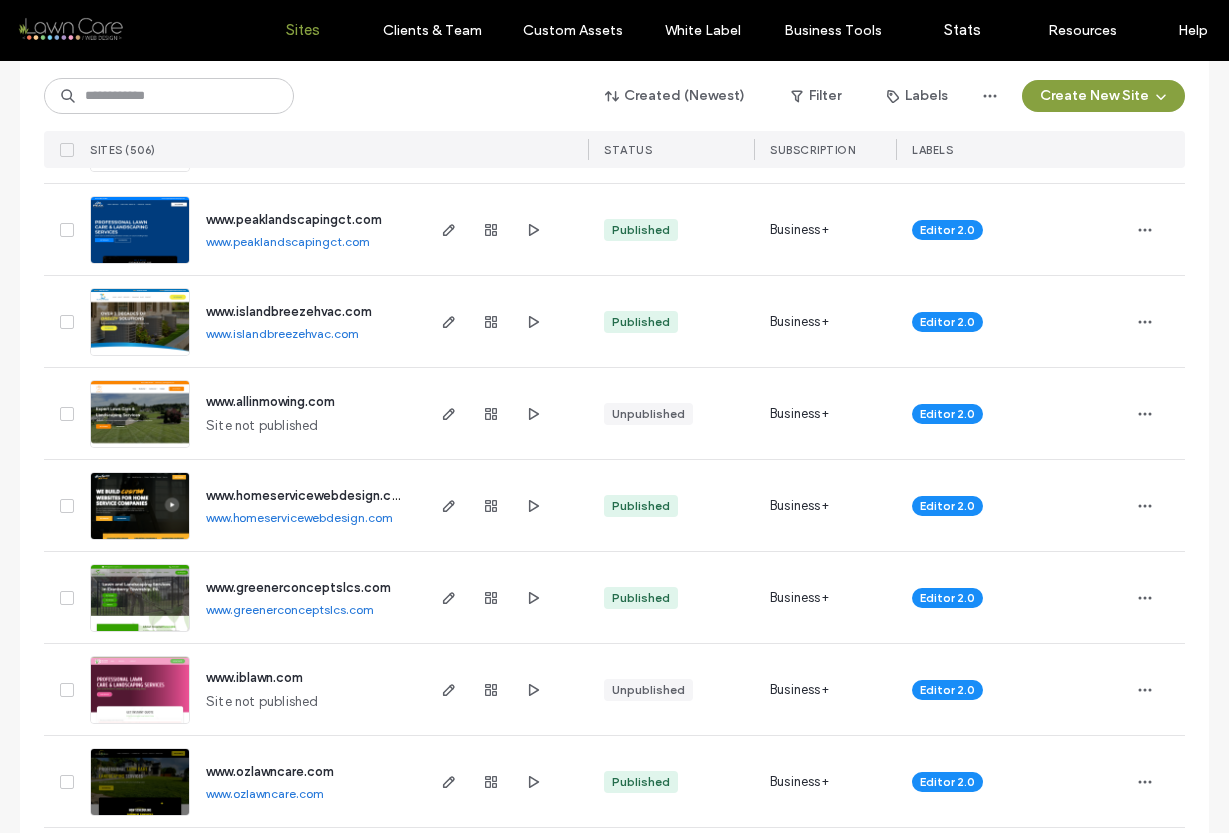 click on "www.peaklandscapingct.com" at bounding box center (288, 241) 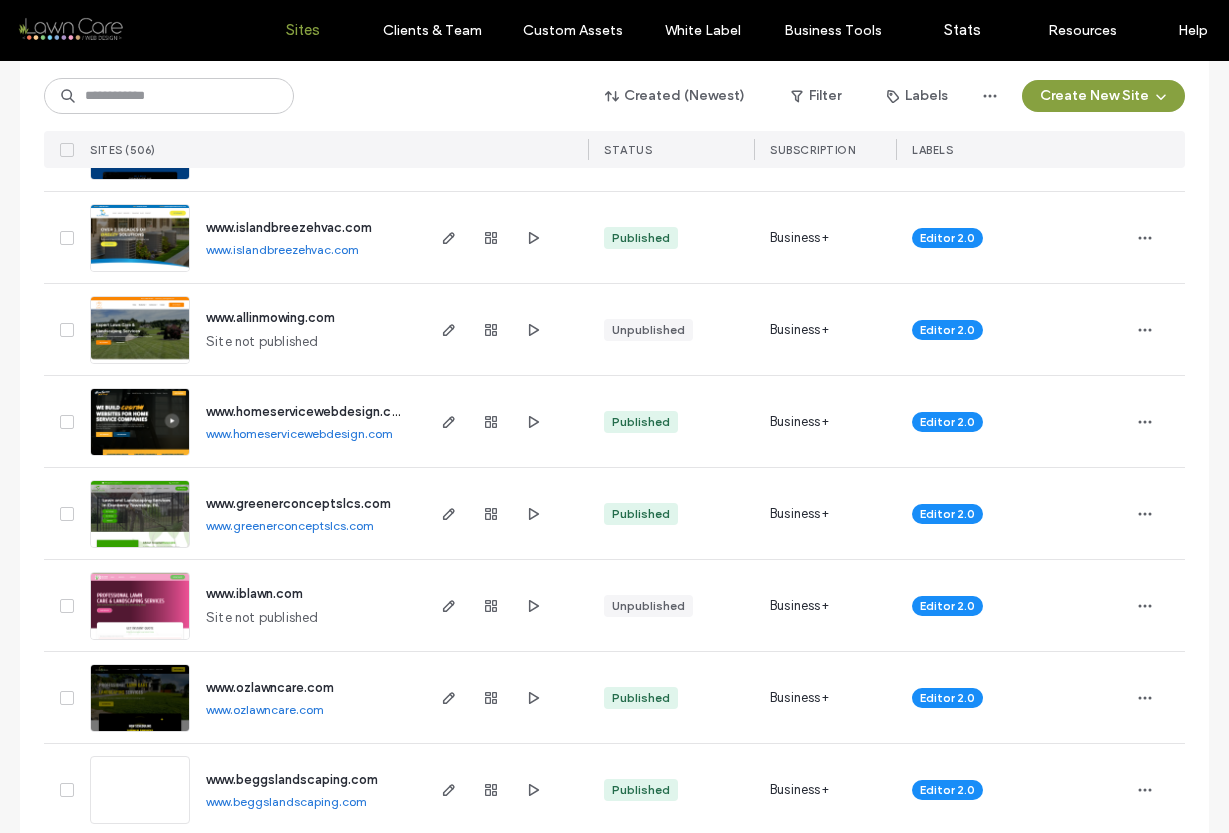scroll, scrollTop: 5463, scrollLeft: 0, axis: vertical 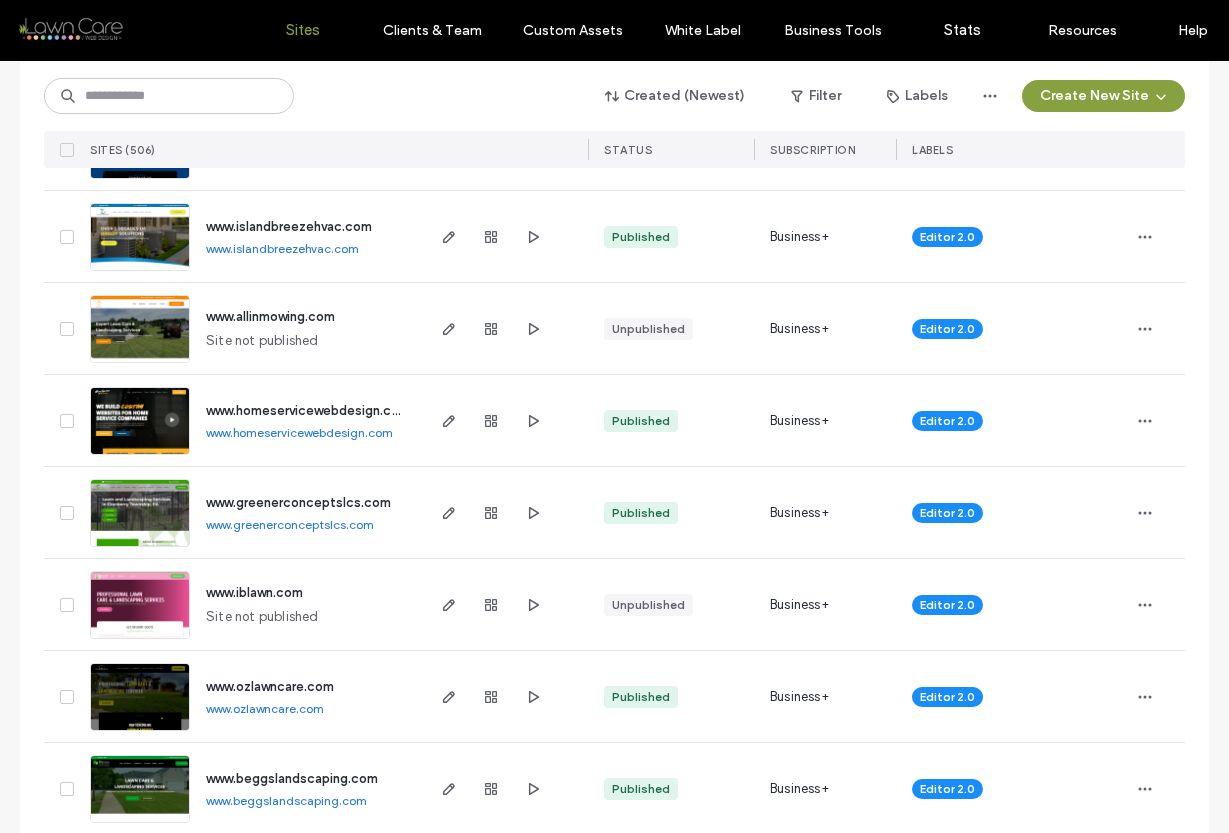 click on "www.islandbreezehvac.com" at bounding box center (282, 248) 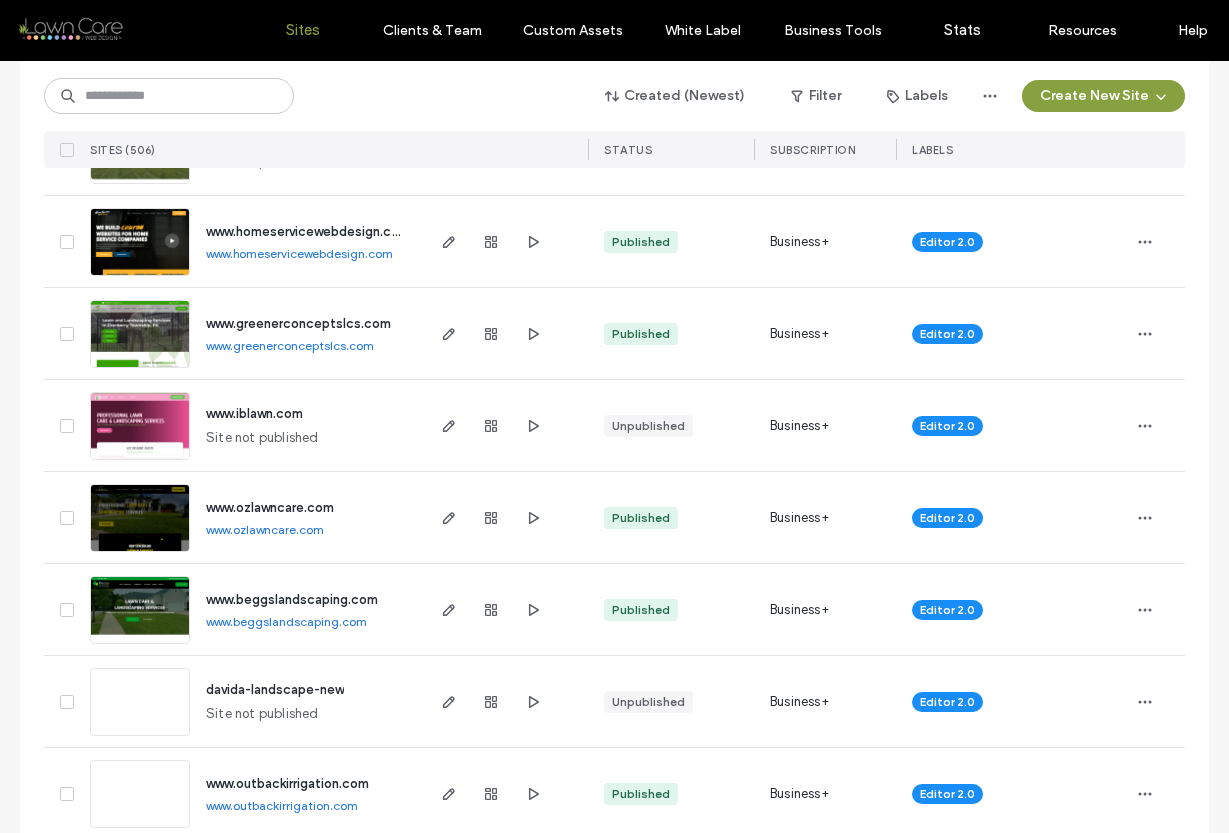 scroll, scrollTop: 5646, scrollLeft: 0, axis: vertical 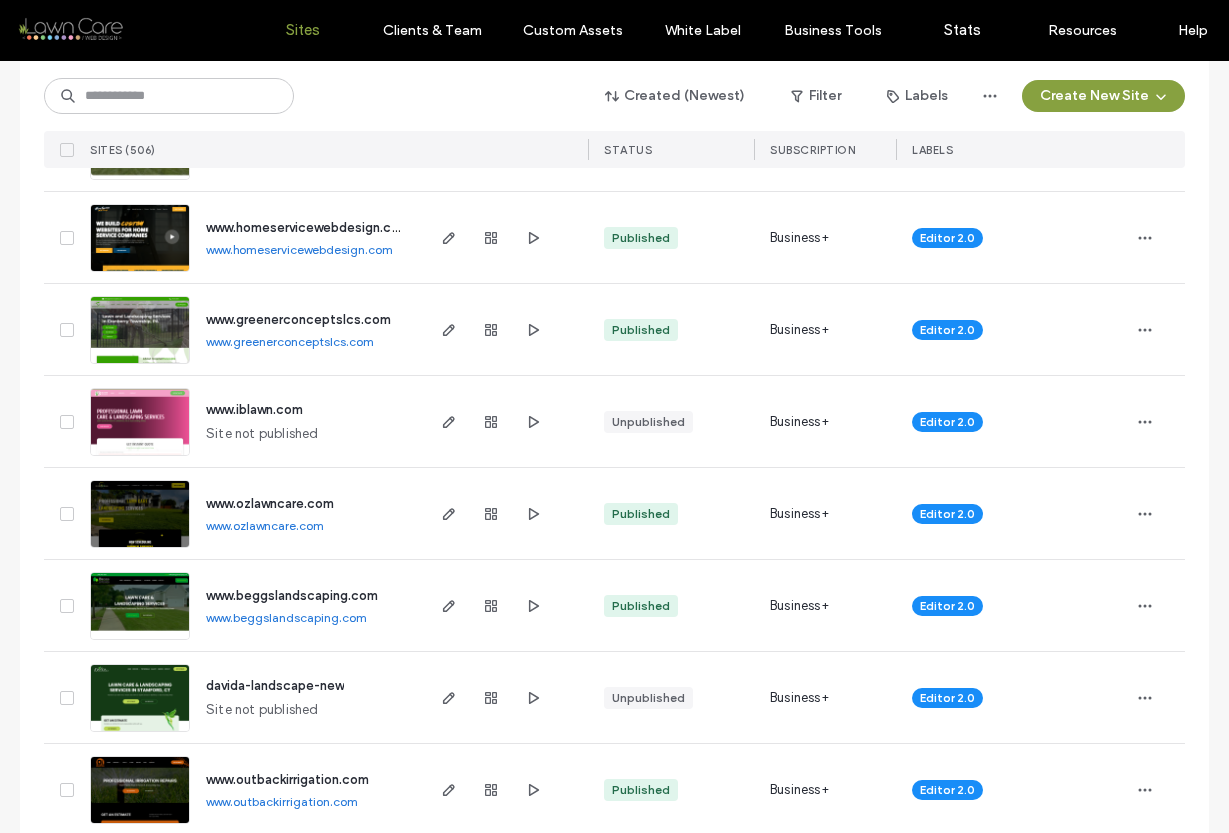 click on "www.homeservicewebdesign.com" at bounding box center [299, 249] 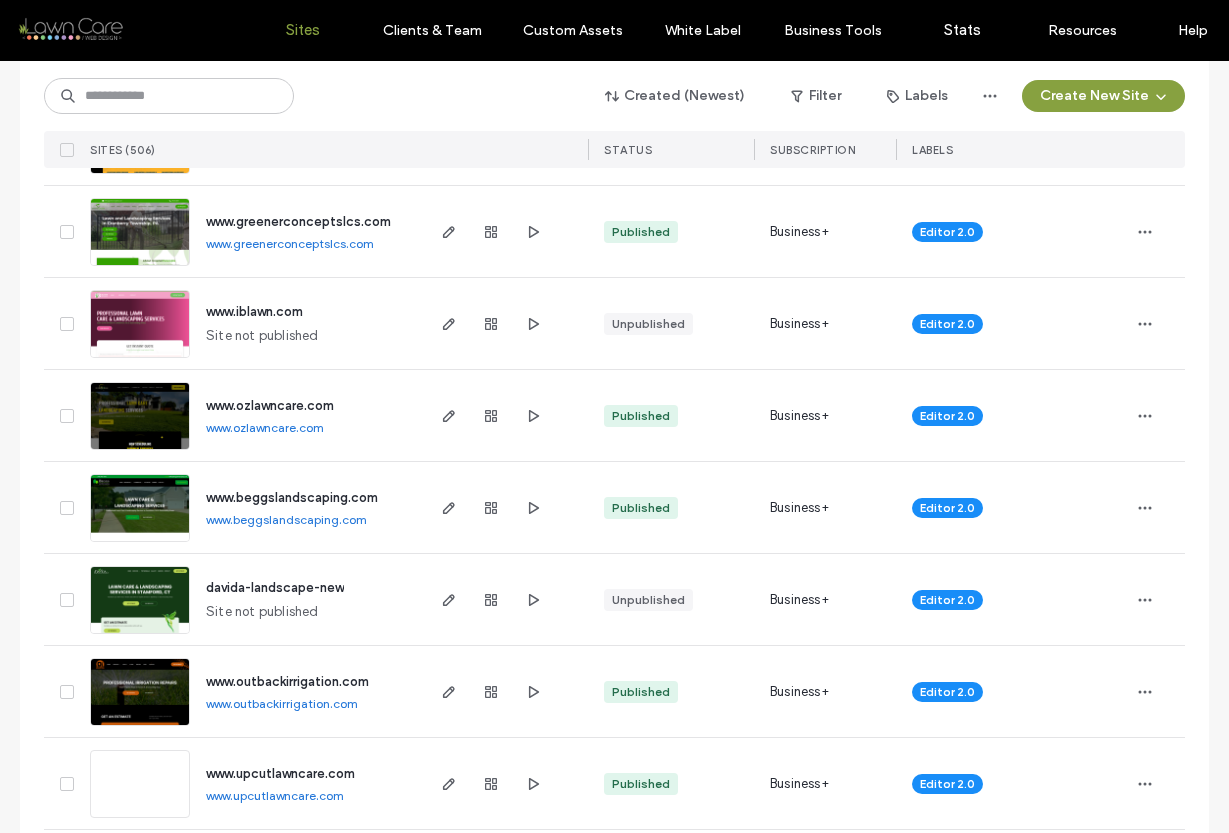 scroll, scrollTop: 5745, scrollLeft: 0, axis: vertical 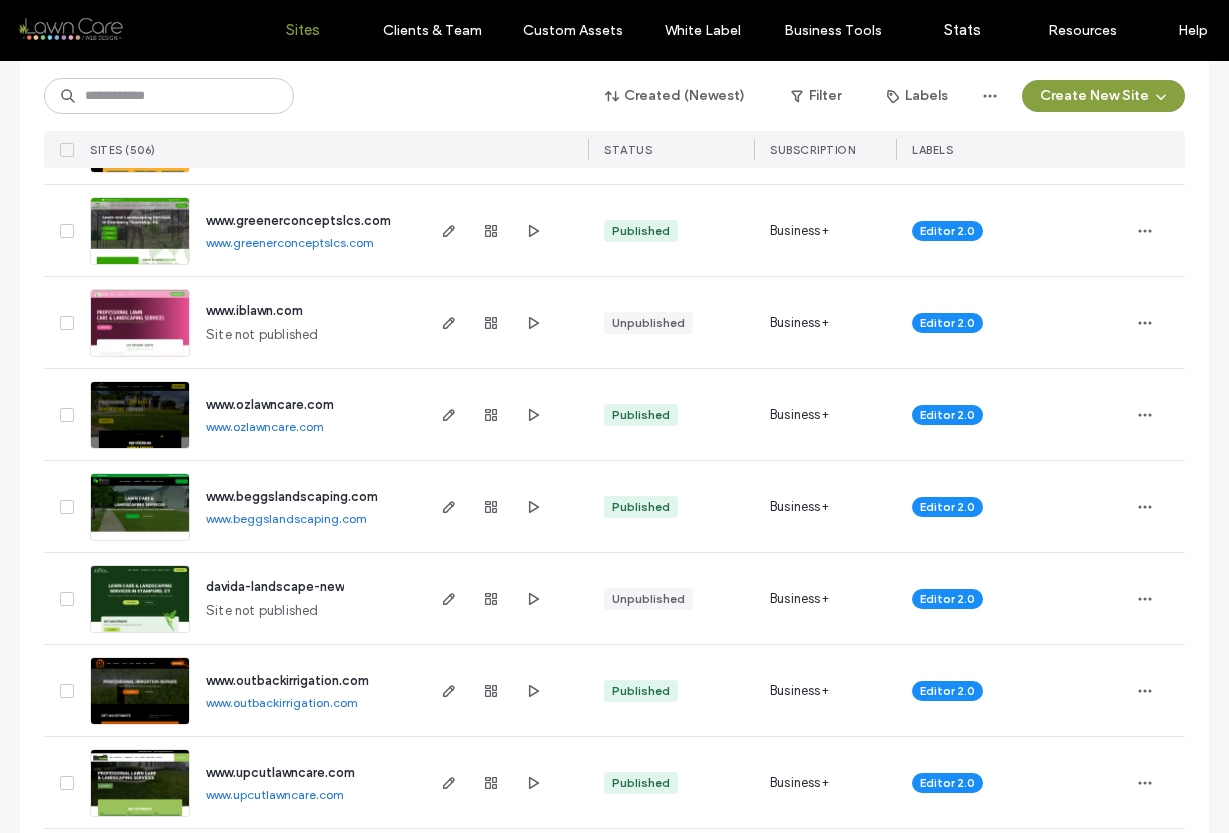 click on "www.greenerconceptslcs.com" at bounding box center [290, 242] 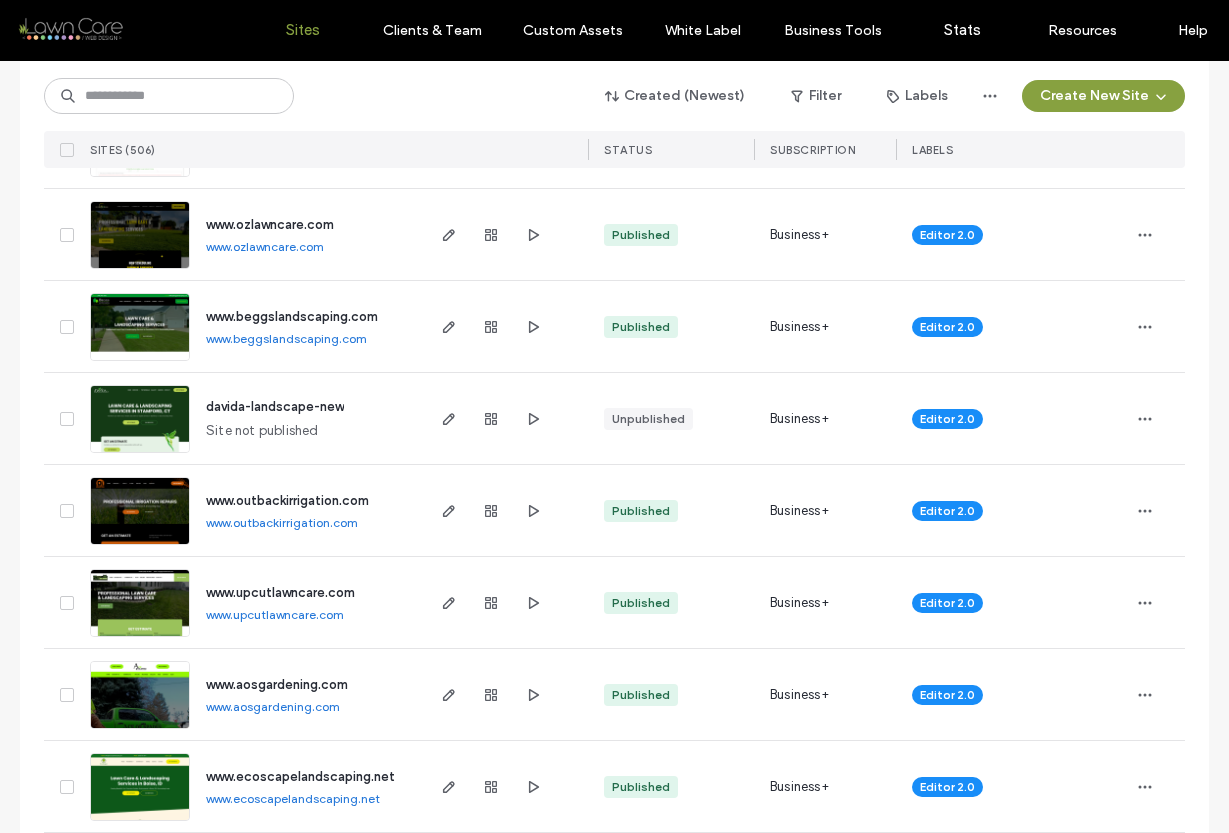 scroll, scrollTop: 5930, scrollLeft: 0, axis: vertical 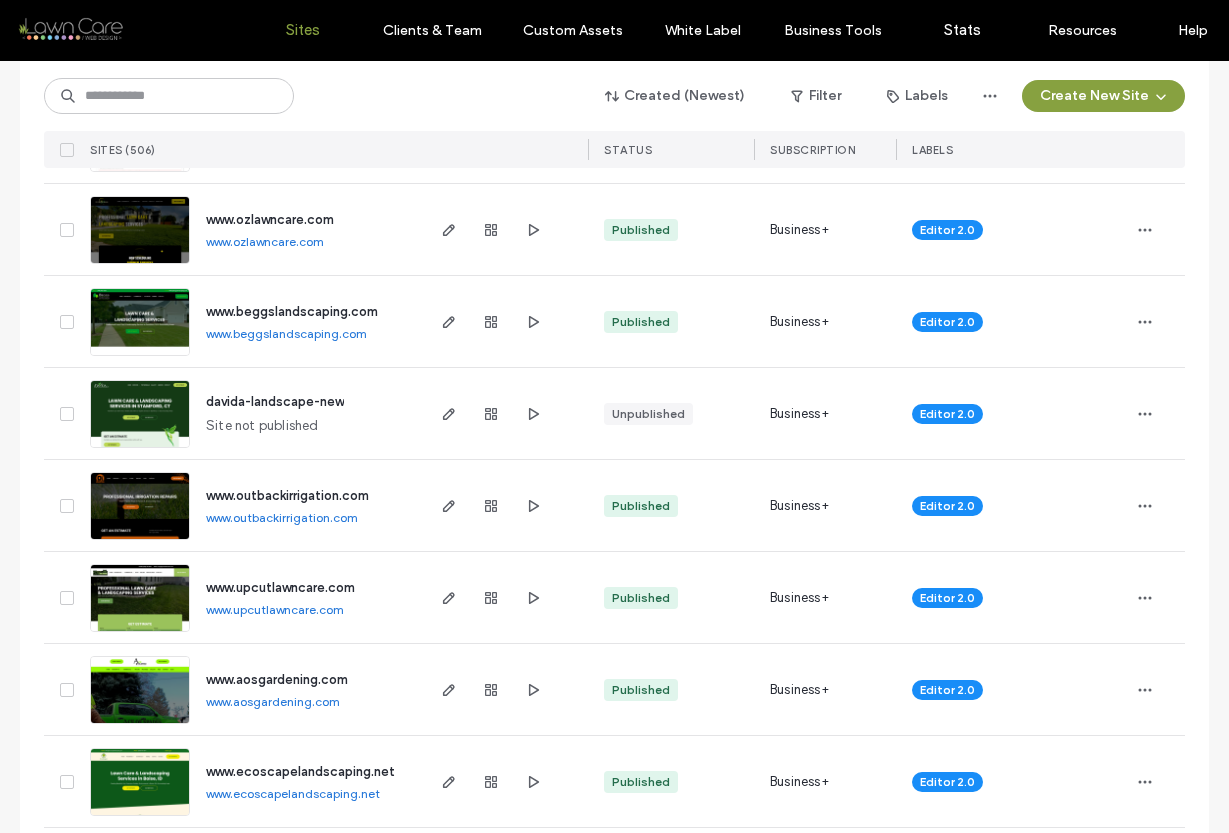 click on "www.ozlawncare.com" at bounding box center (265, 241) 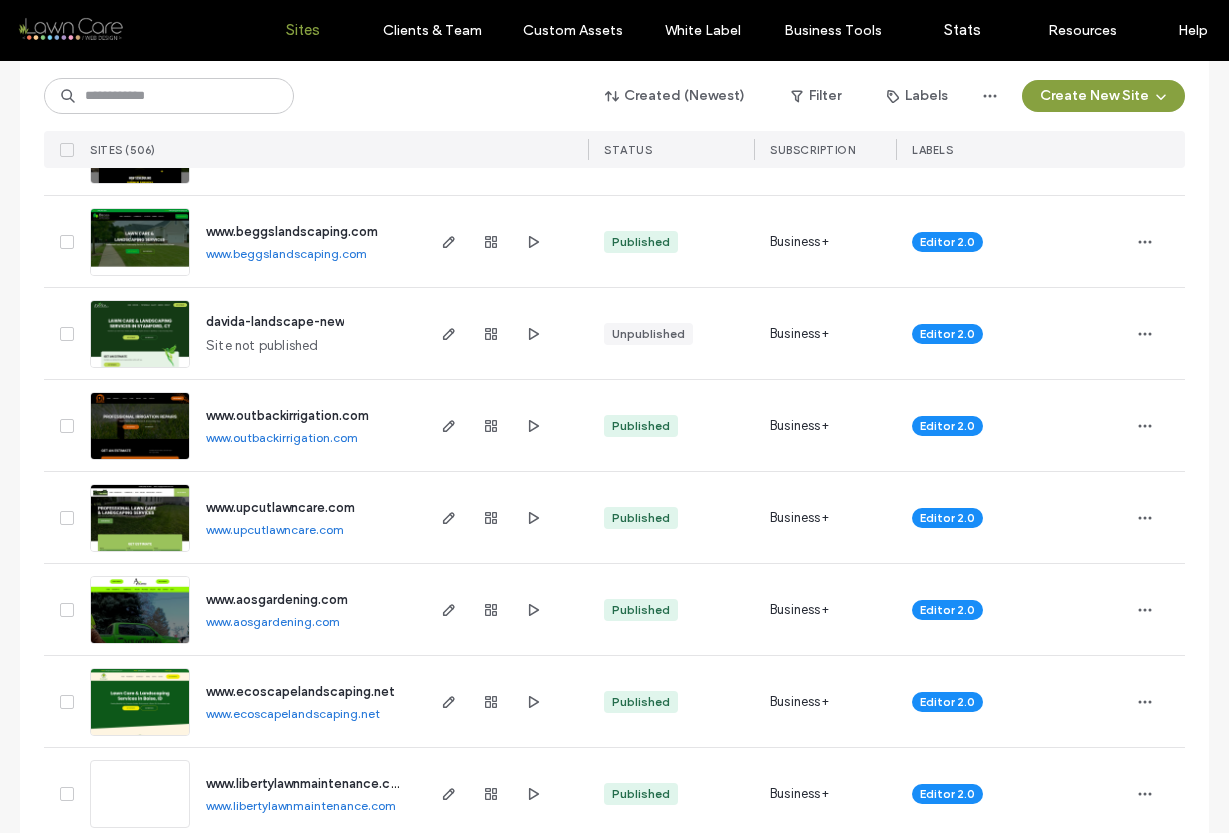 scroll, scrollTop: 6014, scrollLeft: 0, axis: vertical 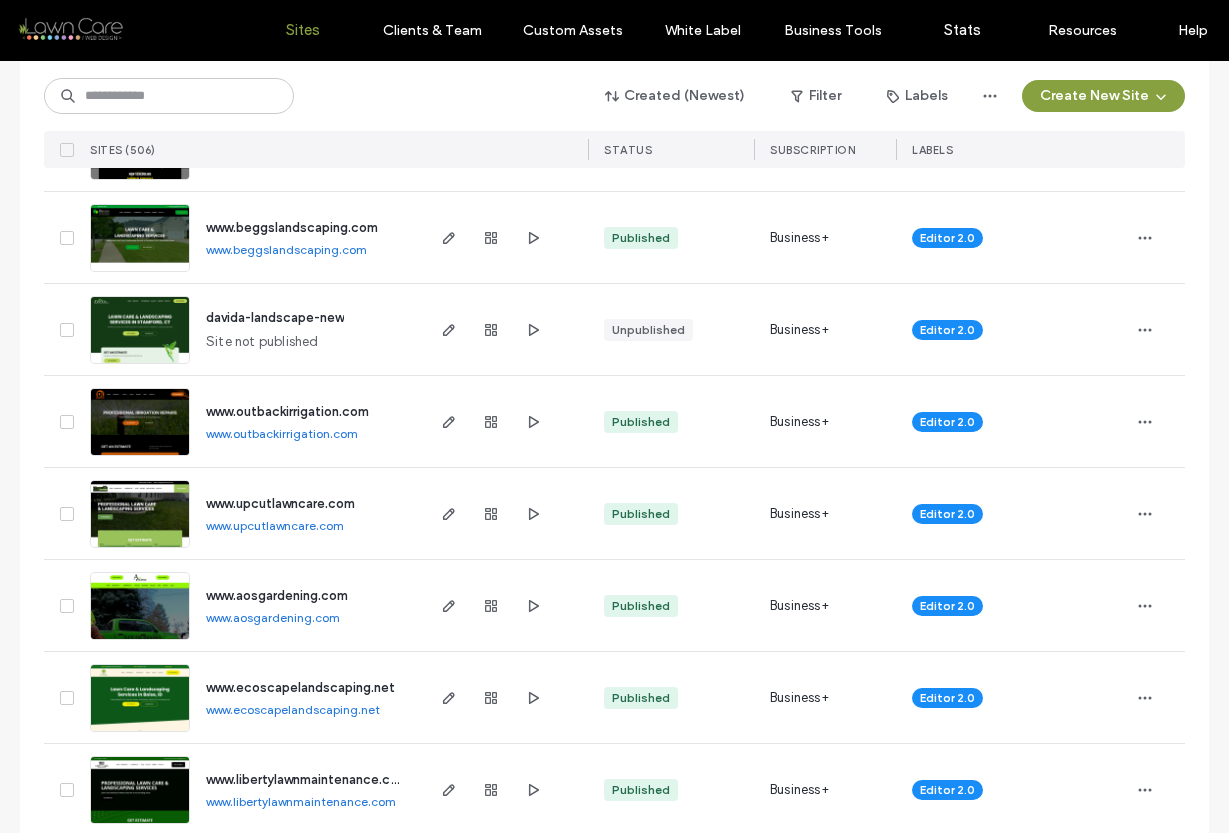 click on "www.beggslandscaping.com" at bounding box center [286, 249] 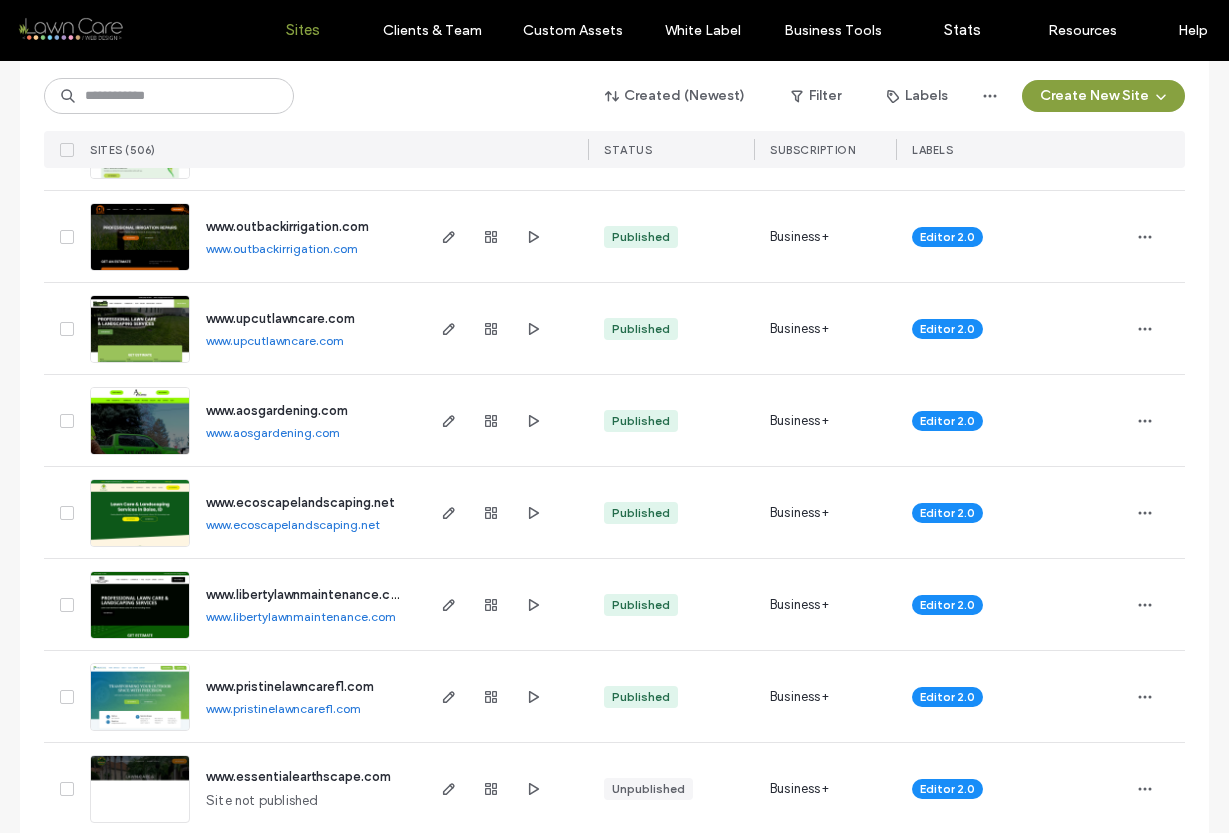 scroll, scrollTop: 6211, scrollLeft: 0, axis: vertical 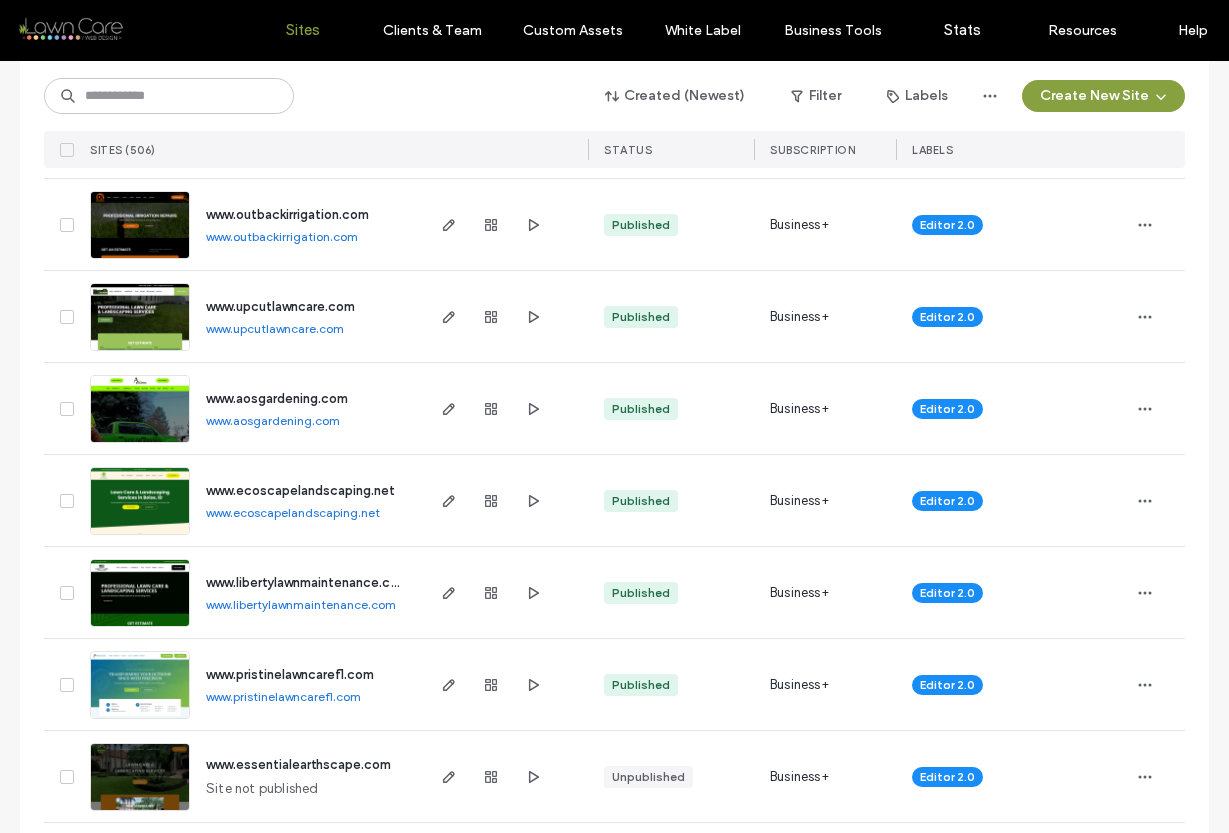 click on "www.outbackirrigation.com" at bounding box center [282, 236] 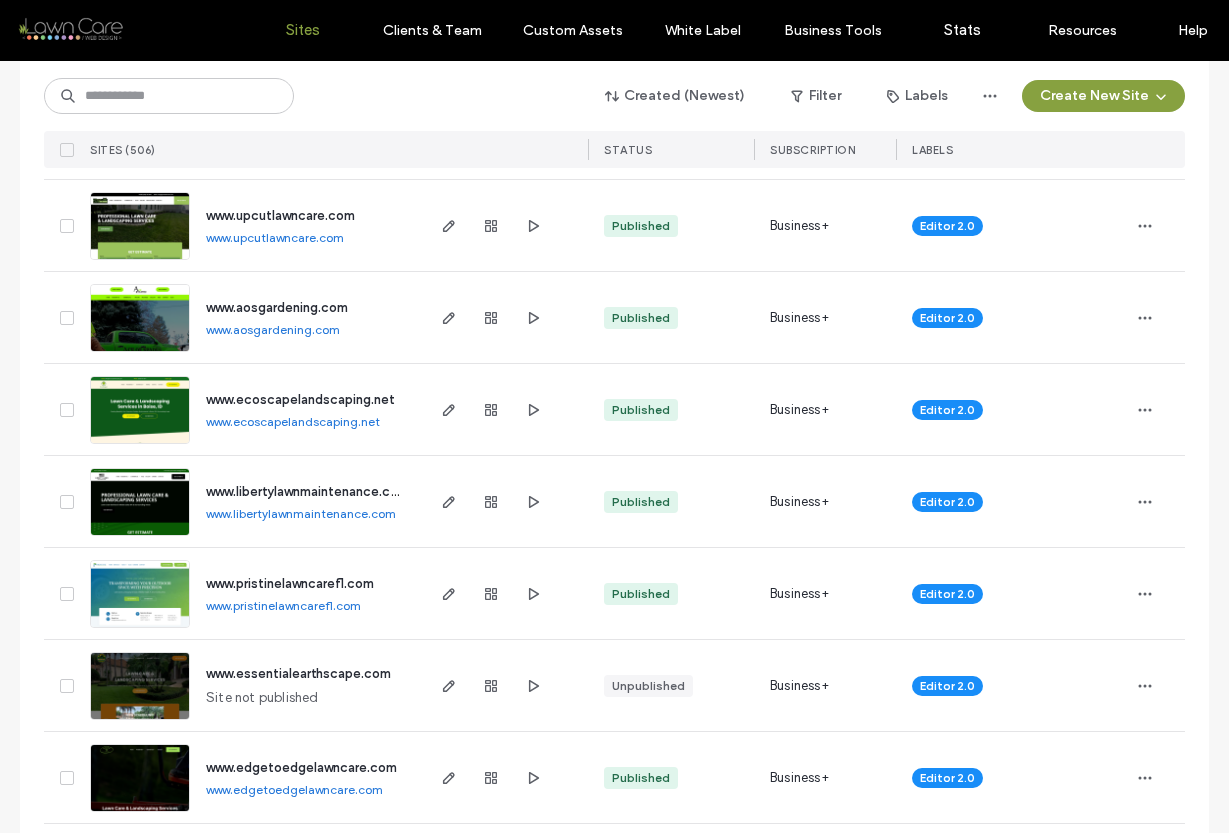scroll, scrollTop: 6305, scrollLeft: 0, axis: vertical 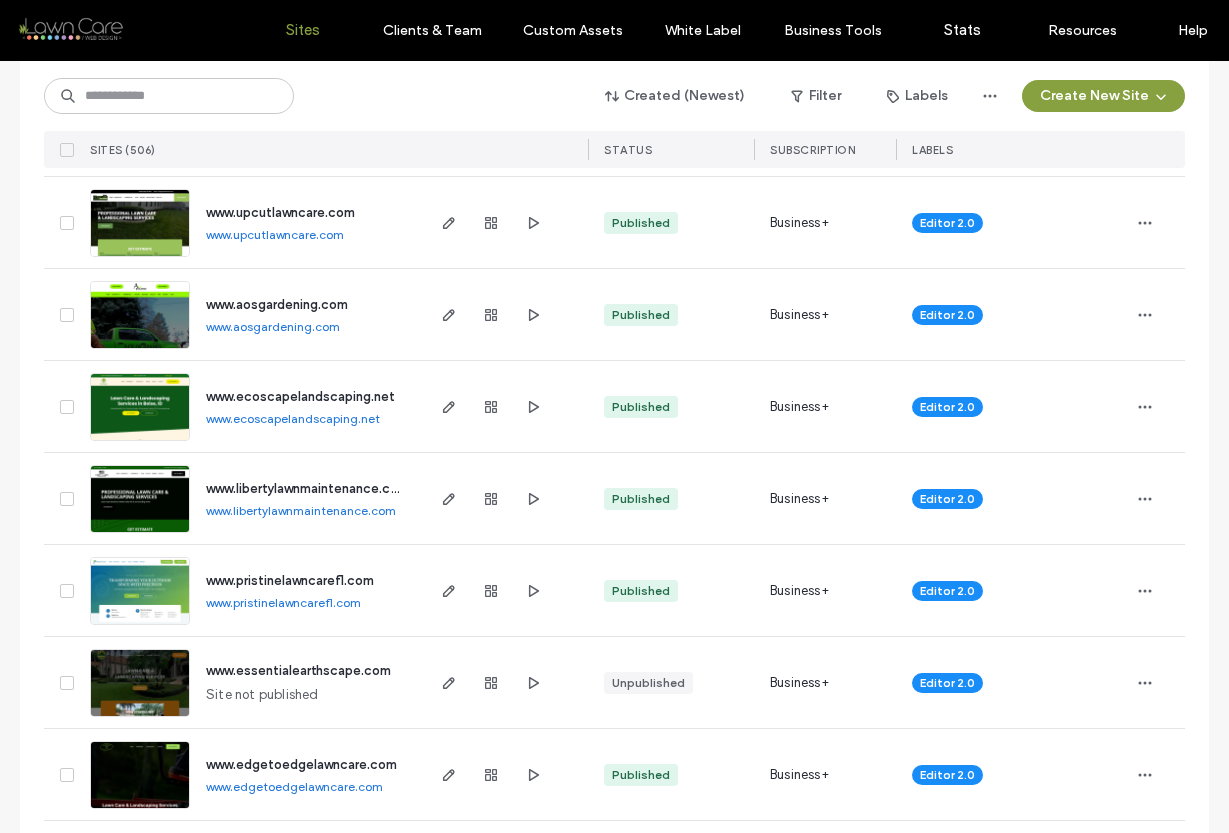 click on "www.upcutlawncare.com" at bounding box center (275, 234) 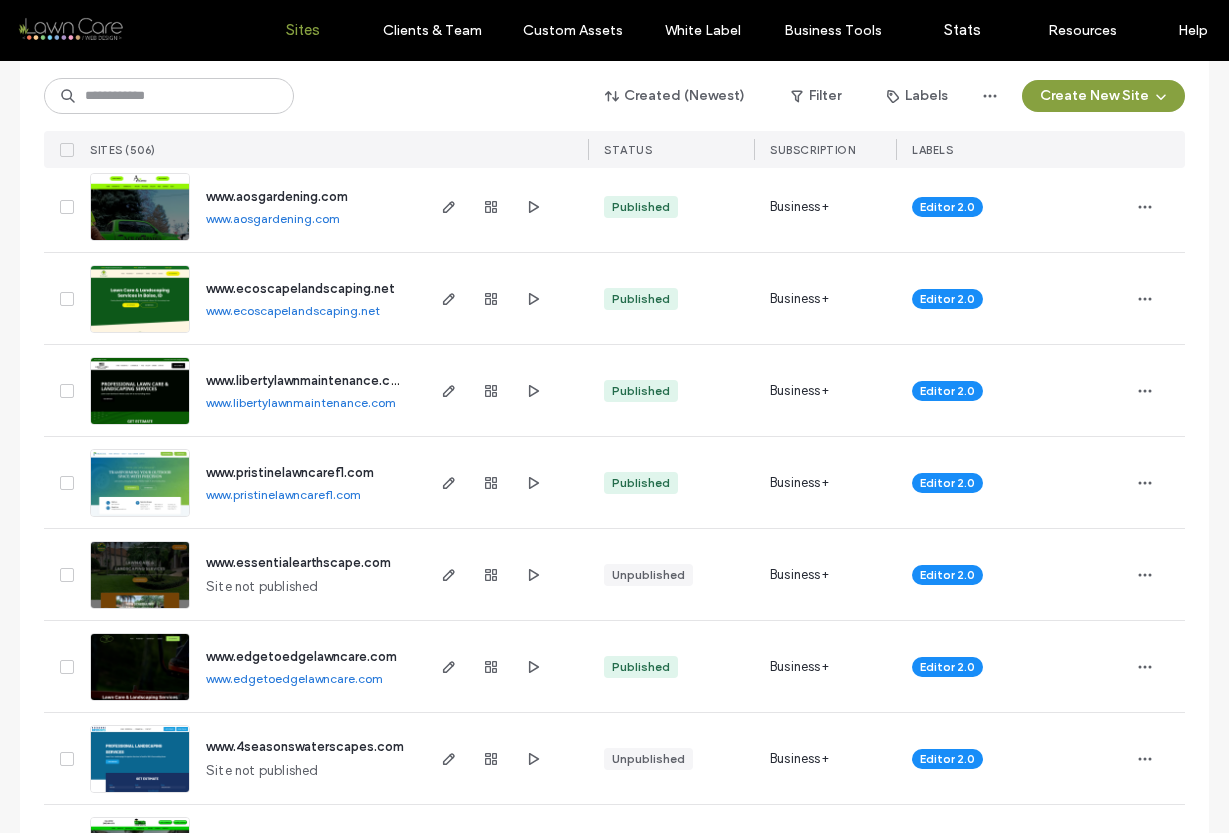scroll, scrollTop: 6414, scrollLeft: 0, axis: vertical 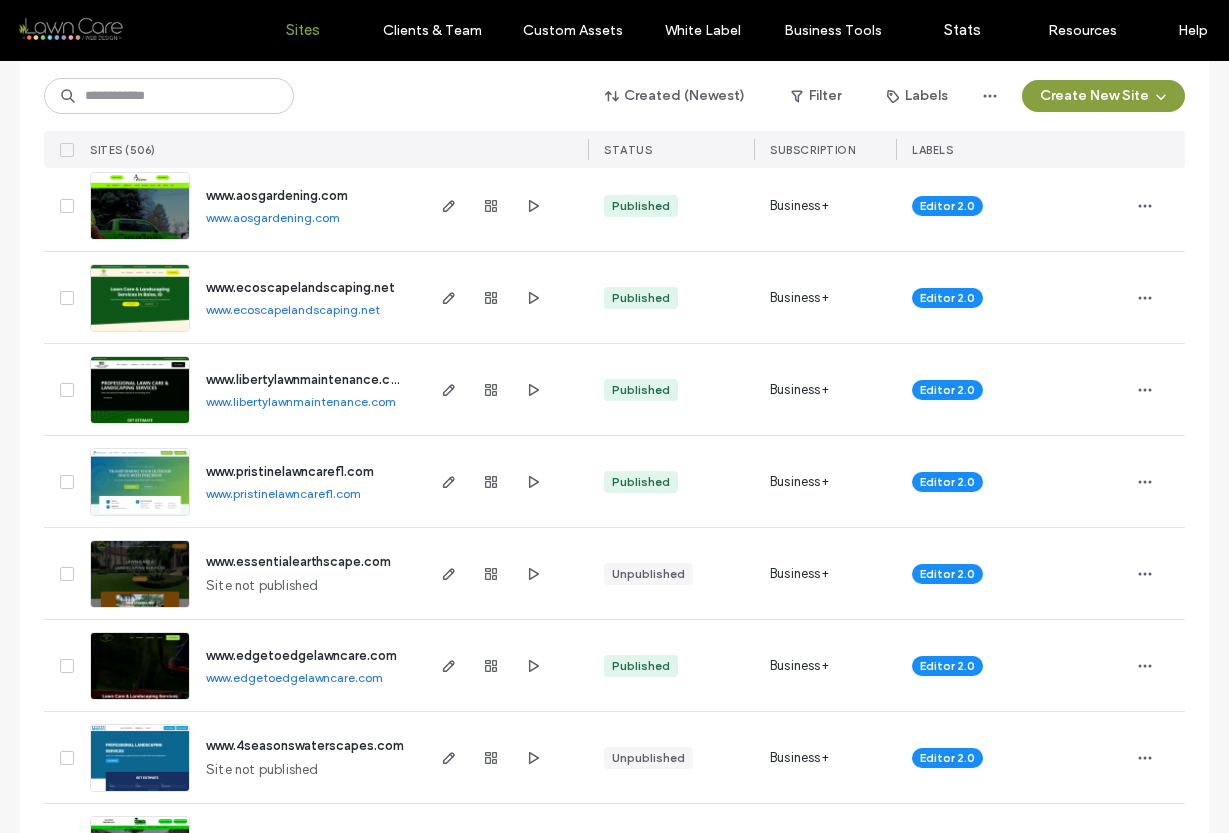 click on "www.aosgardening.com" at bounding box center [273, 217] 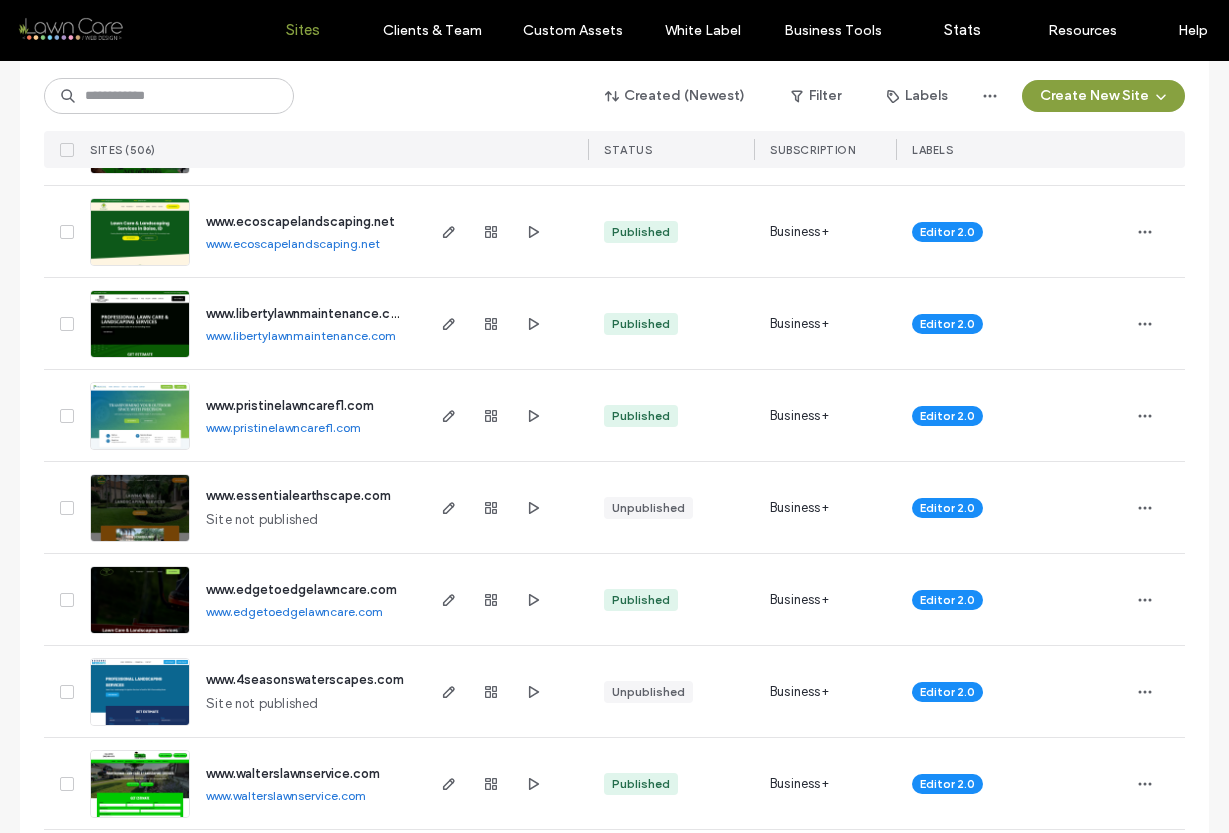 scroll, scrollTop: 6501, scrollLeft: 0, axis: vertical 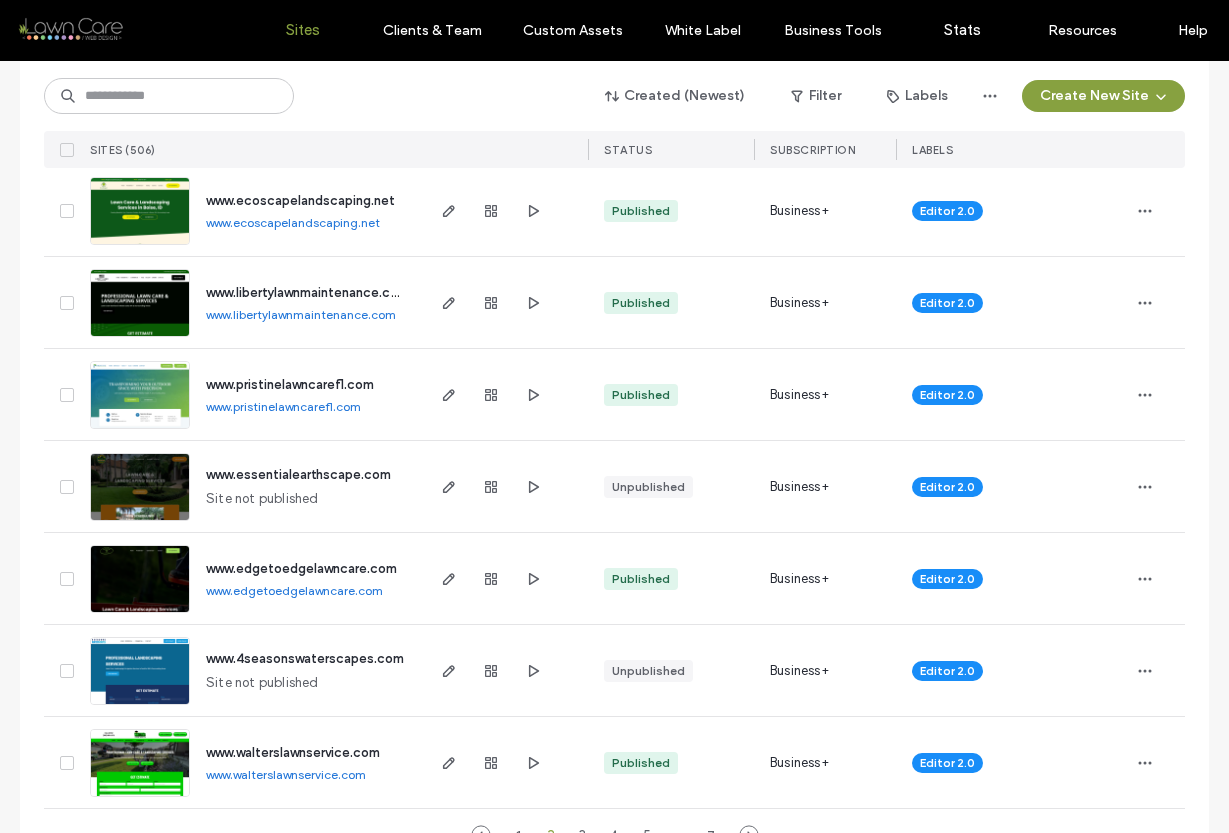 click on "www.ecoscapelandscaping.net" at bounding box center [293, 222] 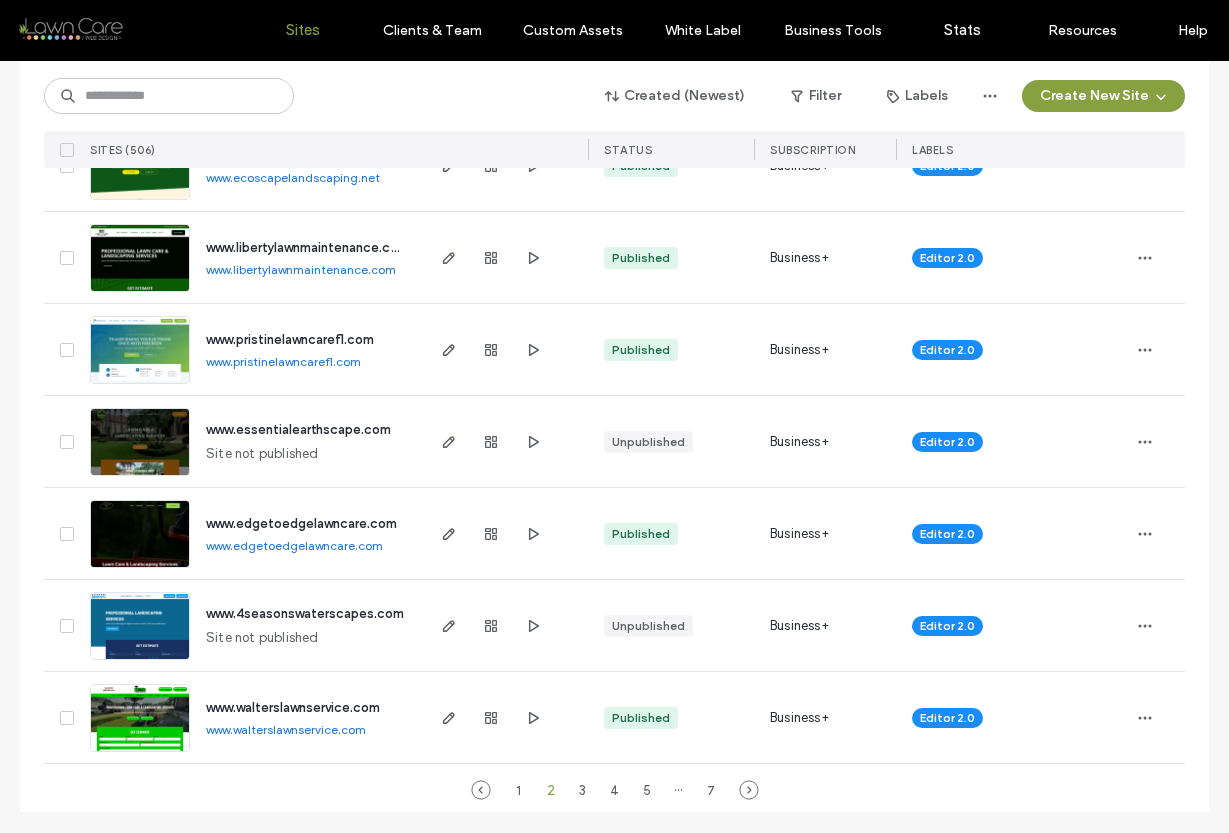 scroll, scrollTop: 6549, scrollLeft: 0, axis: vertical 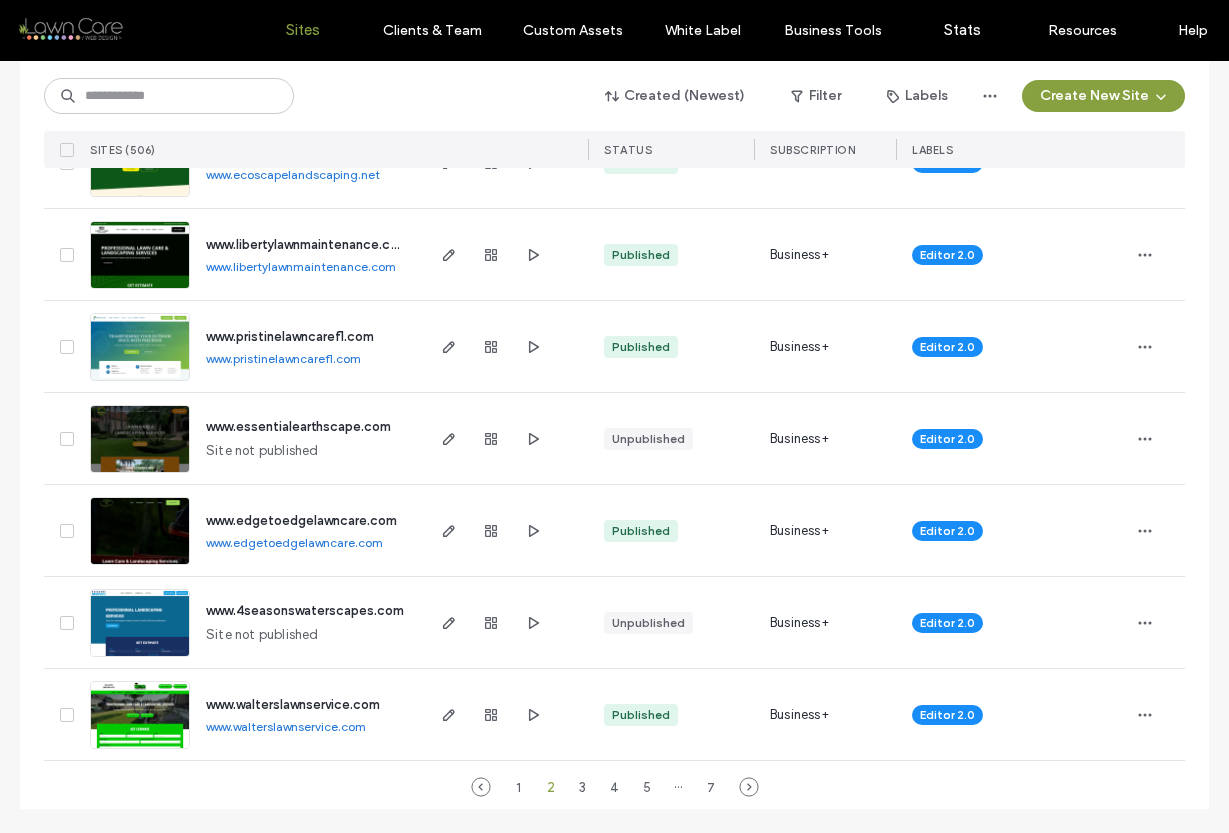 click on "www.libertylawnmaintenance.com" at bounding box center (301, 266) 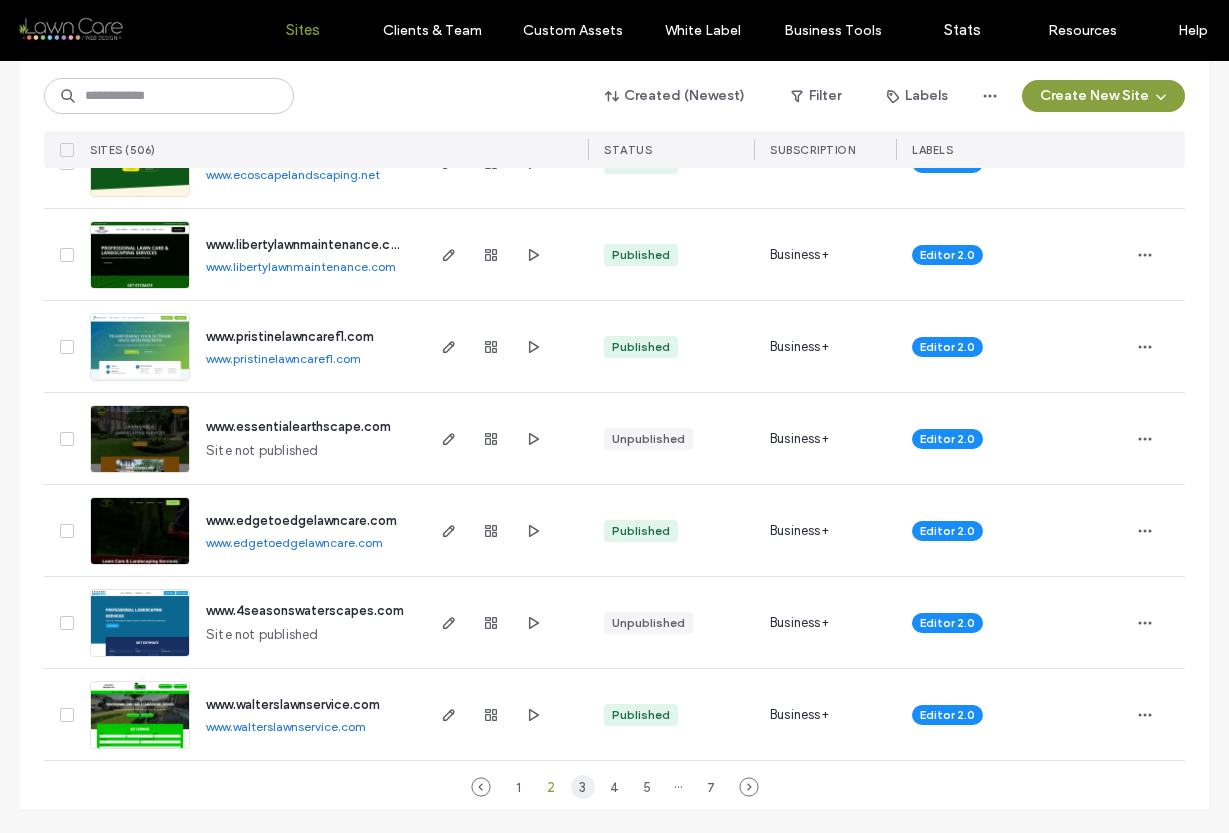 click on "3" at bounding box center (583, 787) 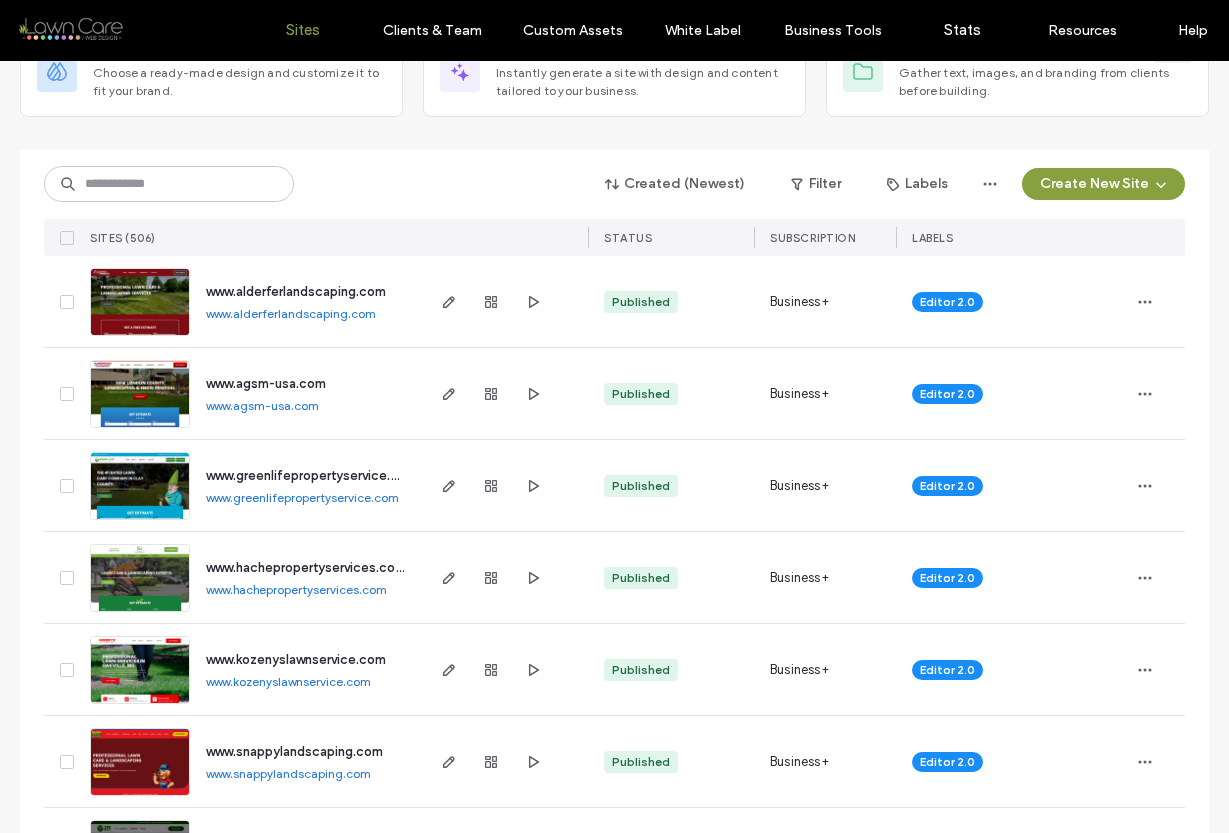 scroll, scrollTop: 0, scrollLeft: 0, axis: both 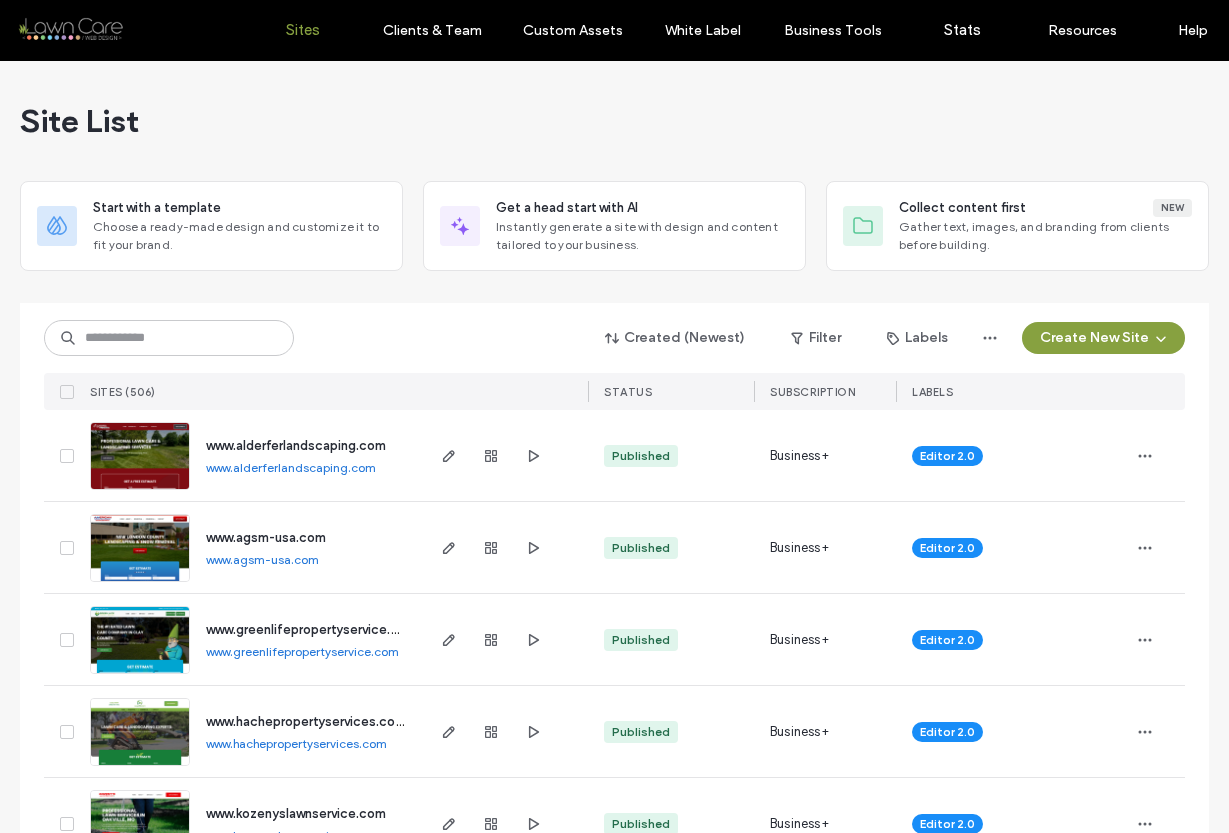 click on "www.alderferlandscaping.com" at bounding box center [291, 467] 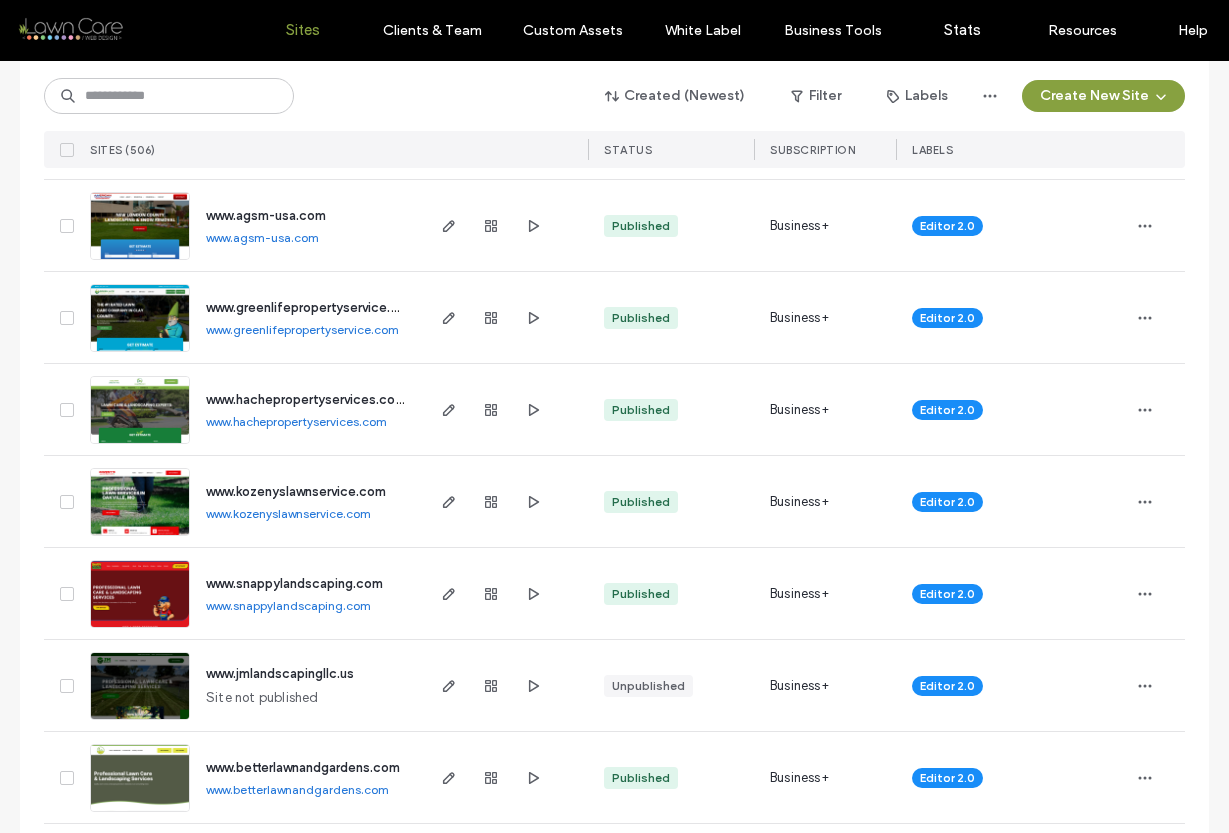 scroll, scrollTop: 323, scrollLeft: 0, axis: vertical 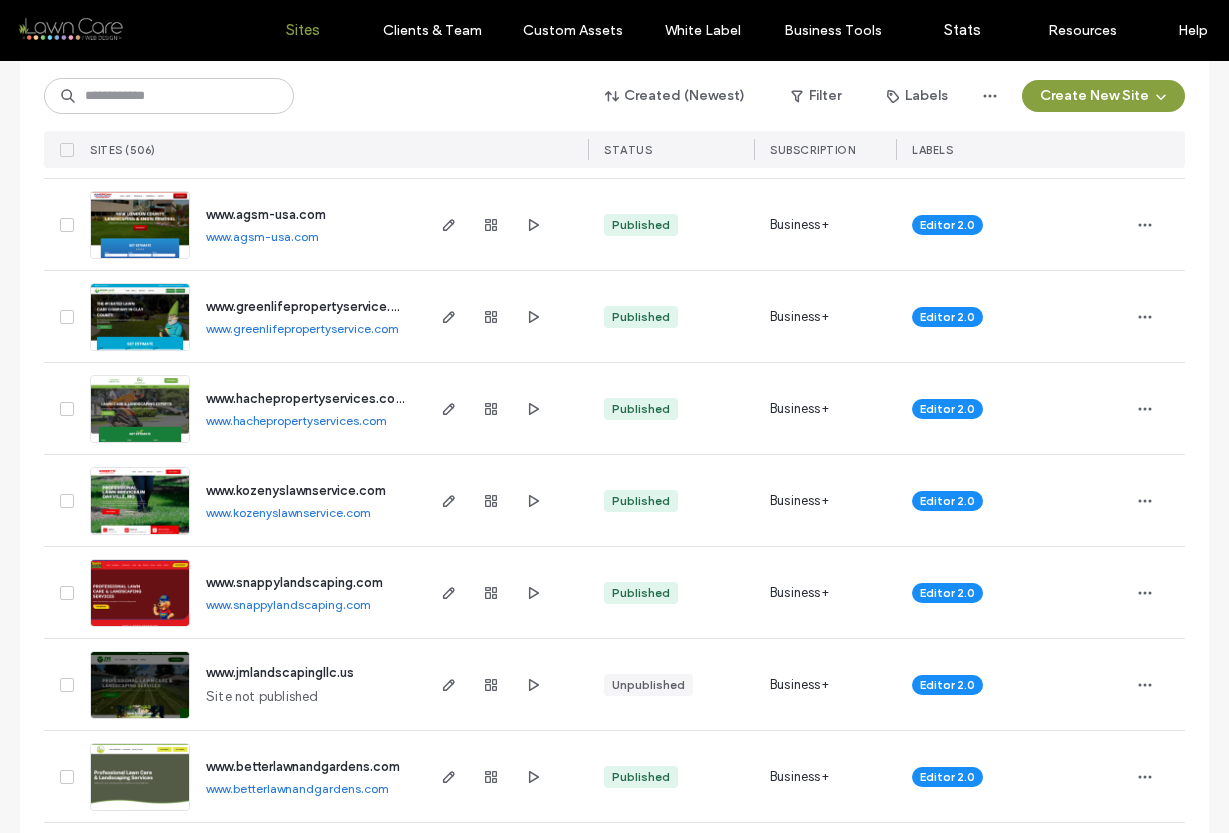 click on "www.agsm-usa.com" at bounding box center [262, 236] 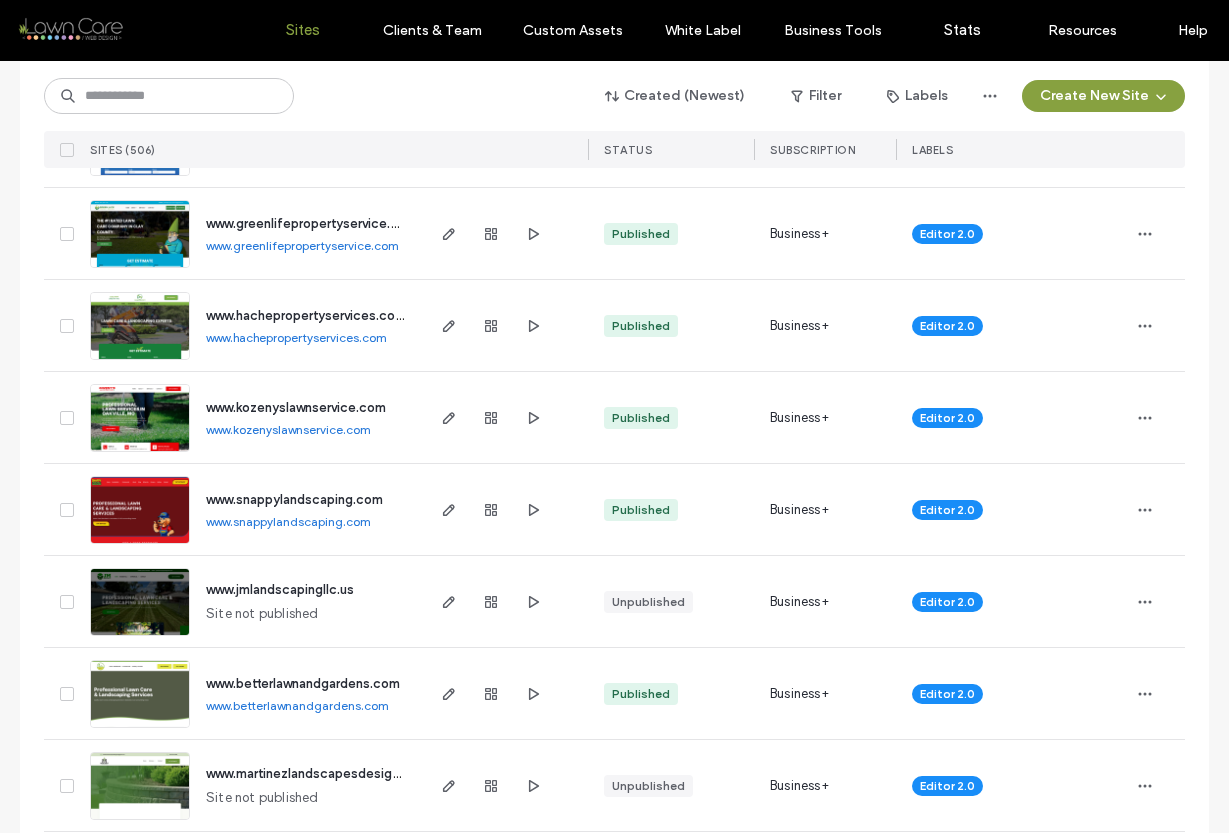 scroll, scrollTop: 409, scrollLeft: 0, axis: vertical 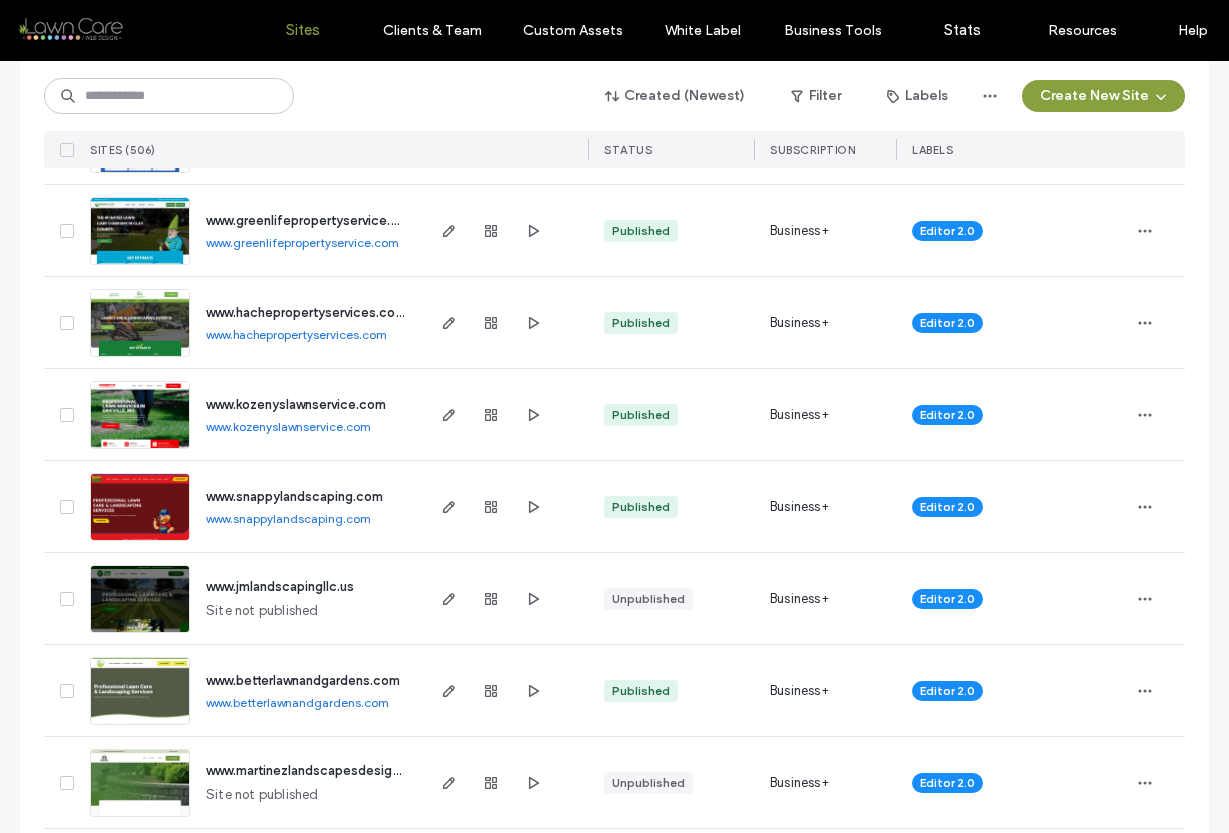 click on "www.greenlifepropertyservice.com" at bounding box center (302, 242) 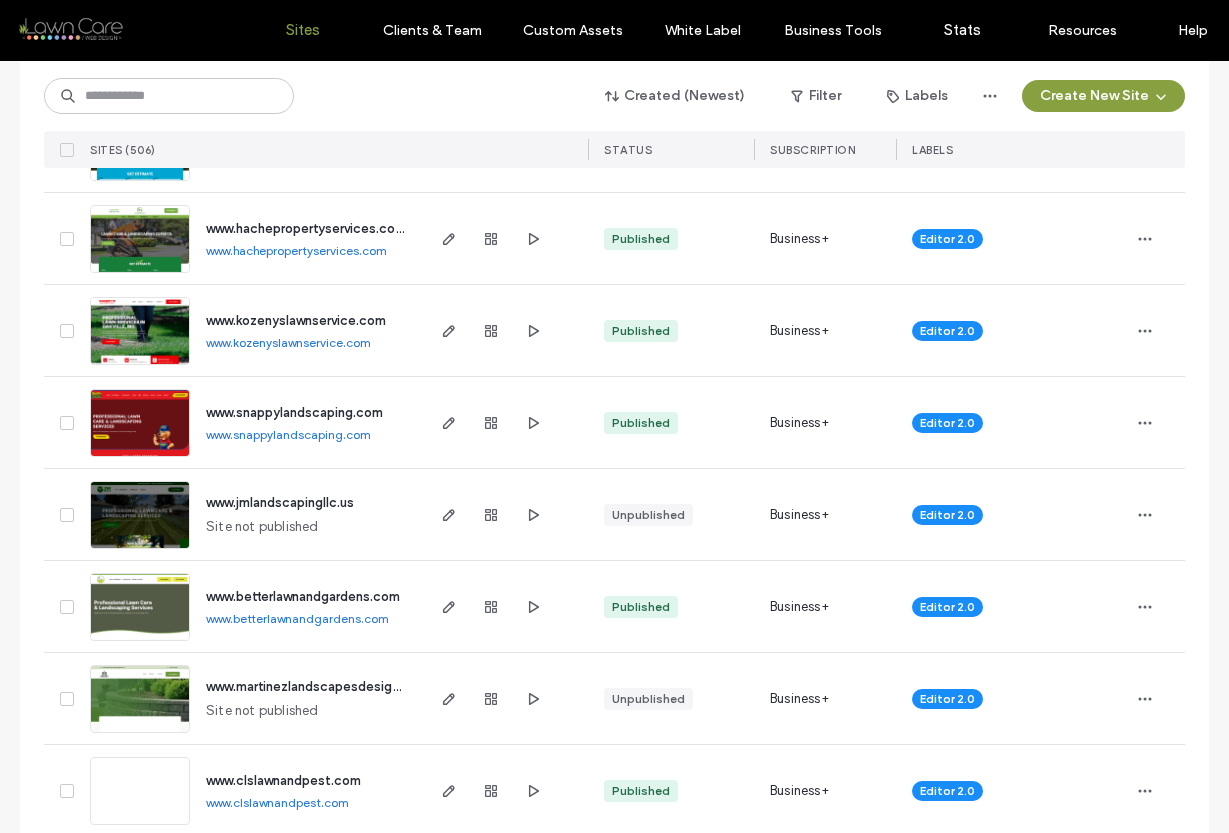 scroll, scrollTop: 497, scrollLeft: 0, axis: vertical 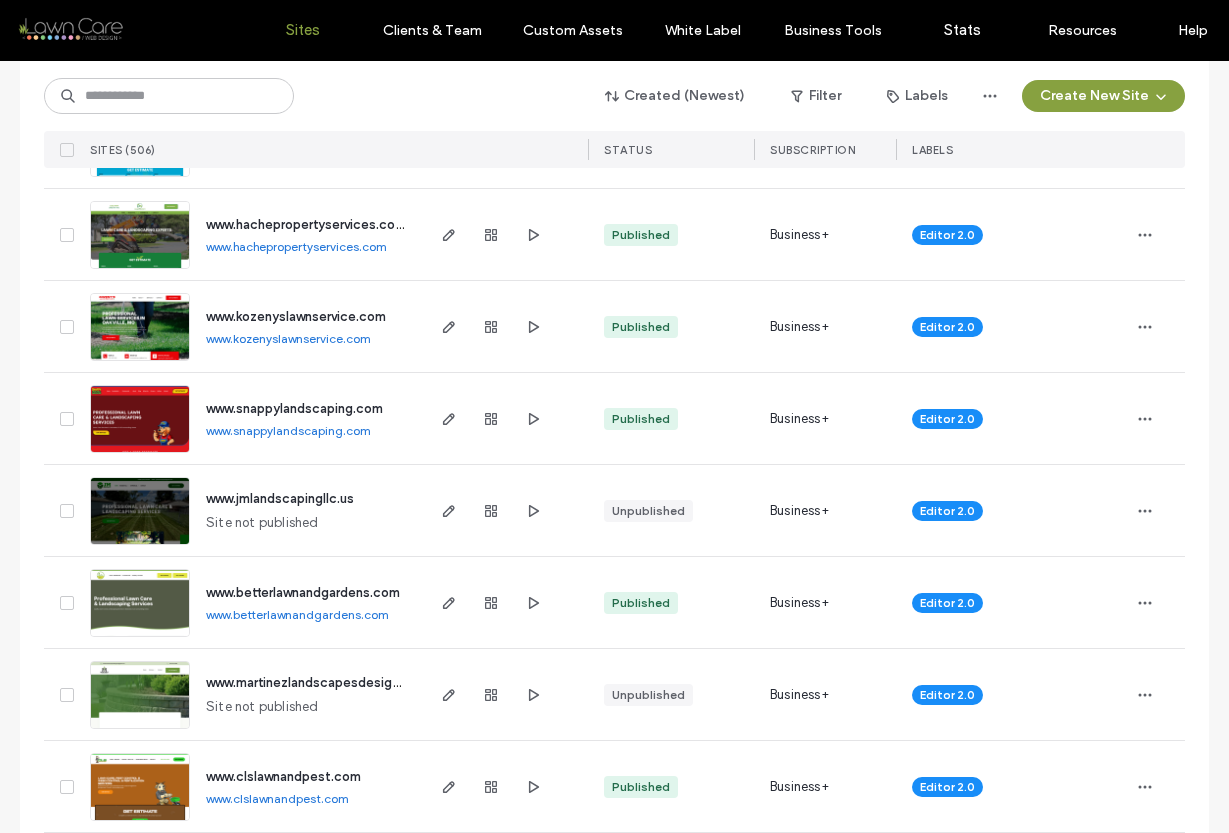click on "www.hachepropertyservices.com" at bounding box center [296, 246] 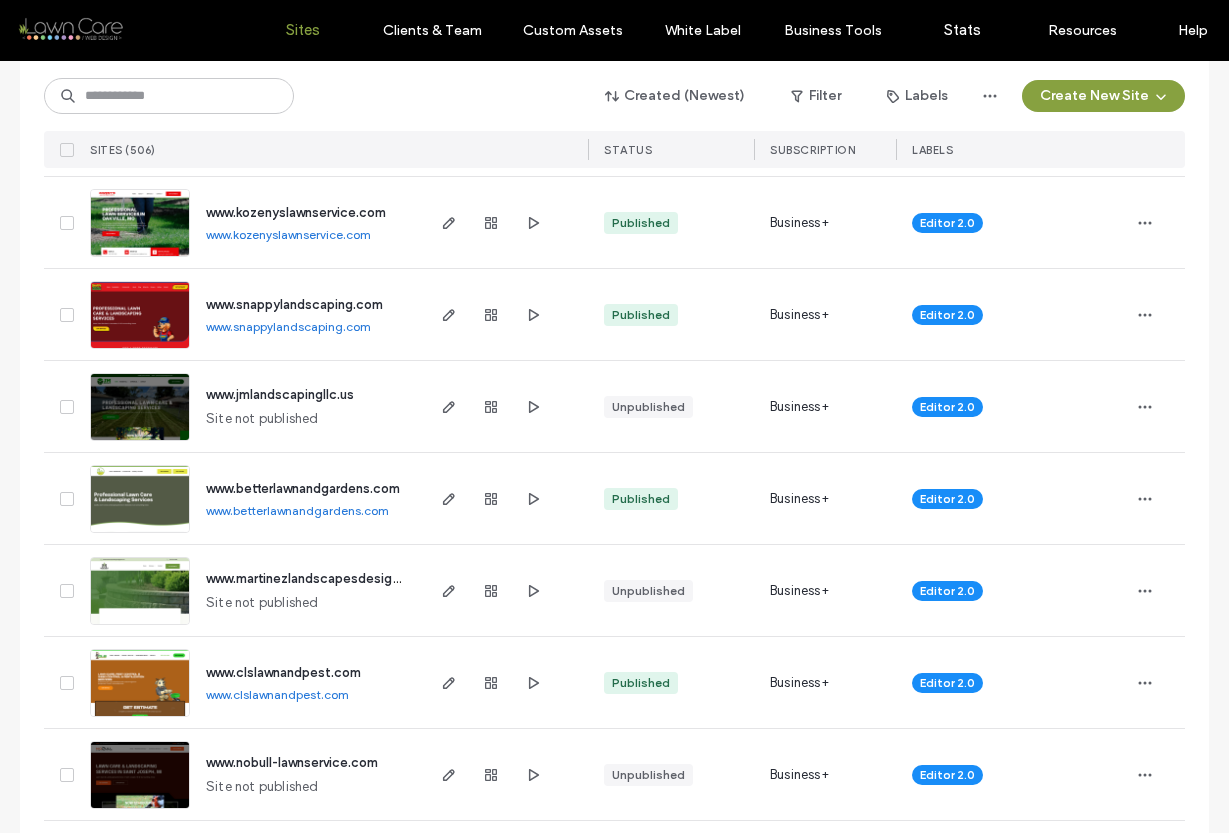 scroll, scrollTop: 606, scrollLeft: 0, axis: vertical 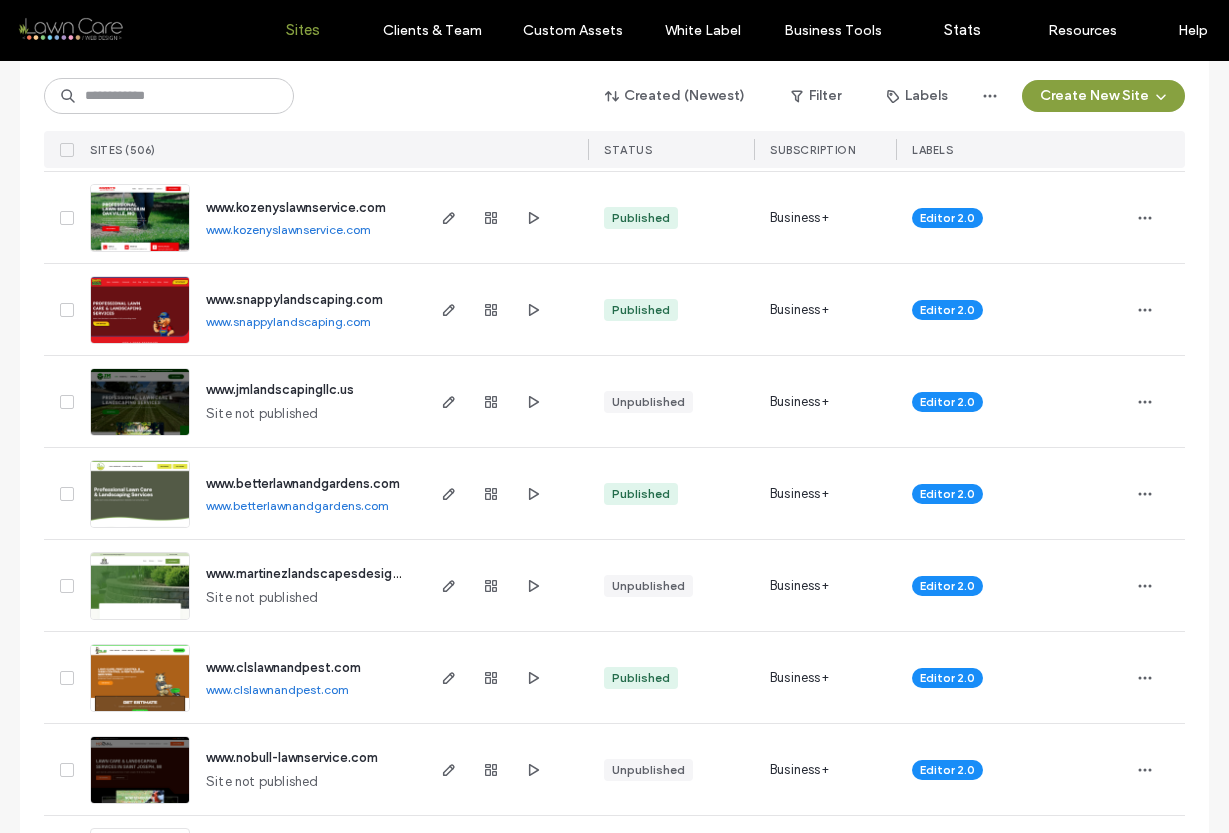 click on "www.kozenyslawnservice.com" at bounding box center [288, 229] 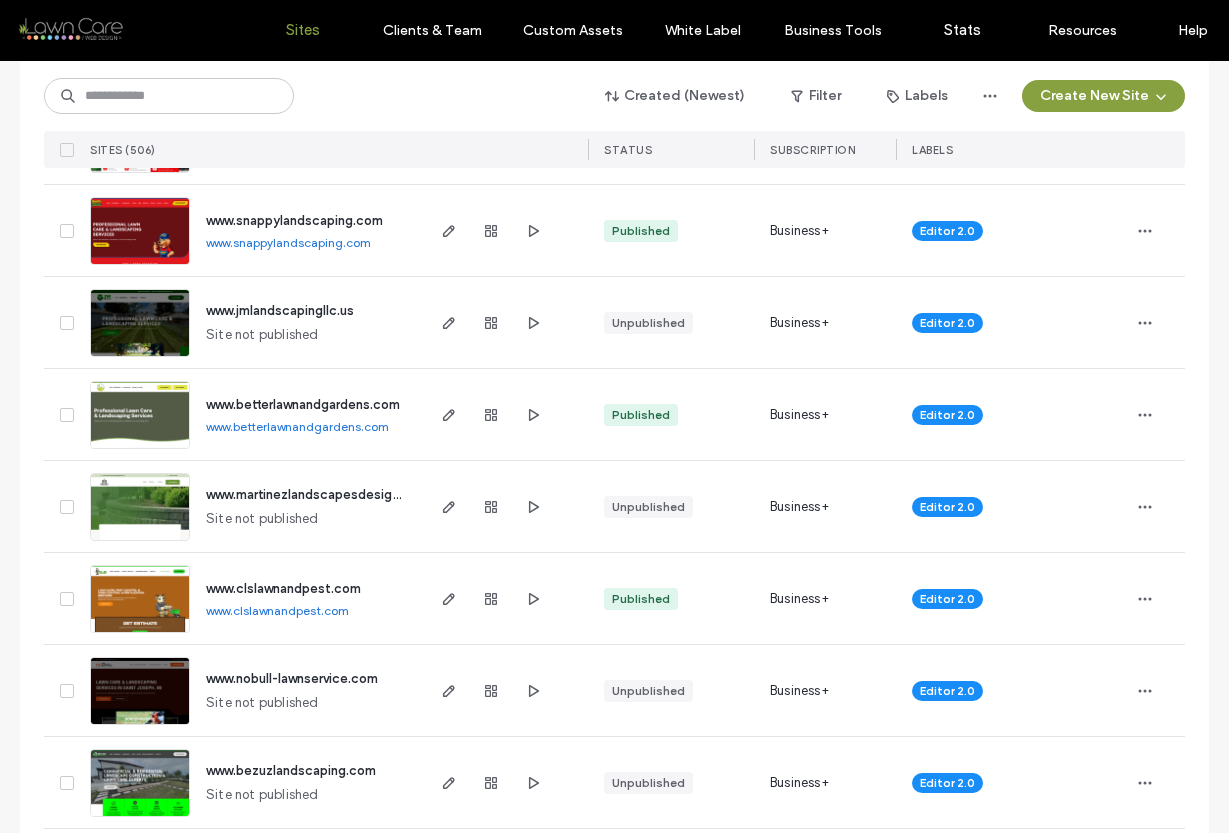 scroll, scrollTop: 686, scrollLeft: 0, axis: vertical 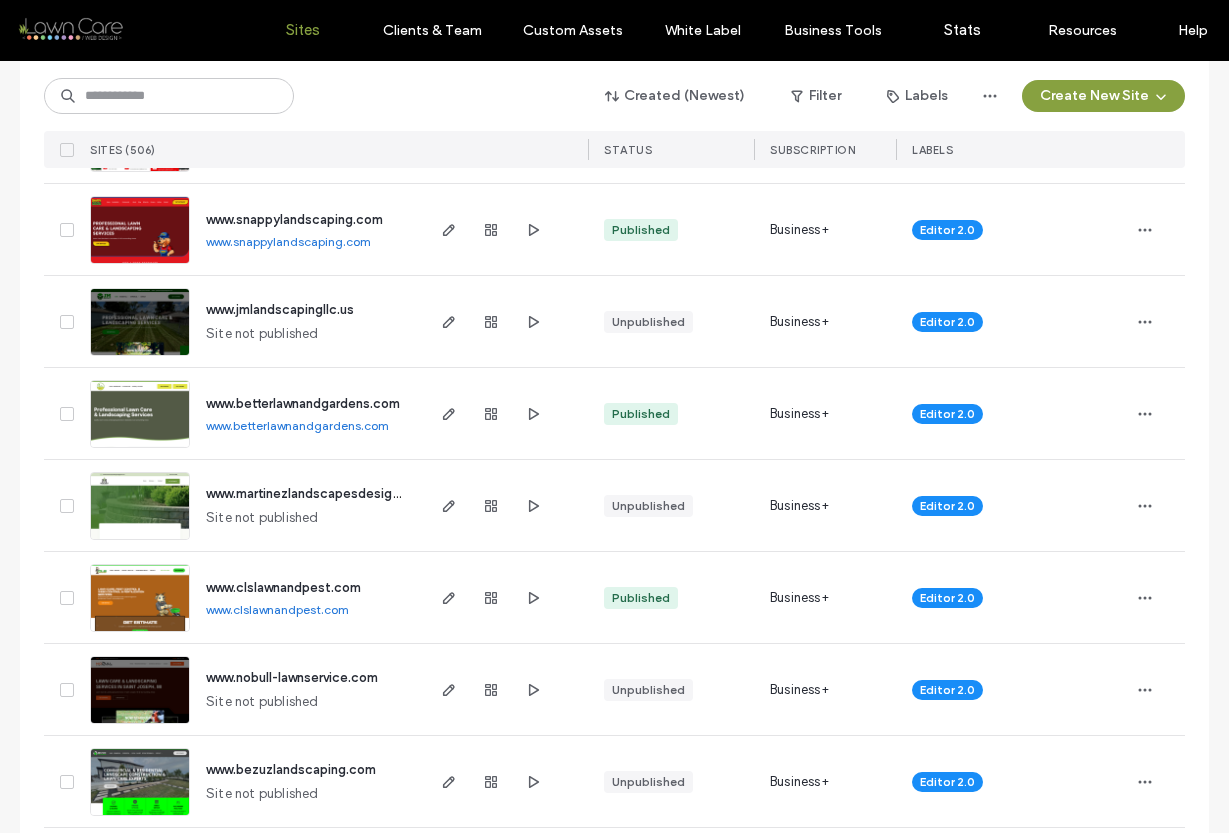 click on "www.snappylandscaping.com" at bounding box center (288, 241) 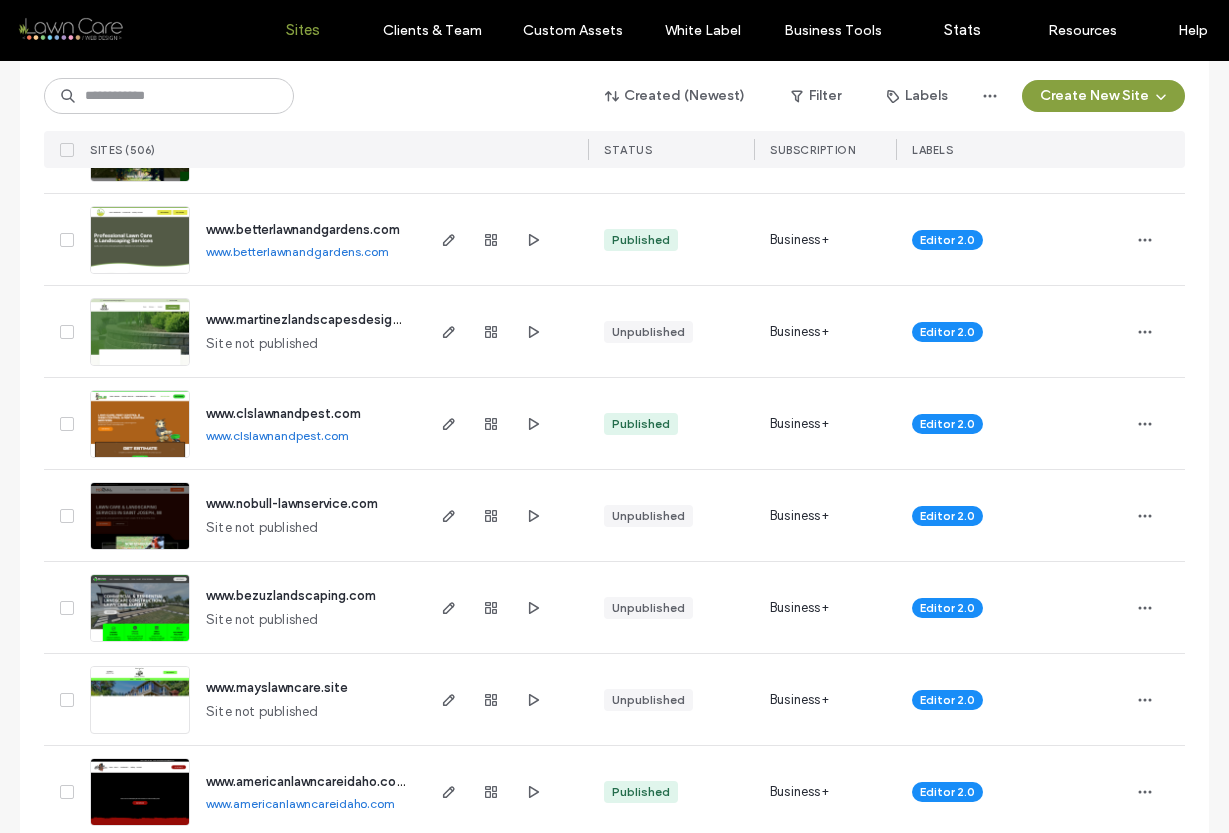 scroll, scrollTop: 864, scrollLeft: 0, axis: vertical 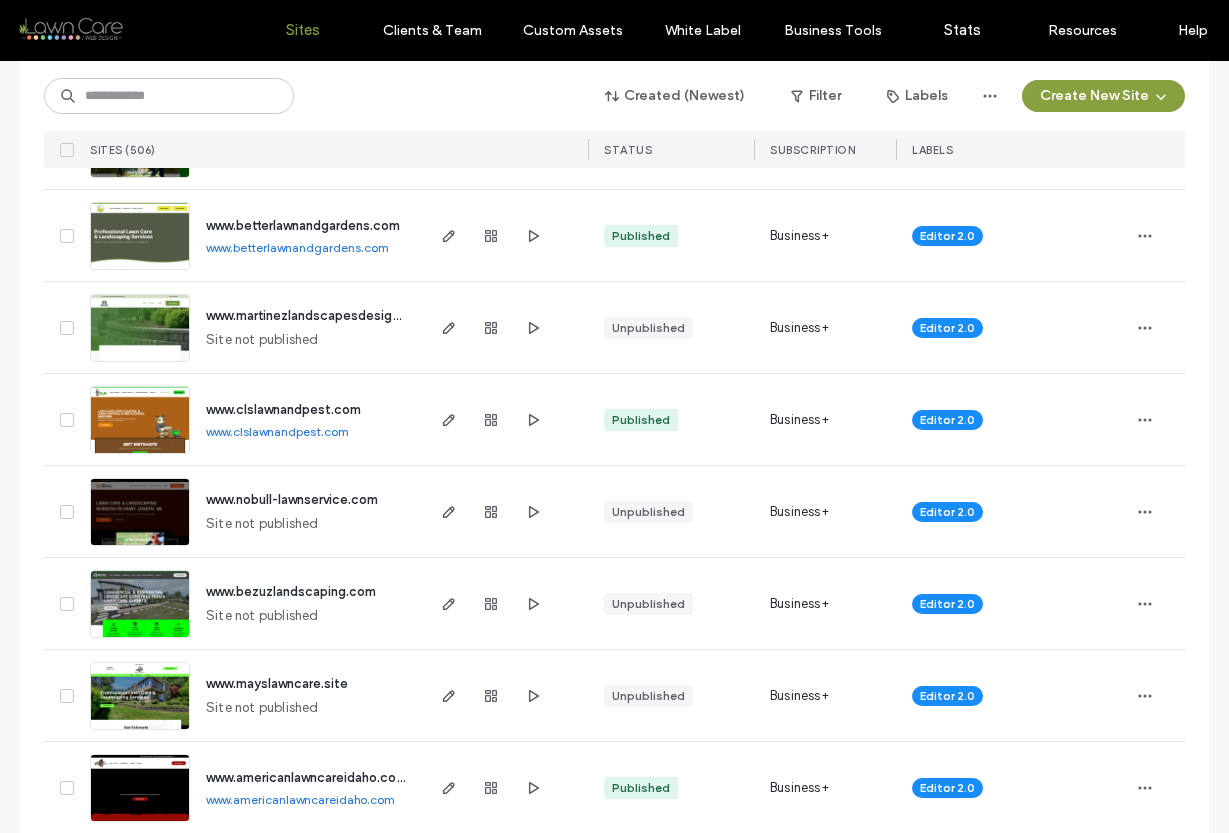 click on "www.betterlawnandgardens.com" at bounding box center [297, 247] 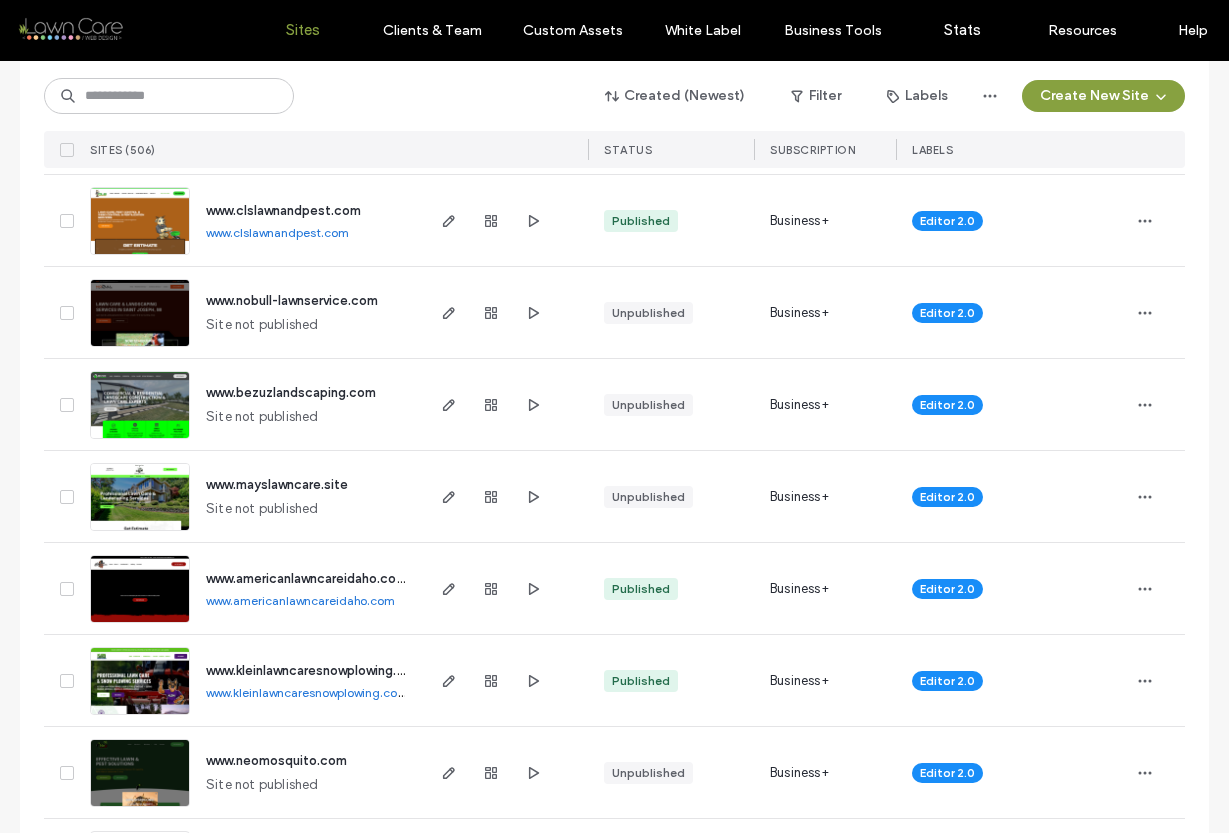 scroll, scrollTop: 1067, scrollLeft: 0, axis: vertical 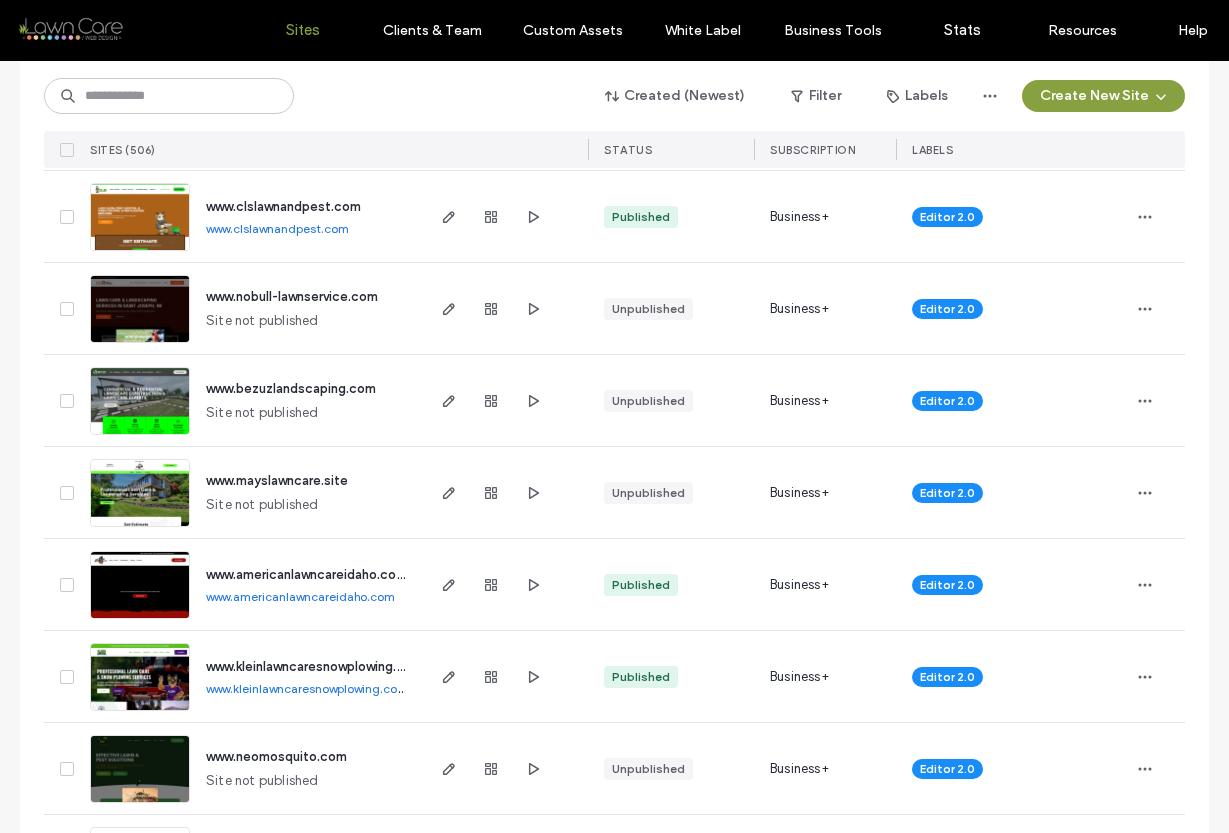 click on "www.clslawnandpest.com" at bounding box center (277, 228) 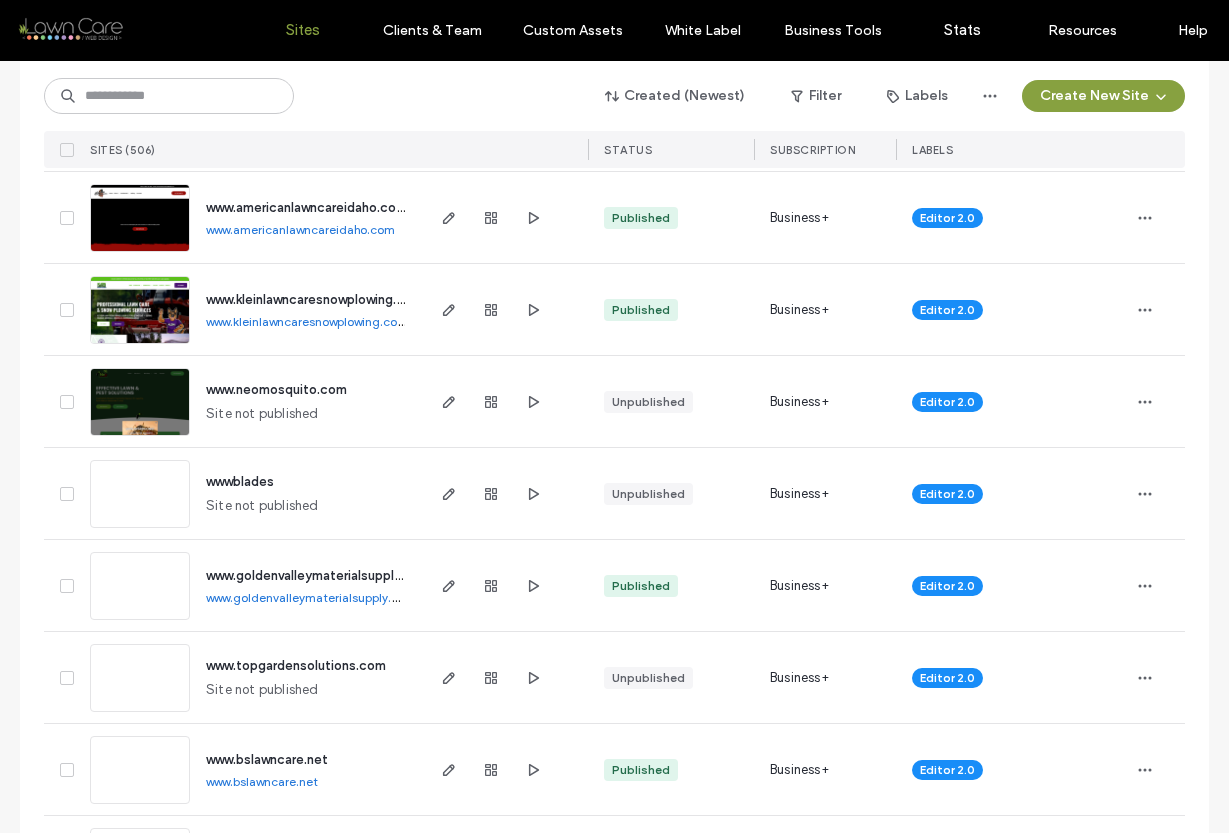 scroll, scrollTop: 1438, scrollLeft: 0, axis: vertical 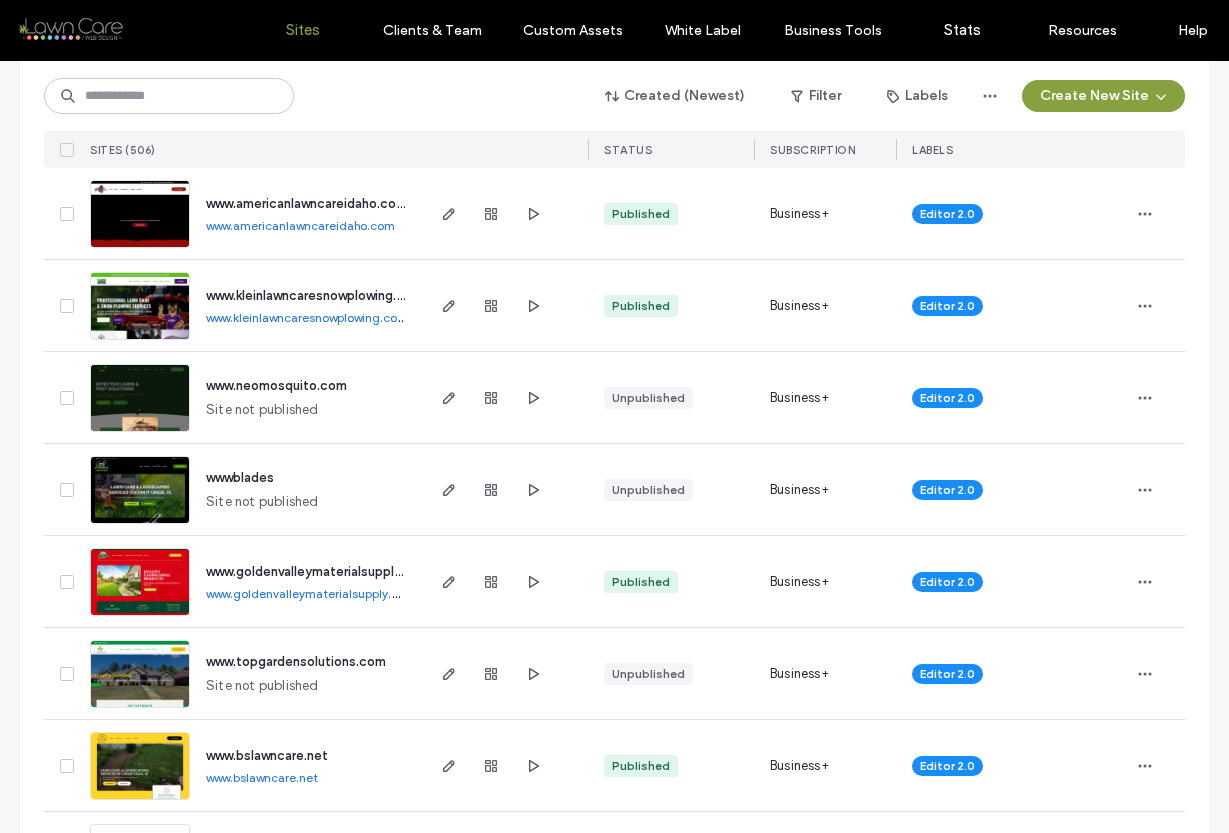 click on "www.americanlawncareidaho.com" at bounding box center [300, 225] 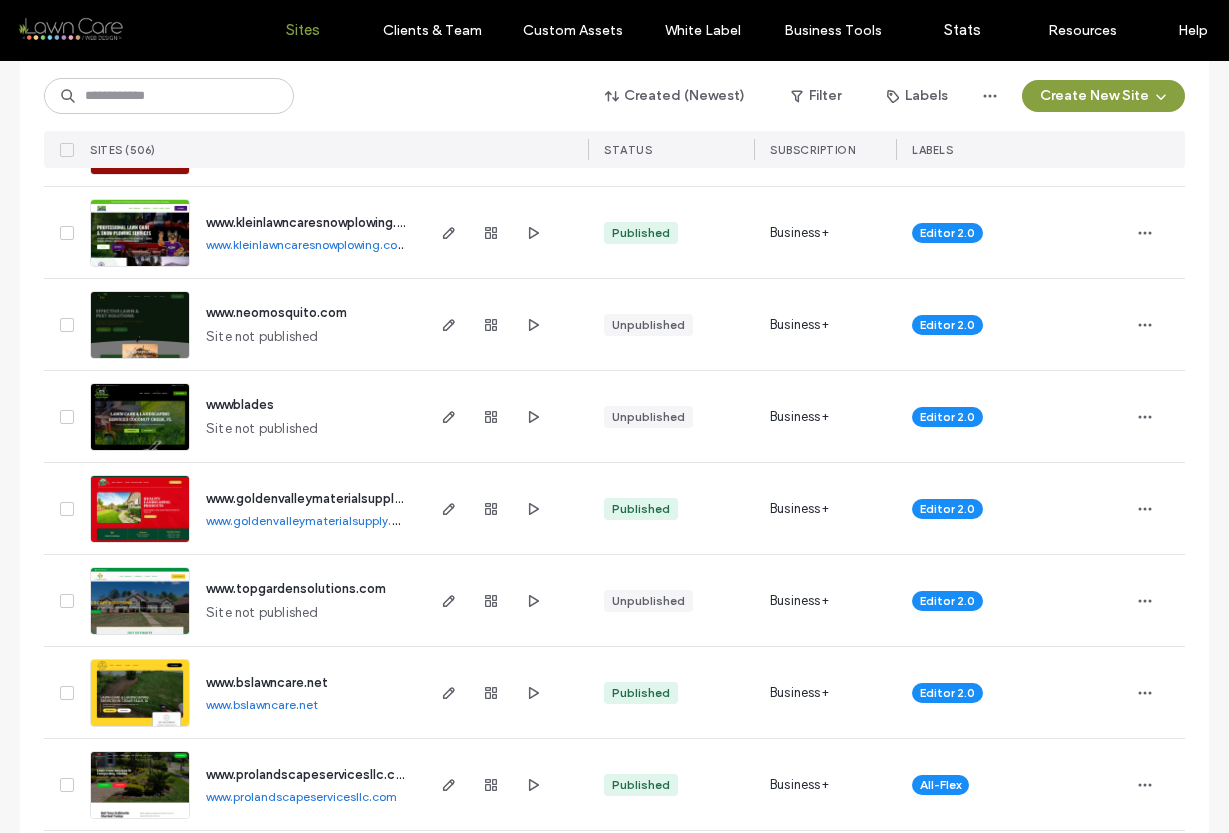 scroll, scrollTop: 1544, scrollLeft: 0, axis: vertical 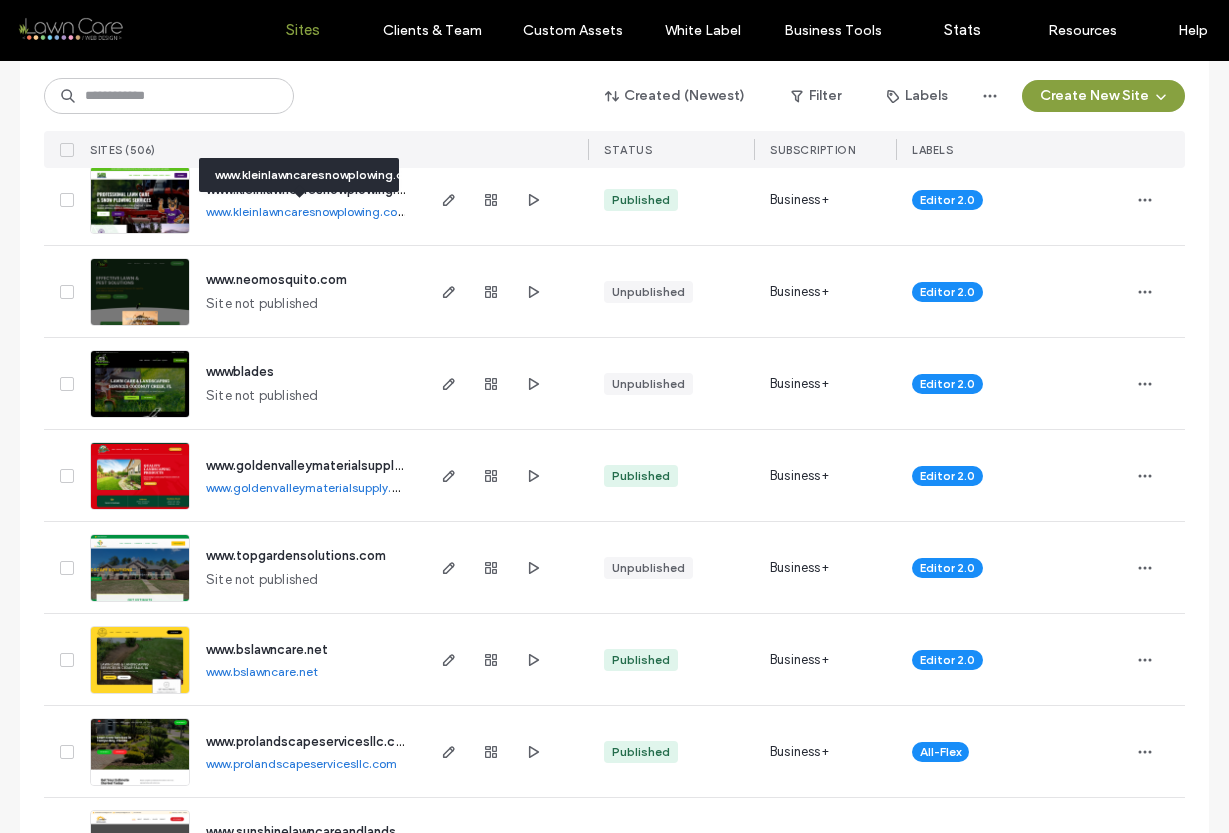 click on "www.kleinlawncaresnowplowing.com" at bounding box center (307, 211) 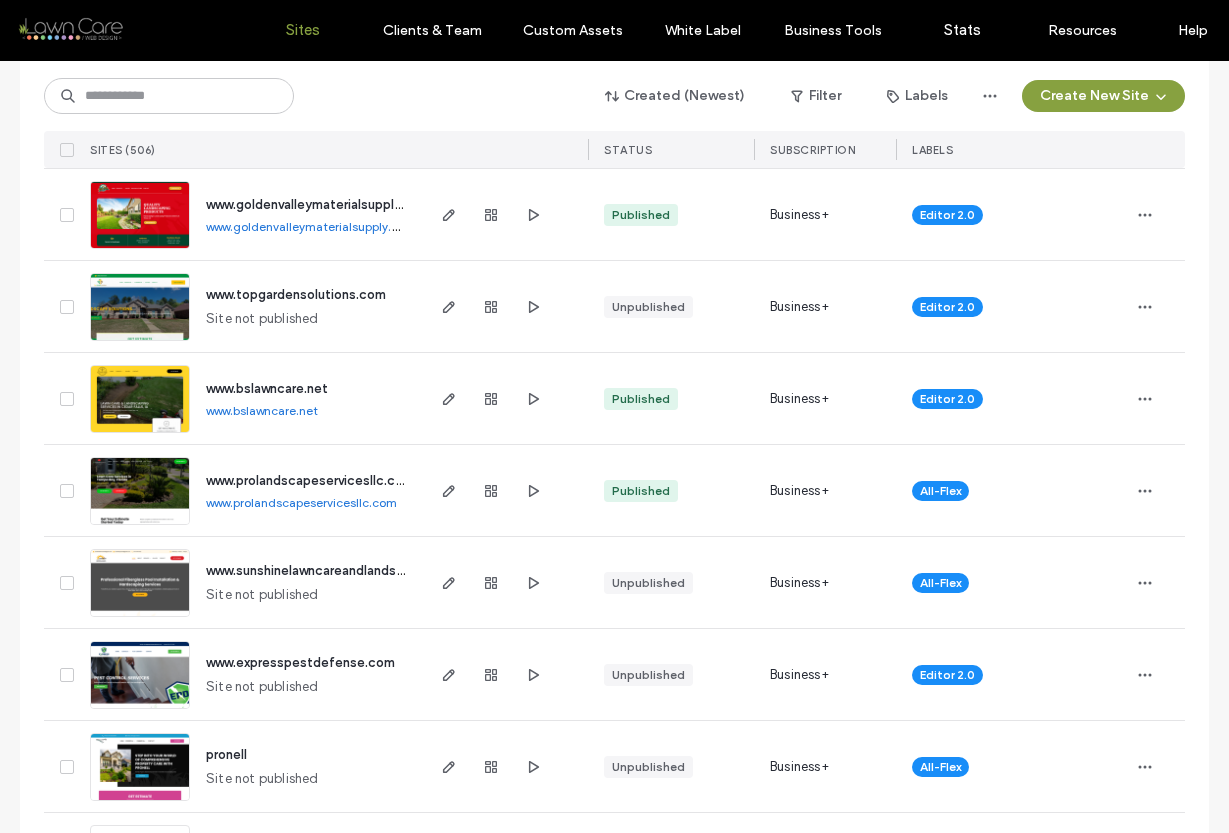 scroll, scrollTop: 1810, scrollLeft: 0, axis: vertical 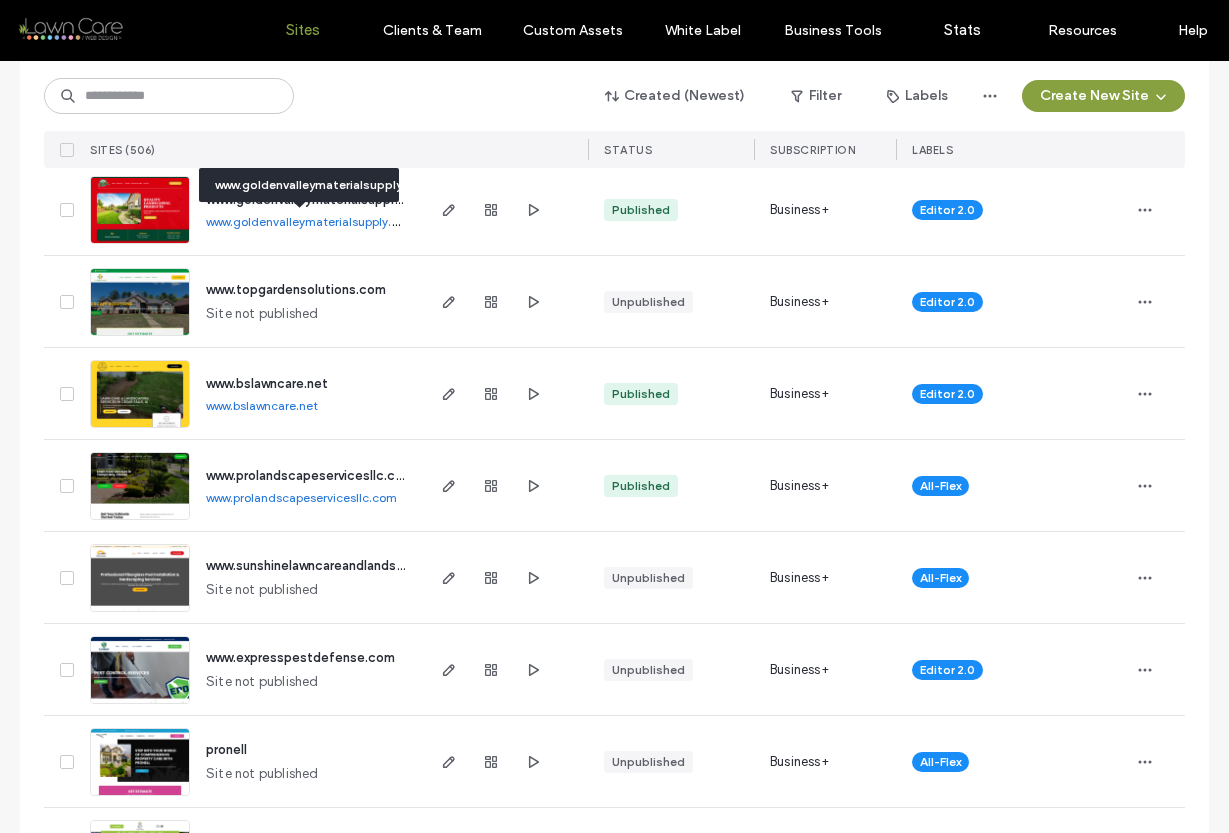 click on "www.goldenvalleymaterialsupply.com" at bounding box center [311, 221] 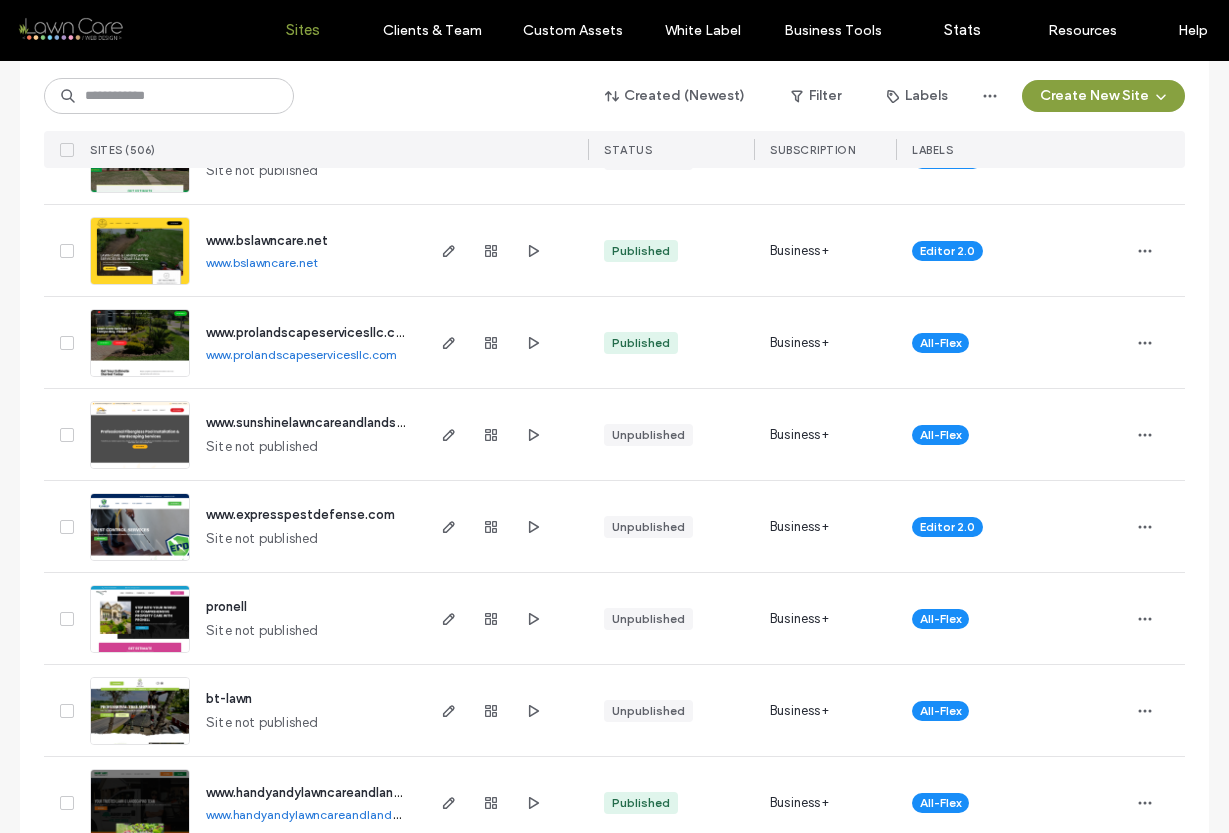 scroll, scrollTop: 1994, scrollLeft: 0, axis: vertical 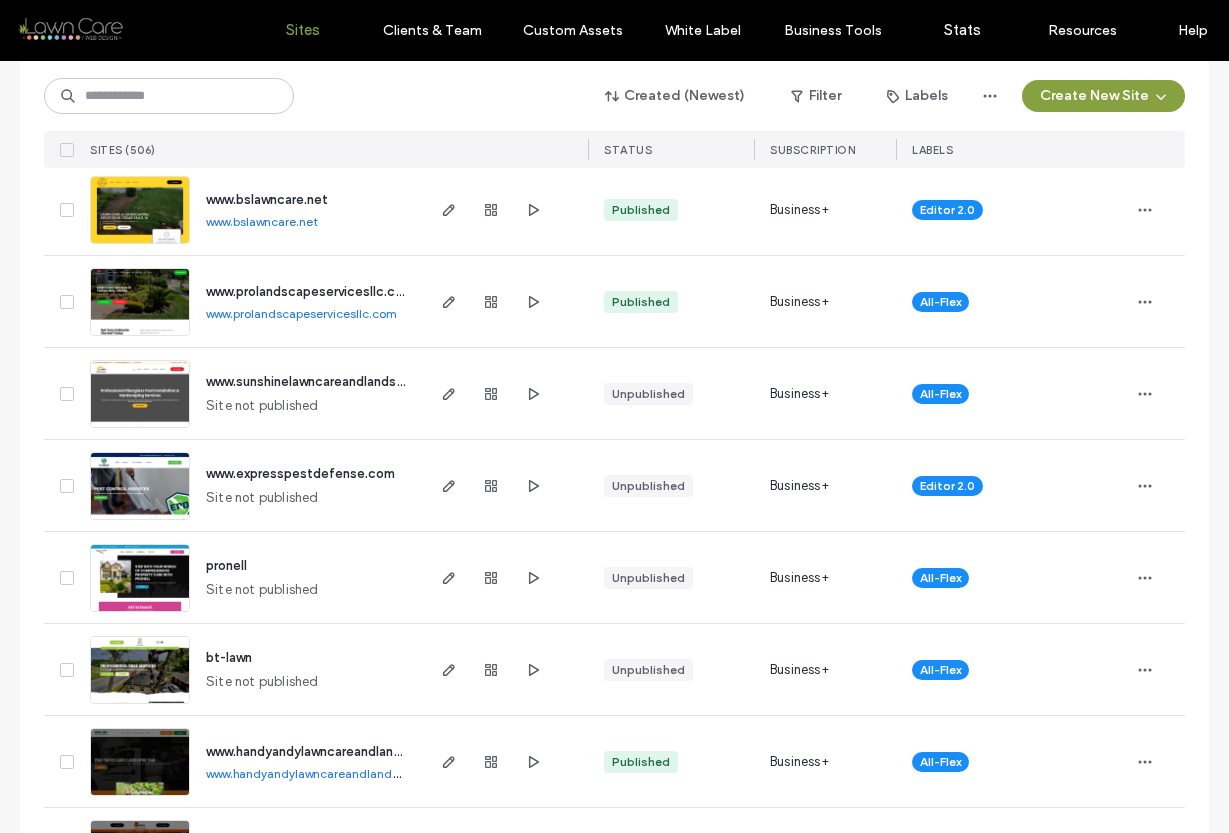 click on "www.bslawncare.net" at bounding box center (262, 221) 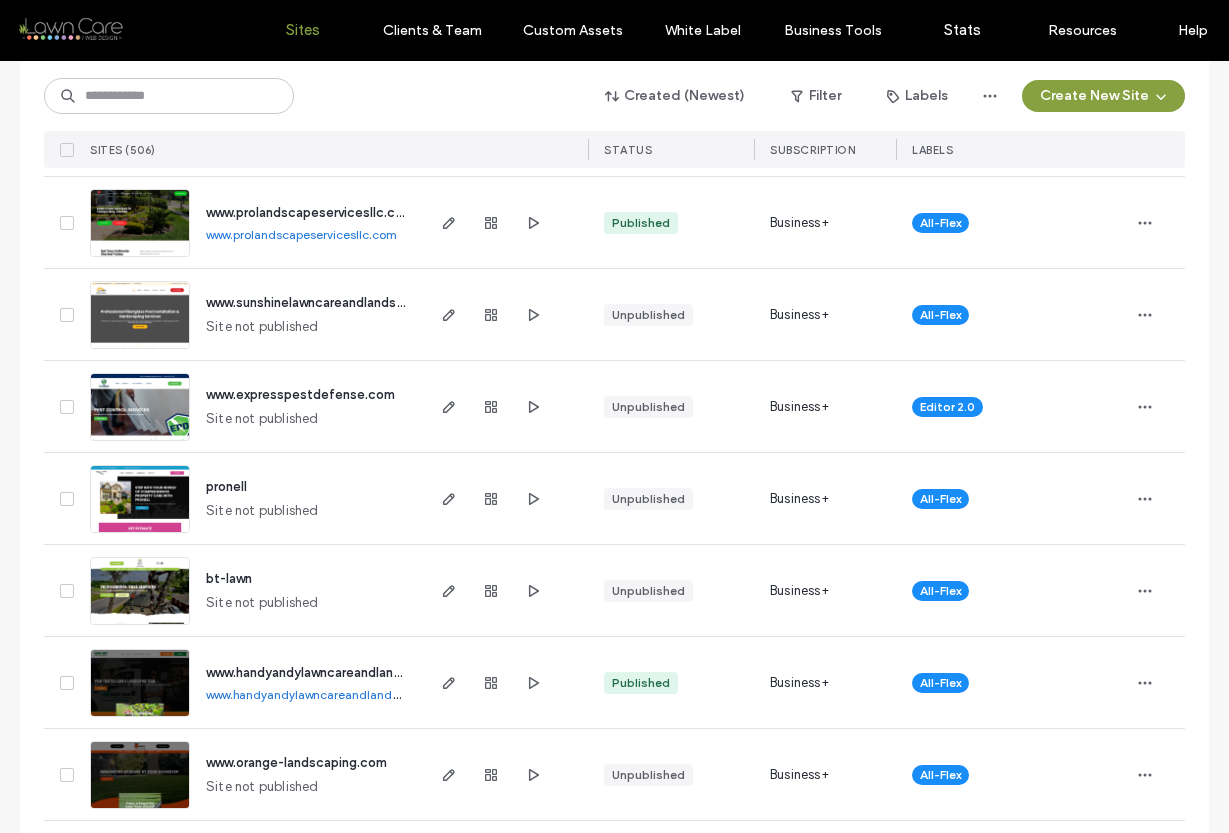 scroll, scrollTop: 2077, scrollLeft: 0, axis: vertical 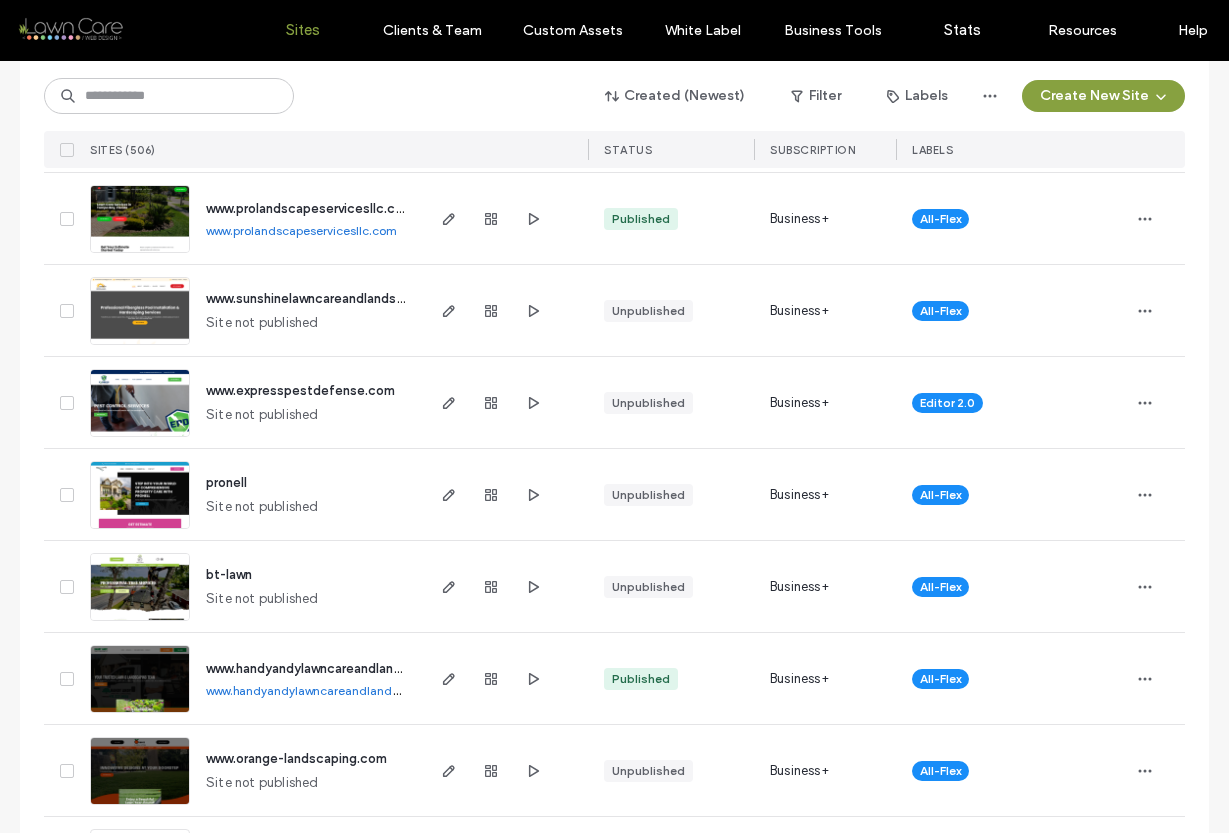 click on "www.prolandscapeservicesllc.com" at bounding box center [301, 230] 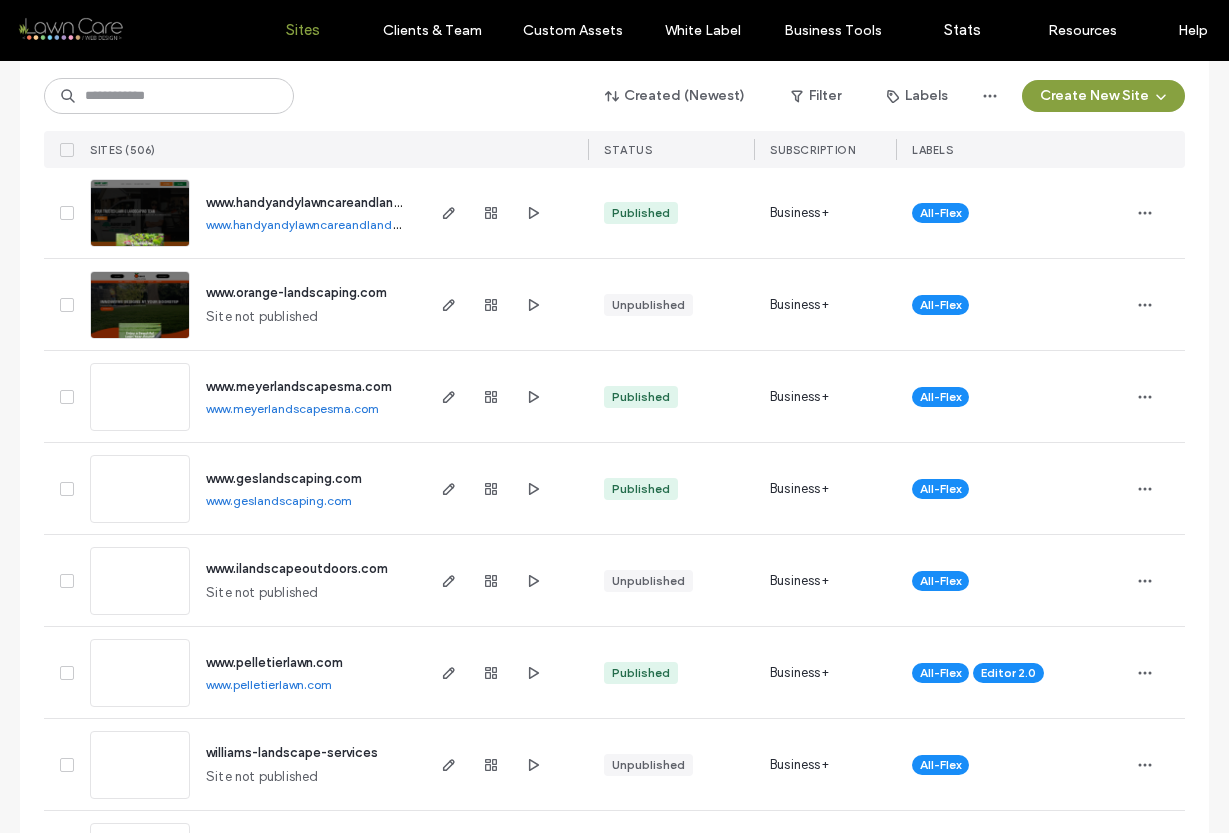 scroll, scrollTop: 2564, scrollLeft: 0, axis: vertical 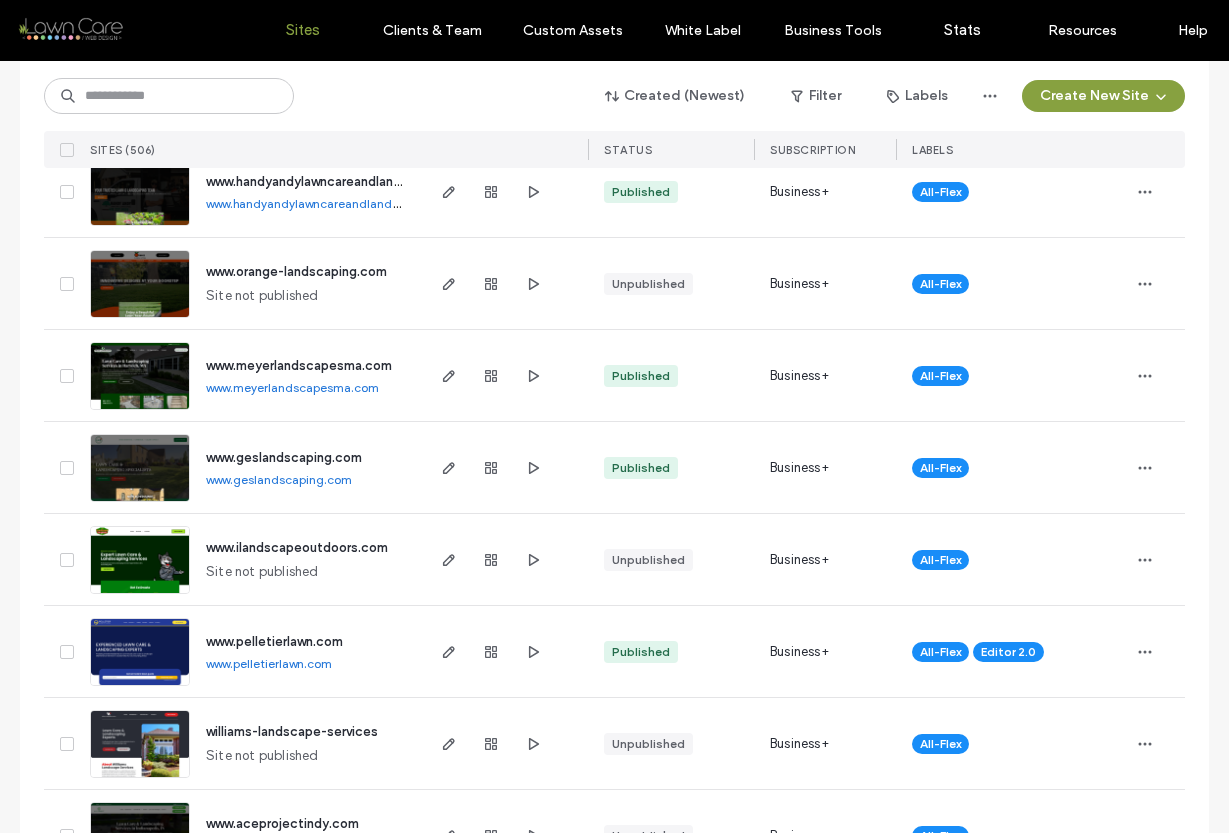click on "www.handyandylawncareandlandscaping.com" at bounding box center (335, 203) 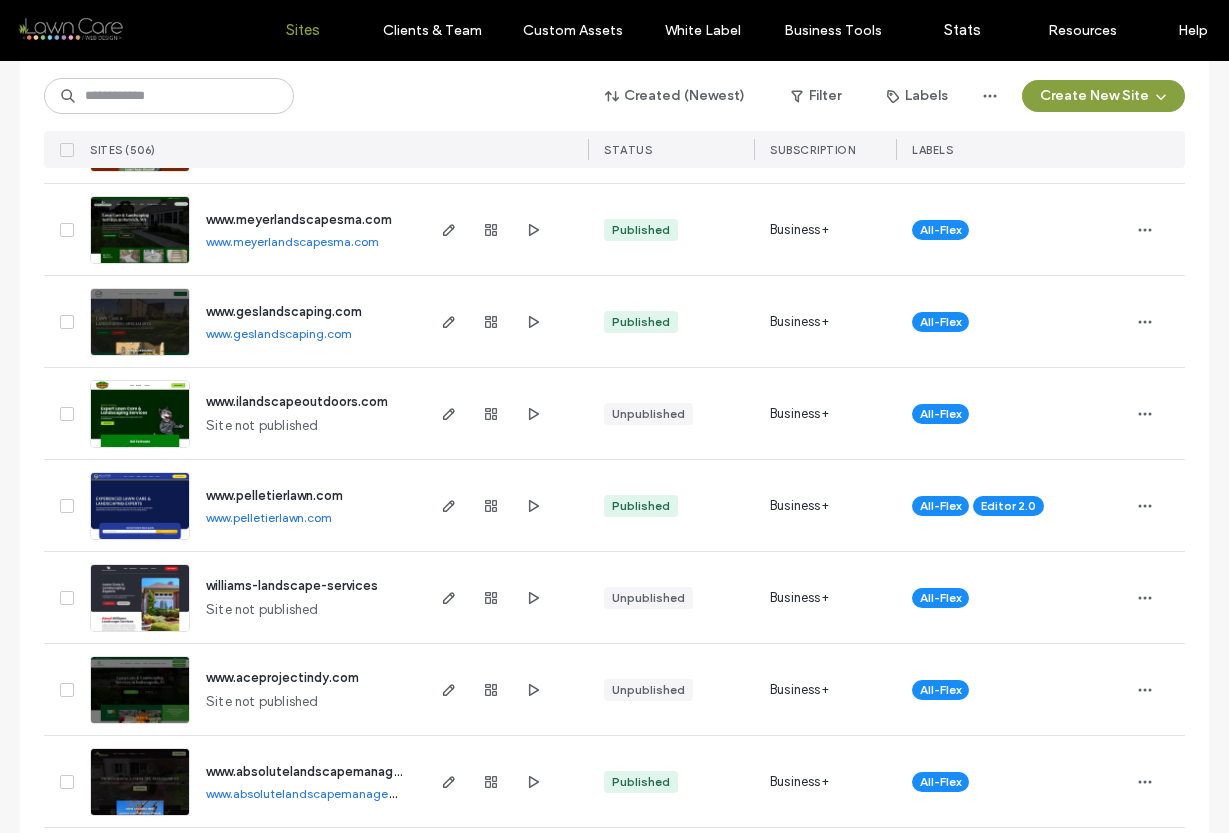 scroll, scrollTop: 2714, scrollLeft: 0, axis: vertical 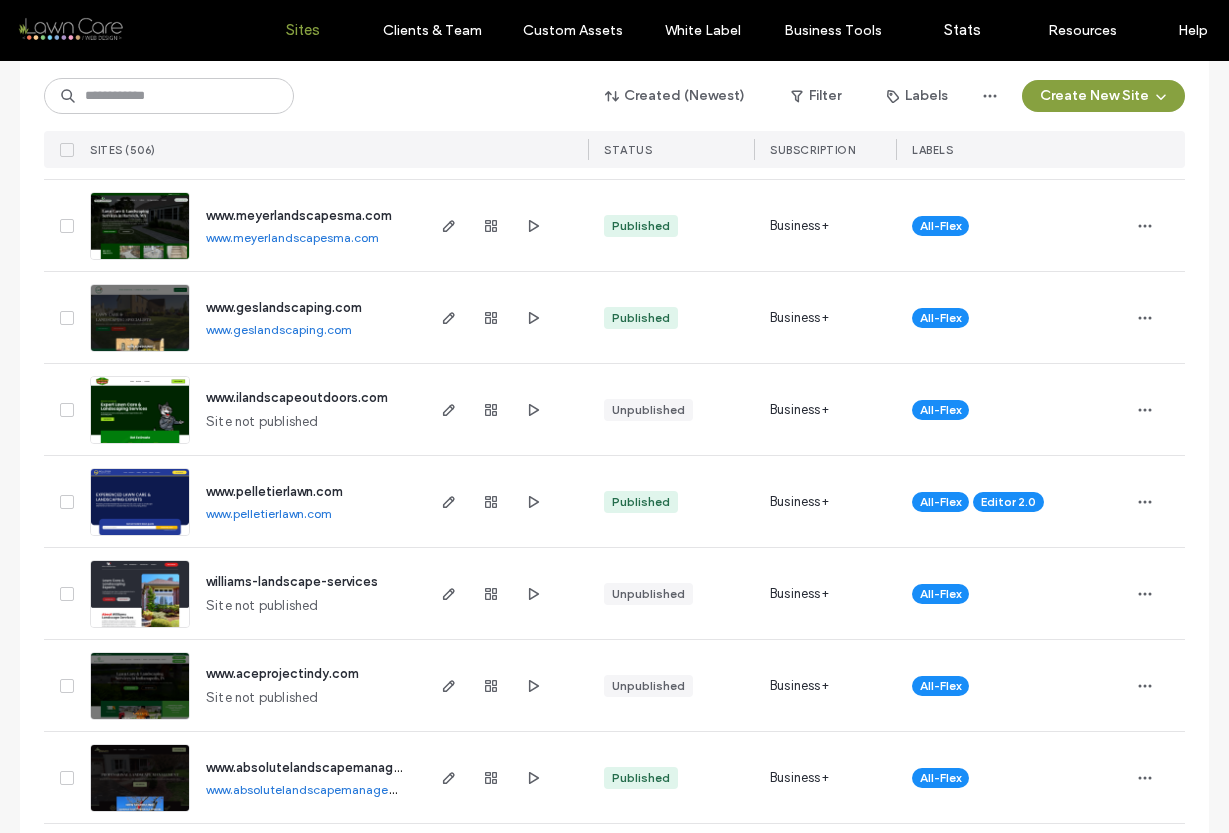 click on "www.meyerlandscapesma.com" at bounding box center [292, 237] 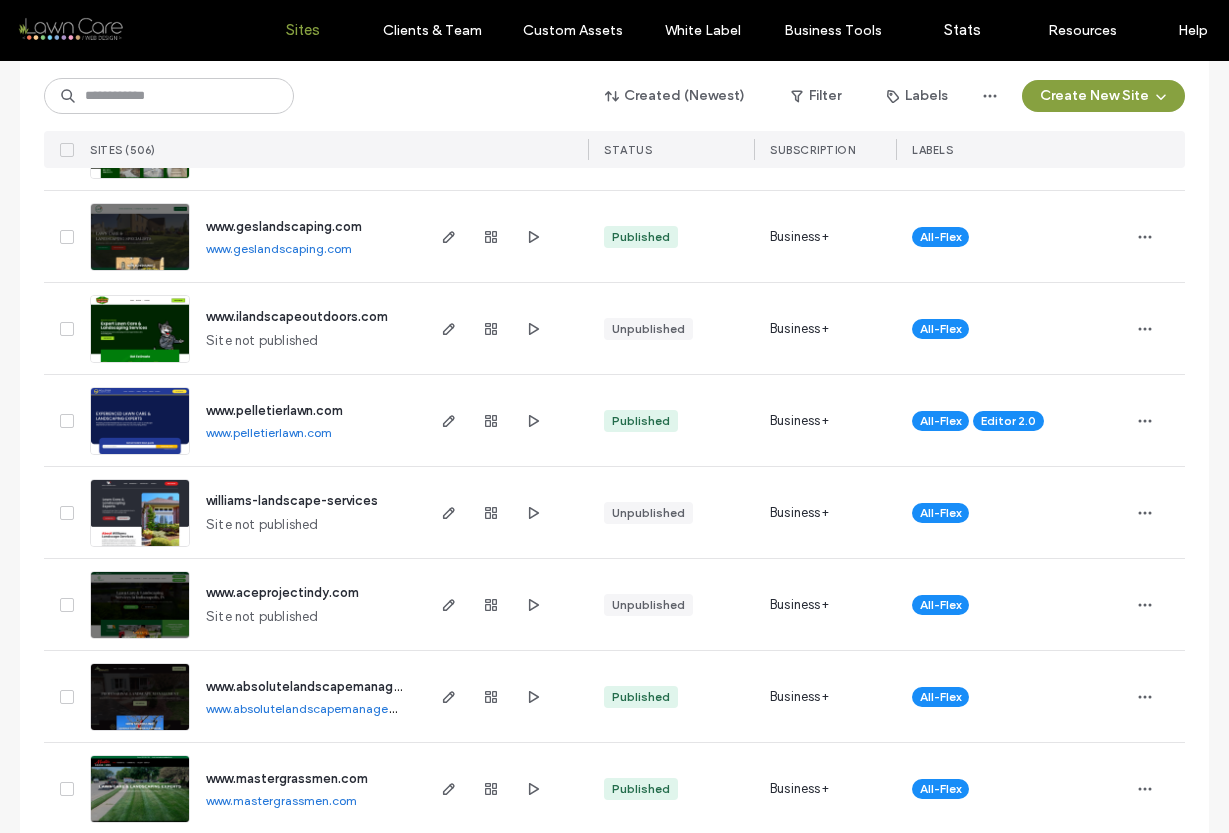 scroll, scrollTop: 2799, scrollLeft: 0, axis: vertical 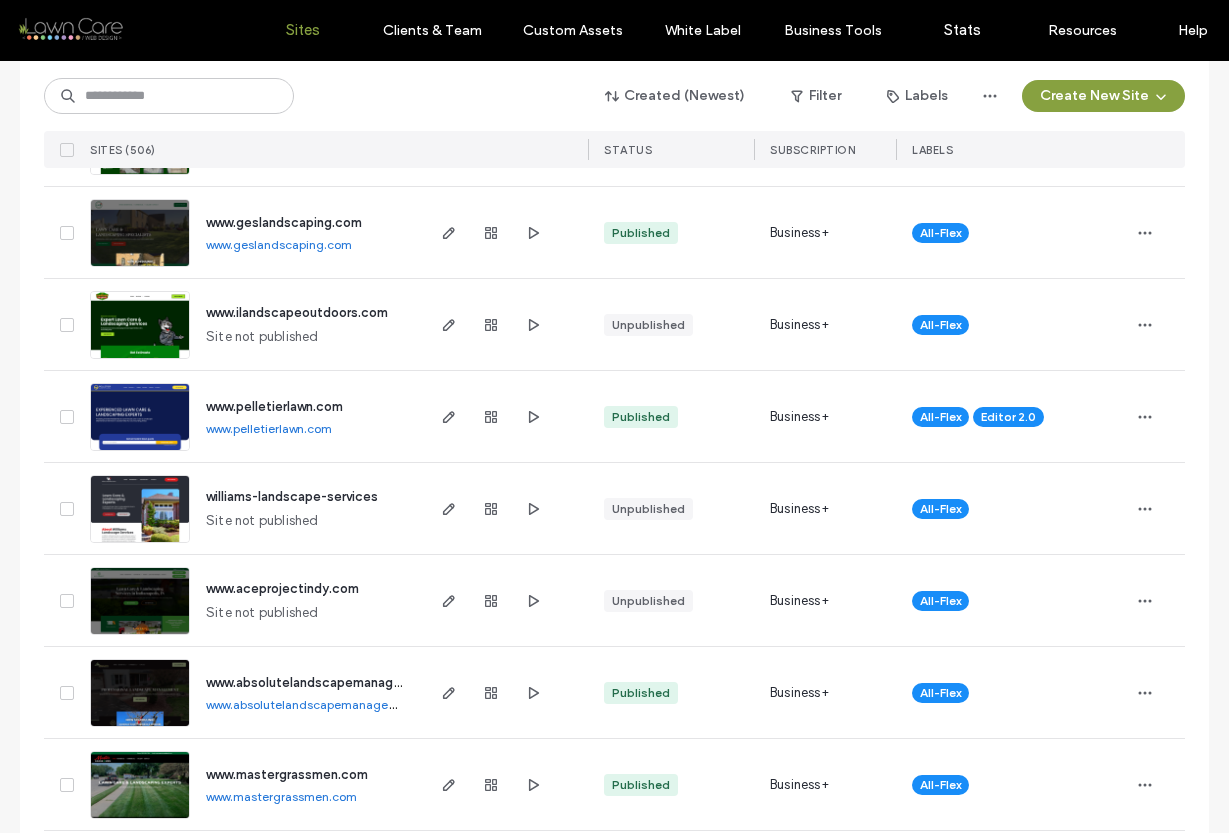 click on "www.geslandscaping.com" at bounding box center (279, 244) 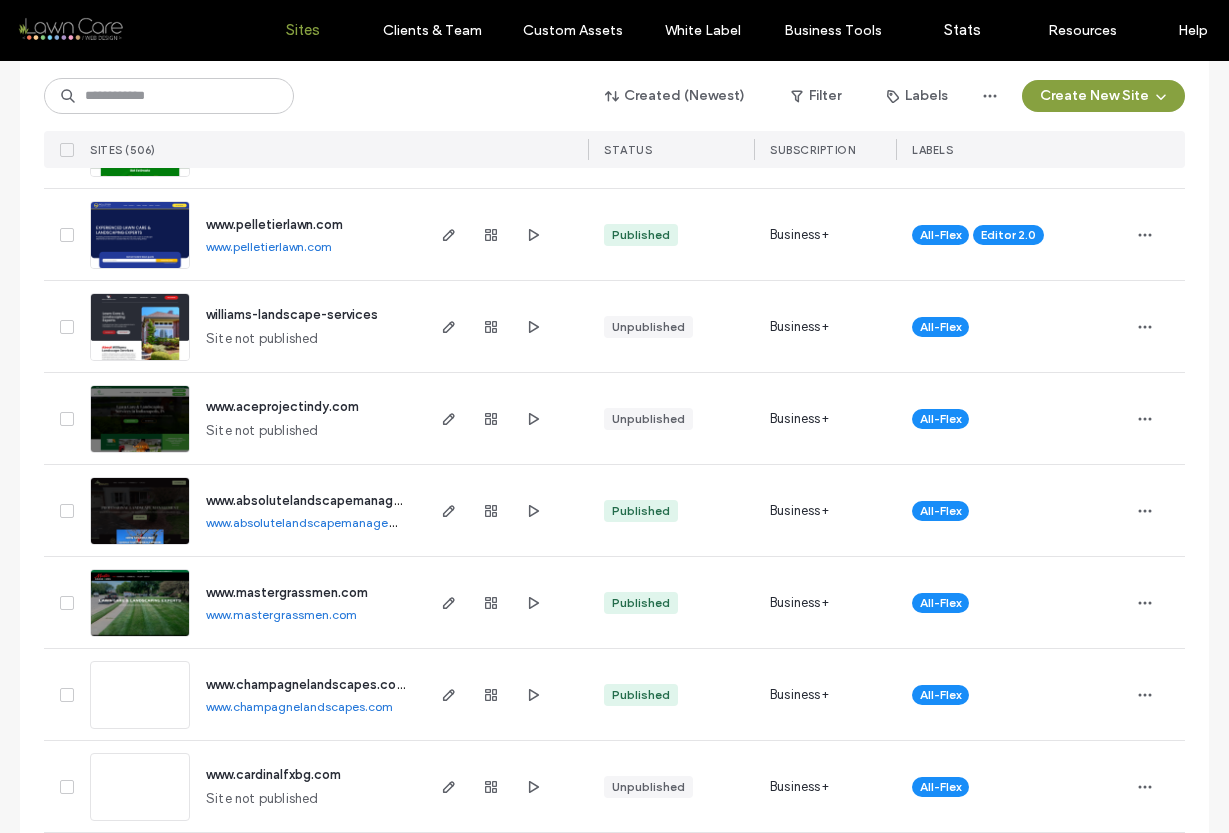 scroll, scrollTop: 2982, scrollLeft: 0, axis: vertical 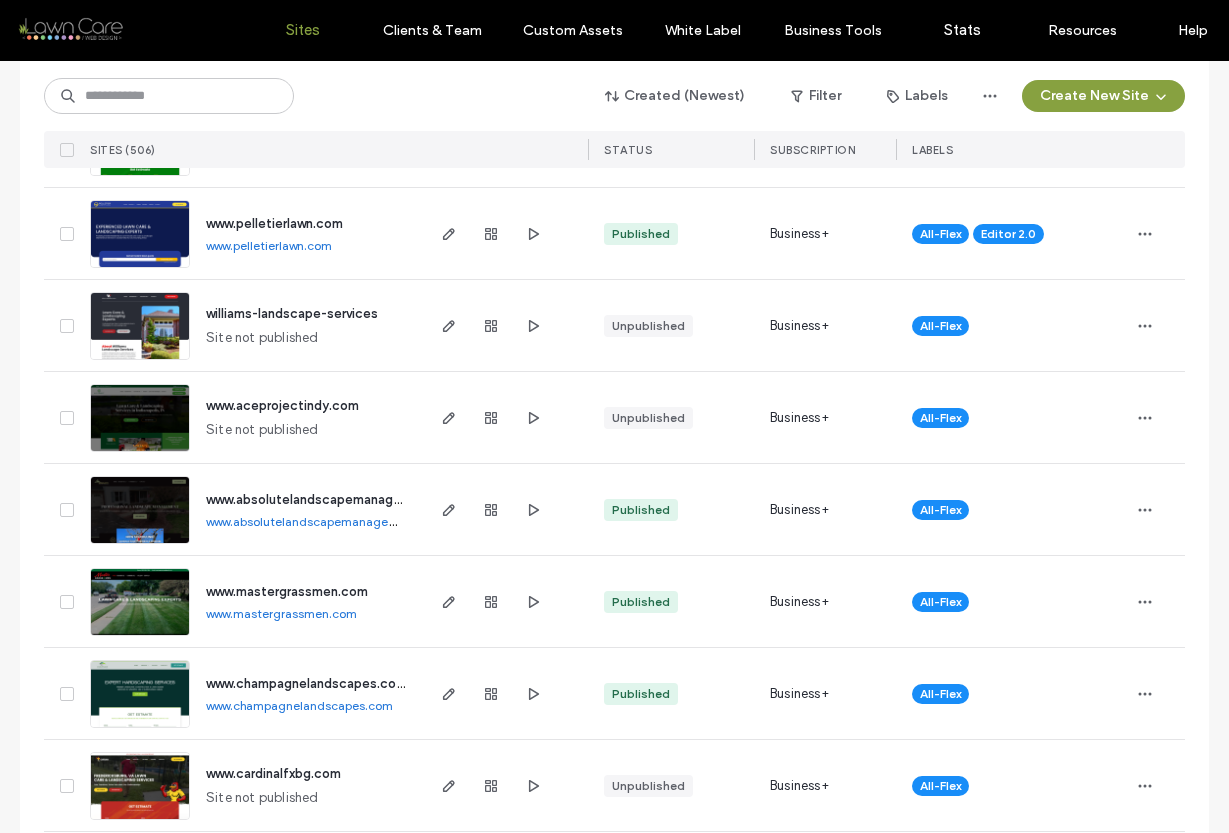 click on "www.pelletierlawn.com" at bounding box center (269, 245) 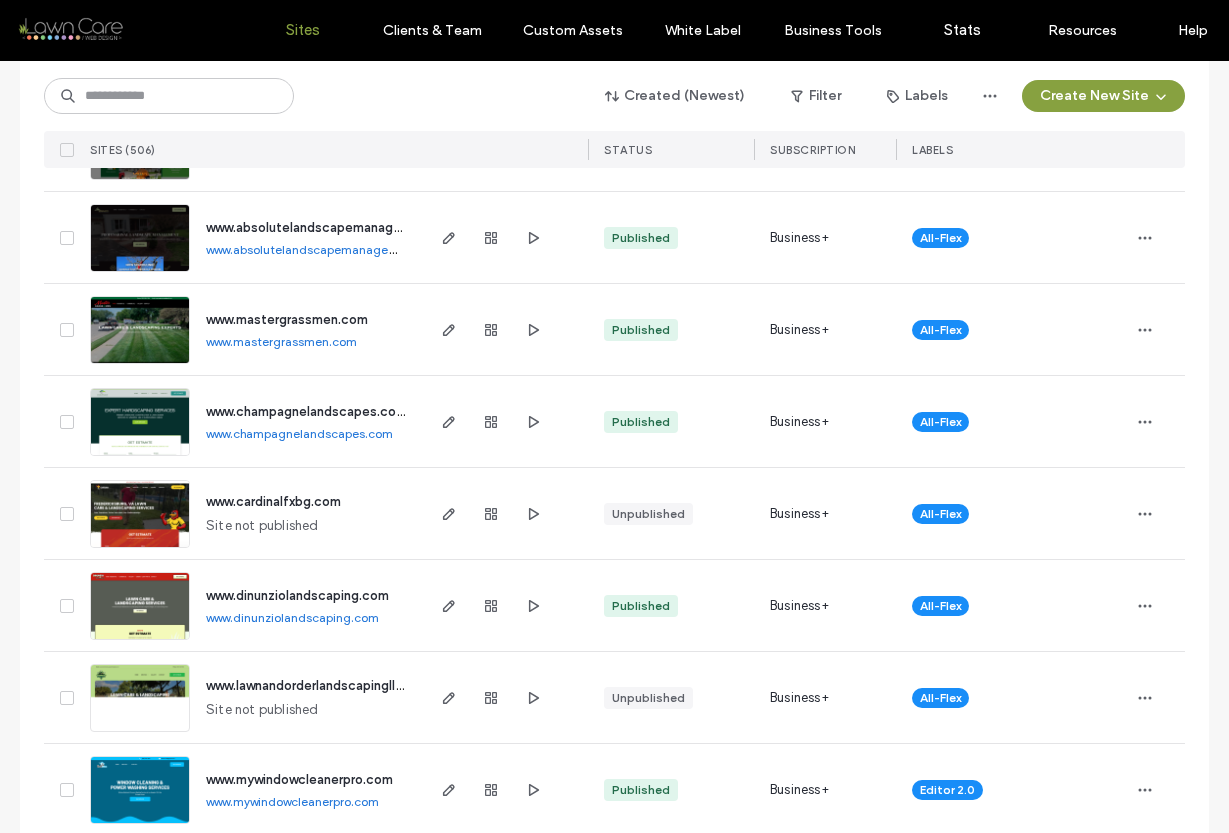 scroll, scrollTop: 3257, scrollLeft: 0, axis: vertical 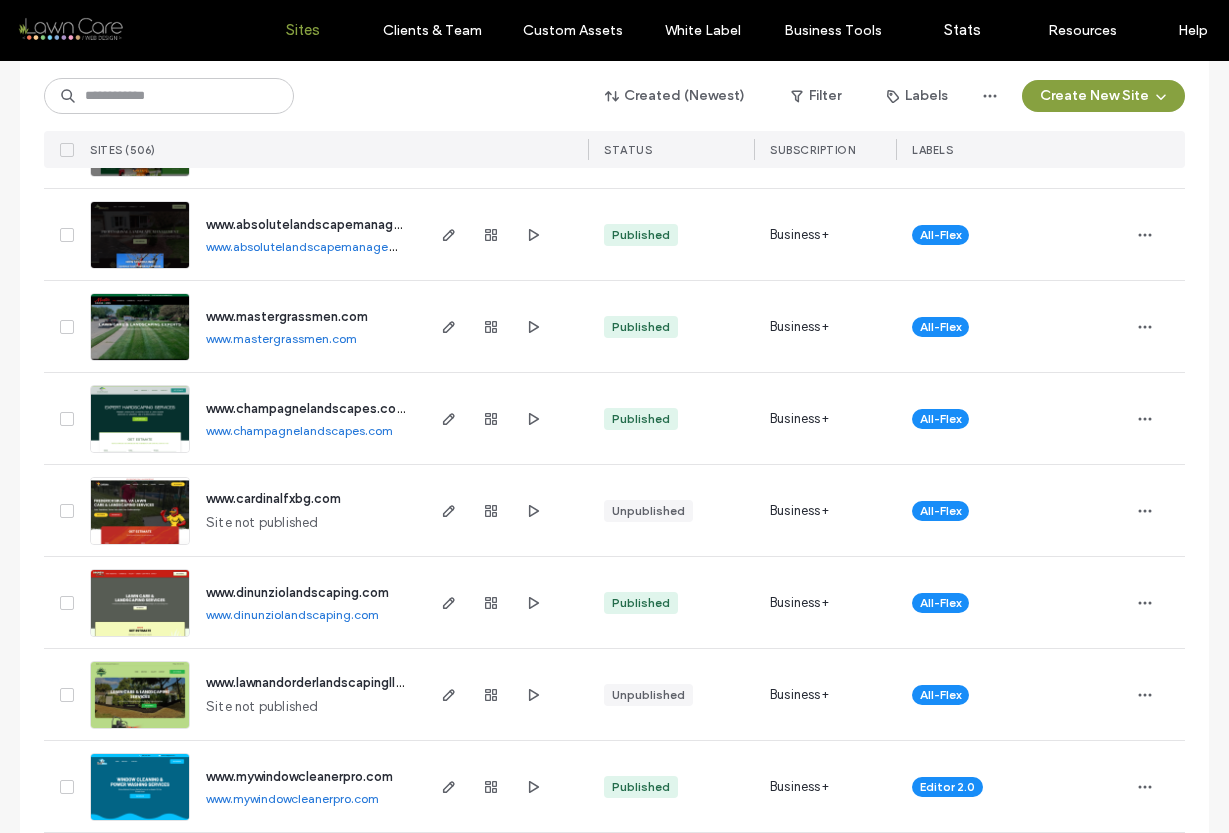 click on "www.absolutelandscapemanagement.co" at bounding box center [320, 246] 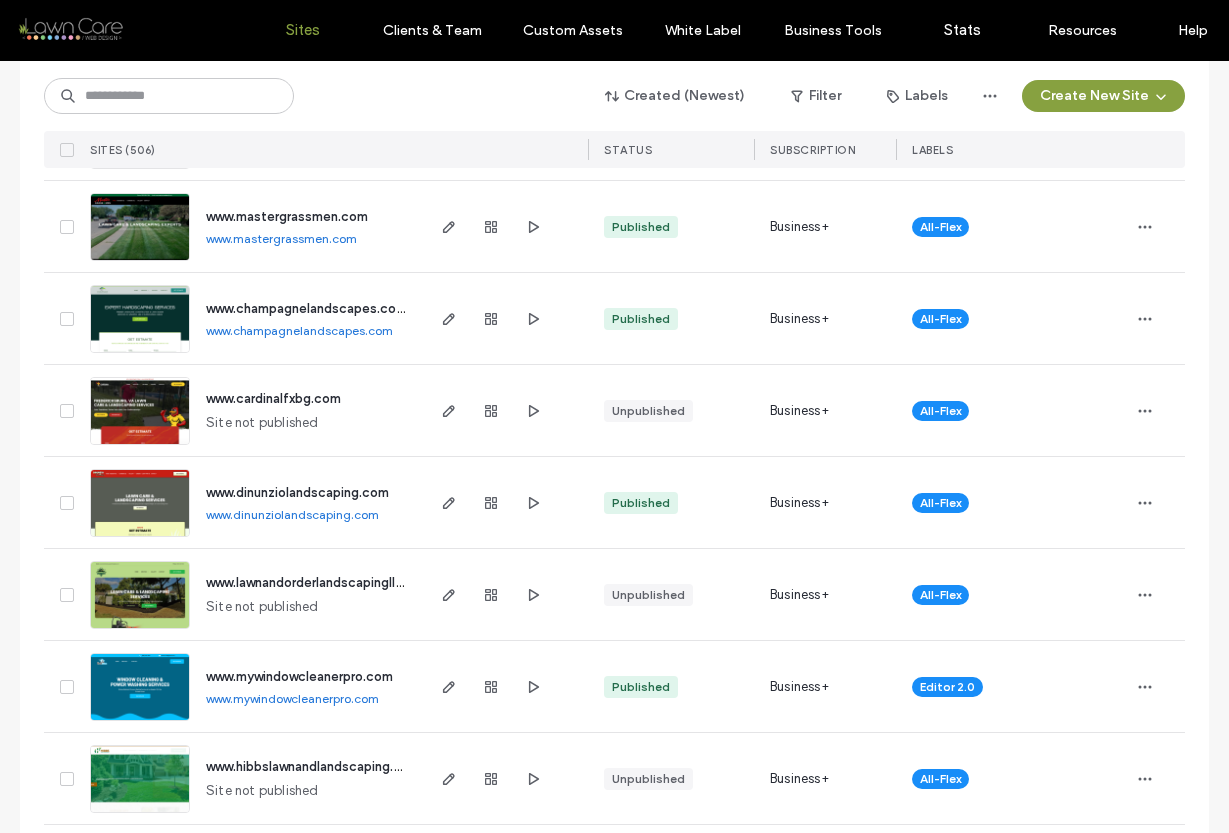 scroll, scrollTop: 3361, scrollLeft: 0, axis: vertical 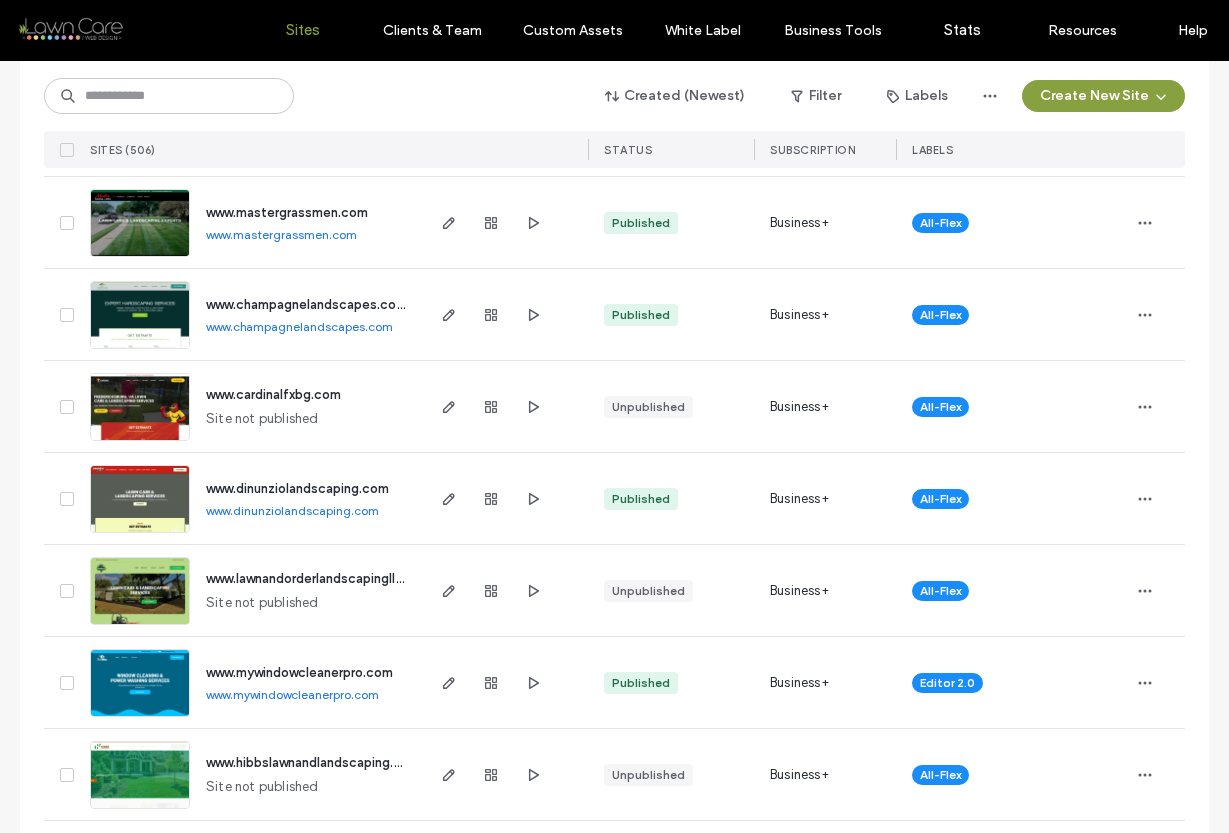 click on "www.mastergrassmen.com" at bounding box center (281, 234) 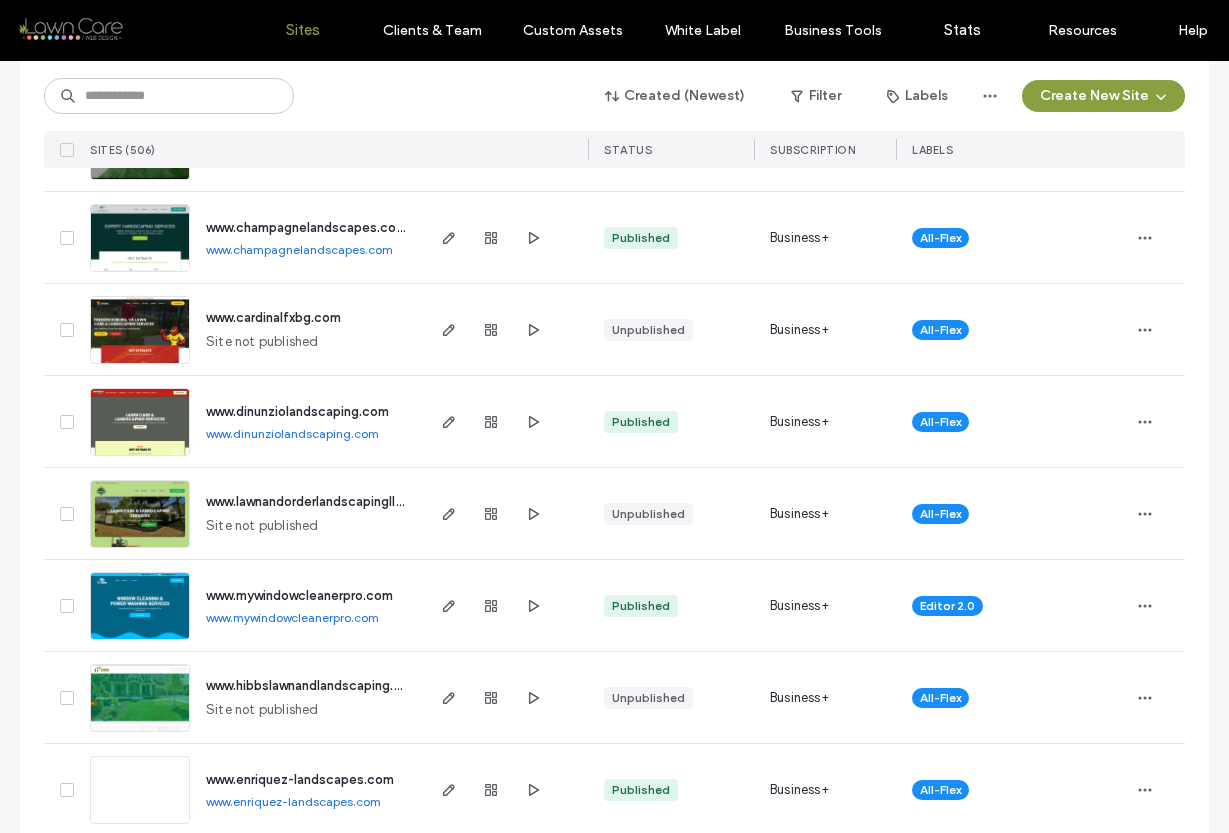 scroll, scrollTop: 3440, scrollLeft: 0, axis: vertical 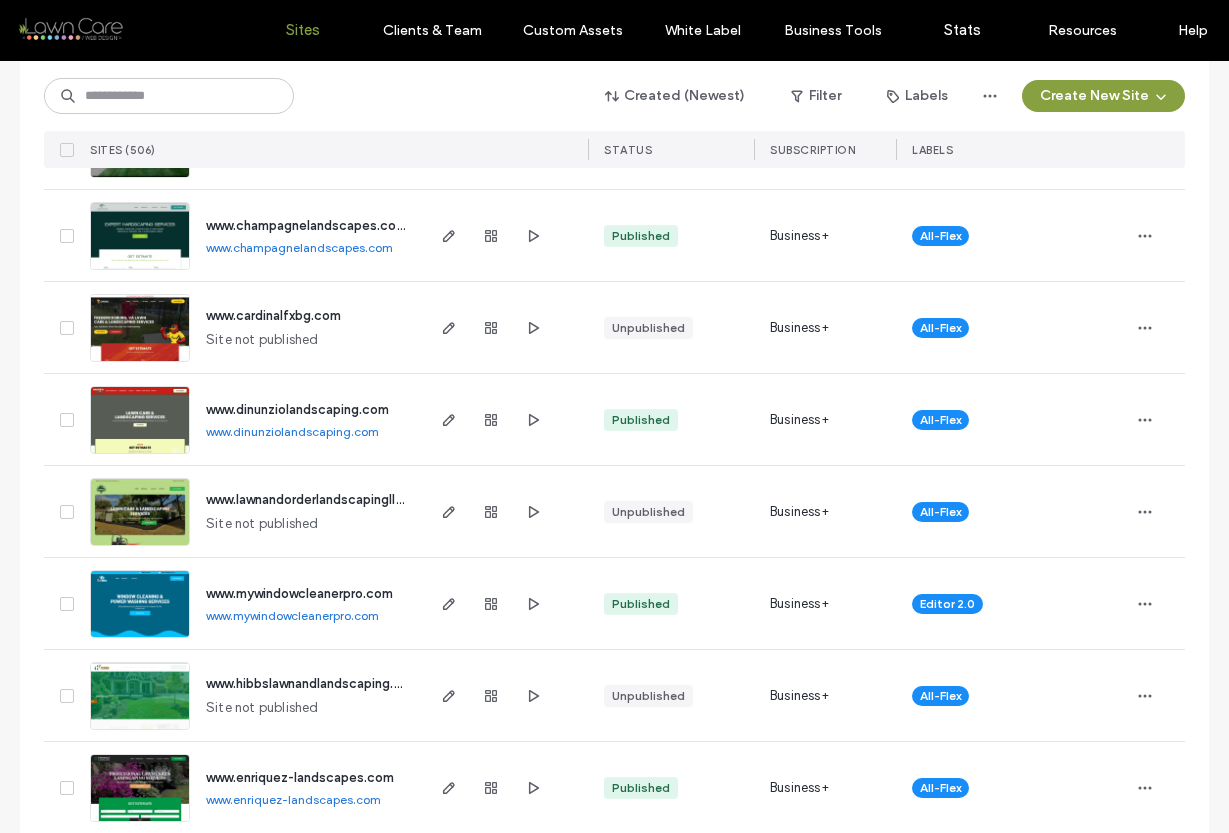 click on "www.champagnelandscapes.com" at bounding box center [299, 247] 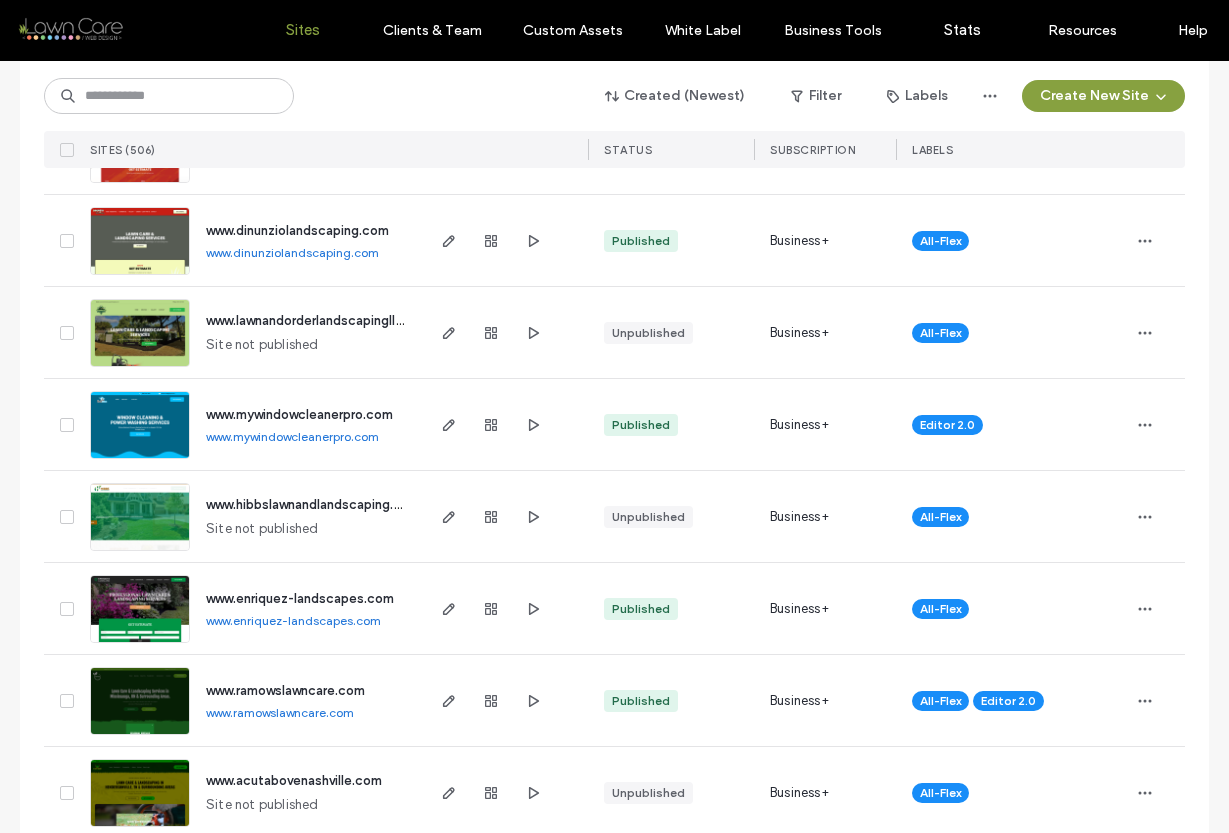 scroll, scrollTop: 3622, scrollLeft: 0, axis: vertical 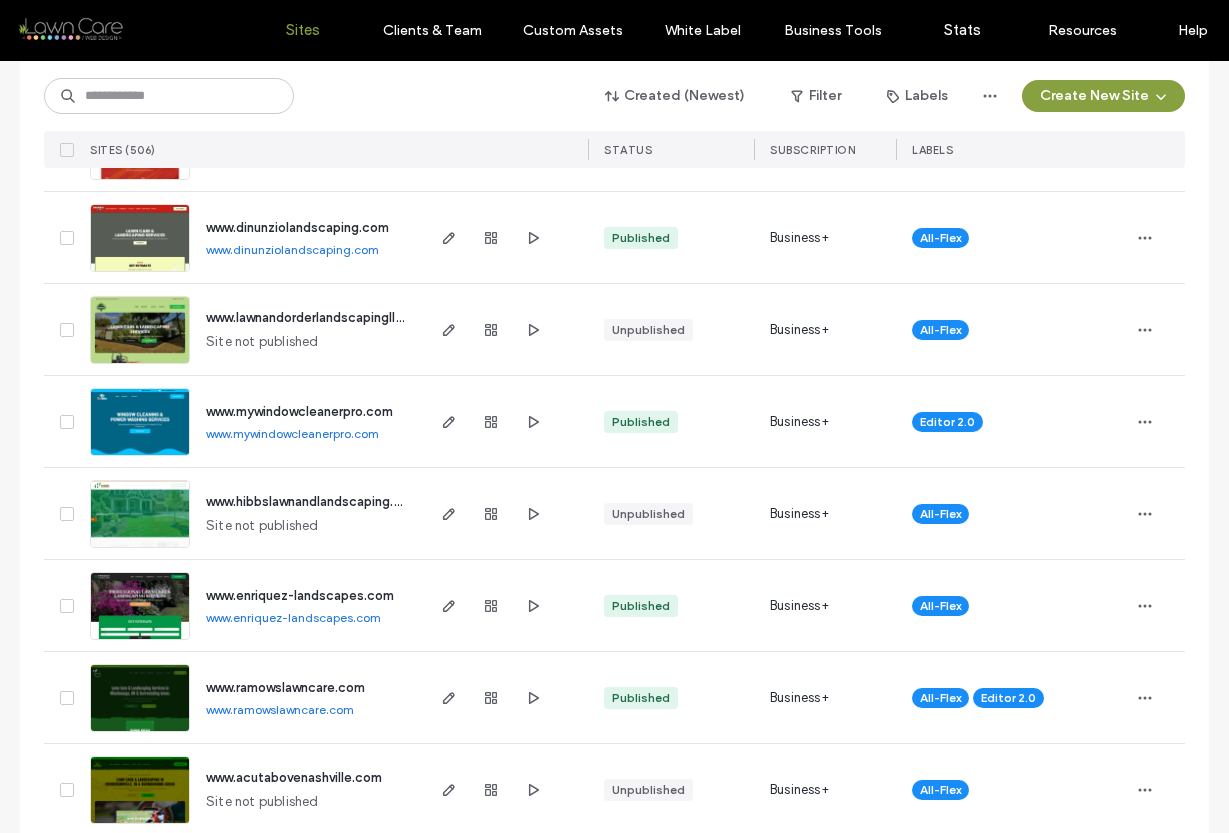 click on "www.dinunziolandscaping.com" at bounding box center (292, 249) 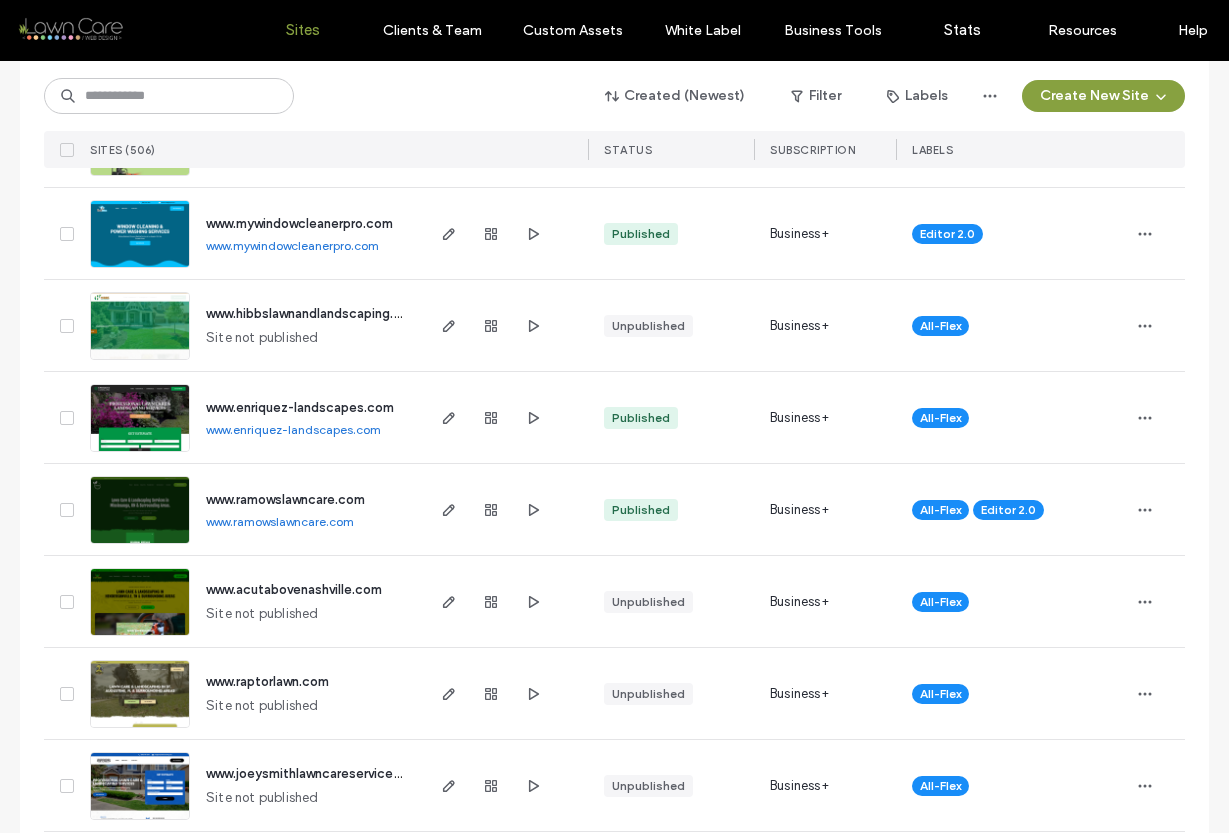 scroll, scrollTop: 3839, scrollLeft: 0, axis: vertical 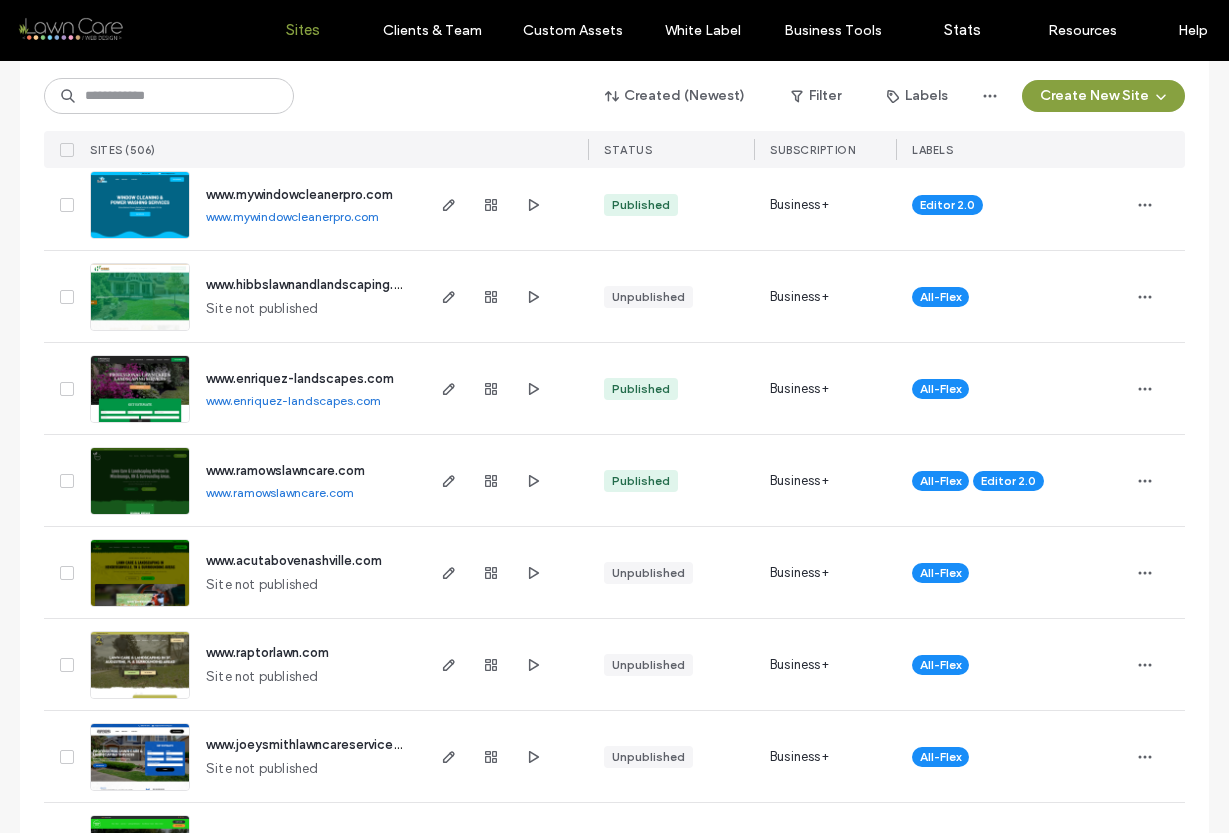 click on "www.mywindowcleanerpro.com" at bounding box center (292, 216) 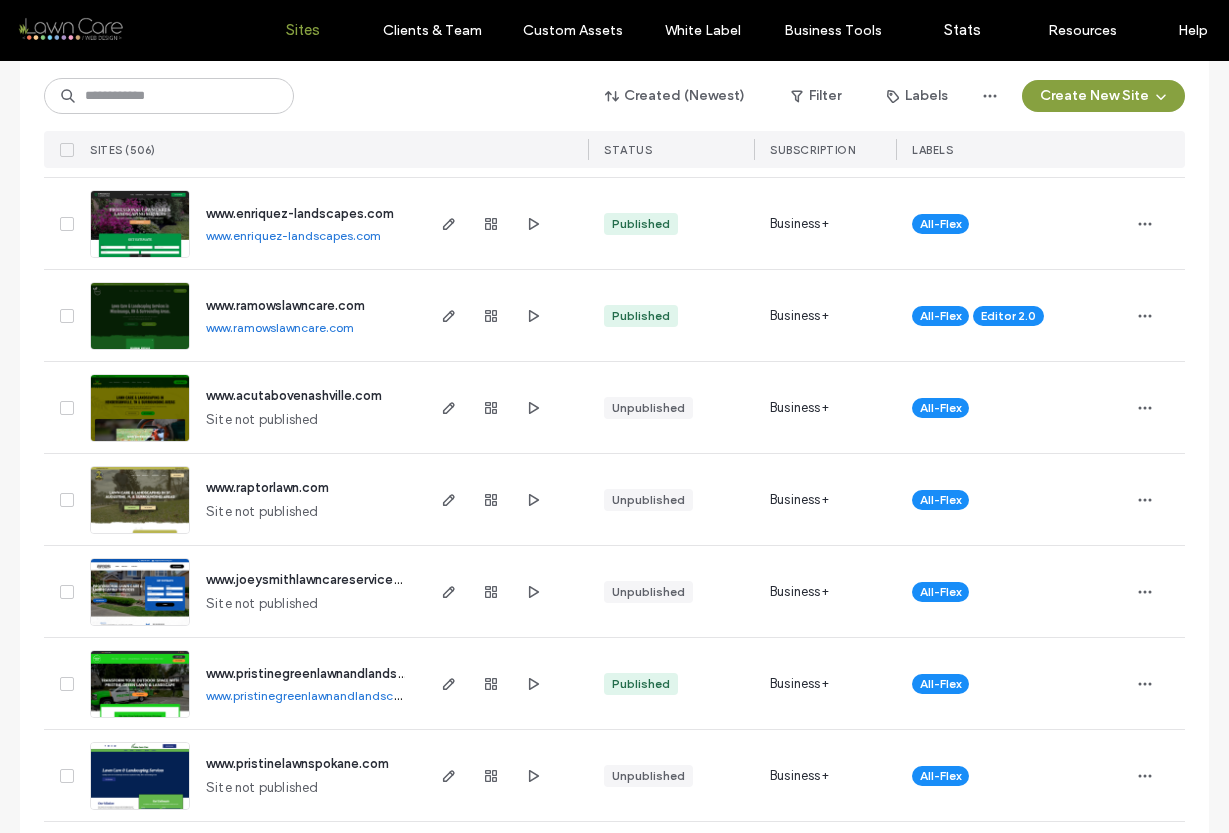 scroll, scrollTop: 4008, scrollLeft: 0, axis: vertical 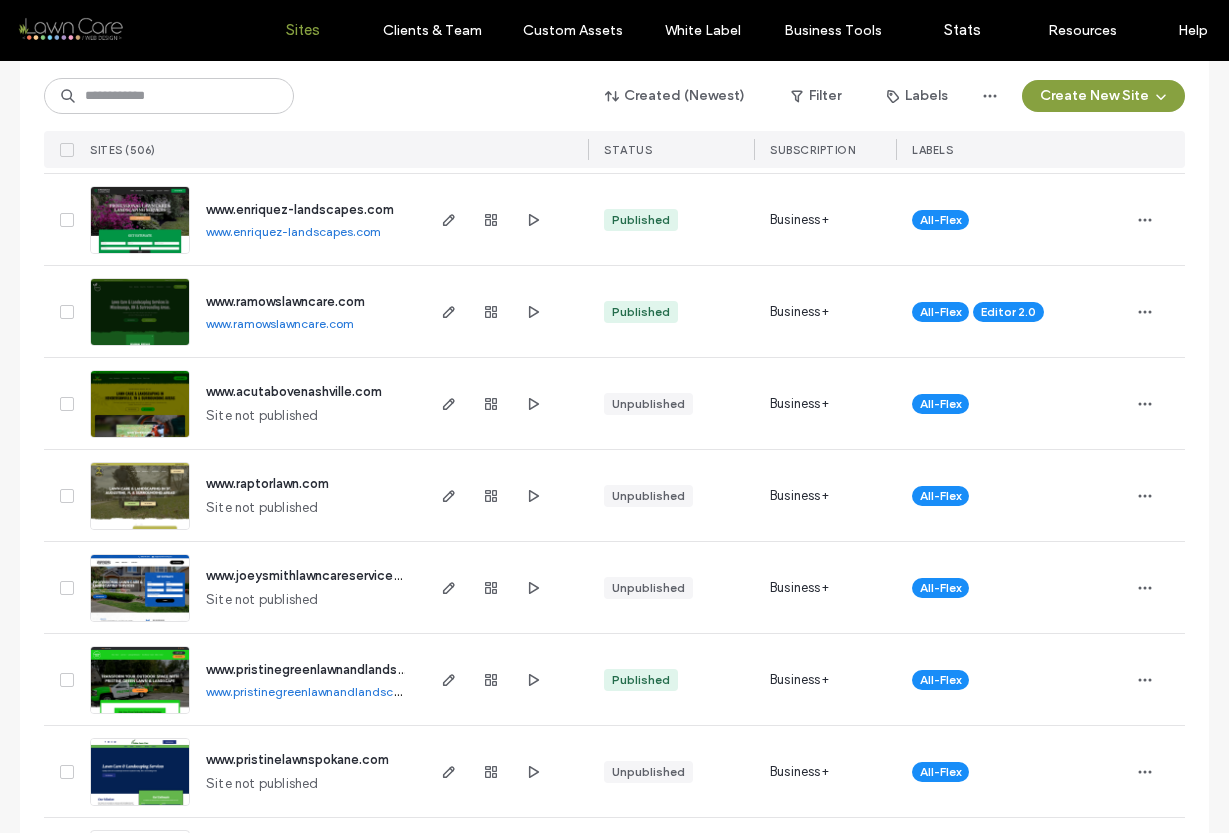 click on "www.enriquez-landscapes.com" at bounding box center (293, 231) 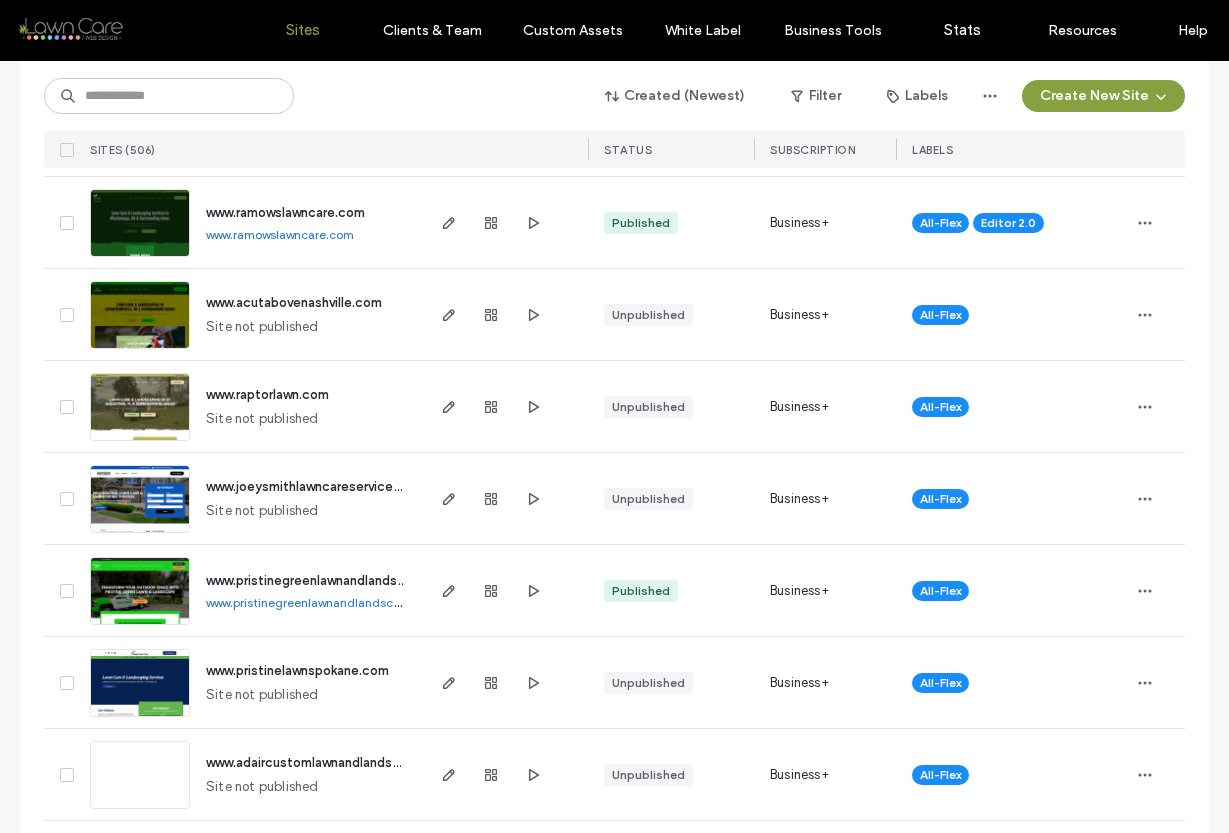 scroll, scrollTop: 4098, scrollLeft: 0, axis: vertical 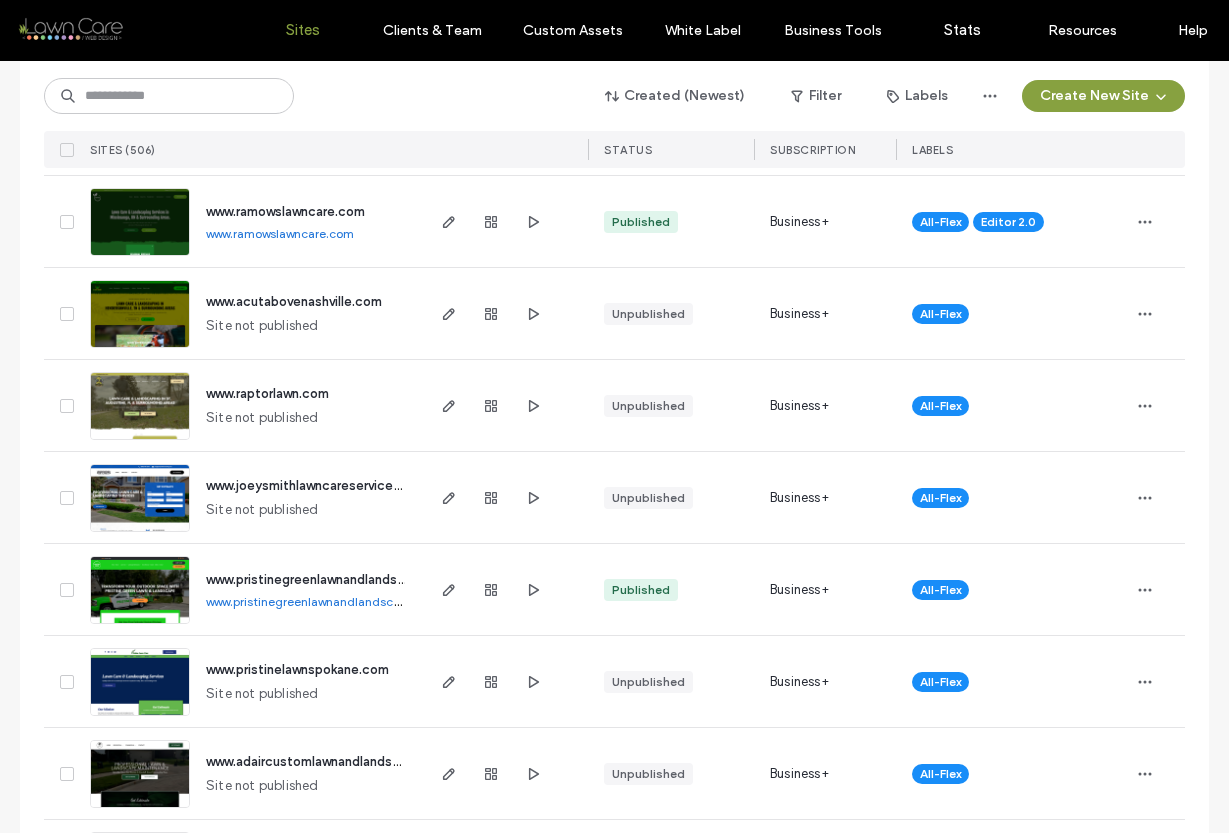 click on "www.ramowslawncare.com" at bounding box center (280, 233) 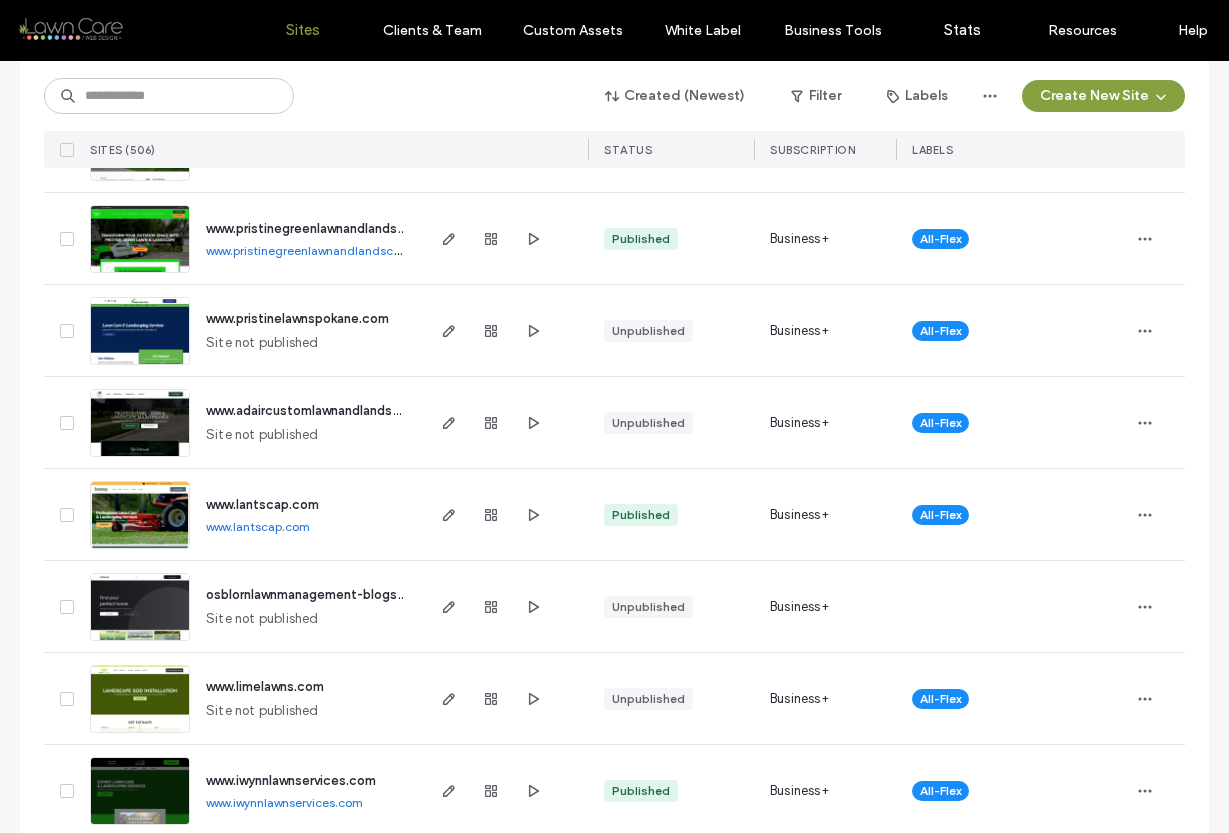 scroll, scrollTop: 4452, scrollLeft: 0, axis: vertical 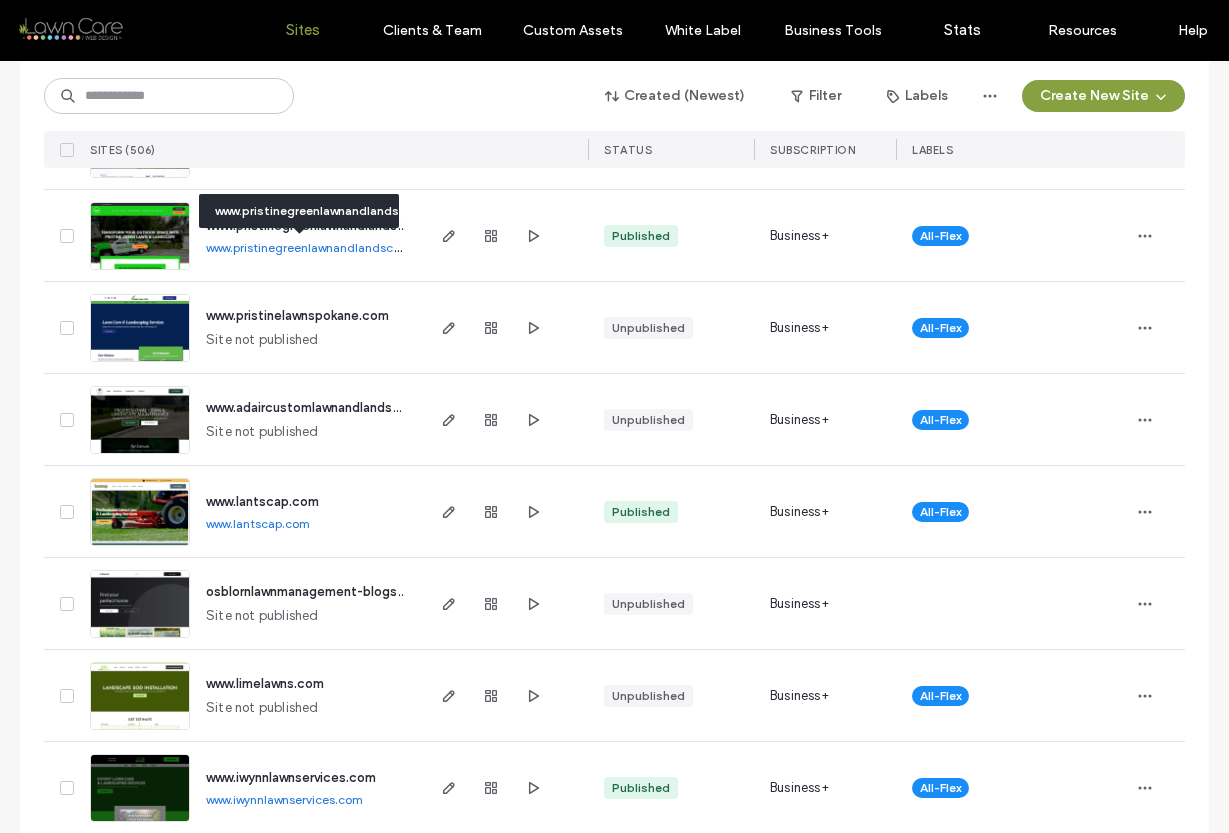 click on "www.pristinegreenlawnandlandscape.com" at bounding box center (324, 247) 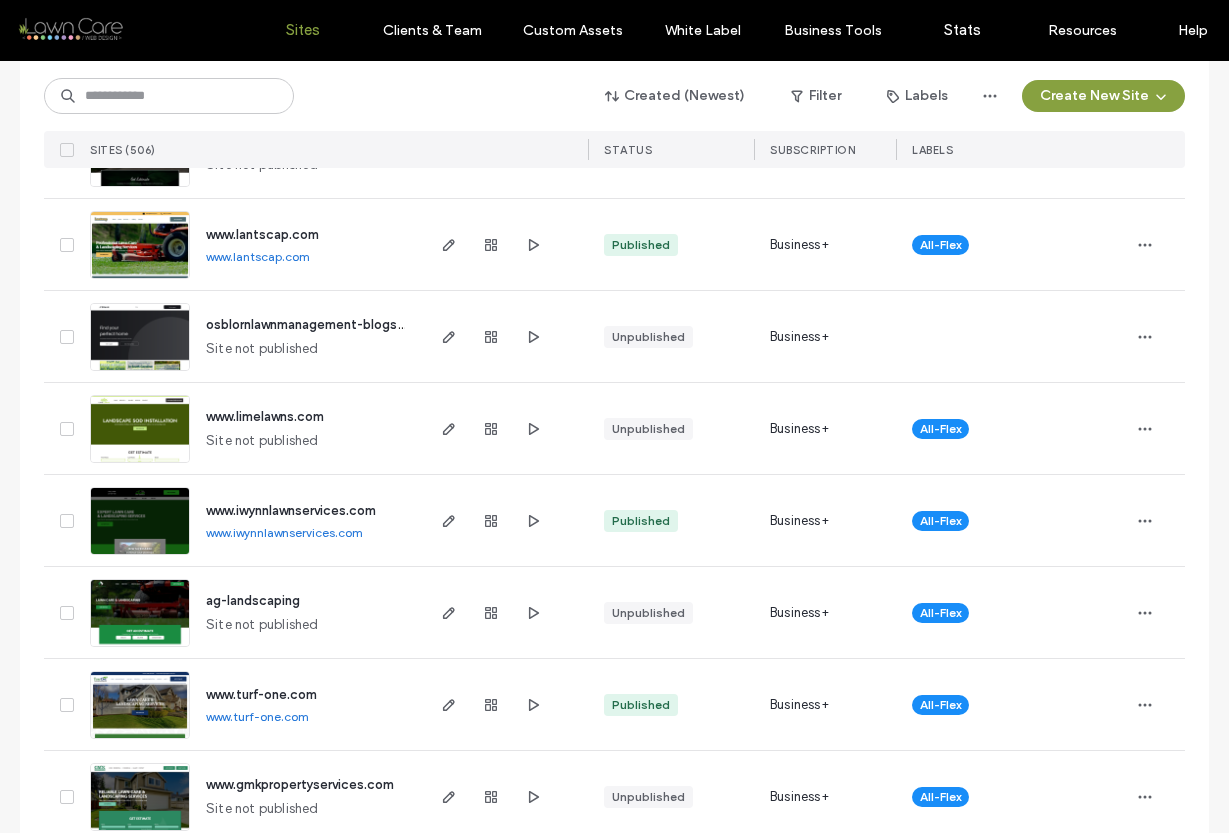 scroll, scrollTop: 4748, scrollLeft: 0, axis: vertical 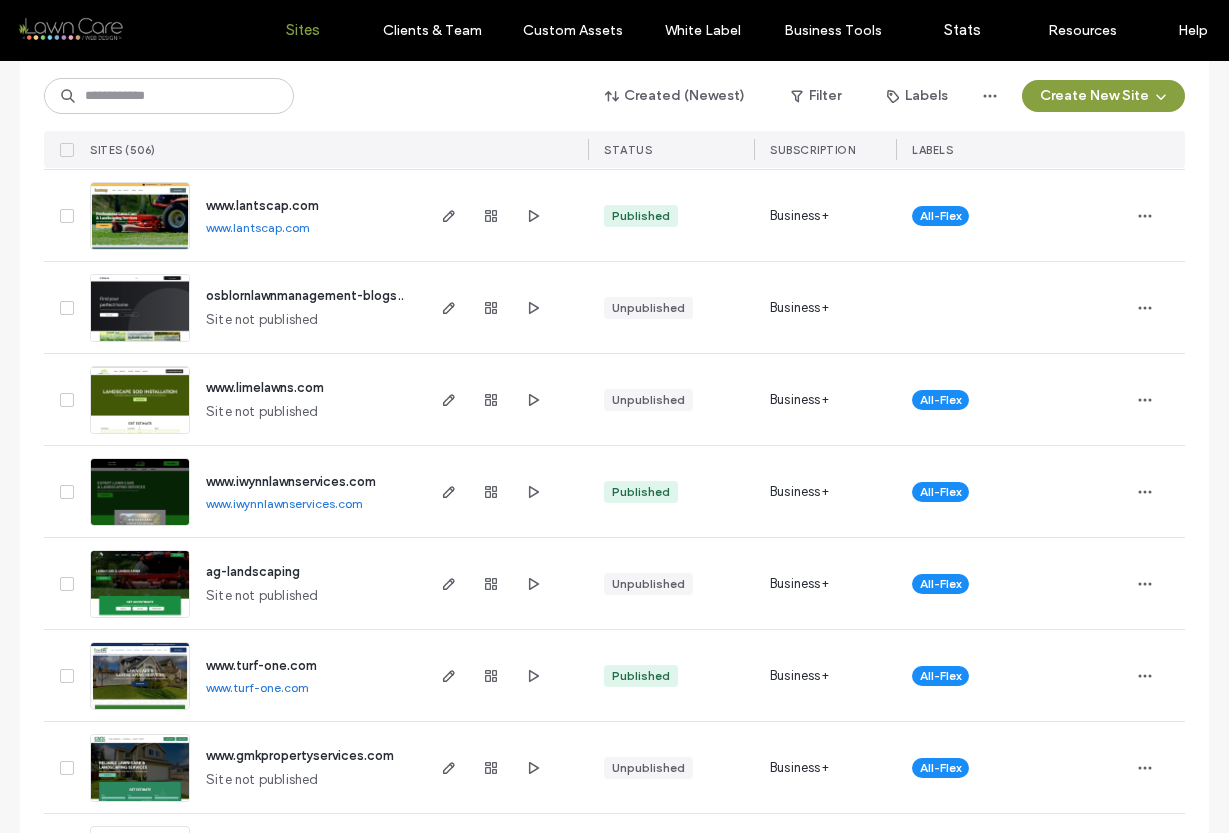 click on "www.lantscap.com" at bounding box center [258, 227] 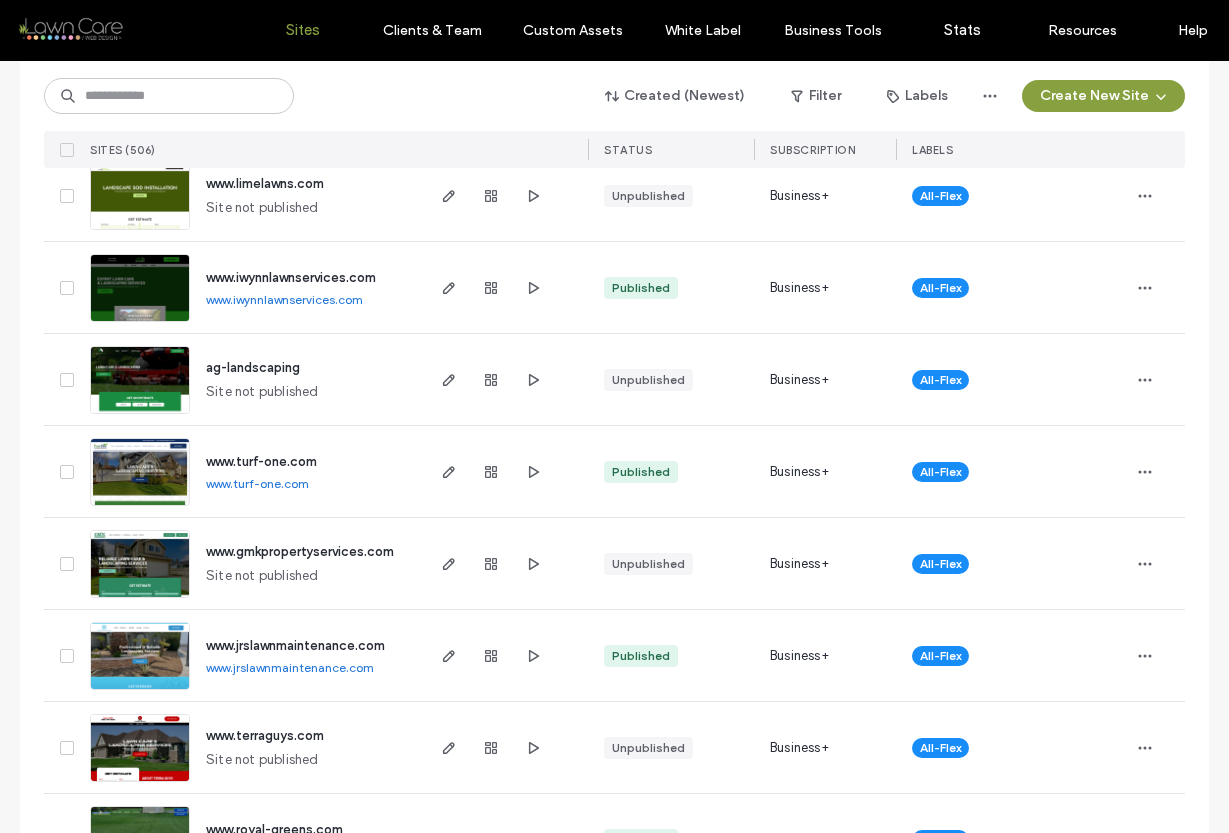 scroll, scrollTop: 4987, scrollLeft: 0, axis: vertical 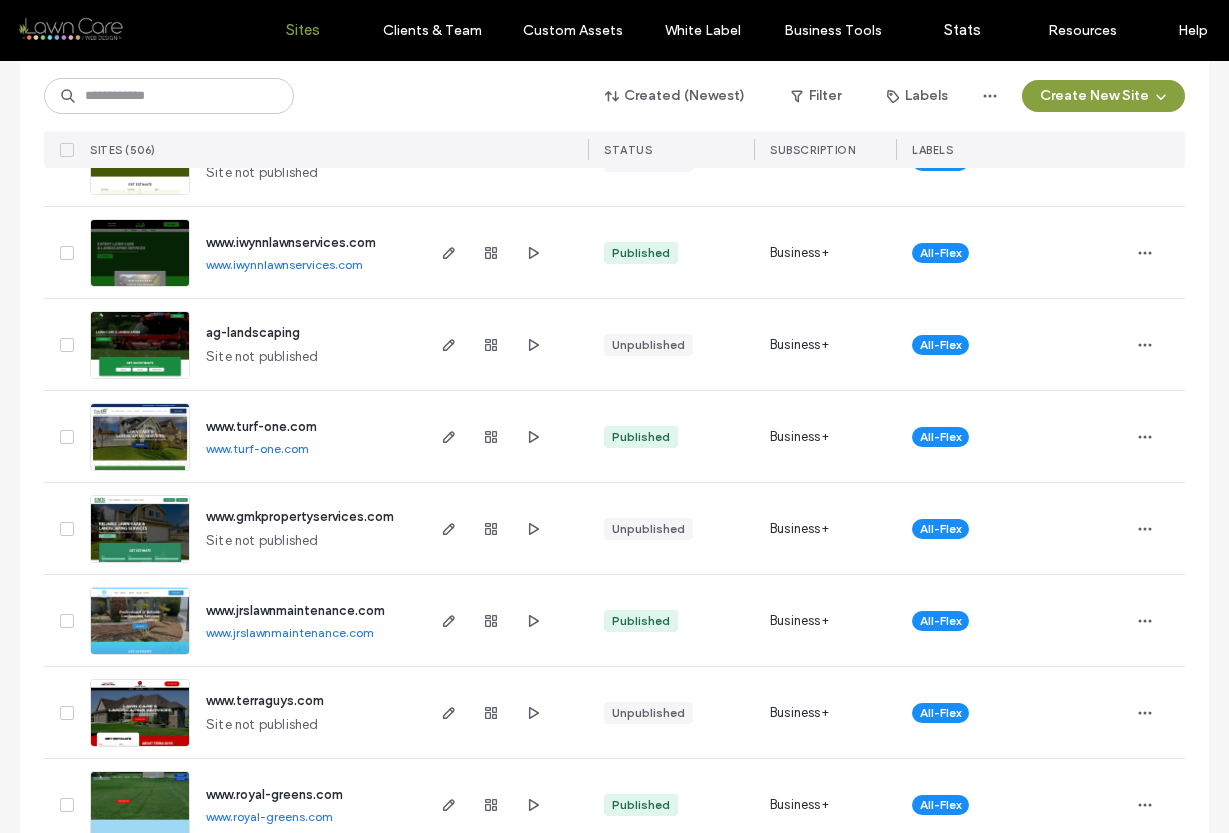 click on "www.iwynnlawnservices.com" at bounding box center (284, 264) 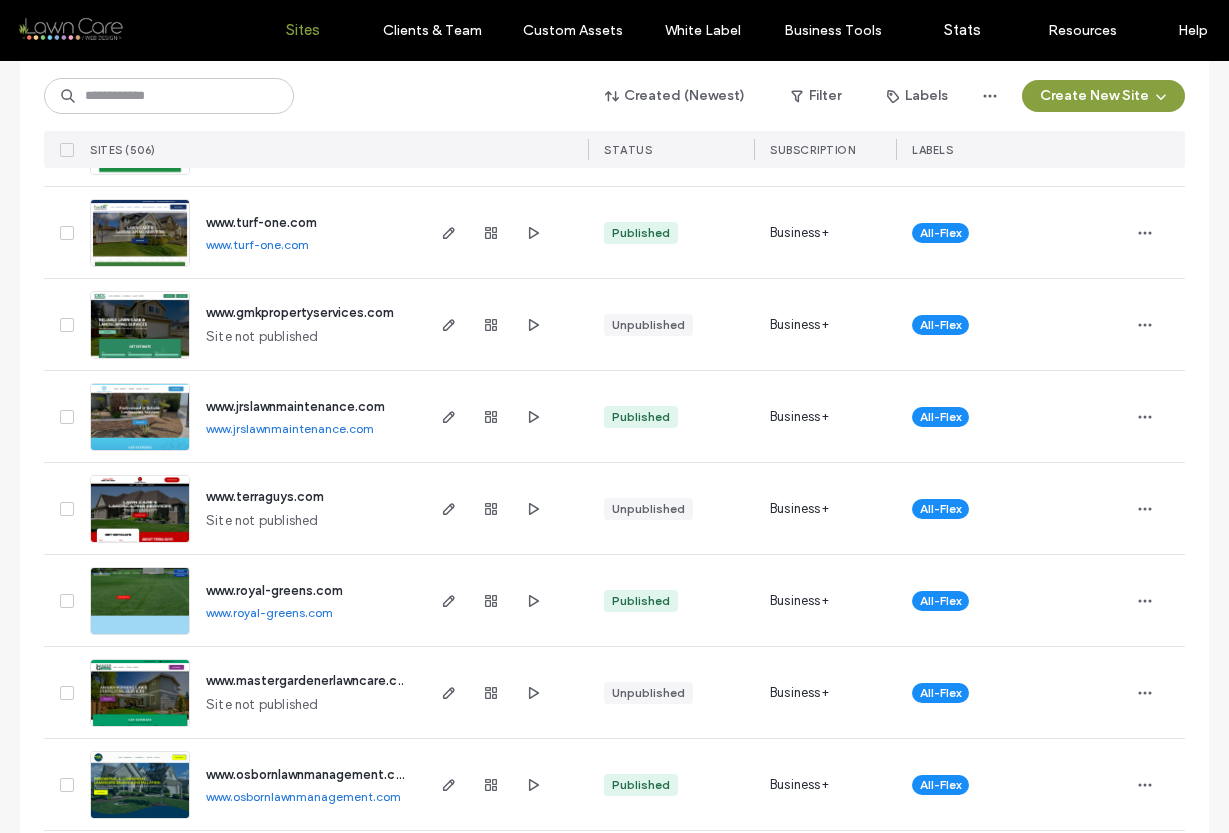 scroll, scrollTop: 5202, scrollLeft: 0, axis: vertical 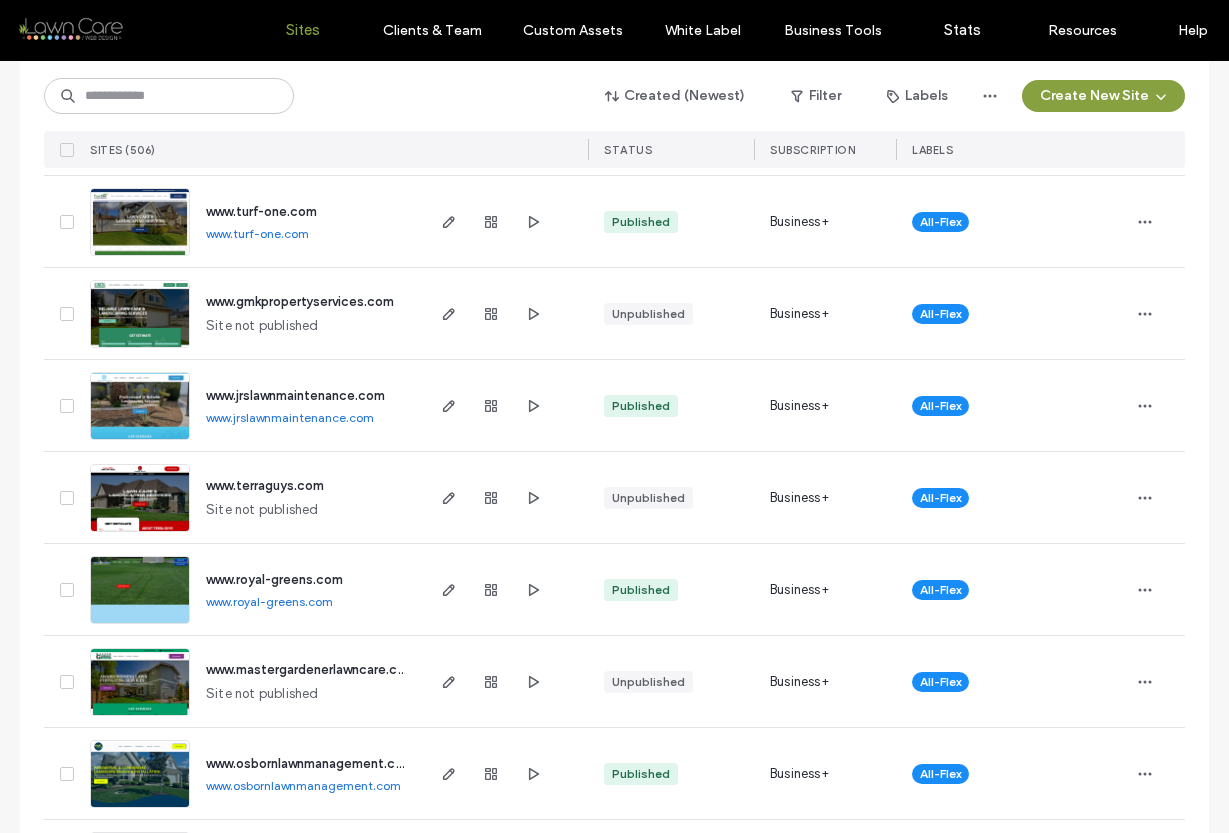 click on "www.turf-one.com" at bounding box center (257, 233) 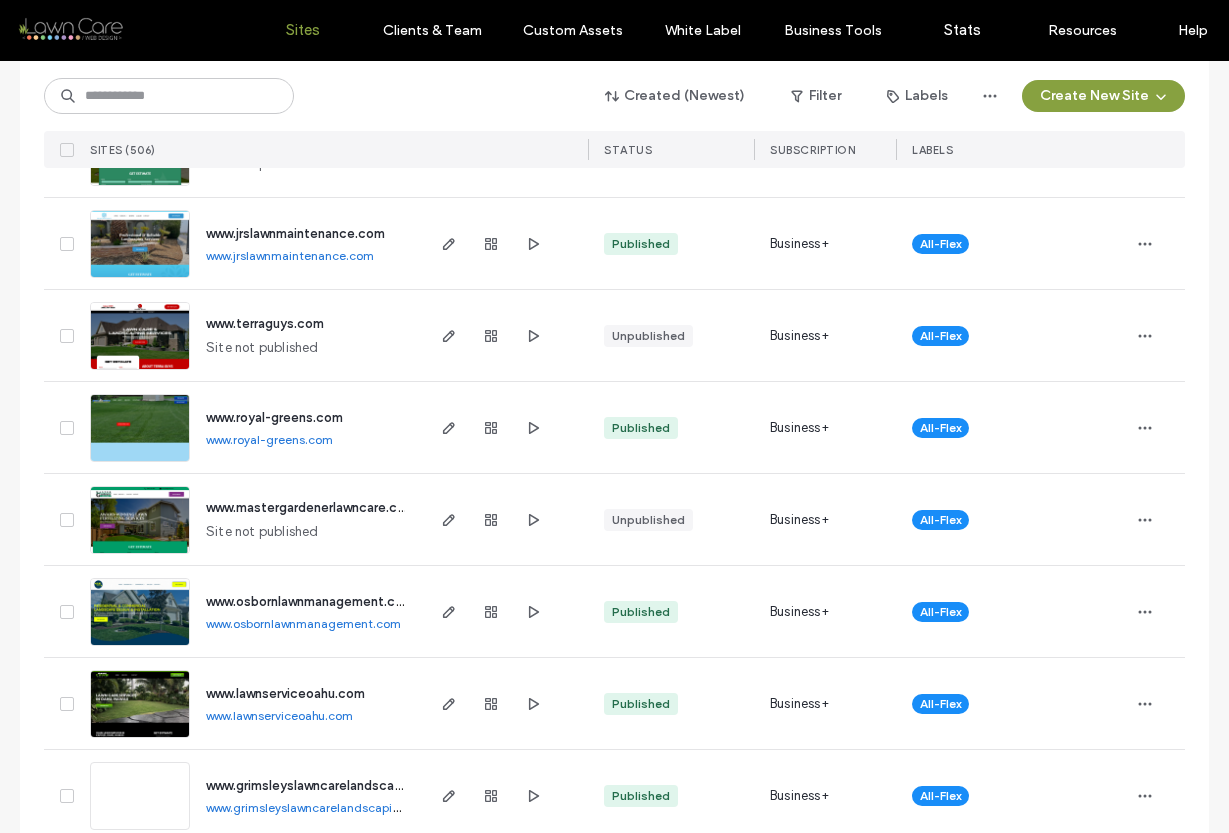 scroll, scrollTop: 5370, scrollLeft: 0, axis: vertical 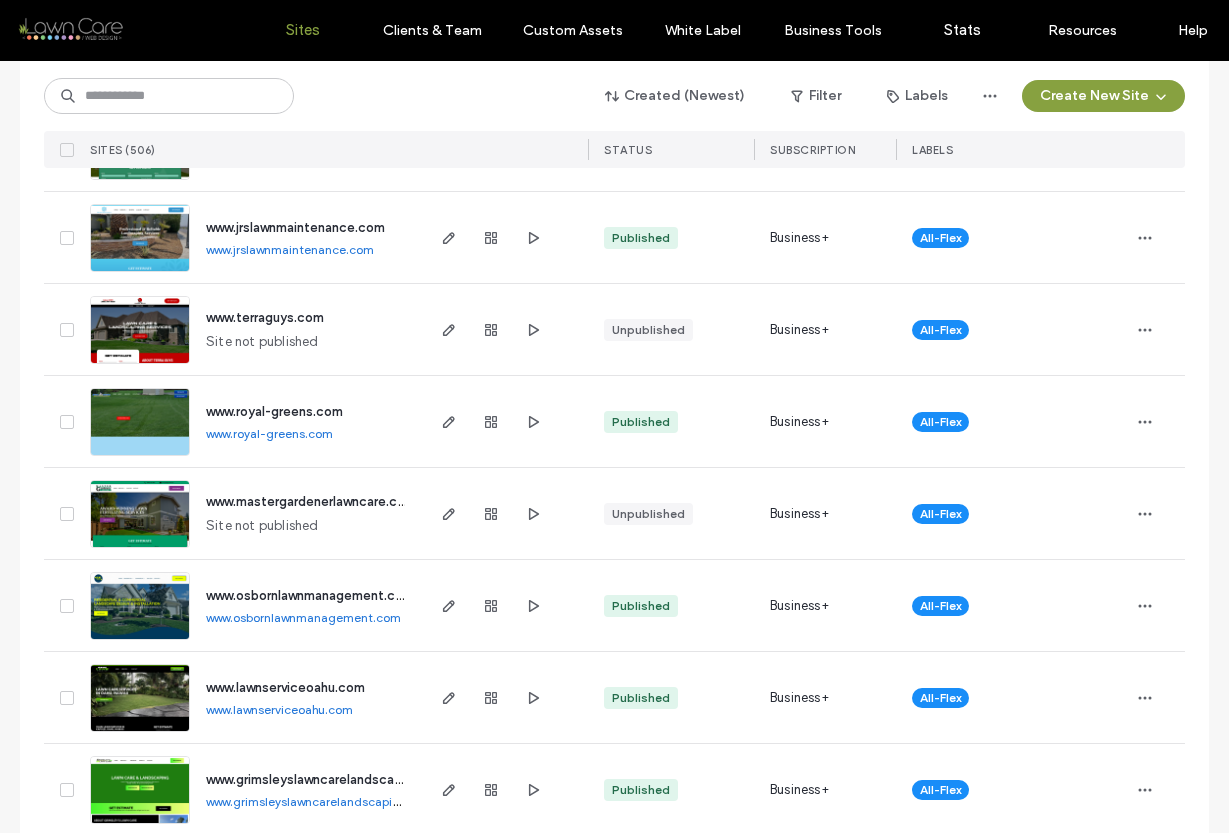 click on "www.jrslawnmaintenance.com" at bounding box center [290, 249] 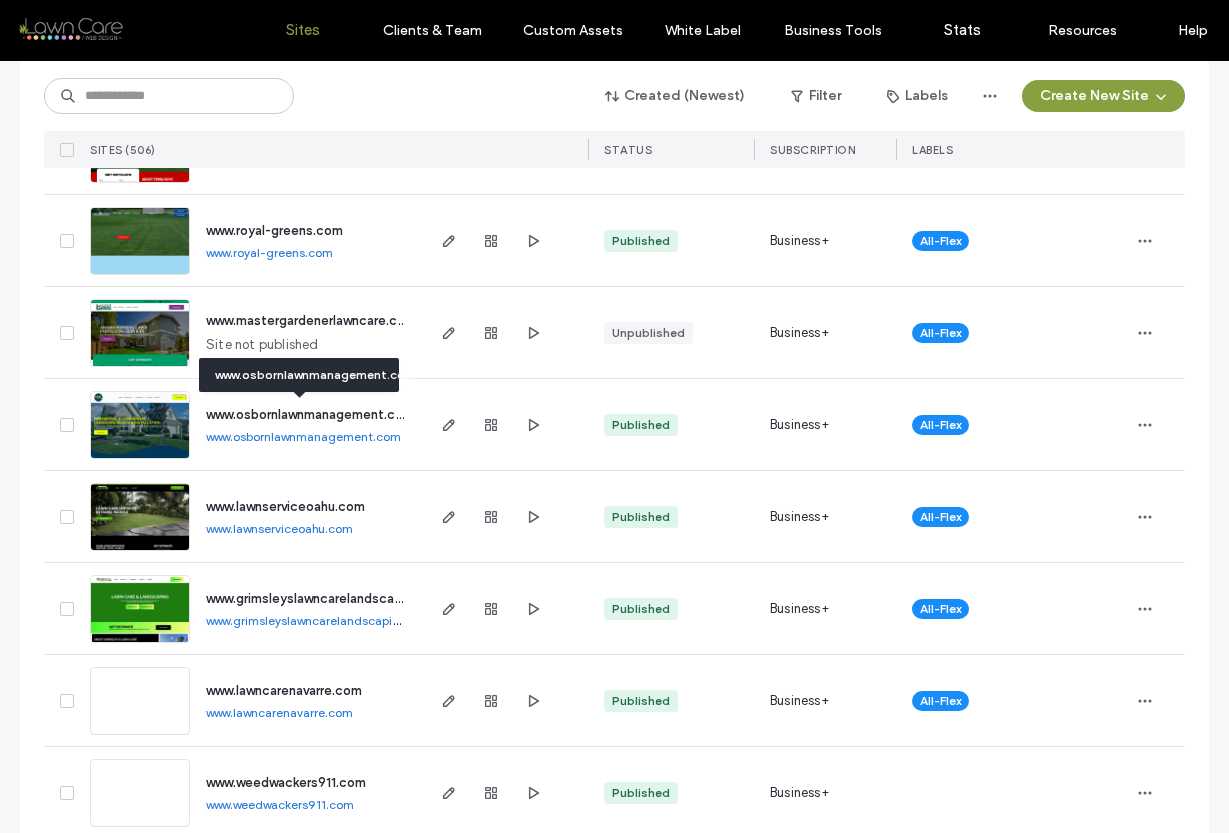 scroll, scrollTop: 5555, scrollLeft: 0, axis: vertical 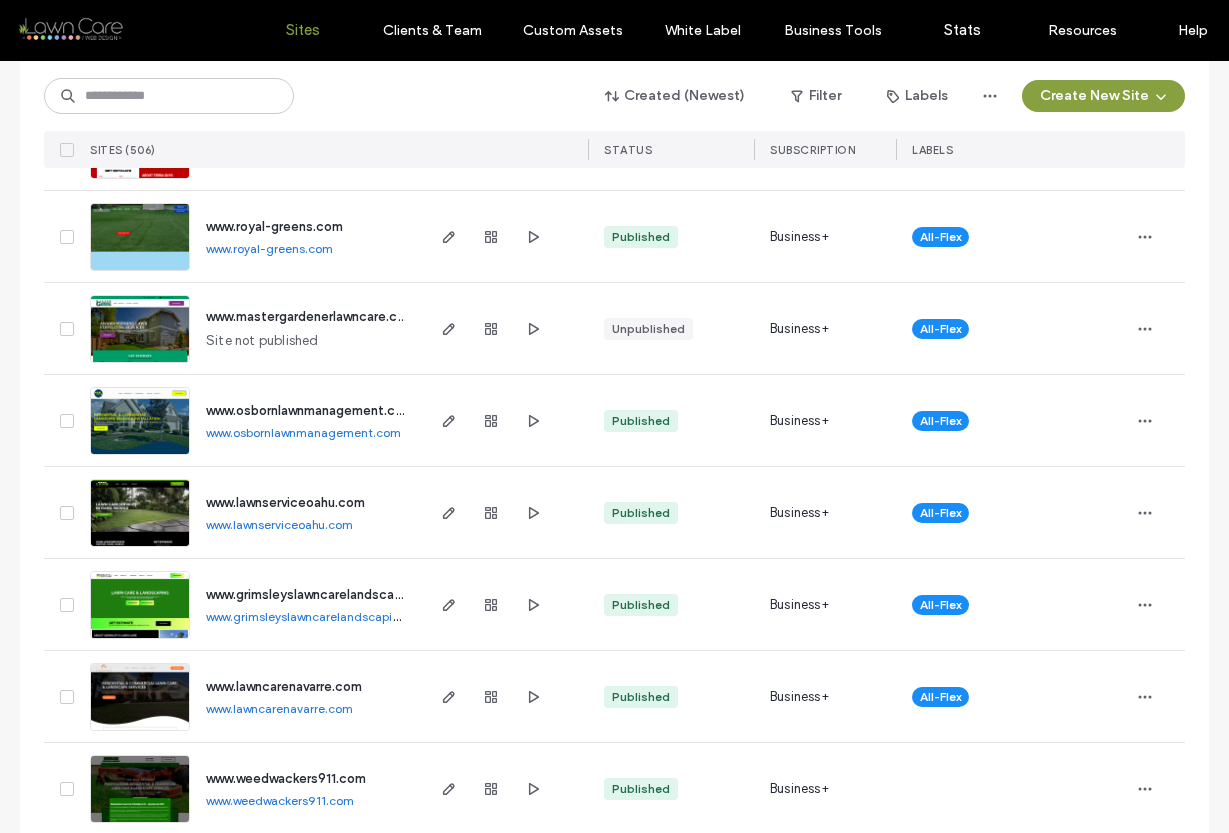 click on "www.royal-greens.com" at bounding box center [269, 248] 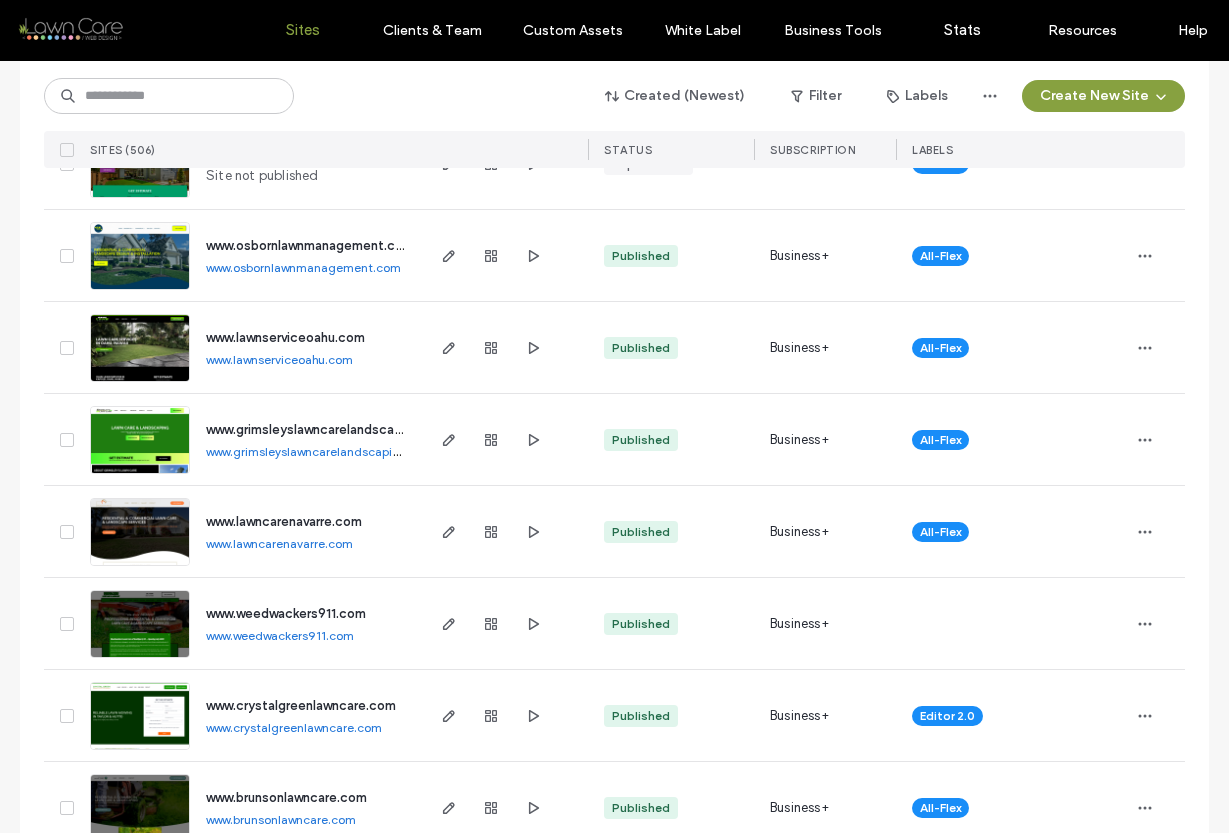 scroll, scrollTop: 5750, scrollLeft: 0, axis: vertical 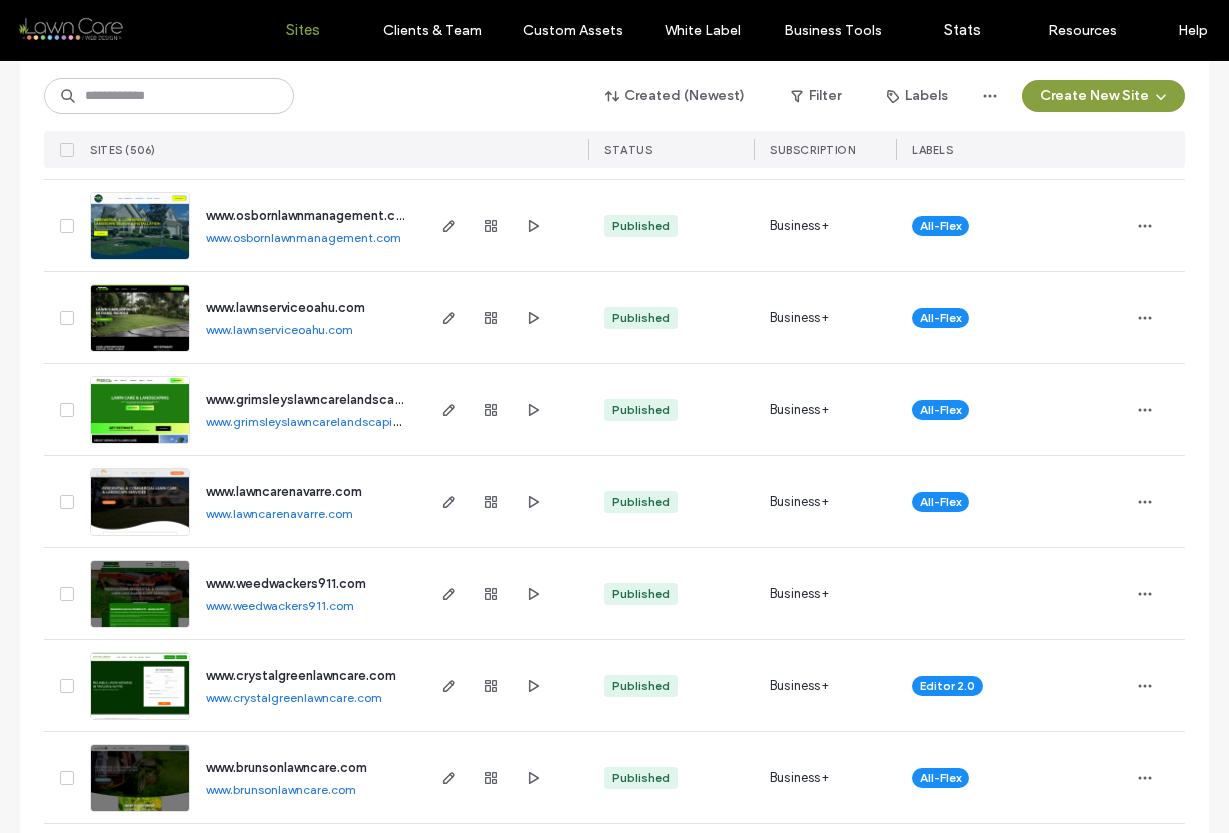 click on "www.osbornlawnmanagement.com" at bounding box center (303, 237) 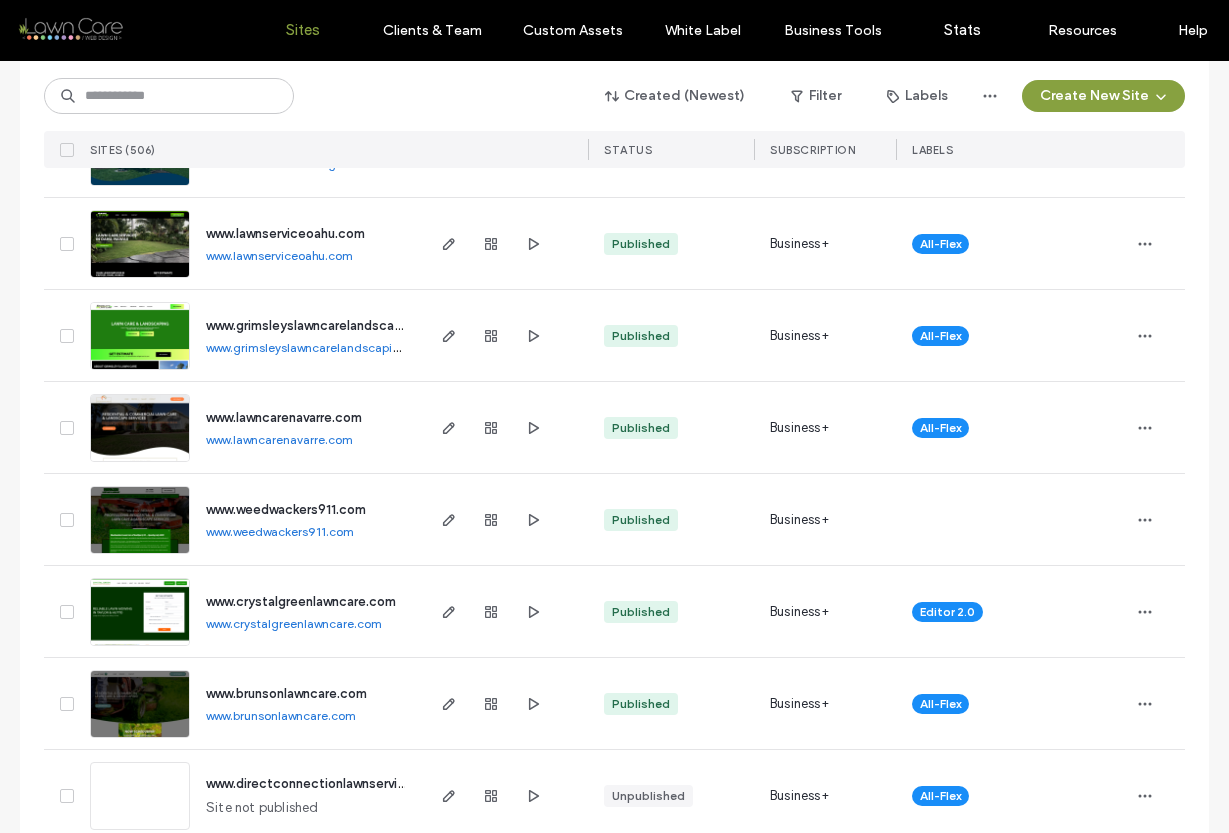 scroll, scrollTop: 5828, scrollLeft: 0, axis: vertical 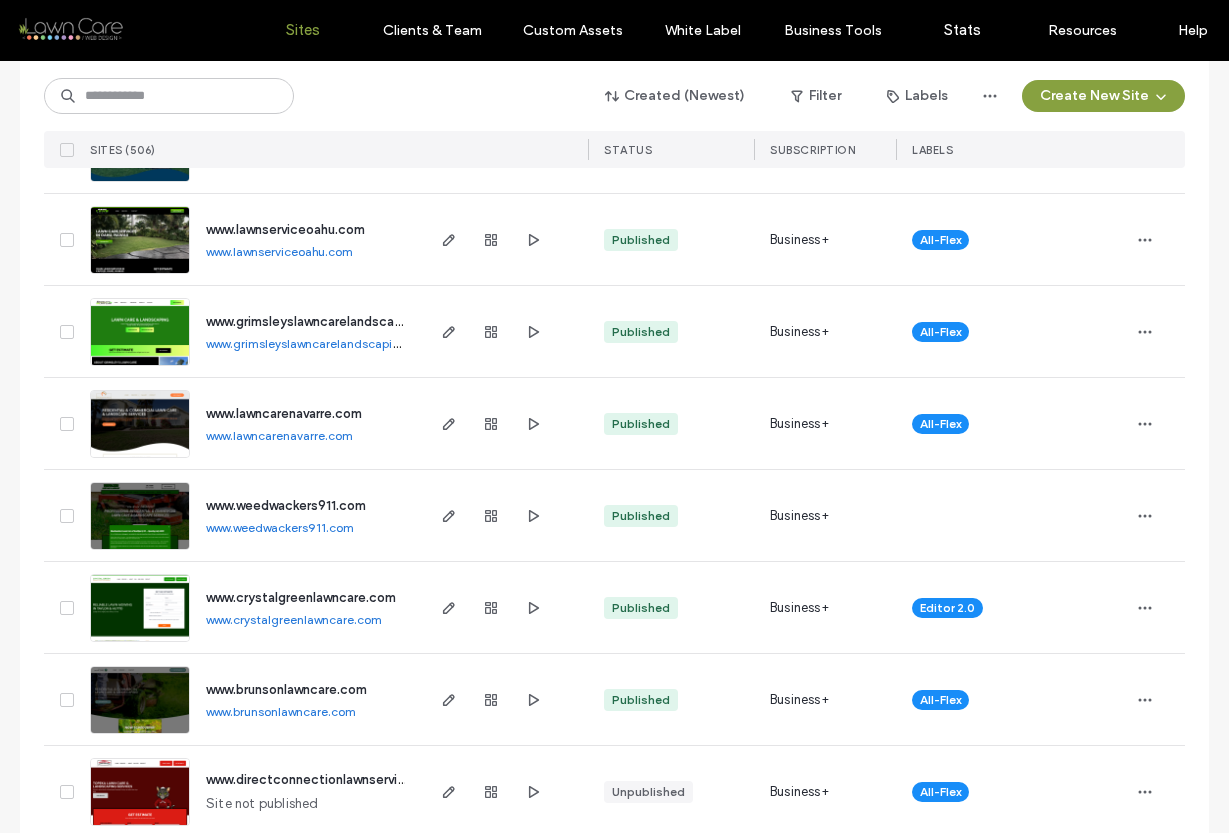 click on "www.lawnserviceoahu.com" at bounding box center [279, 251] 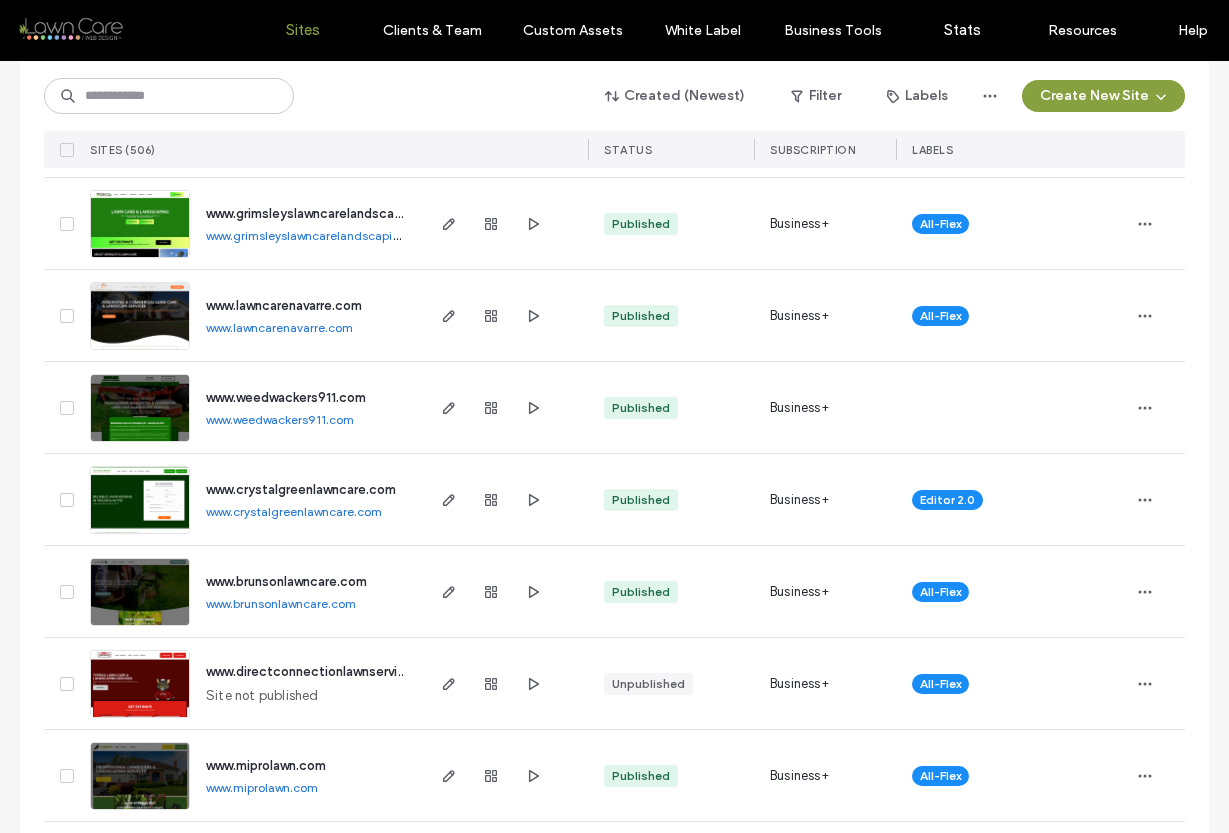 scroll, scrollTop: 5939, scrollLeft: 0, axis: vertical 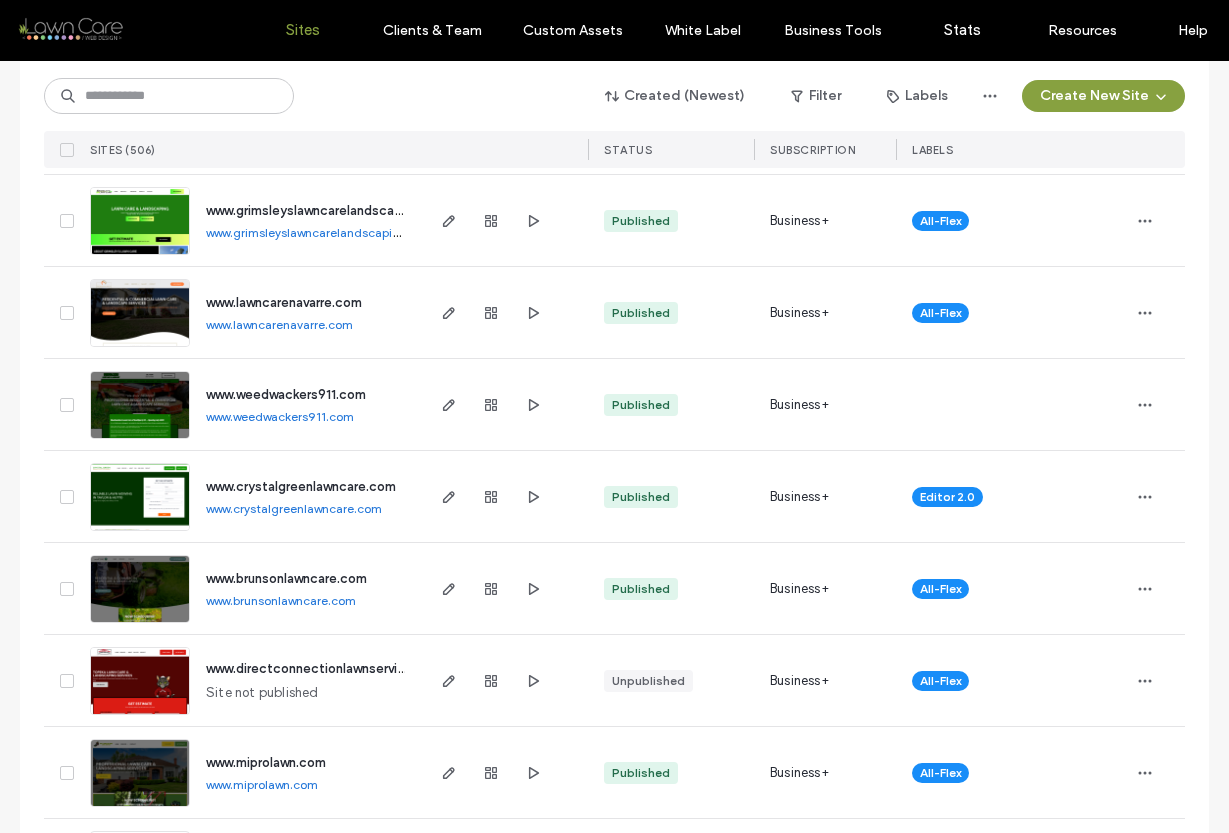 click on "www.grimsleyslawncarelandscapingfirewood.com" at bounding box center [345, 232] 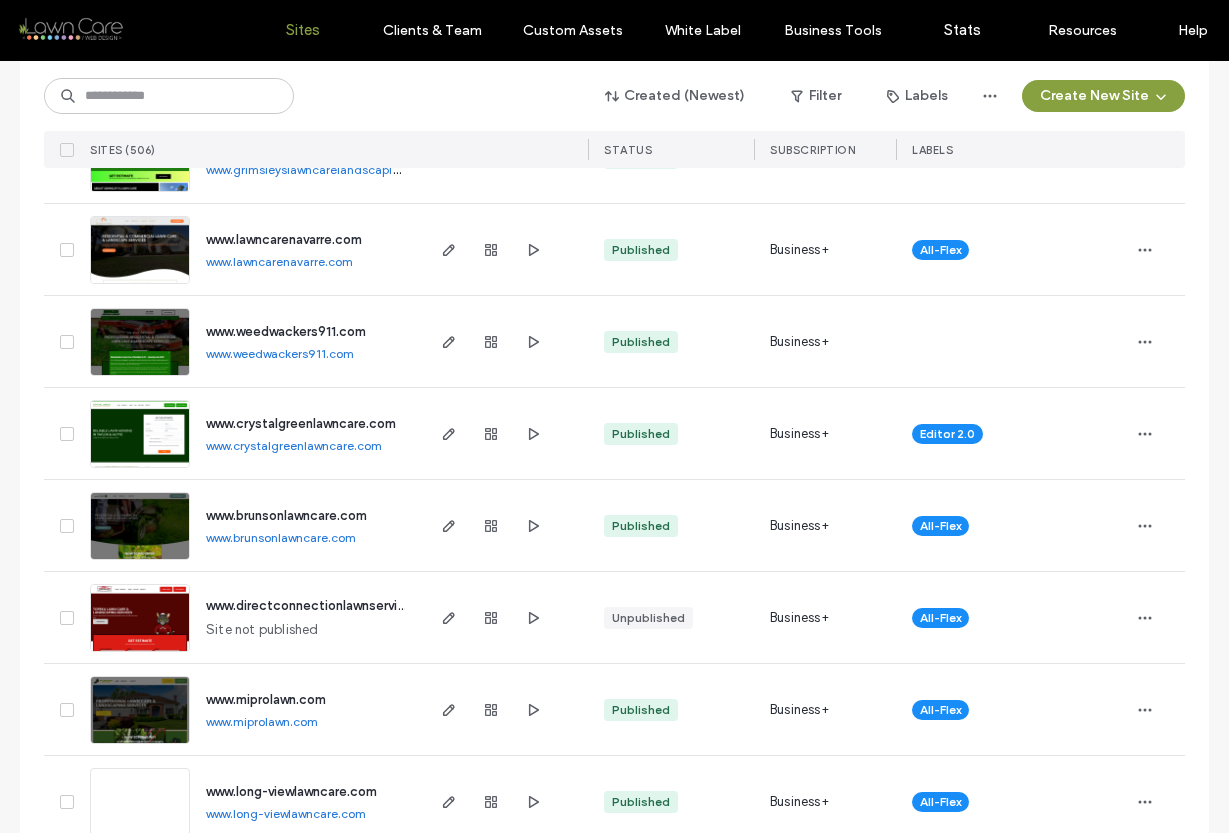 scroll, scrollTop: 6027, scrollLeft: 0, axis: vertical 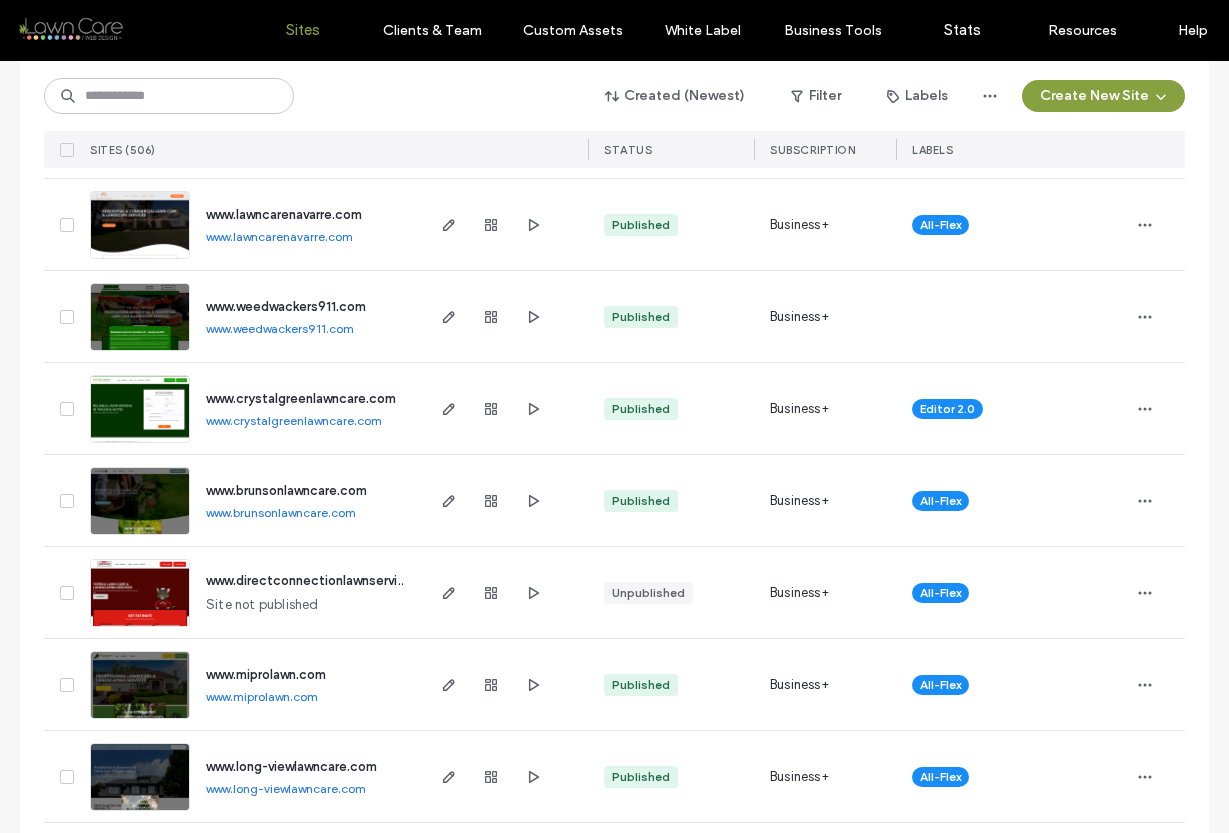 click on "www.lawncarenavarre.com" at bounding box center (279, 236) 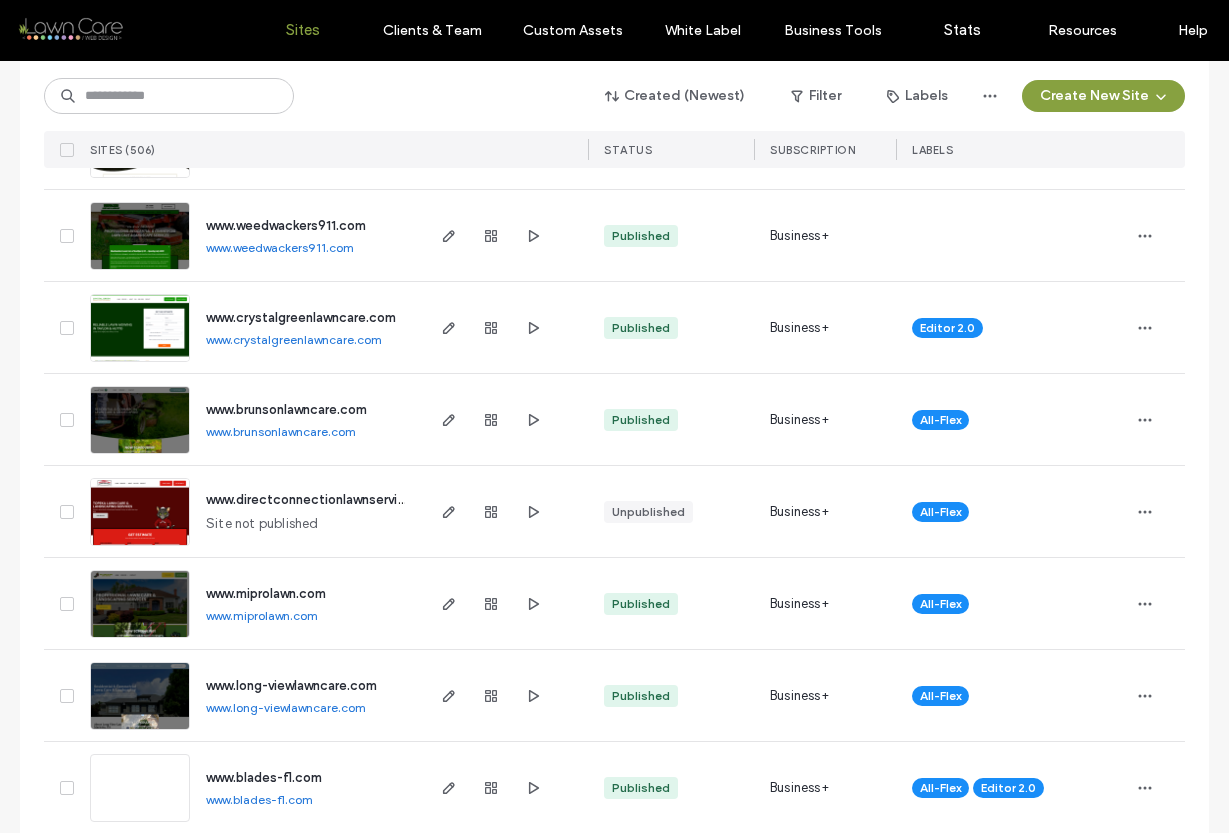scroll, scrollTop: 6116, scrollLeft: 0, axis: vertical 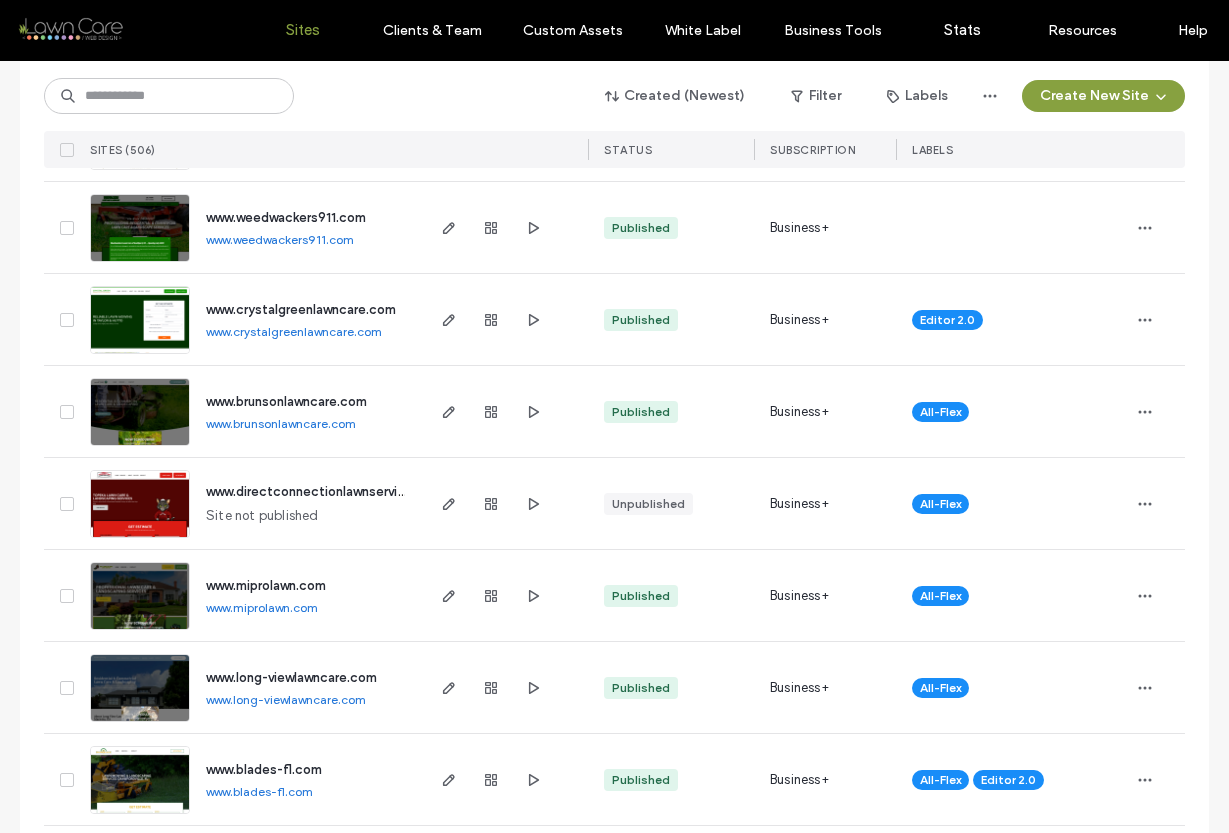 click on "www.weedwackers911.com" at bounding box center [280, 239] 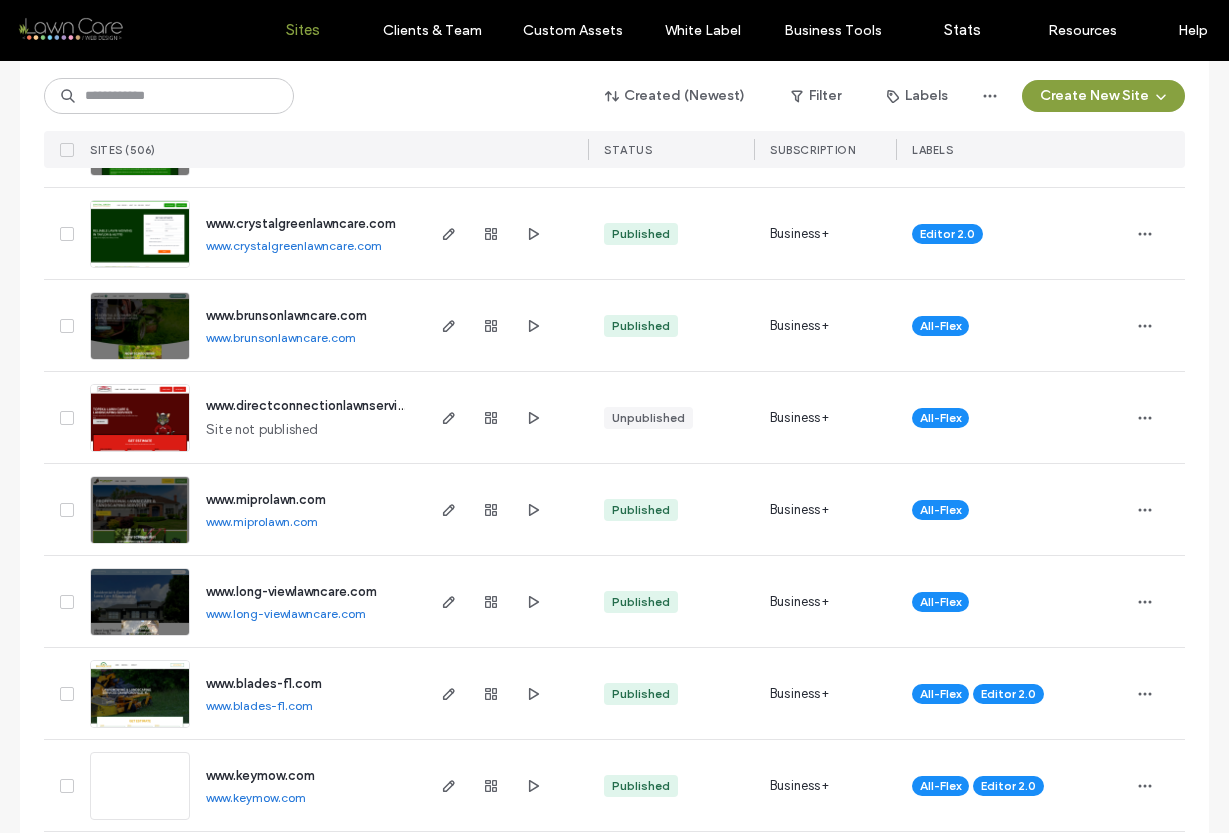 scroll, scrollTop: 6206, scrollLeft: 0, axis: vertical 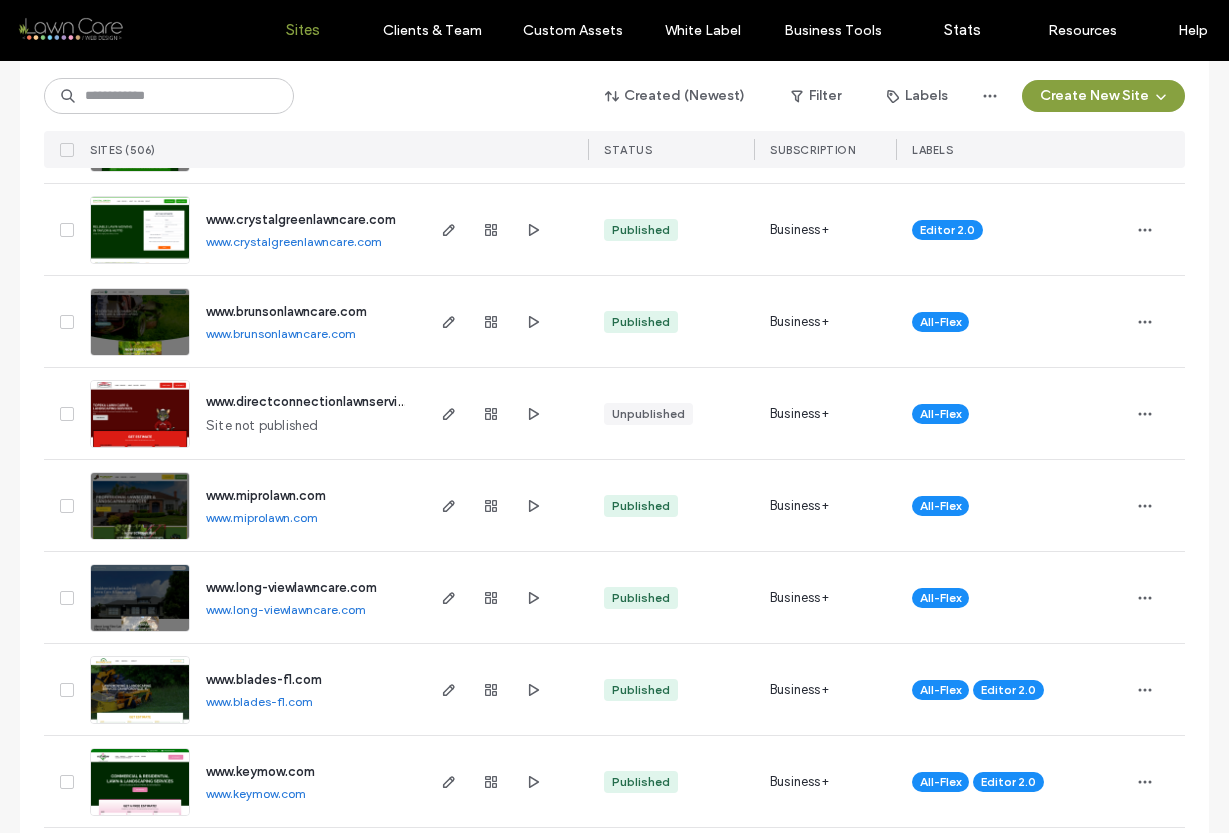click on "www.crystalgreenlawncare.com" at bounding box center (294, 241) 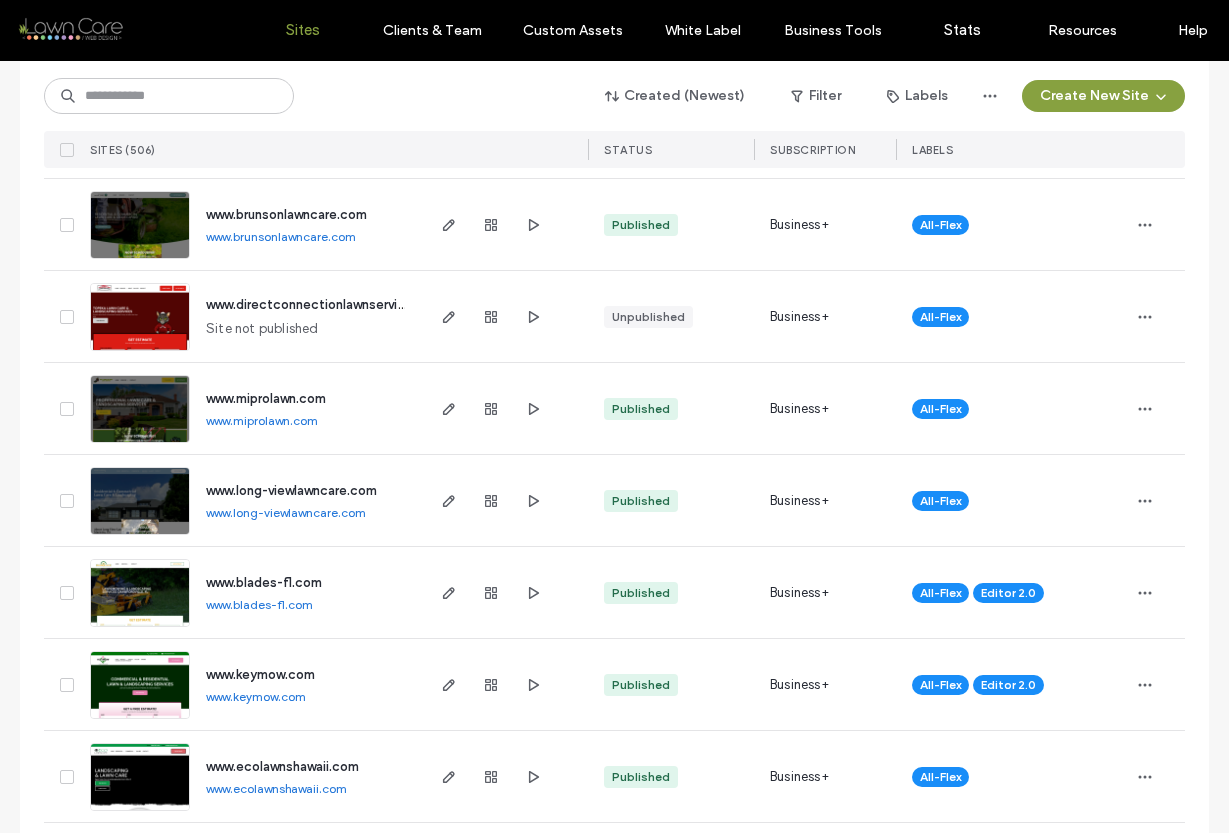 scroll, scrollTop: 6305, scrollLeft: 0, axis: vertical 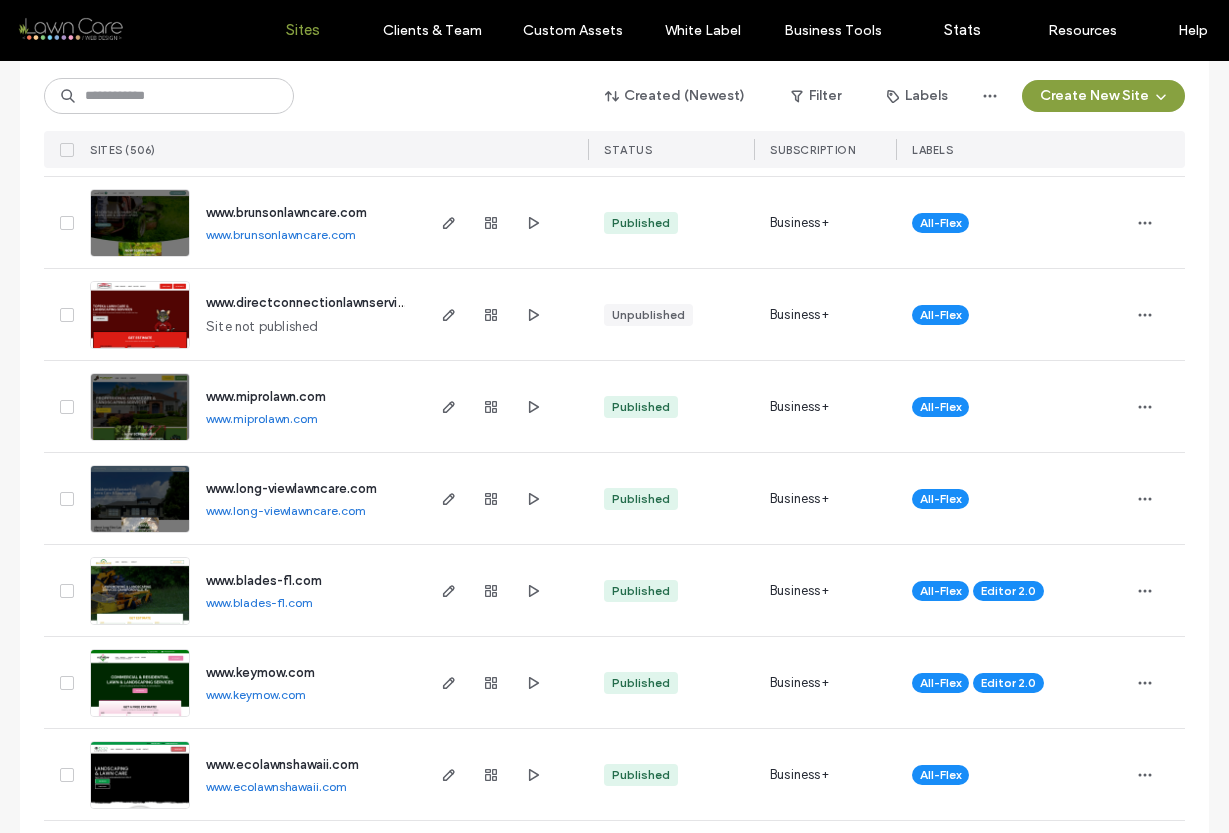 click on "www.brunsonlawncare.com" at bounding box center [281, 234] 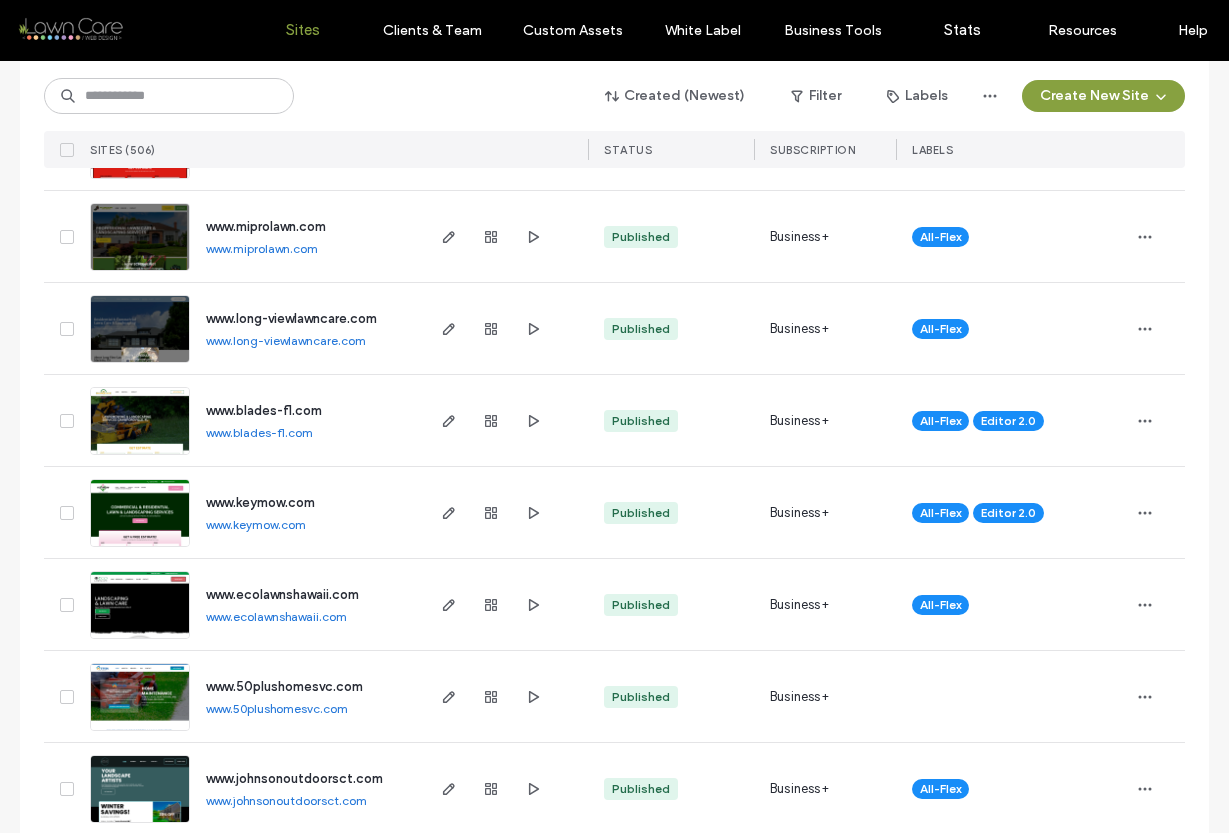 scroll, scrollTop: 6479, scrollLeft: 0, axis: vertical 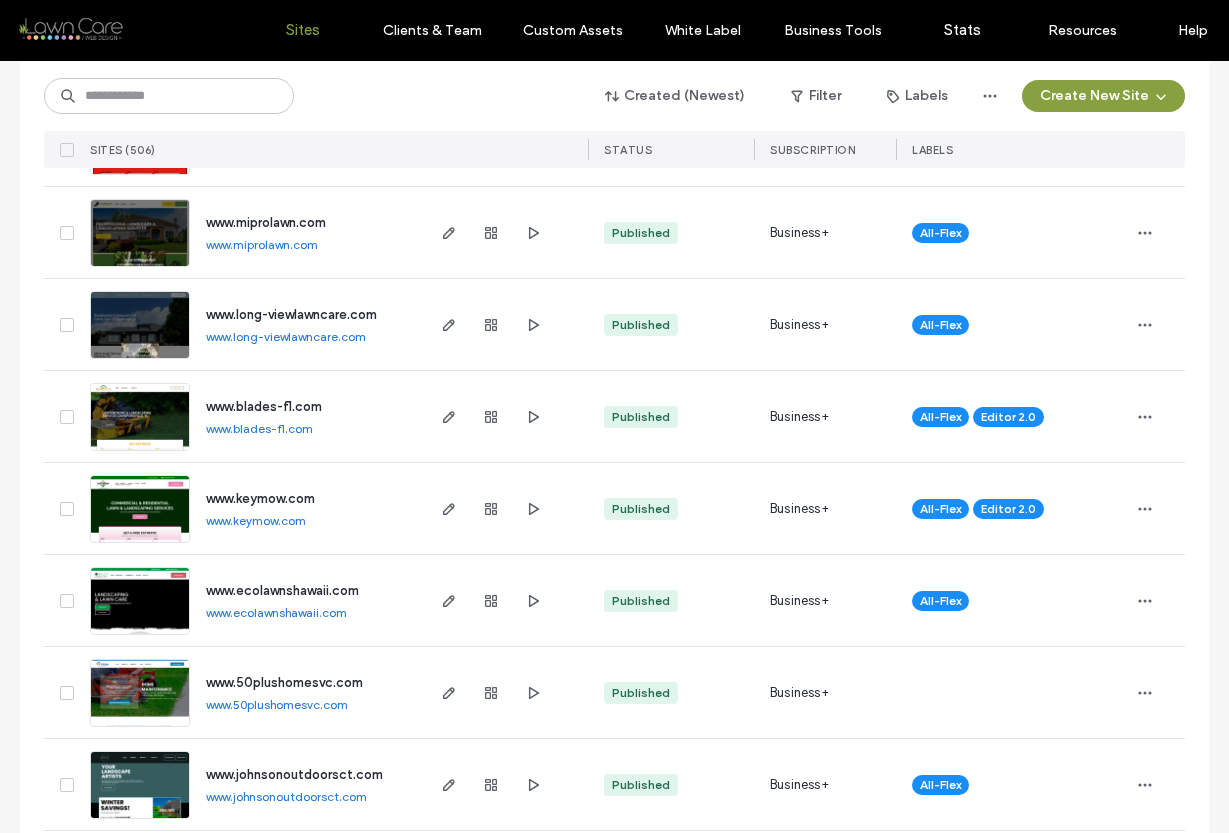 click on "www.miprolawn.com" at bounding box center (262, 244) 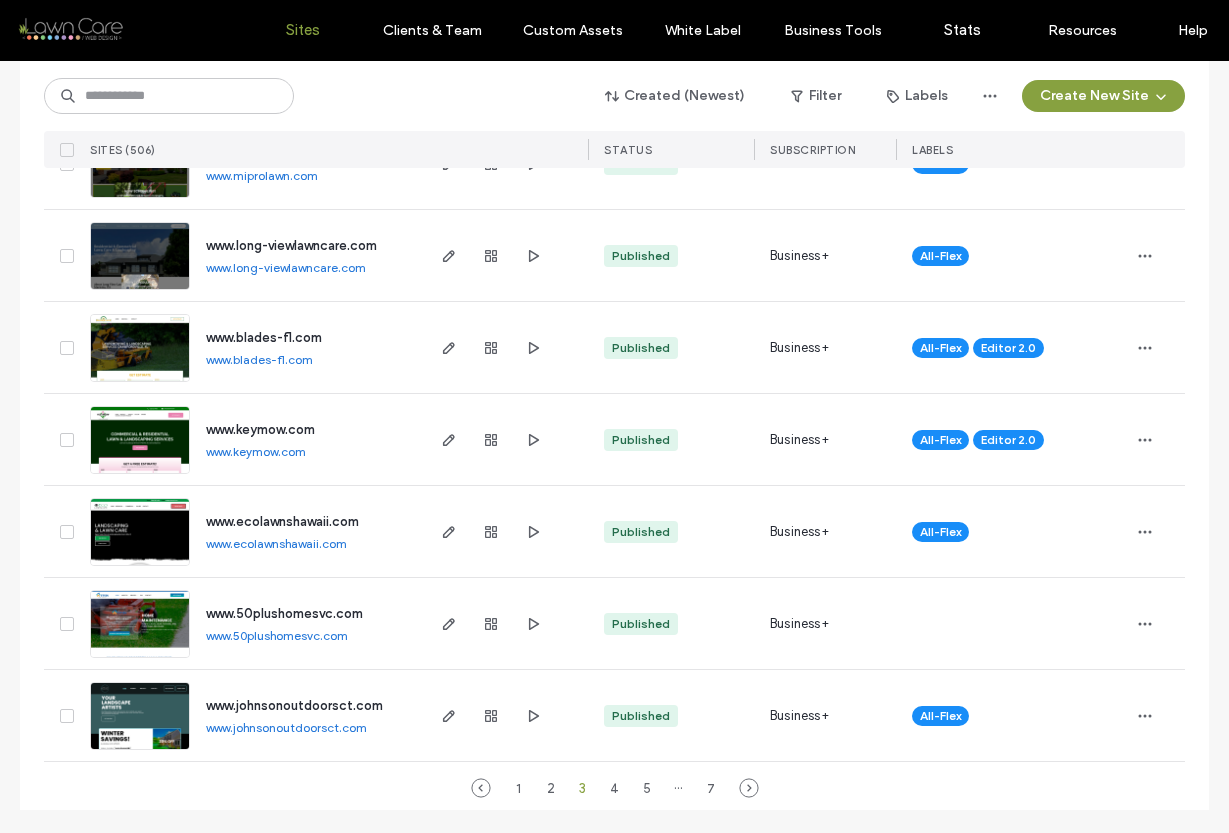 scroll, scrollTop: 6549, scrollLeft: 0, axis: vertical 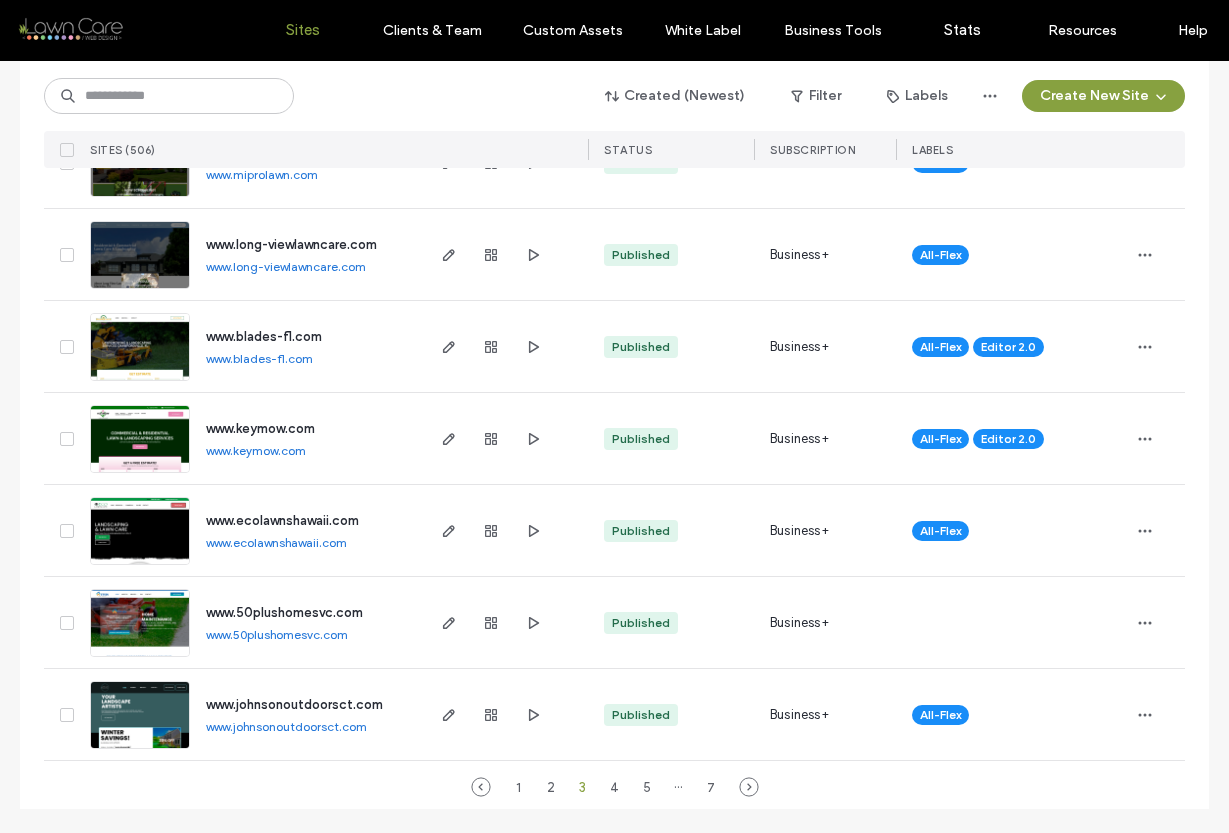 click on "www.long-viewlawncare.com" at bounding box center (286, 266) 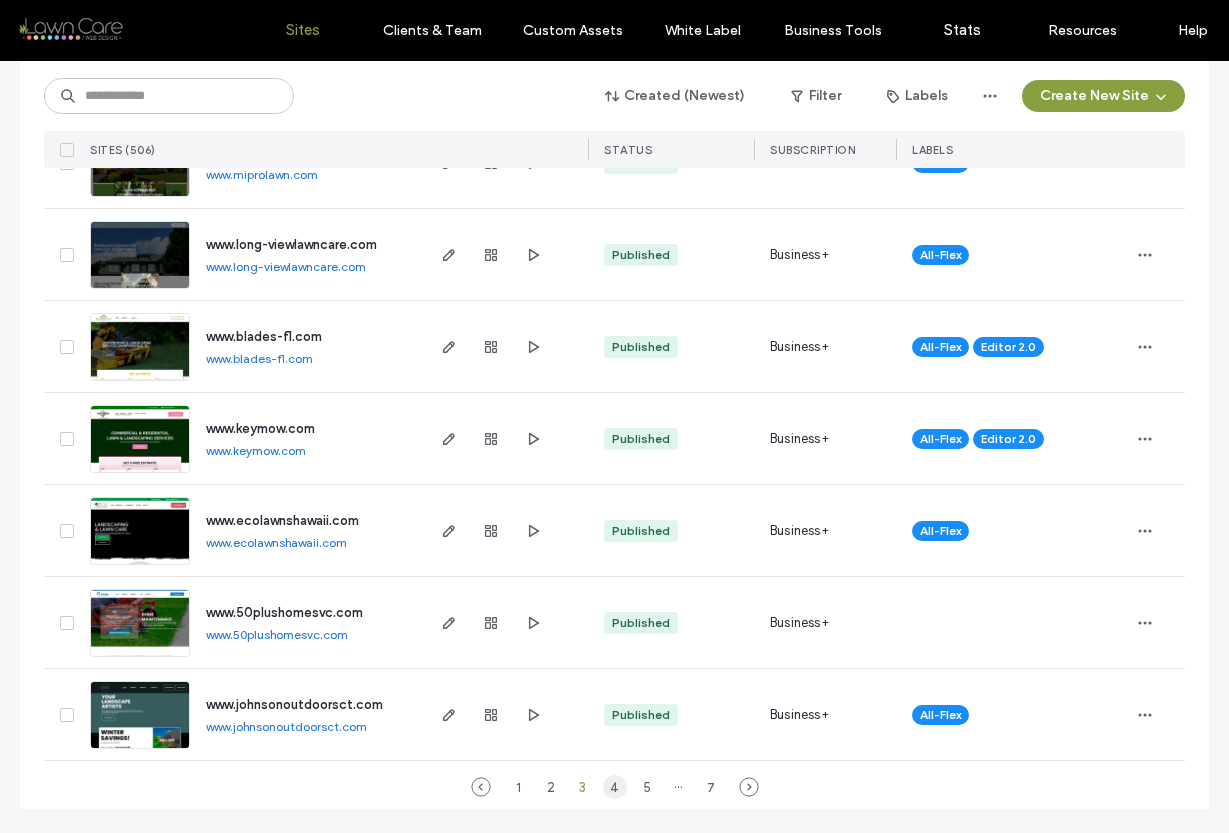click on "4" at bounding box center [615, 787] 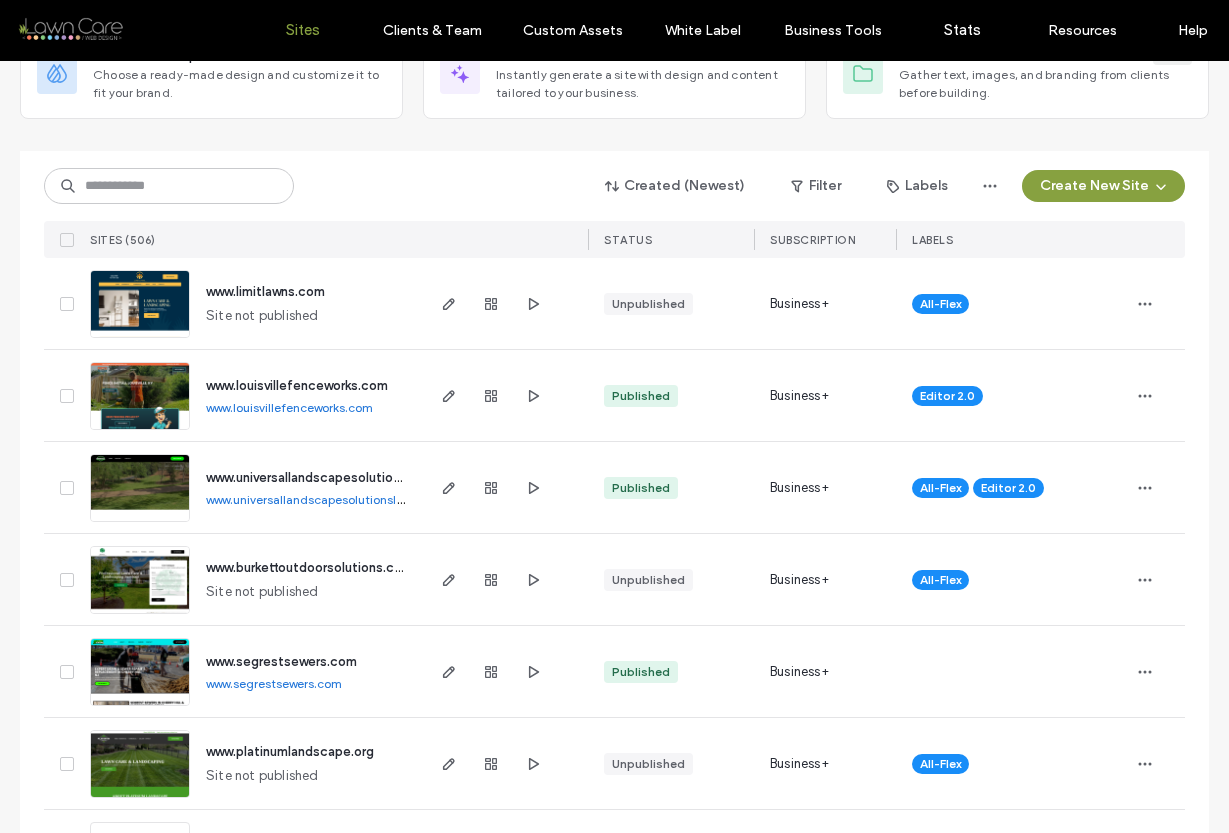 scroll, scrollTop: 173, scrollLeft: 0, axis: vertical 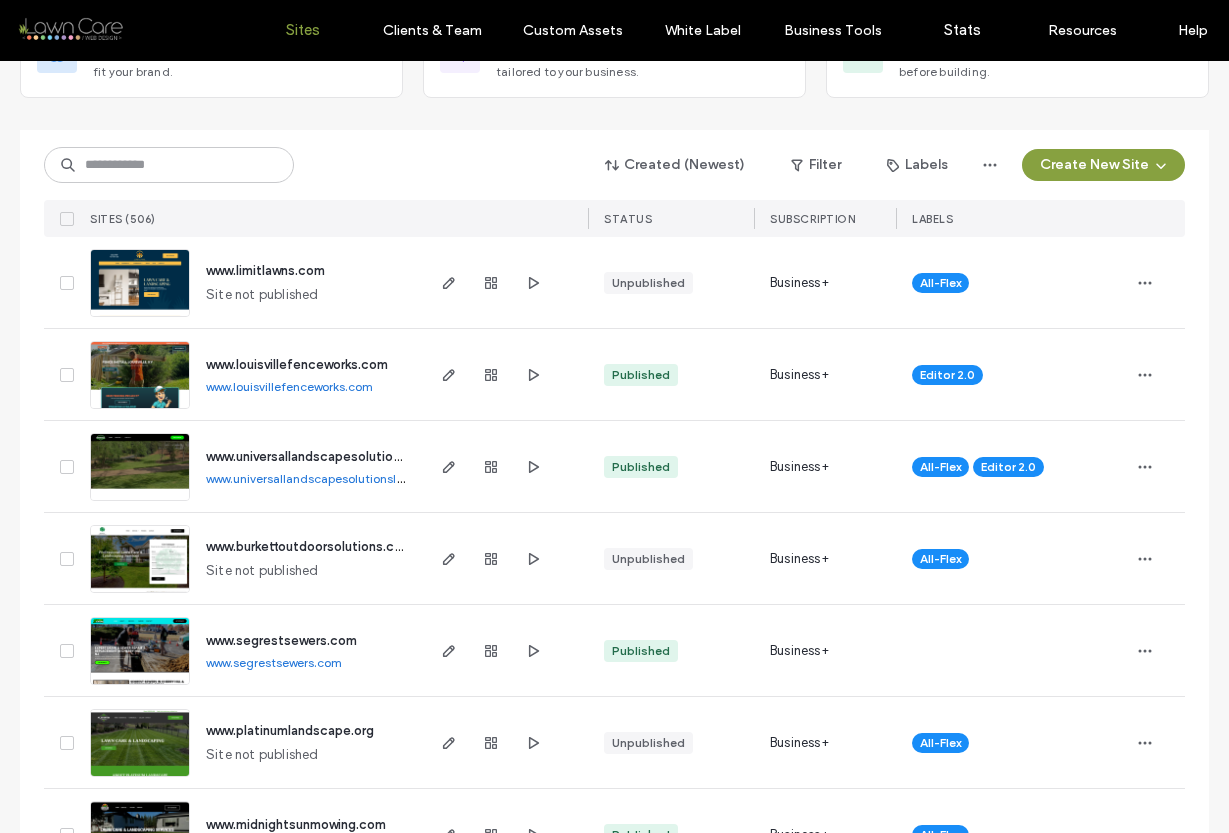 click on "www.louisvillefenceworks.com" at bounding box center (289, 386) 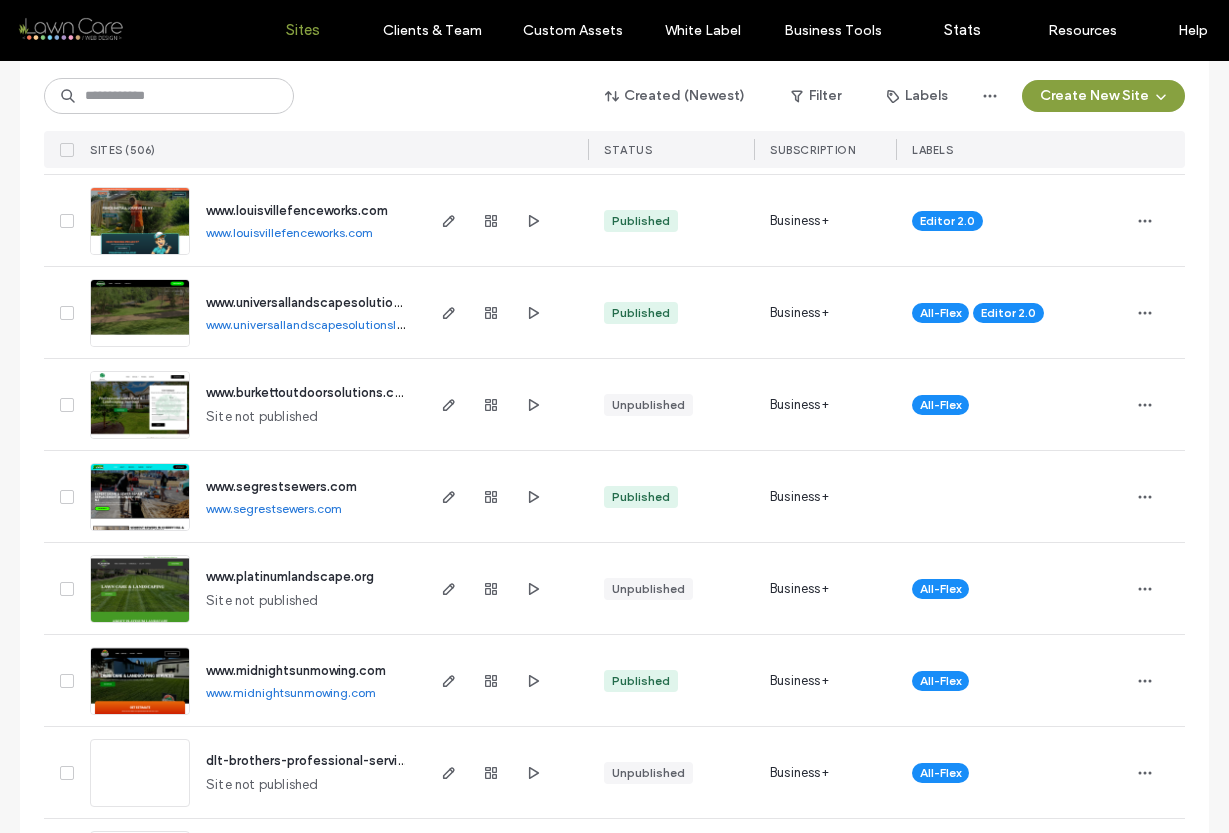 scroll, scrollTop: 328, scrollLeft: 0, axis: vertical 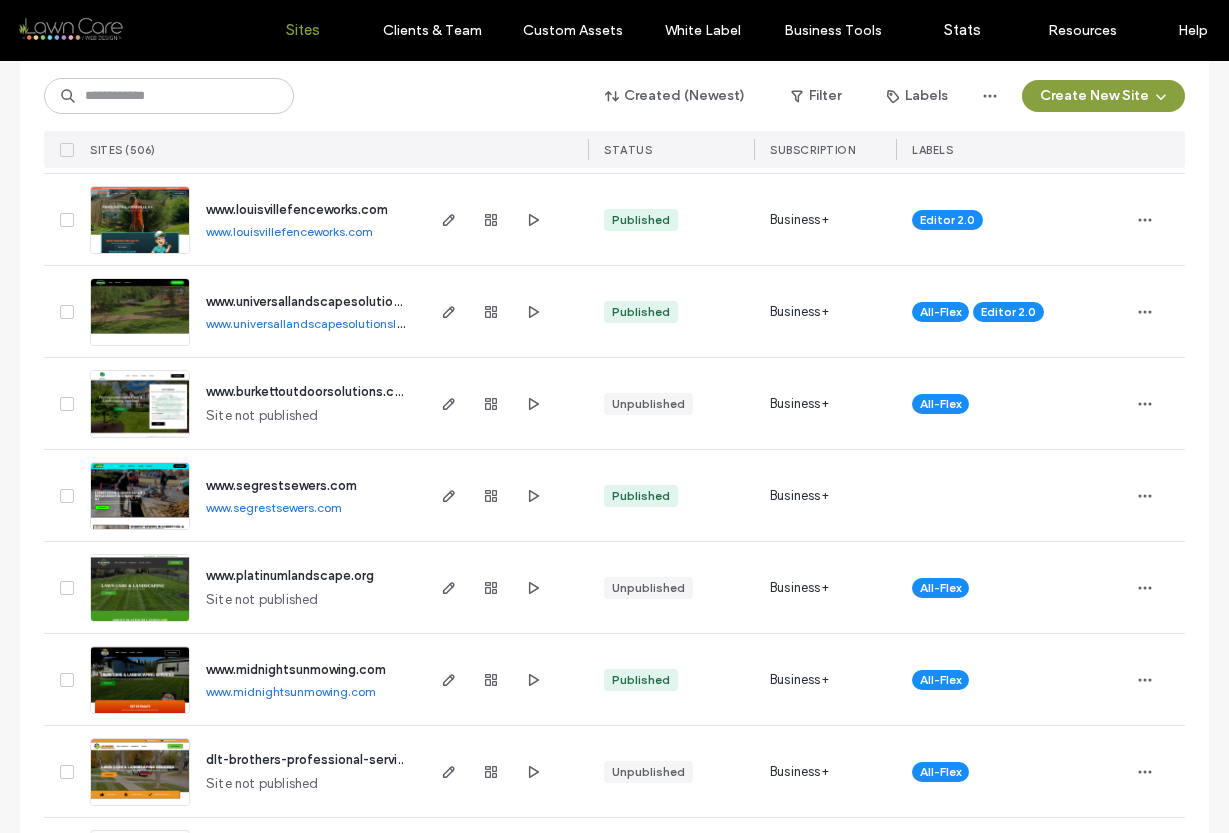 click on "www.louisvillefenceworks.com" at bounding box center [289, 231] 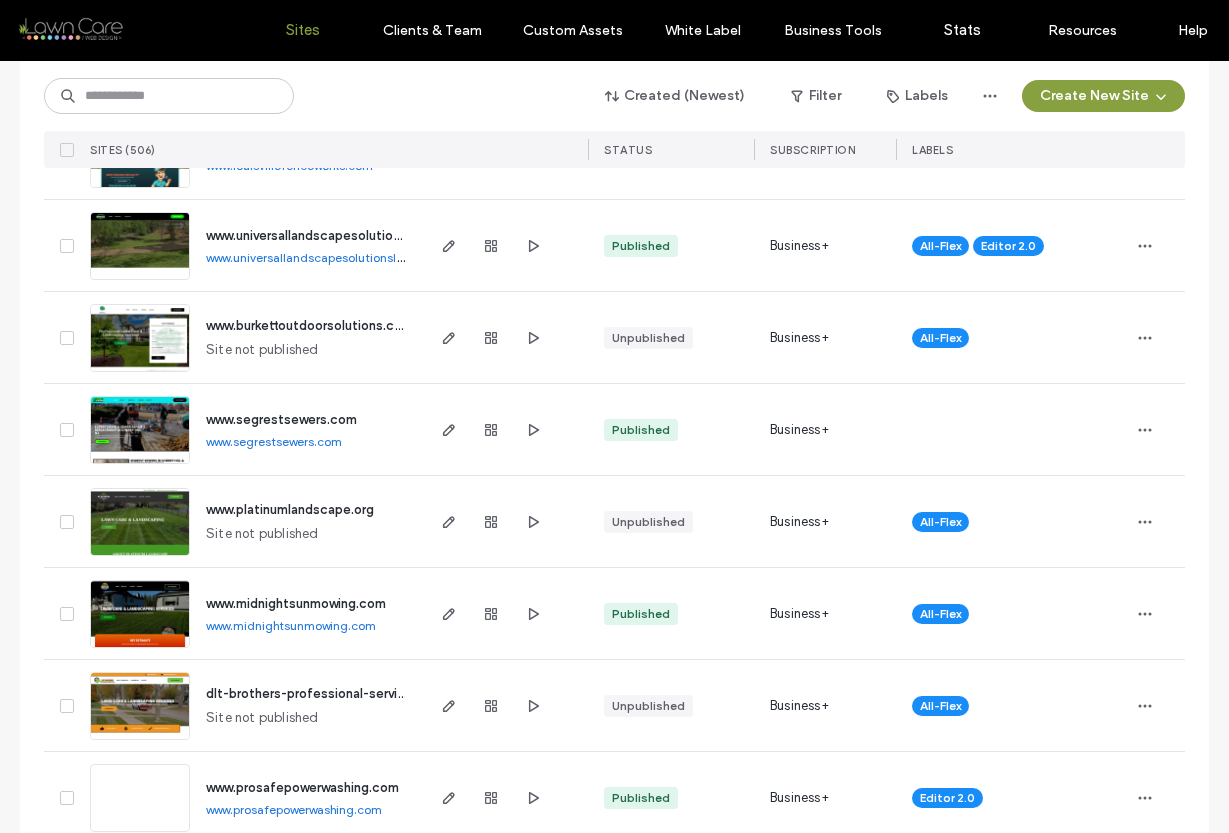 scroll, scrollTop: 406, scrollLeft: 0, axis: vertical 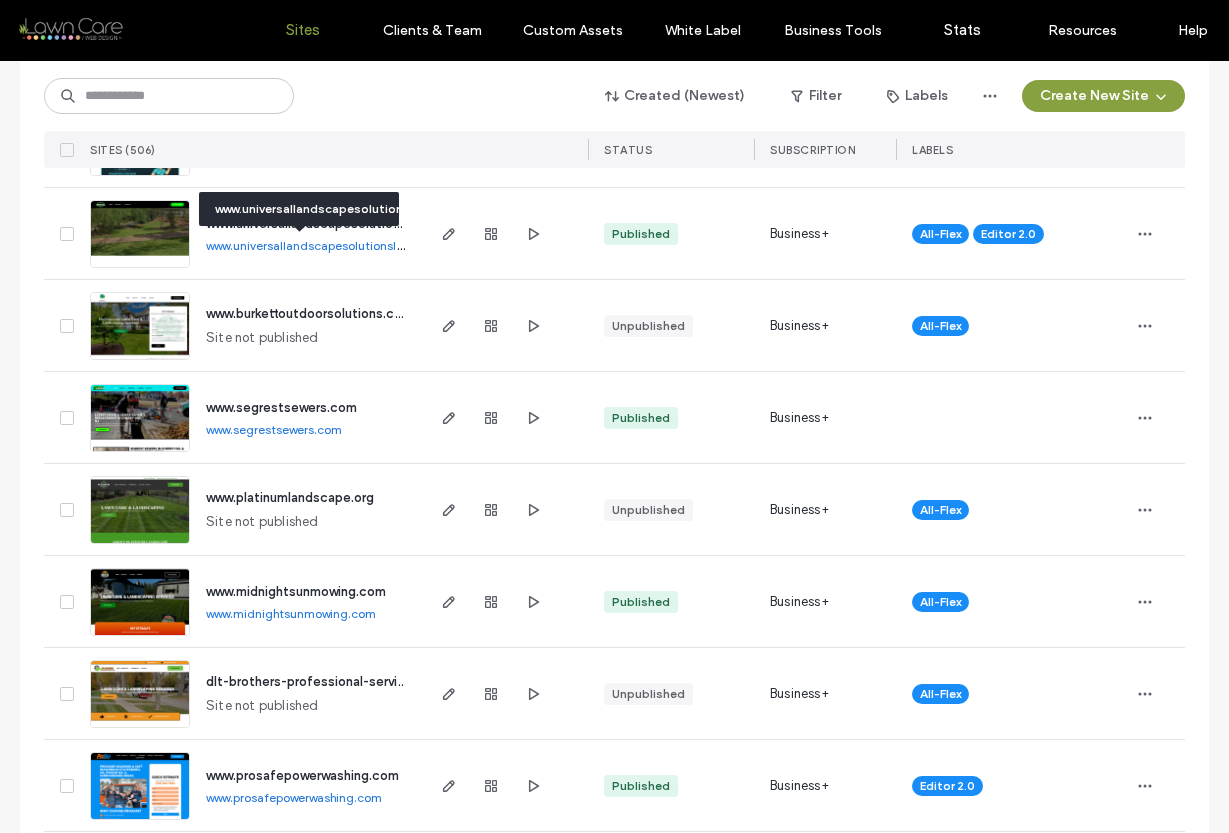 click on "www.universallandscapesolutionsllc.com" at bounding box center [320, 245] 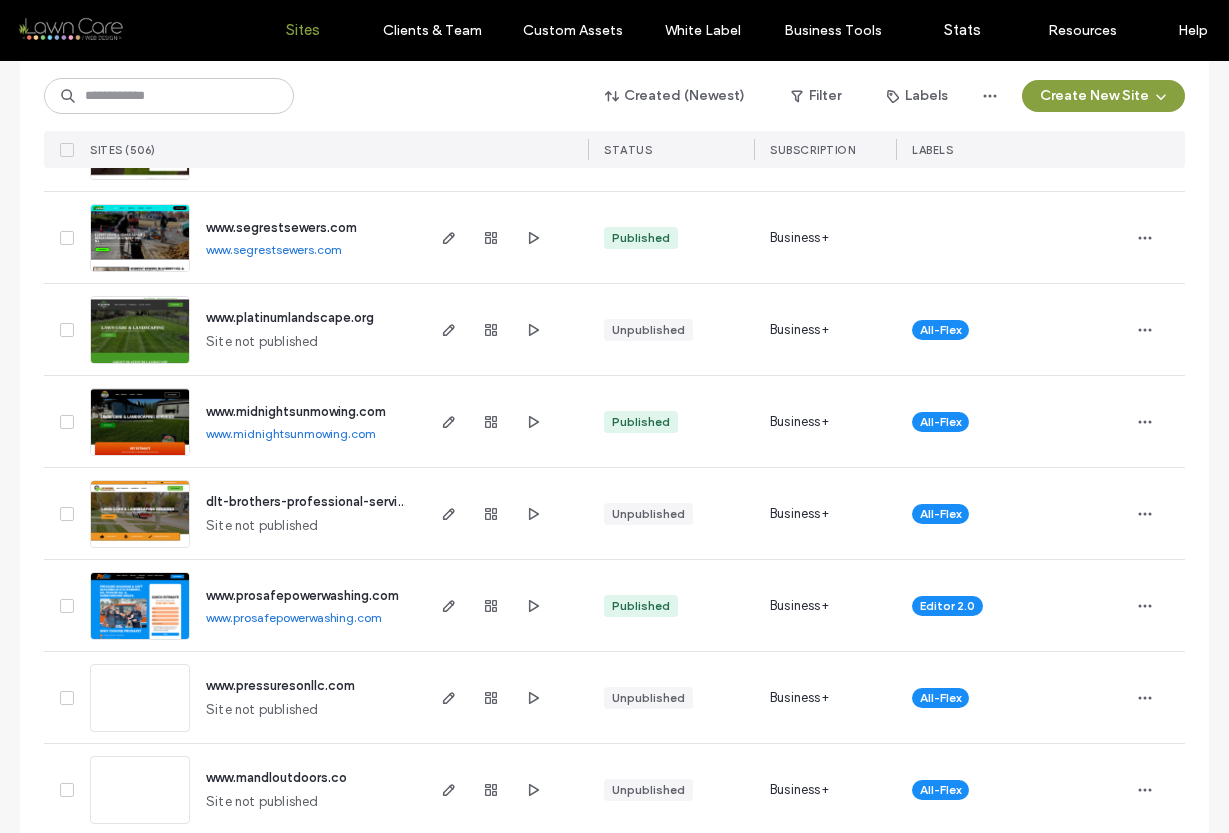 scroll, scrollTop: 619, scrollLeft: 0, axis: vertical 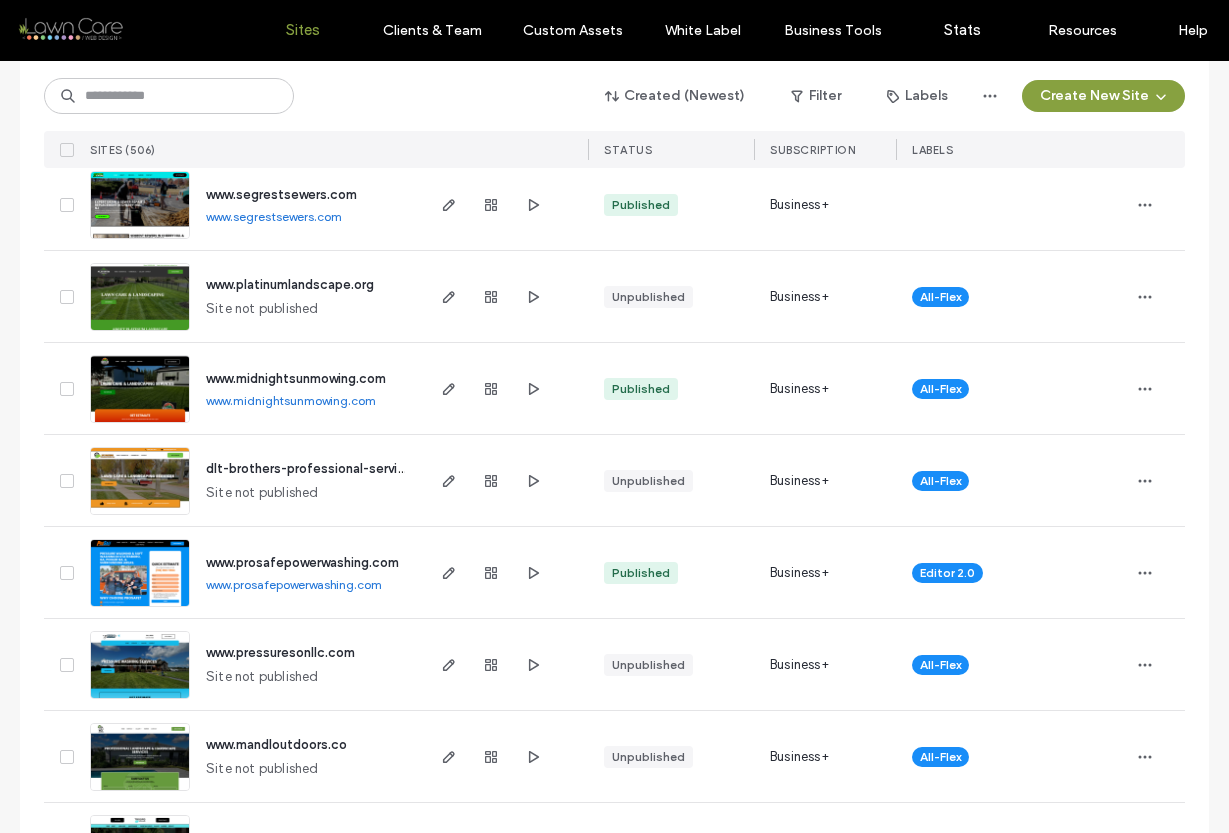 click on "www.segrestsewers.com" at bounding box center [274, 216] 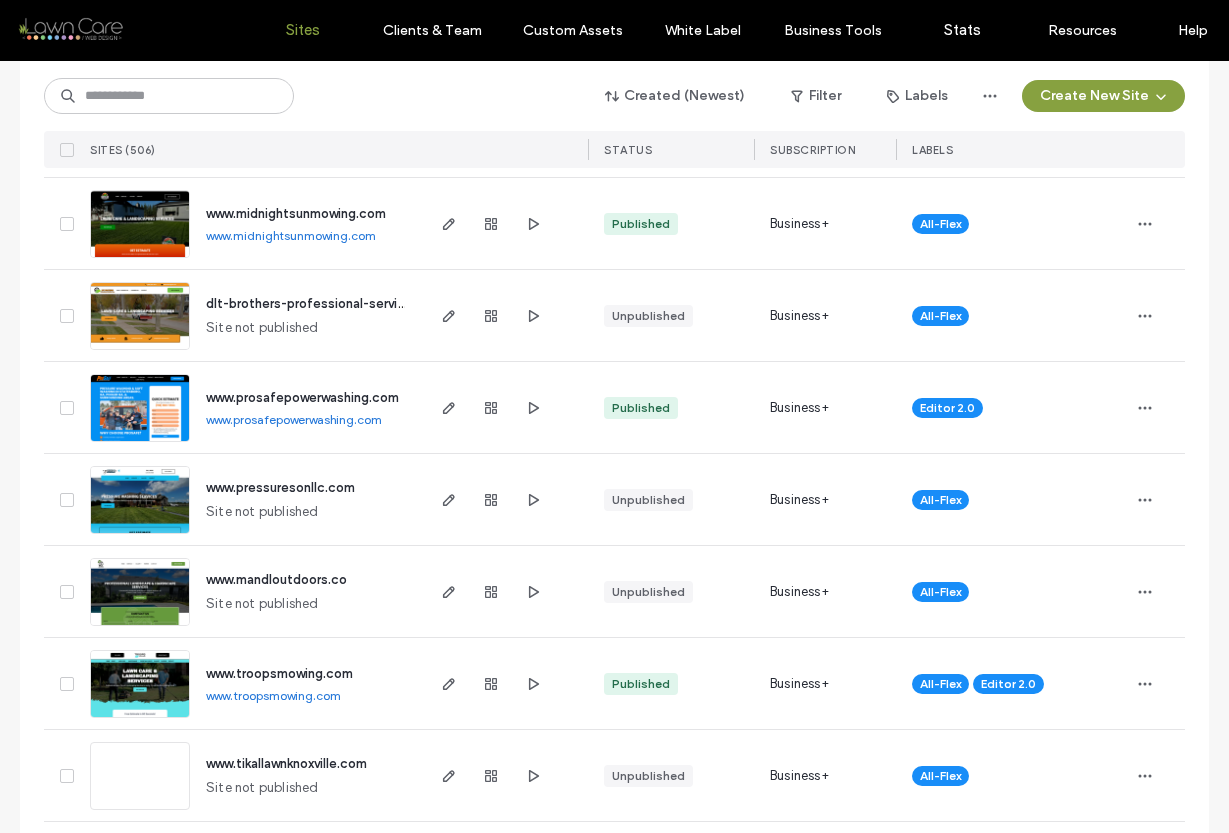 scroll, scrollTop: 803, scrollLeft: 0, axis: vertical 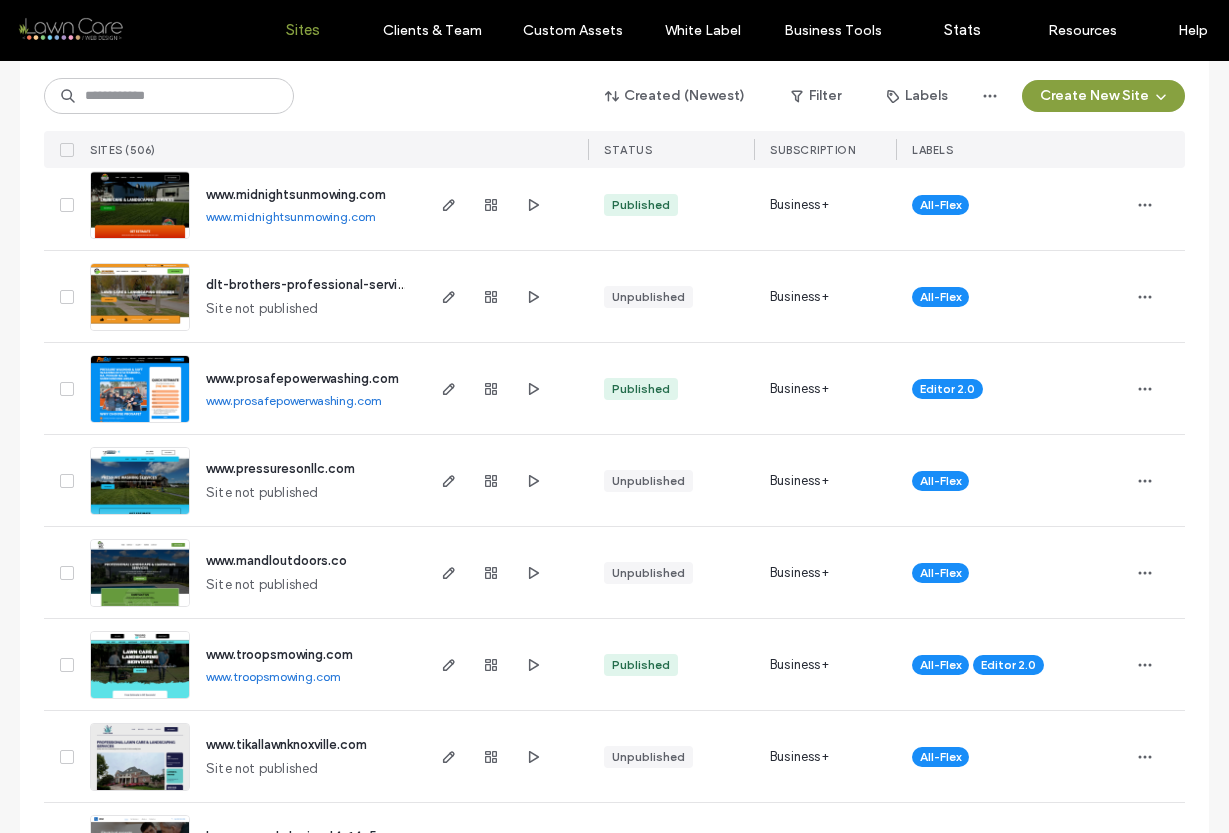 click on "www.midnightsunmowing.com" at bounding box center (291, 216) 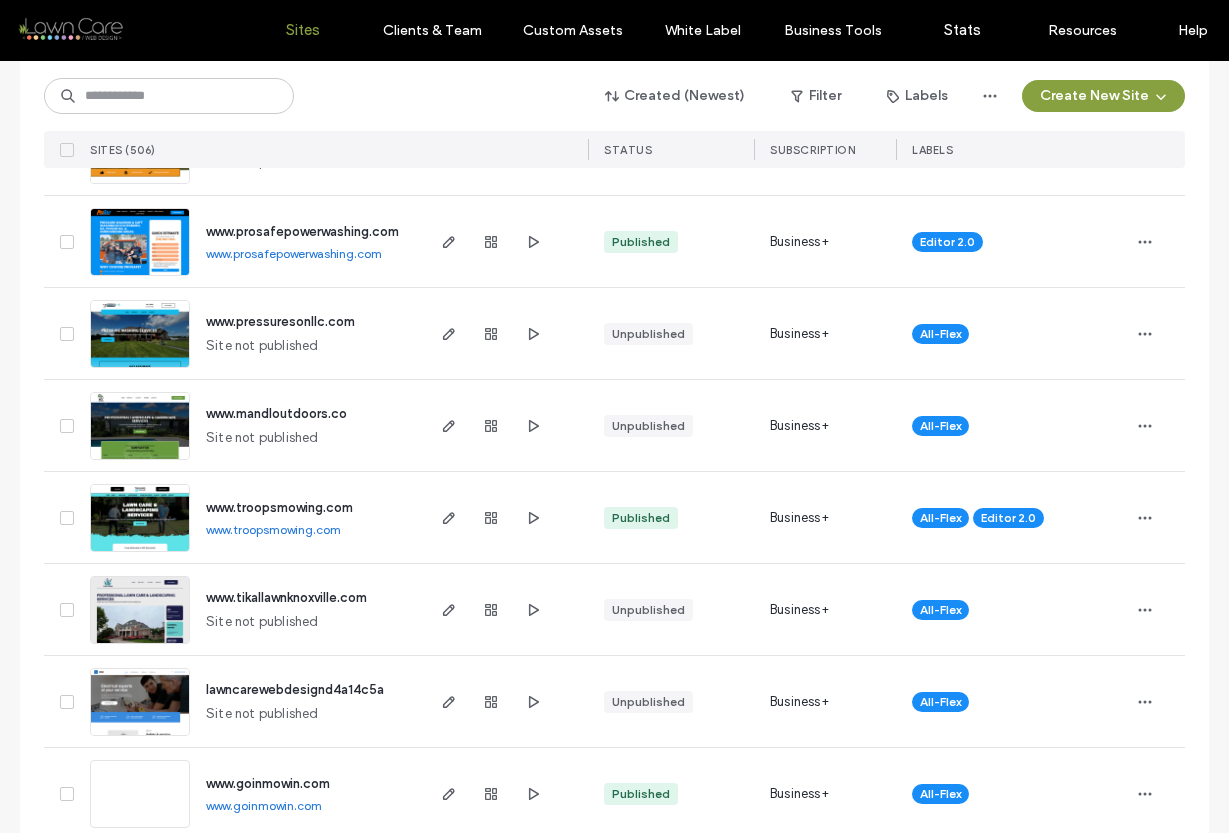 scroll, scrollTop: 951, scrollLeft: 0, axis: vertical 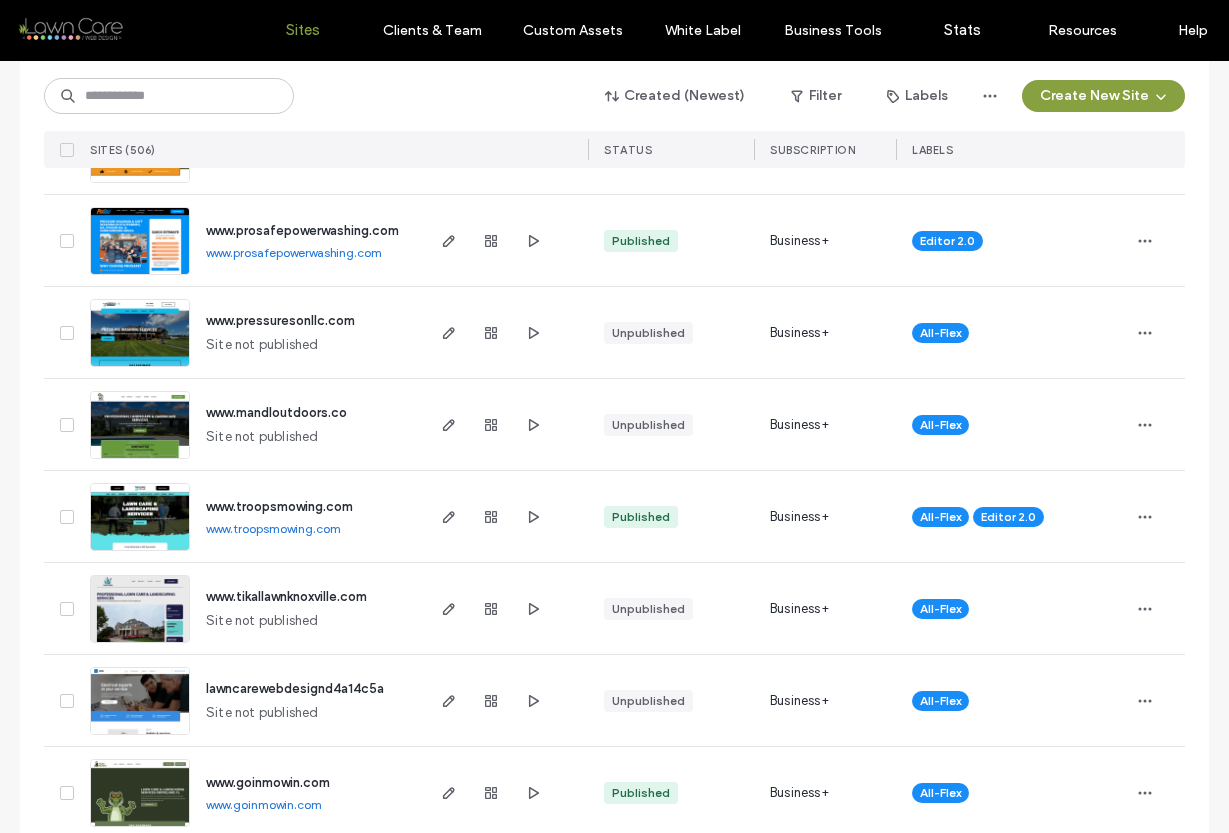 click on "www.prosafepowerwashing.com" at bounding box center [294, 252] 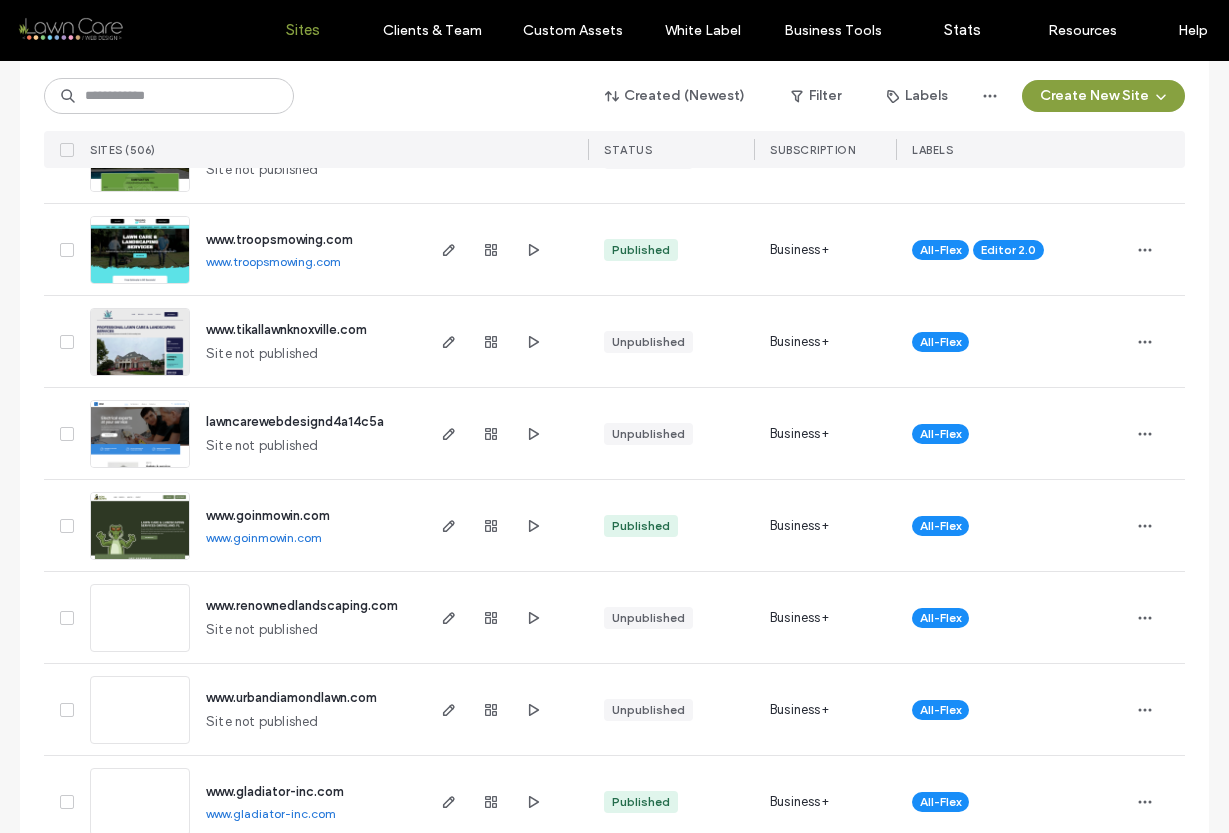scroll, scrollTop: 1263, scrollLeft: 0, axis: vertical 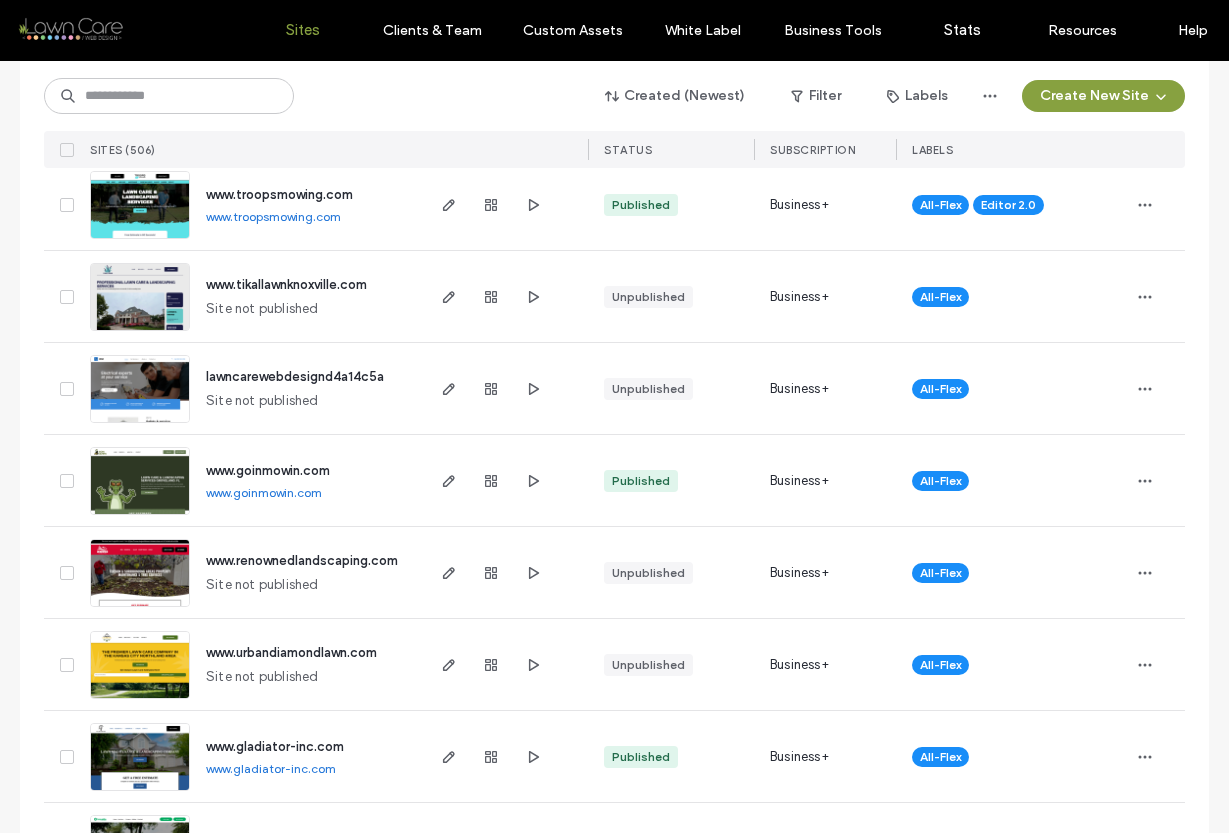click on "www.troopsmowing.com" at bounding box center (273, 216) 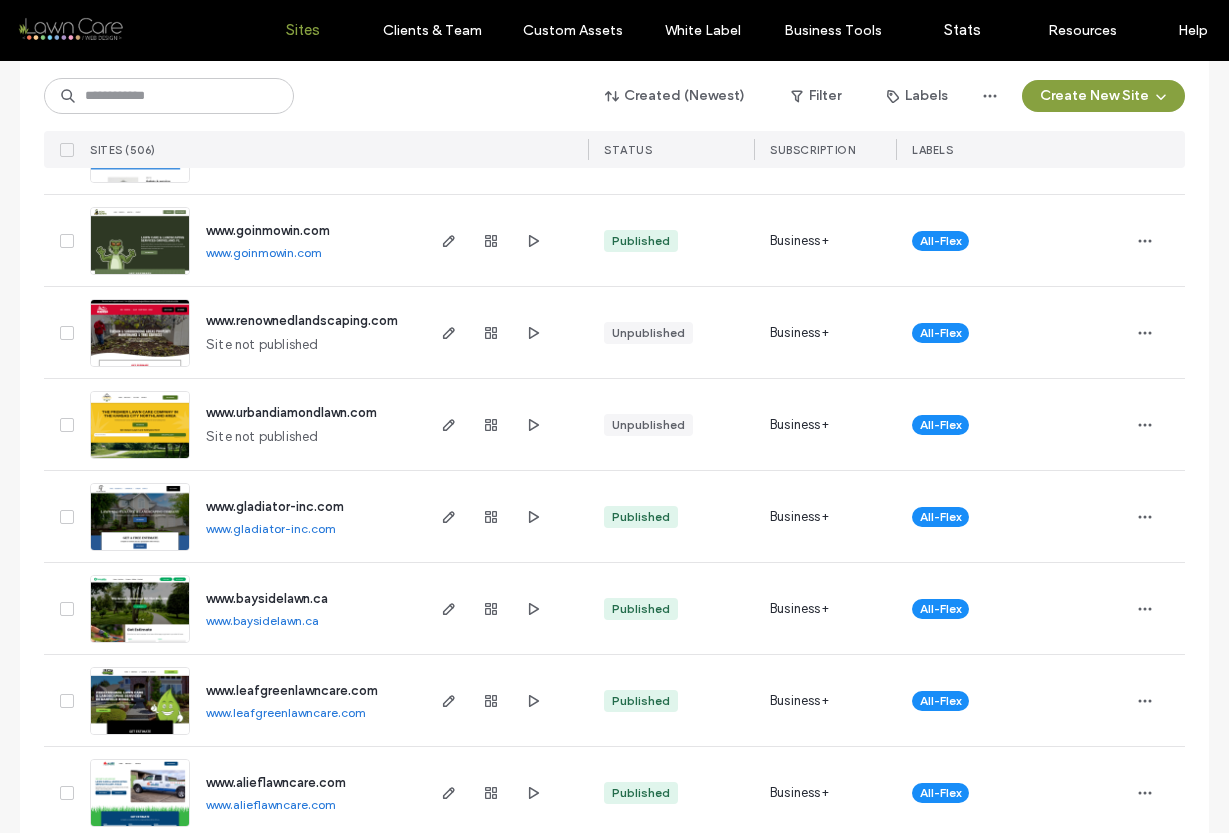 scroll, scrollTop: 1504, scrollLeft: 0, axis: vertical 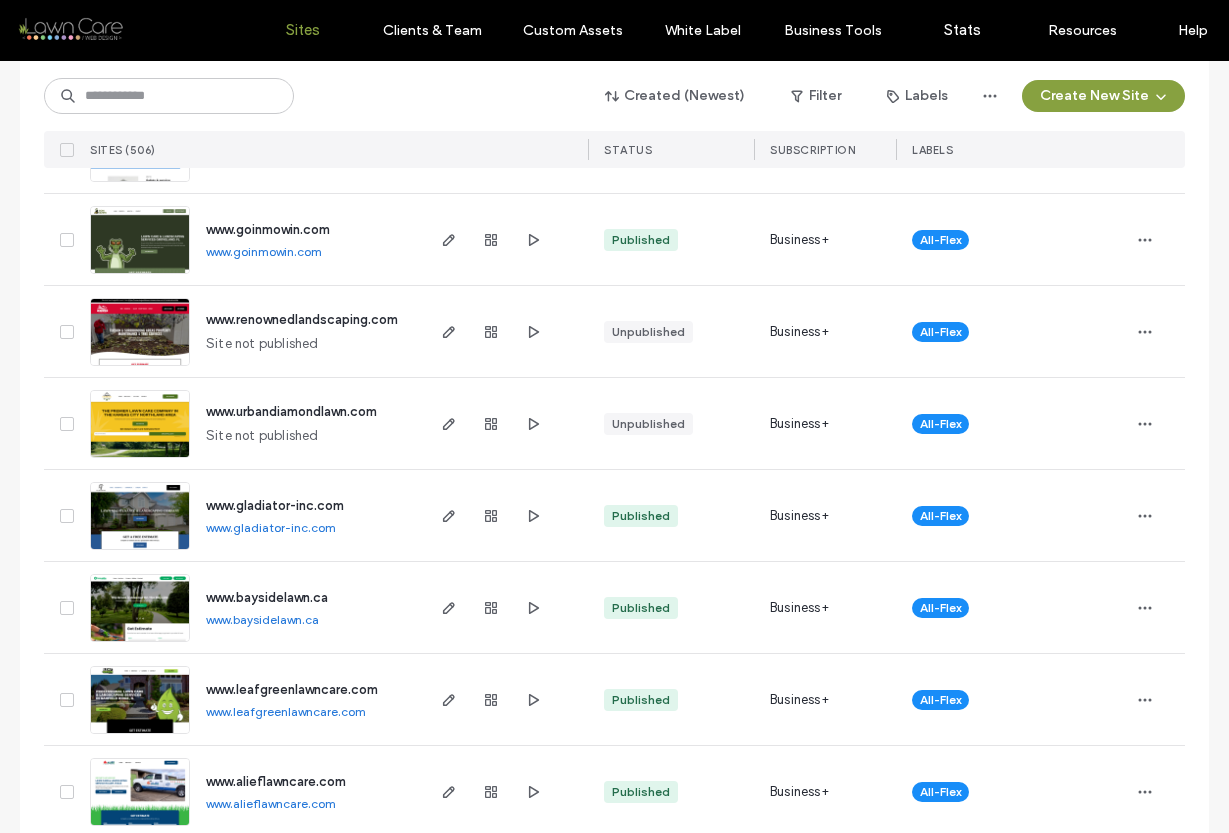 click on "www.goinmowin.com" at bounding box center [264, 251] 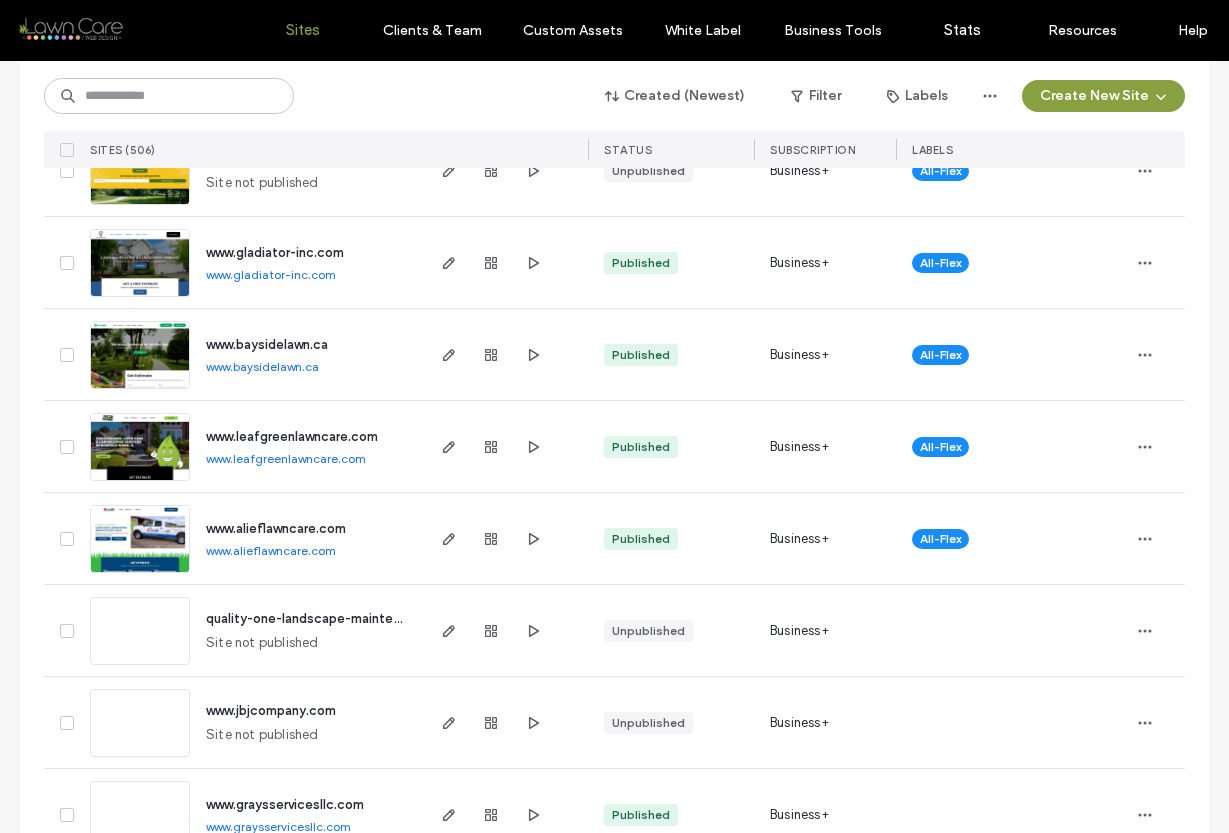 scroll, scrollTop: 1789, scrollLeft: 0, axis: vertical 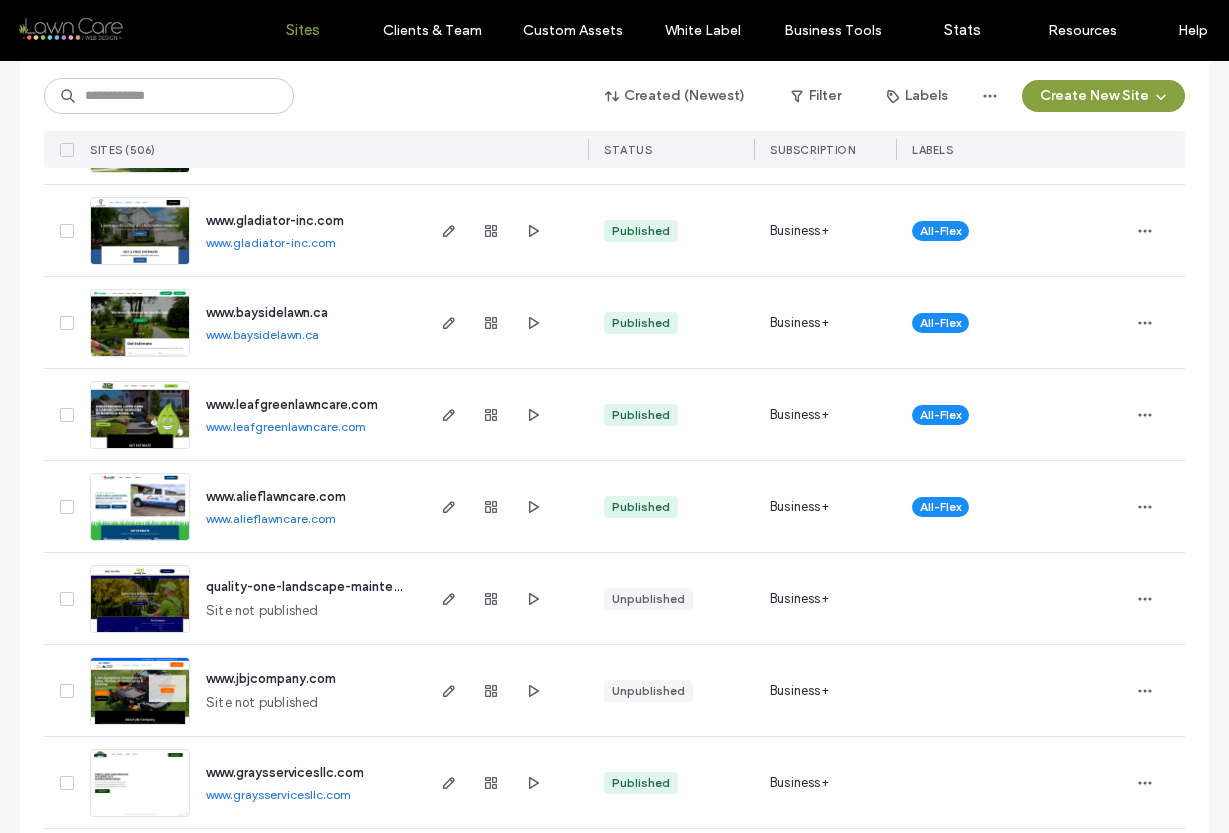 click on "www.gladiator-inc.com" at bounding box center (271, 242) 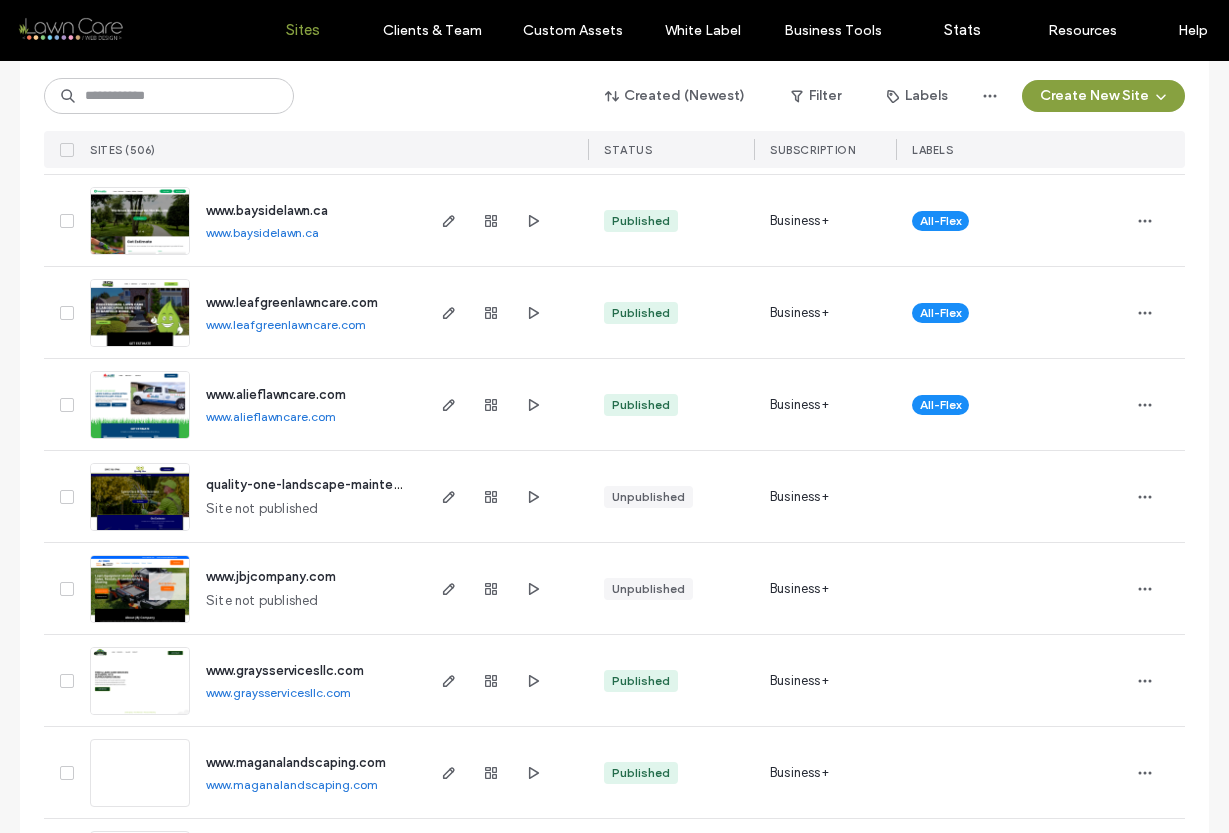 scroll, scrollTop: 1895, scrollLeft: 0, axis: vertical 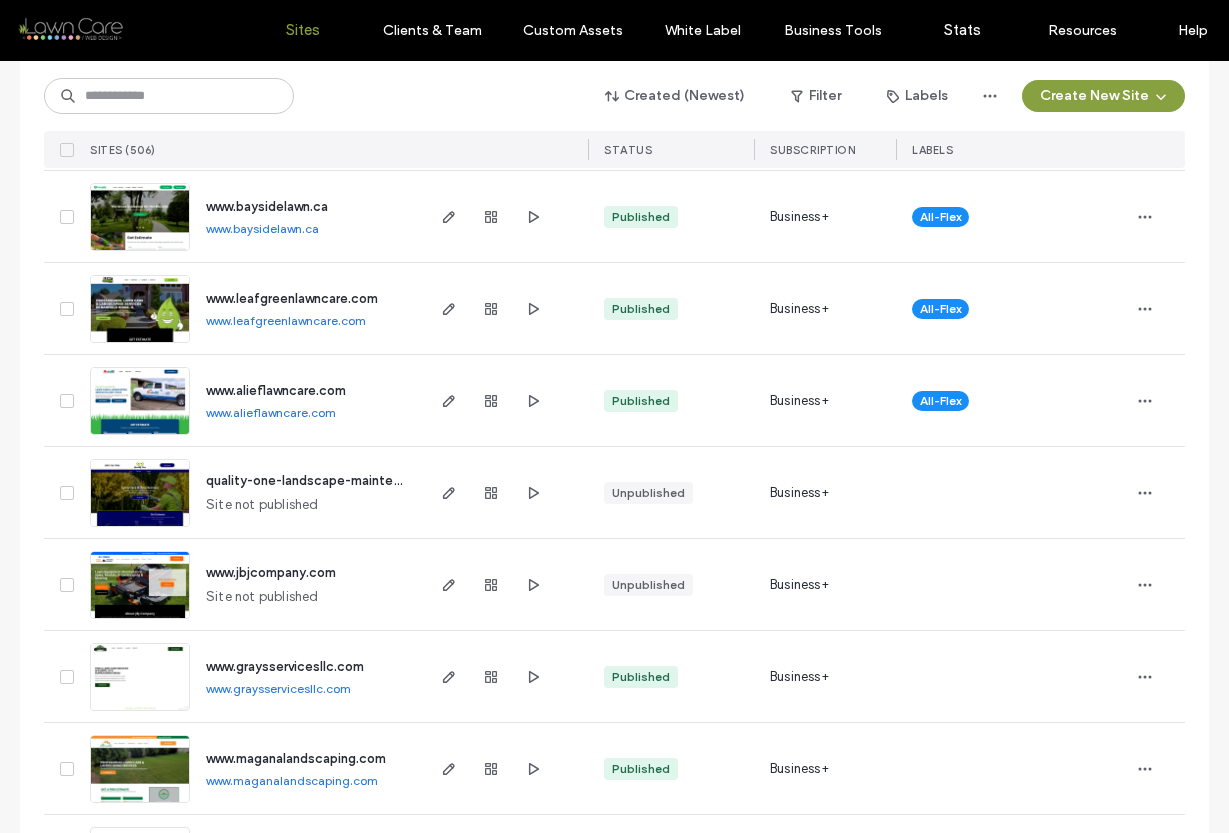 click on "www.baysidelawn.ca" at bounding box center (262, 228) 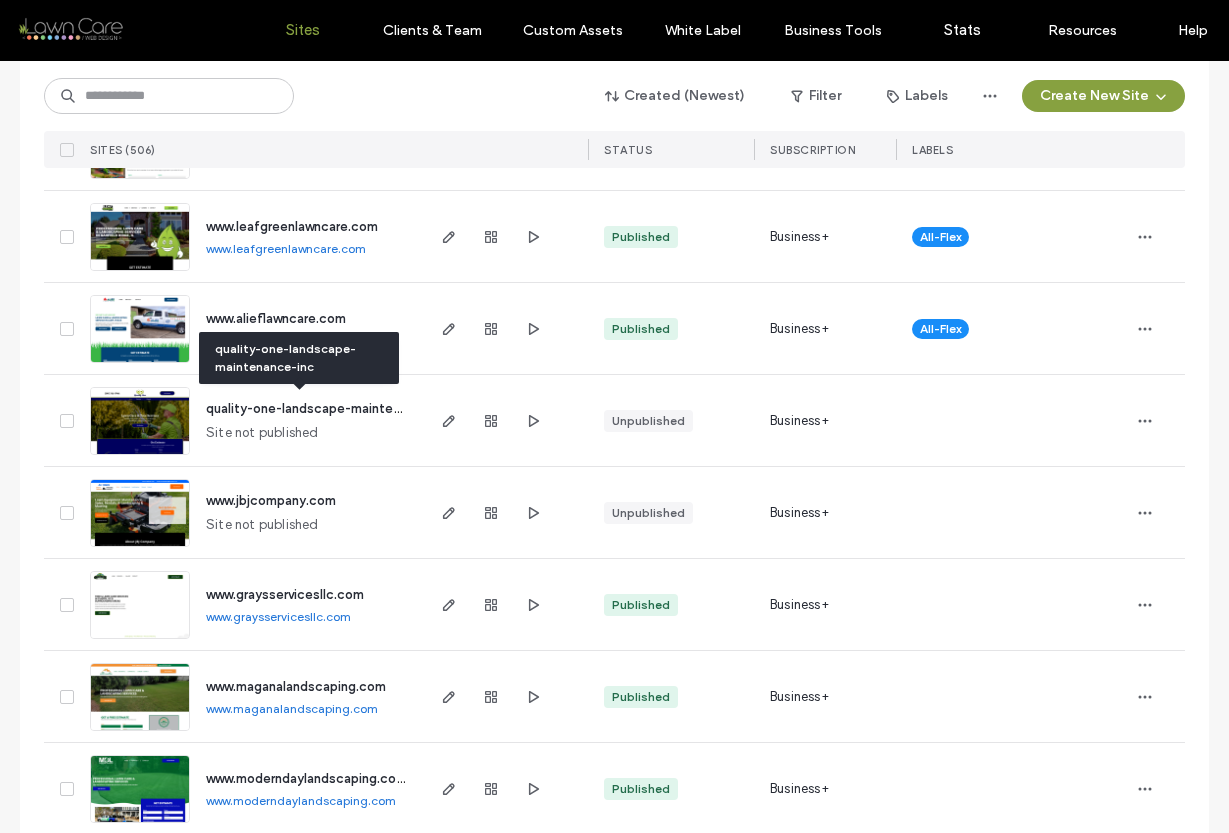 scroll, scrollTop: 1970, scrollLeft: 0, axis: vertical 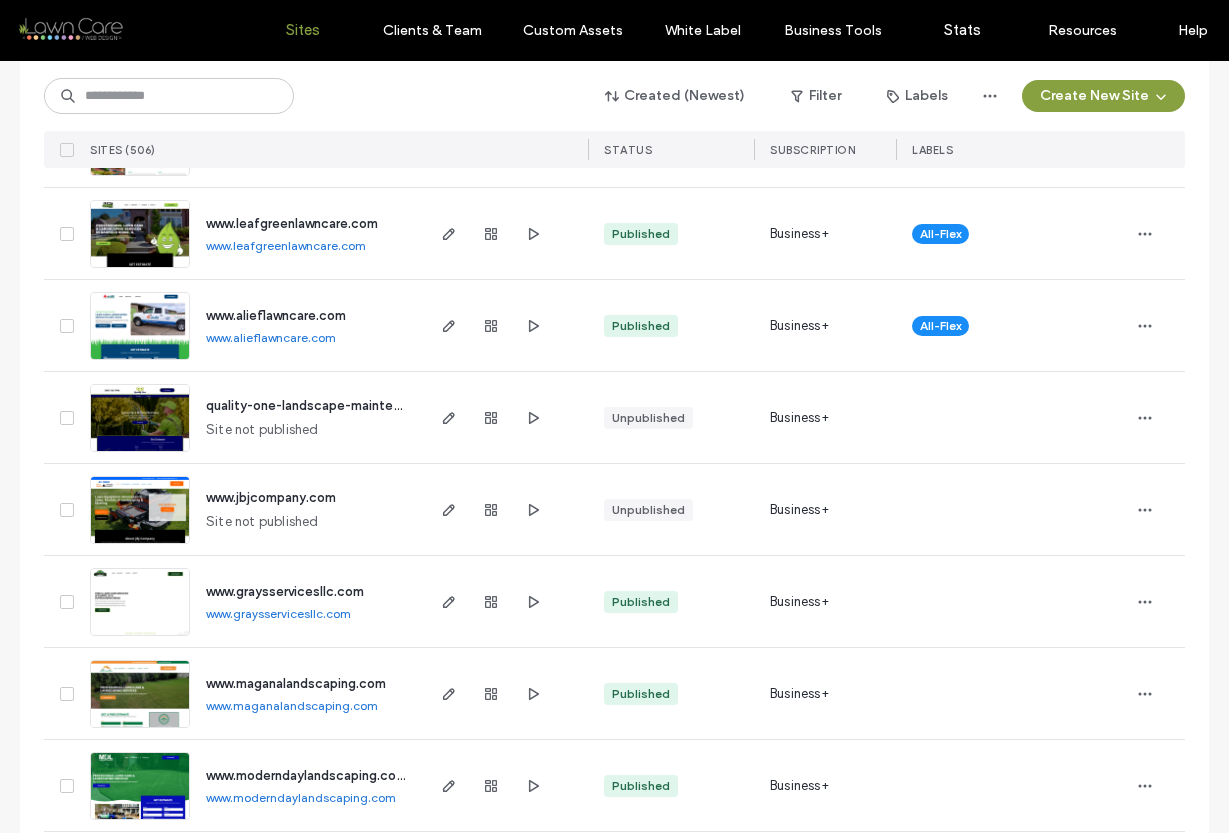 click on "www.leafgreenlawncare.com" at bounding box center (286, 245) 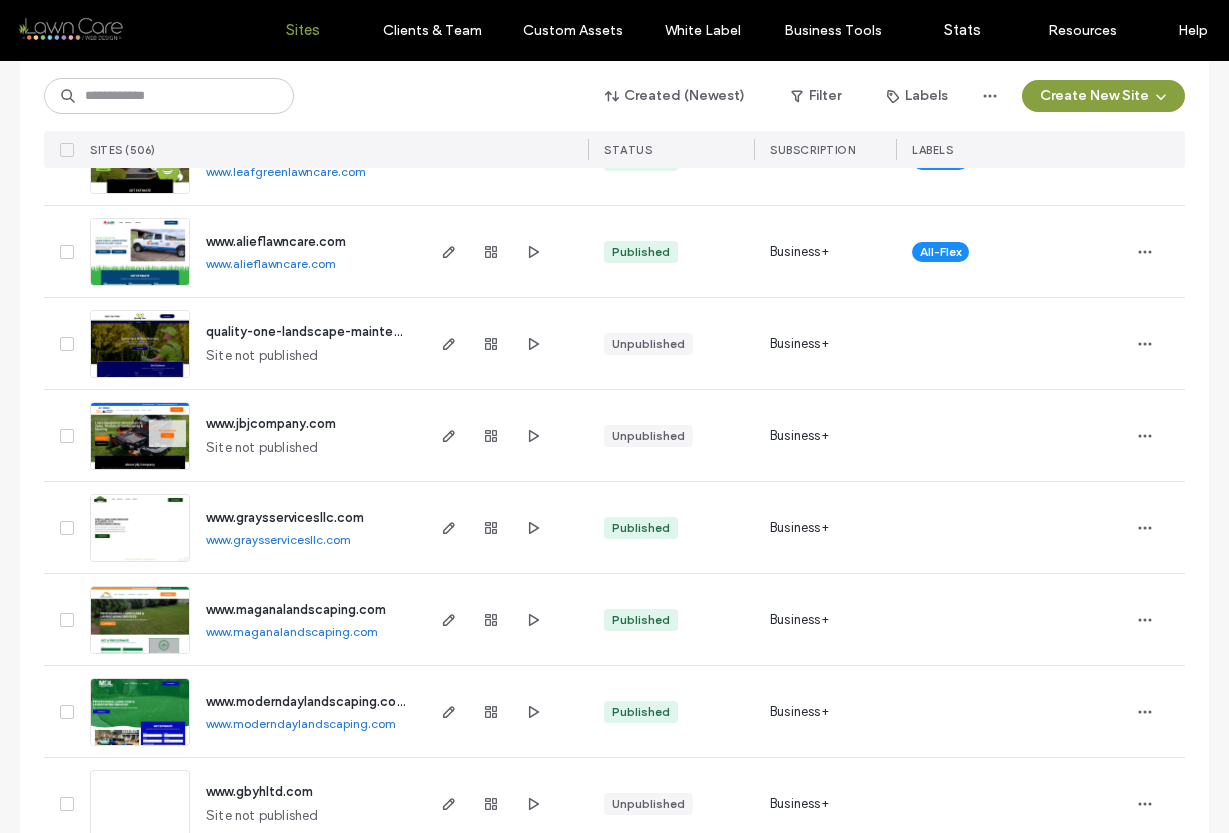 scroll, scrollTop: 2079, scrollLeft: 0, axis: vertical 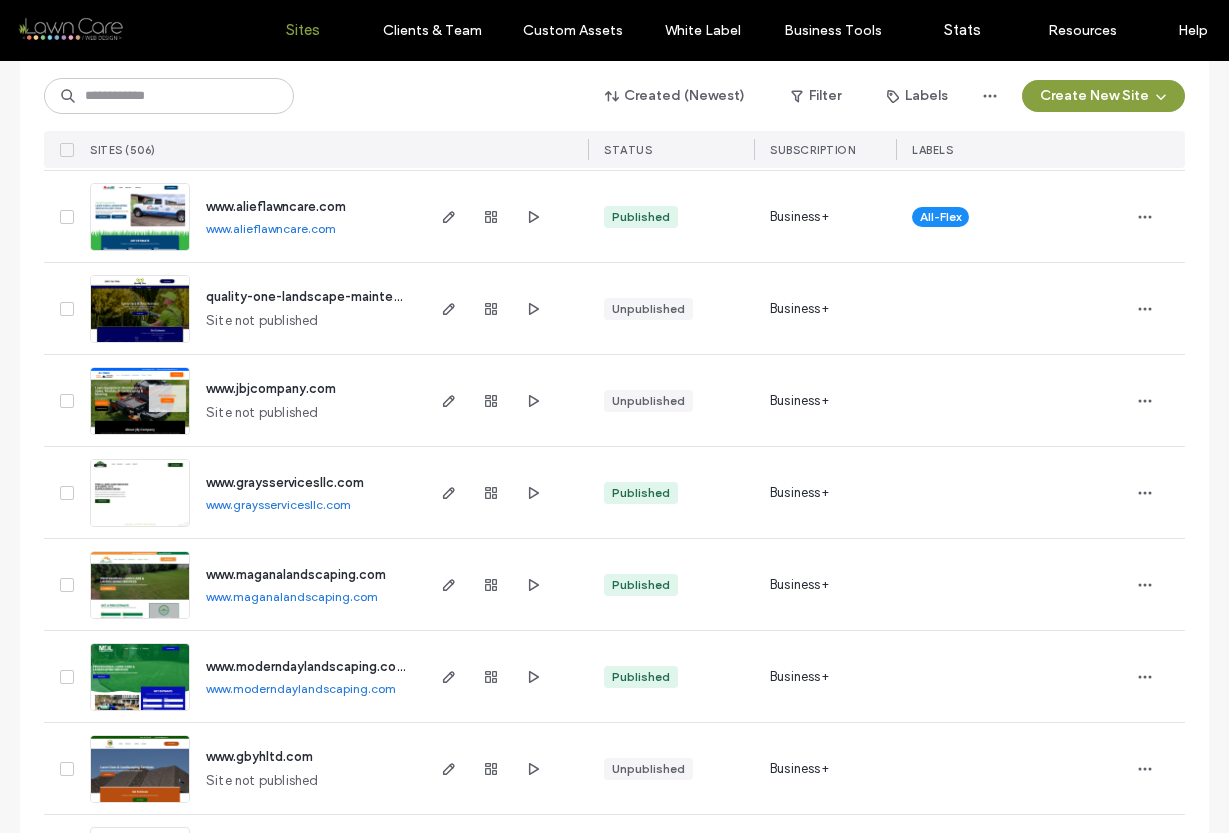 click on "www.alieflawncare.com" at bounding box center [271, 228] 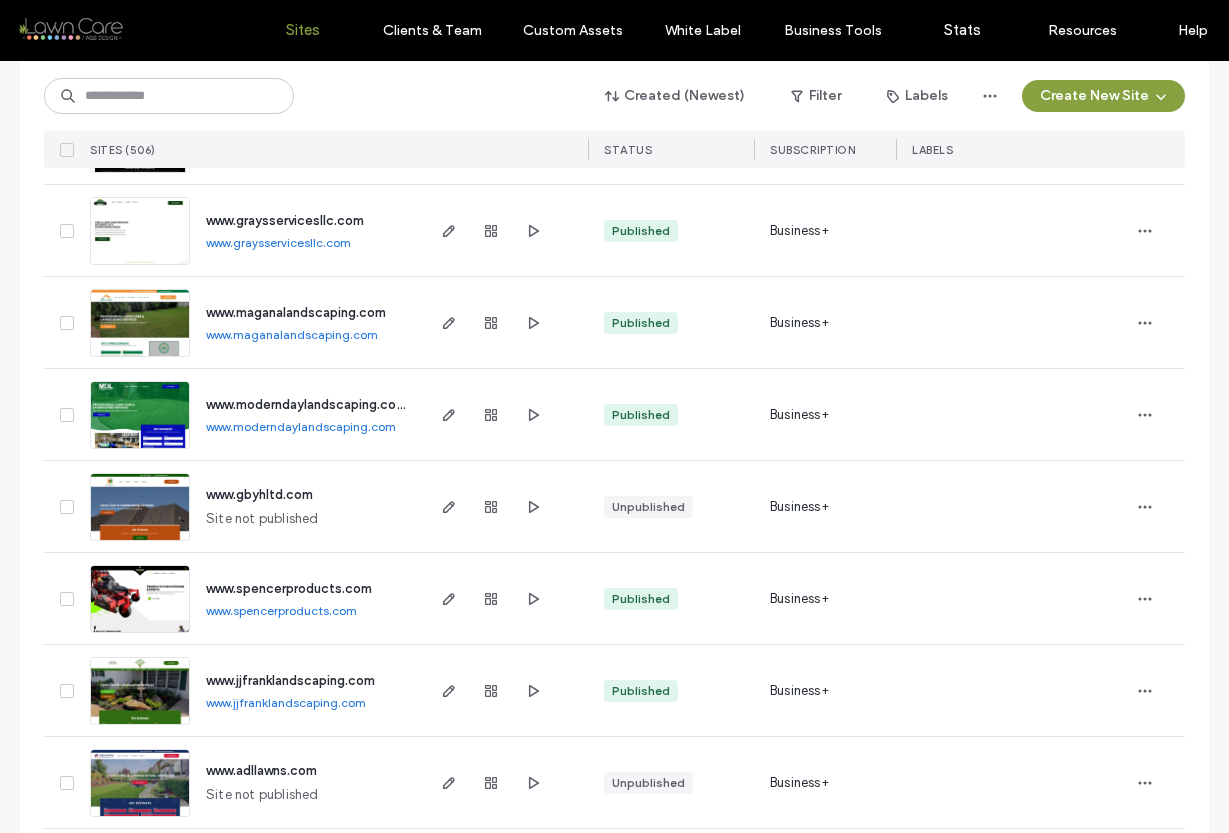 scroll, scrollTop: 2342, scrollLeft: 0, axis: vertical 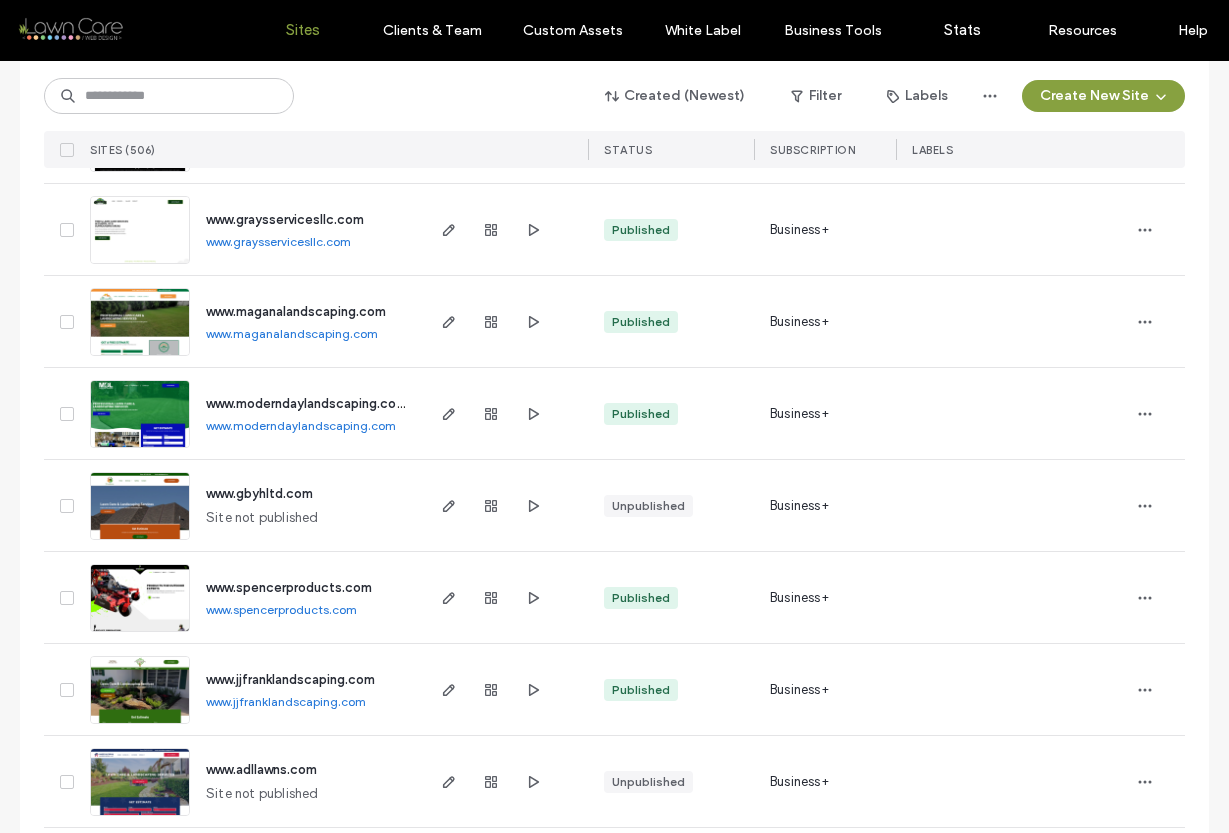 click on "www.graysservicesllc.com" at bounding box center (278, 241) 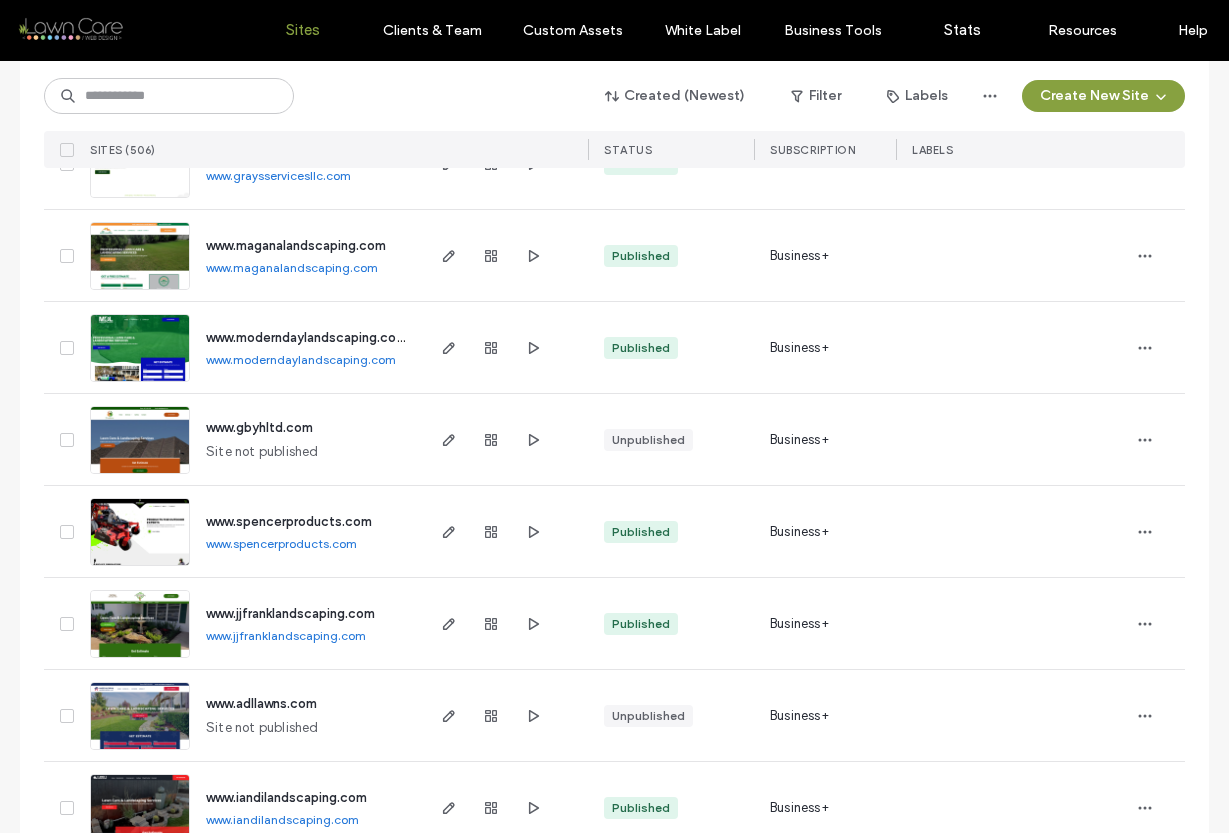 scroll, scrollTop: 2443, scrollLeft: 0, axis: vertical 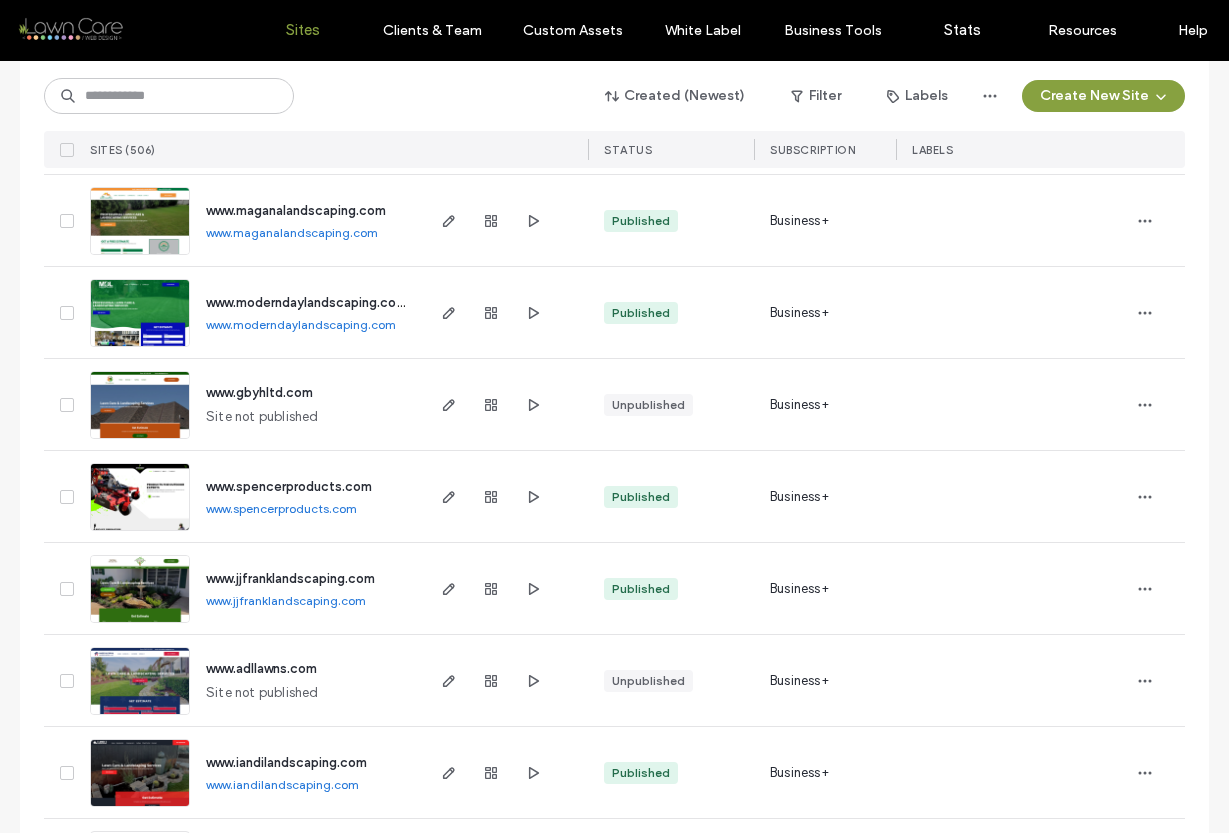 click on "www.maganalandscaping.com" at bounding box center (292, 232) 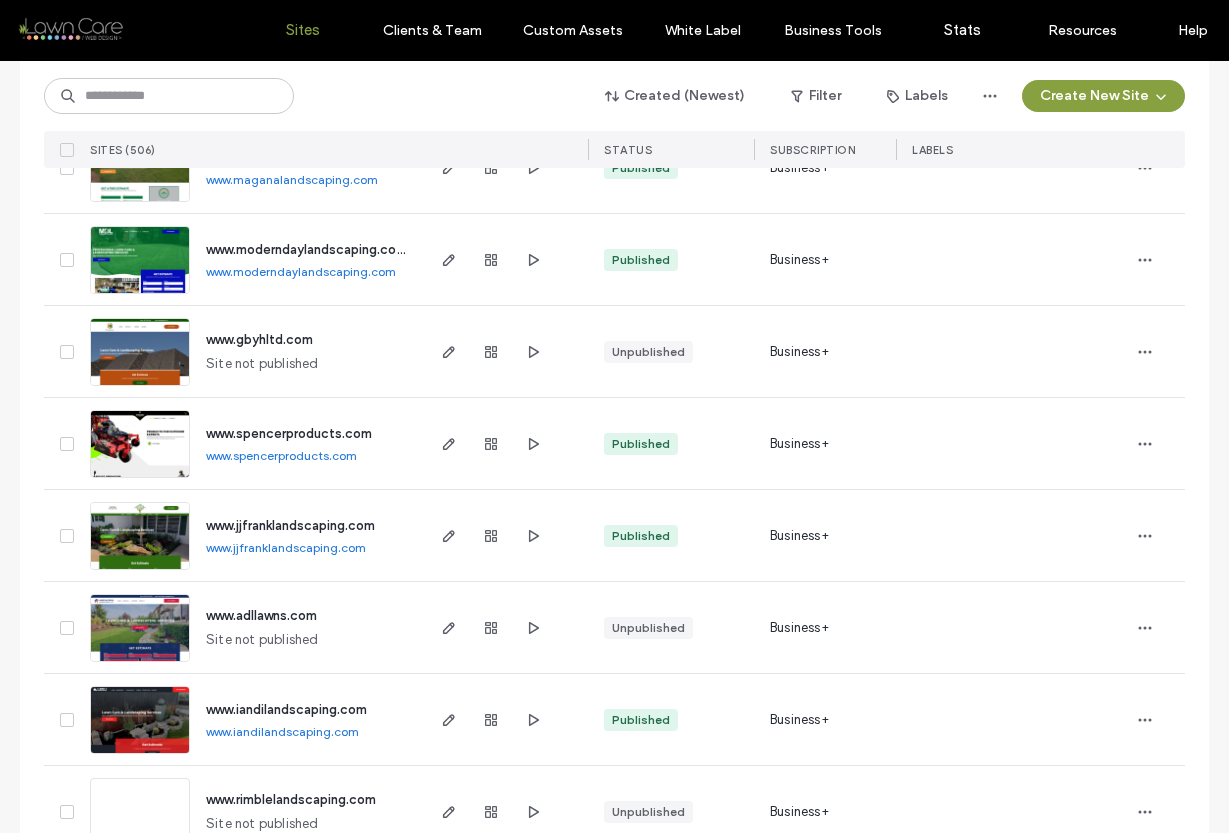 scroll, scrollTop: 2527, scrollLeft: 0, axis: vertical 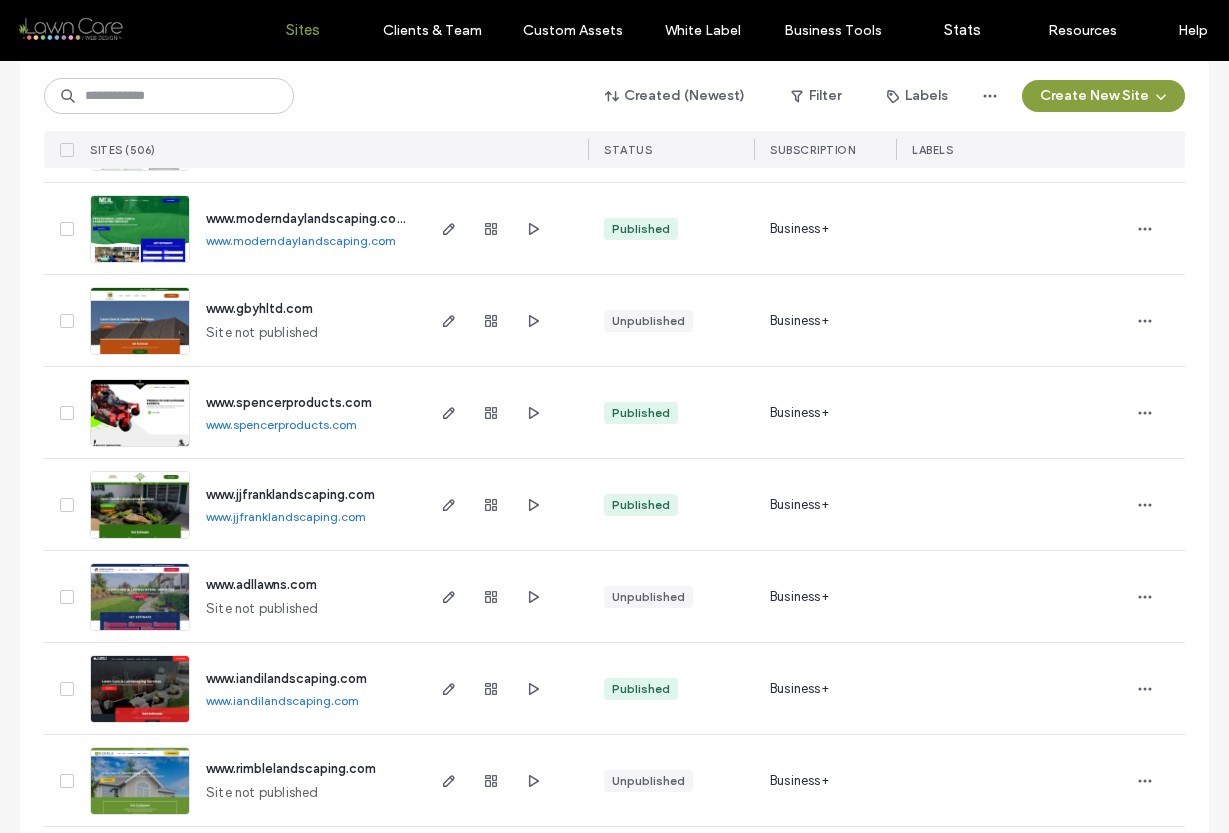 click on "www.moderndaylandscaping.com" at bounding box center [301, 240] 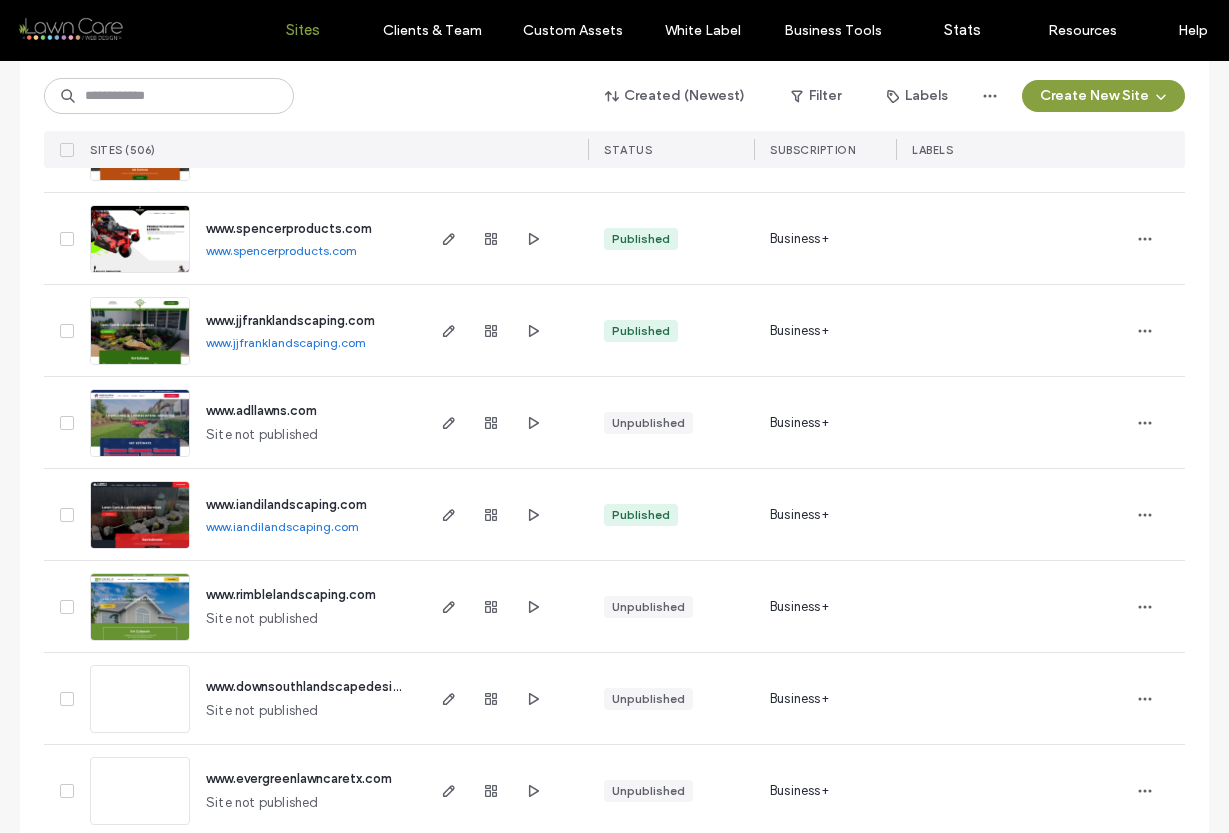 scroll, scrollTop: 2709, scrollLeft: 0, axis: vertical 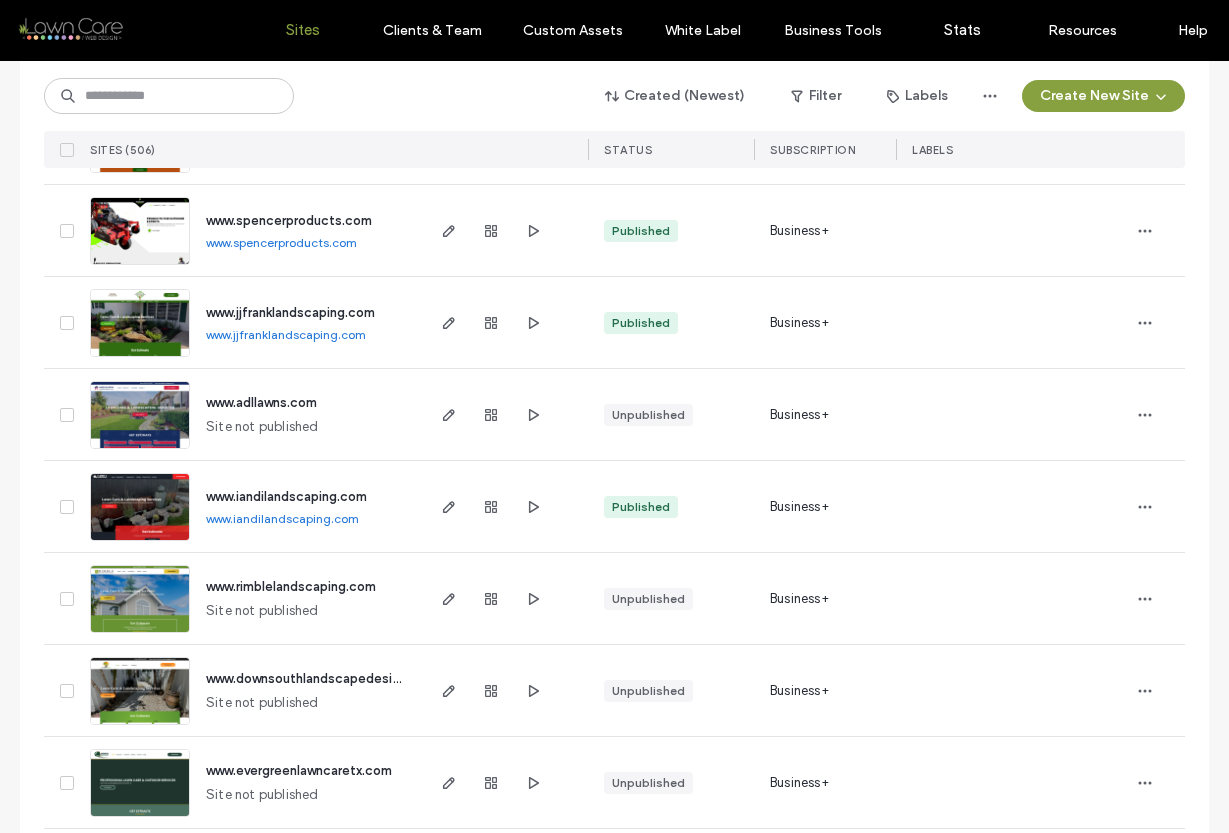 click on "www.spencerproducts.com" at bounding box center [281, 242] 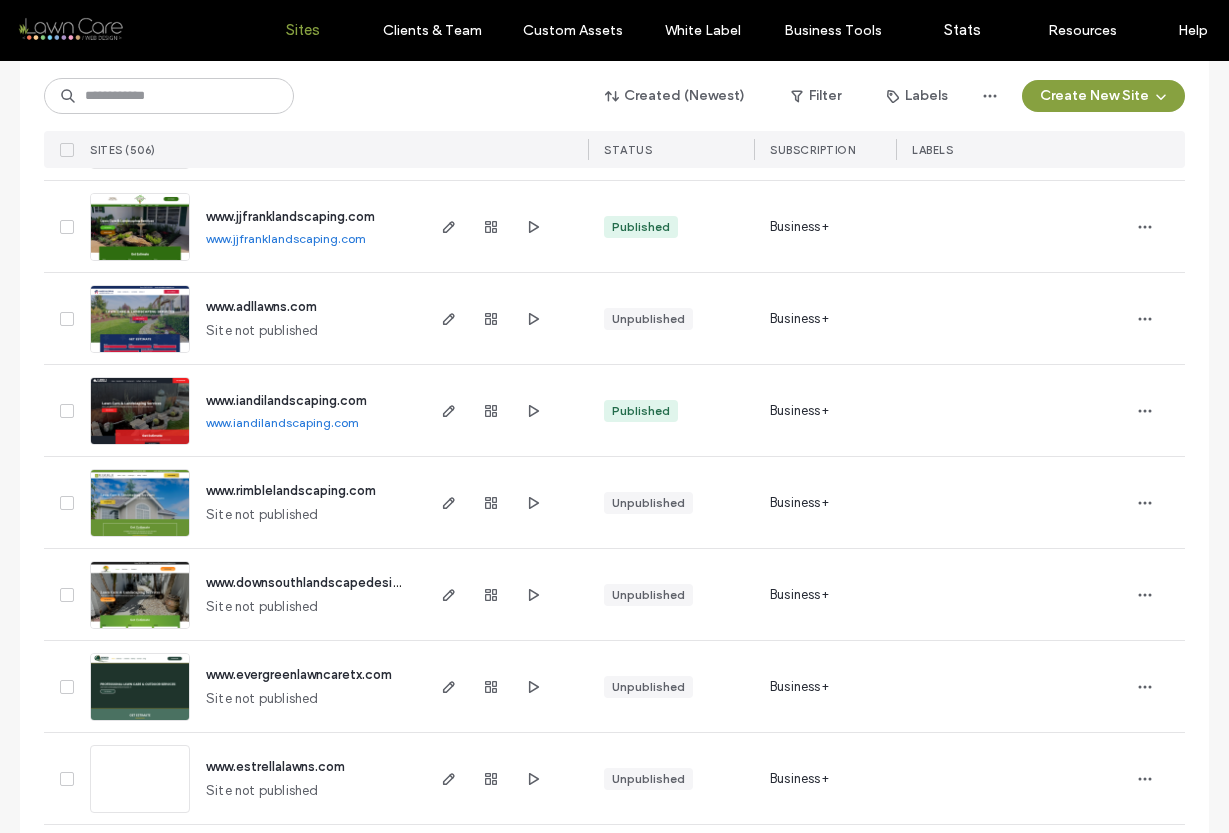 scroll, scrollTop: 2806, scrollLeft: 0, axis: vertical 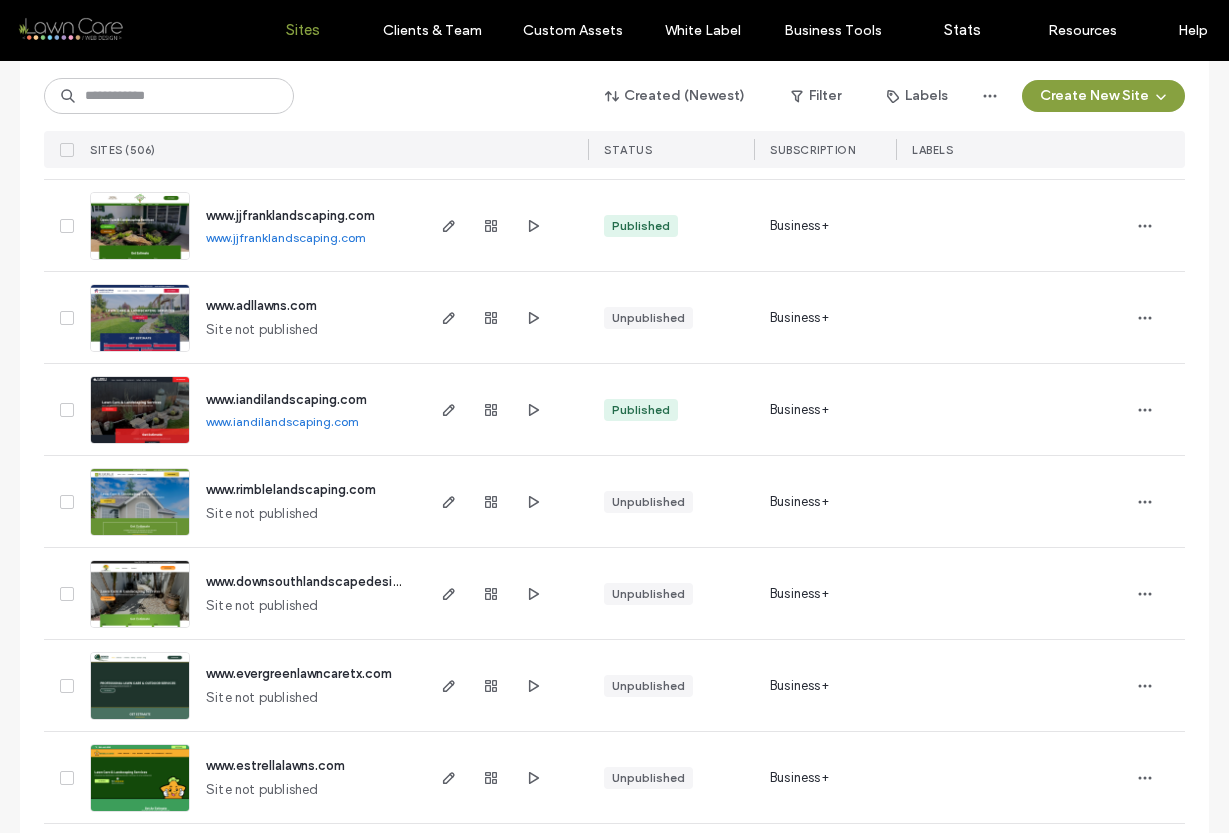 click on "www.jjfranklandscaping.com" at bounding box center [286, 237] 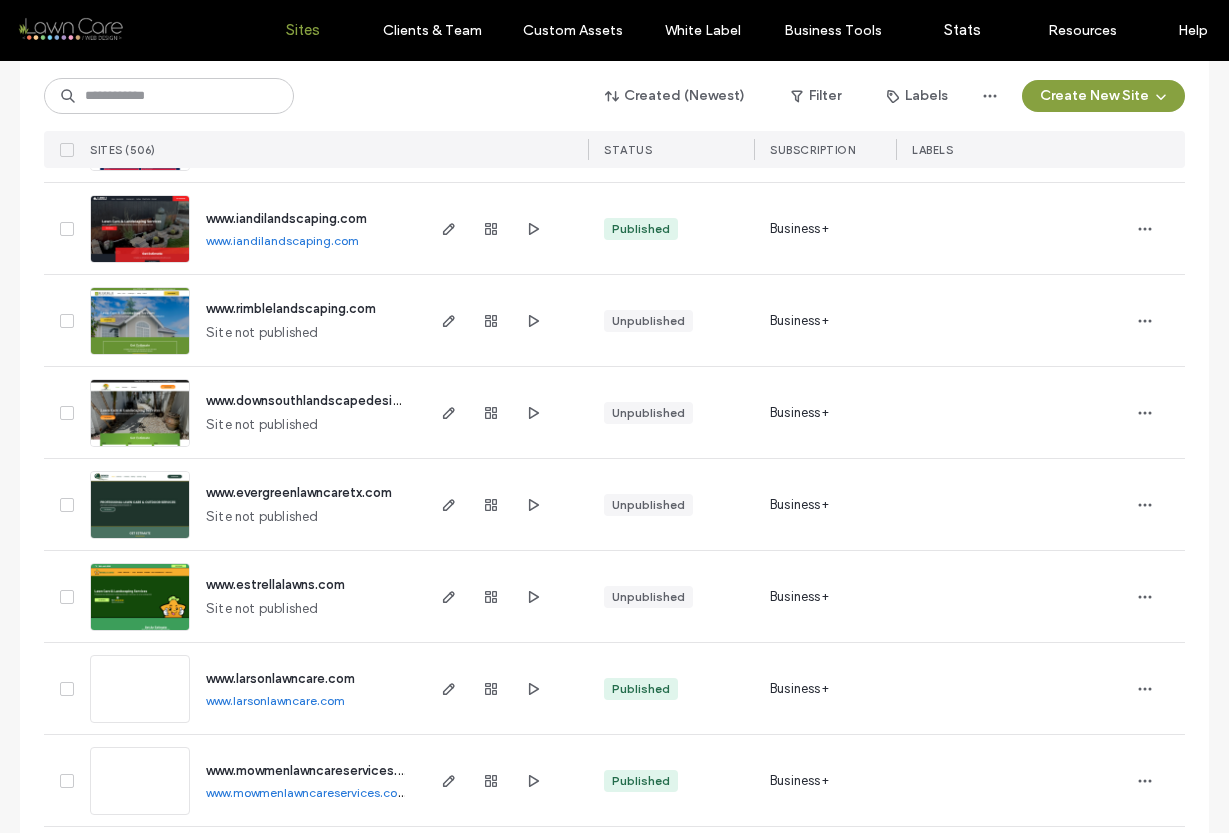 scroll, scrollTop: 2988, scrollLeft: 0, axis: vertical 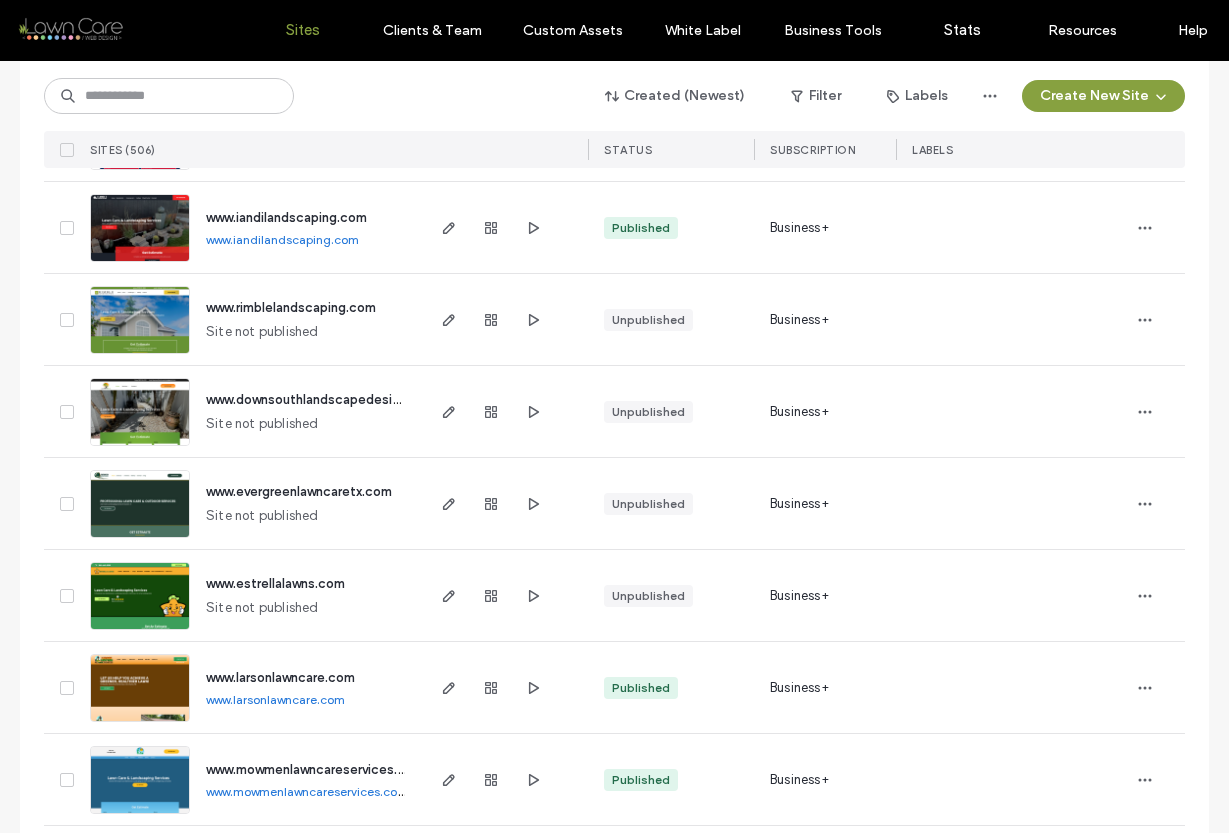 click on "www.iandilandscaping.com" at bounding box center (282, 239) 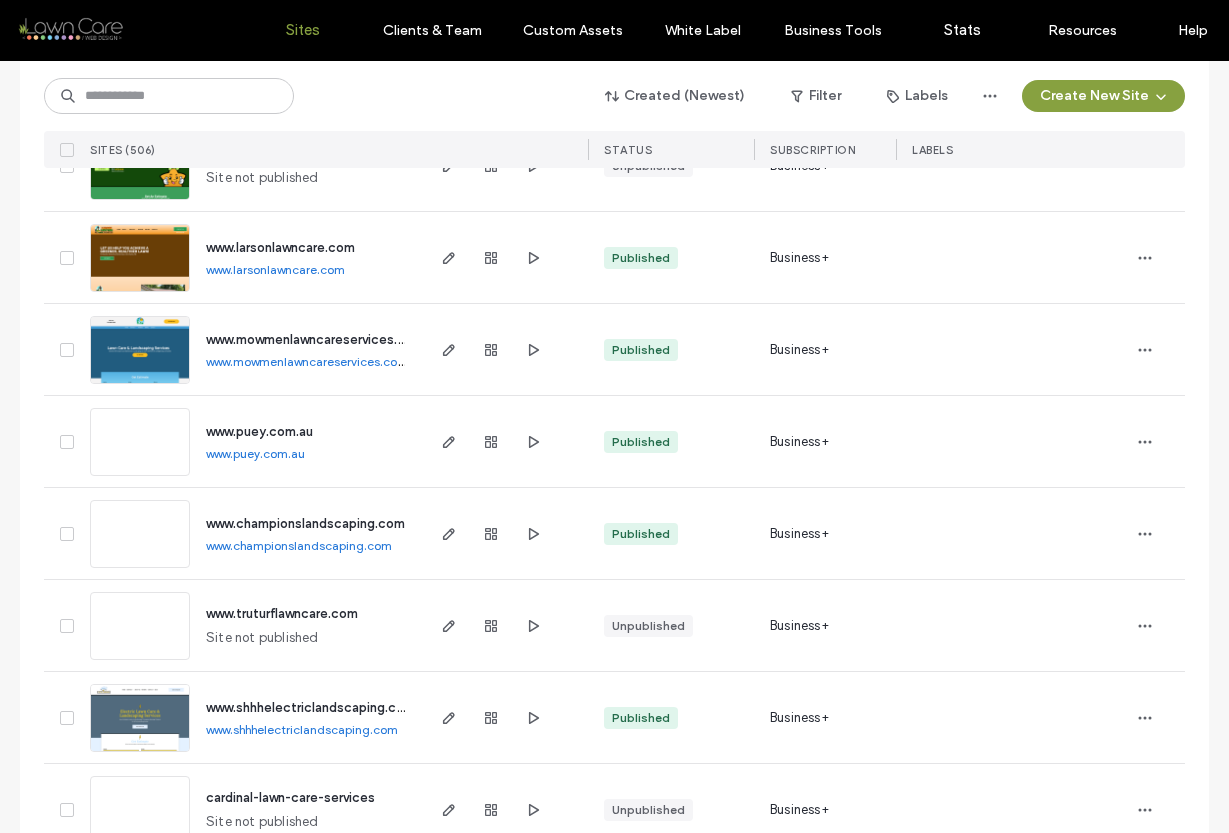 scroll, scrollTop: 3436, scrollLeft: 0, axis: vertical 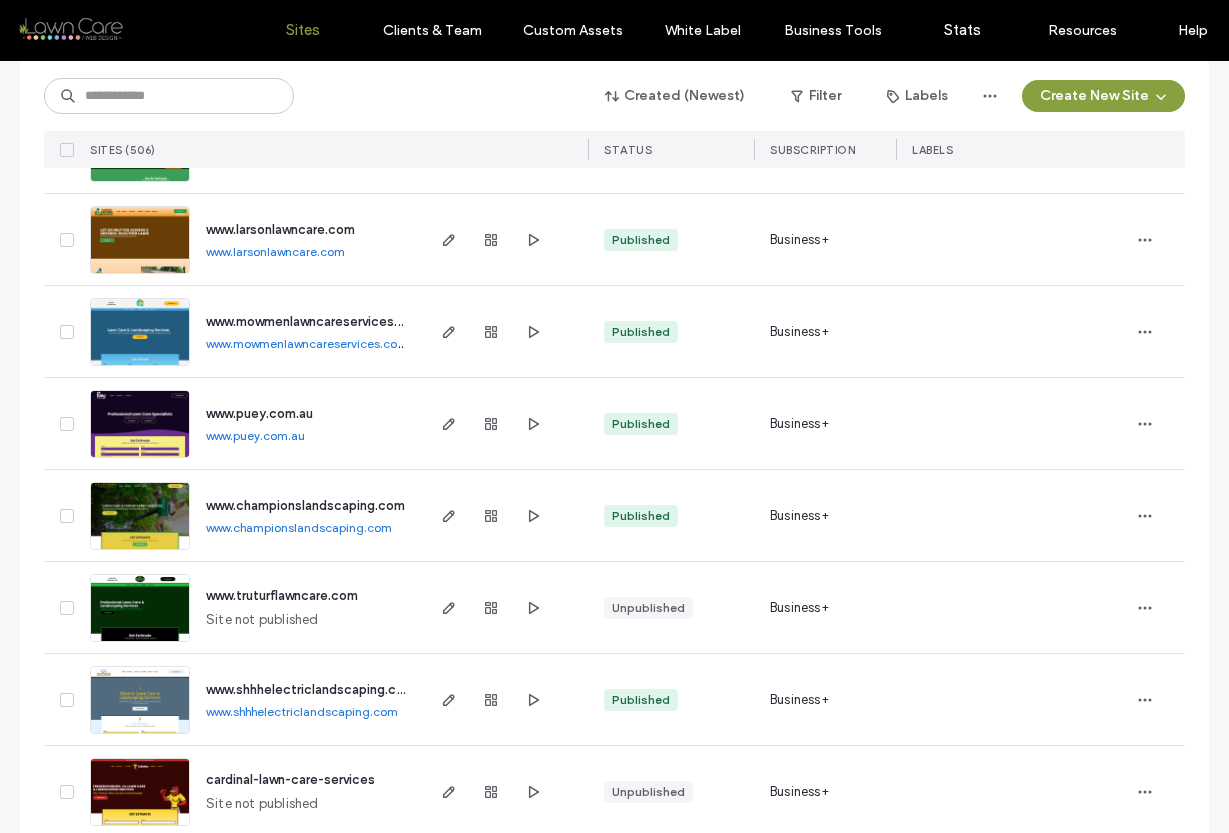 click on "www.larsonlawncare.com" at bounding box center [275, 251] 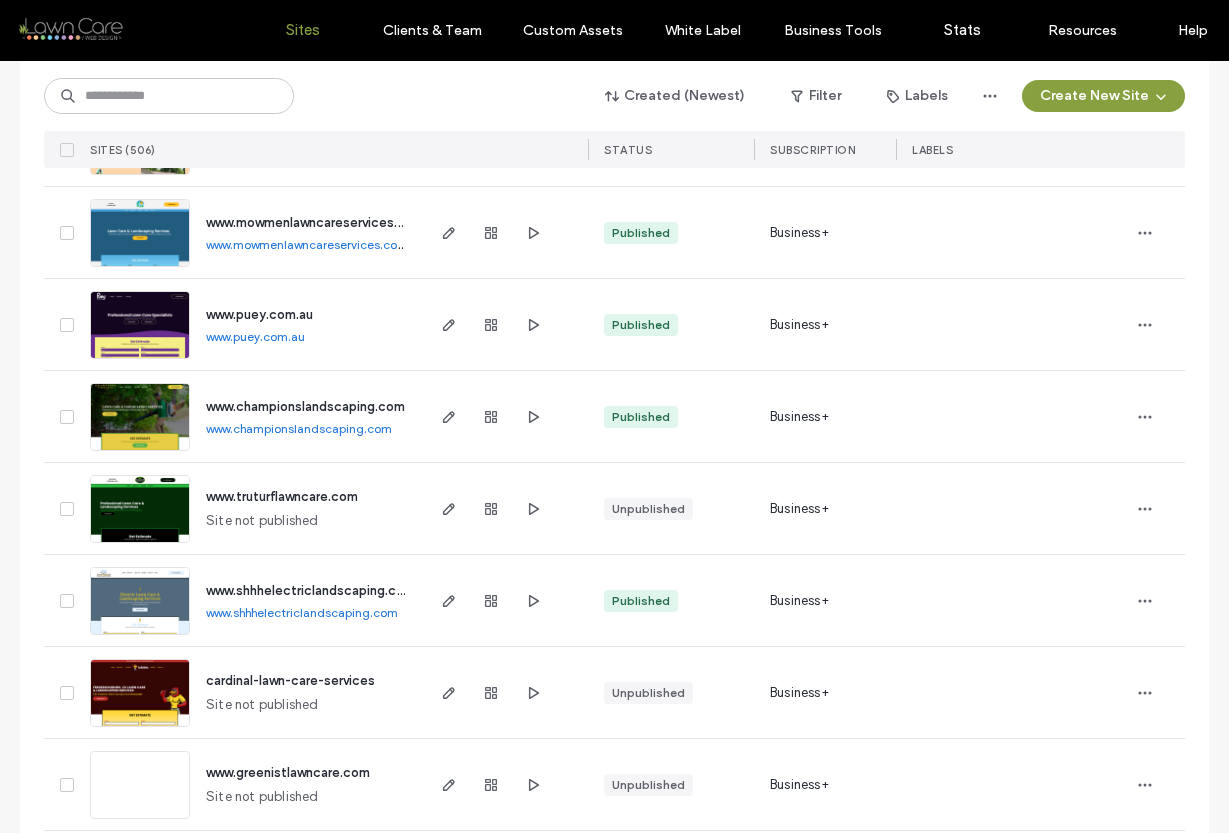 scroll, scrollTop: 3536, scrollLeft: 0, axis: vertical 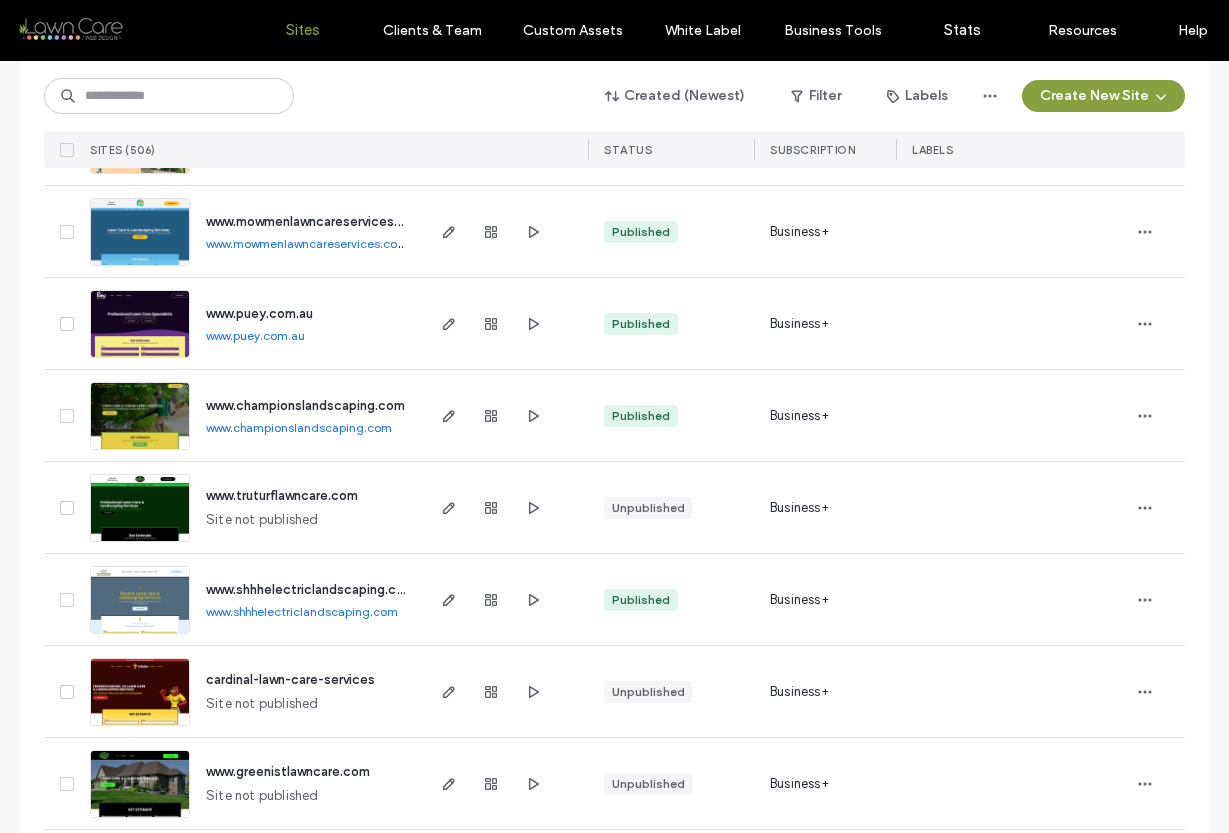 click on "www.mowmenlawncareservices.com" at bounding box center [307, 243] 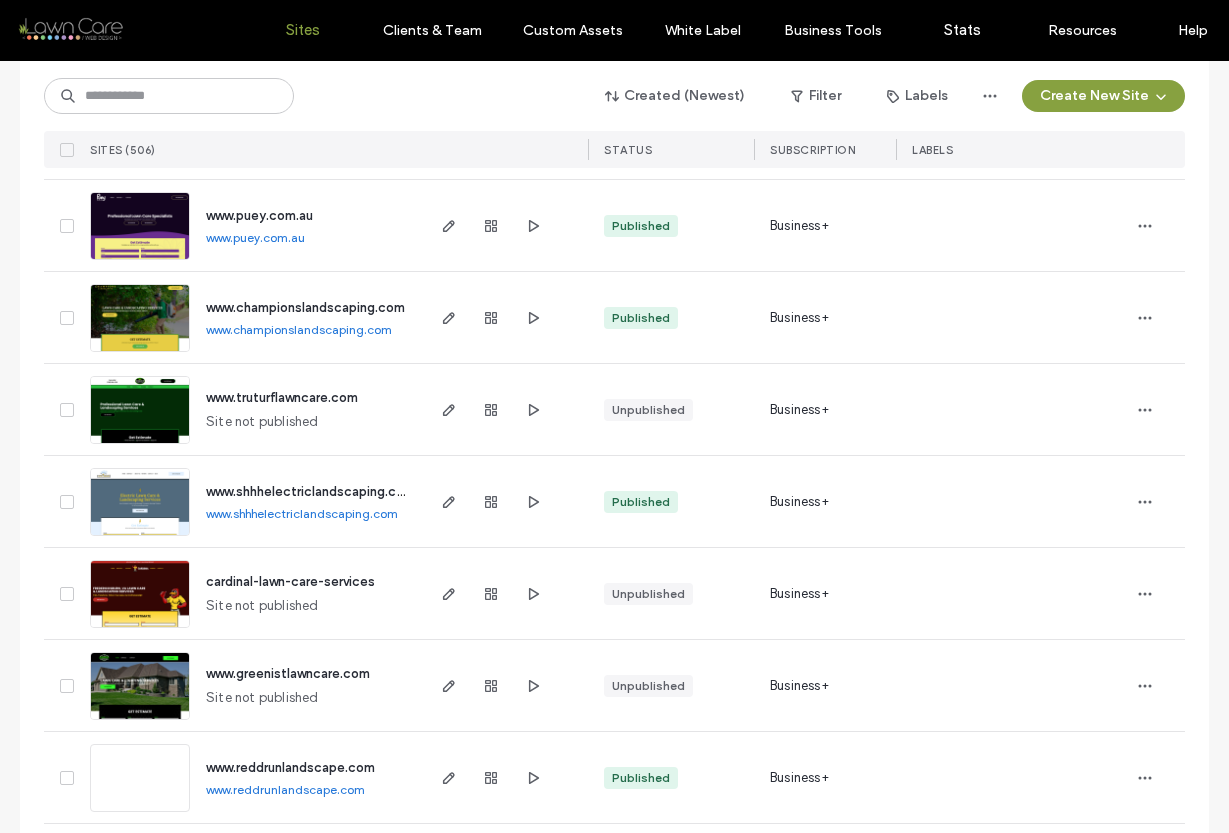 scroll, scrollTop: 3652, scrollLeft: 0, axis: vertical 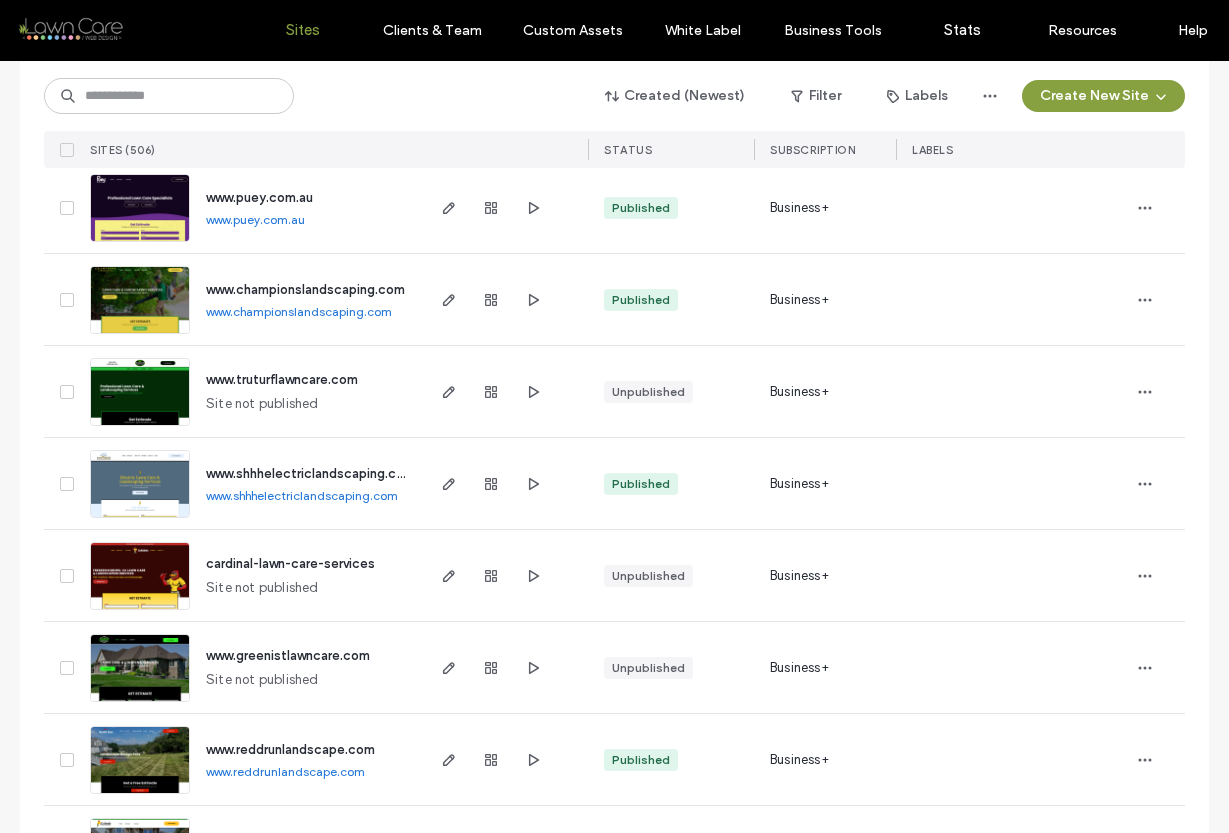 click on "www.puey.com.au" at bounding box center [255, 219] 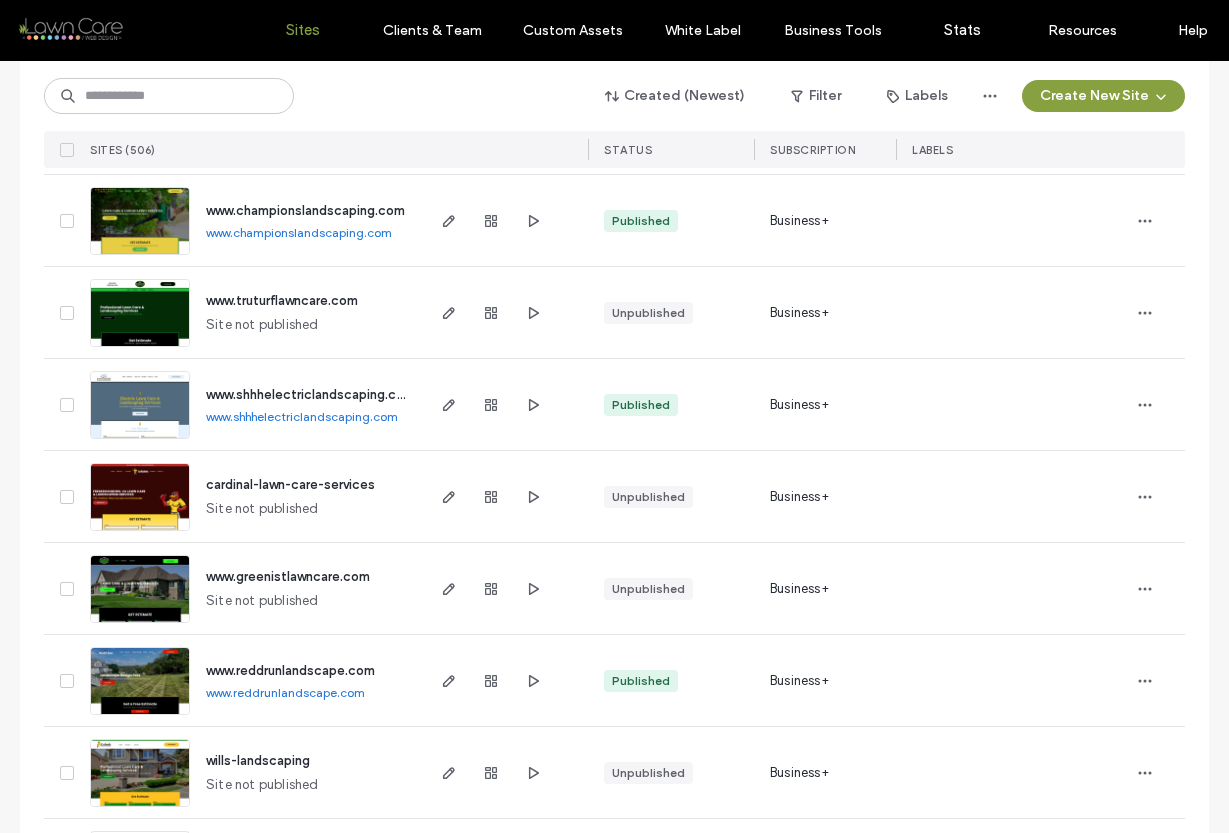 scroll, scrollTop: 3735, scrollLeft: 0, axis: vertical 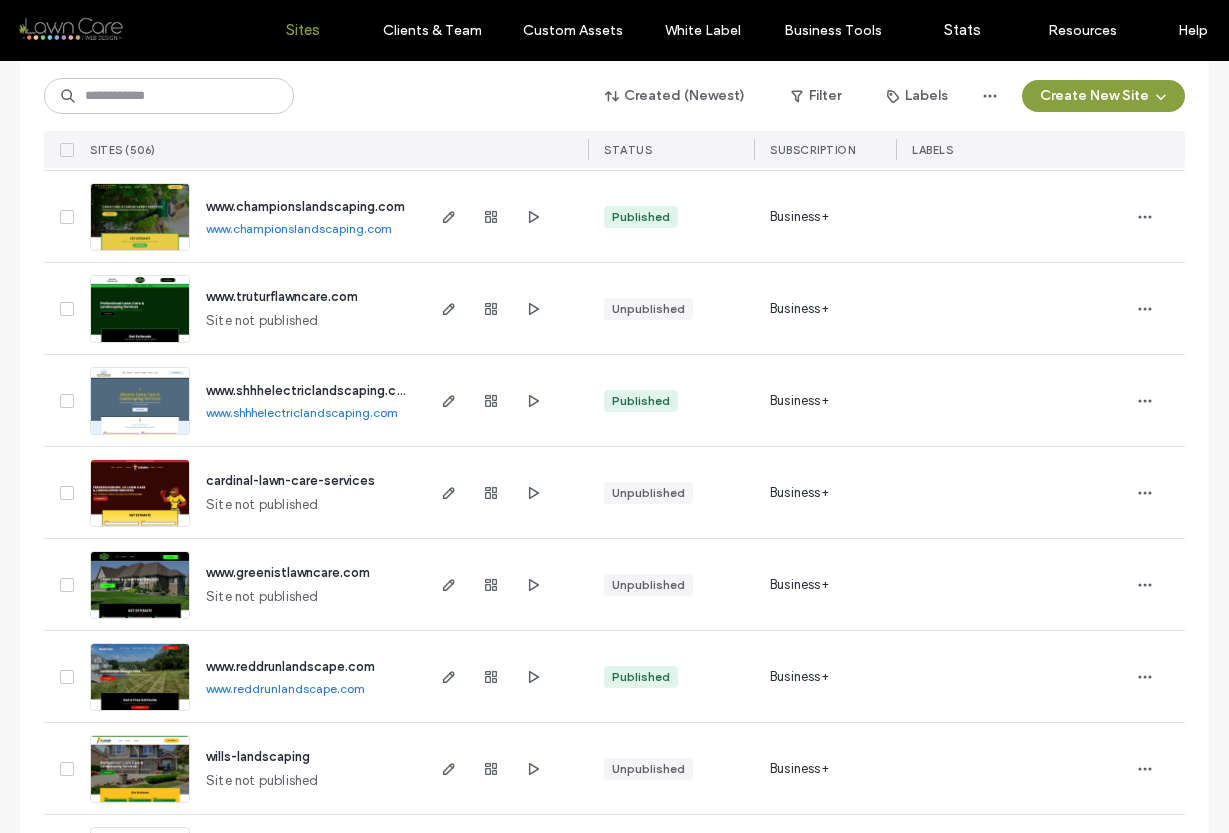 click on "www.championslandscaping.com" at bounding box center [299, 228] 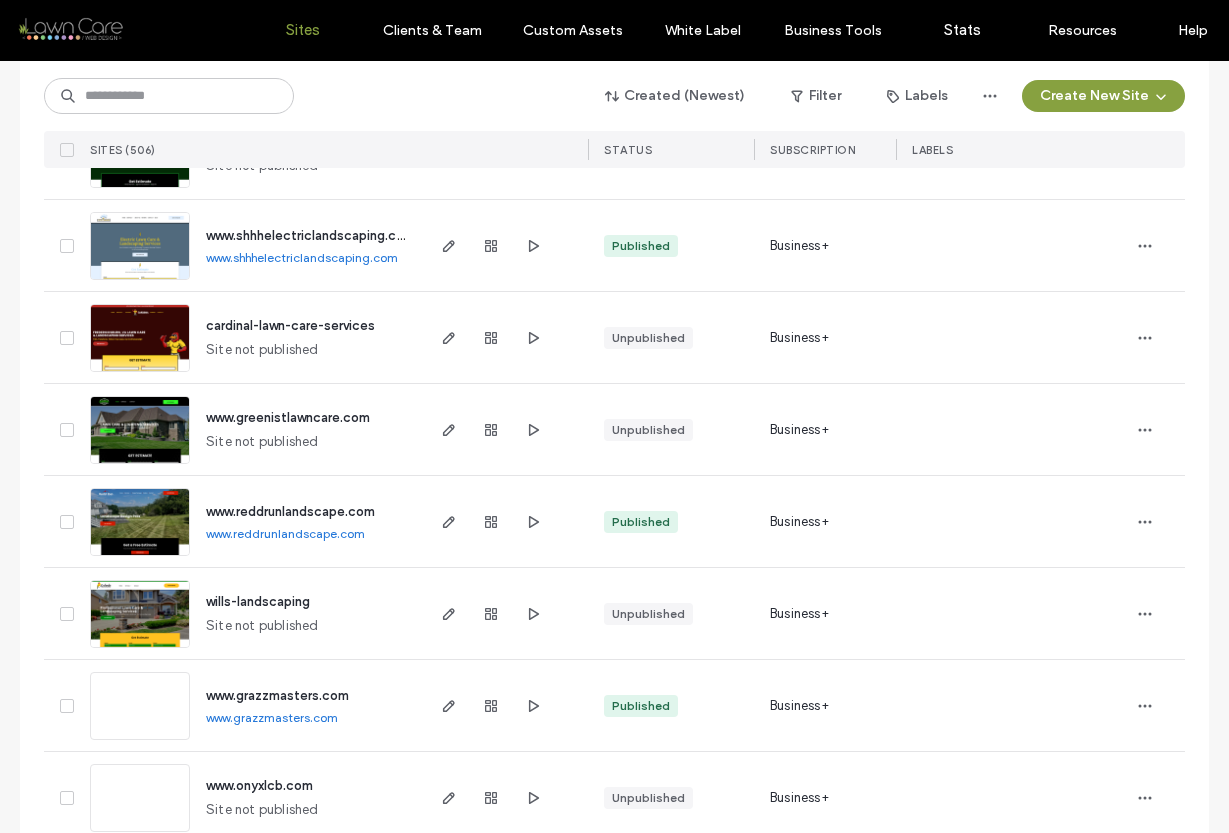 scroll, scrollTop: 3892, scrollLeft: 0, axis: vertical 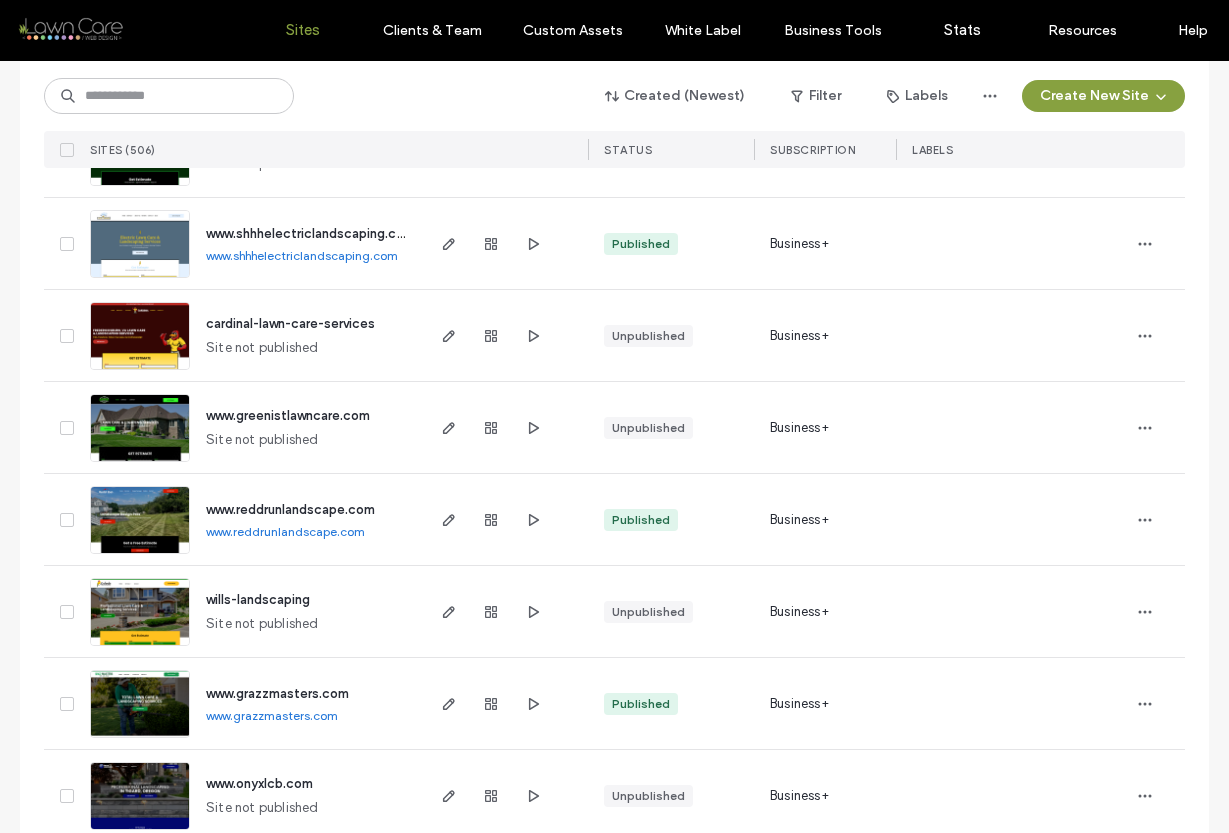click on "www.shhhelectriclandscaping.com" at bounding box center (302, 255) 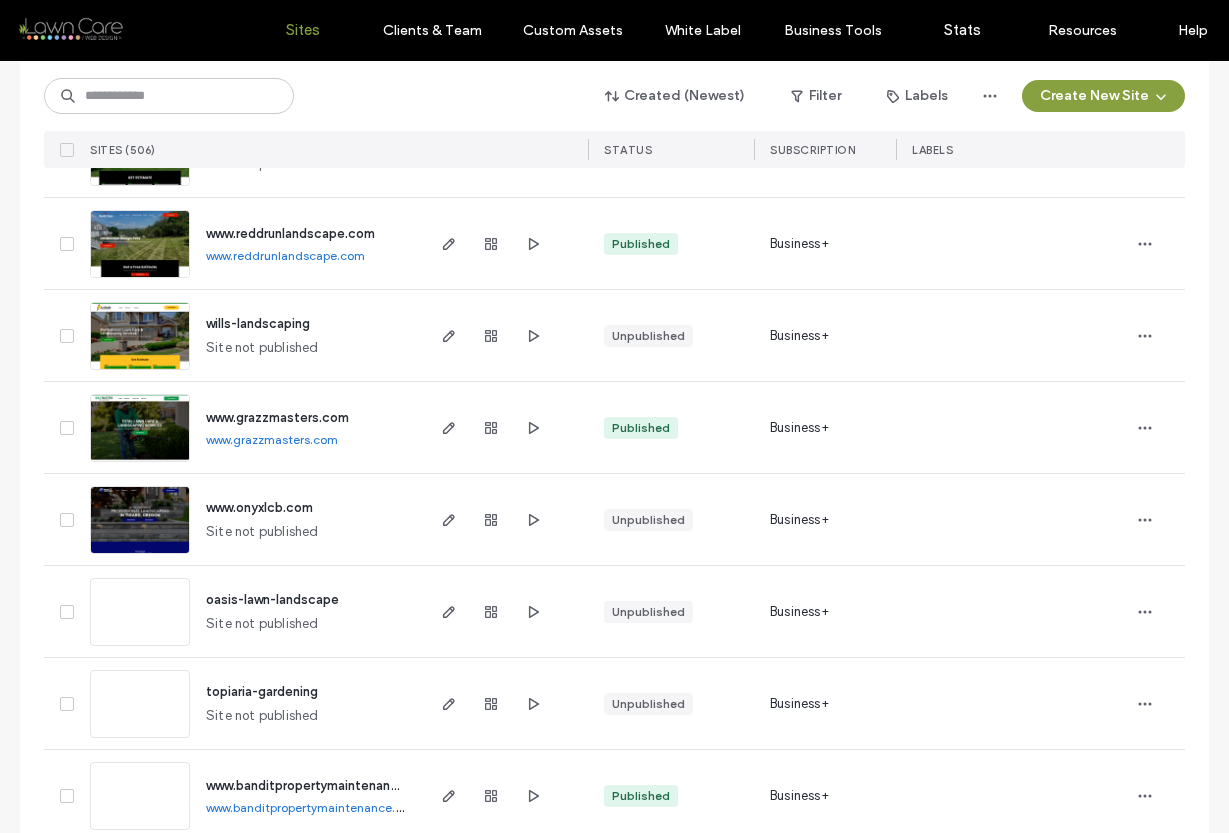 scroll, scrollTop: 4169, scrollLeft: 0, axis: vertical 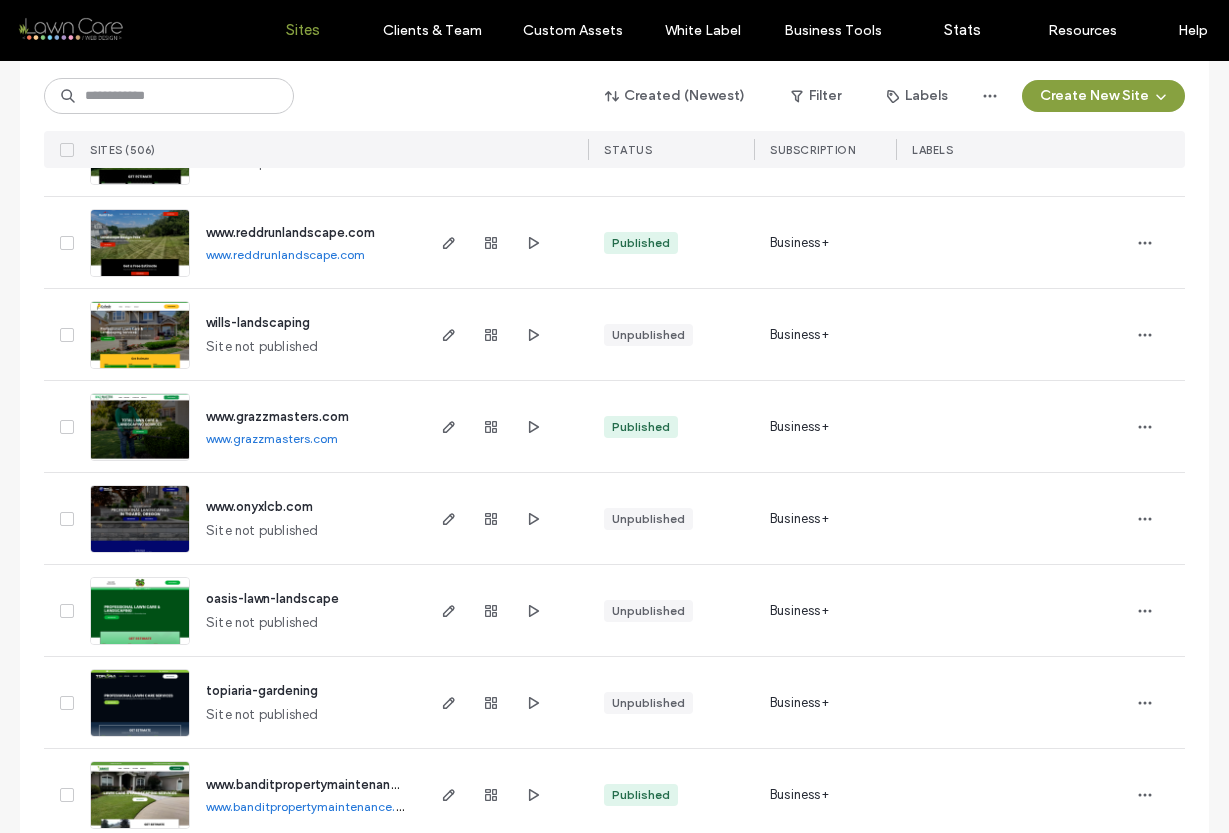 click on "www.reddrunlandscape.com" at bounding box center (285, 254) 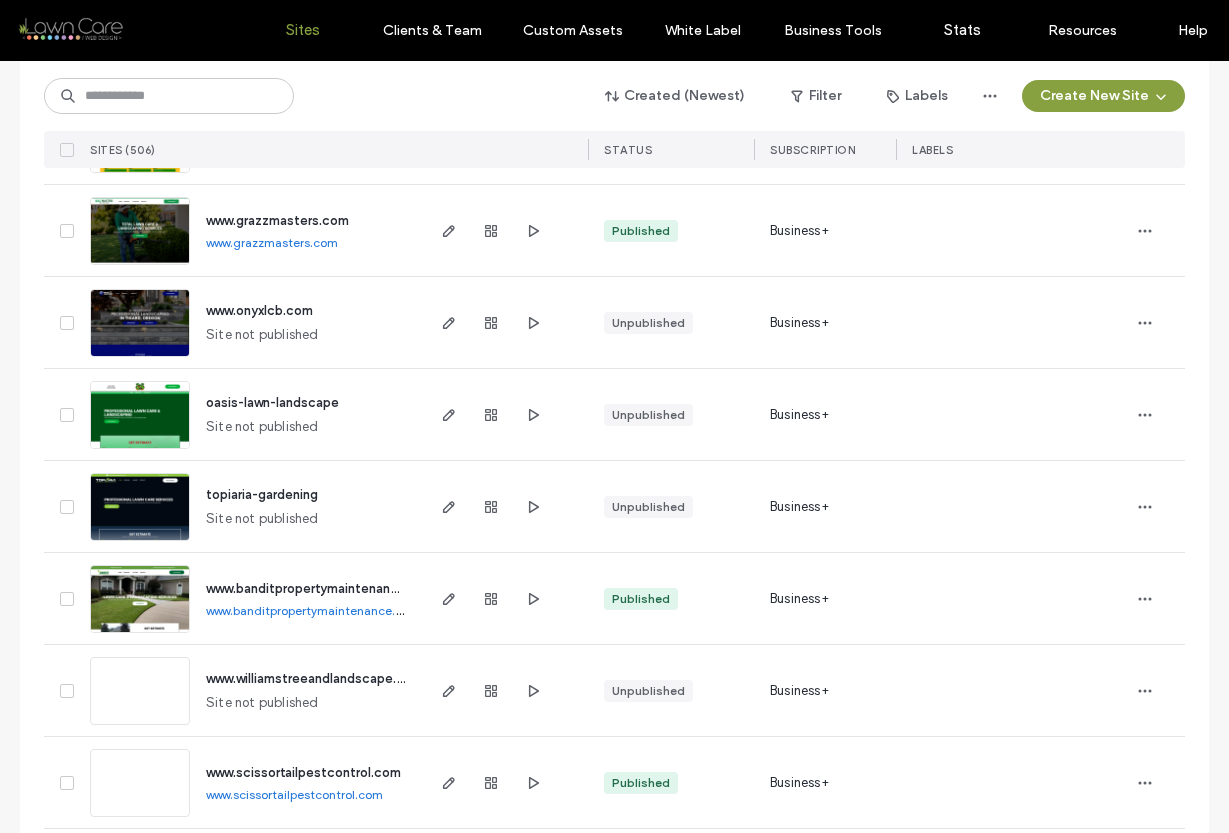 scroll, scrollTop: 4366, scrollLeft: 0, axis: vertical 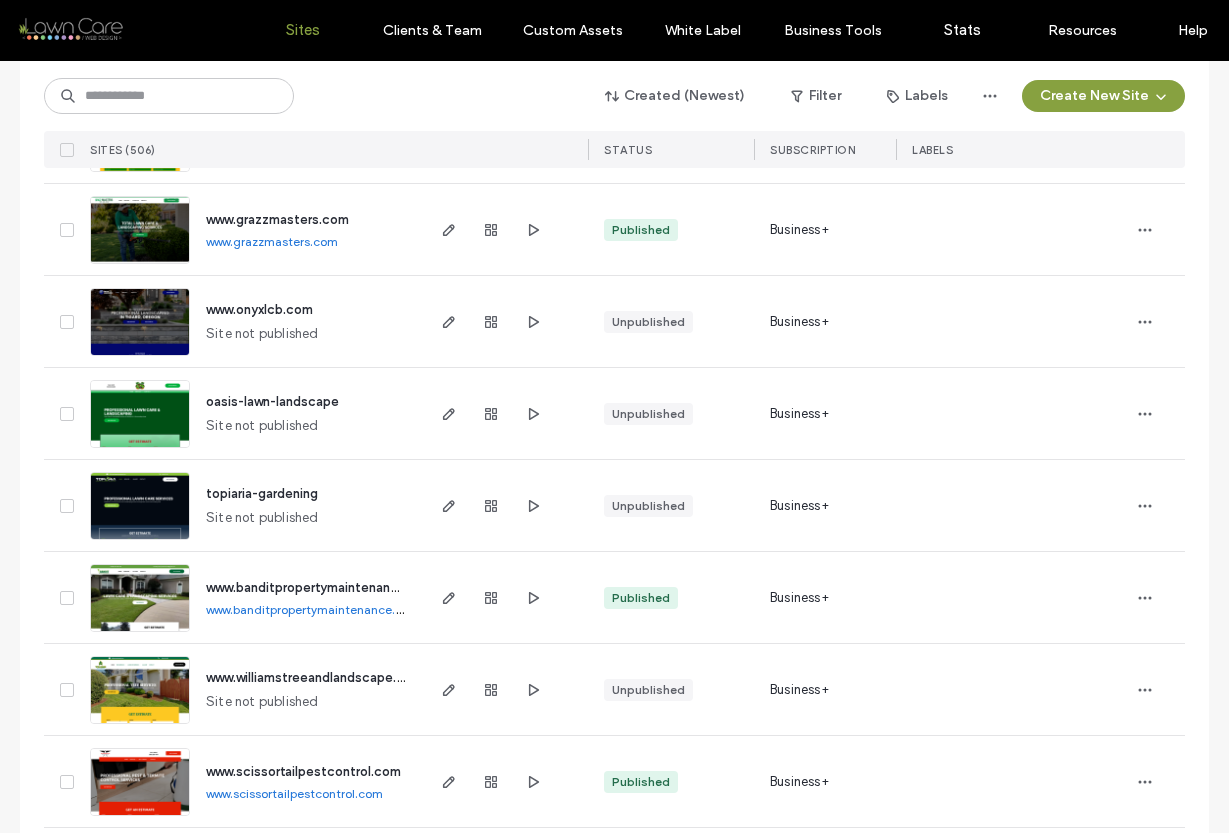 click on "www.grazzmasters.com" at bounding box center [272, 241] 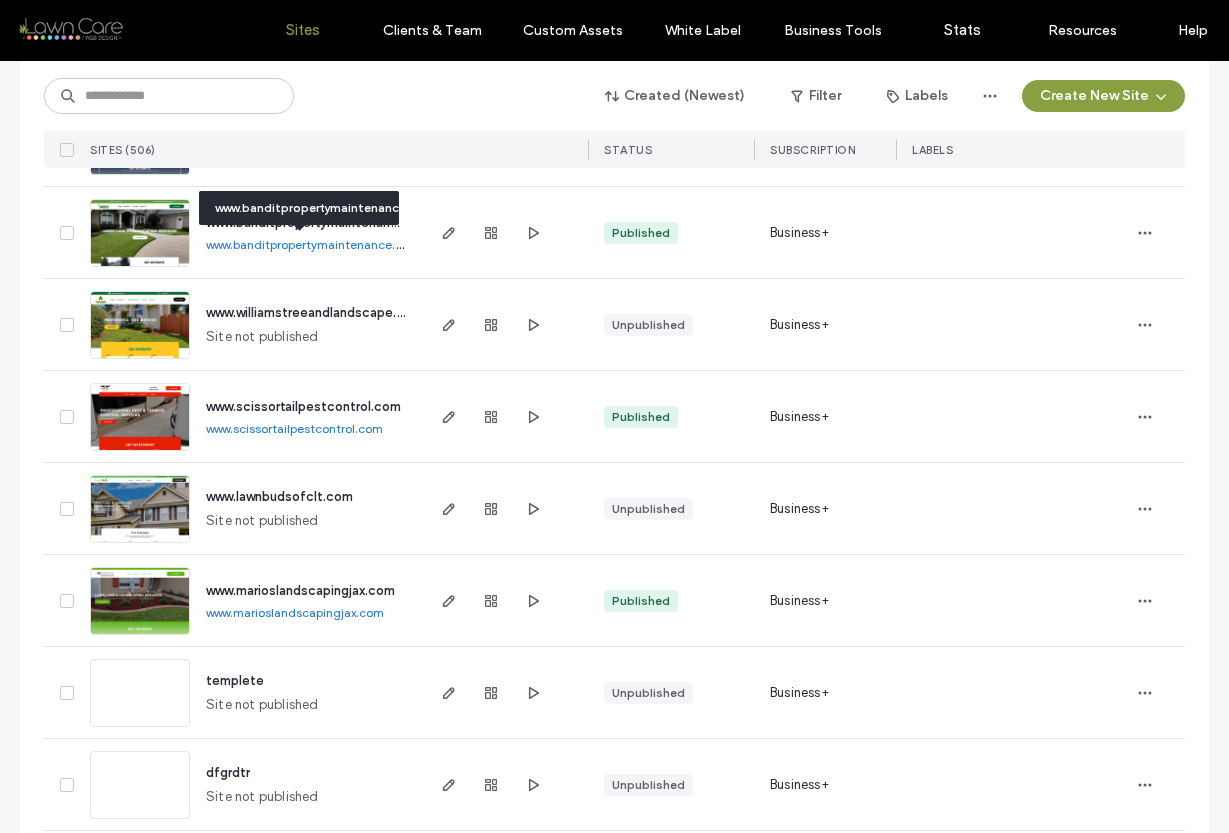 scroll, scrollTop: 4735, scrollLeft: 0, axis: vertical 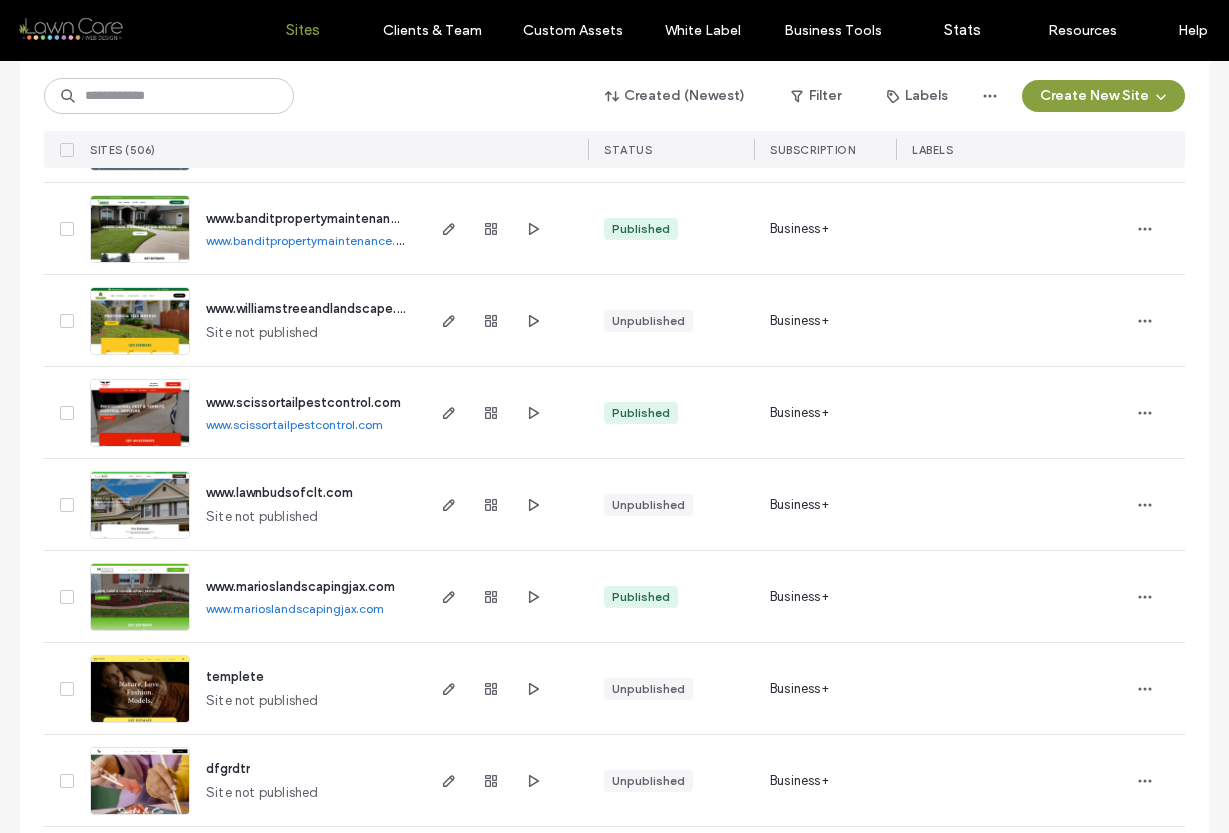 click on "www.banditpropertymaintenance.com" at bounding box center (313, 240) 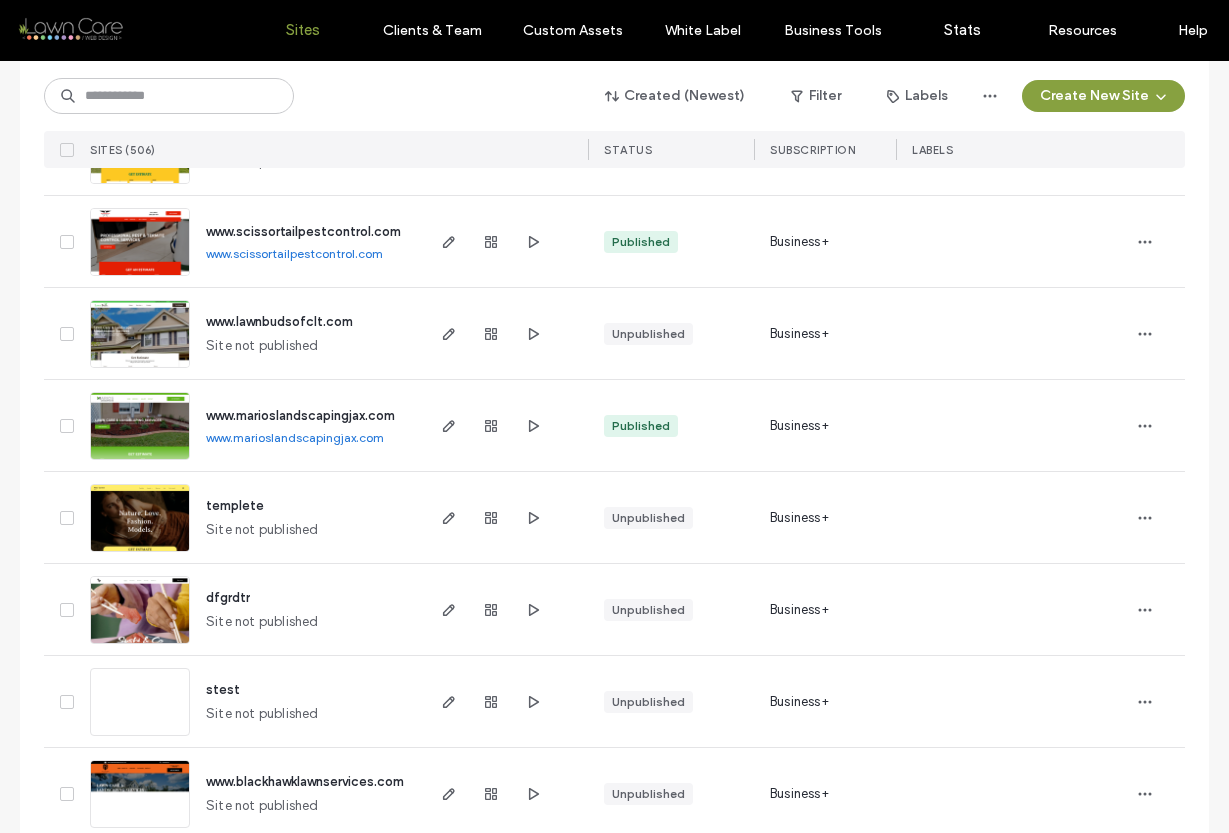 scroll, scrollTop: 4925, scrollLeft: 0, axis: vertical 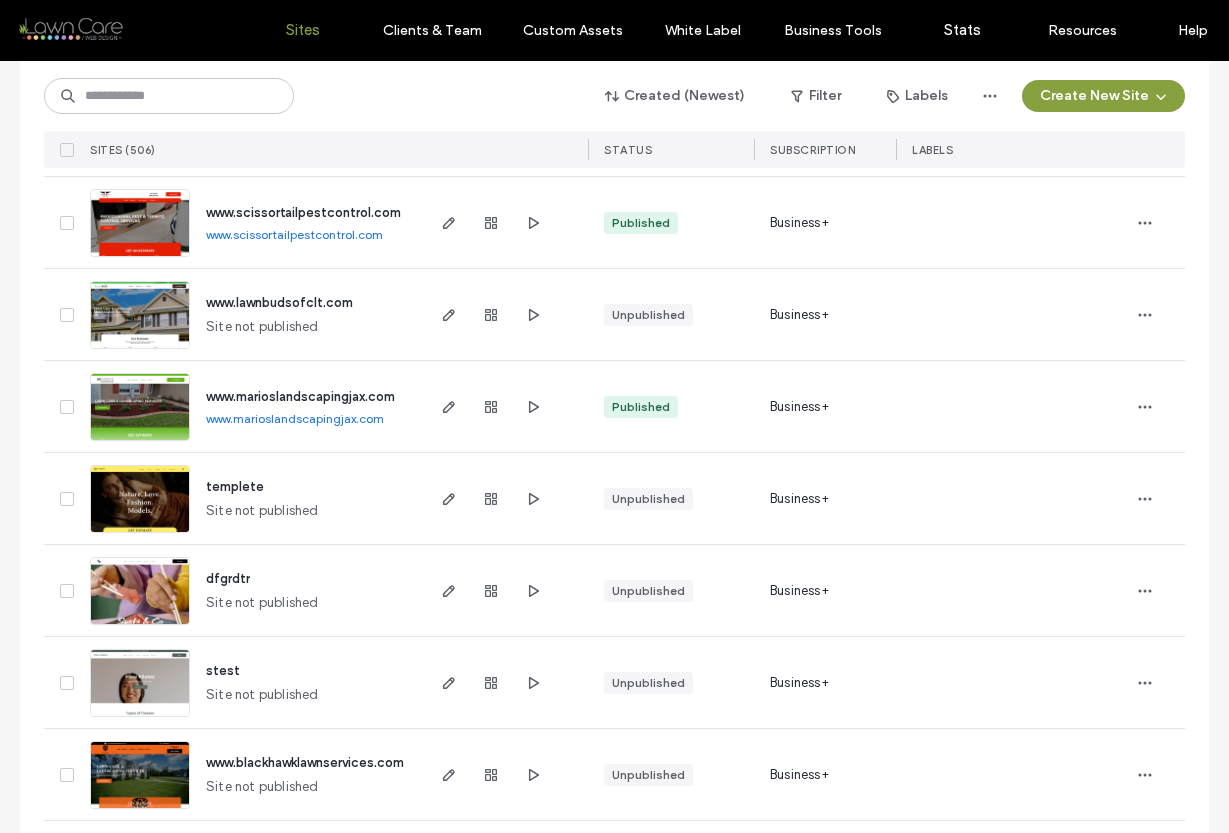 click on "www.scissortailpestcontrol.com" at bounding box center (294, 234) 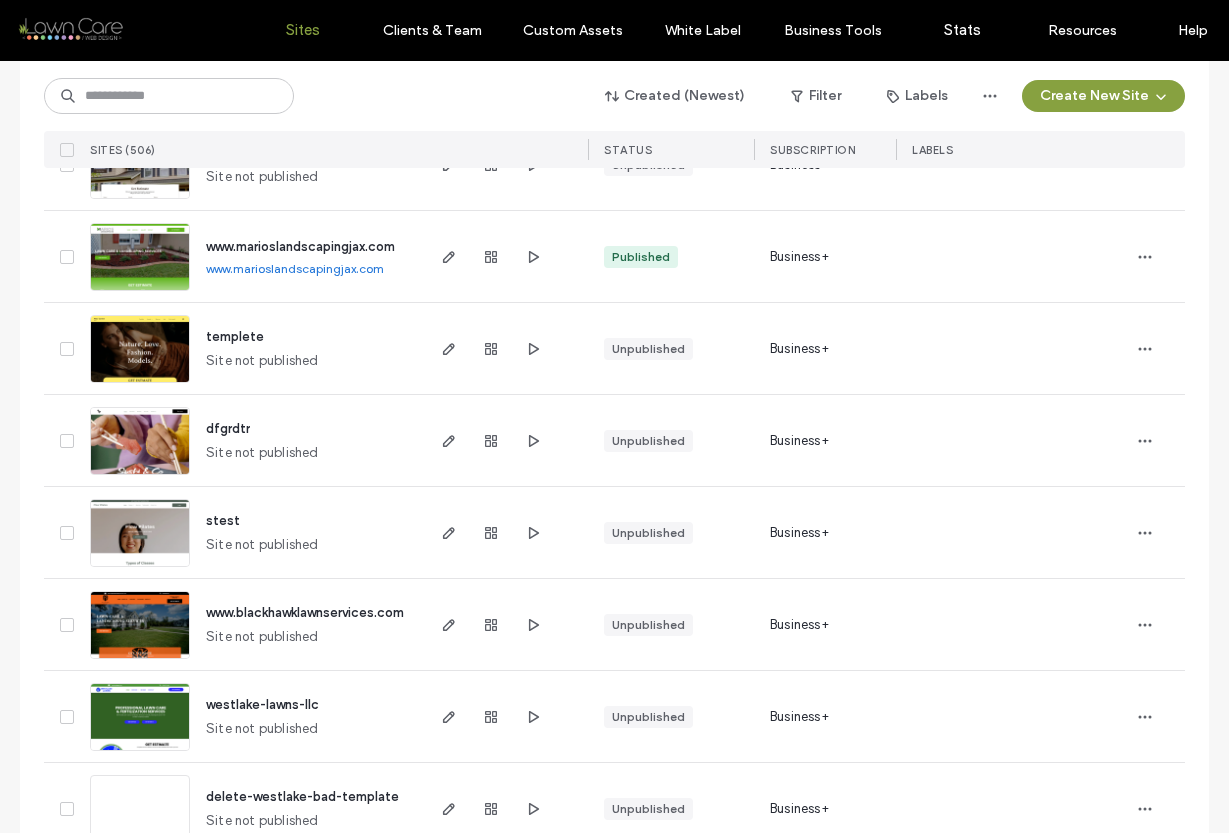 scroll, scrollTop: 5076, scrollLeft: 0, axis: vertical 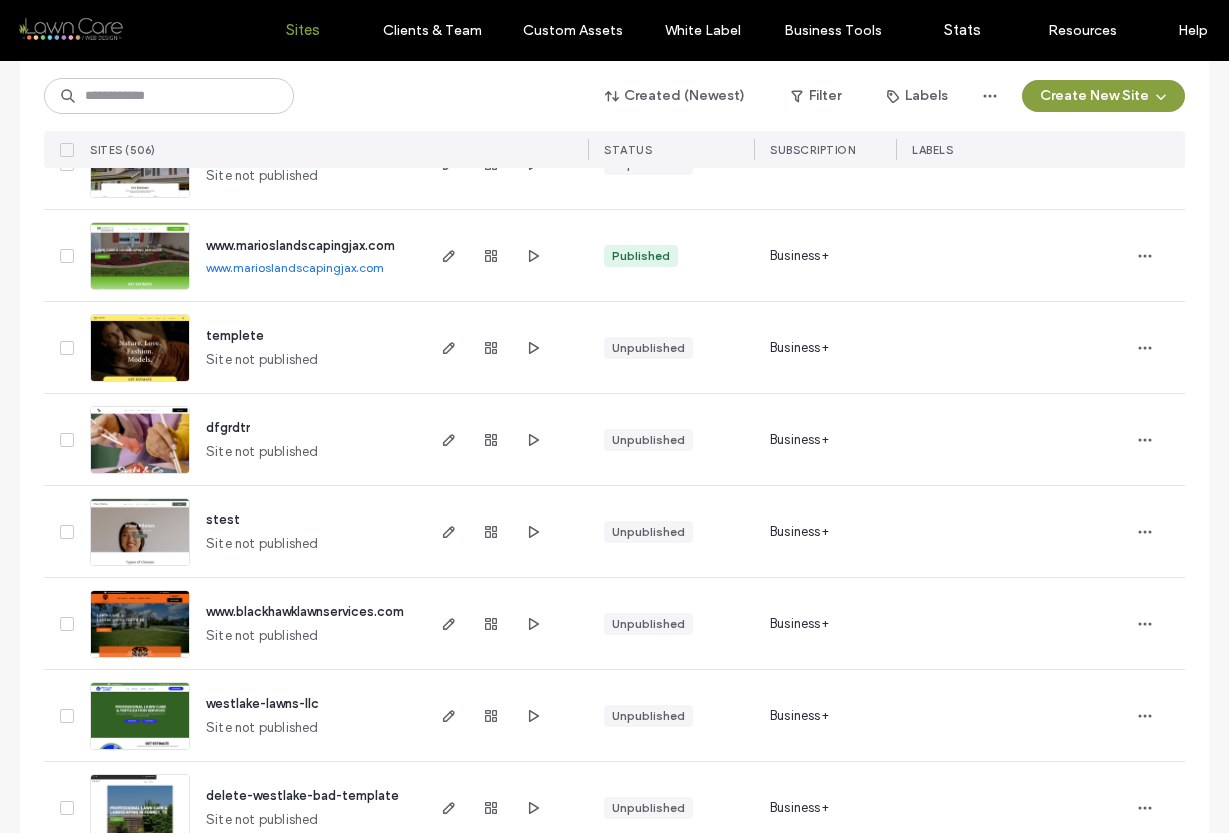 click on "www.marioslandscapingjax.com" at bounding box center [295, 267] 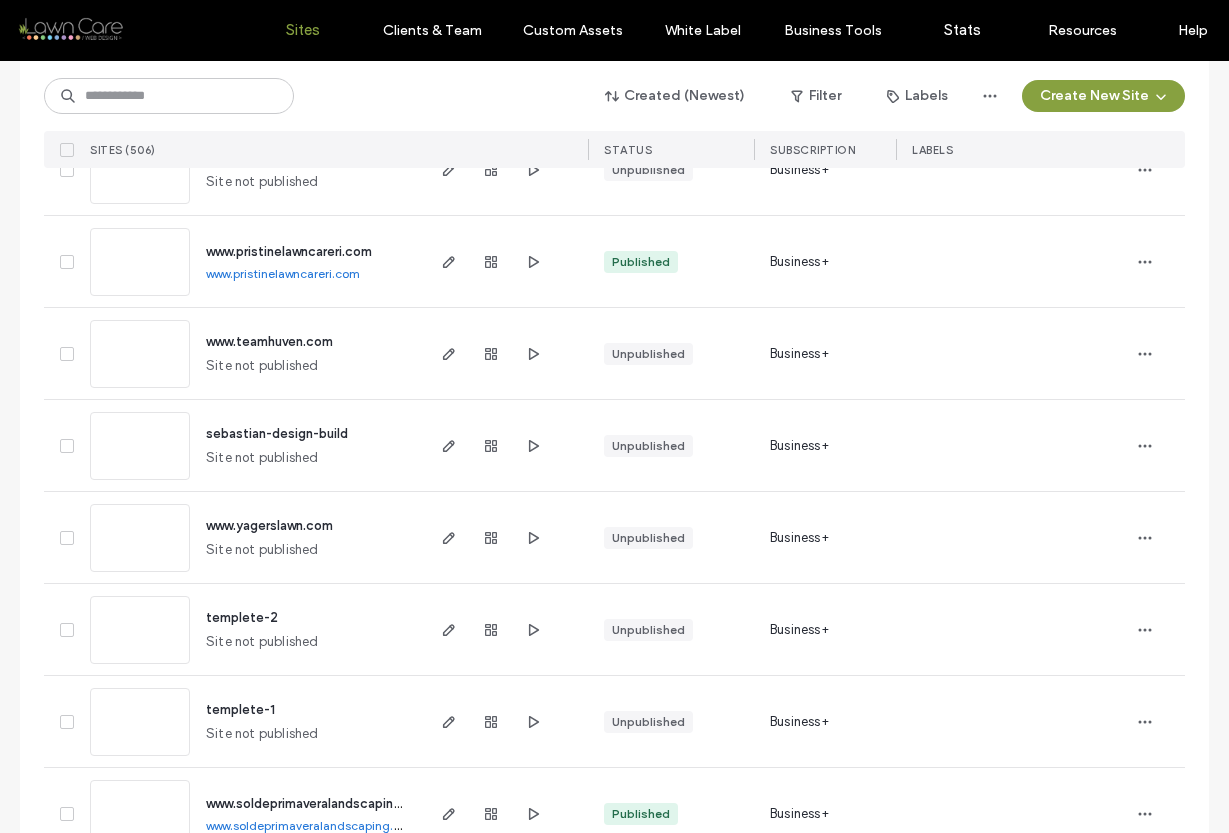 scroll, scrollTop: 6120, scrollLeft: 0, axis: vertical 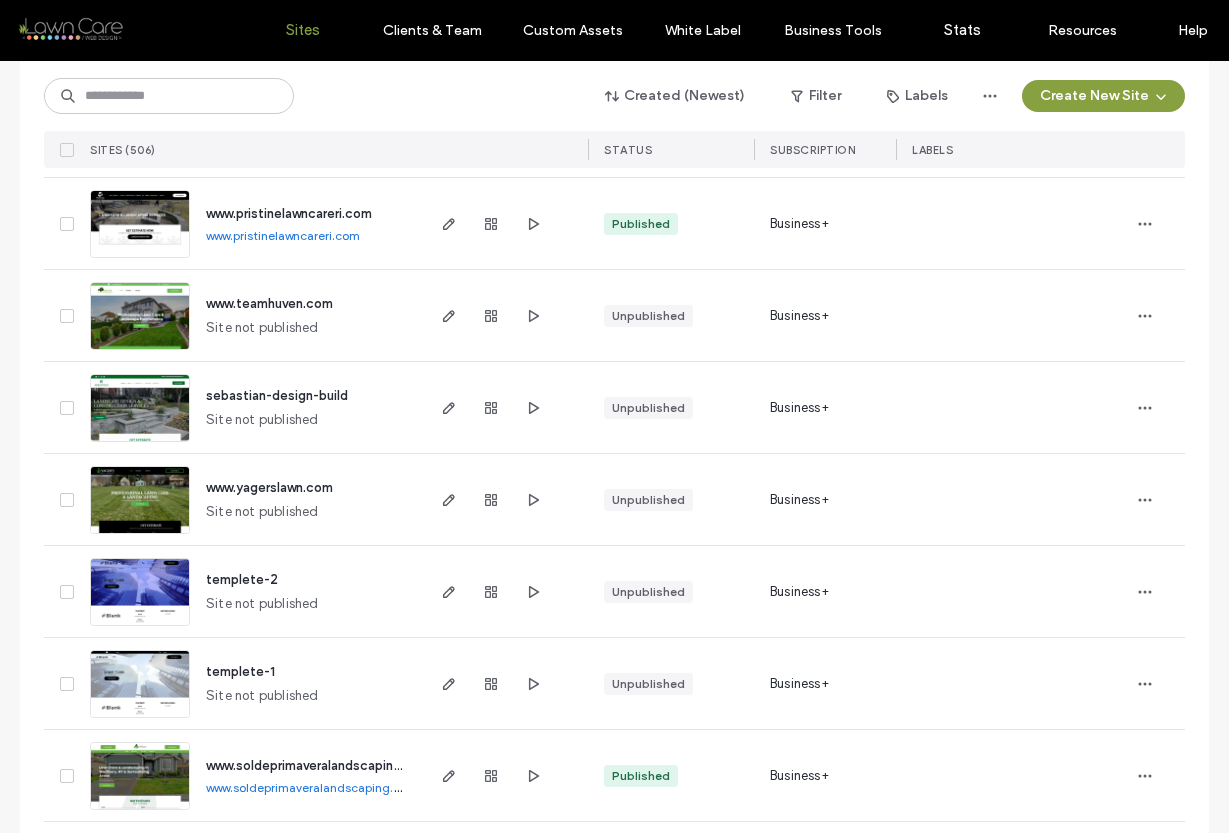 click on "www.pristinelawncareri.com" at bounding box center [283, 235] 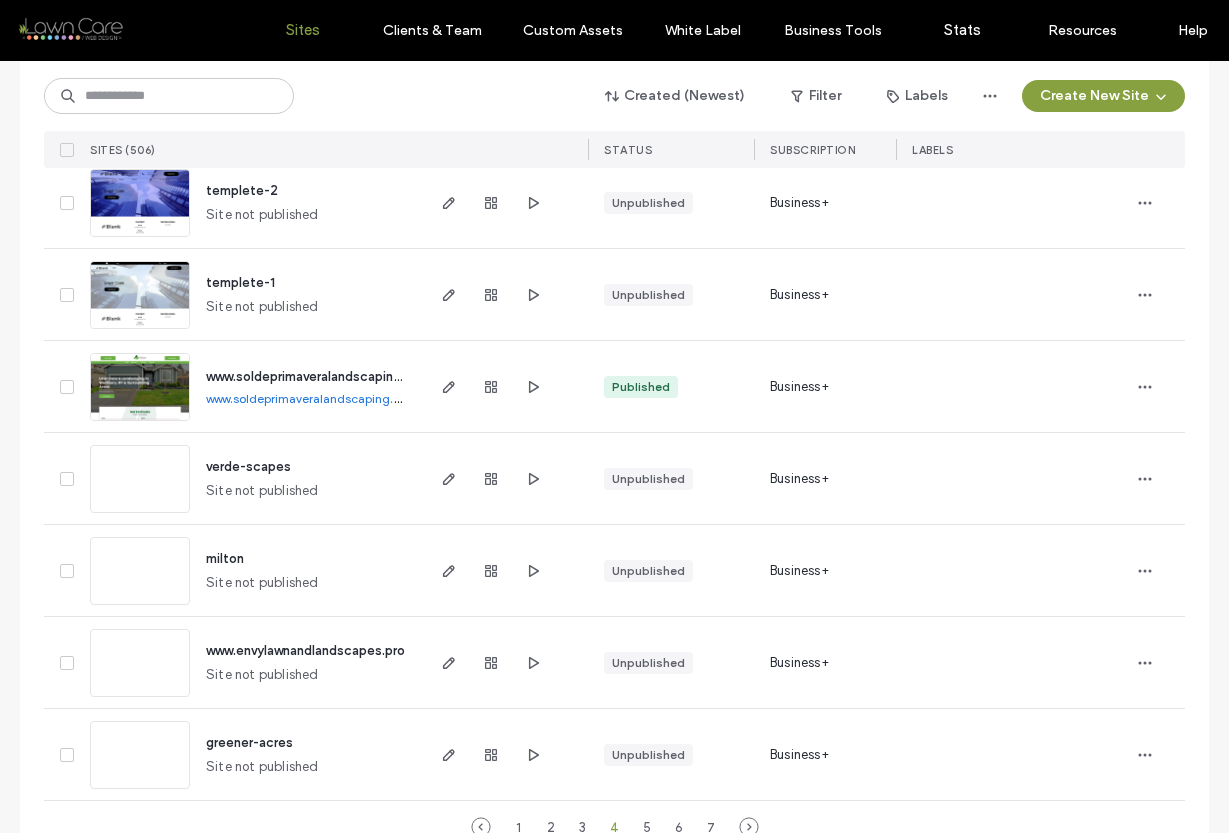 scroll, scrollTop: 6549, scrollLeft: 0, axis: vertical 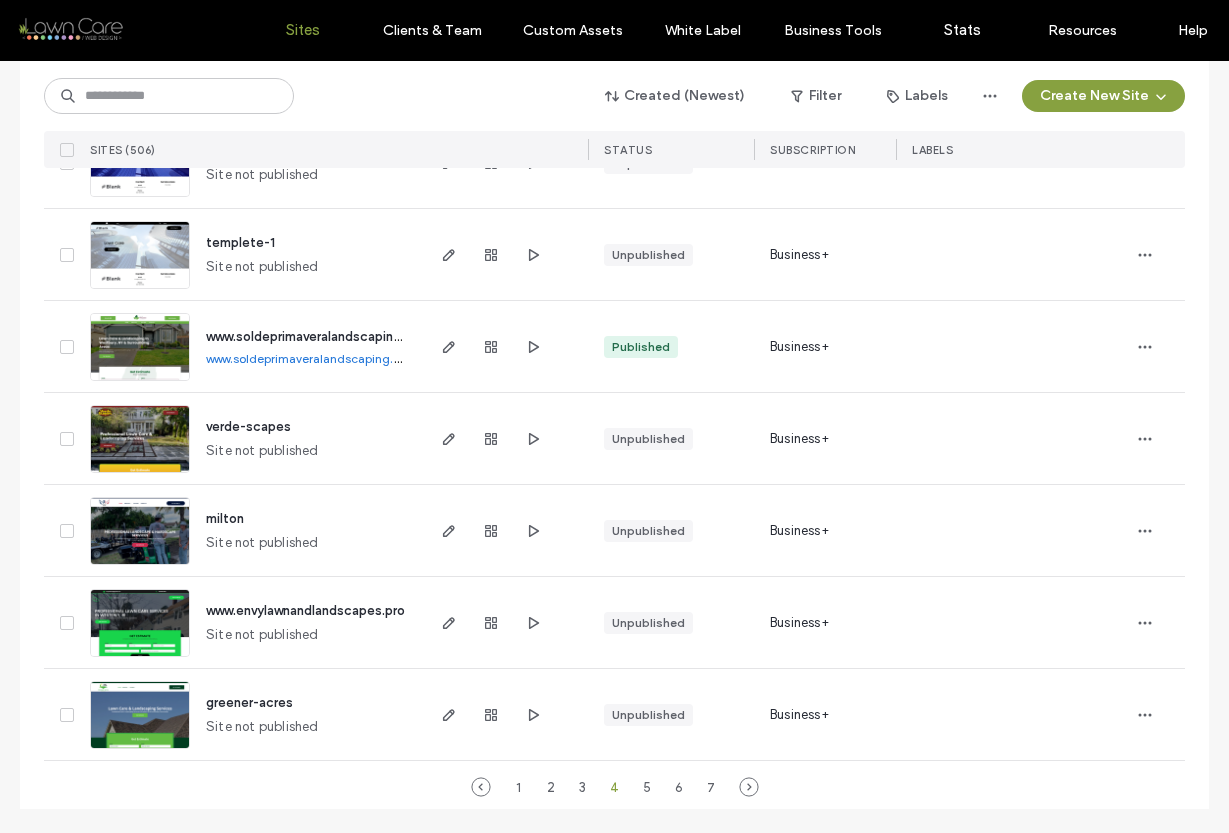 click on "www.soldeprimaveralandscaping.com" at bounding box center (312, 358) 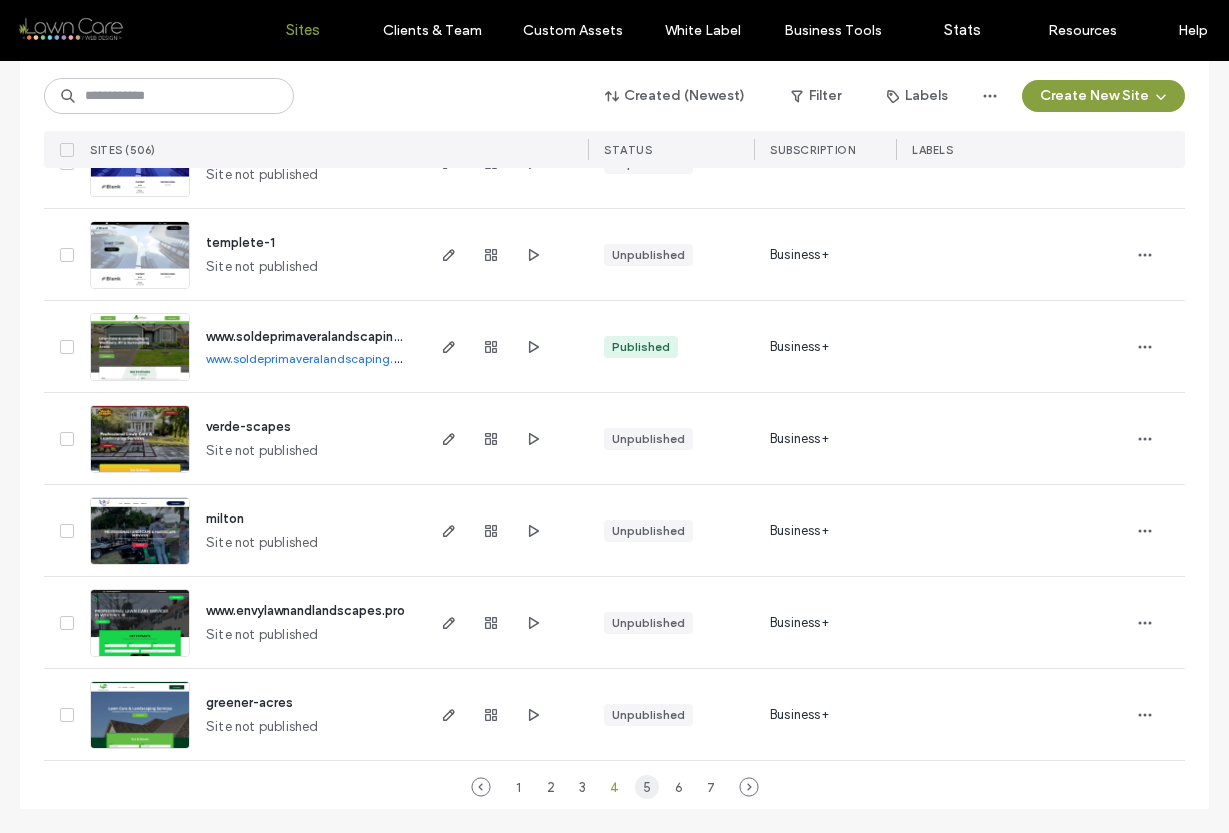click on "5" at bounding box center (647, 787) 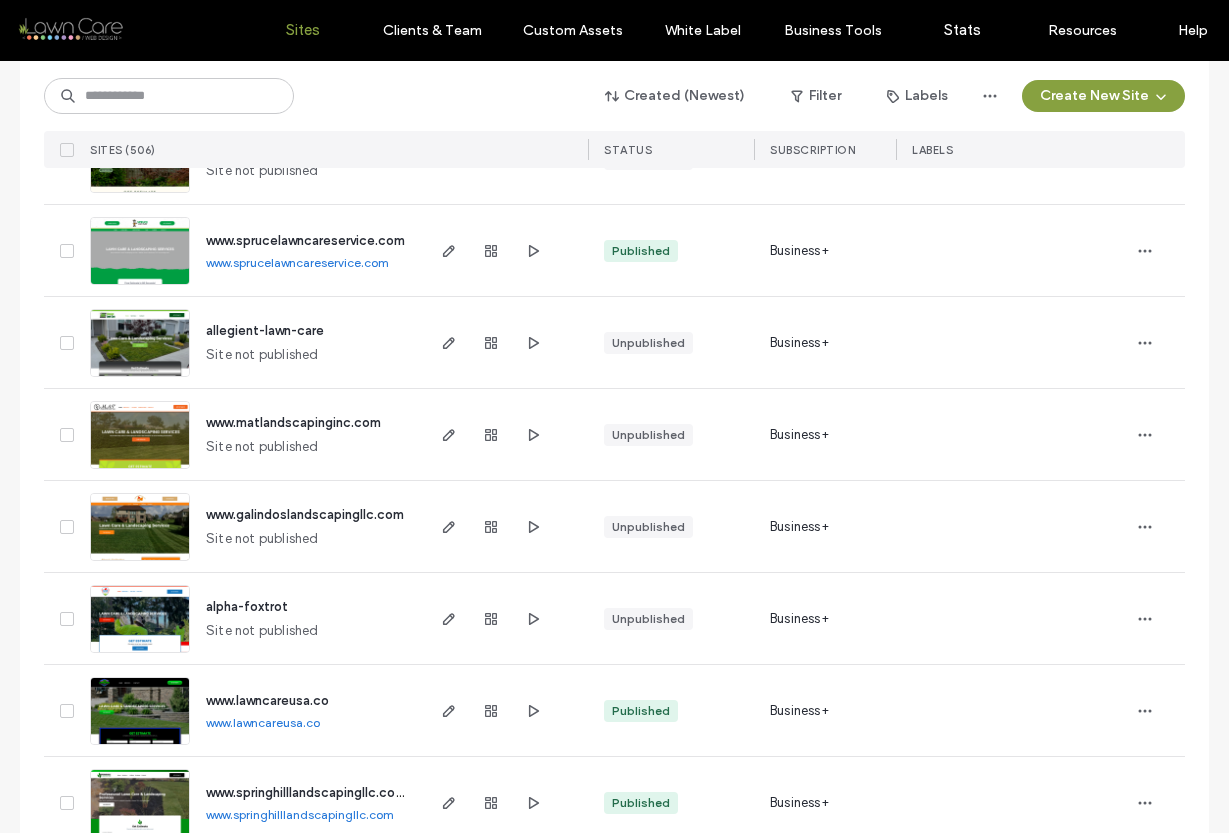 scroll, scrollTop: 760, scrollLeft: 0, axis: vertical 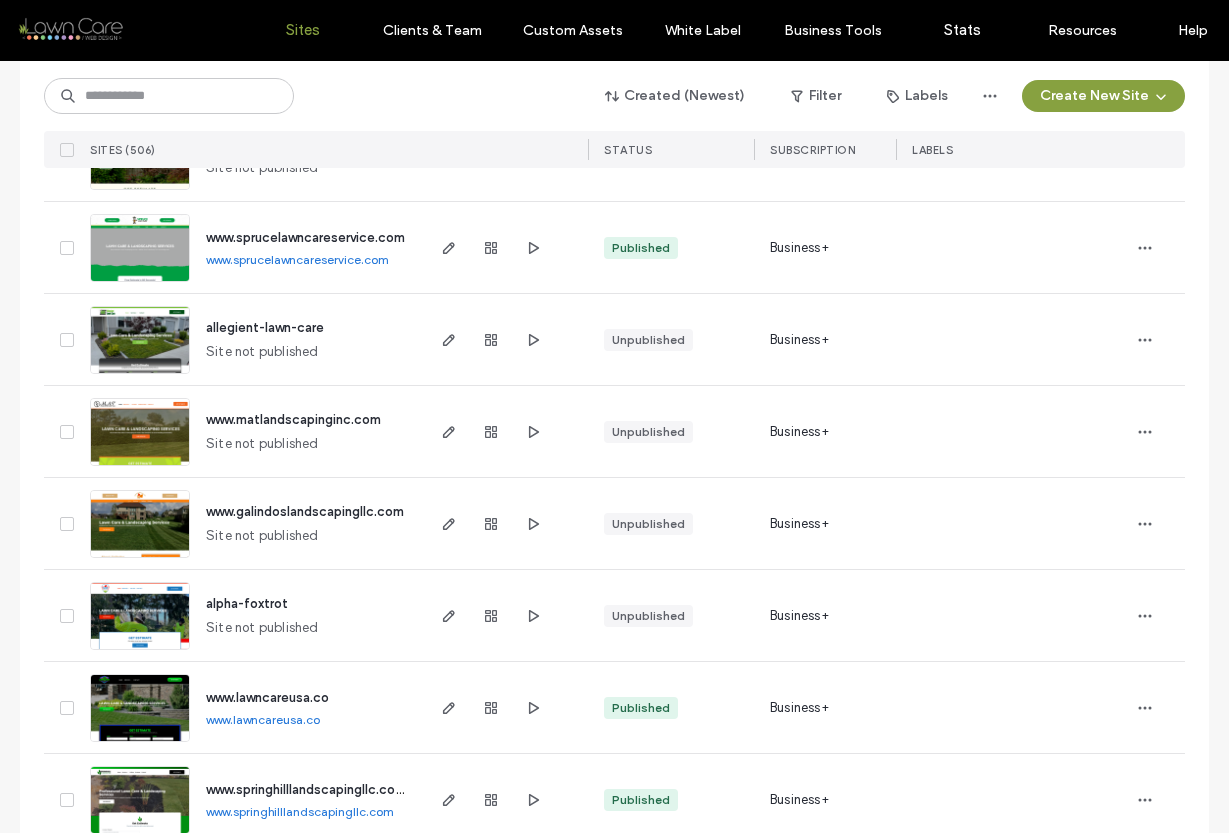 click on "www.sprucelawncareservice.com" at bounding box center (297, 259) 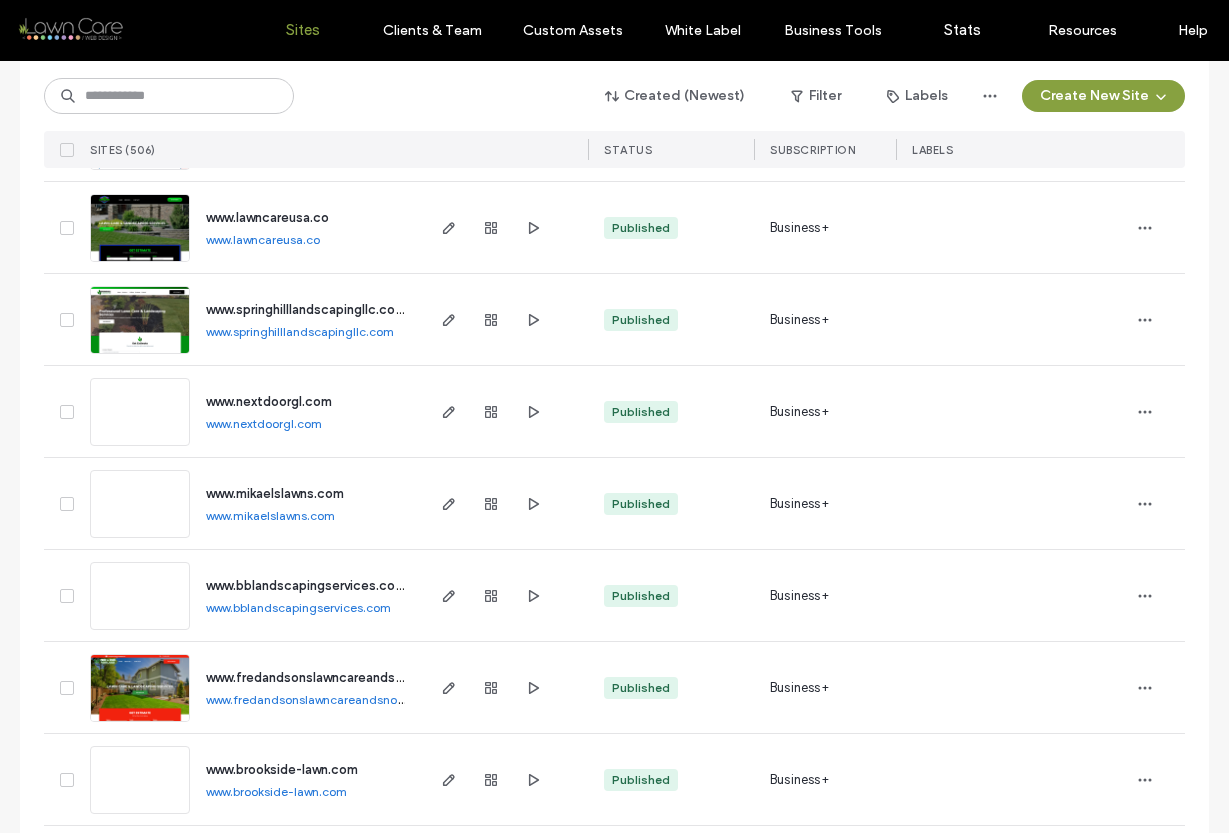 scroll, scrollTop: 1258, scrollLeft: 0, axis: vertical 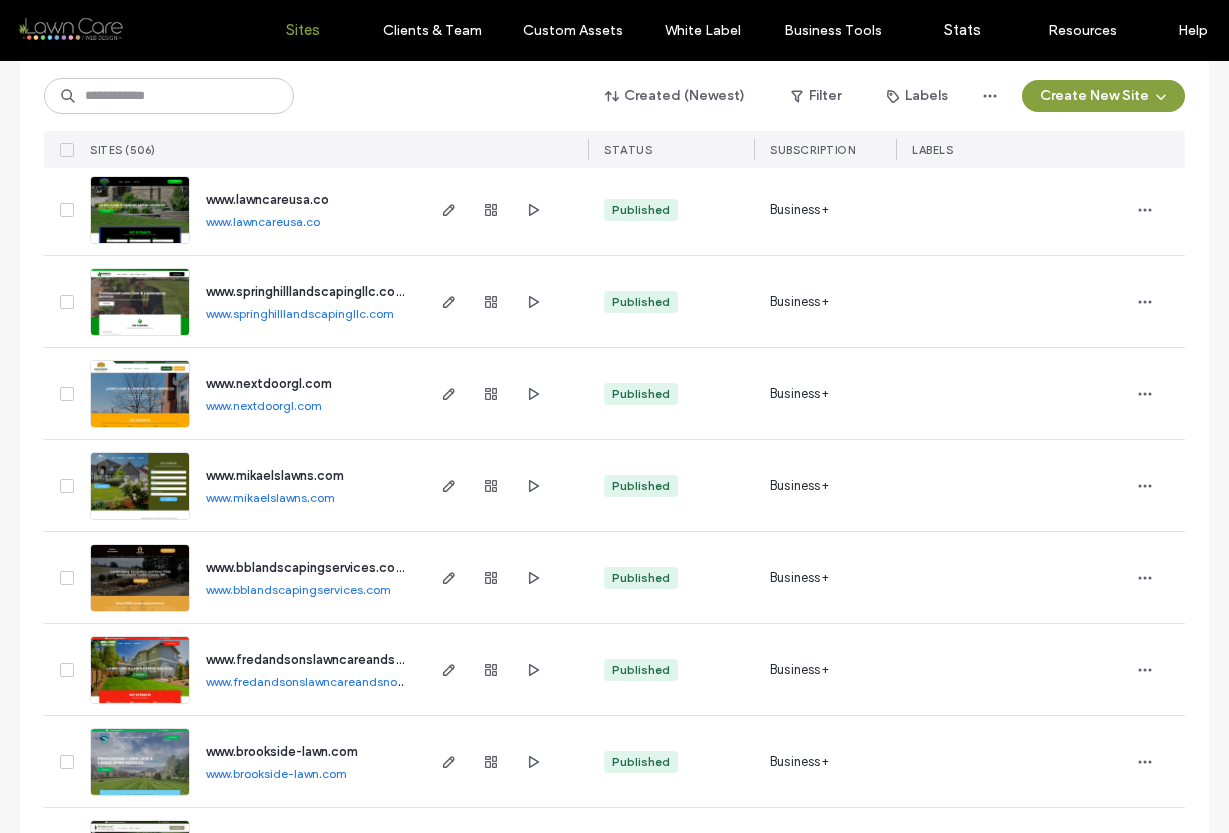 click on "www.lawncareusa.co" at bounding box center [263, 221] 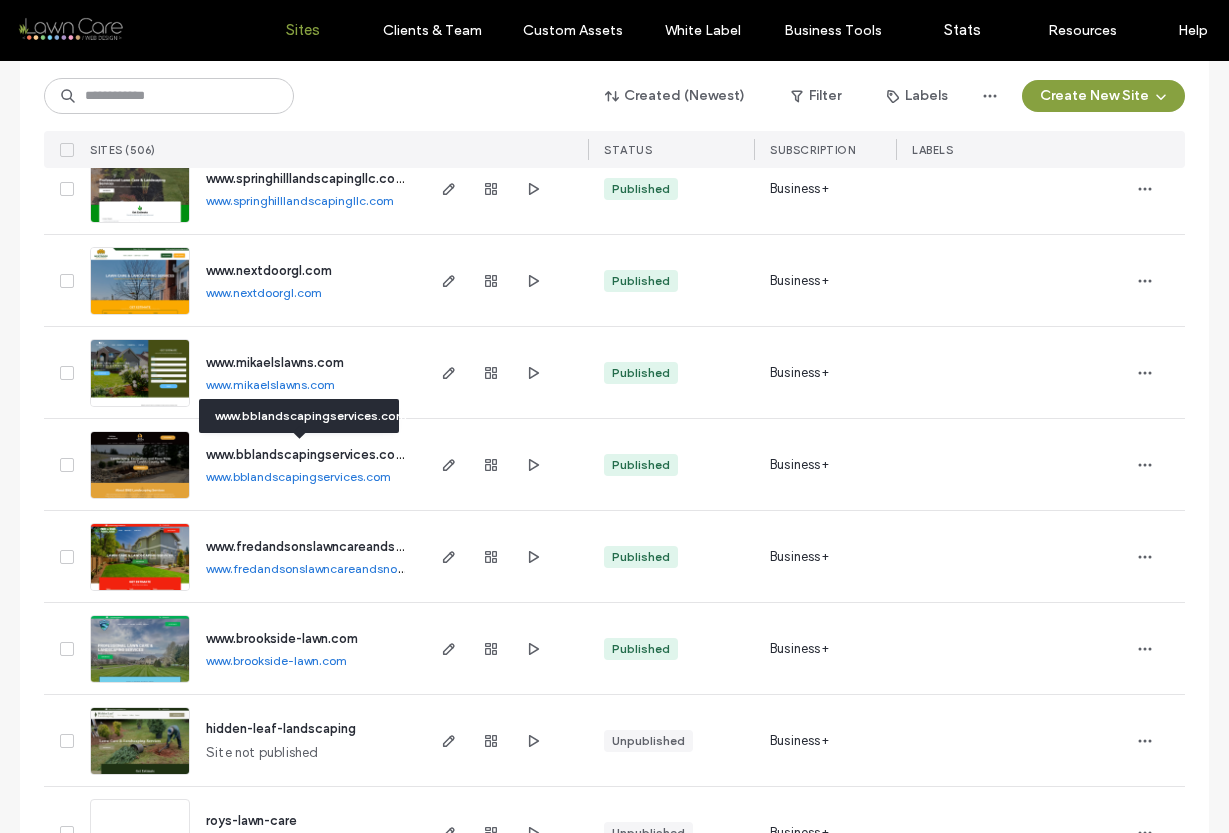 scroll, scrollTop: 1367, scrollLeft: 0, axis: vertical 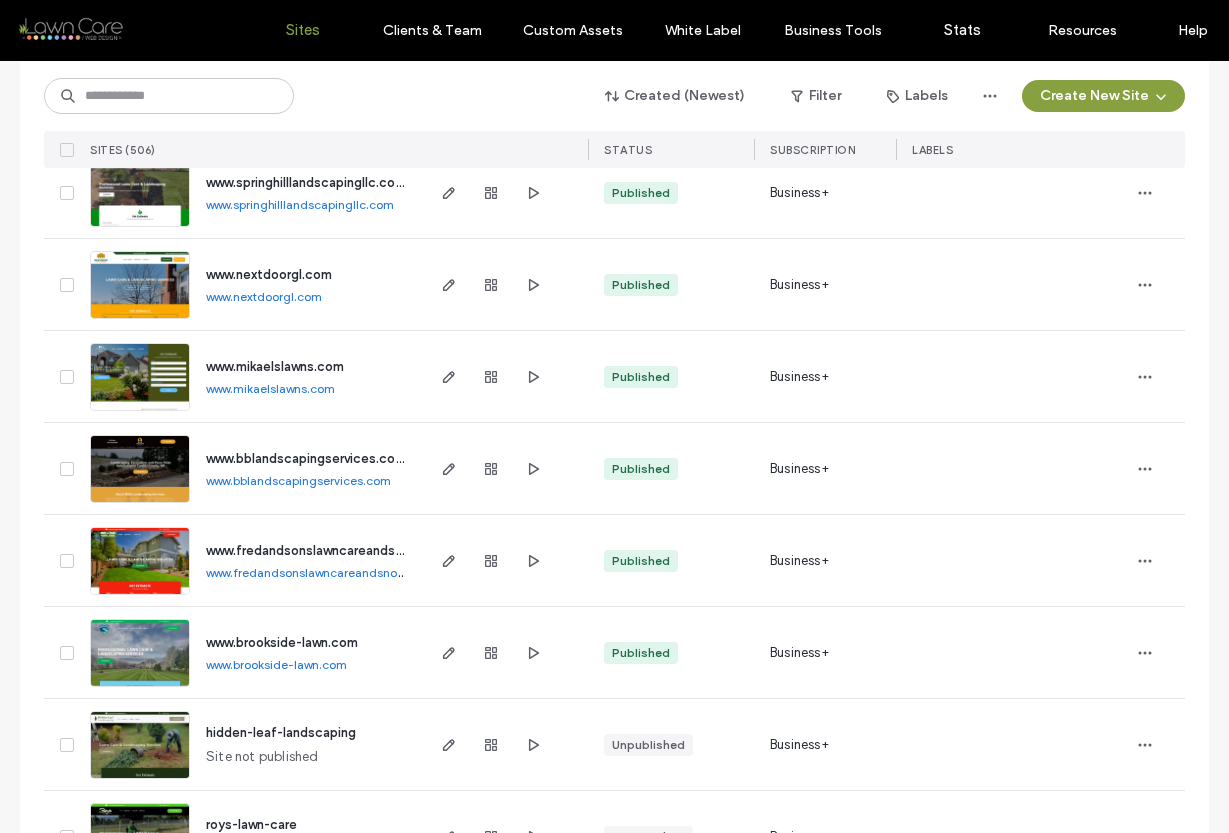 click on "www.springhilllandscapingllc.com" at bounding box center [300, 204] 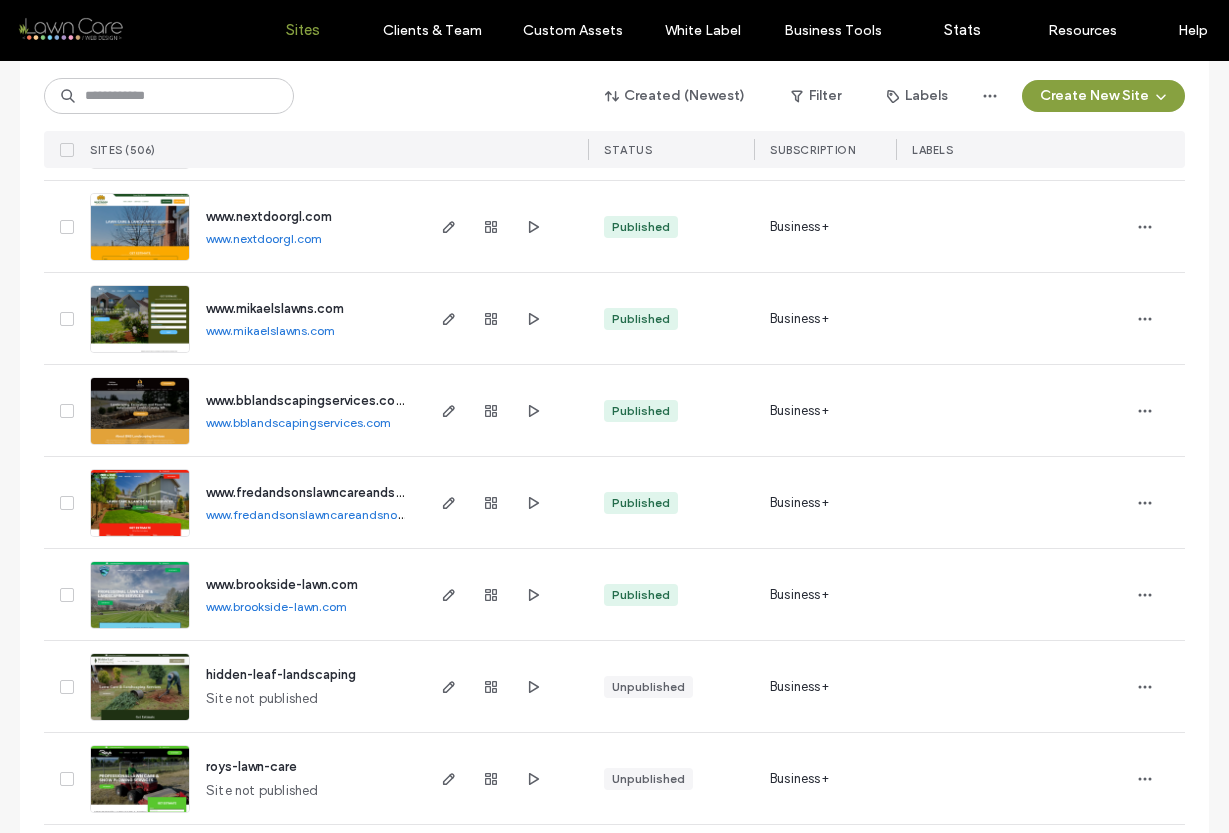 scroll, scrollTop: 1426, scrollLeft: 0, axis: vertical 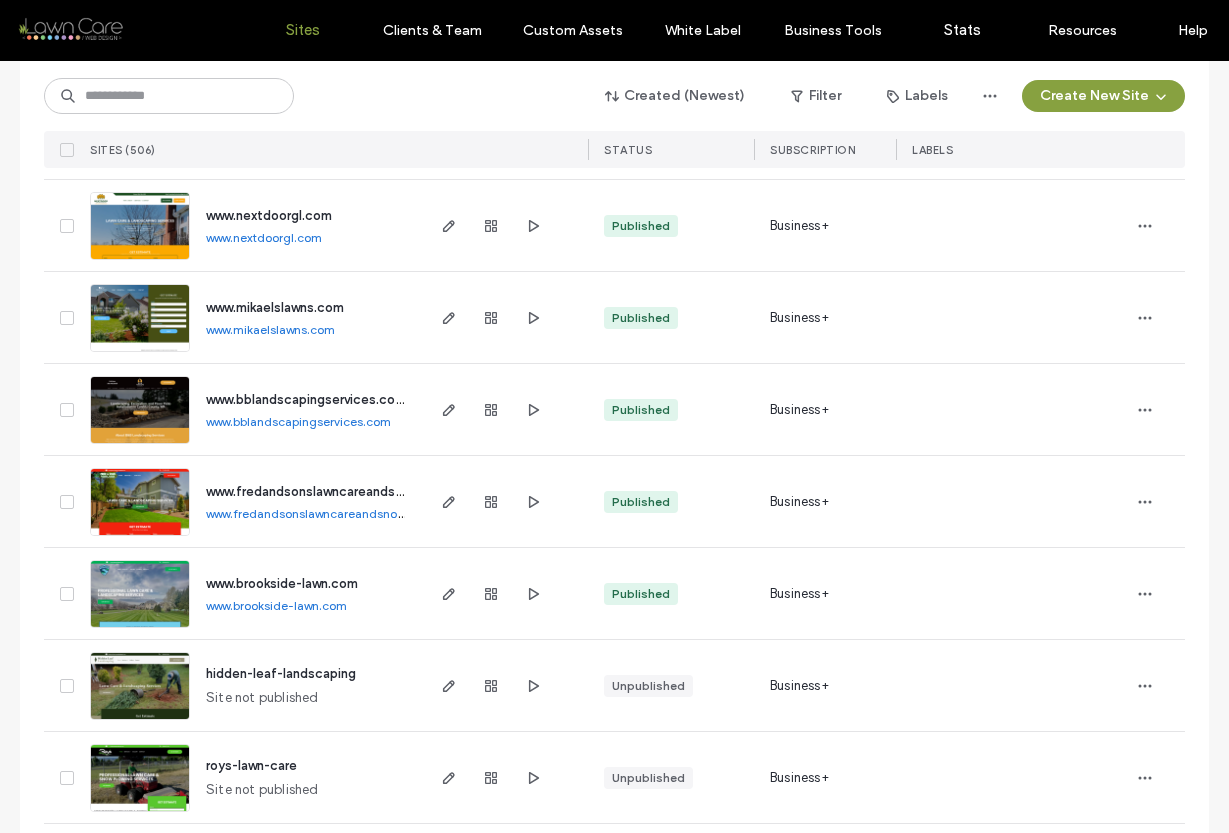 click on "www.nextdoorgl.com" at bounding box center (264, 237) 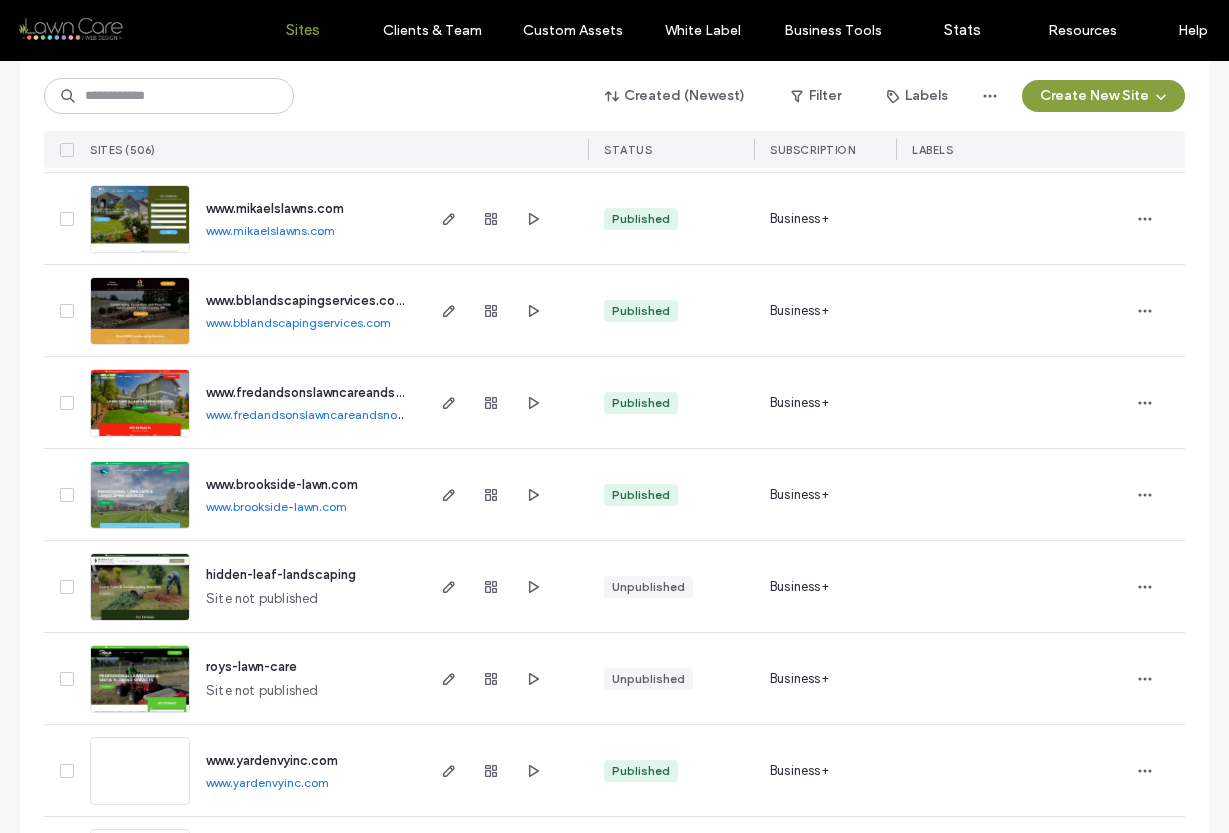 scroll, scrollTop: 1526, scrollLeft: 0, axis: vertical 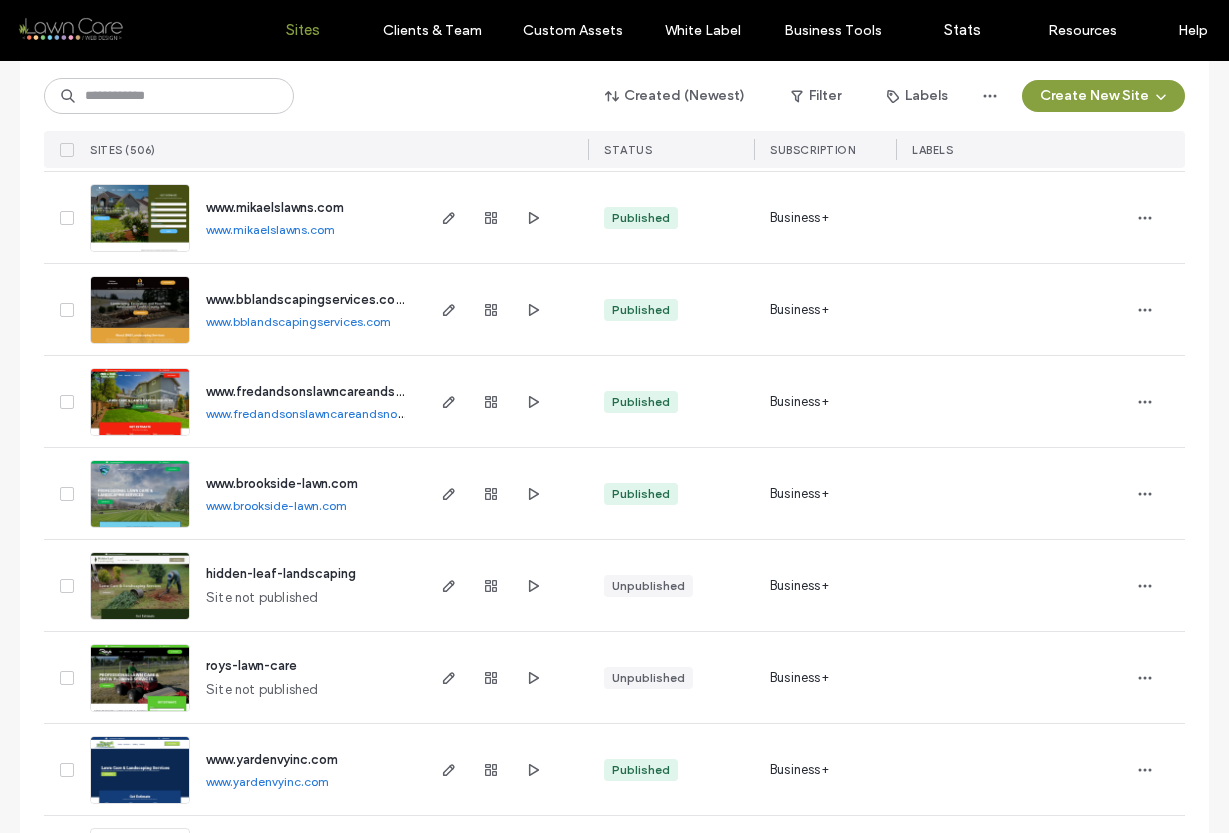 click on "www.mikaelslawns.com" at bounding box center [270, 229] 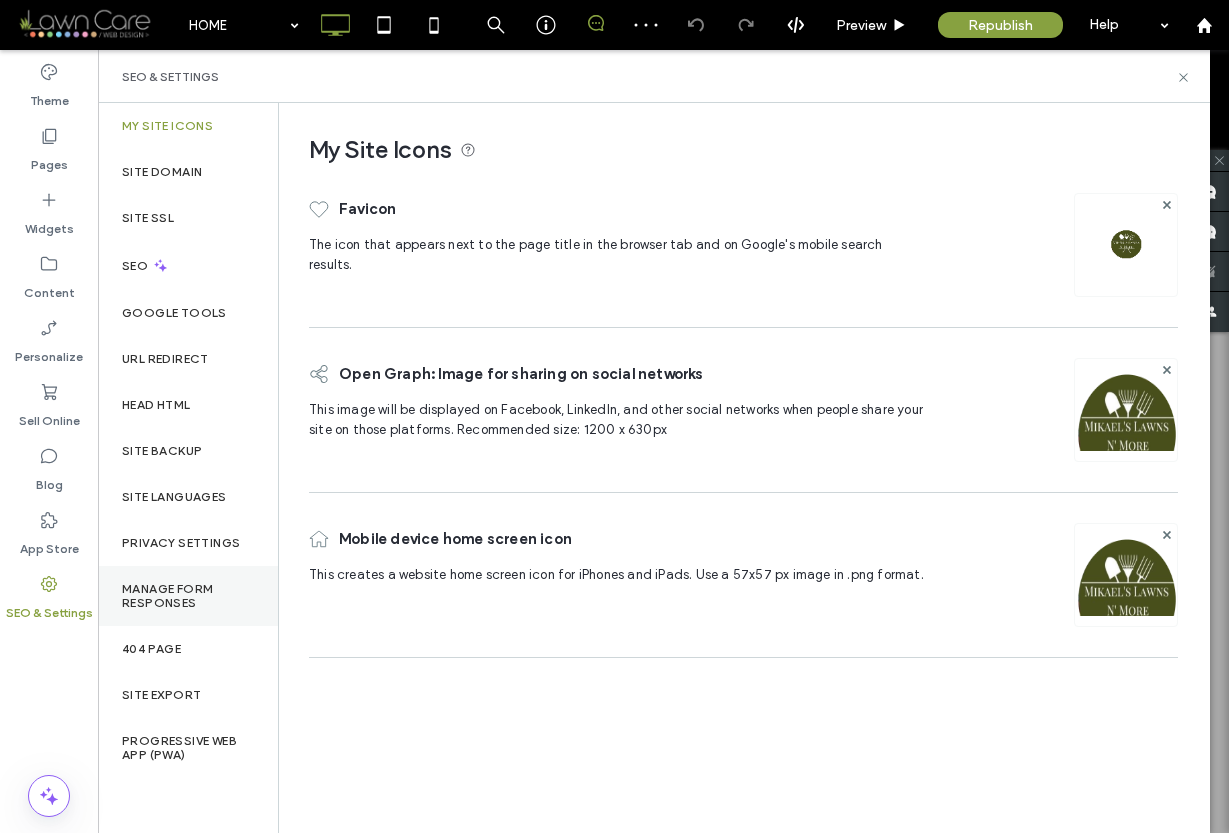 scroll, scrollTop: 0, scrollLeft: 0, axis: both 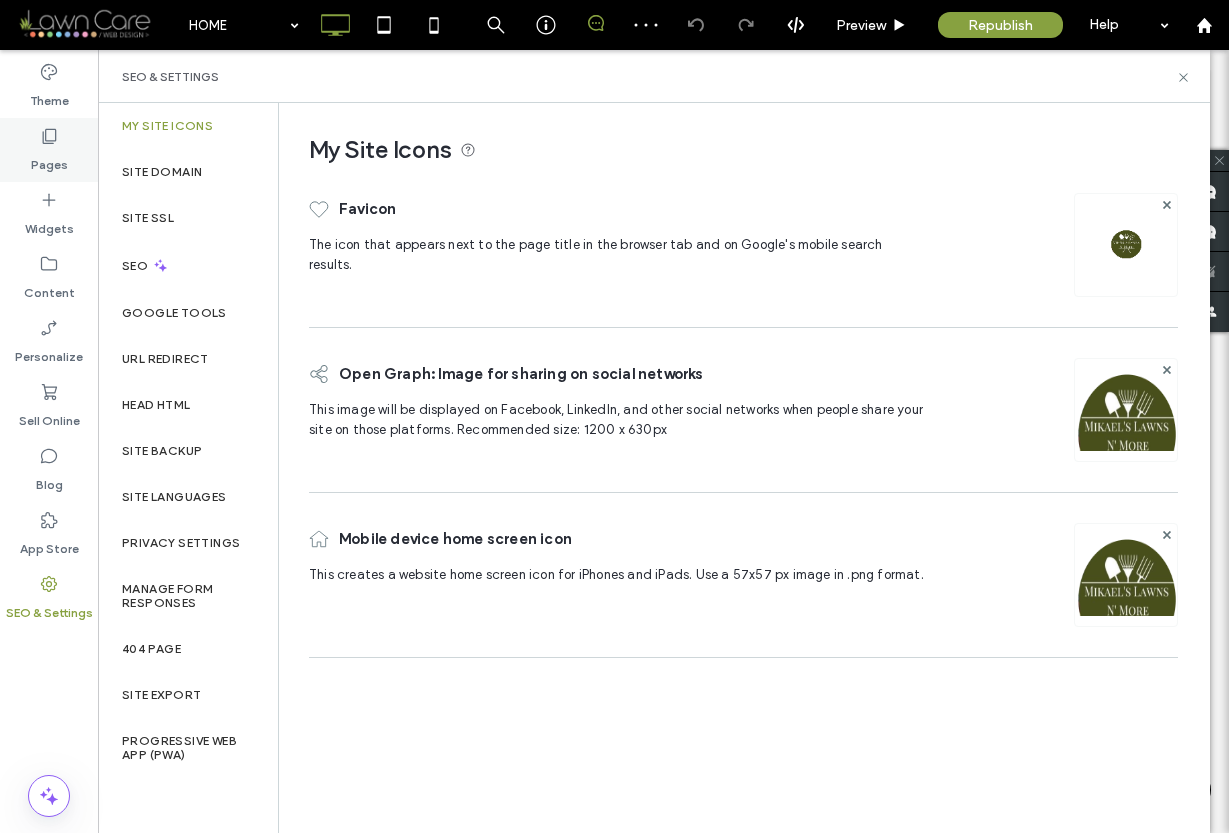 click on "Pages" at bounding box center (49, 160) 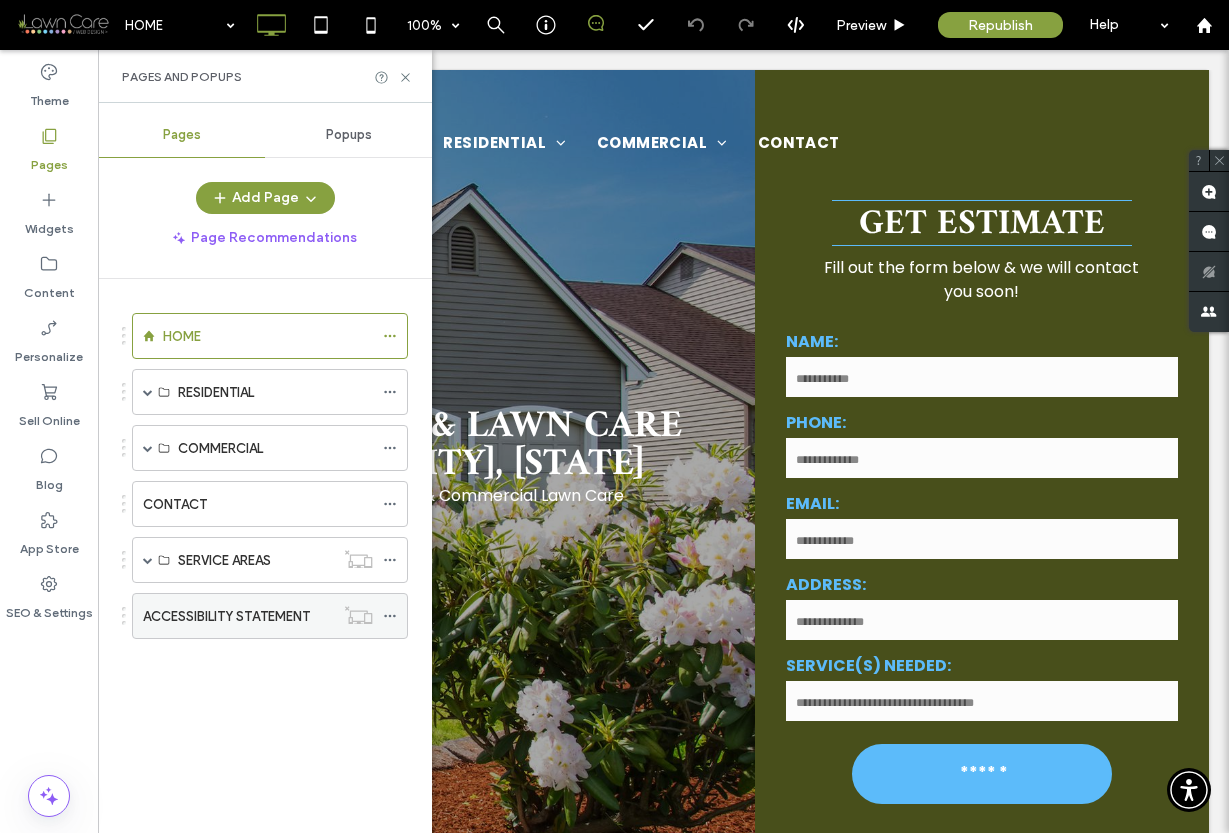 click on "ACCESSIBILITY STATEMENT" at bounding box center (226, 616) 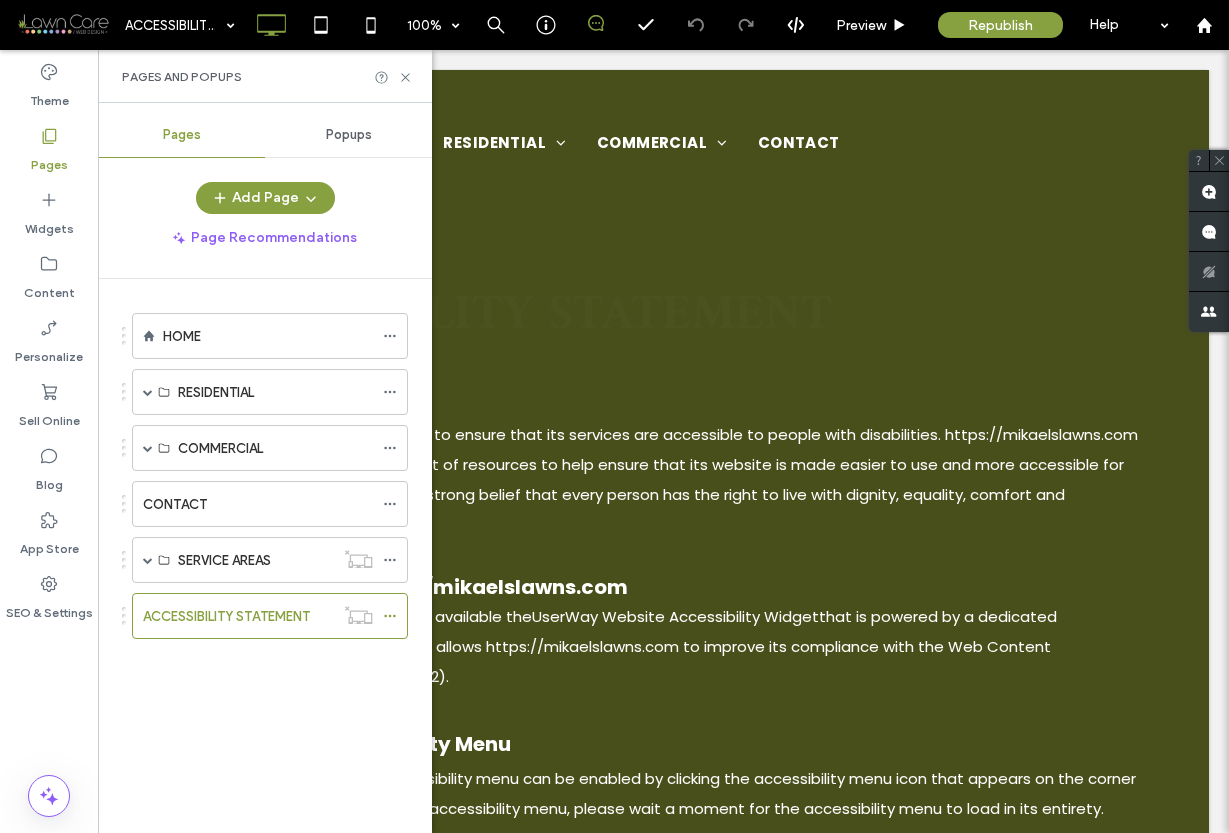 scroll, scrollTop: 0, scrollLeft: 0, axis: both 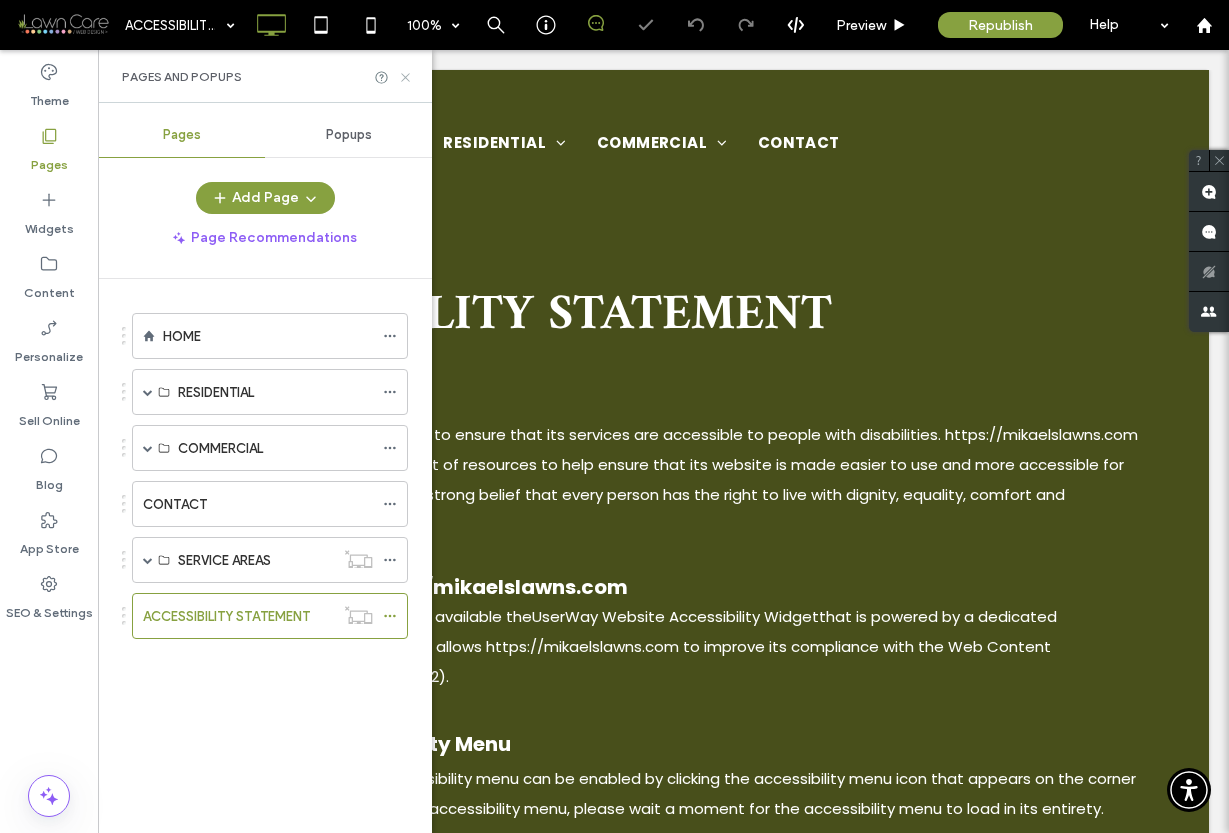 click 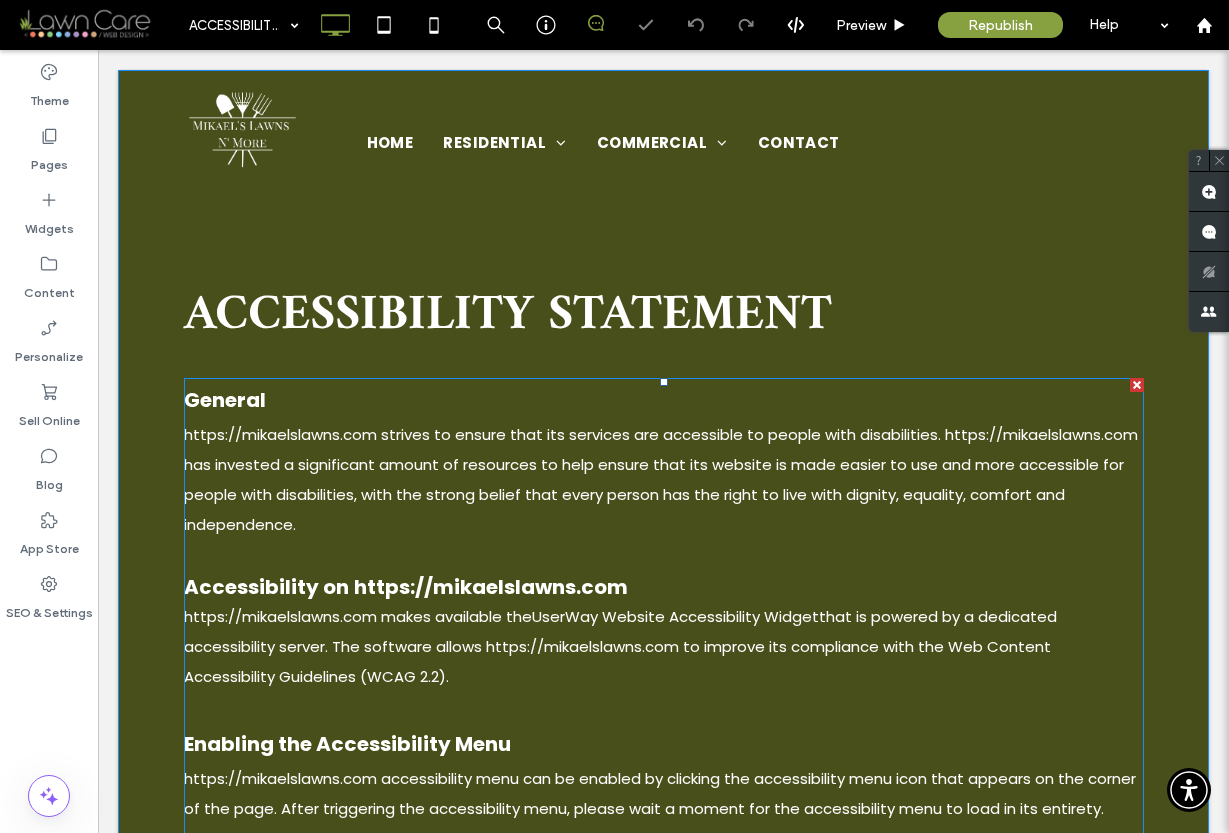 click on "https://mikaelslawns.com strives to ensure that its services are accessible to people with disabilities. https://mikaelslawns.com has invested a significant amount of resources to help ensure that its website is made easier to use and more accessible for people with disabilities, with the strong belief that every person has the right to live with dignity, equality, comfort and independence." at bounding box center [661, 479] 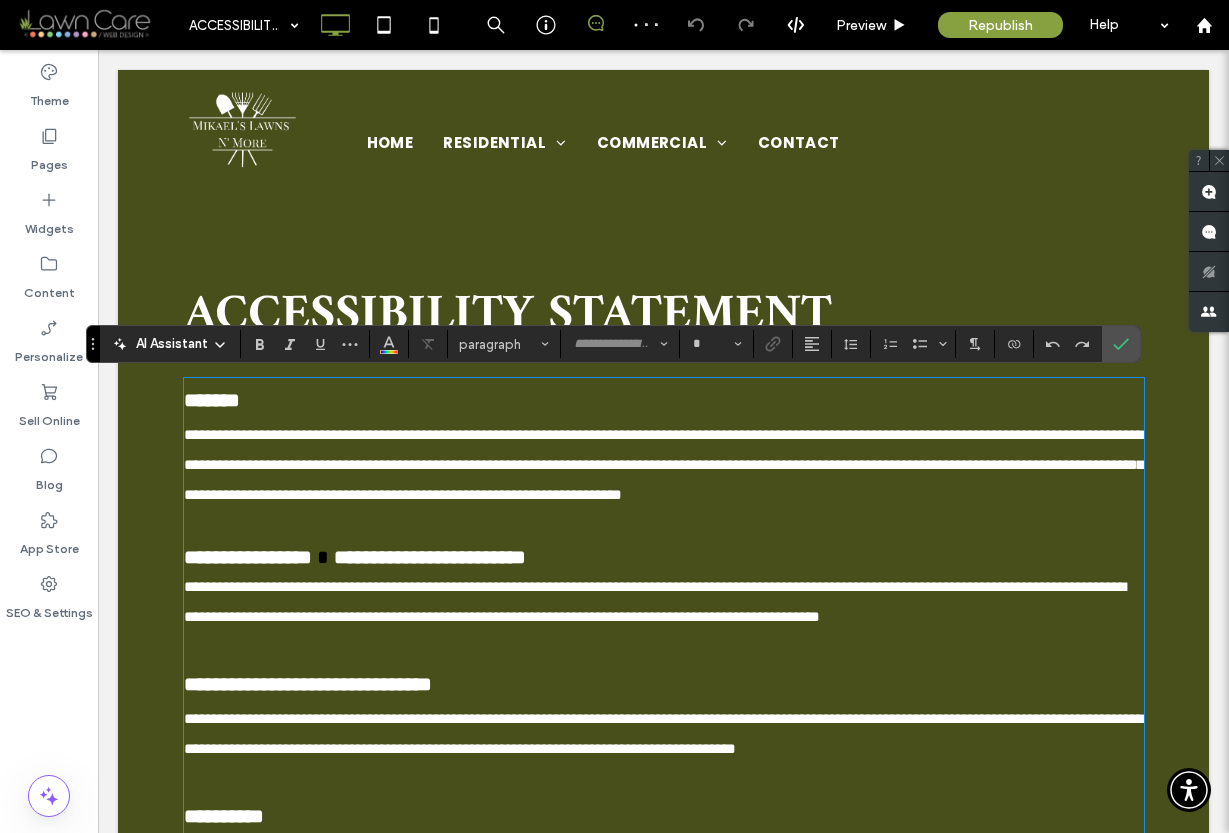 type on "*******" 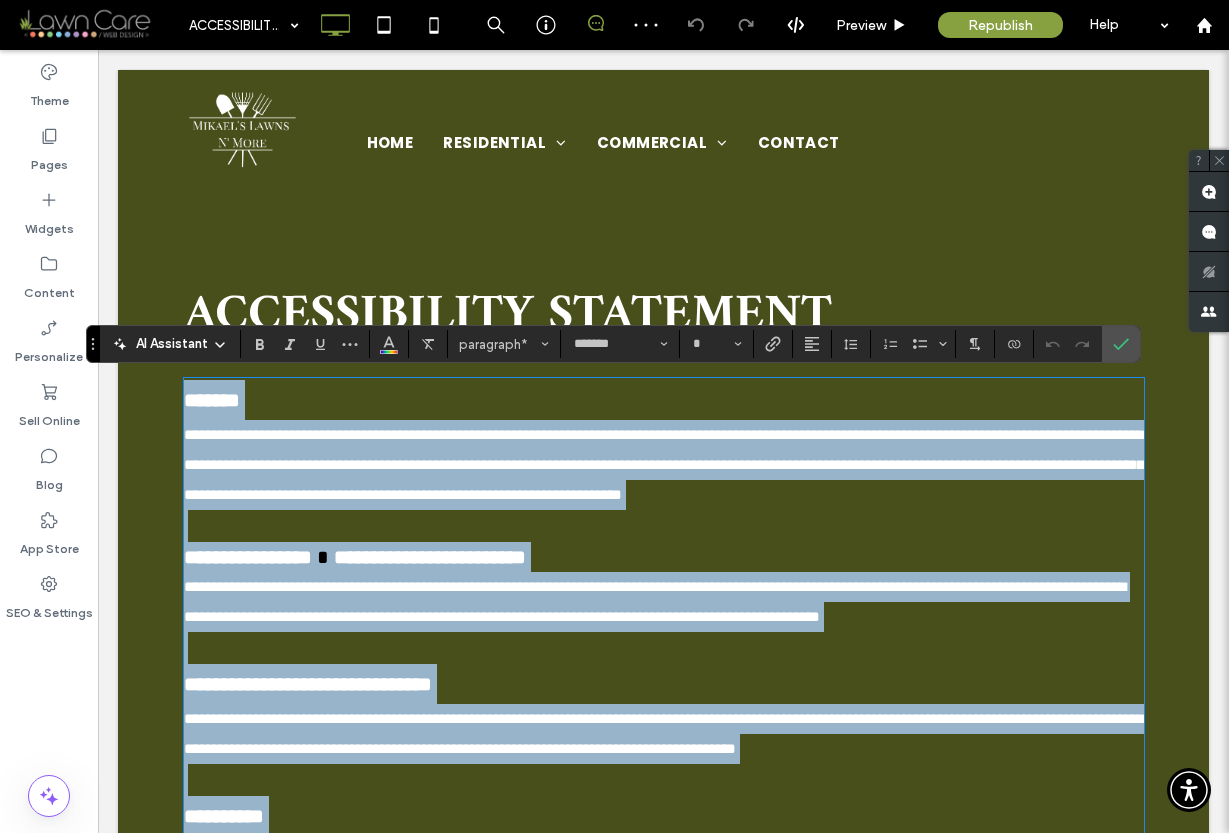 click on "**********" at bounding box center [664, 464] 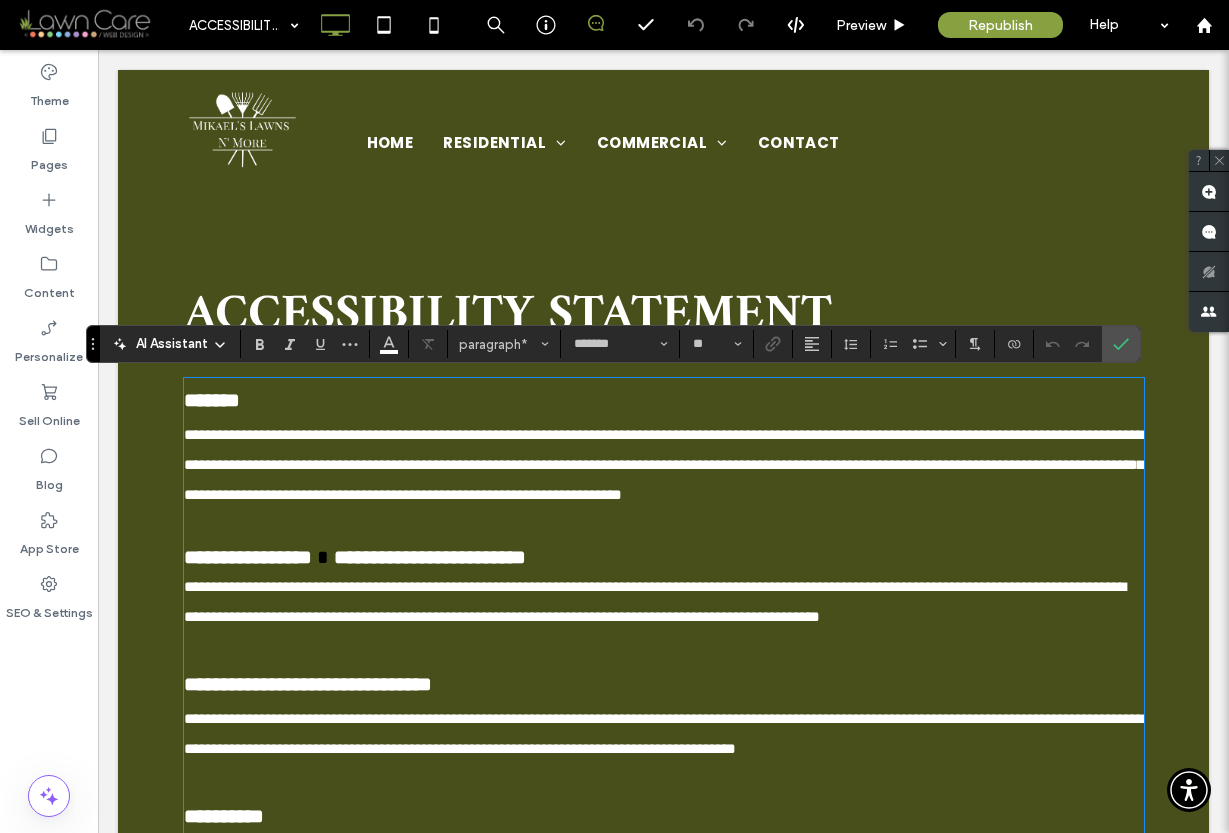 type 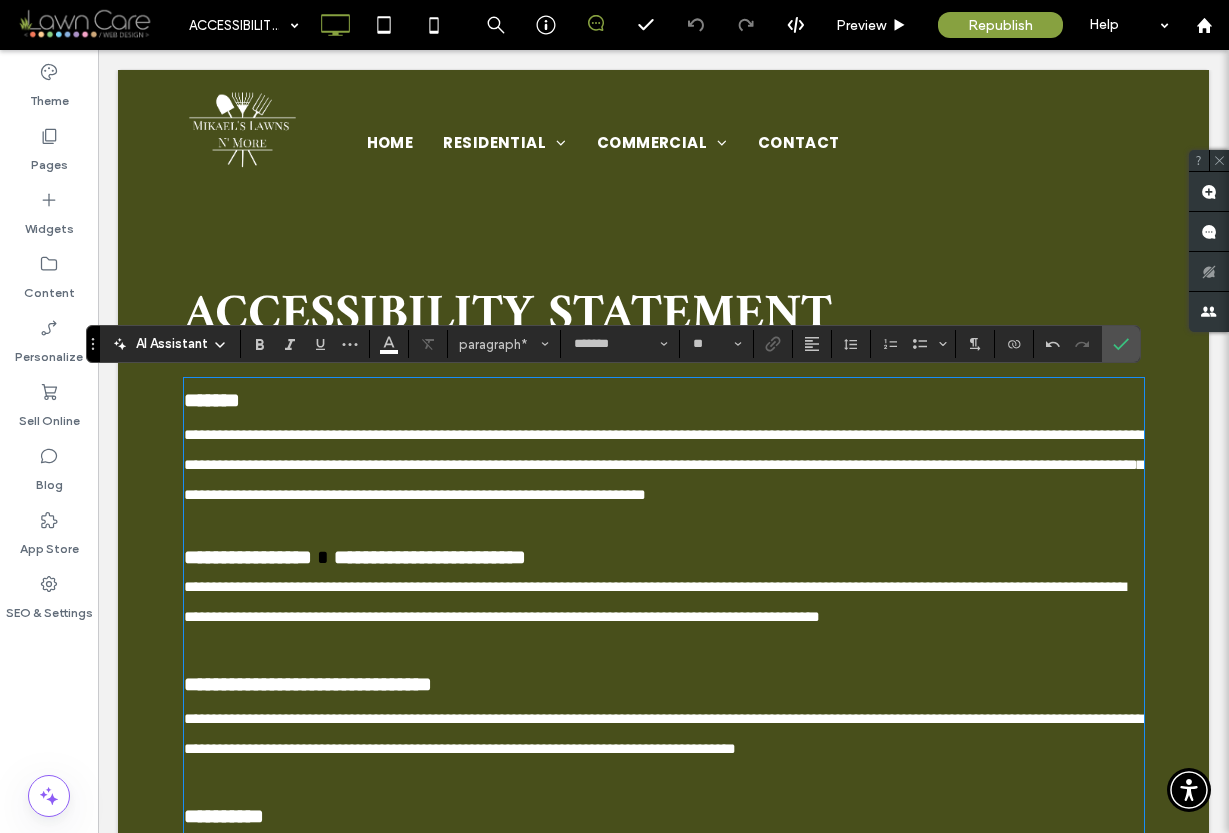 click on "**********" at bounding box center [664, 464] 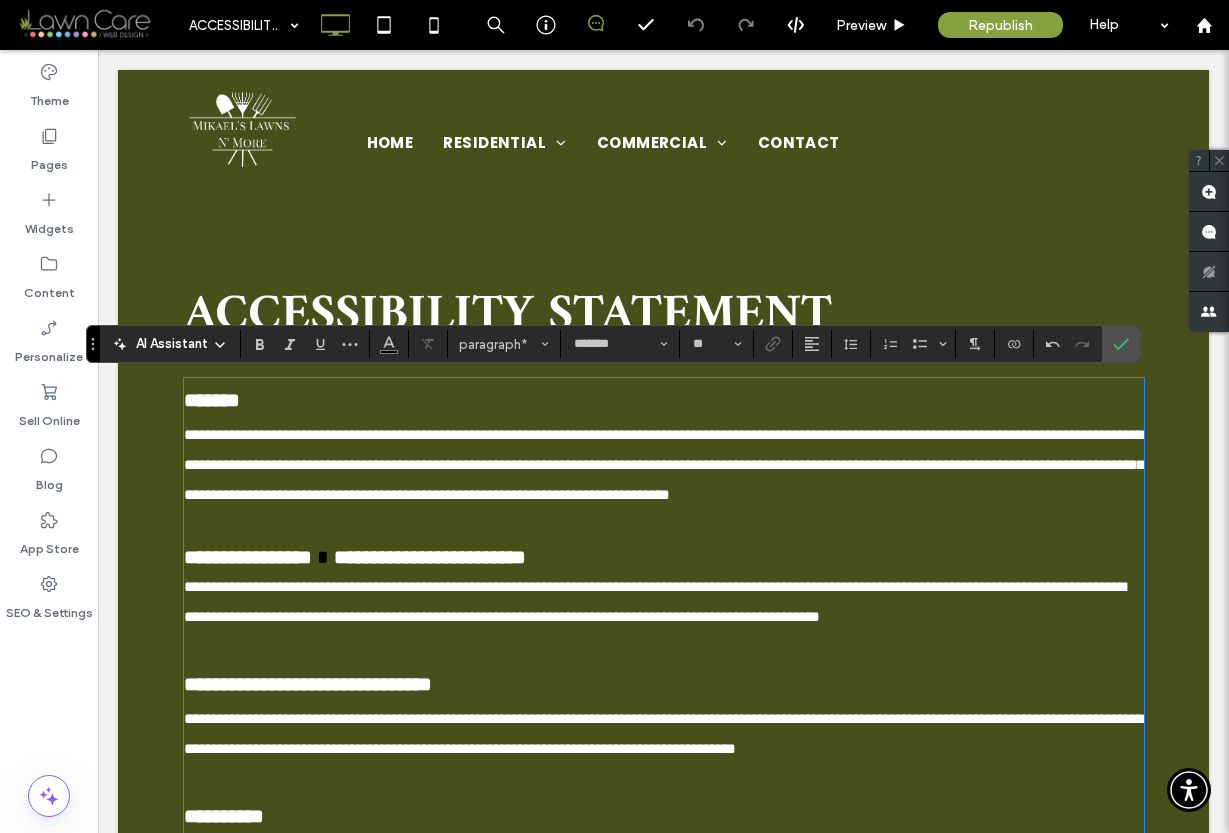 click at bounding box center [323, 557] 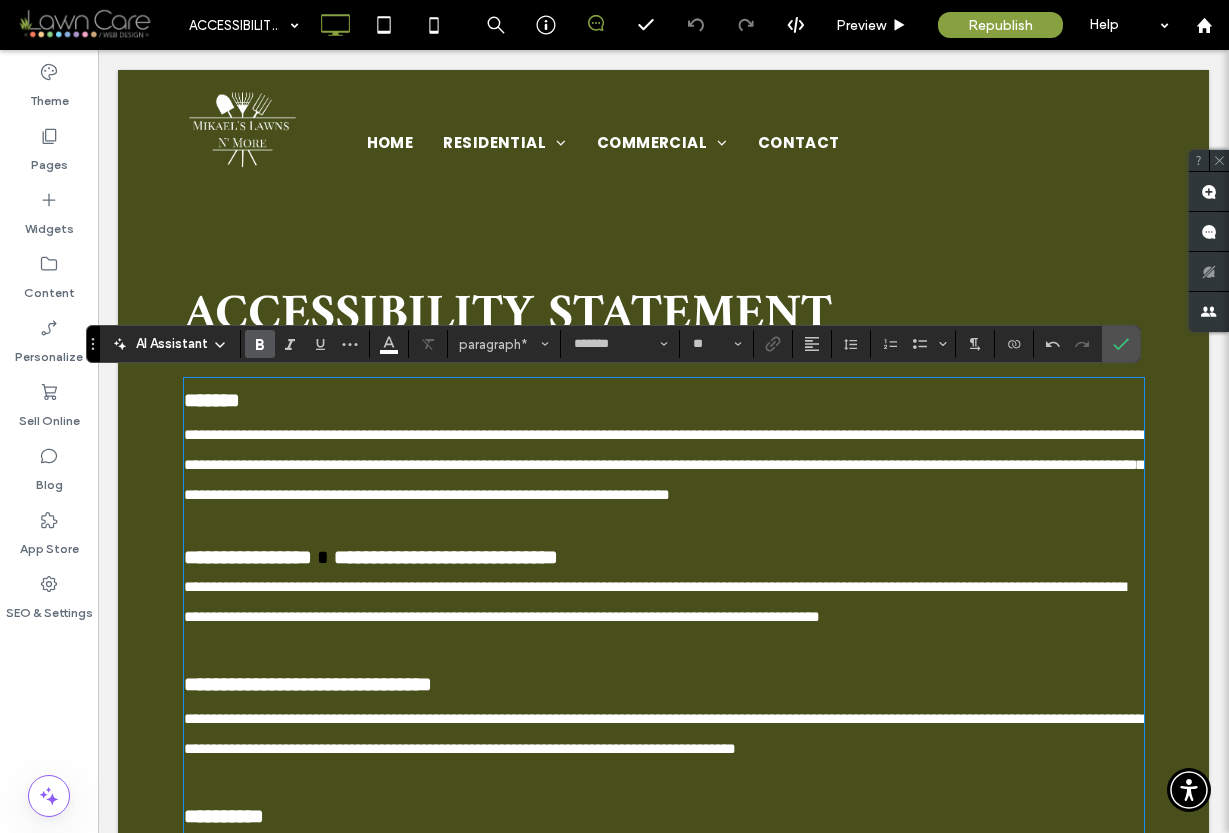 click at bounding box center [323, 557] 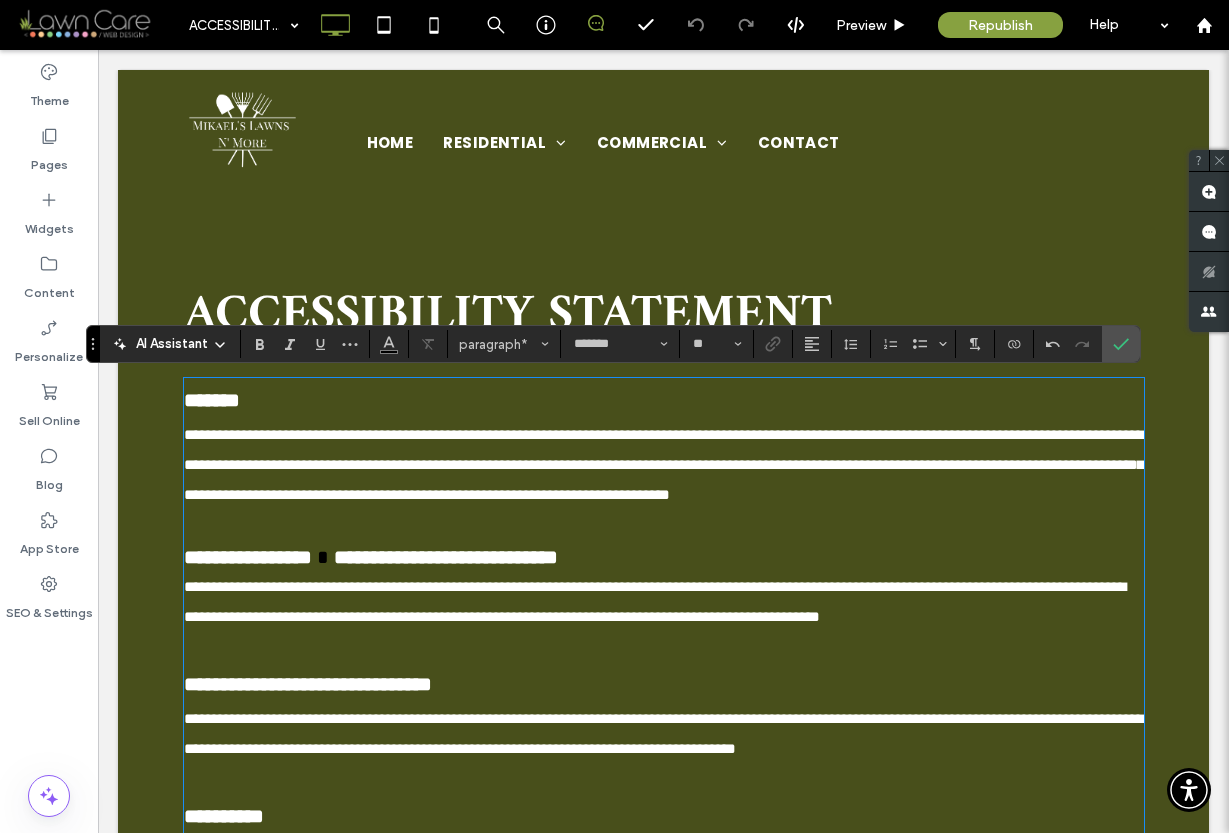 click at bounding box center [323, 557] 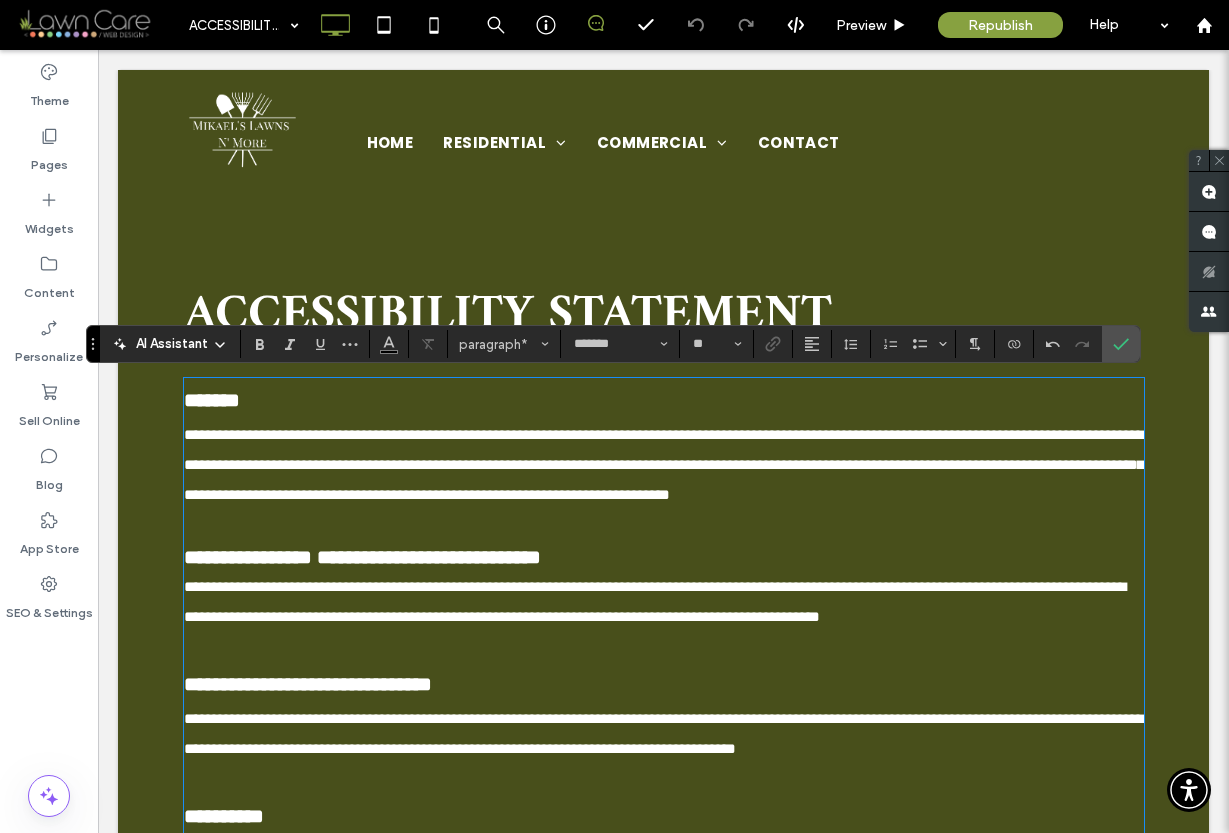 type on "**" 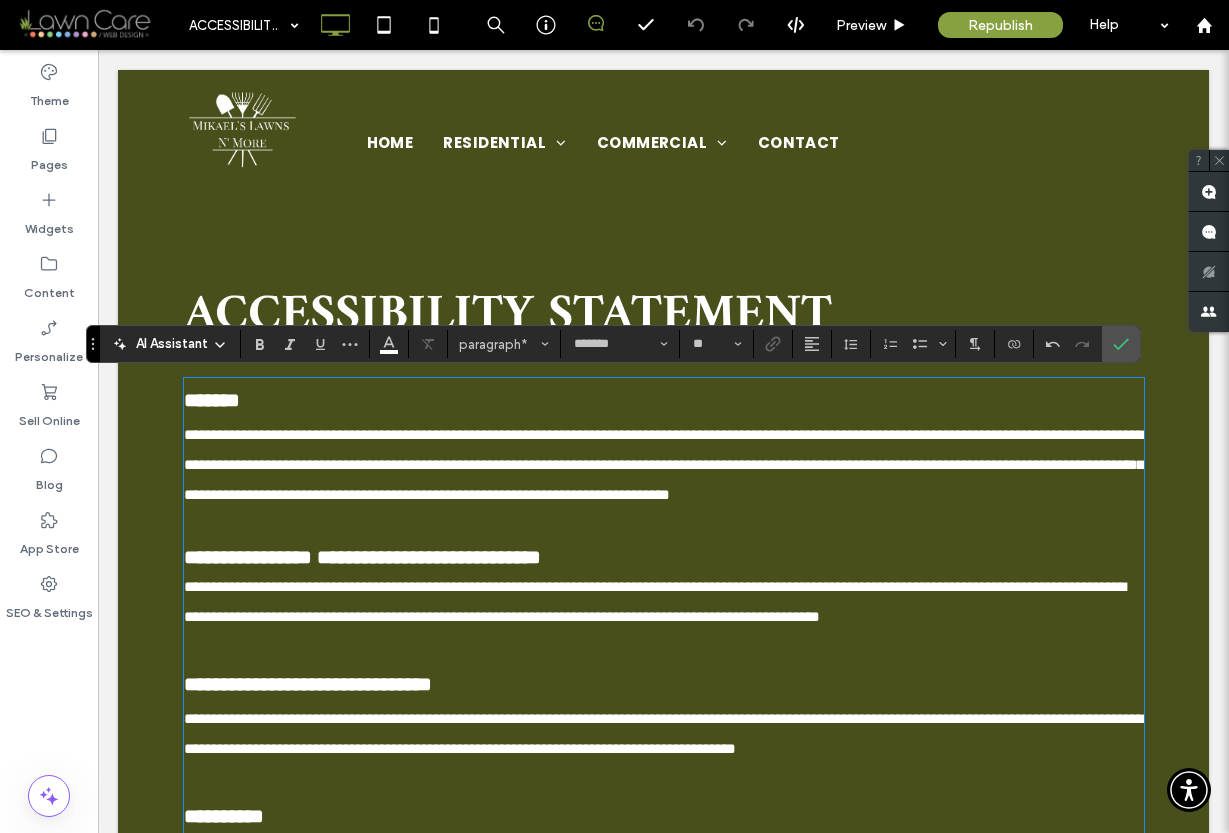 click on "**********" at bounding box center [655, 601] 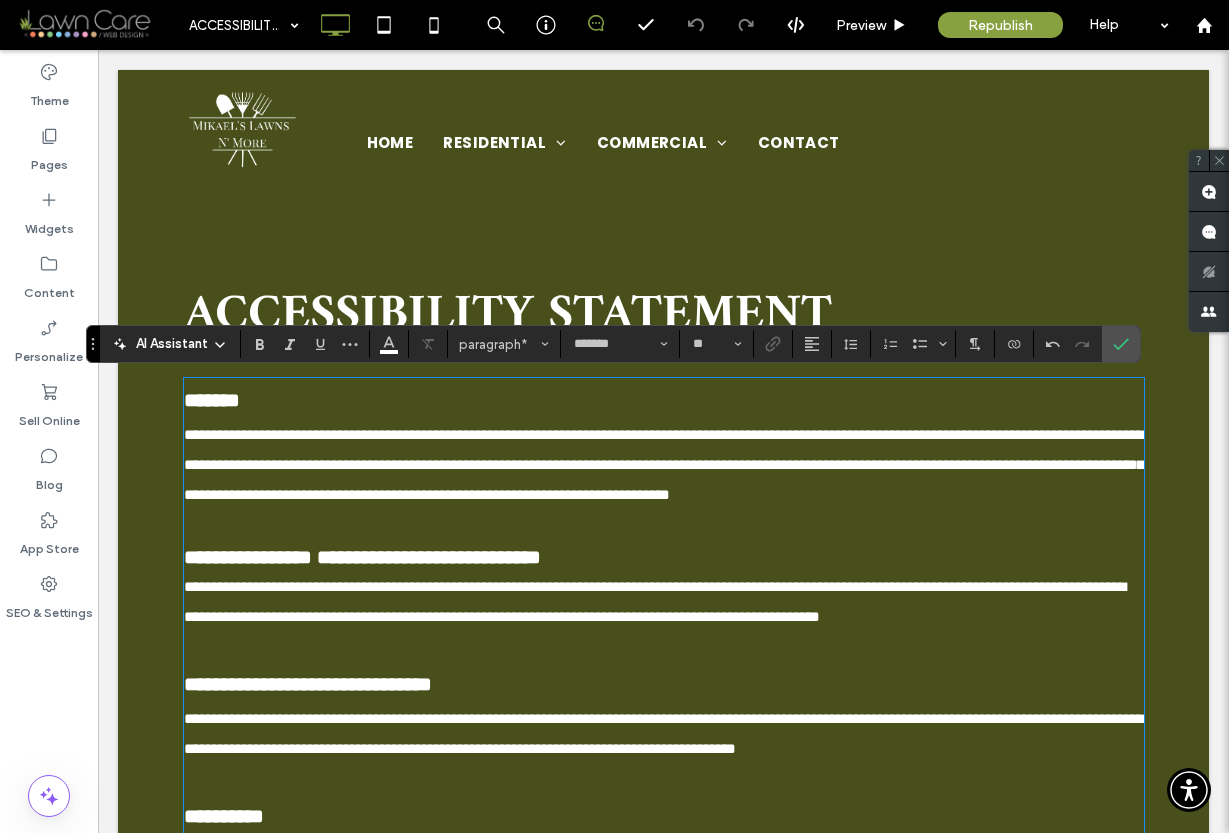 click on "**********" at bounding box center (319, 586) 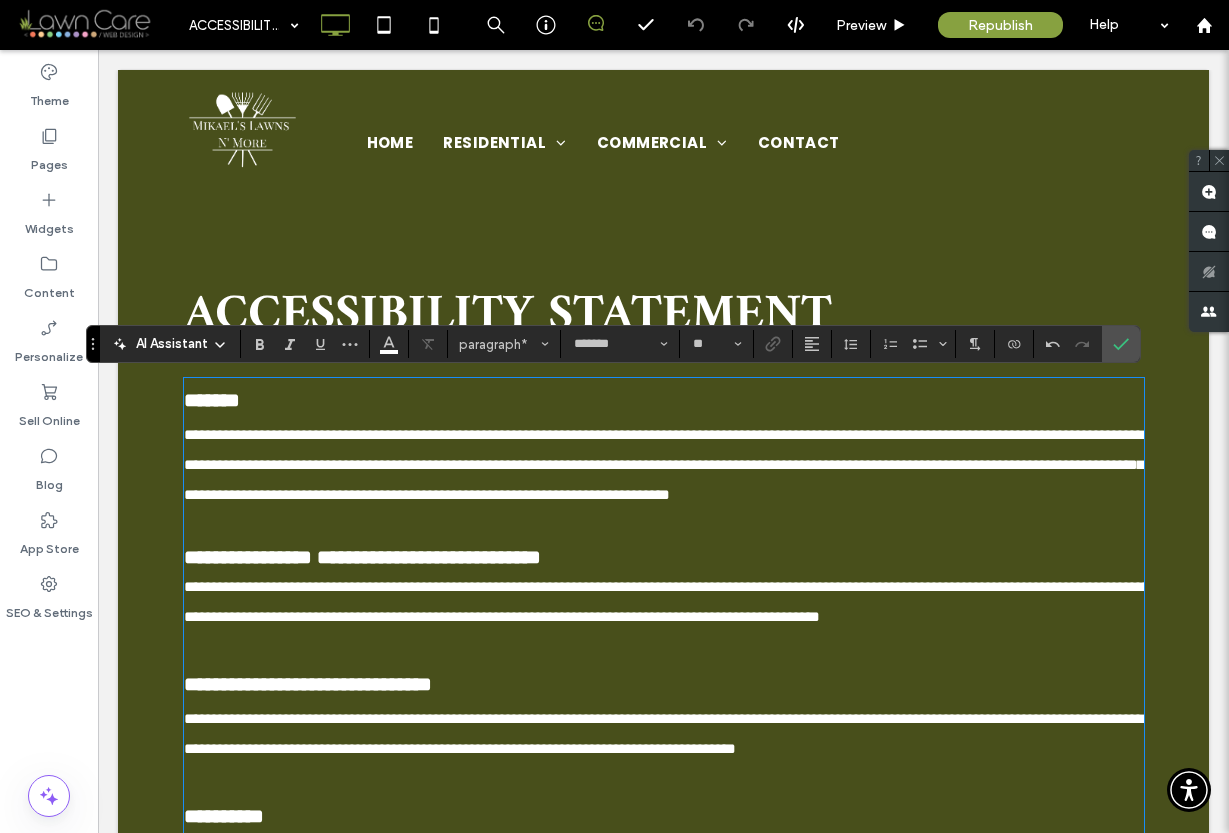 click on "**********" at bounding box center [667, 601] 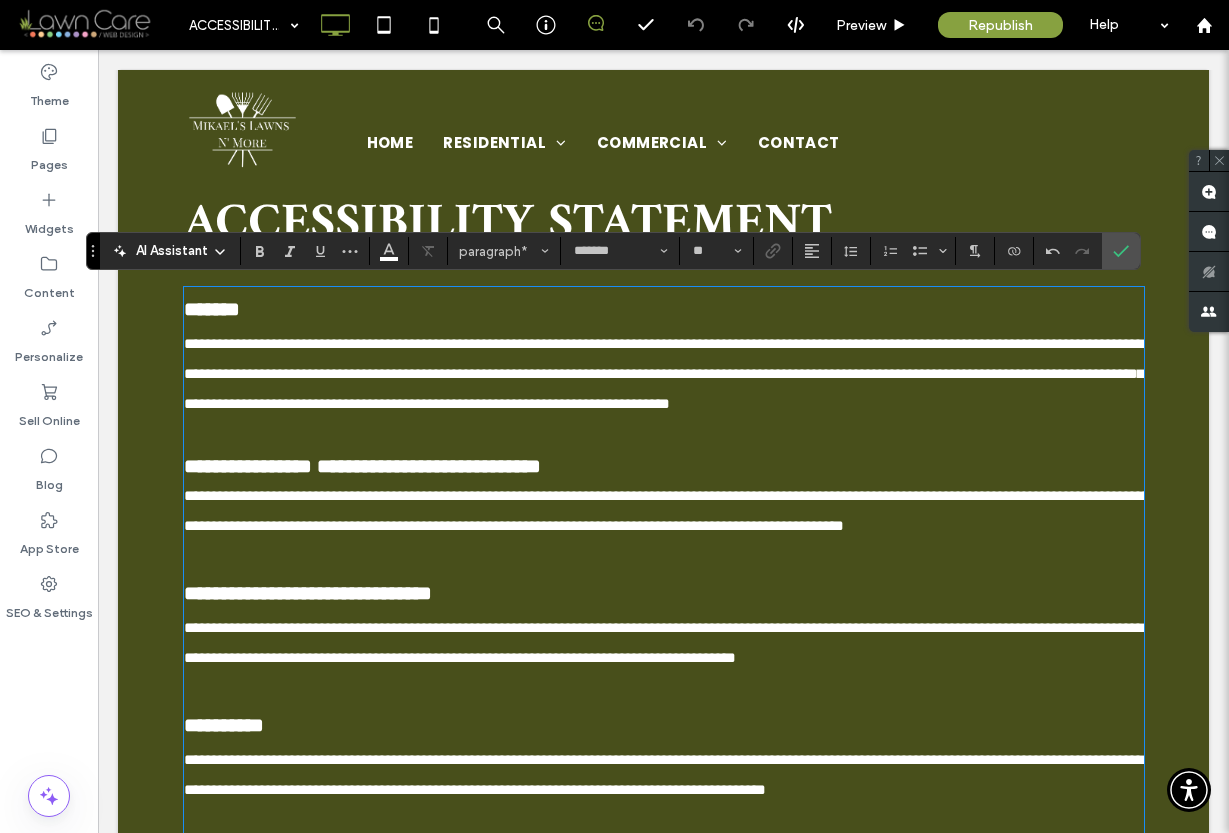 scroll, scrollTop: 95, scrollLeft: 0, axis: vertical 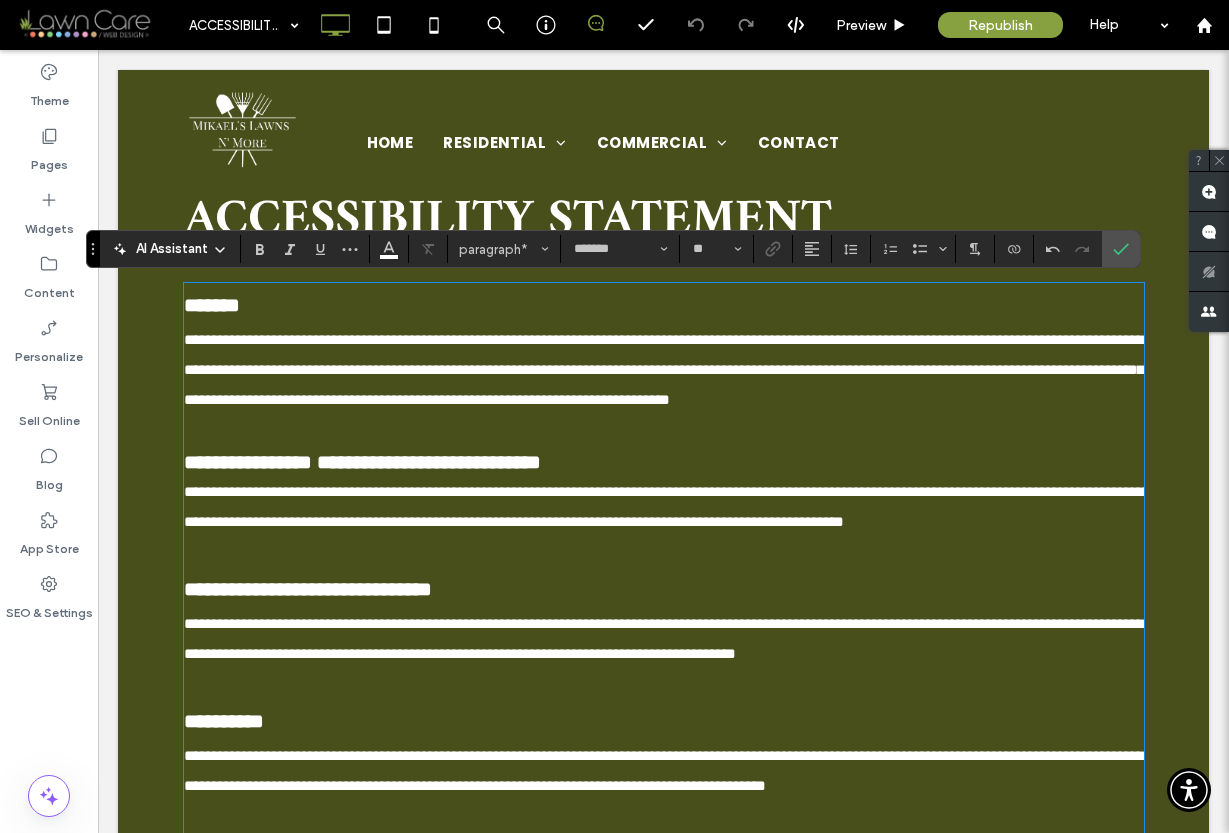 click on "**********" at bounding box center (664, 638) 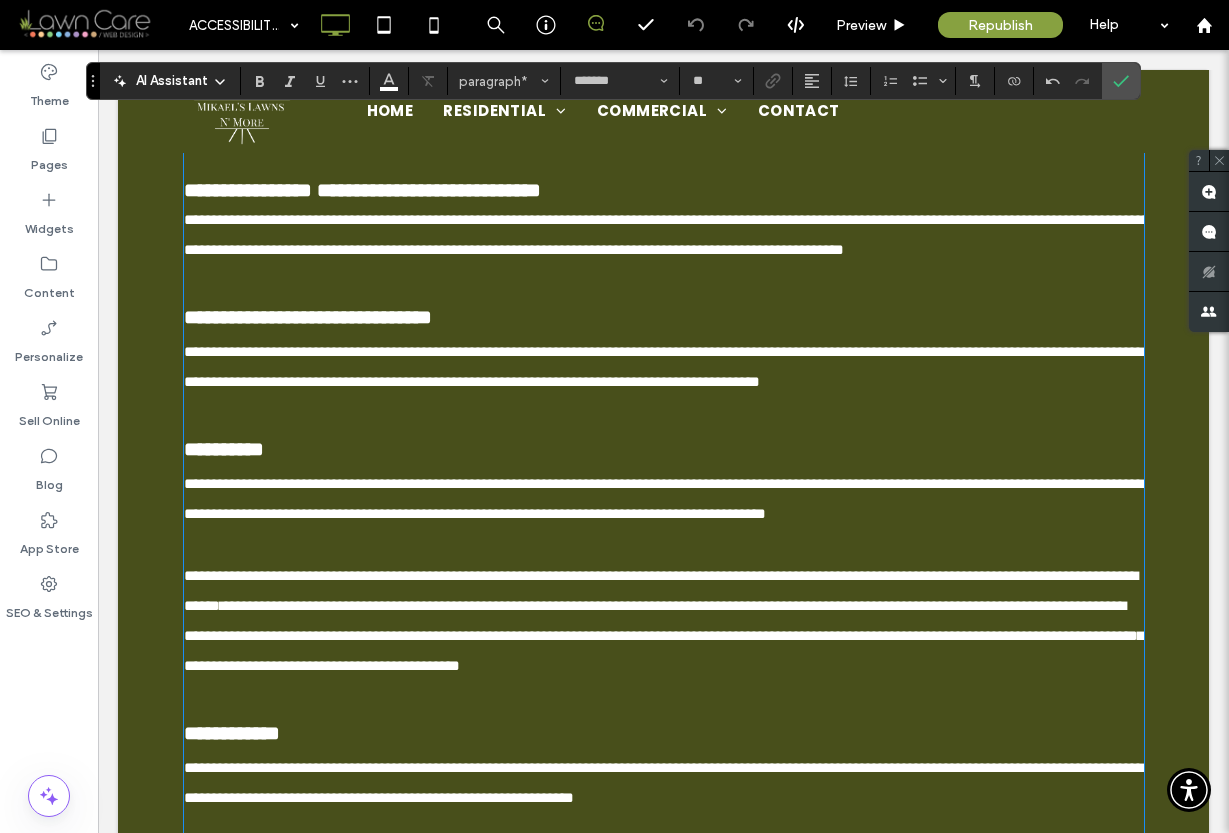 scroll, scrollTop: 425, scrollLeft: 0, axis: vertical 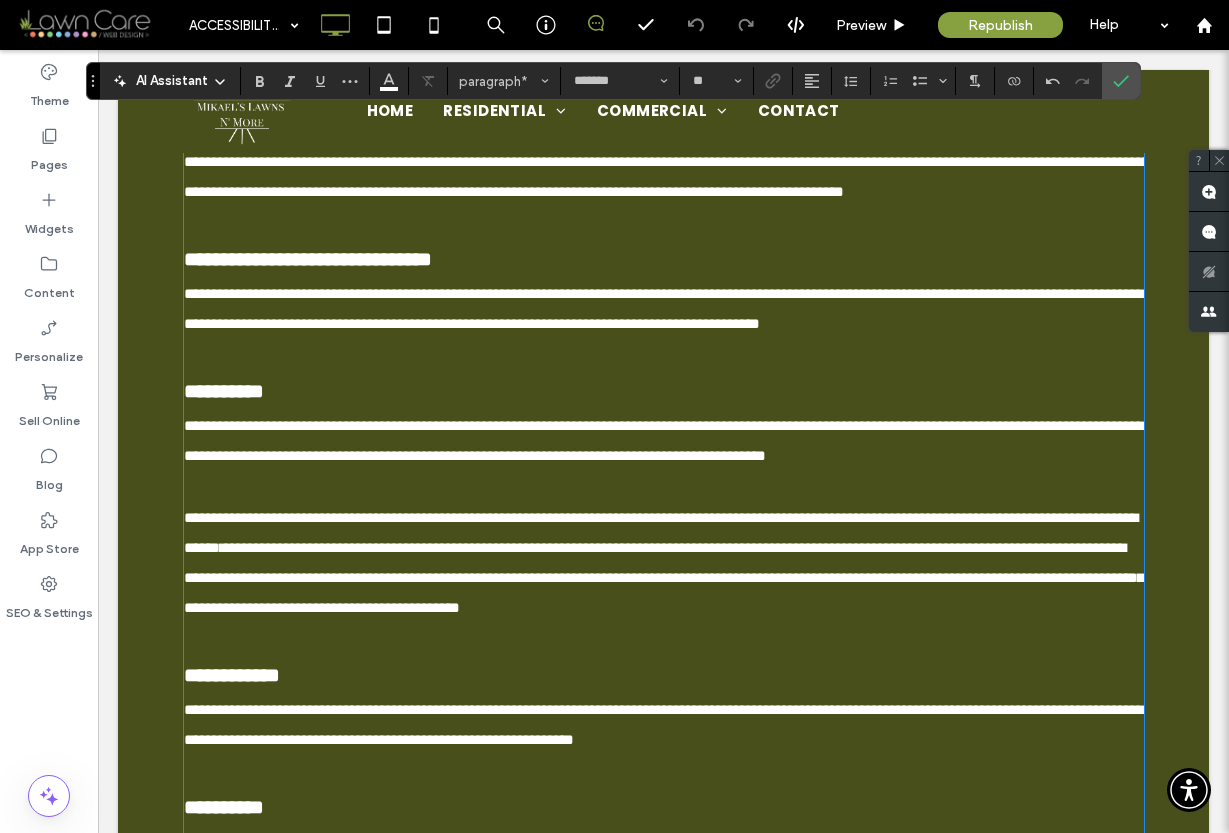 click on "**********" at bounding box center (664, 440) 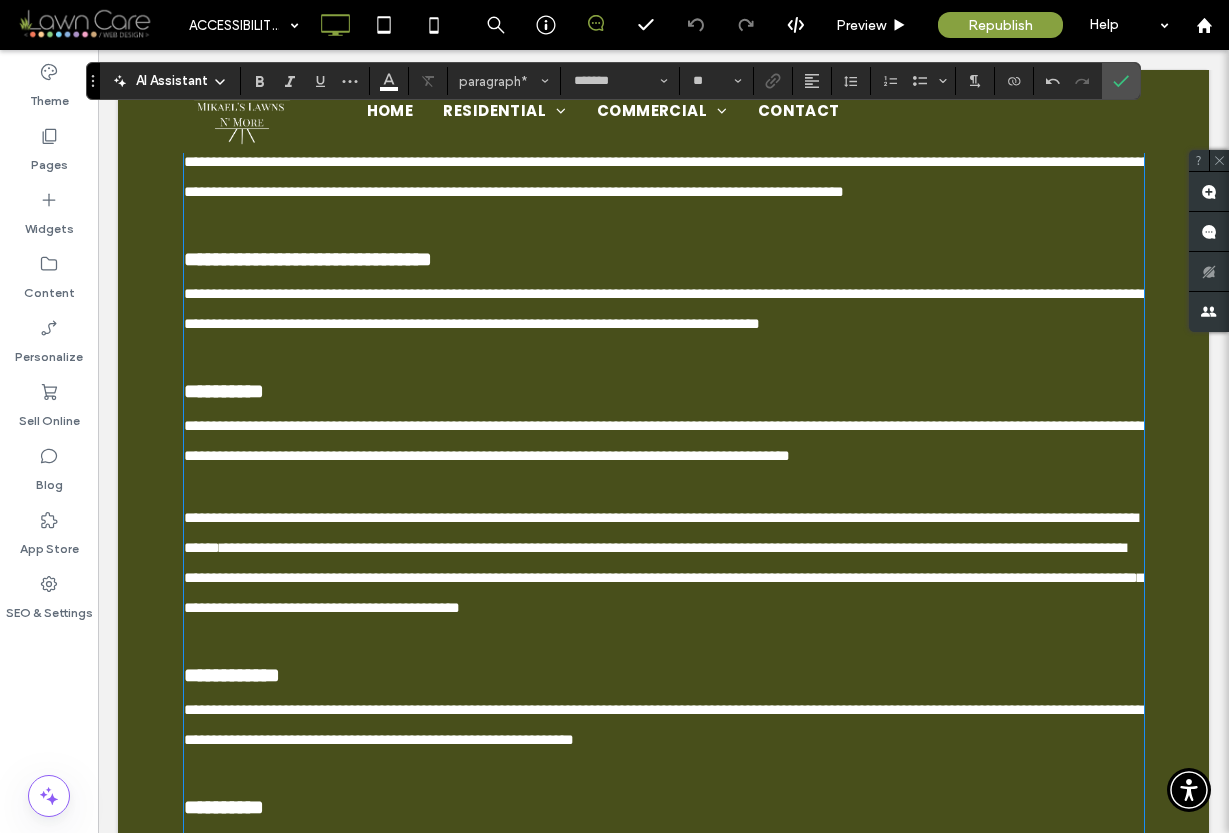 click on "**********" at bounding box center [616, 517] 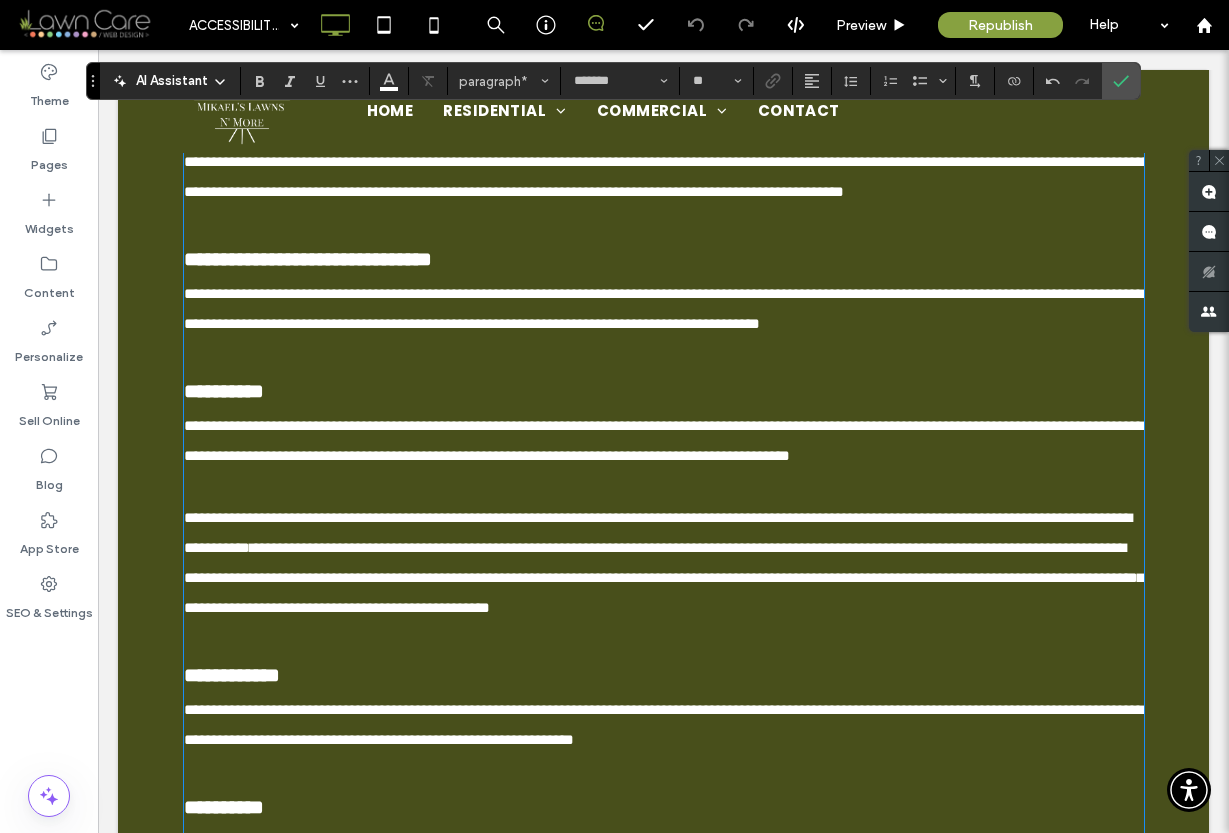 click on "**********" at bounding box center (664, 577) 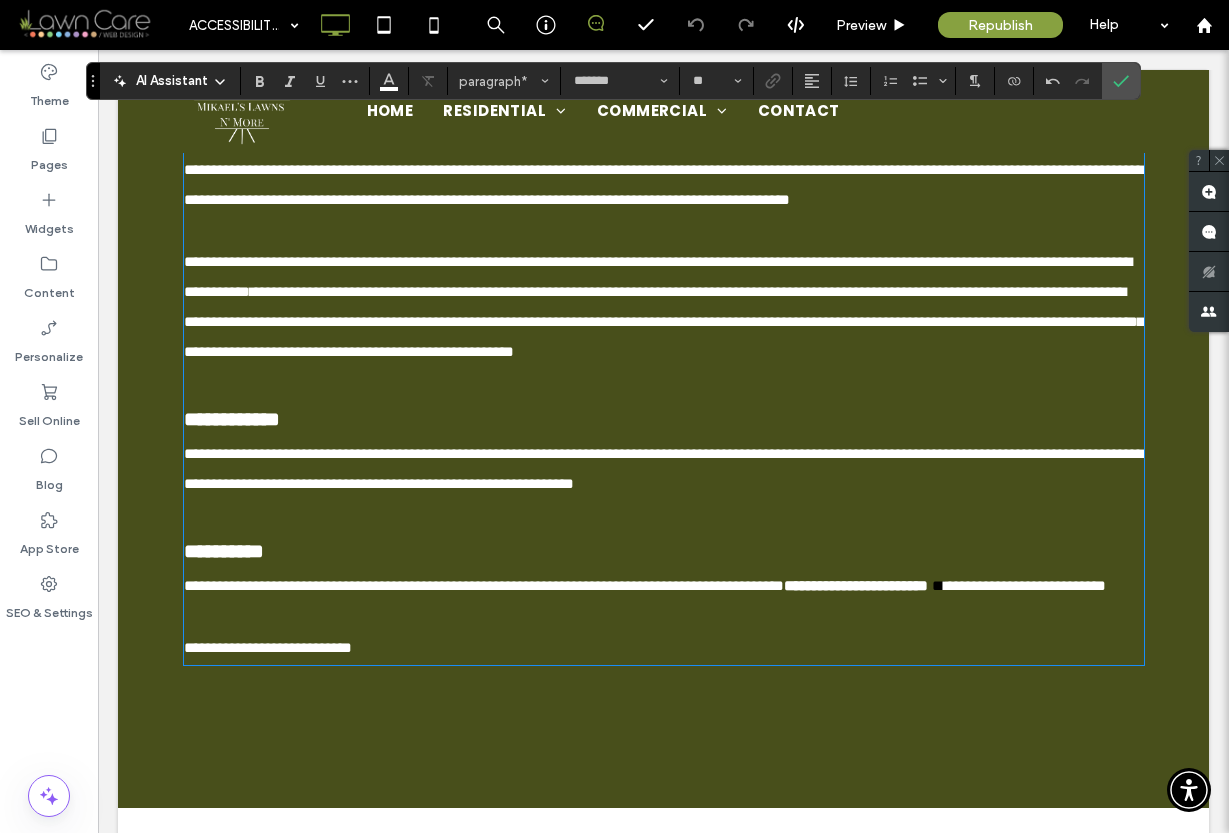 scroll, scrollTop: 683, scrollLeft: 0, axis: vertical 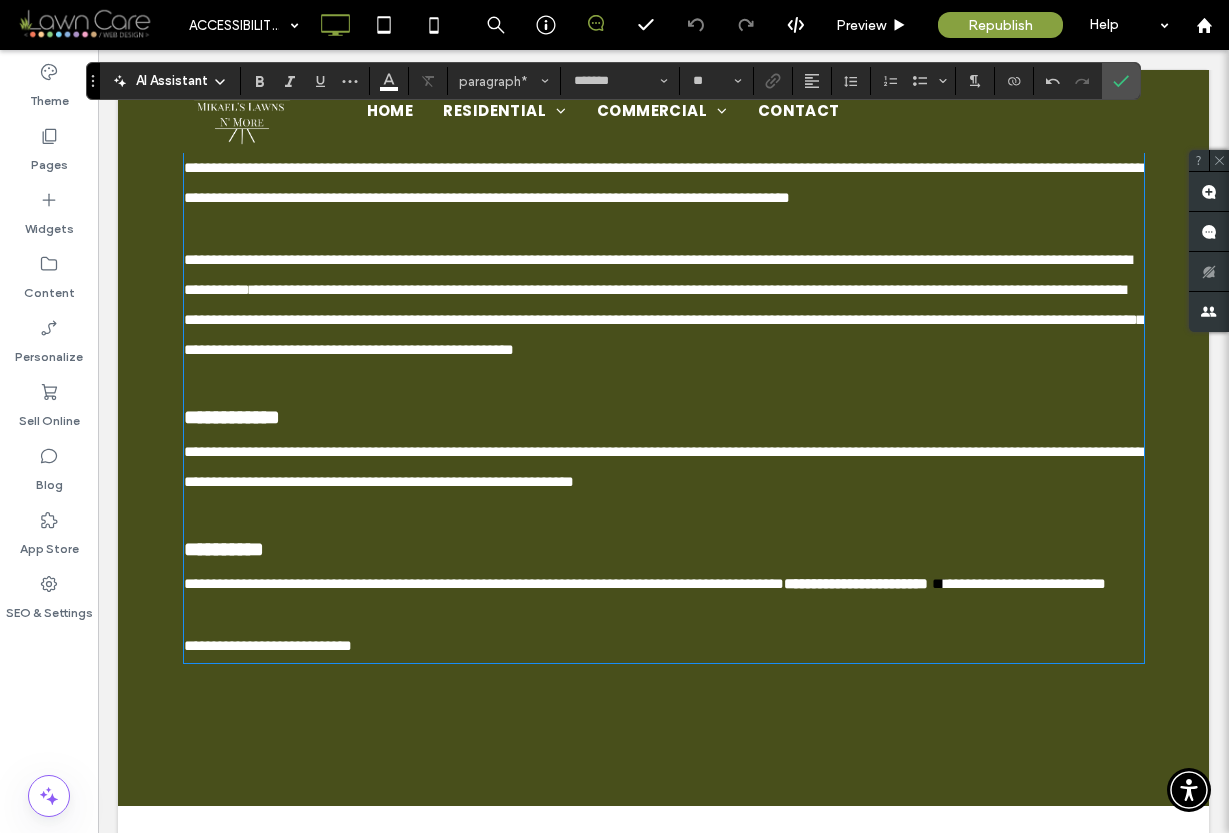 click on "**********" at bounding box center (664, 466) 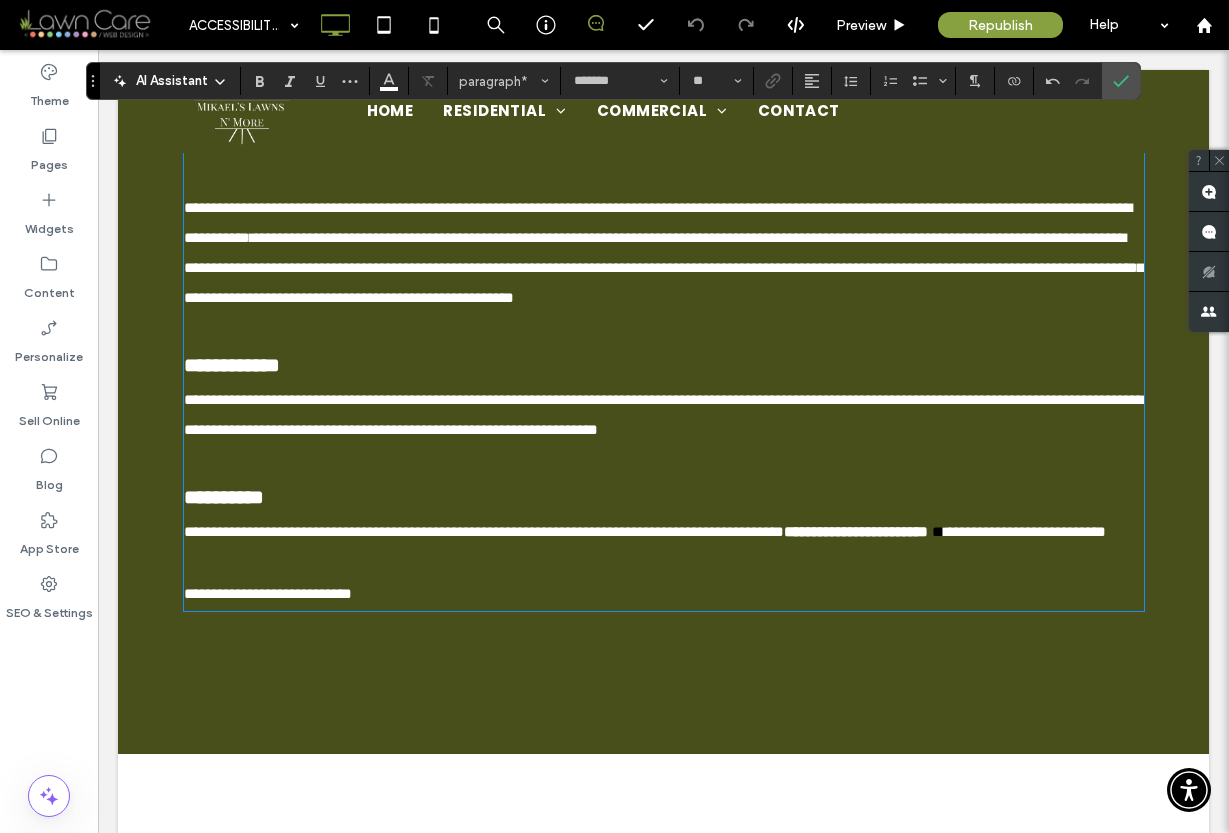 scroll, scrollTop: 739, scrollLeft: 0, axis: vertical 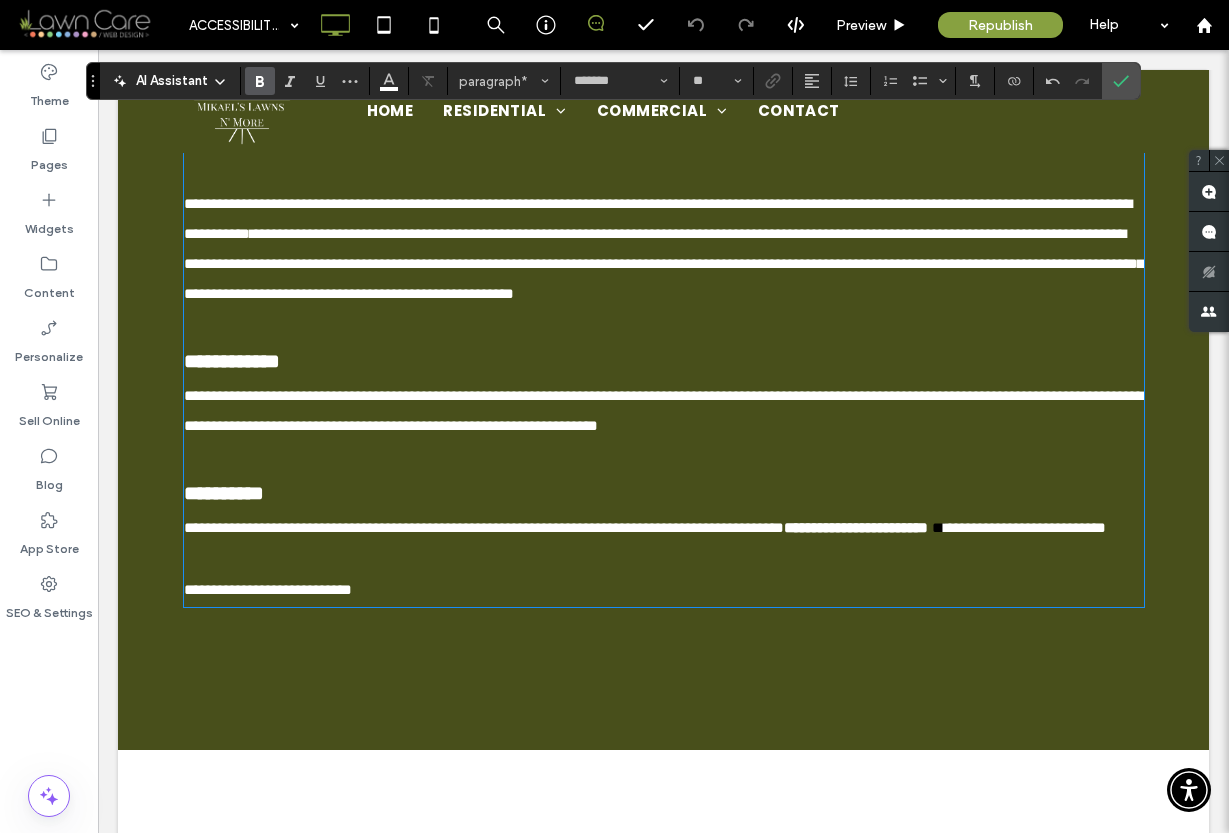 click on "**********" at bounding box center [856, 527] 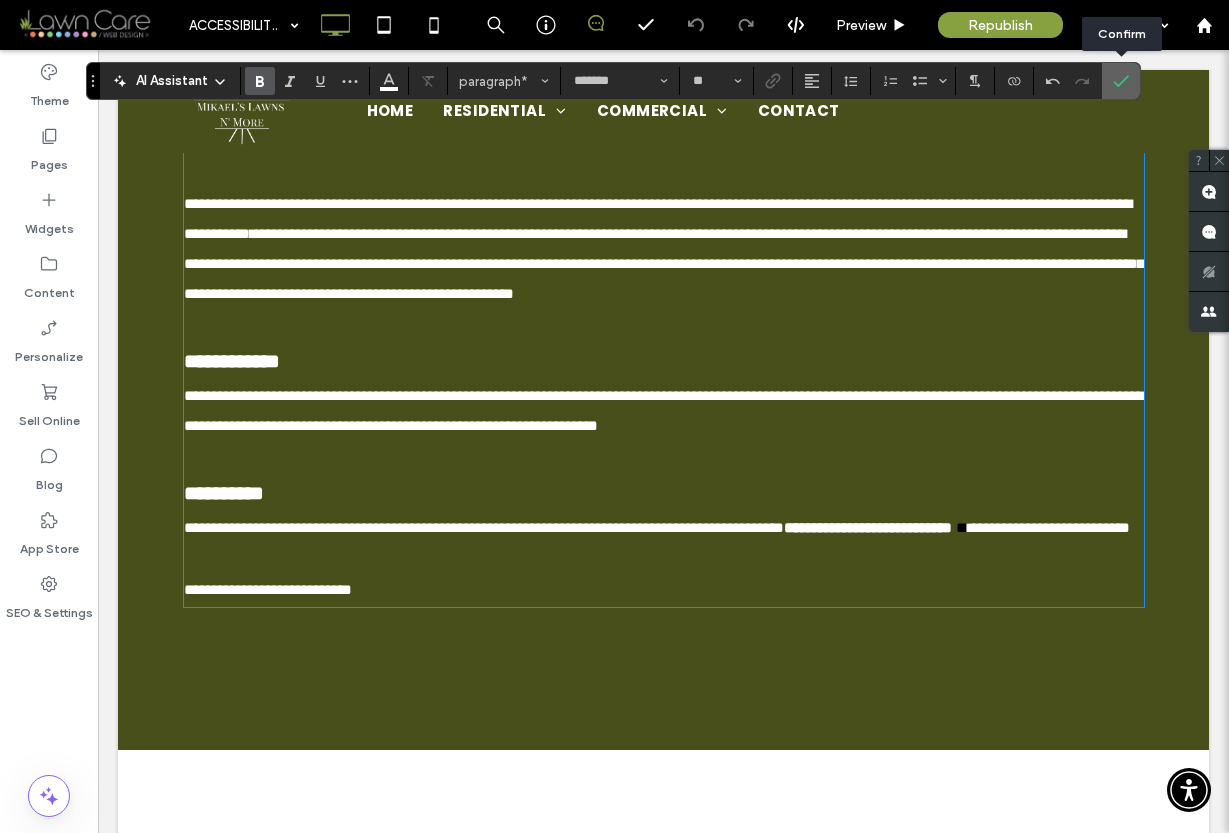 click at bounding box center (1121, 81) 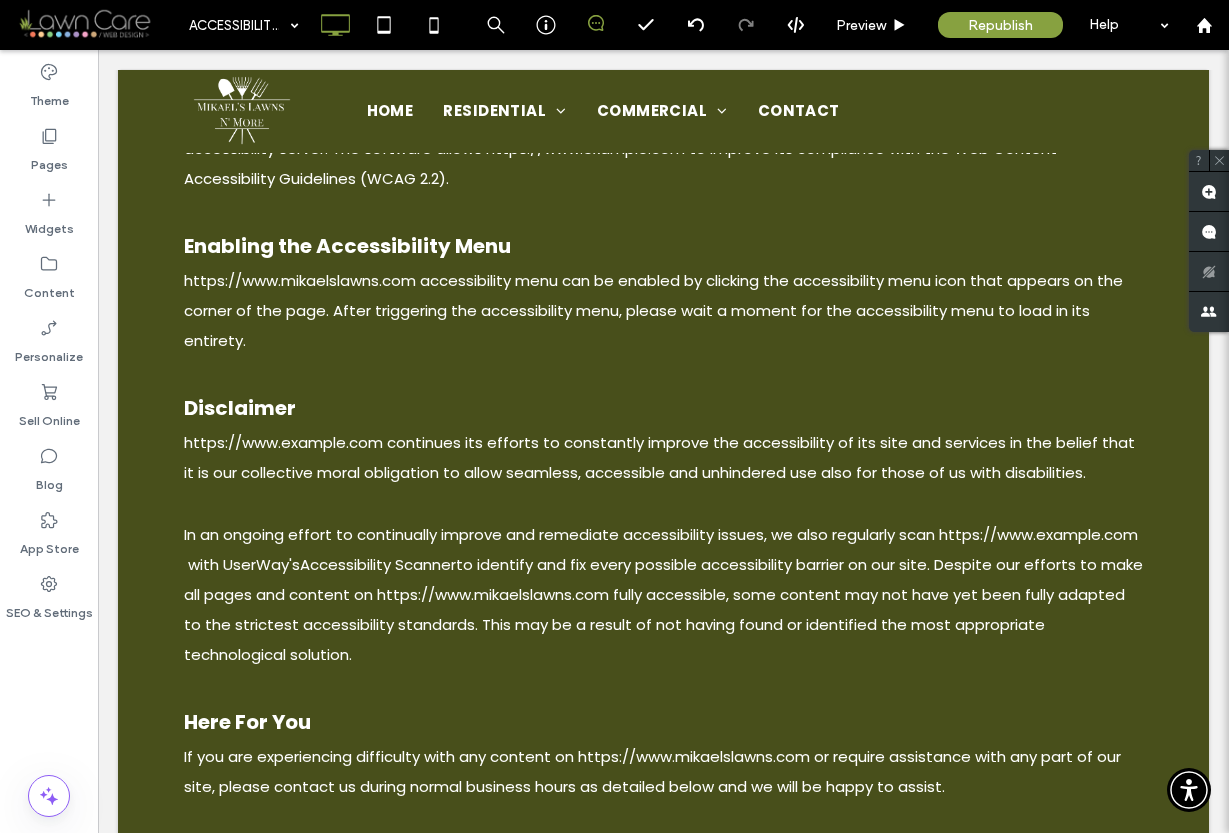 scroll, scrollTop: 281, scrollLeft: 0, axis: vertical 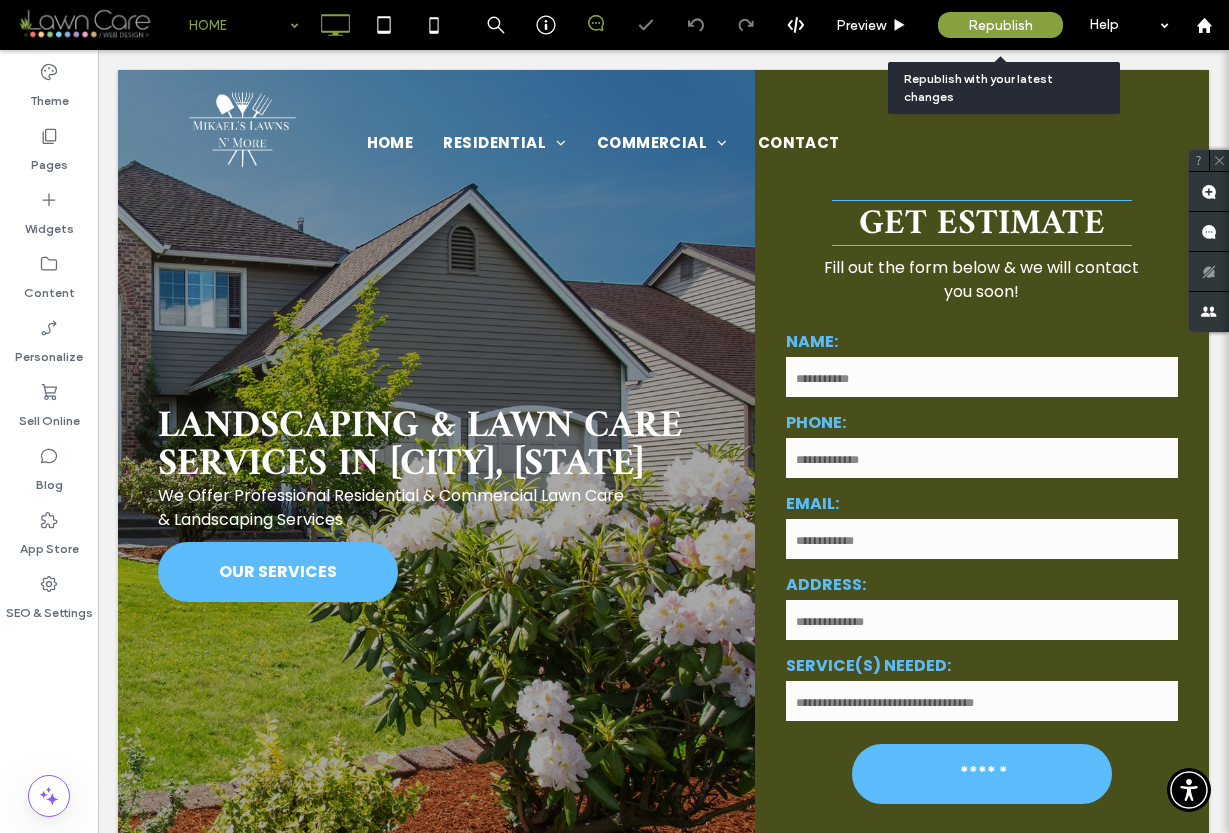 click on "Republish" at bounding box center (1000, 25) 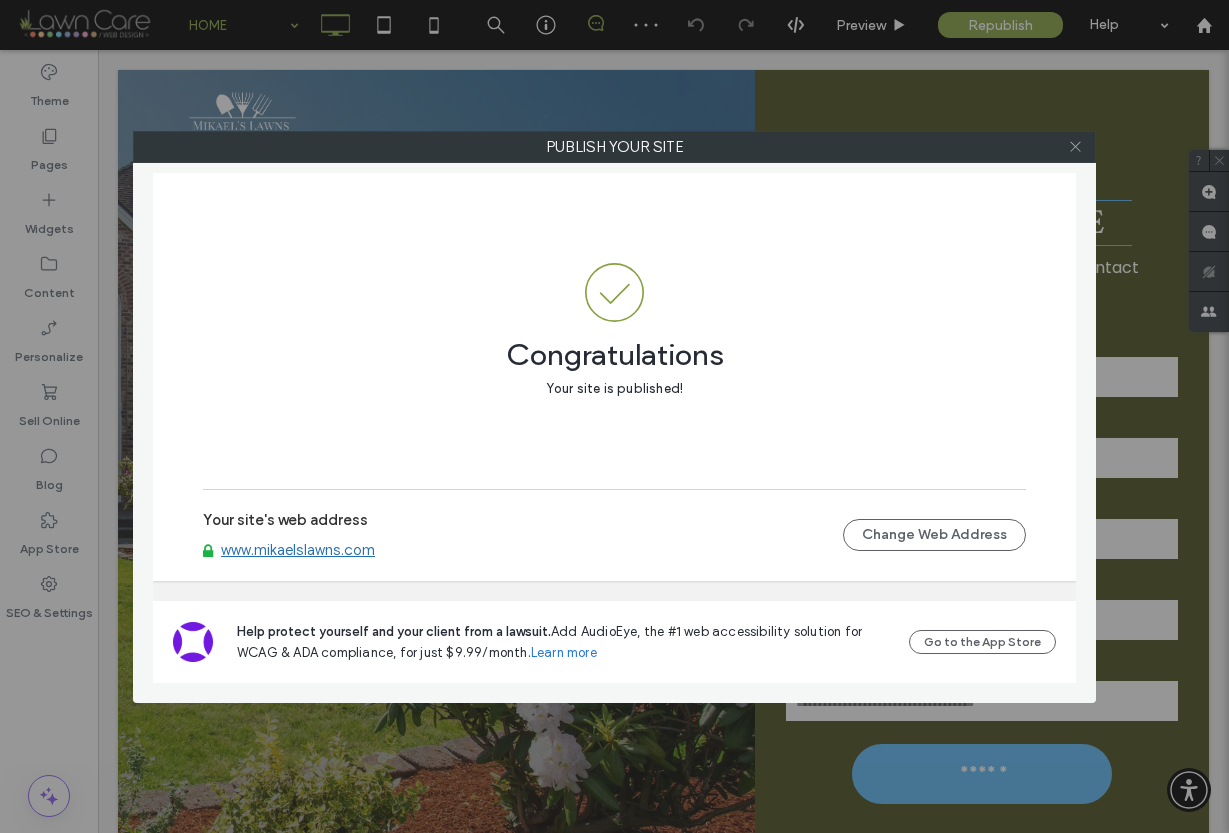 click 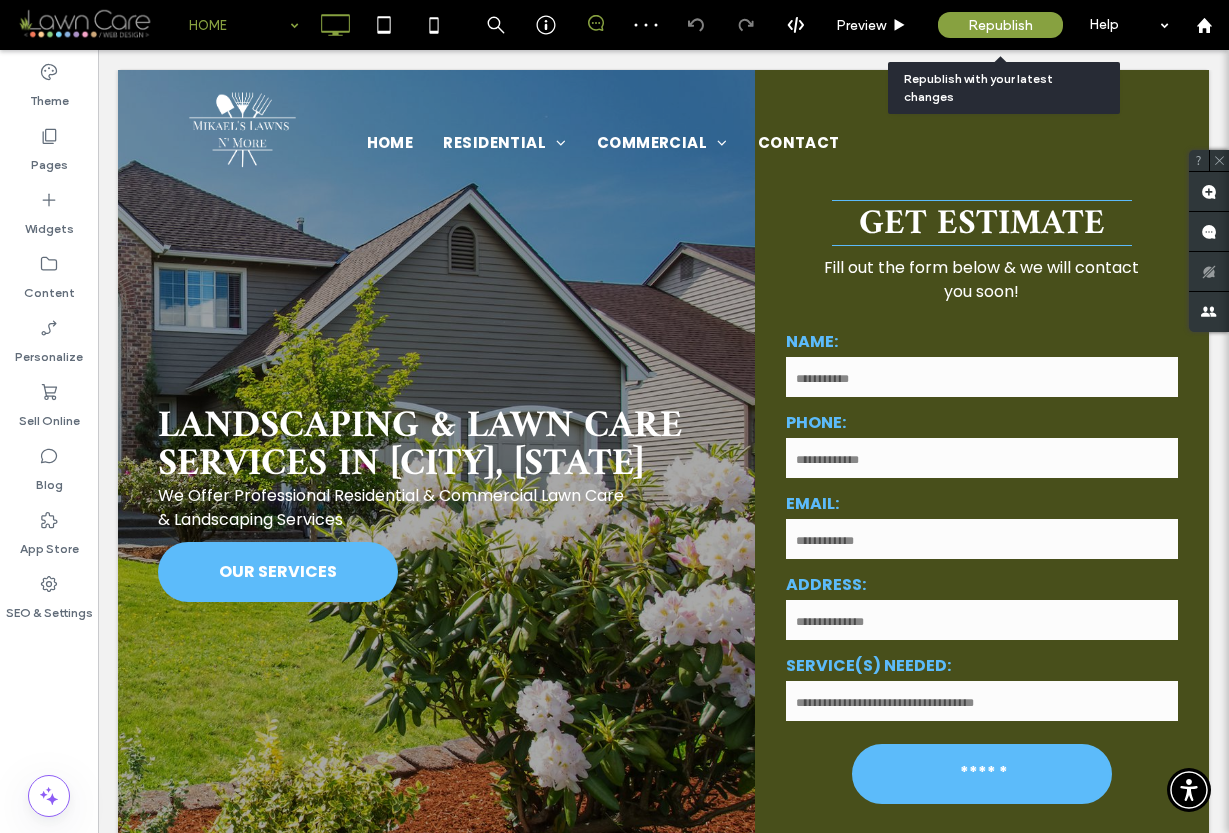 click on "Republish" at bounding box center [1000, 25] 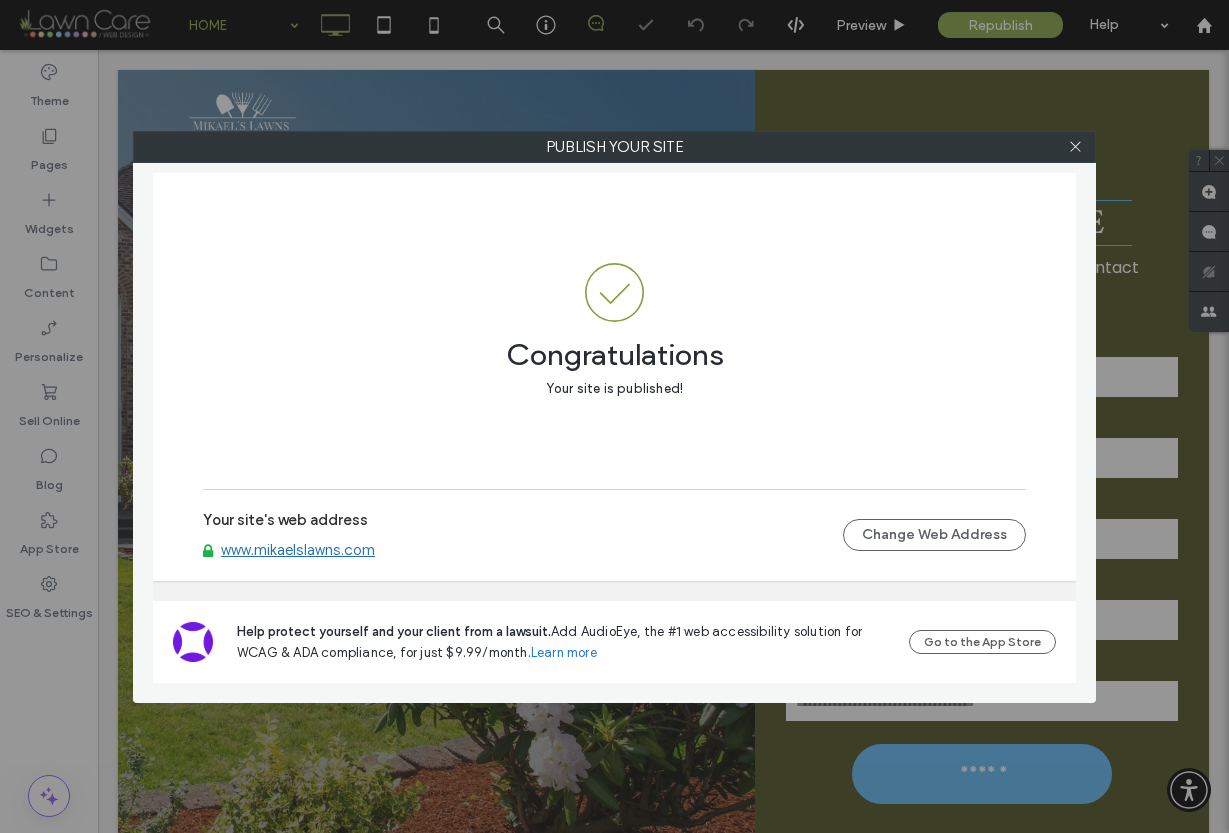 click on "www.mikaelslawns.com" at bounding box center (298, 550) 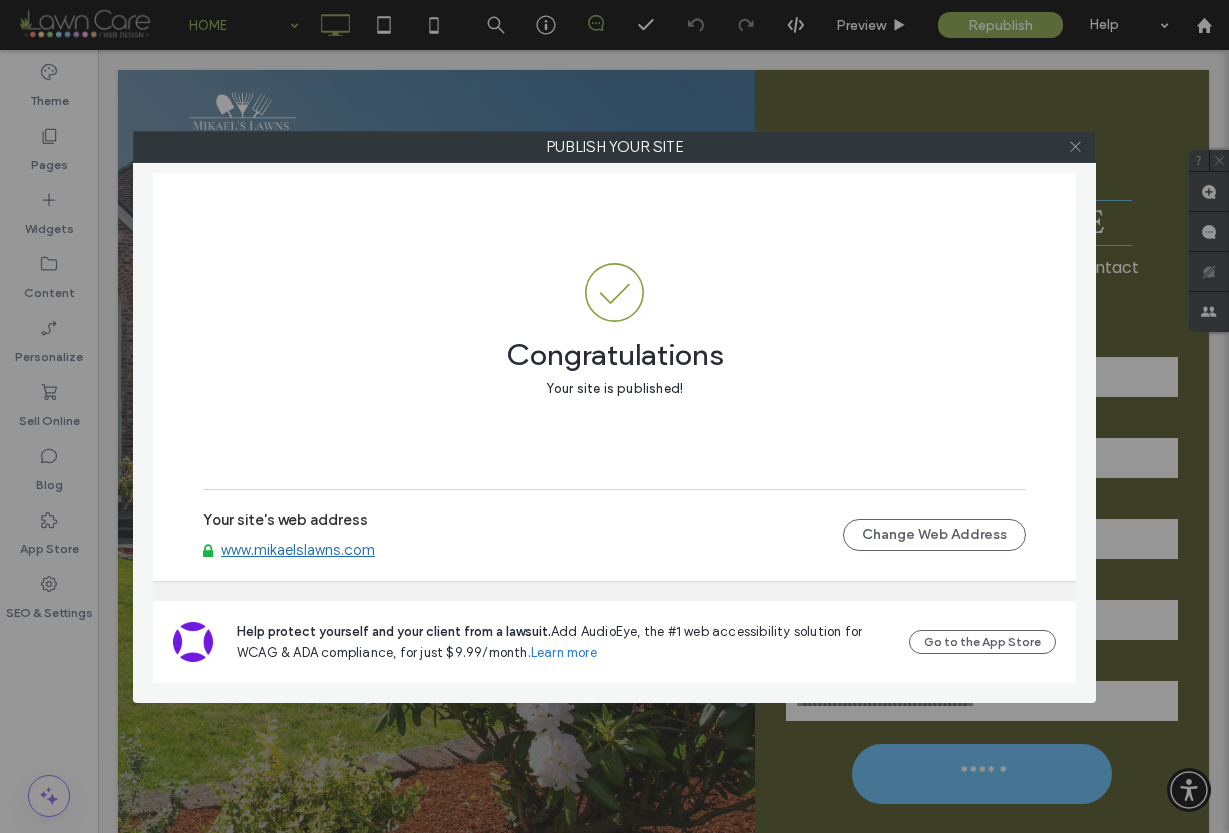 click 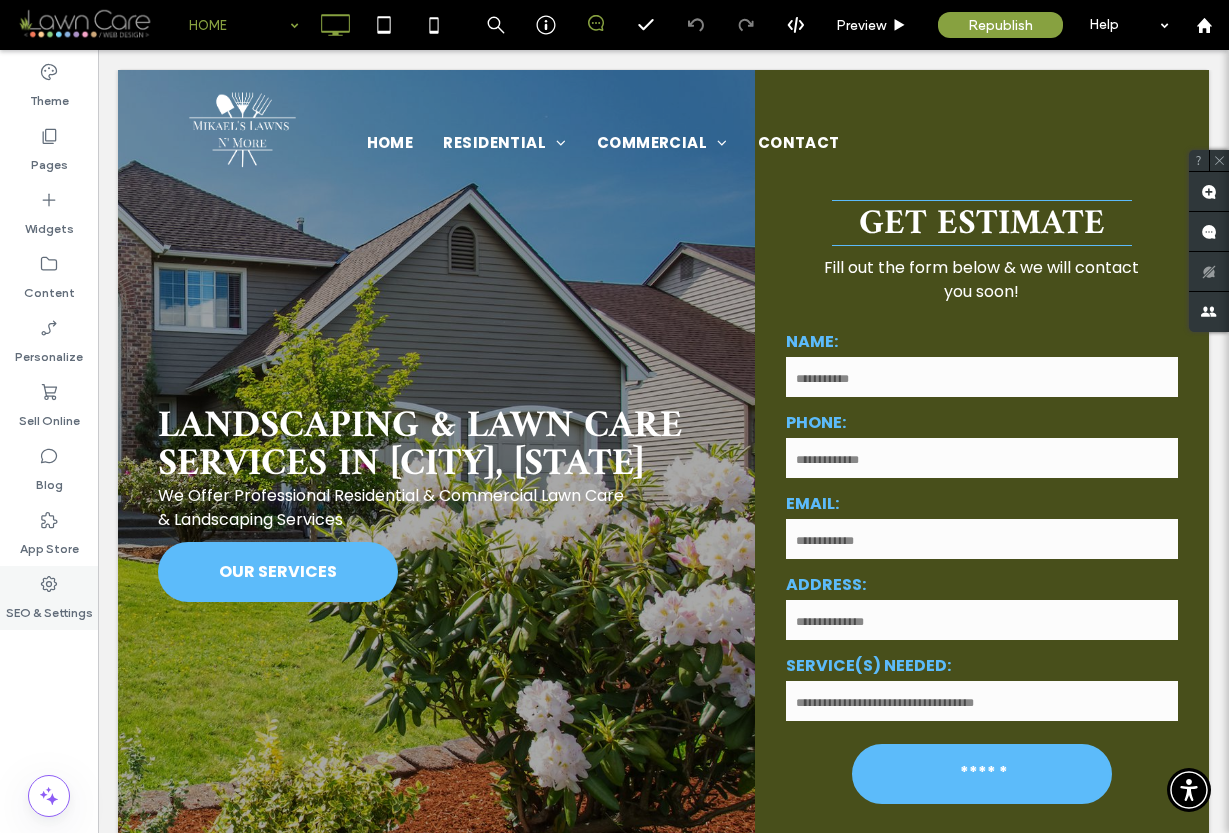 click 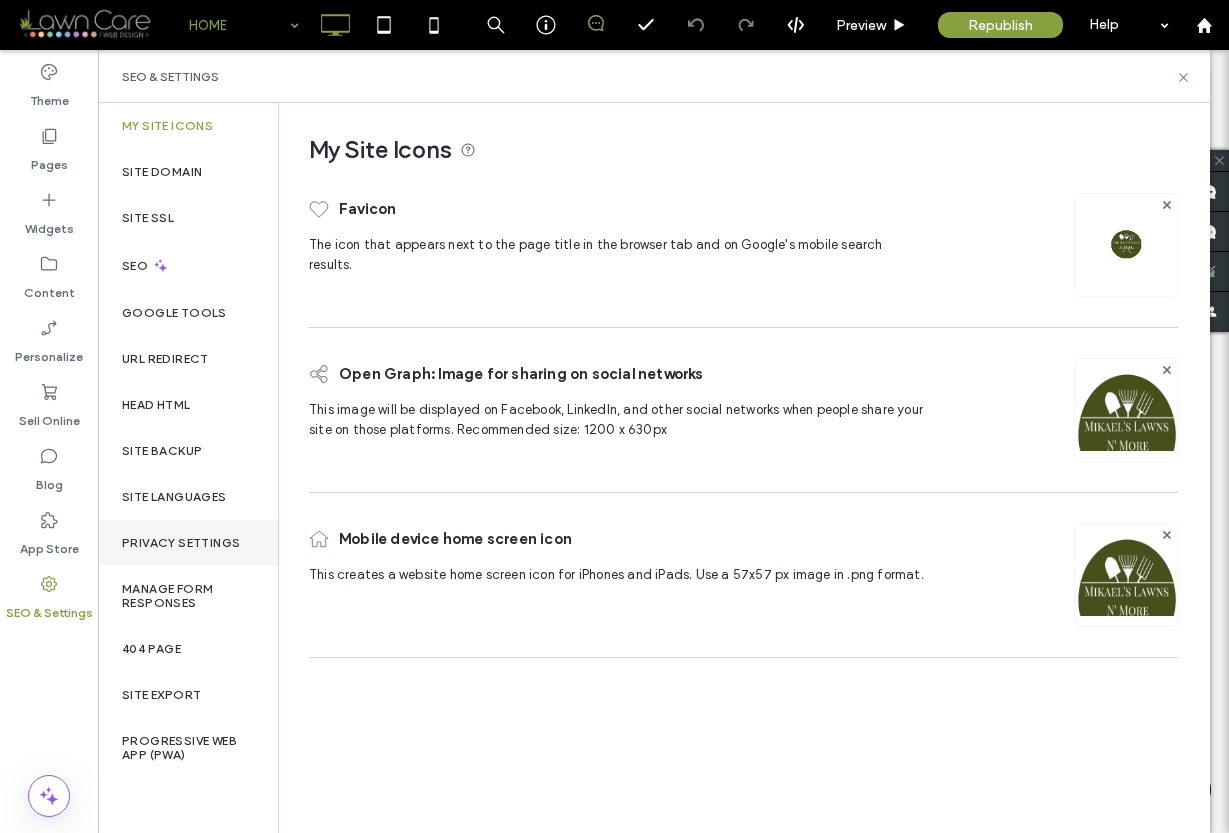 click on "Privacy Settings" at bounding box center (181, 543) 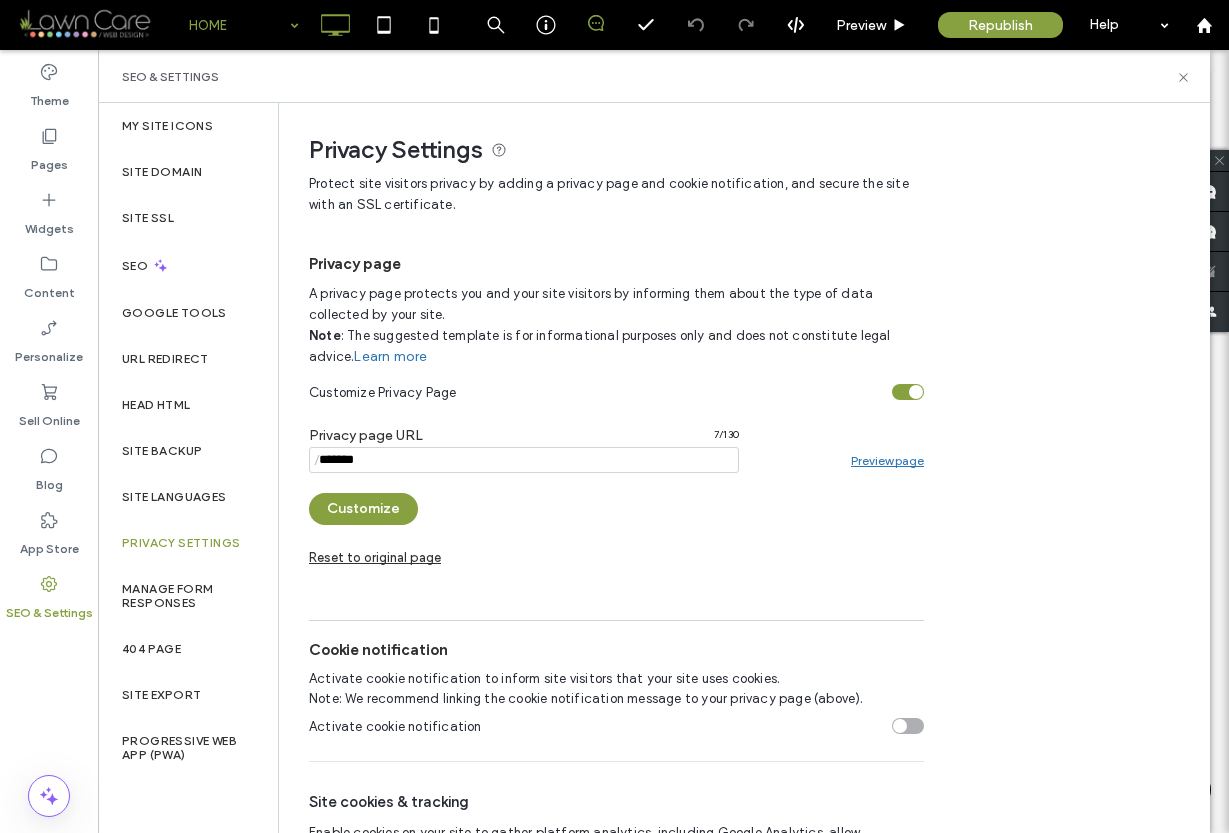 click on "Preview page" at bounding box center (887, 460) 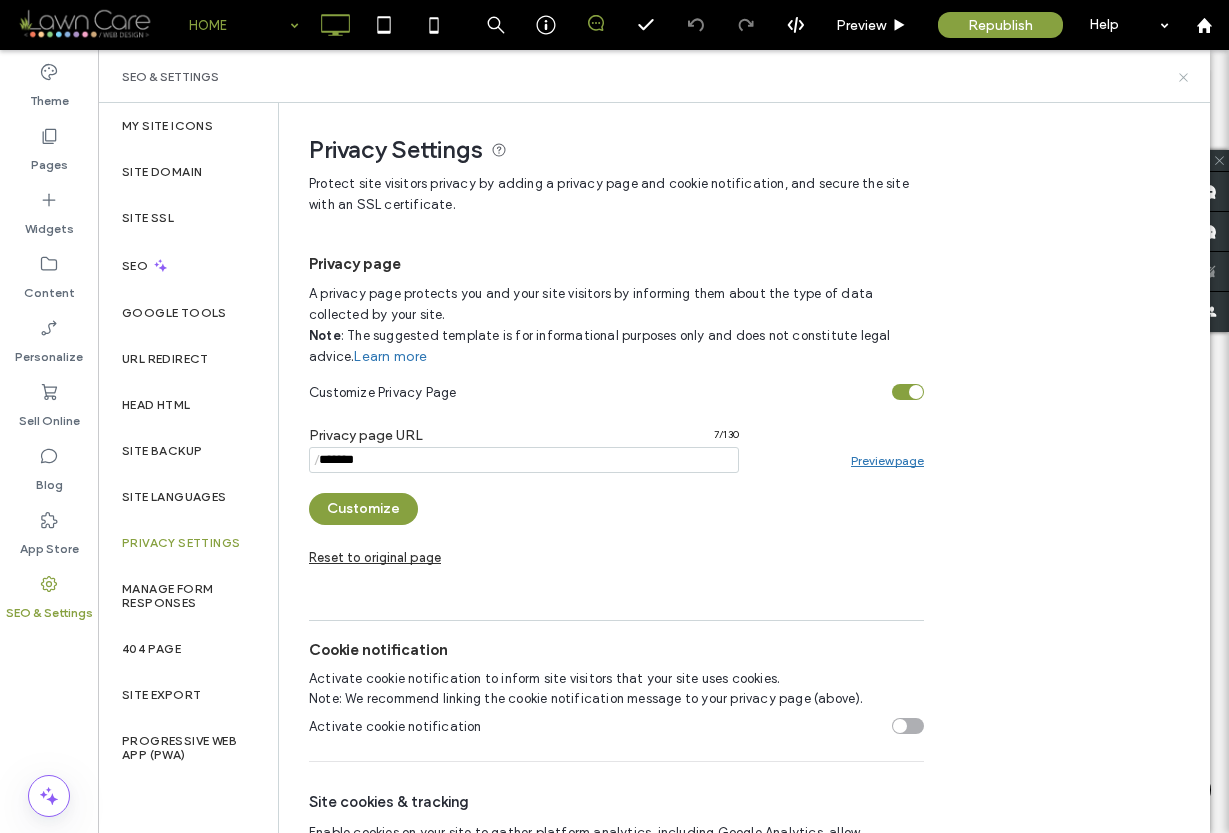 click 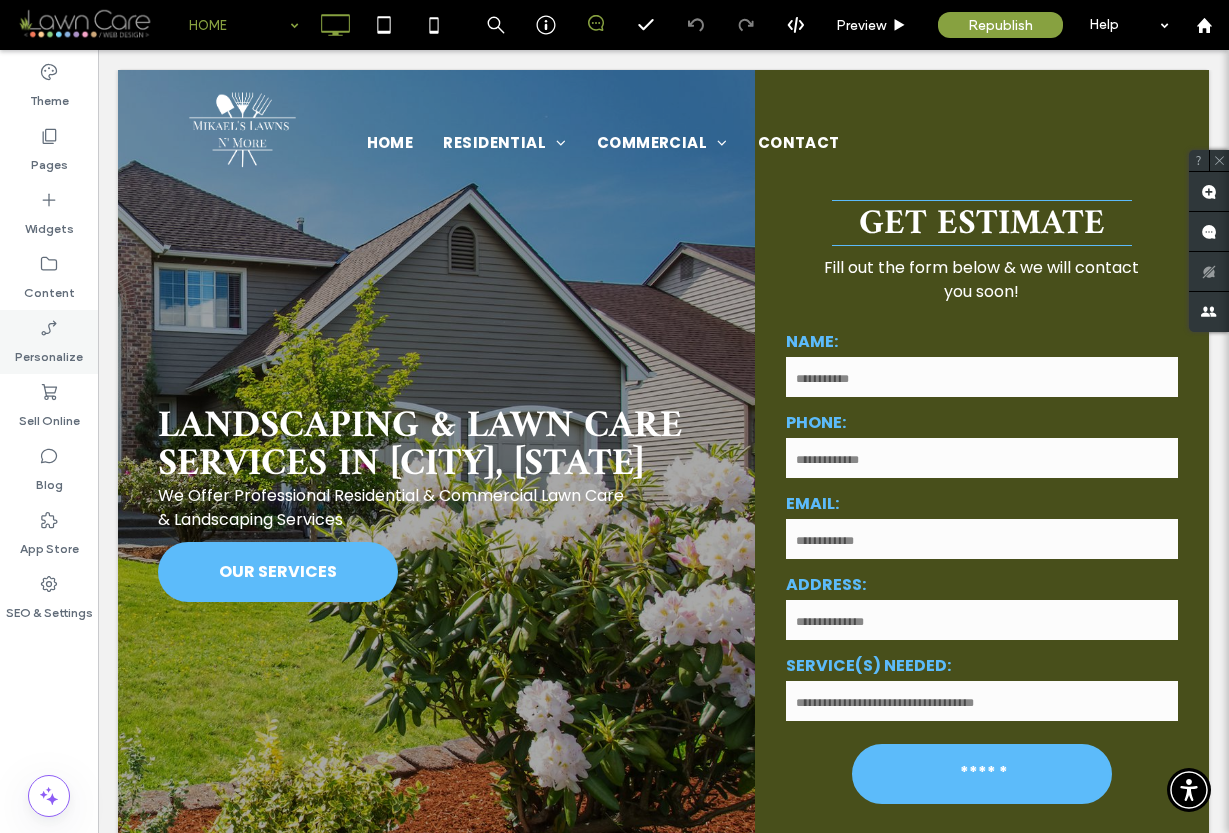 click on "Personalize" at bounding box center [49, 352] 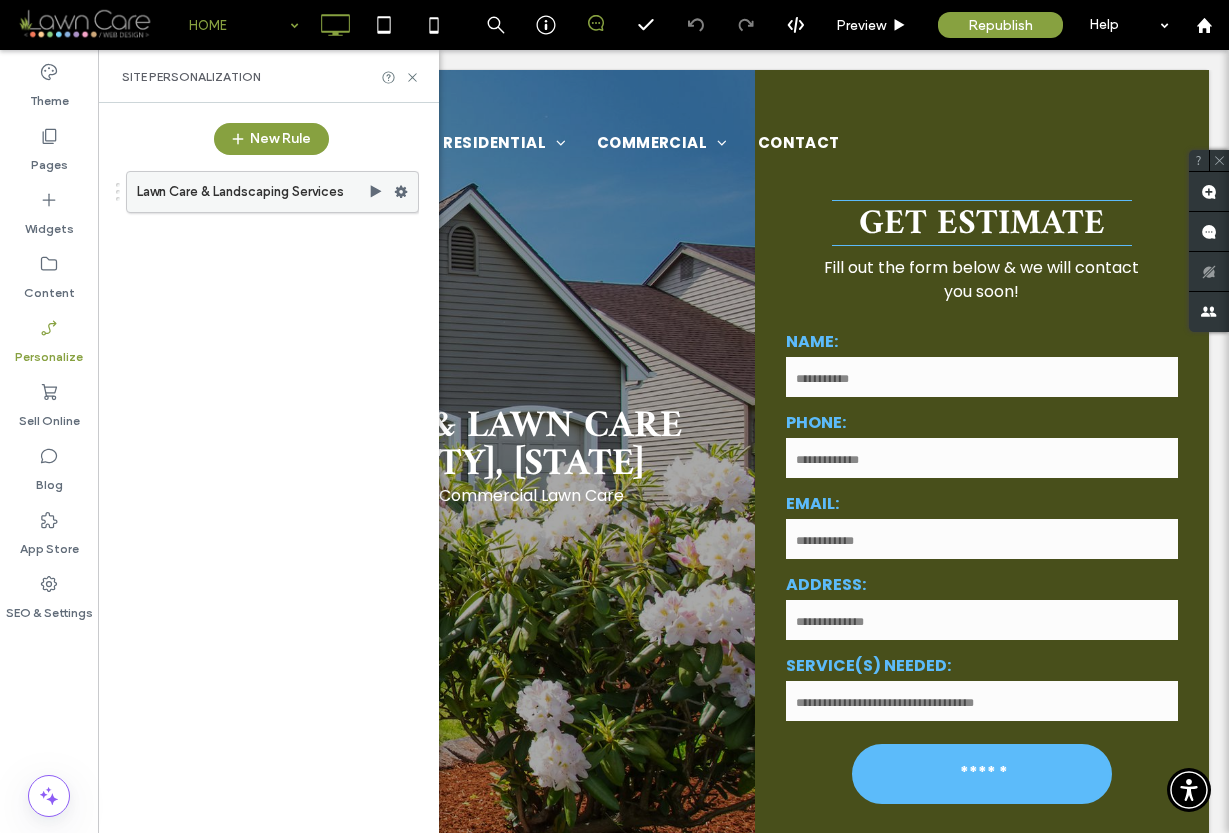click 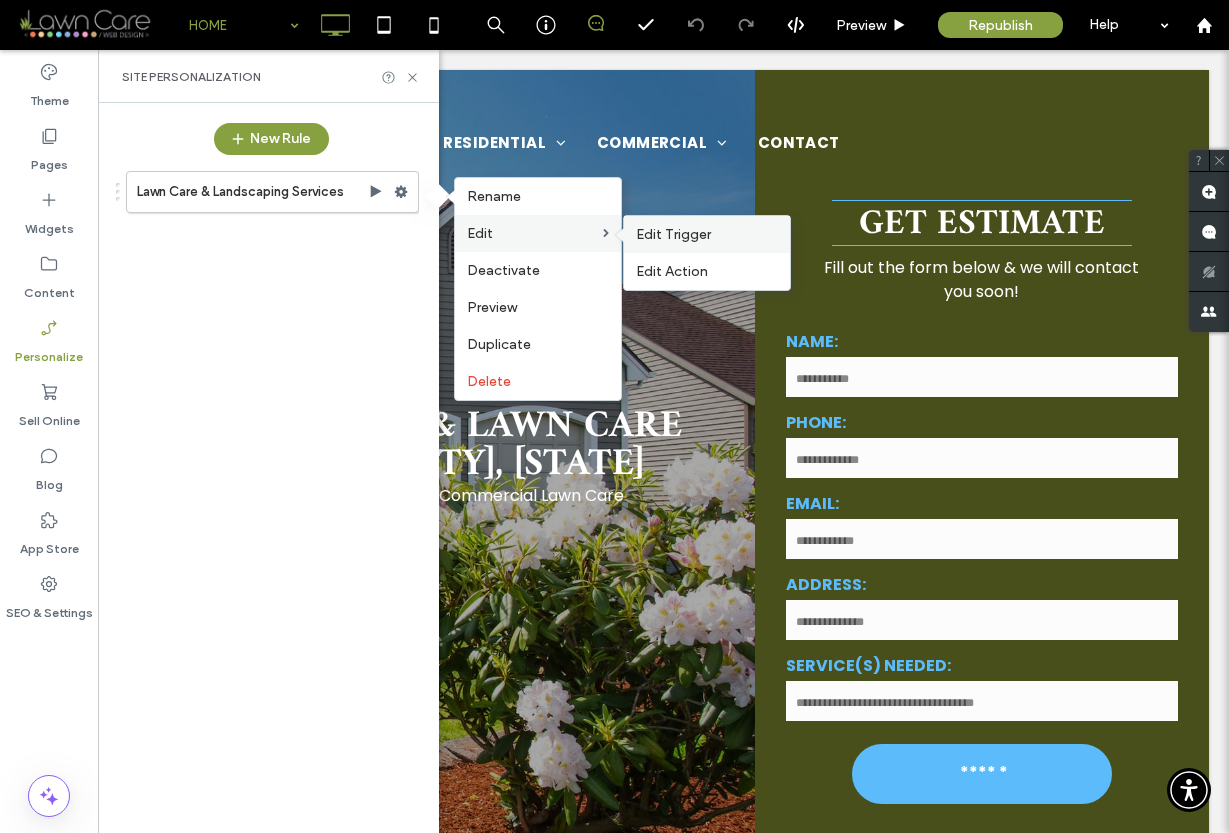 click on "Edit Trigger" at bounding box center [673, 234] 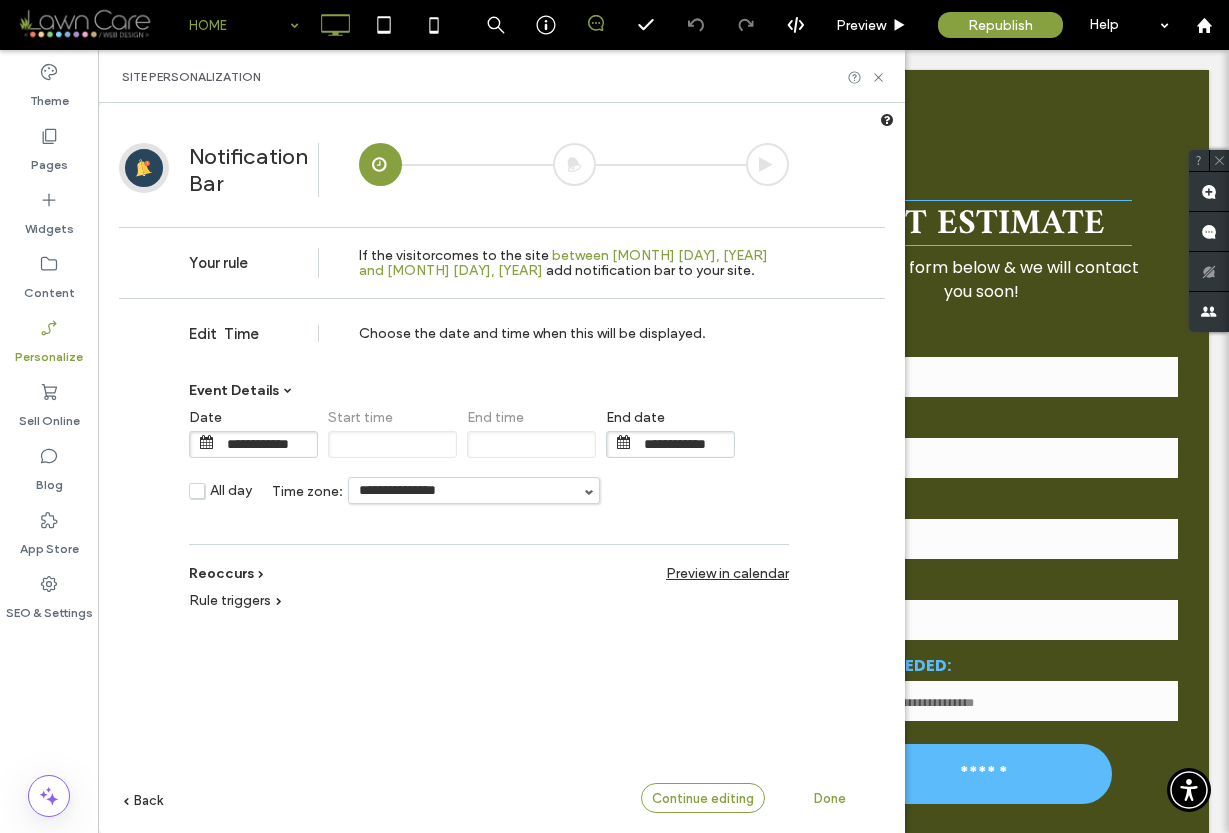 click on "Continue editing" at bounding box center (703, 798) 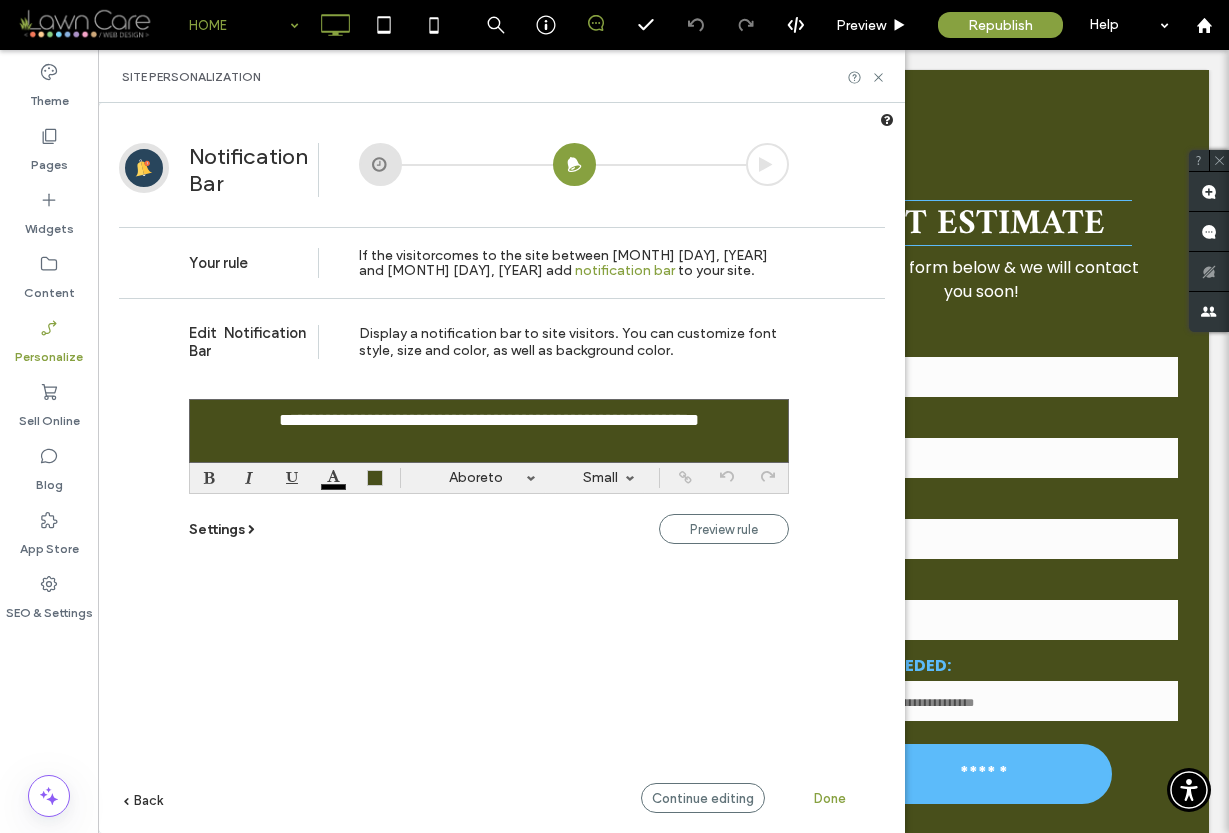 click on "Settings" at bounding box center [217, 529] 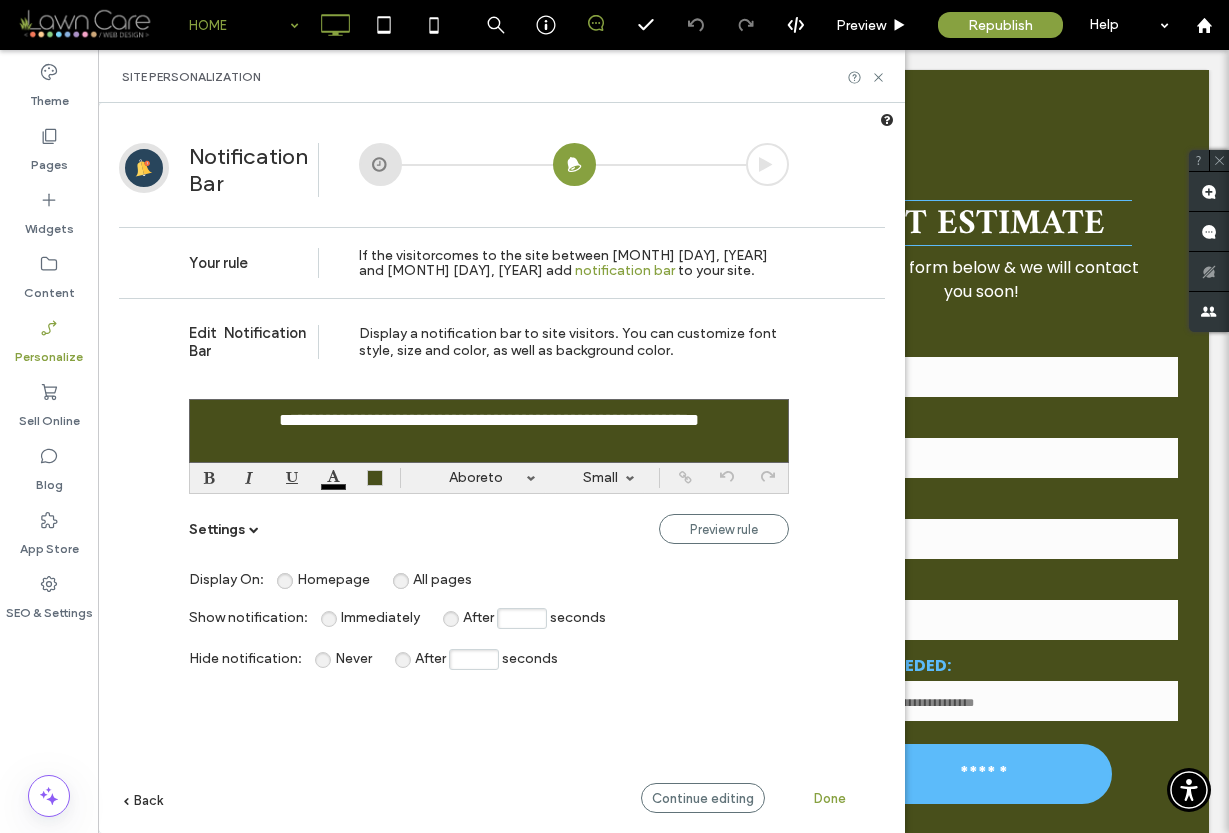 click on "After" at bounding box center [430, 658] 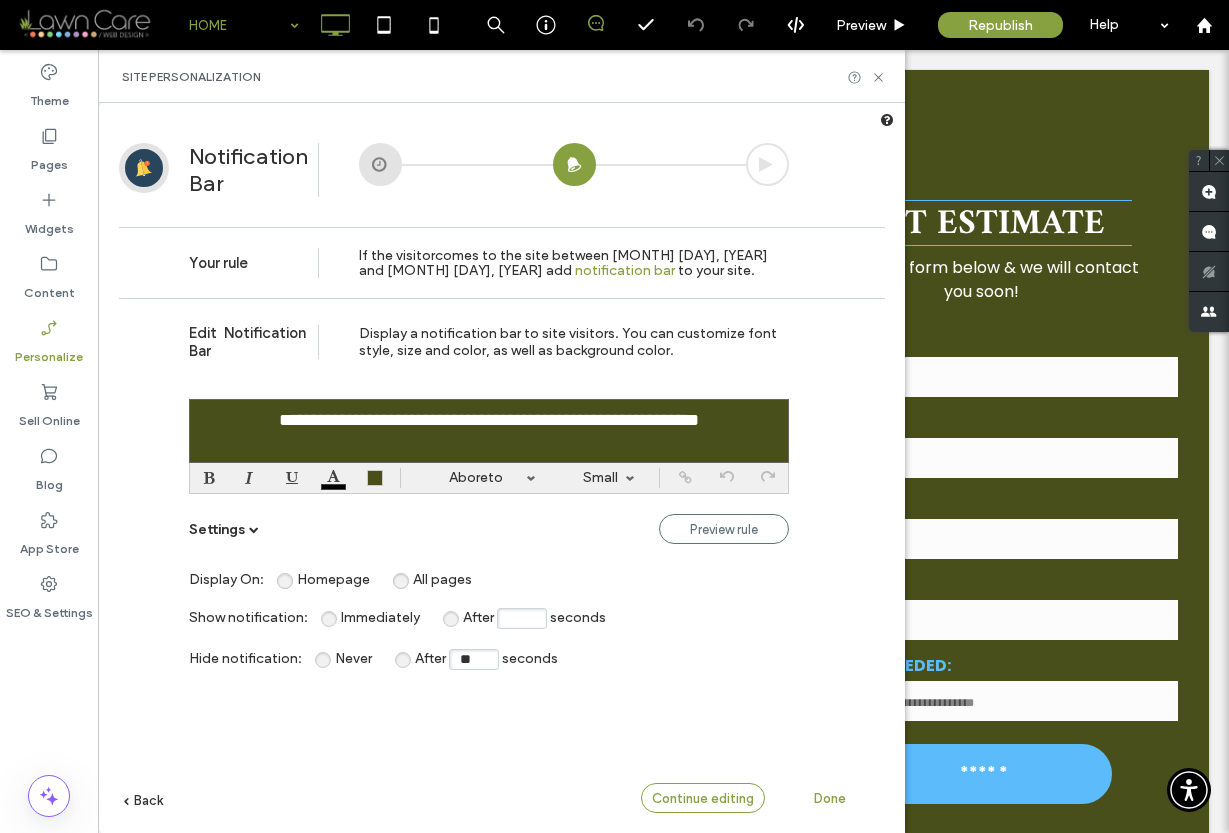 type on "**" 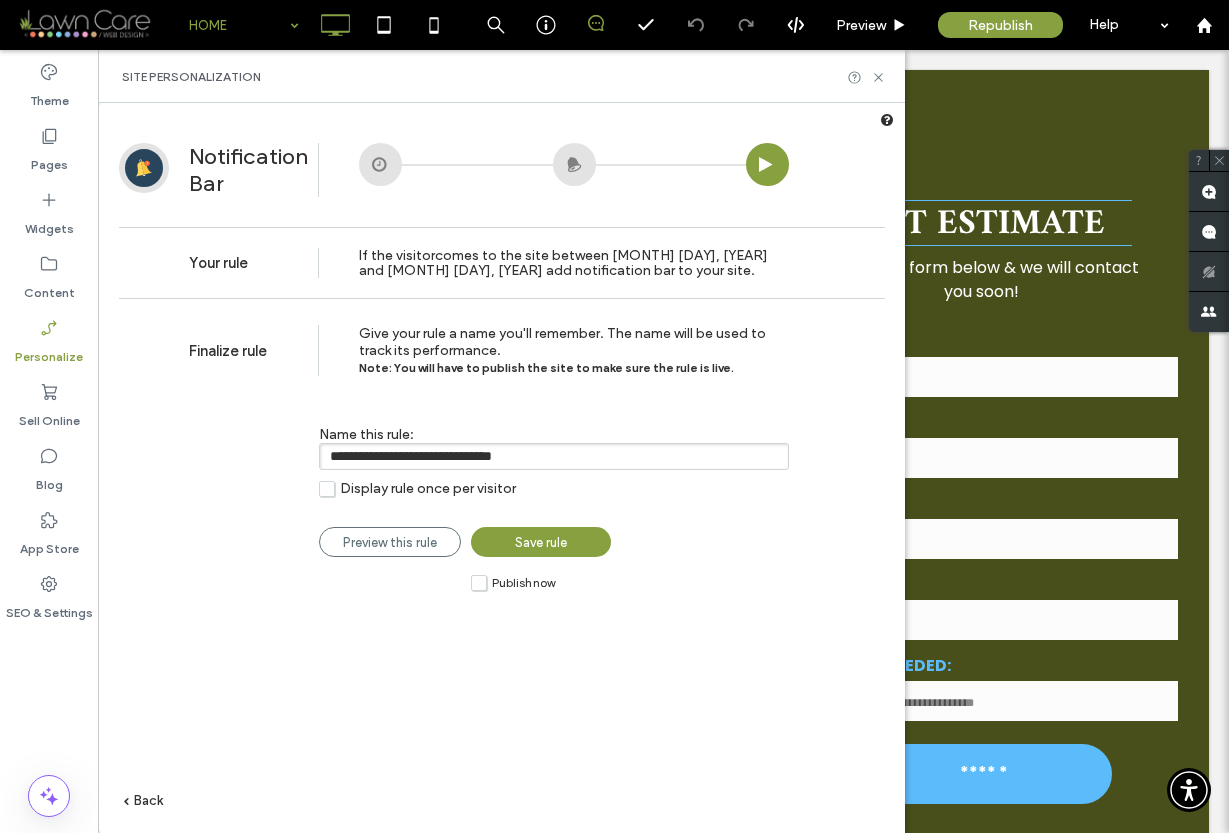 click on "Publish now" at bounding box center [513, 582] 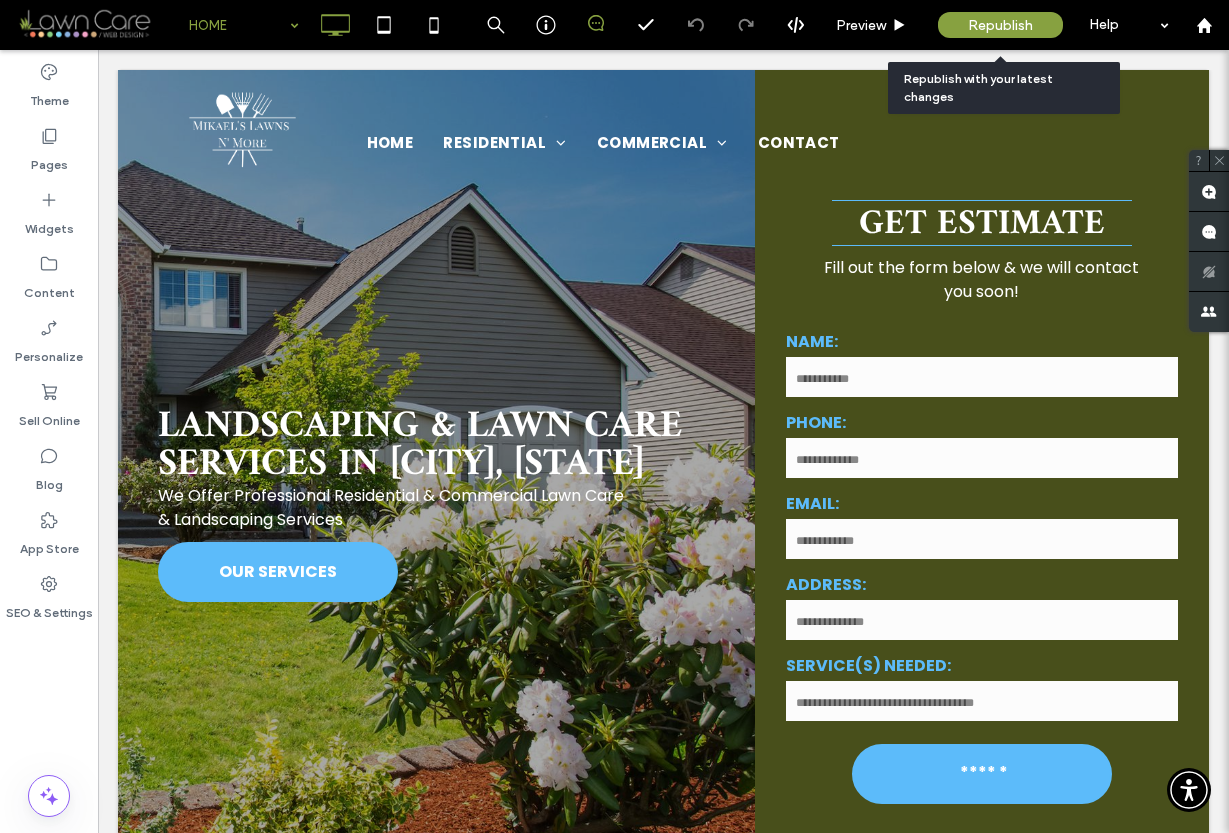 click on "Republish" at bounding box center (1000, 25) 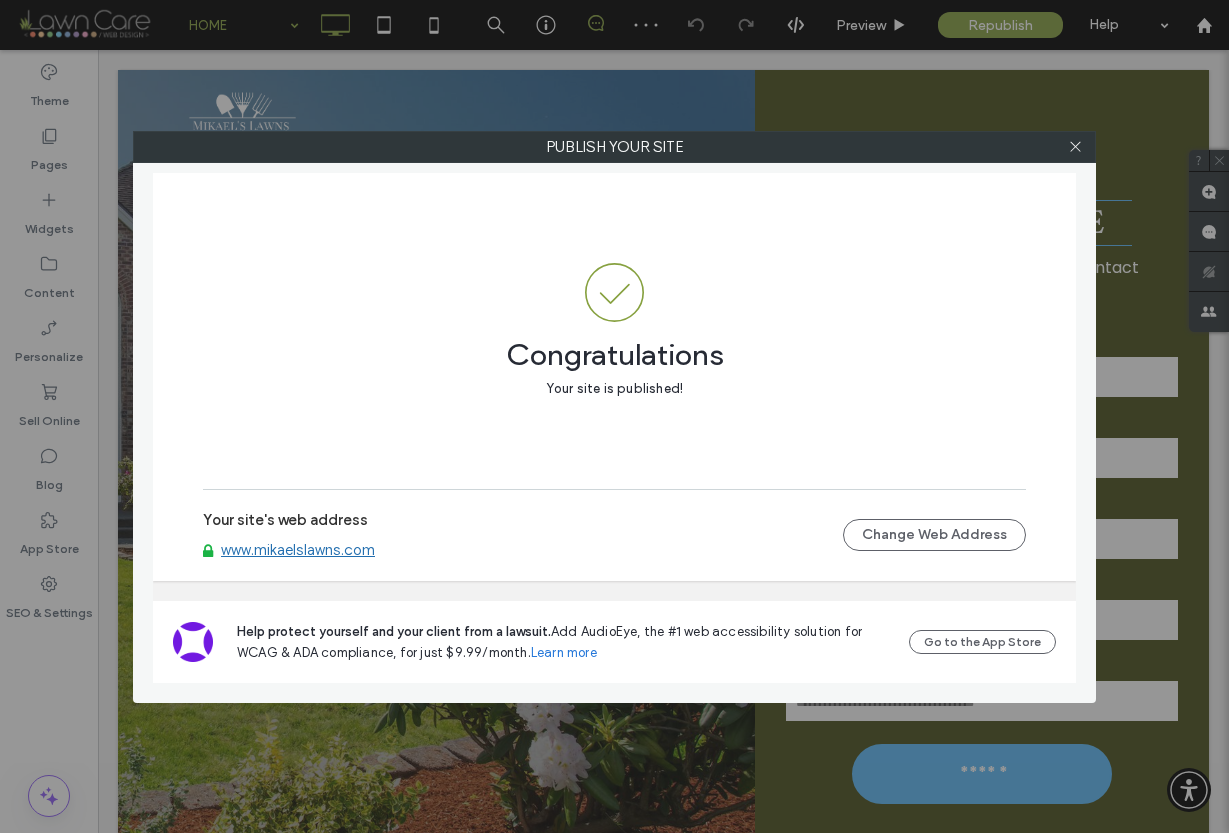 click on "www.mikaelslawns.com" at bounding box center [298, 550] 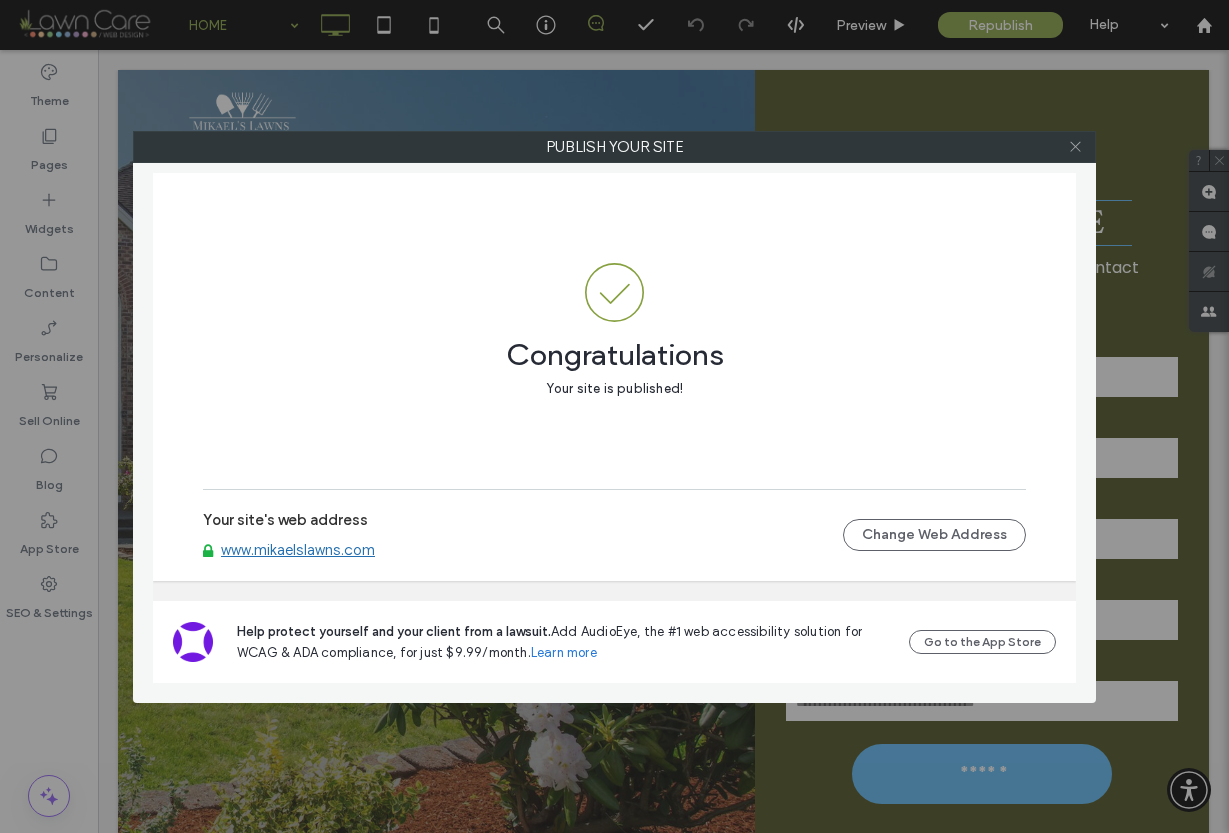click 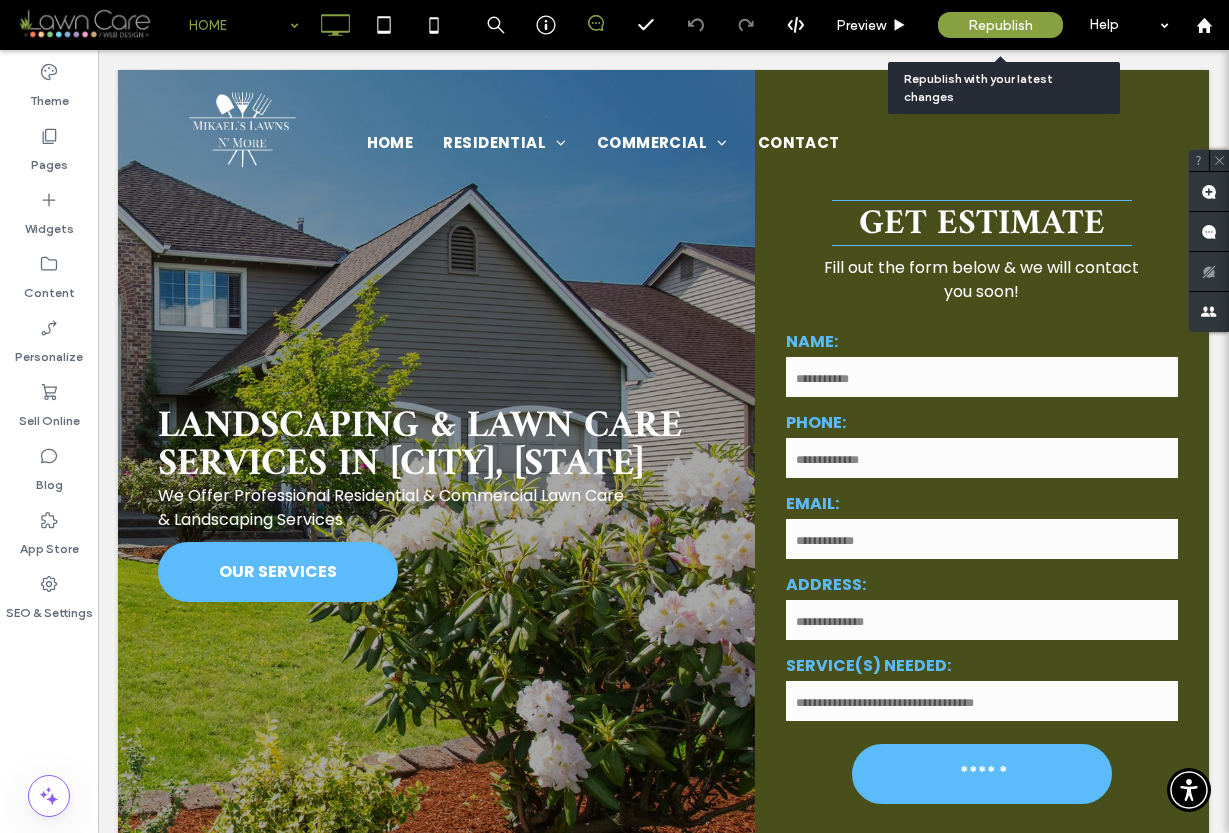 click on "Republish" at bounding box center (1000, 25) 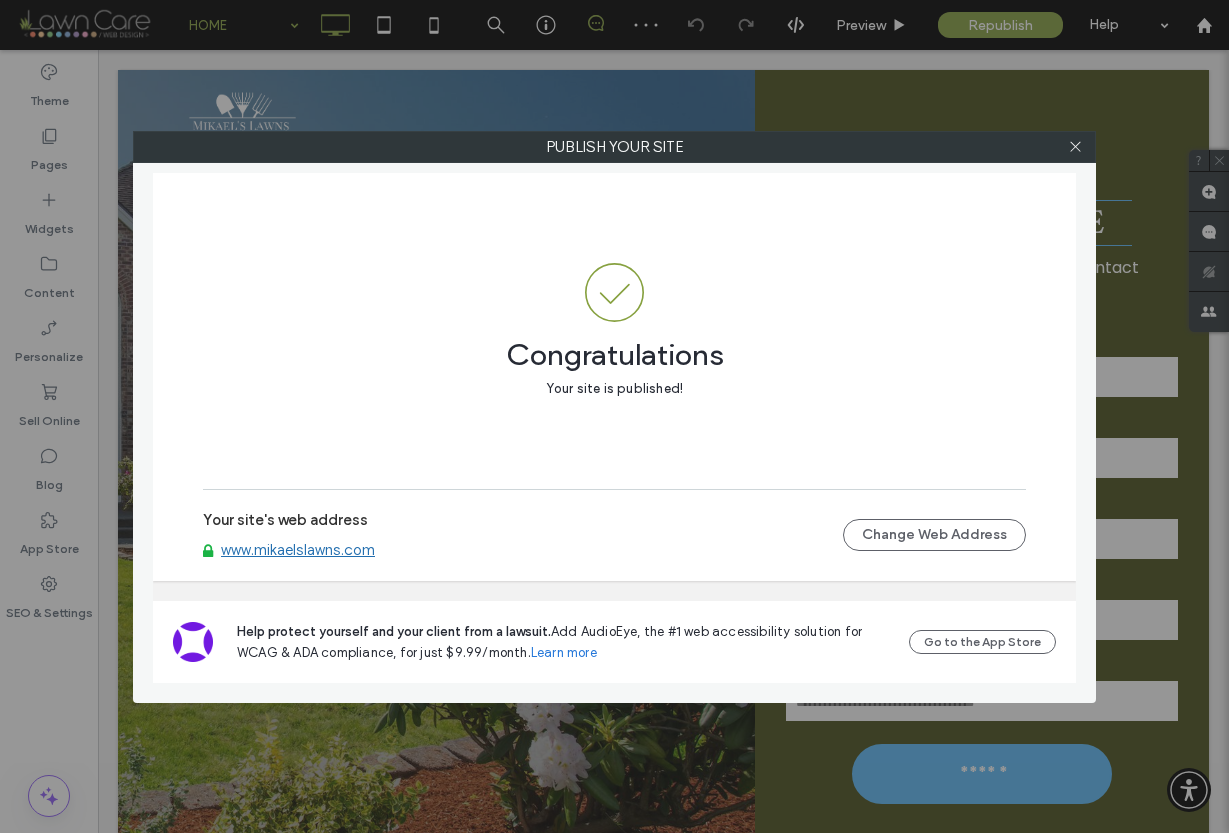 click on "www.mikaelslawns.com" at bounding box center (298, 550) 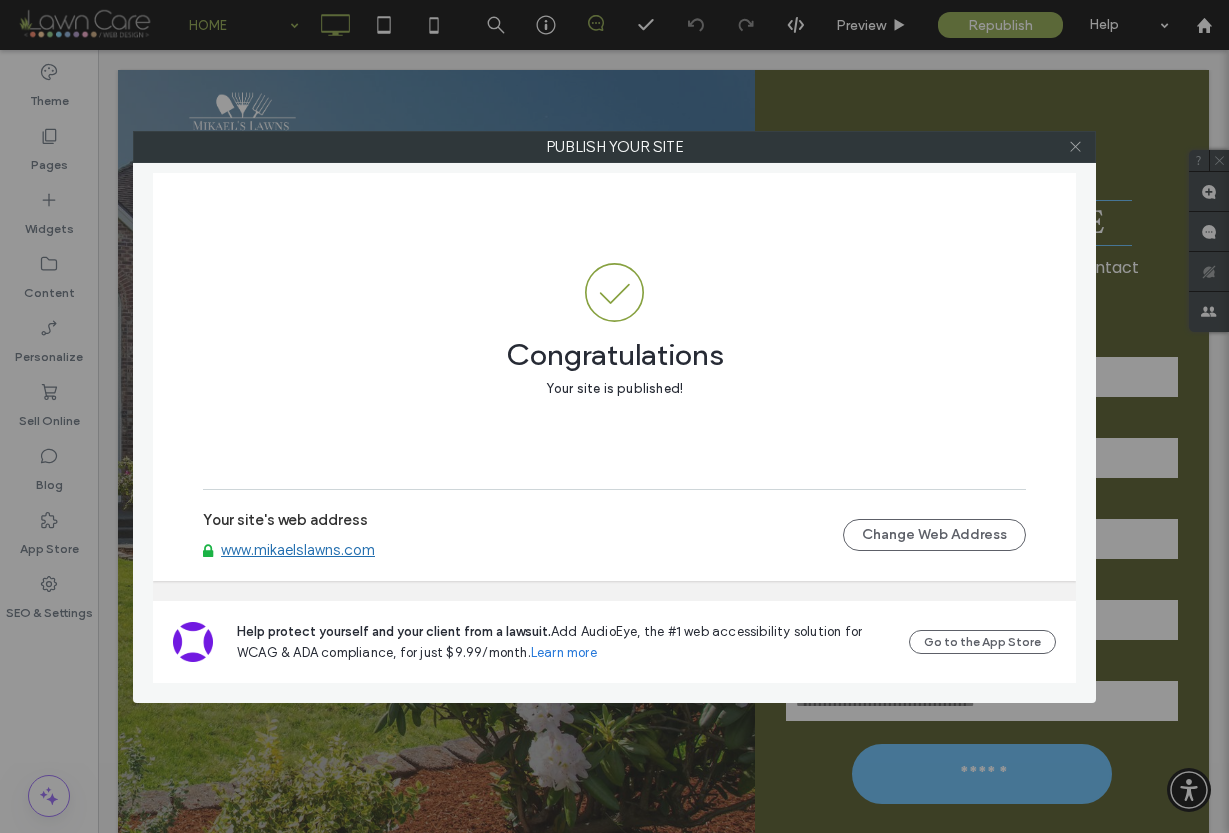 click 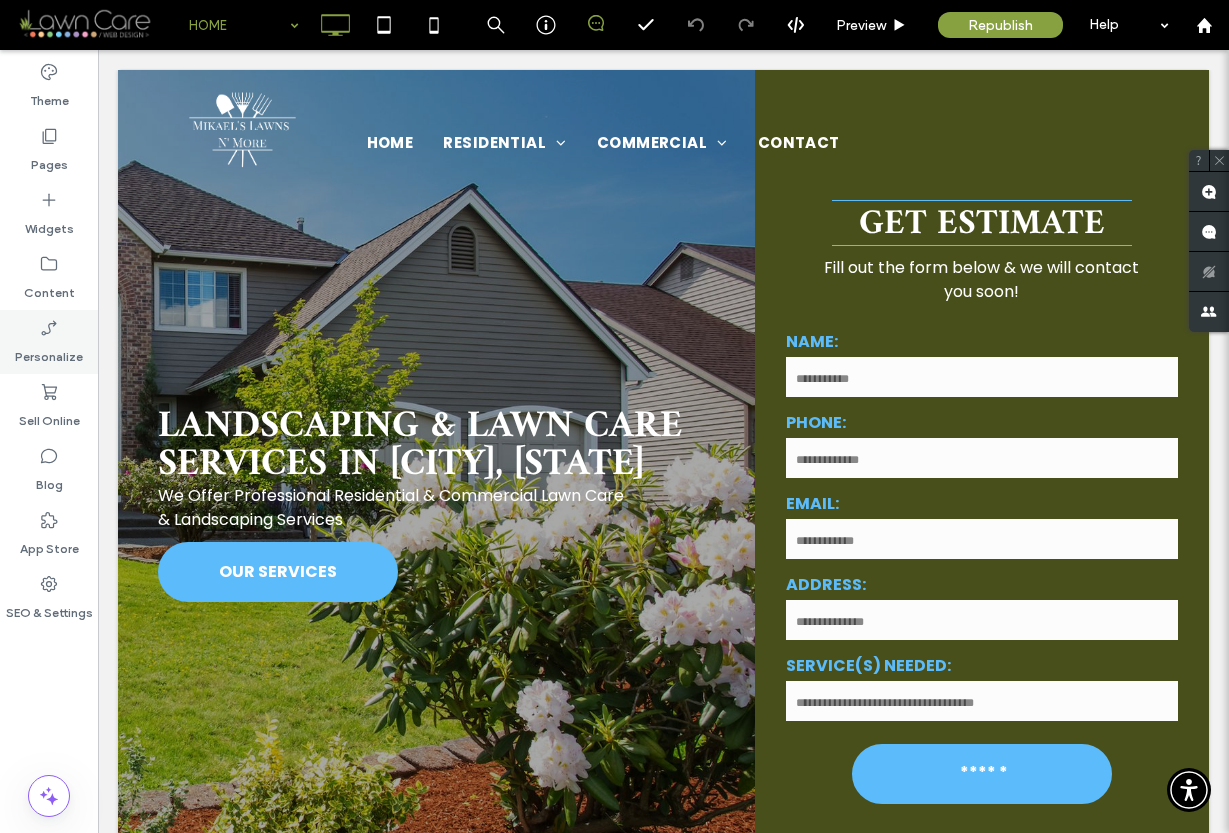 click on "Personalize" at bounding box center (49, 352) 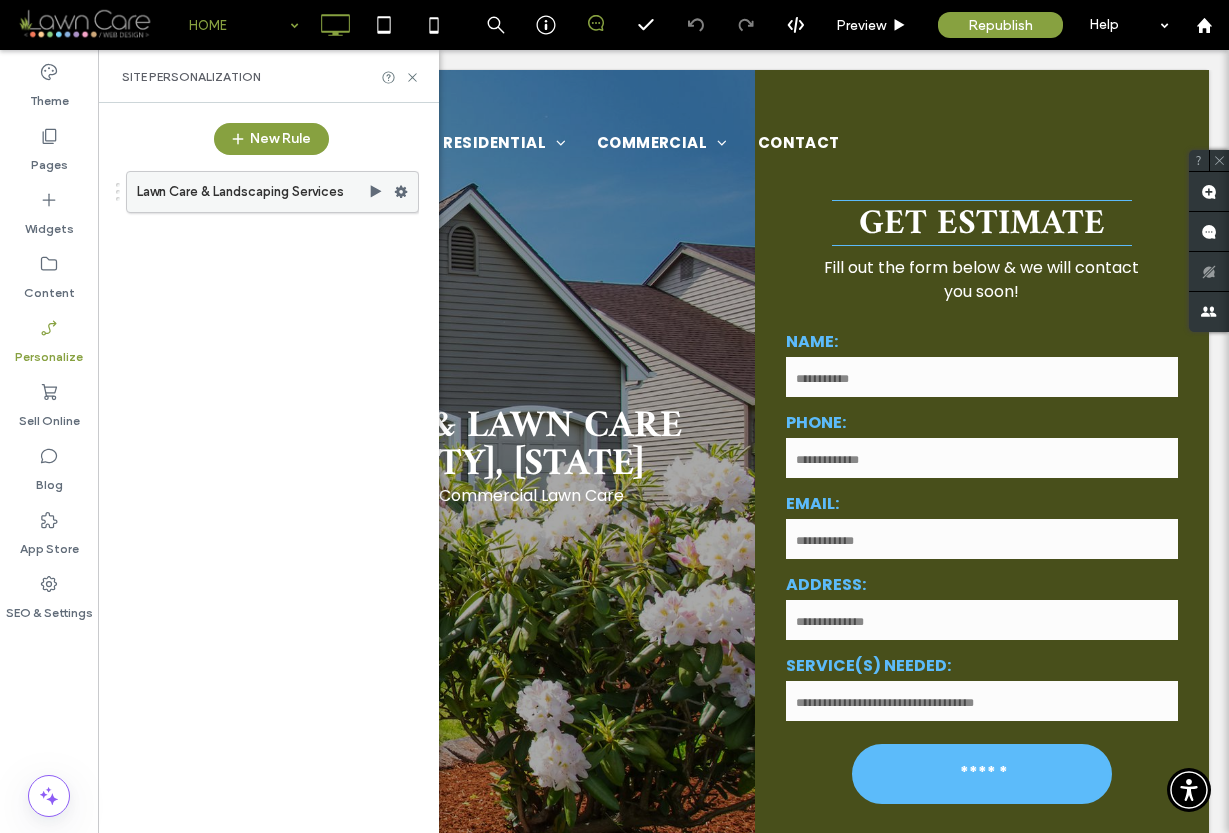 click 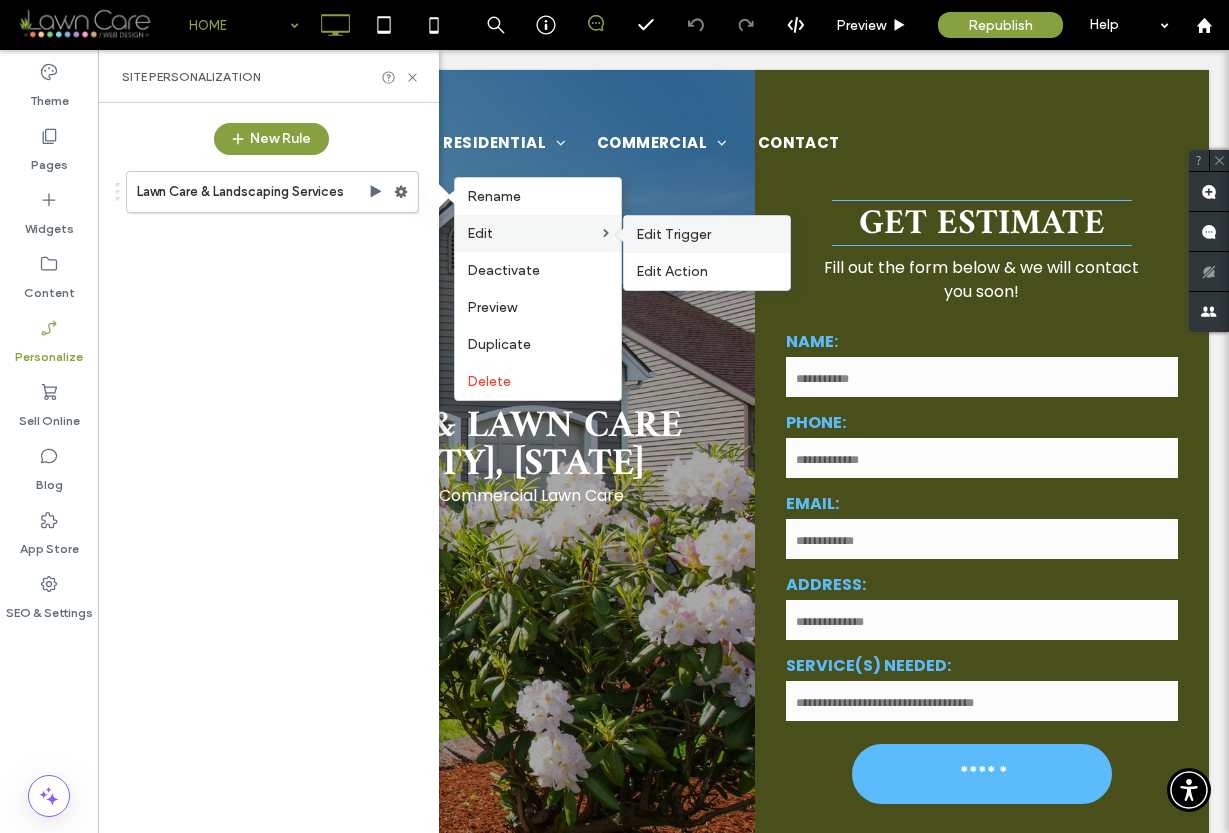 click on "Edit Trigger" at bounding box center [673, 234] 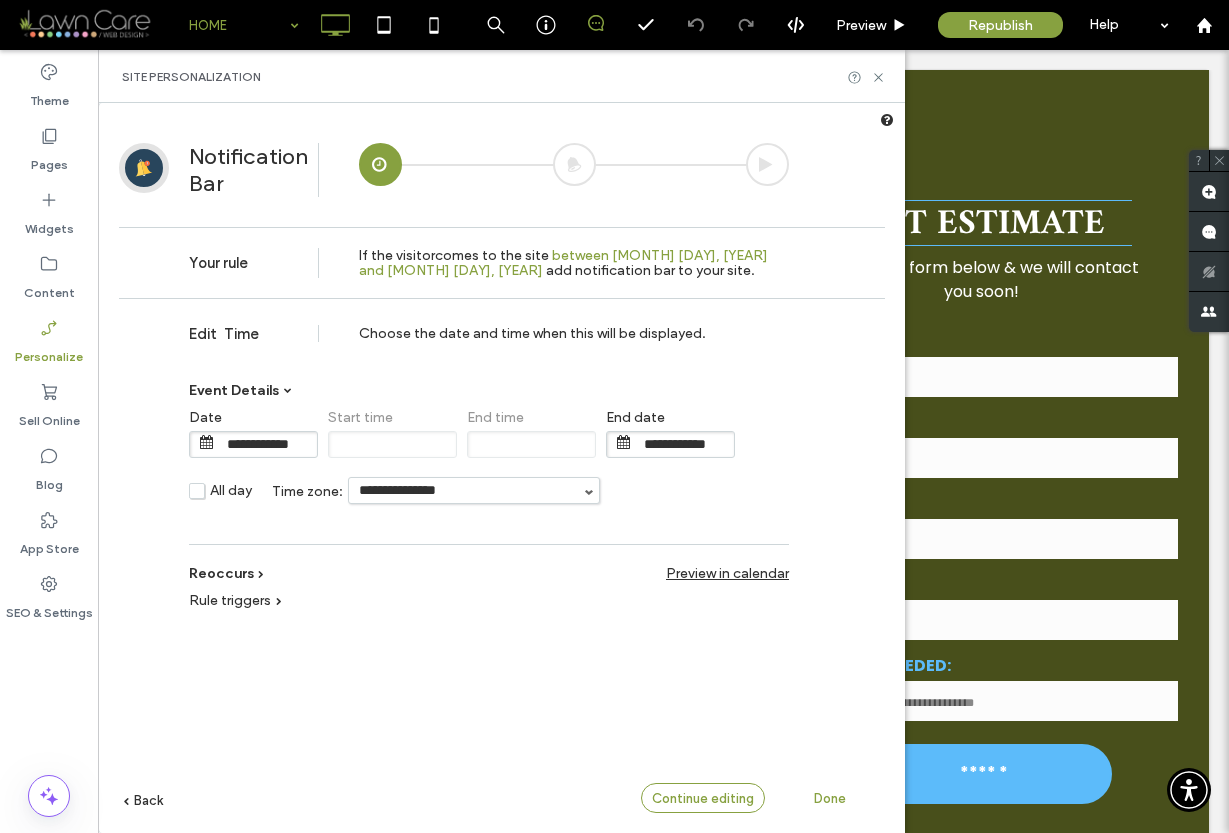 click on "Continue editing" at bounding box center [703, 798] 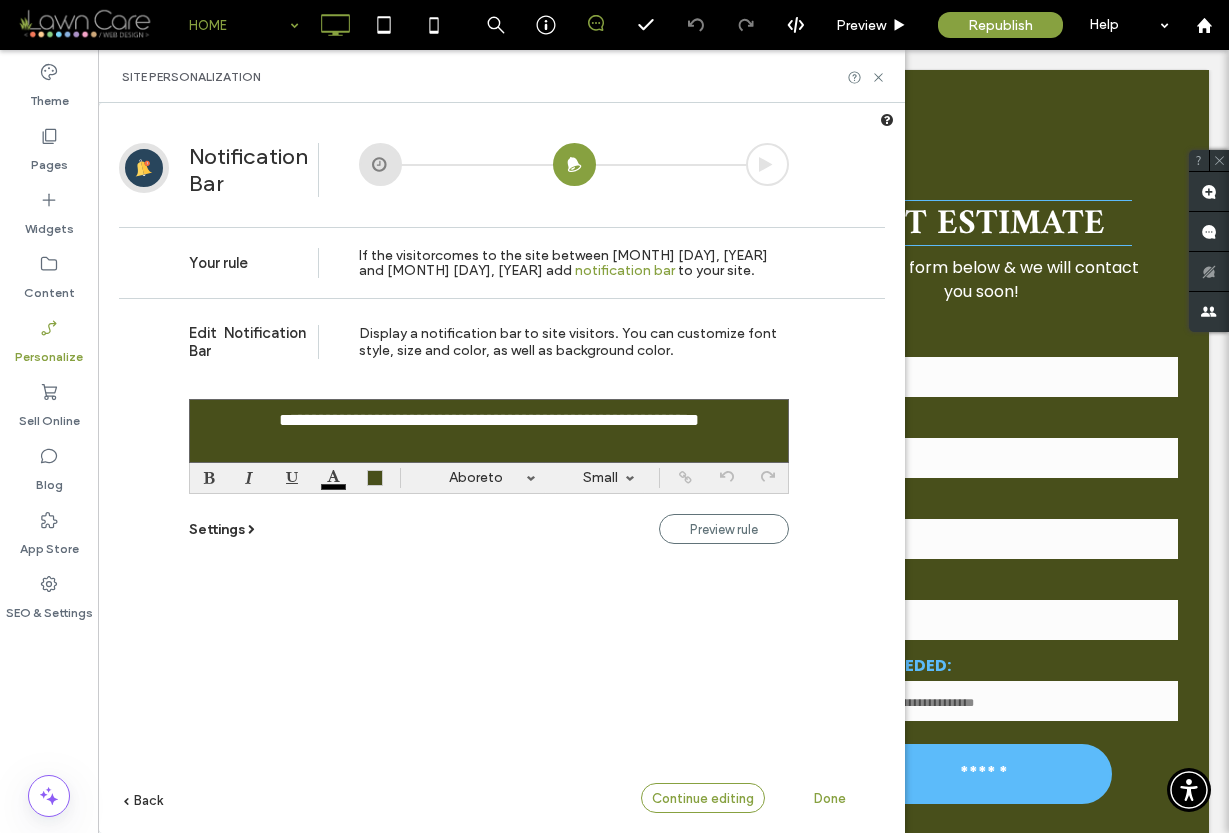 click on "Continue editing" at bounding box center (703, 798) 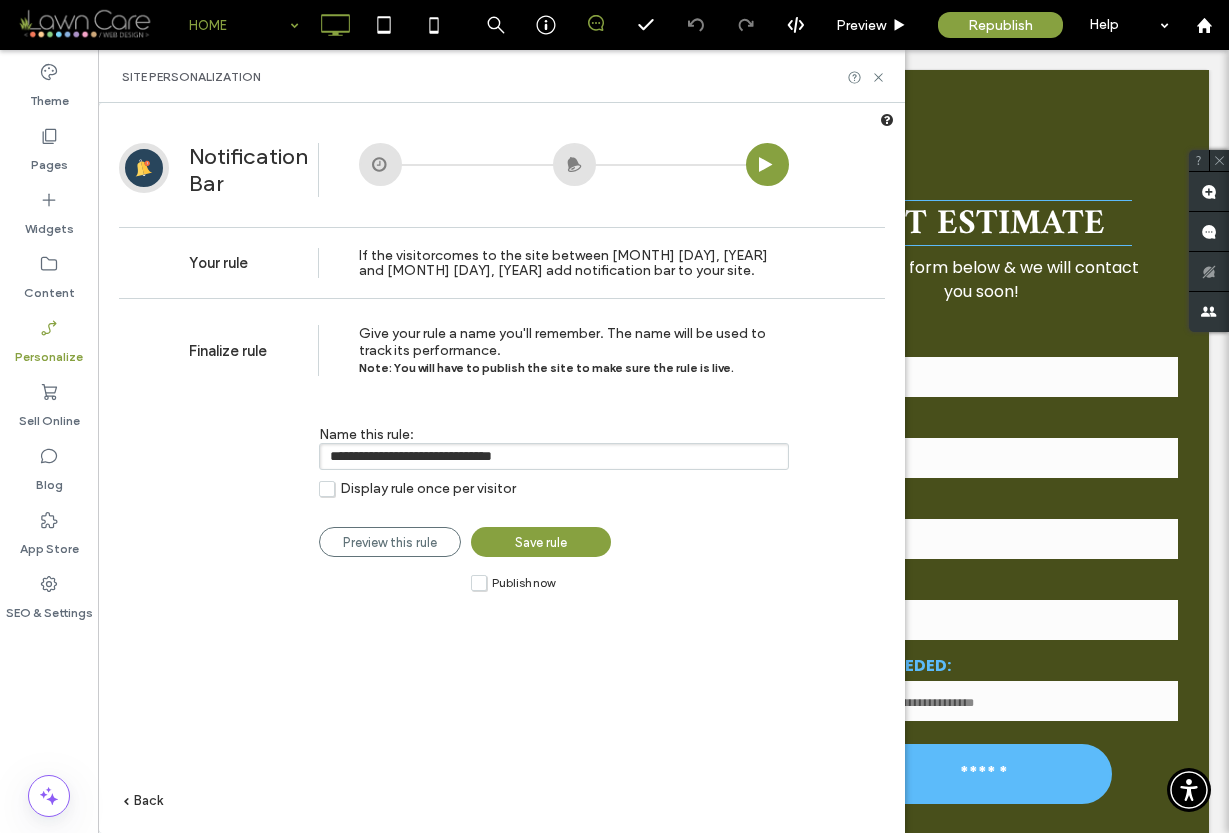 click on "Save rule" at bounding box center [541, 542] 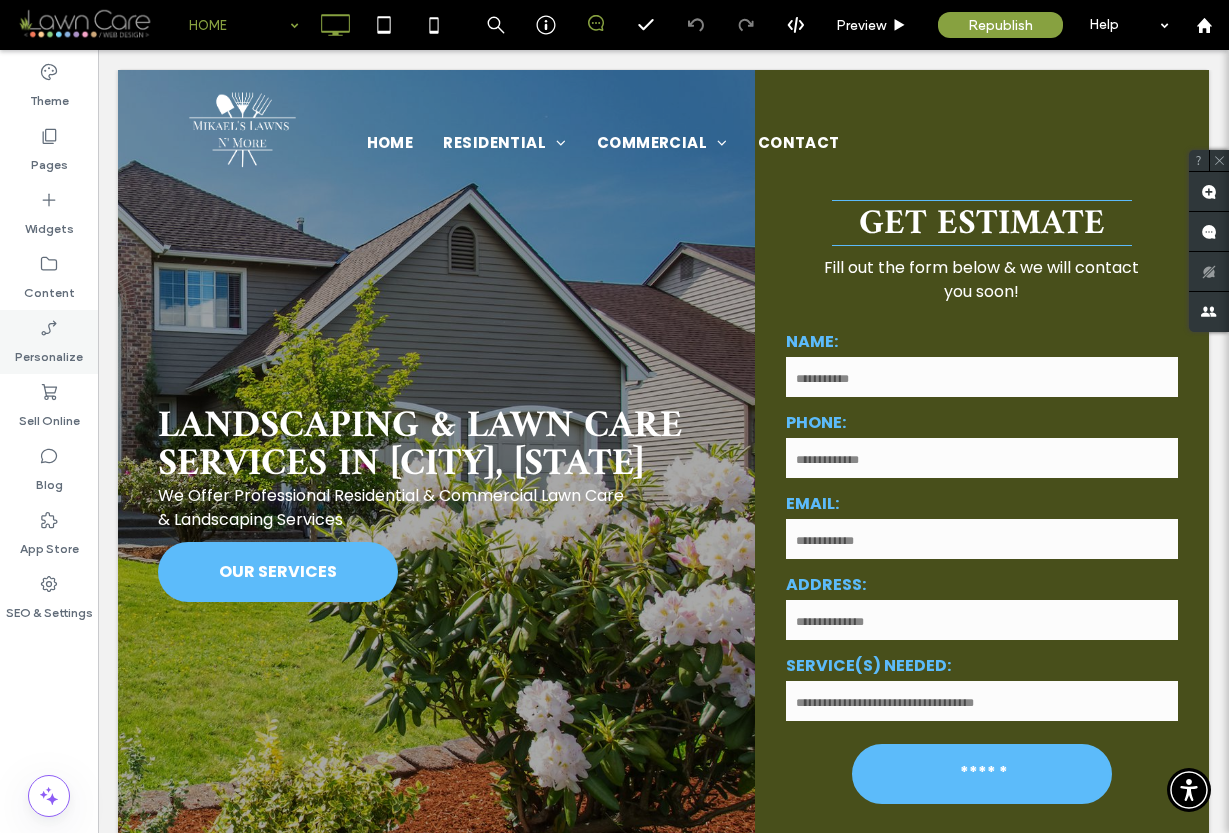click on "Personalize" at bounding box center [49, 352] 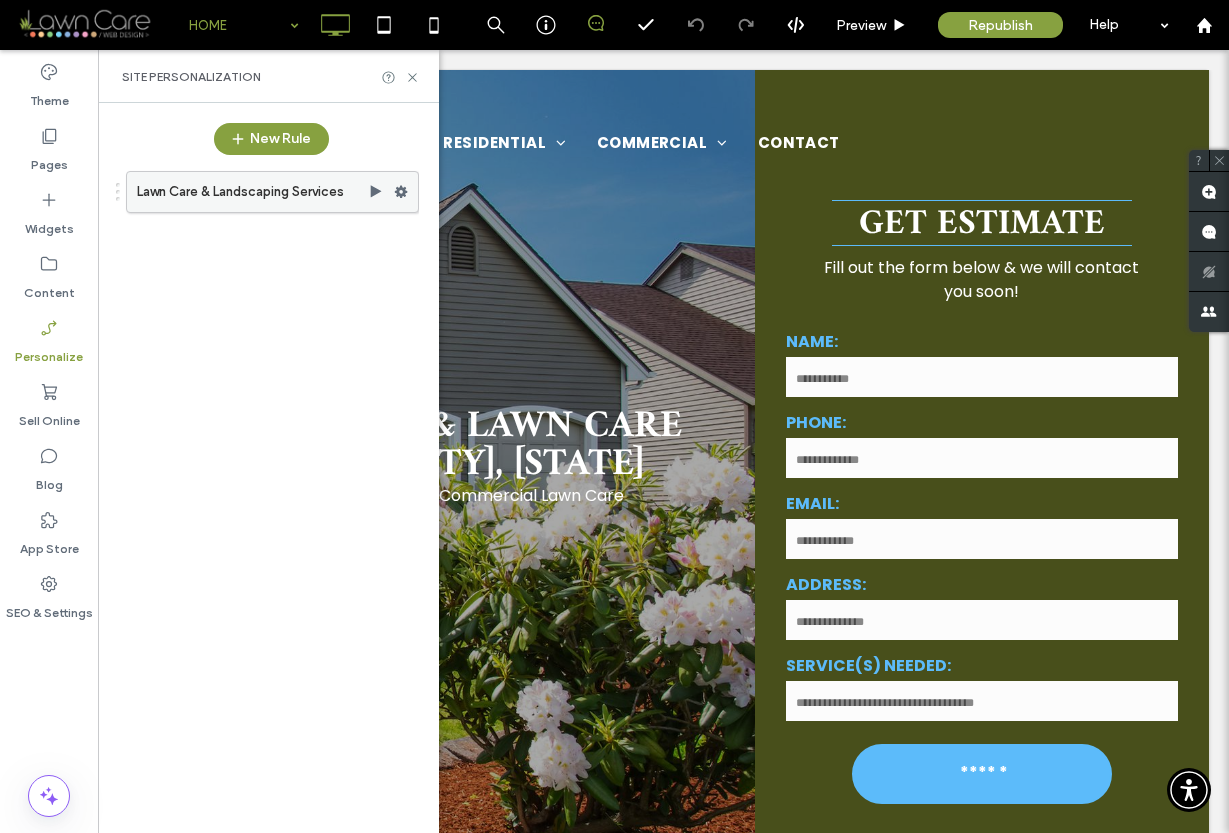click 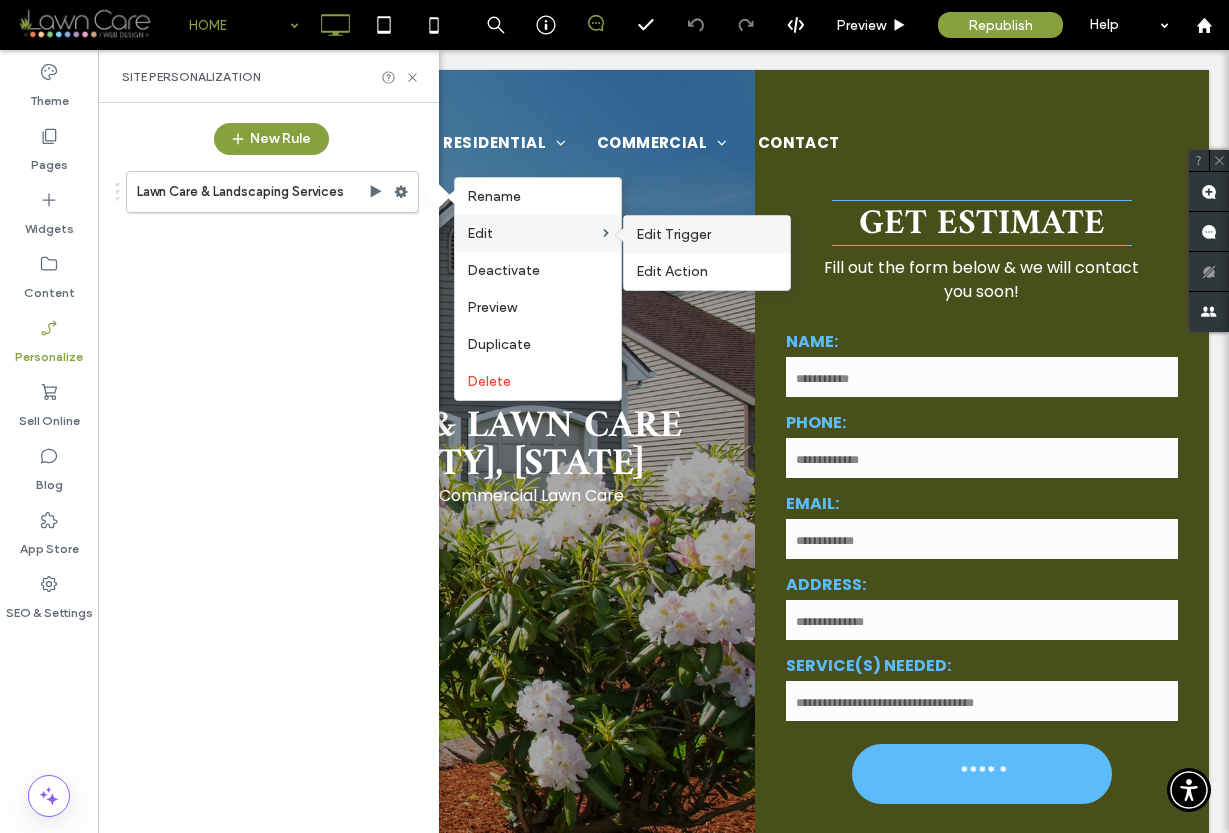 click on "Edit Trigger" at bounding box center [673, 234] 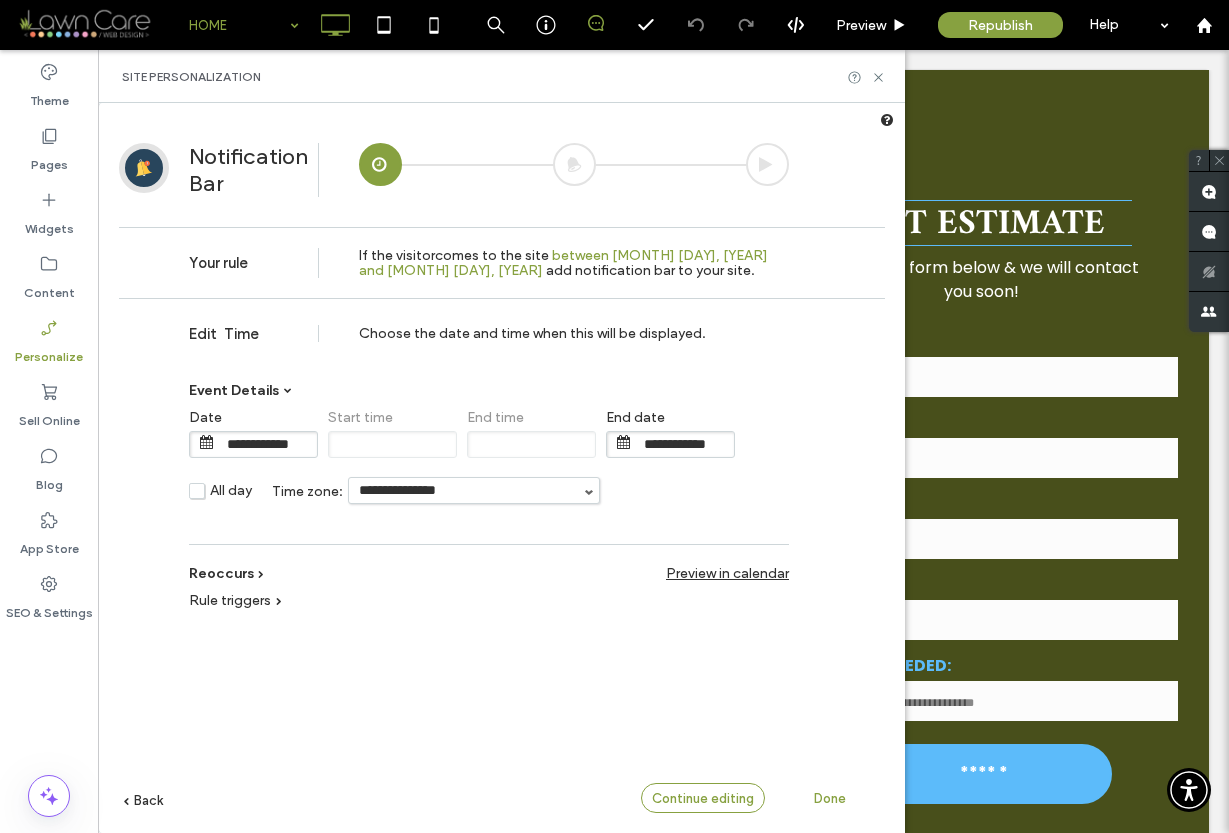 click on "Continue editing" at bounding box center (703, 798) 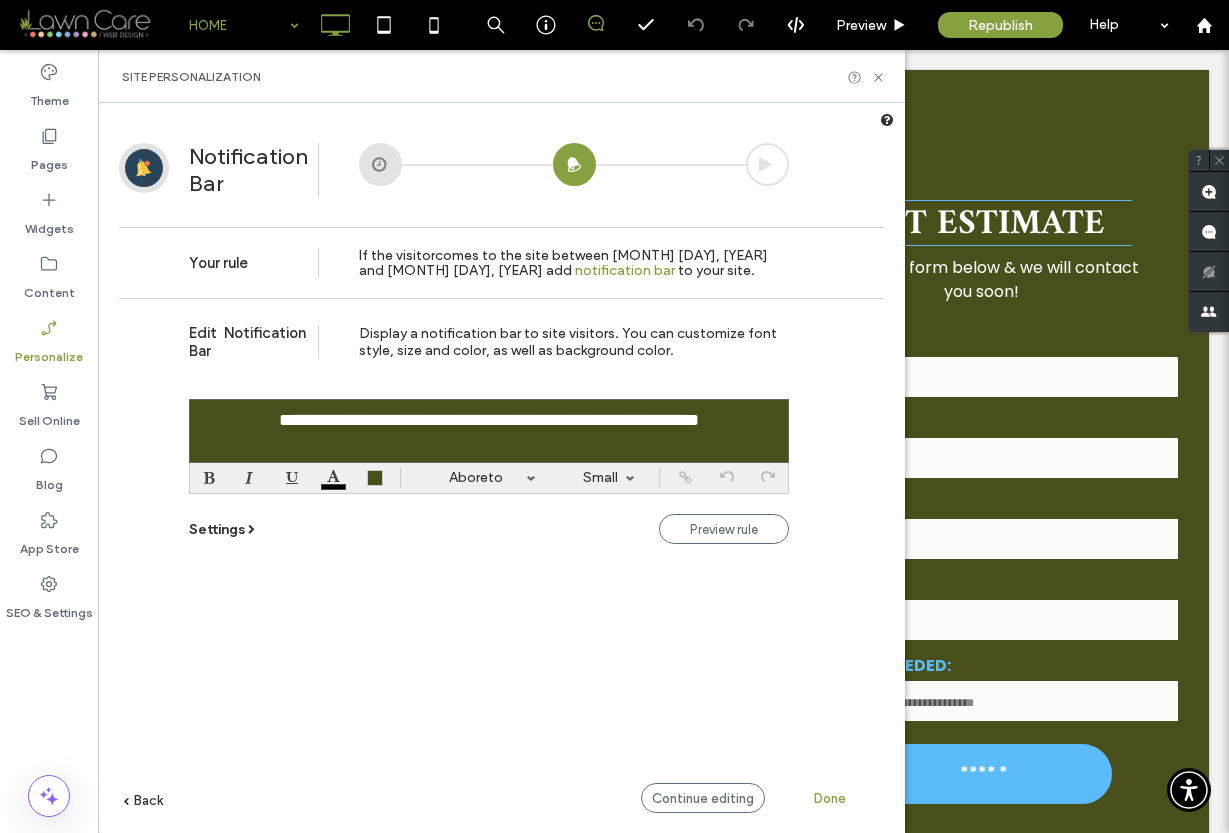 click on "Settings" at bounding box center [217, 529] 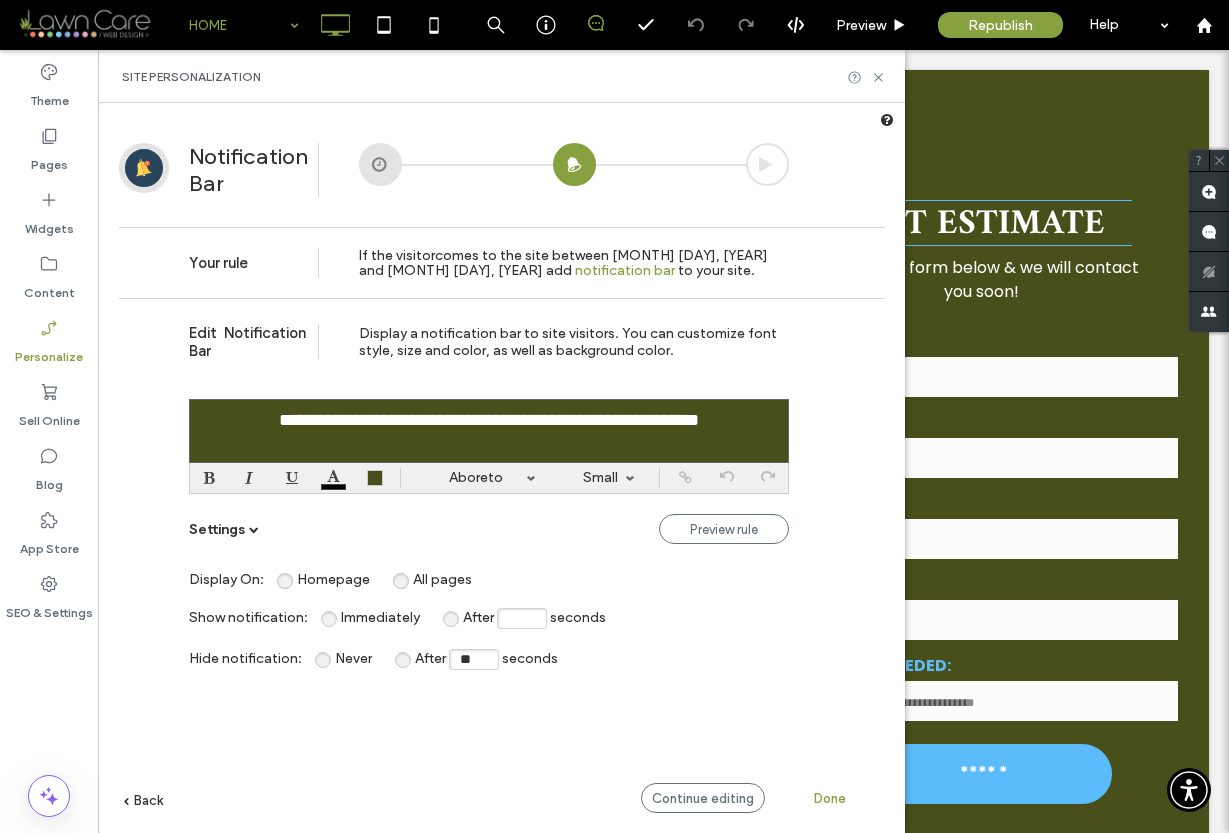 click on "**" at bounding box center [474, 659] 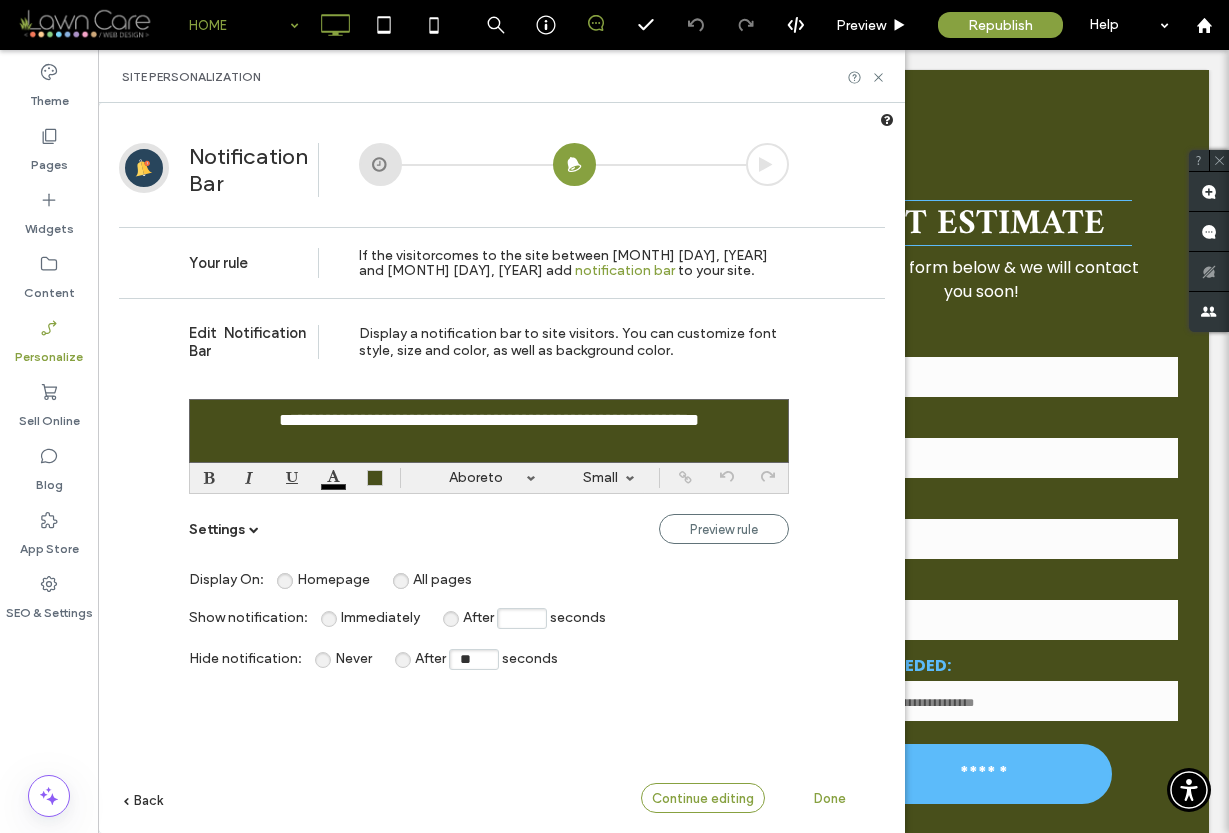 type on "**" 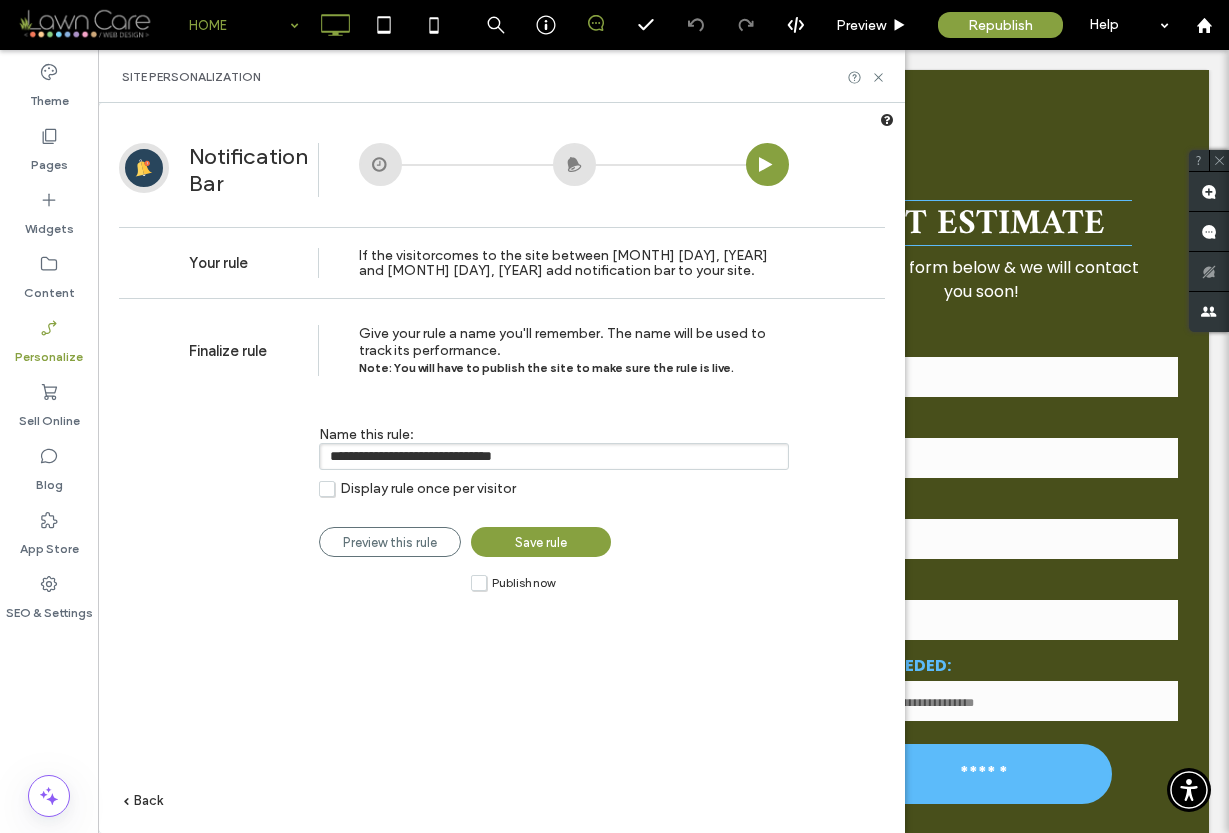 click on "Save rule" at bounding box center (541, 542) 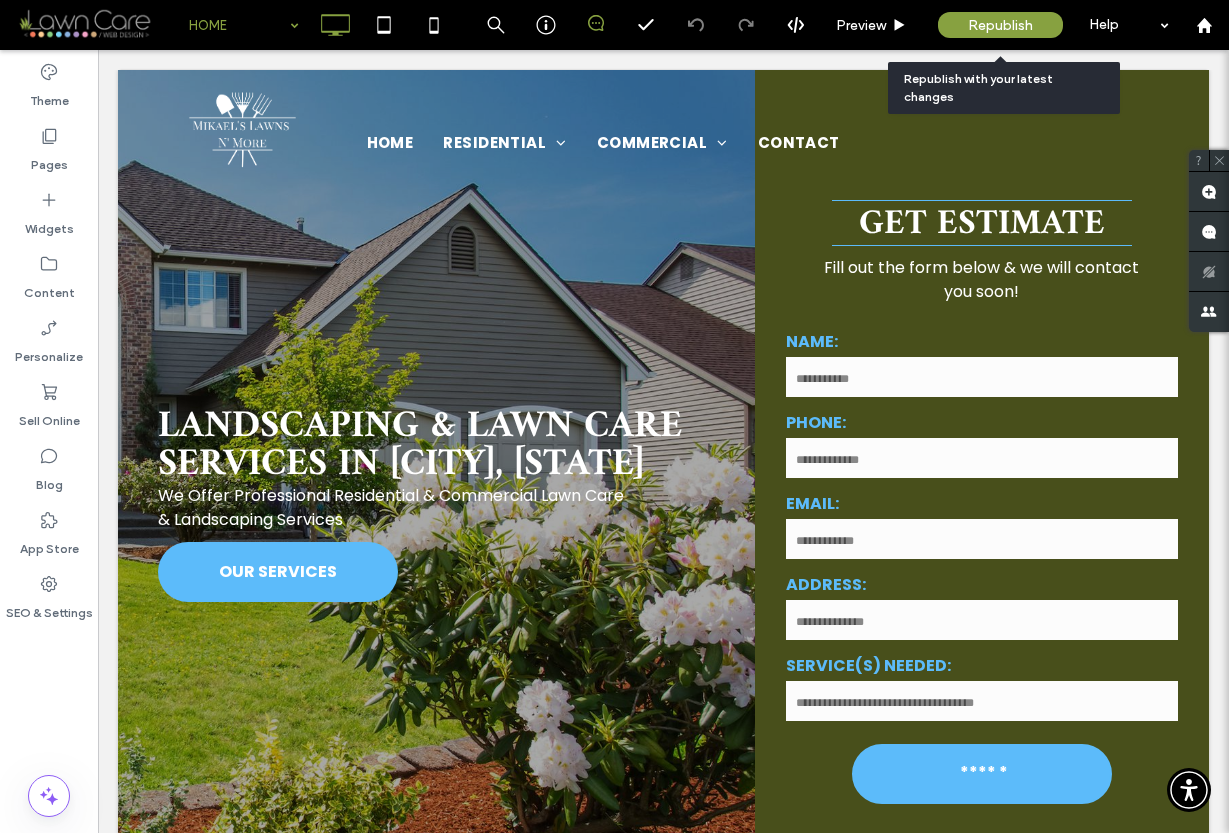 click on "Republish" at bounding box center [1000, 25] 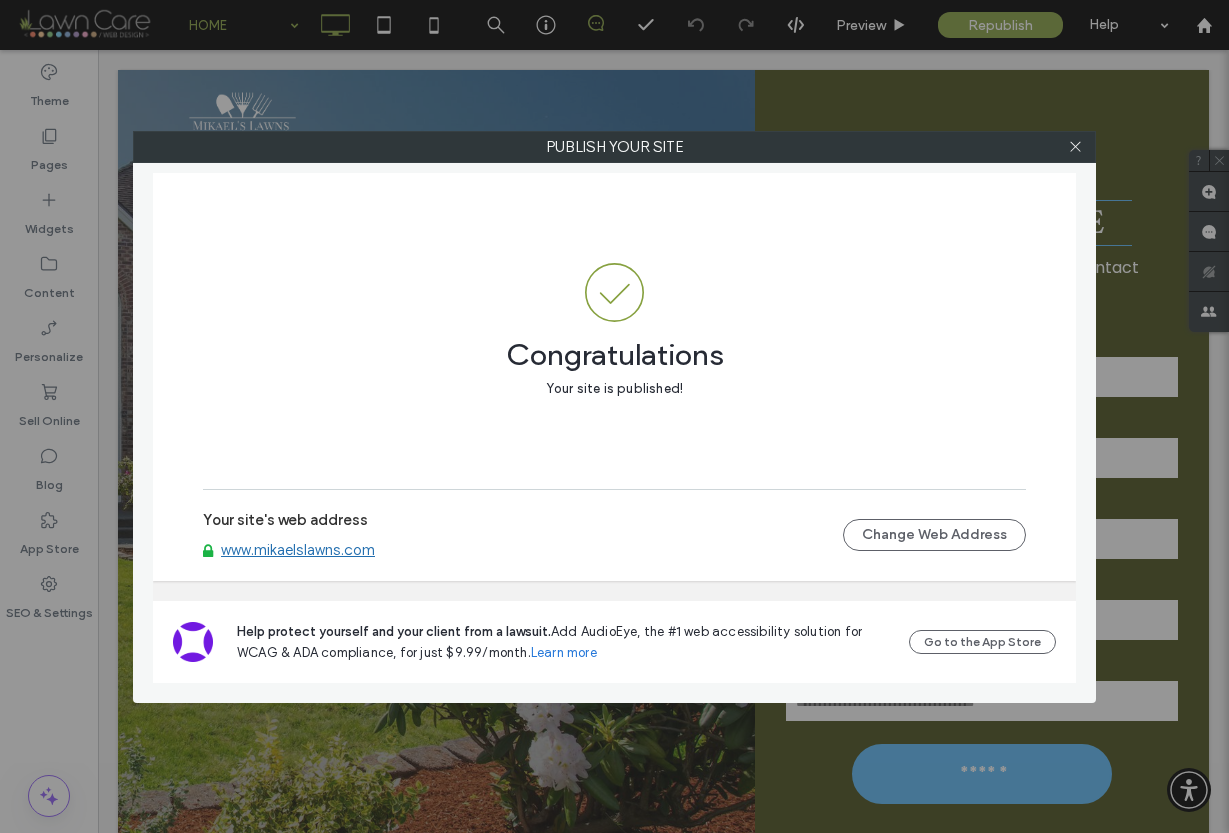 click on "www.mikaelslawns.com" at bounding box center [298, 550] 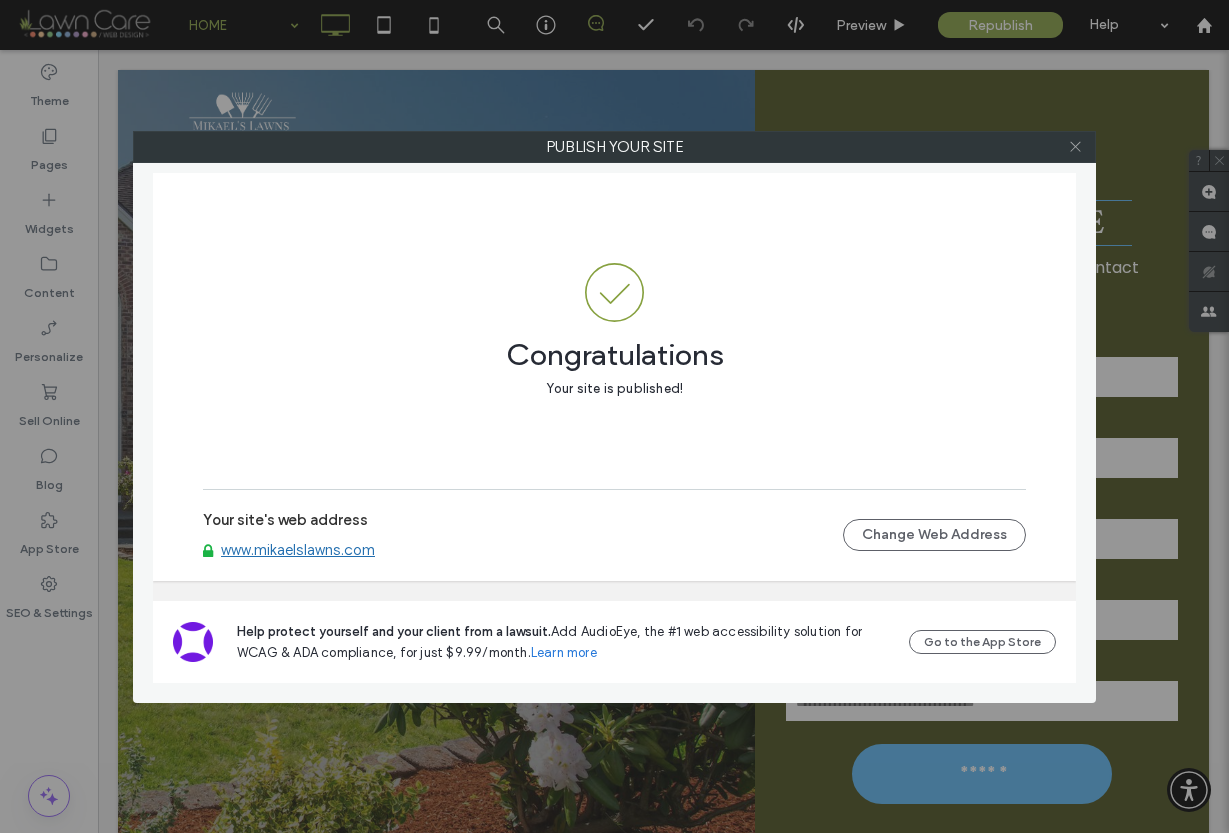 click 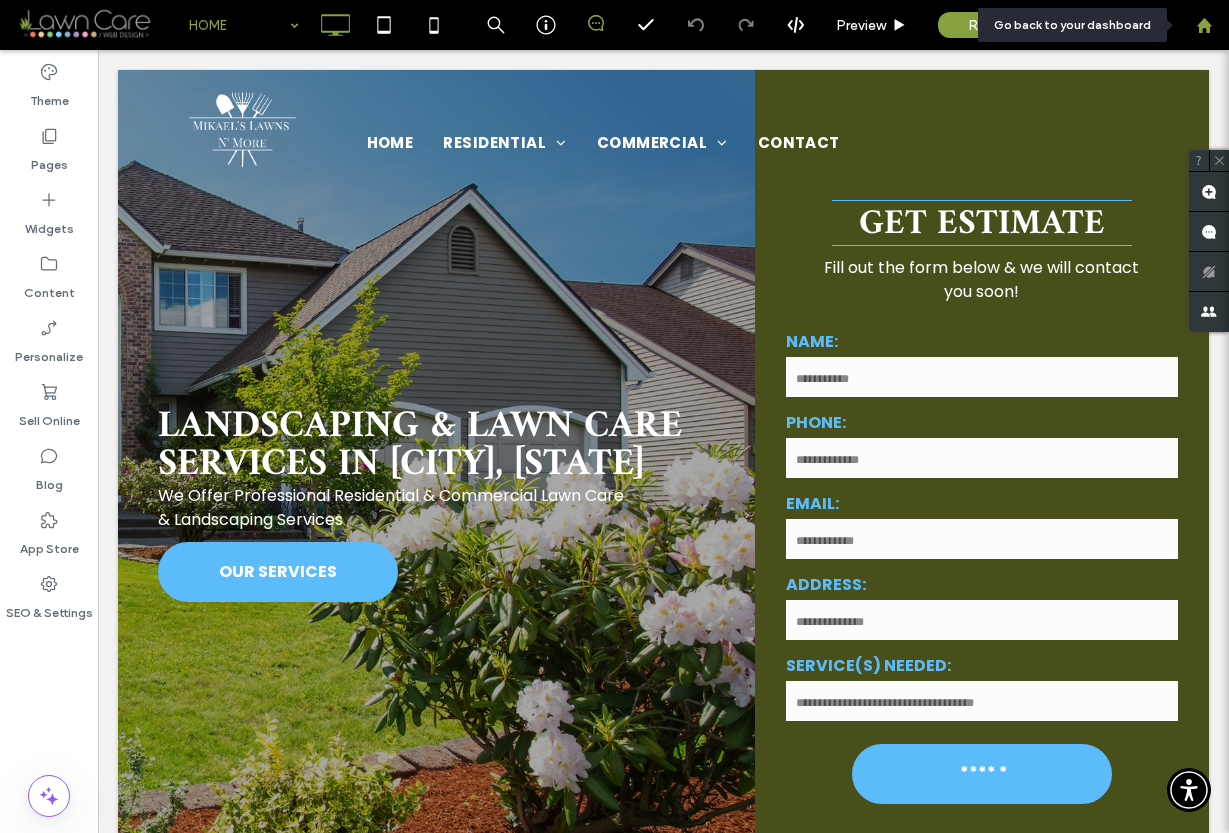 click 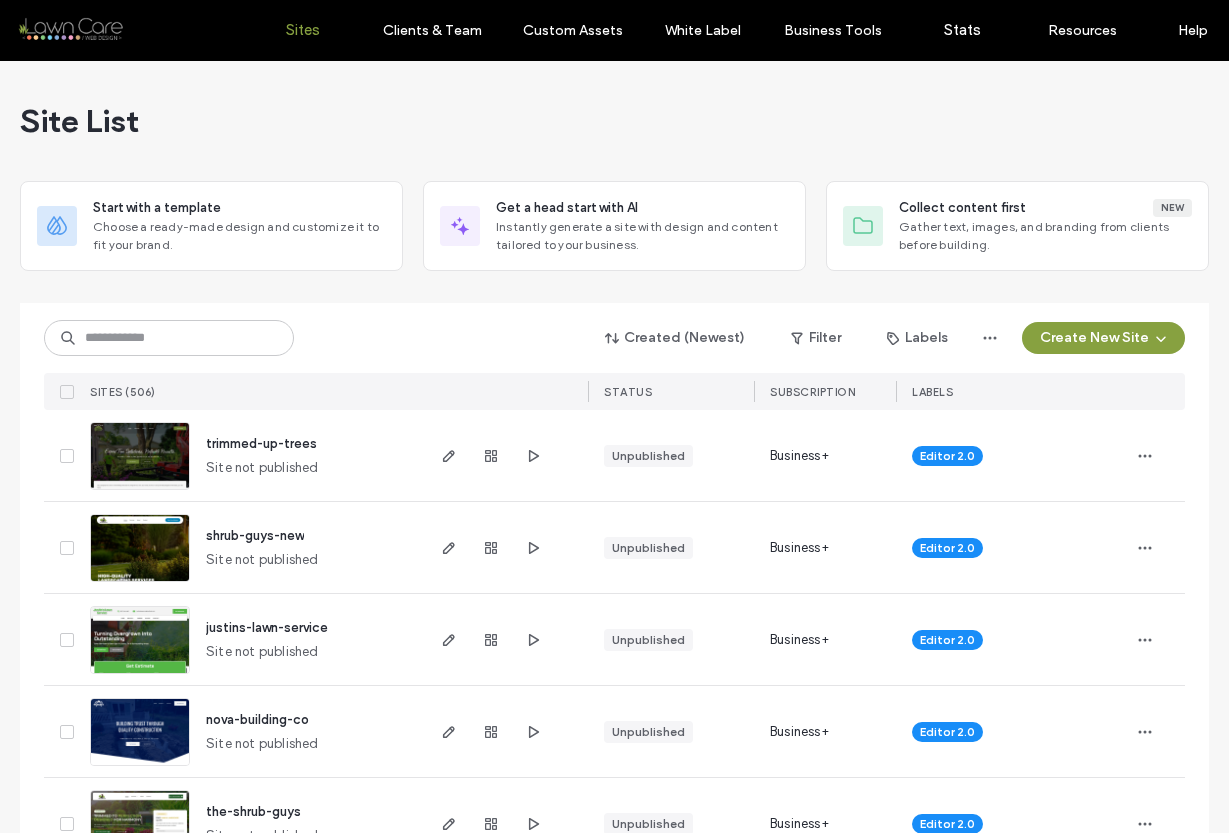 scroll, scrollTop: 0, scrollLeft: 0, axis: both 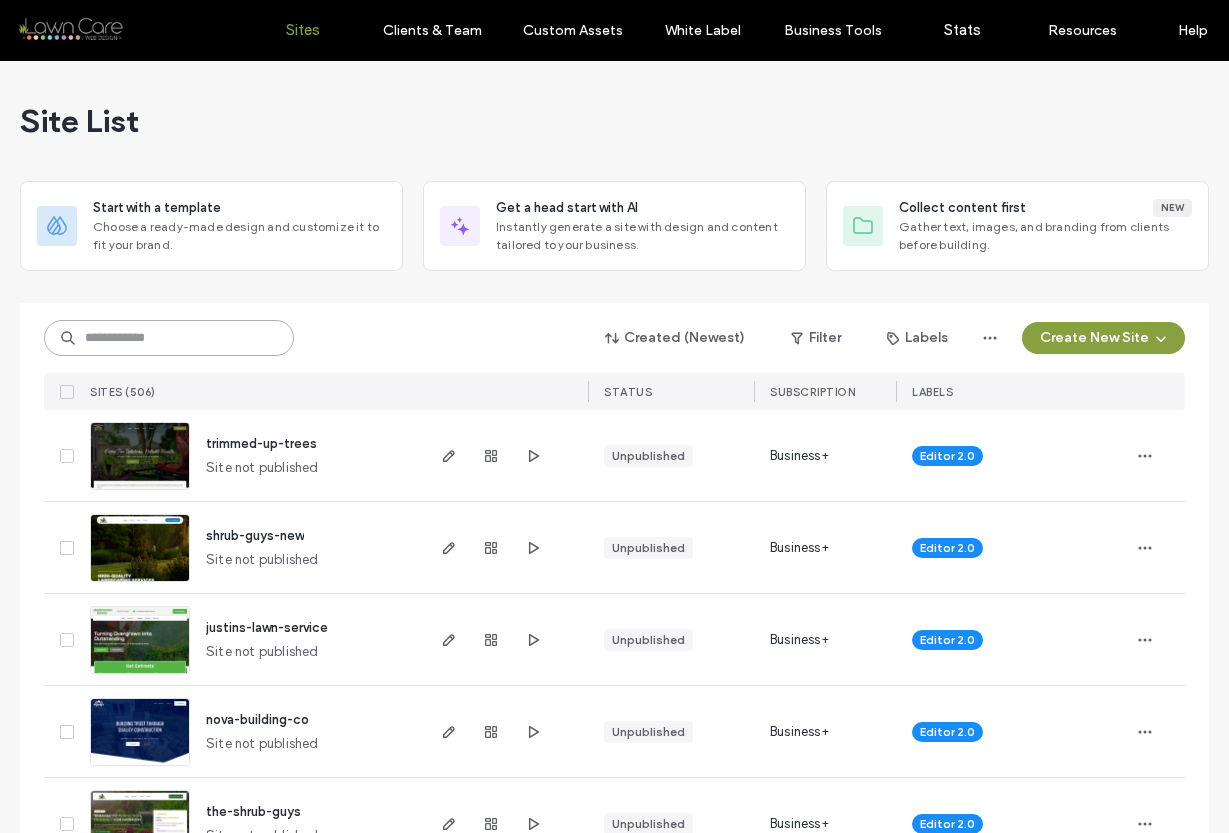 click at bounding box center (169, 338) 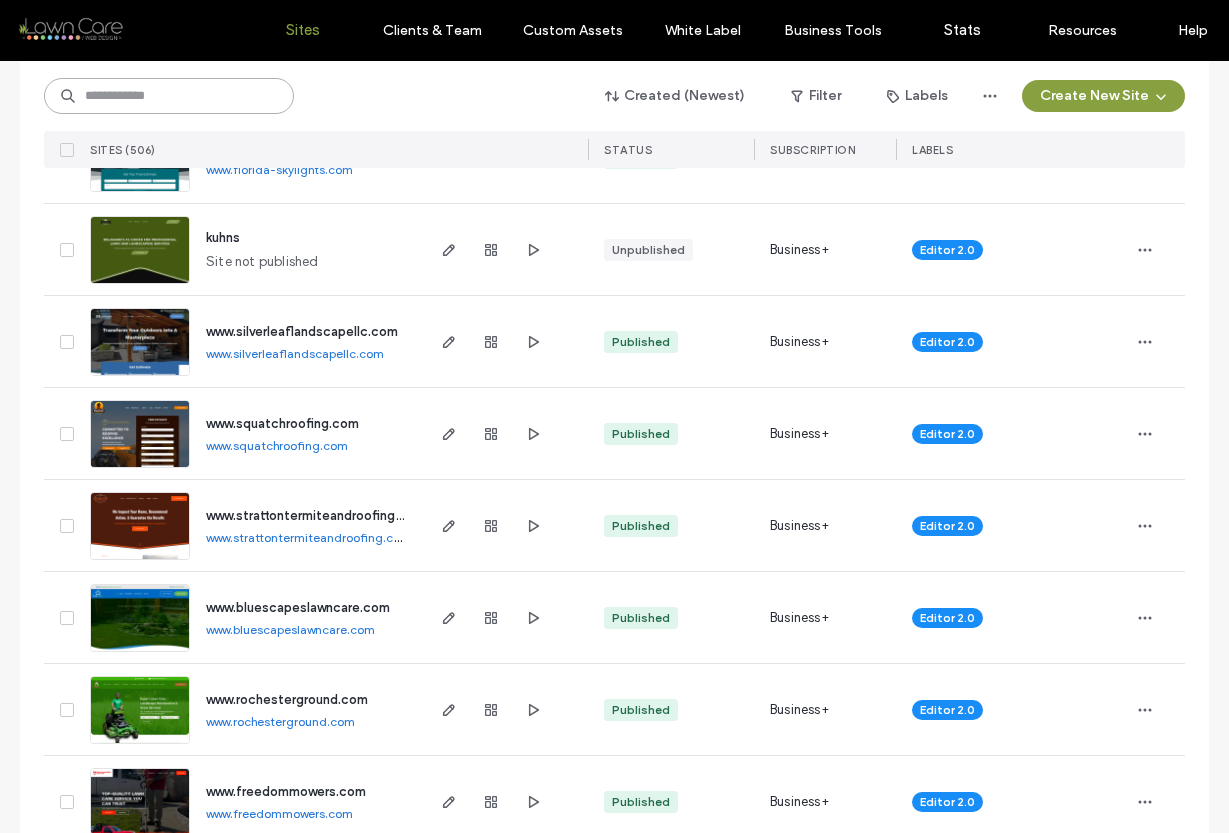 scroll, scrollTop: 6549, scrollLeft: 0, axis: vertical 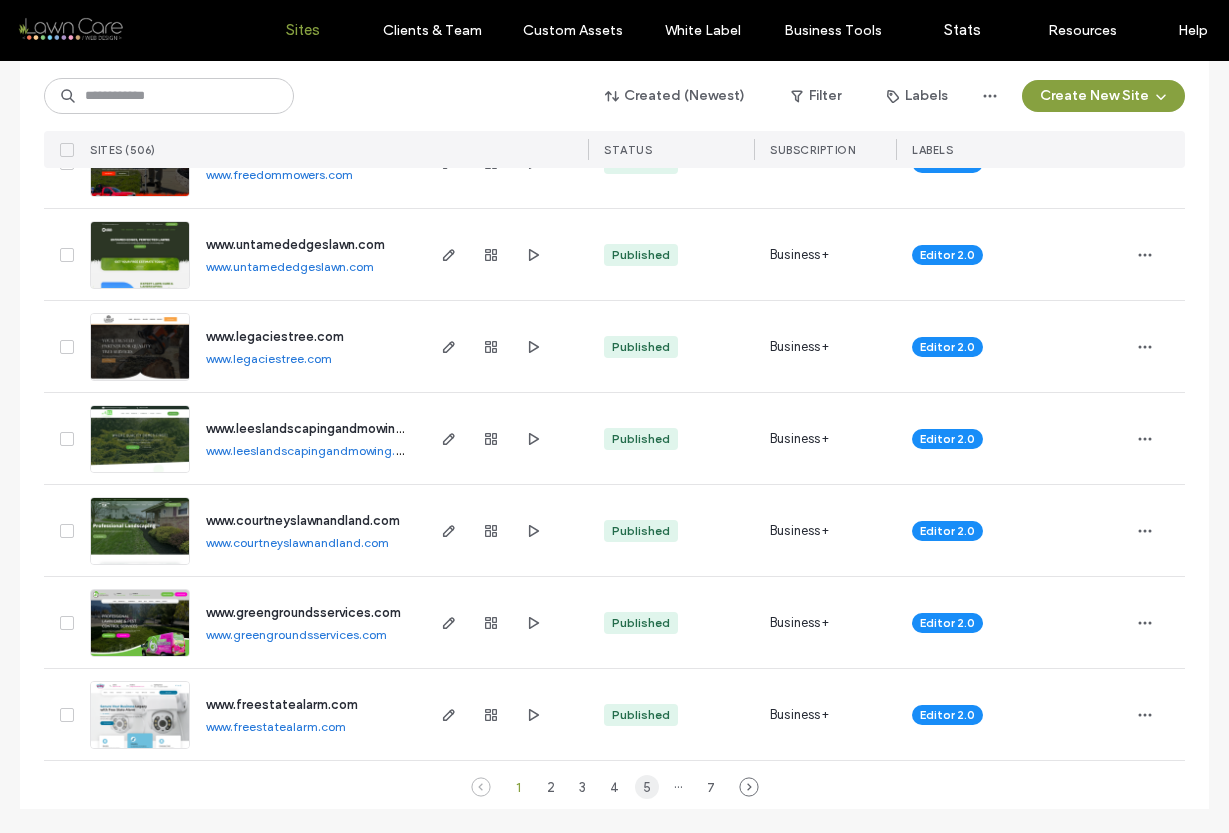 click on "5" at bounding box center [647, 787] 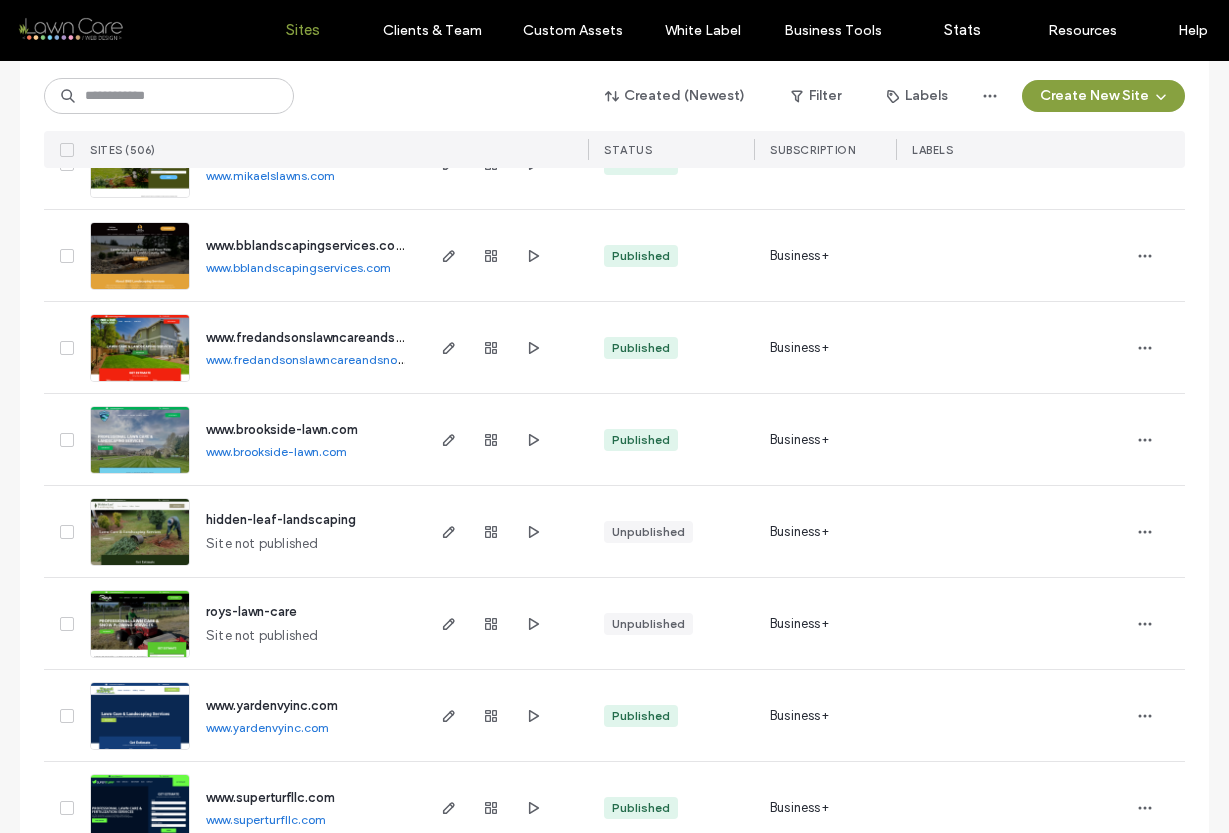 scroll, scrollTop: 1584, scrollLeft: 0, axis: vertical 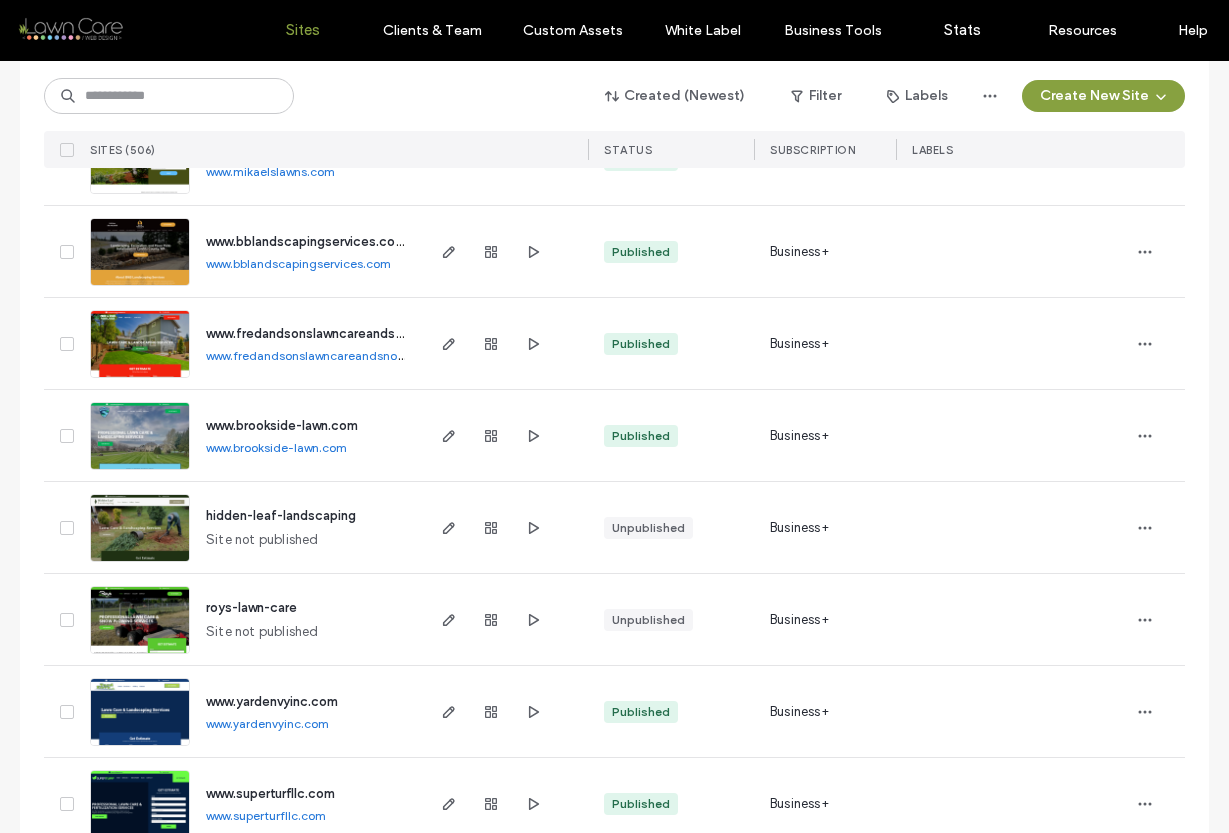 click on "www.bblandscapingservices.com" at bounding box center [298, 263] 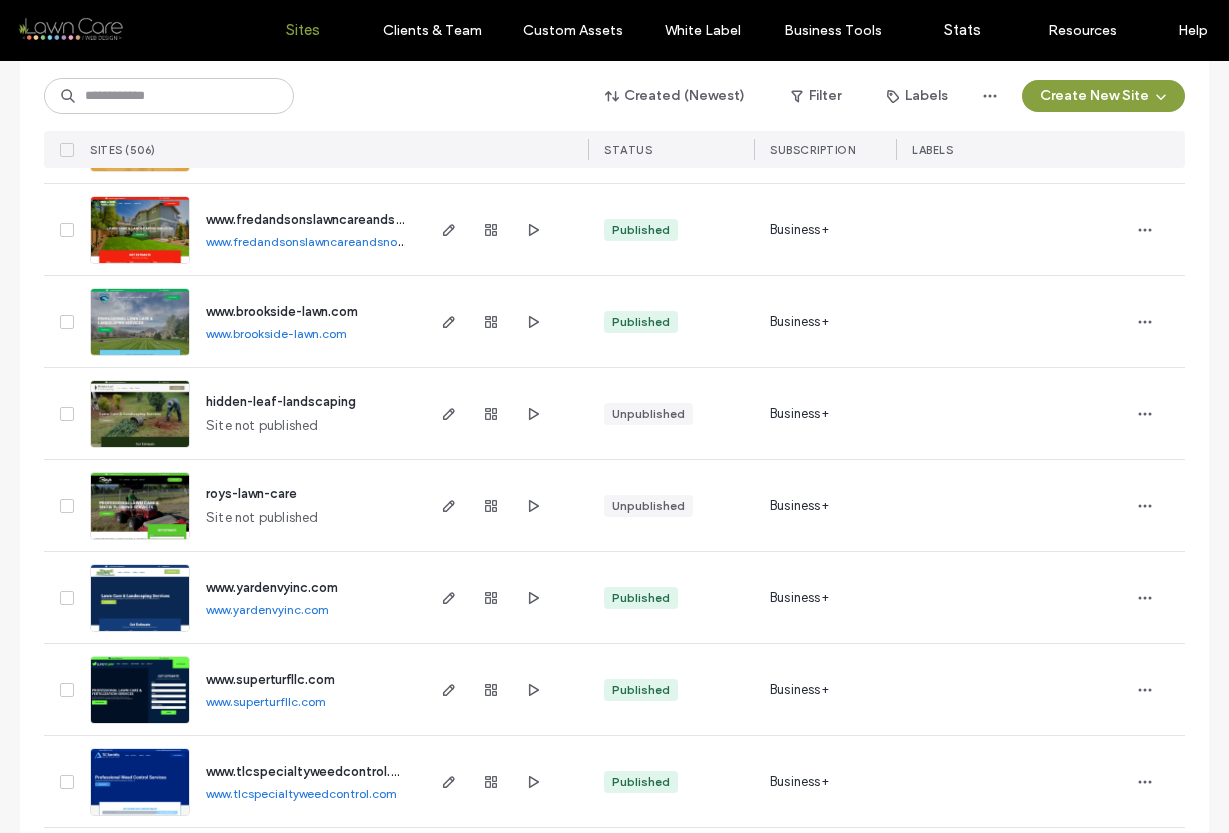 scroll, scrollTop: 1712, scrollLeft: 0, axis: vertical 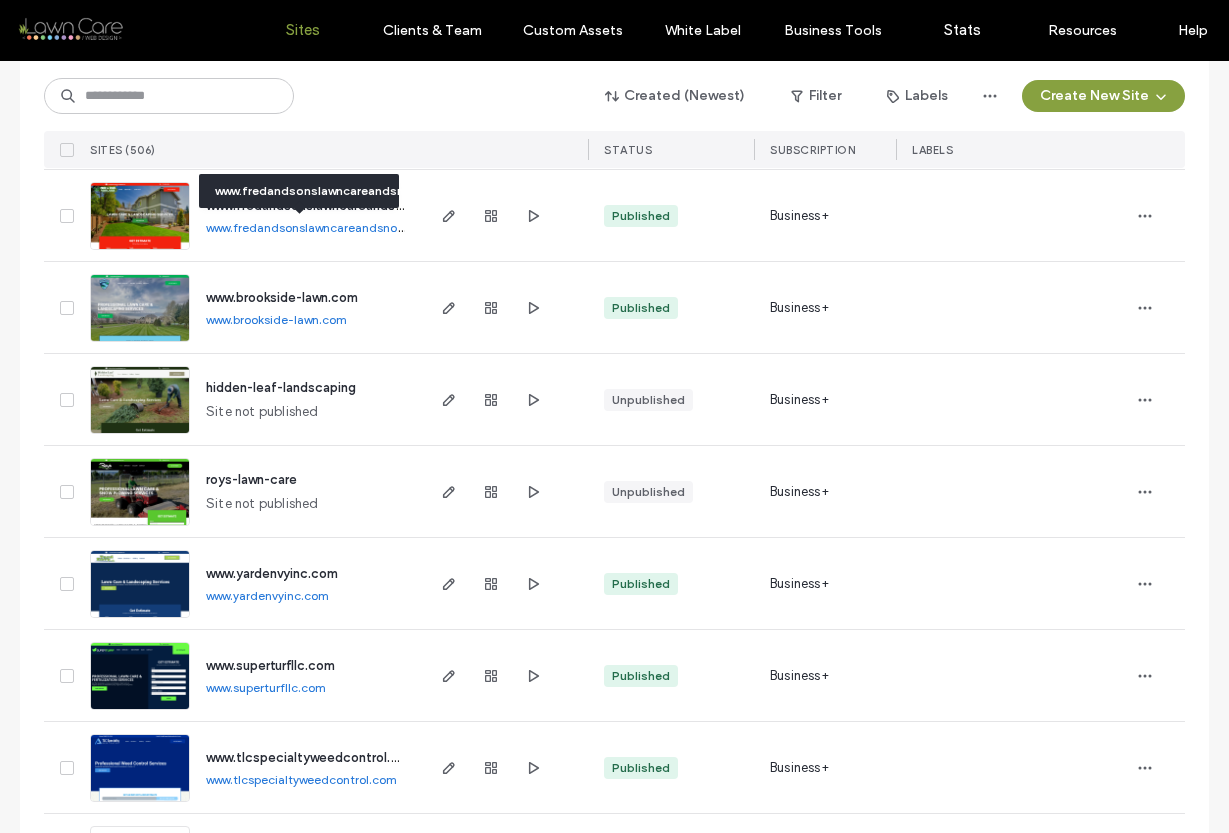 click on "www.fredandsonslawncareandsnowplow.com" at bounding box center (332, 227) 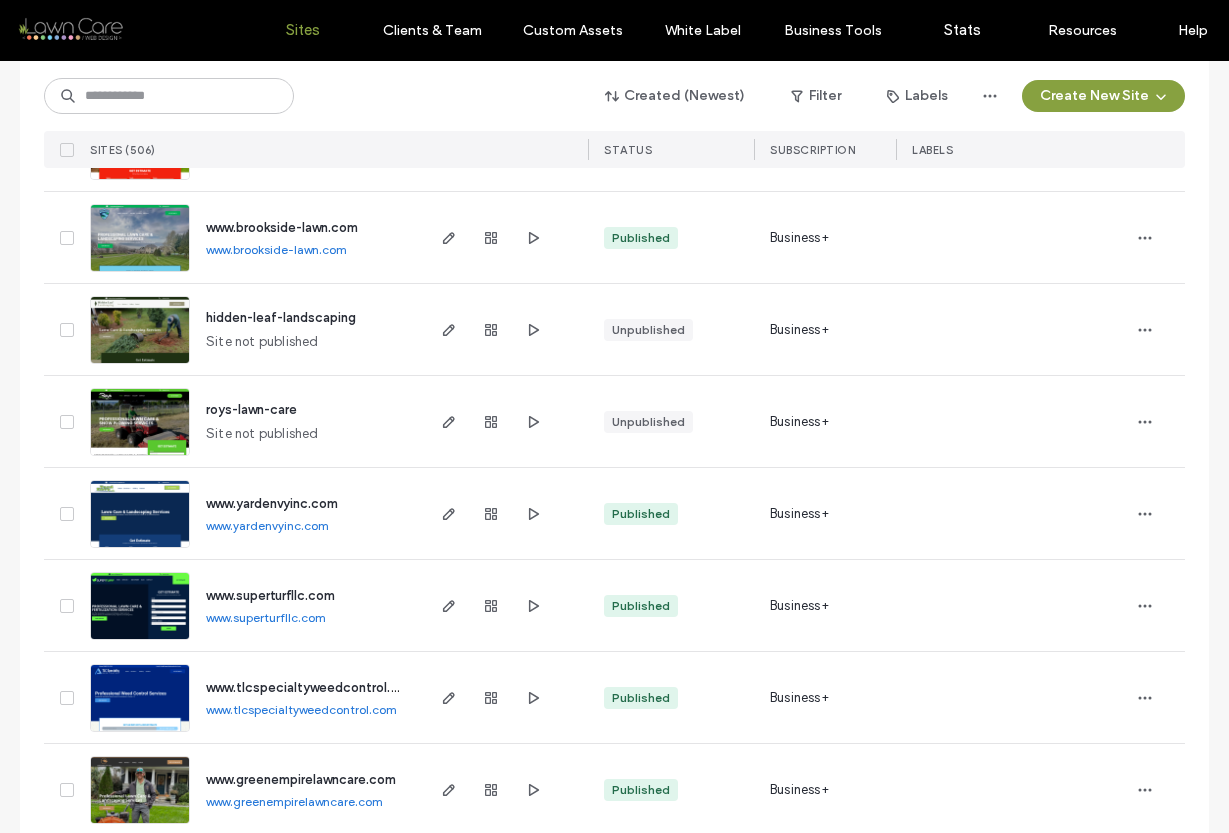 scroll, scrollTop: 1789, scrollLeft: 0, axis: vertical 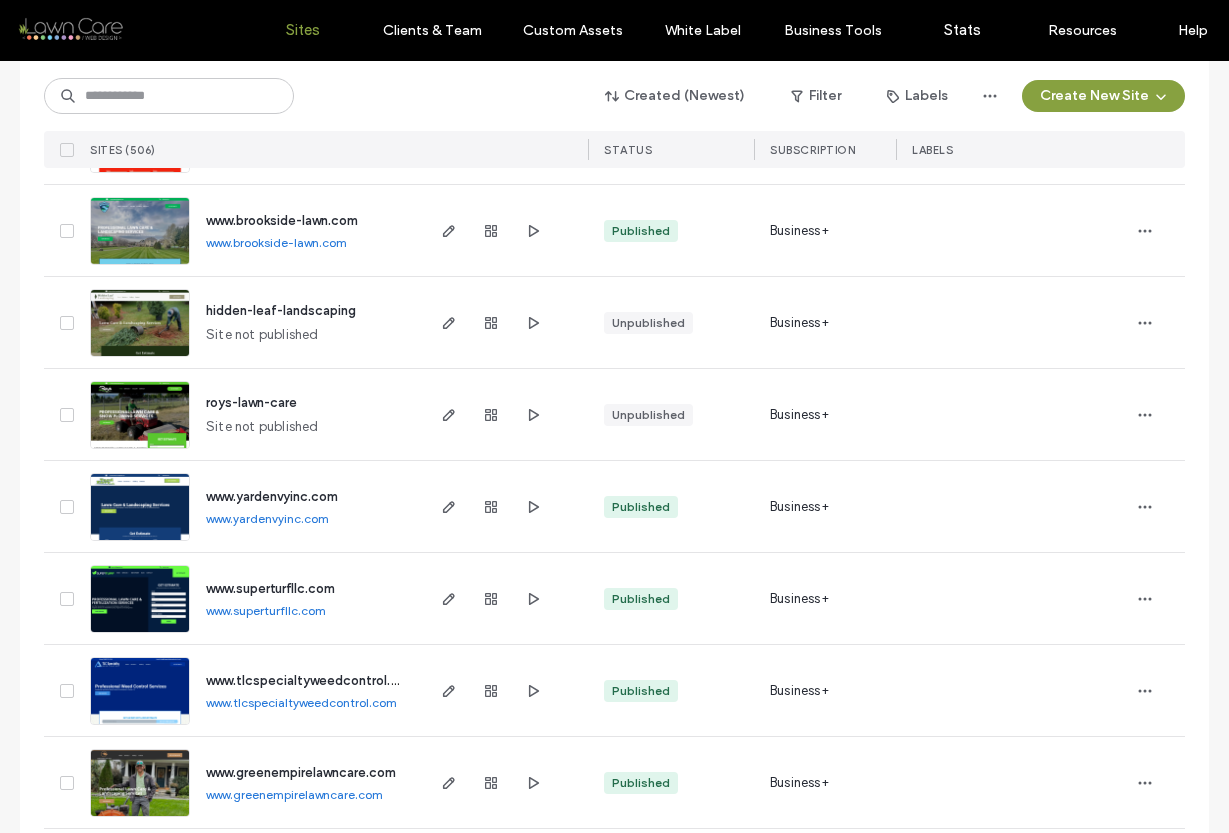 click on "www.brookside-lawn.com" at bounding box center [276, 242] 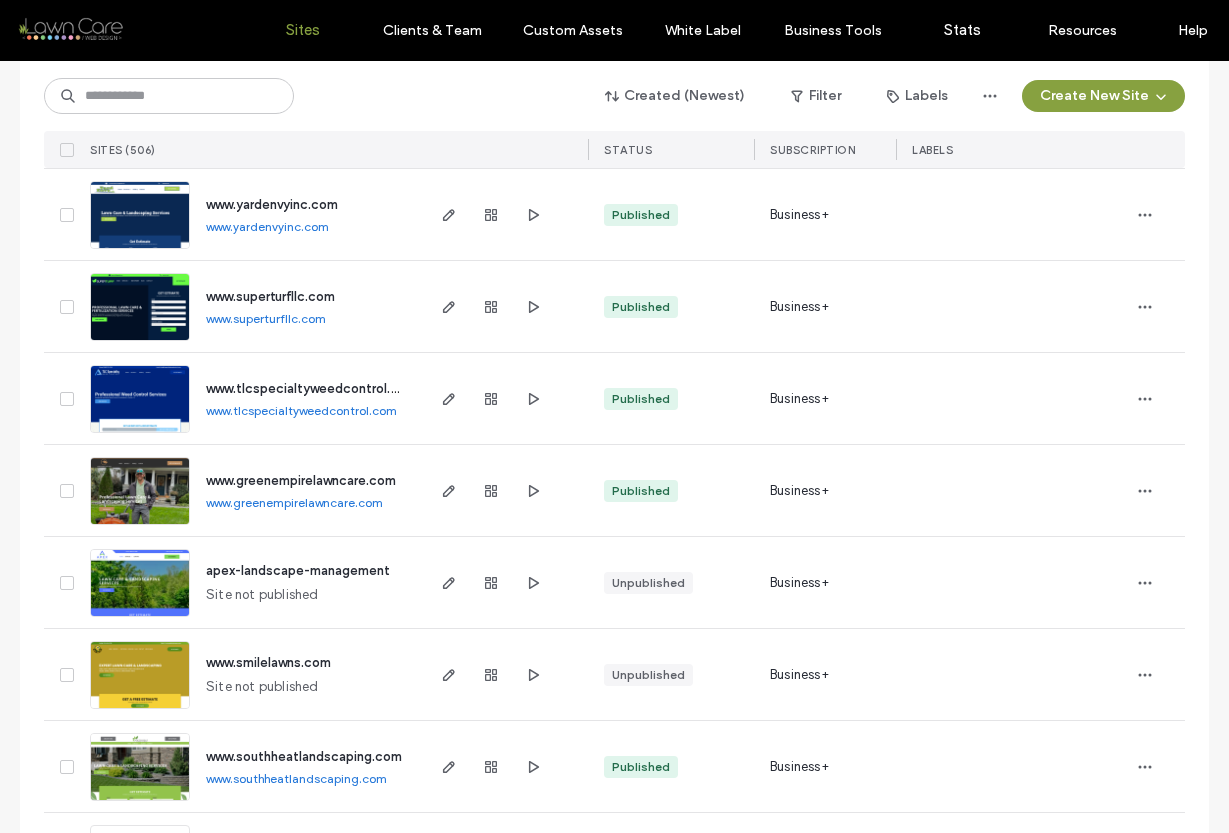 scroll, scrollTop: 2086, scrollLeft: 0, axis: vertical 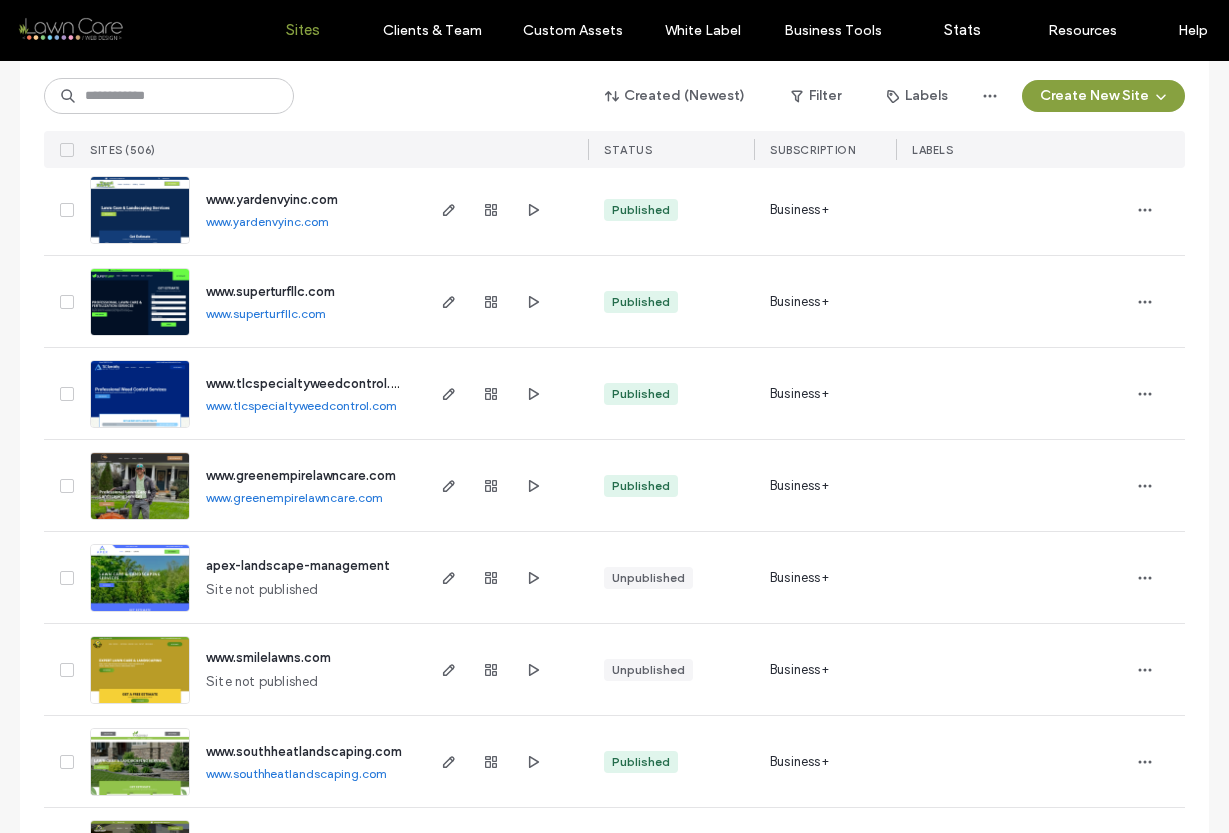 click on "www.yardenvyinc.com" at bounding box center (267, 221) 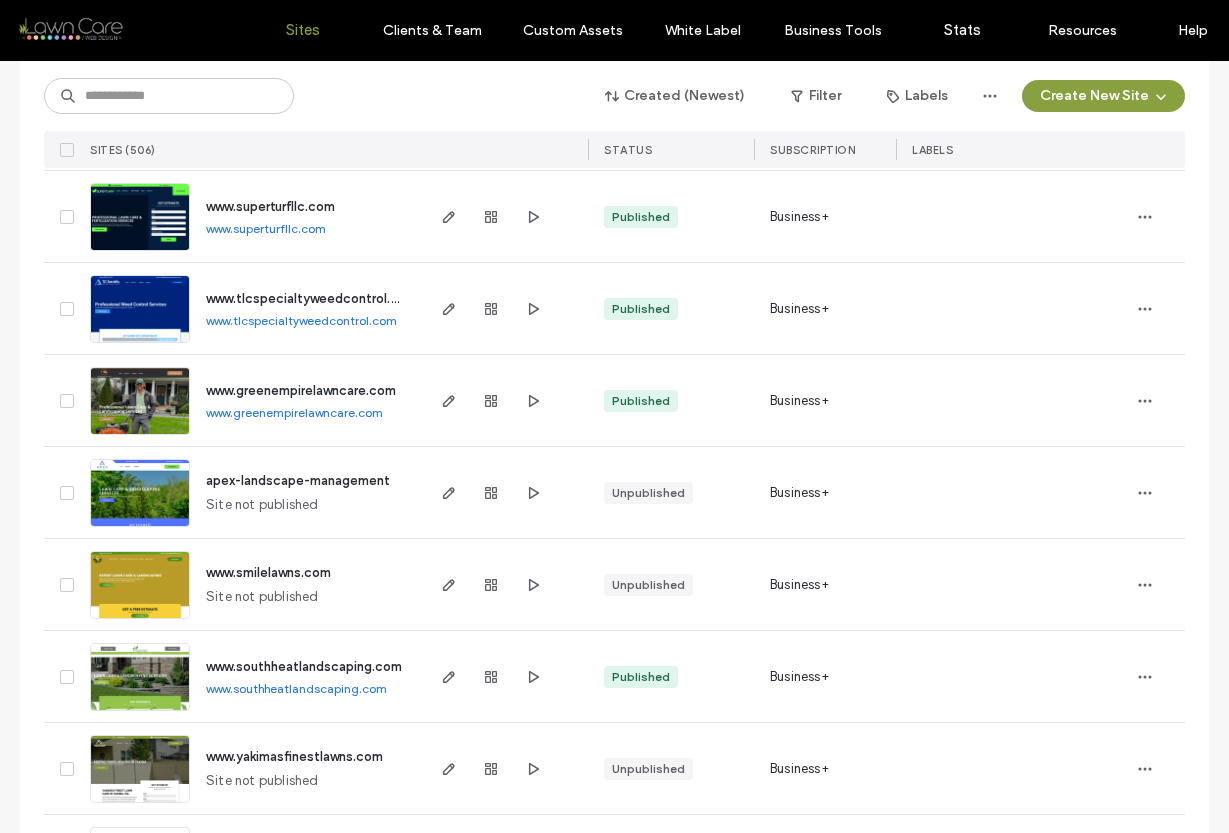 scroll, scrollTop: 2189, scrollLeft: 0, axis: vertical 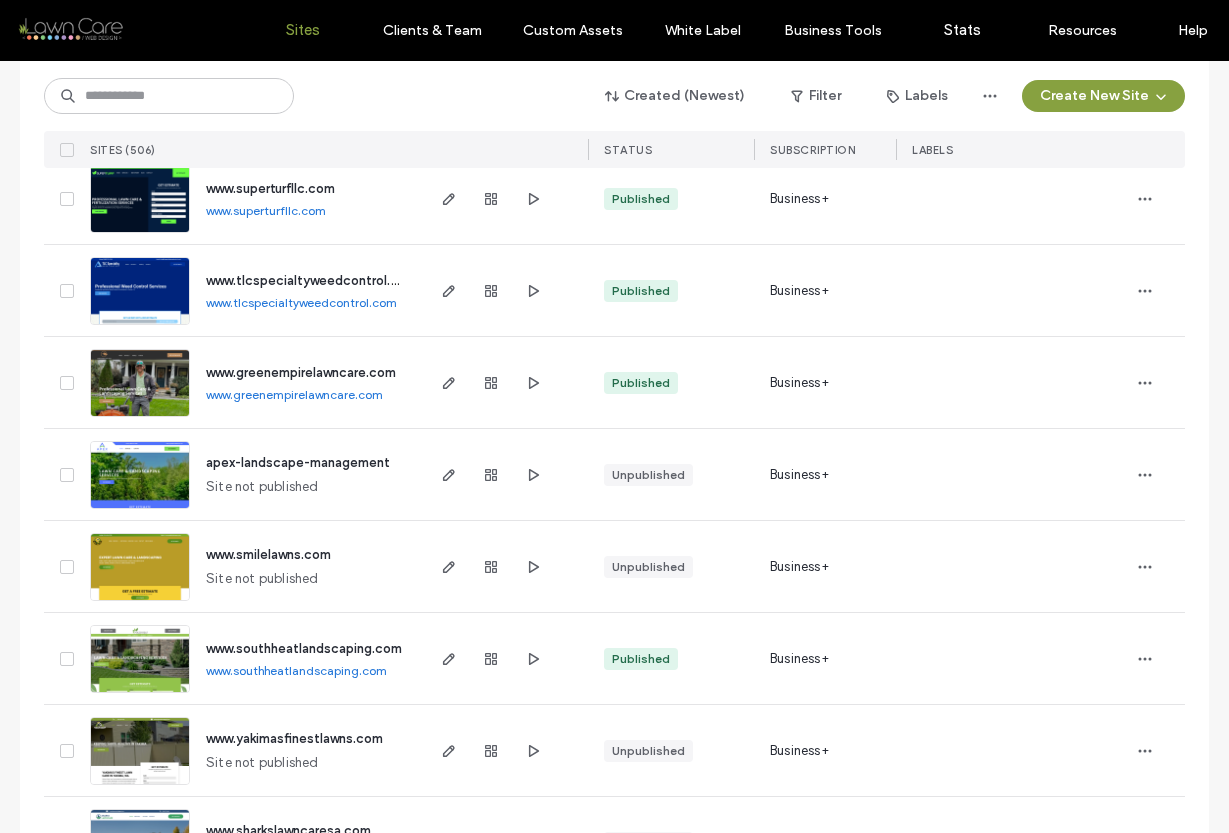 click on "www.superturfllc.com" at bounding box center [266, 210] 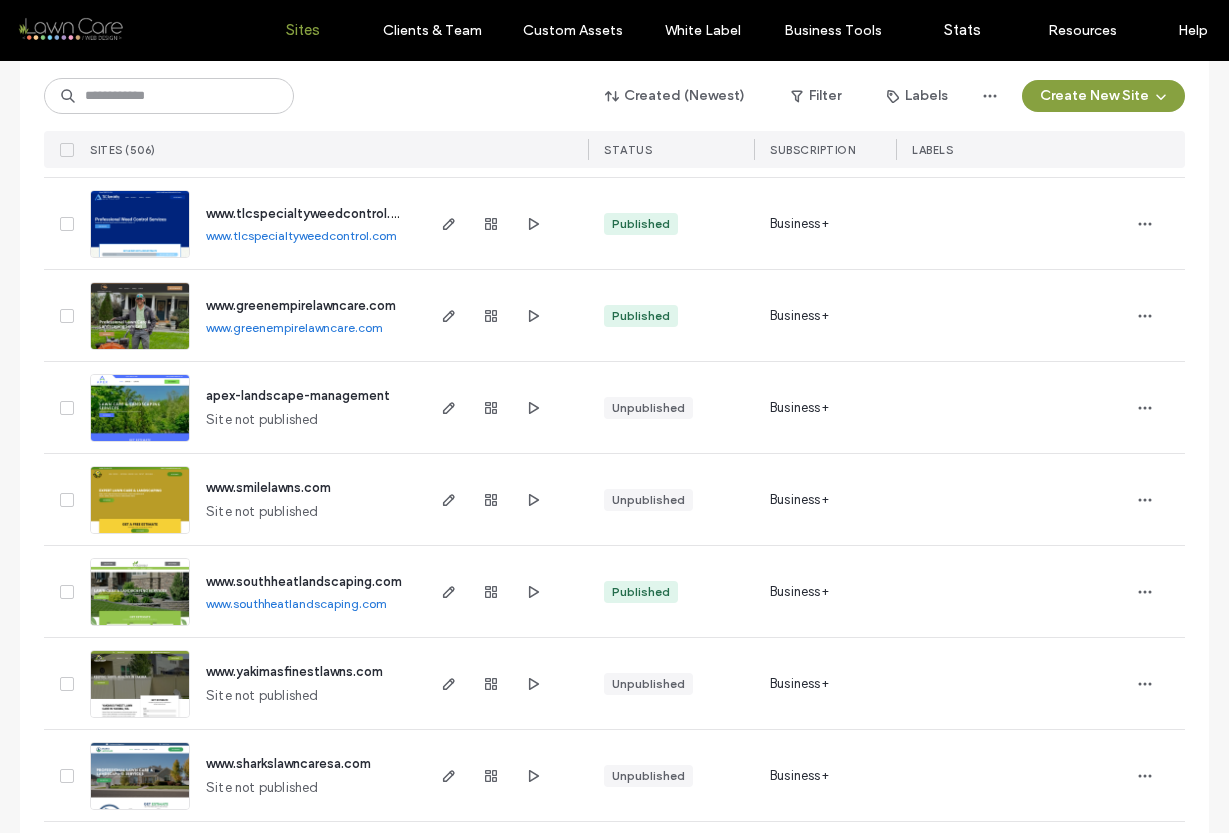 scroll, scrollTop: 2261, scrollLeft: 0, axis: vertical 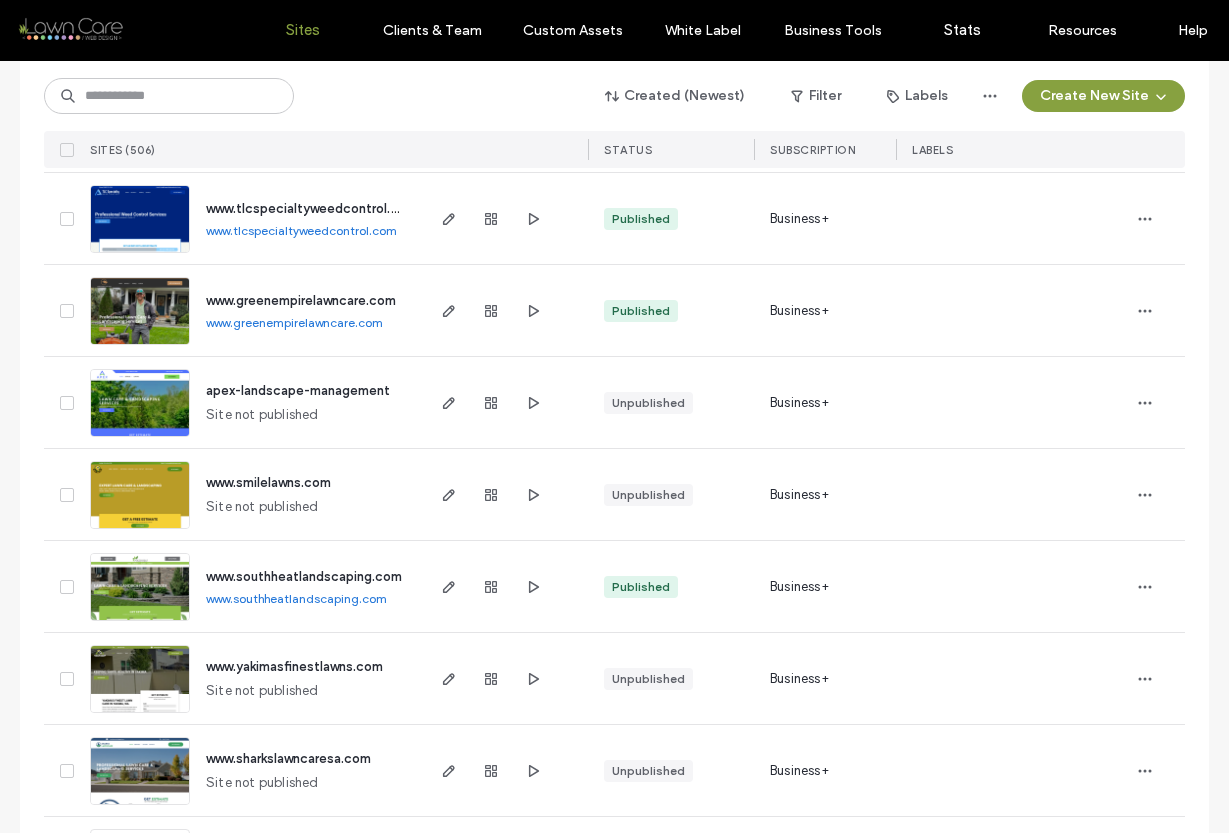 click on "www.tlcspecialtyweedcontrol.com" at bounding box center (301, 230) 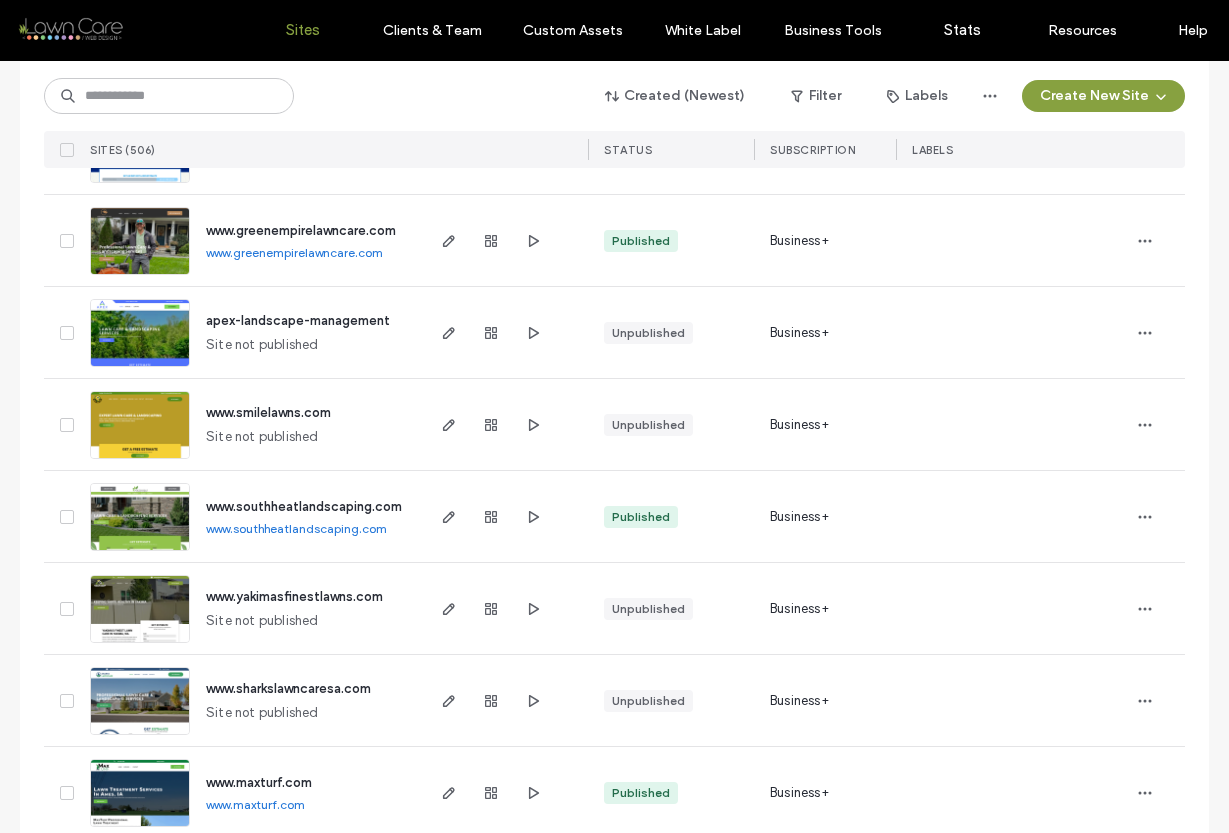 scroll, scrollTop: 2357, scrollLeft: 0, axis: vertical 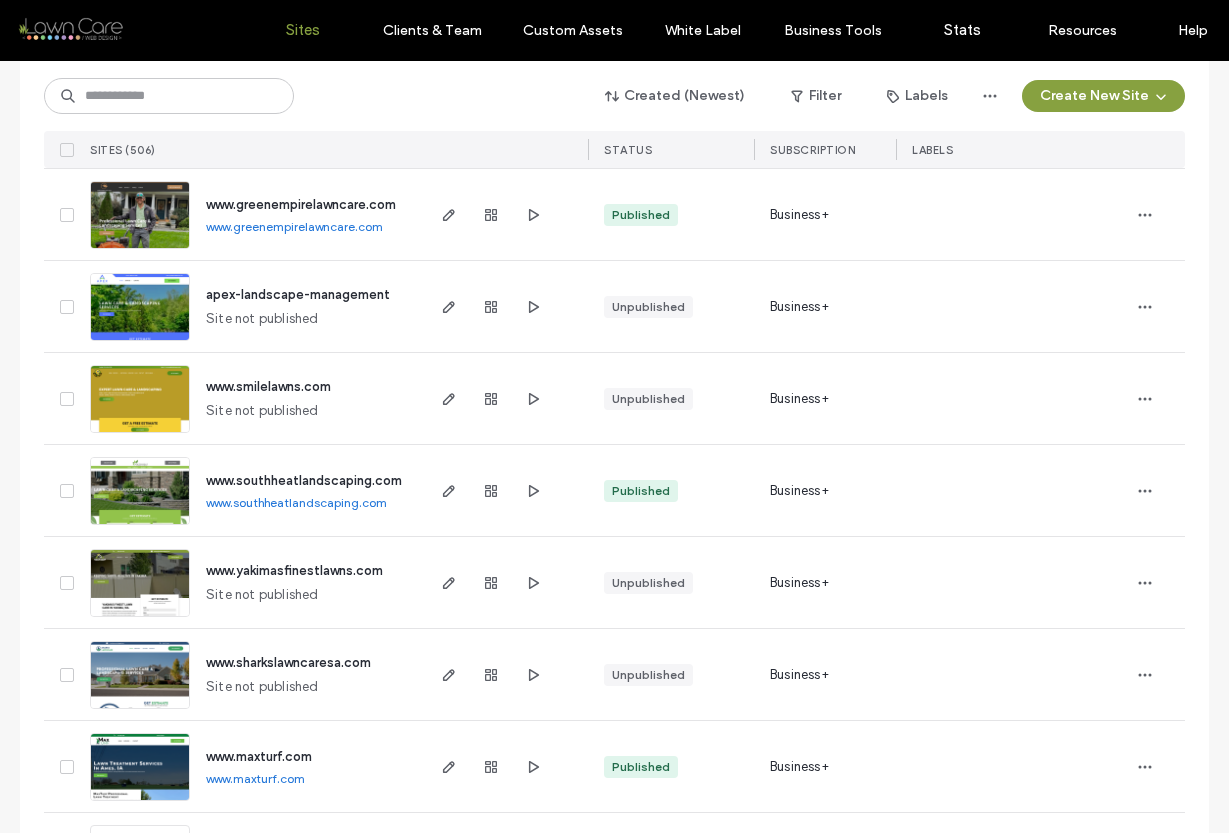 click on "www.greenempirelawncare.com" at bounding box center [294, 226] 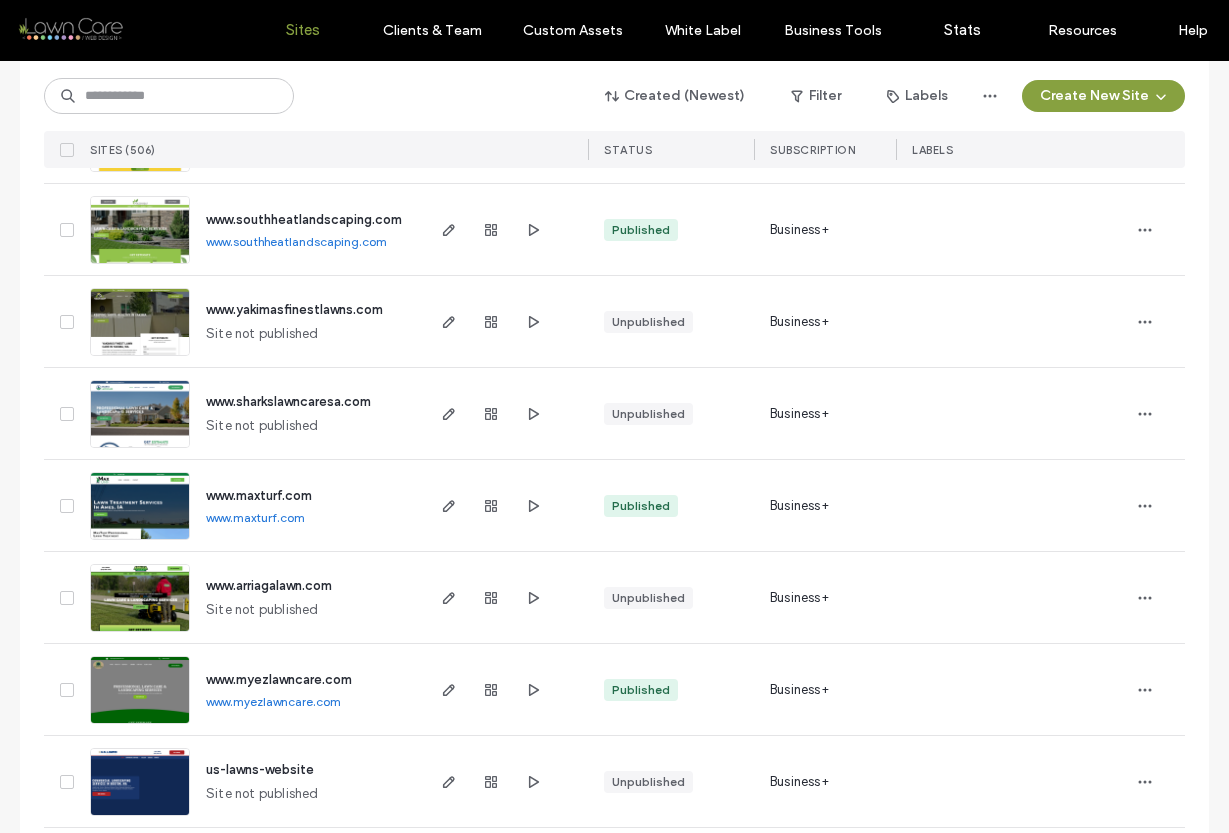 scroll, scrollTop: 2643, scrollLeft: 0, axis: vertical 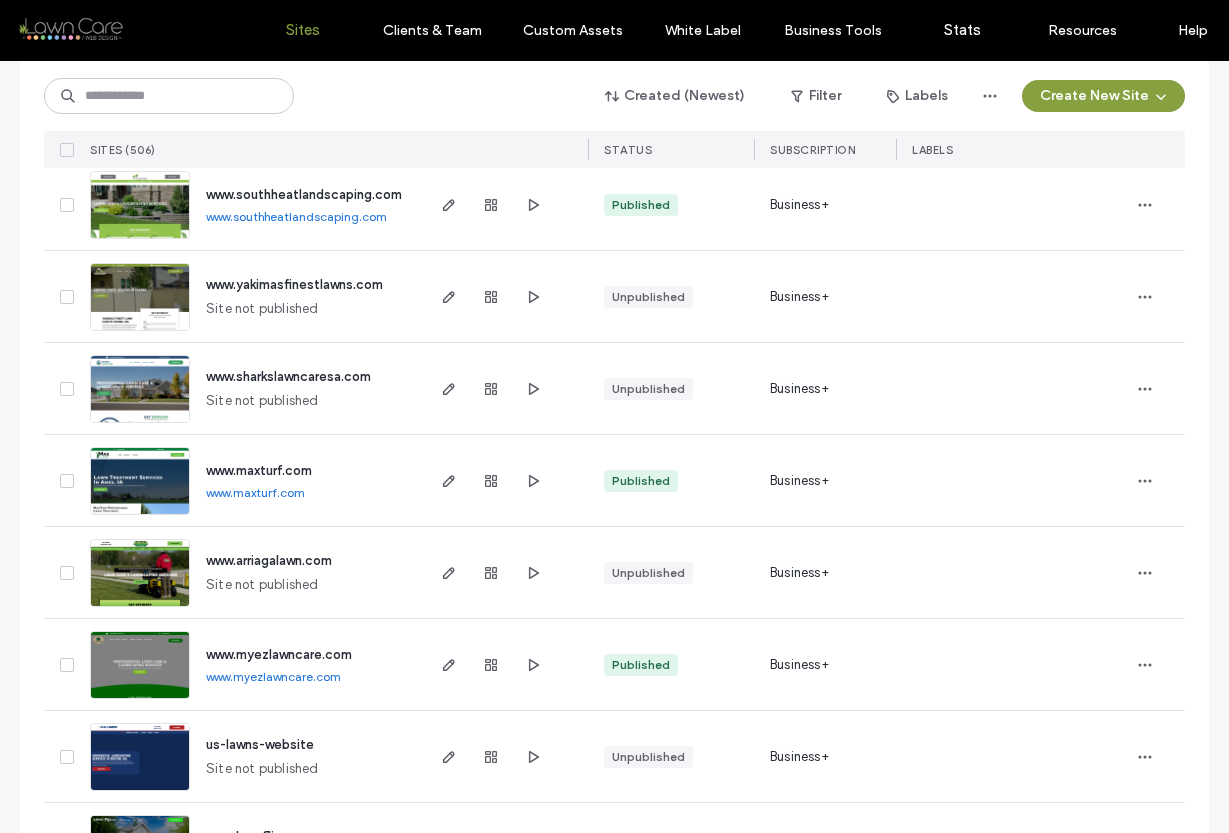 click on "www.southheatlandscaping.com" at bounding box center (296, 216) 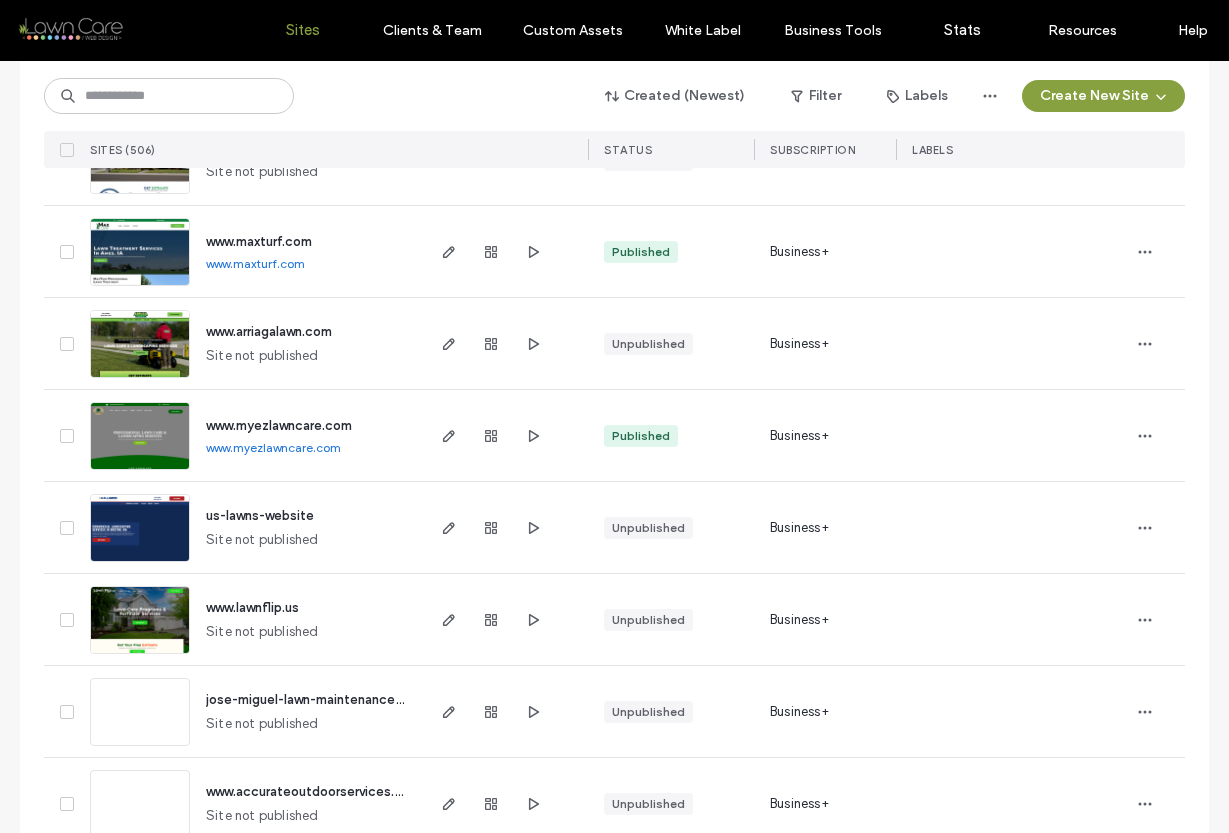scroll, scrollTop: 2876, scrollLeft: 0, axis: vertical 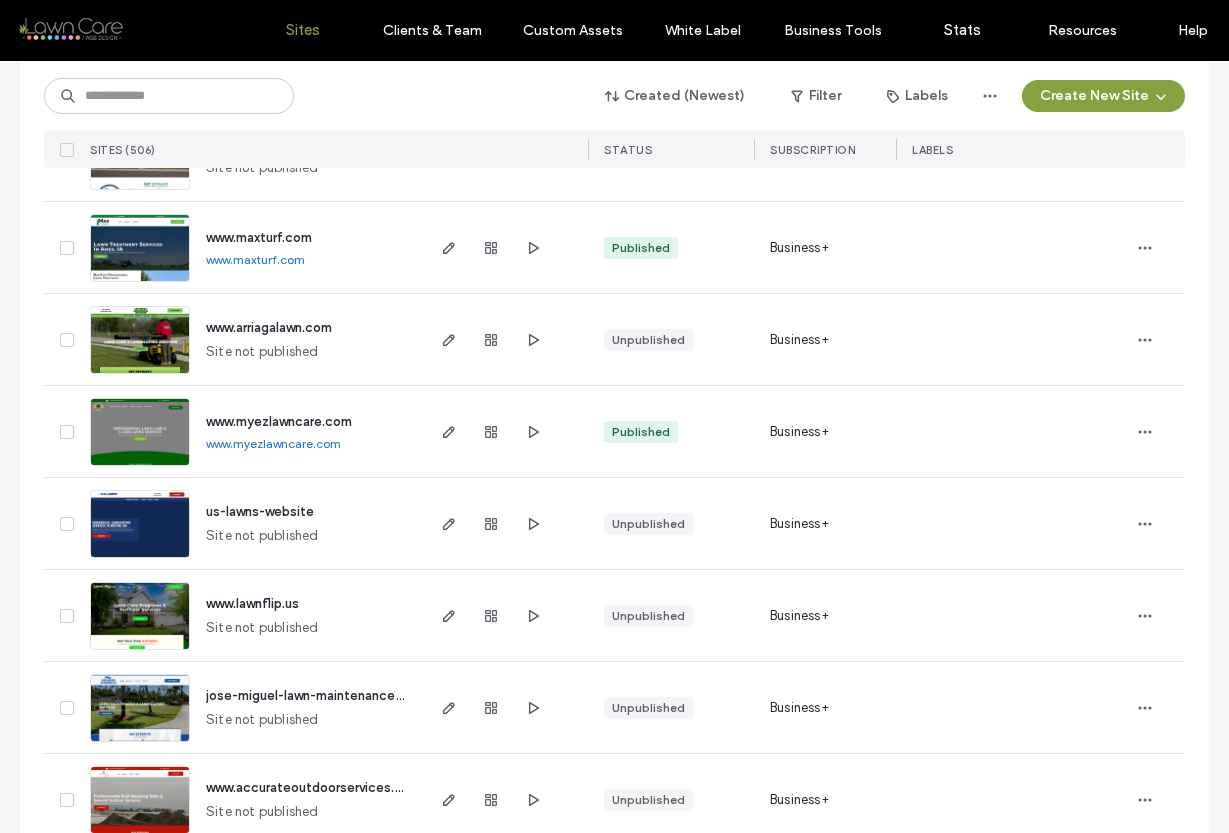 click on "www.maxturf.com" at bounding box center (255, 259) 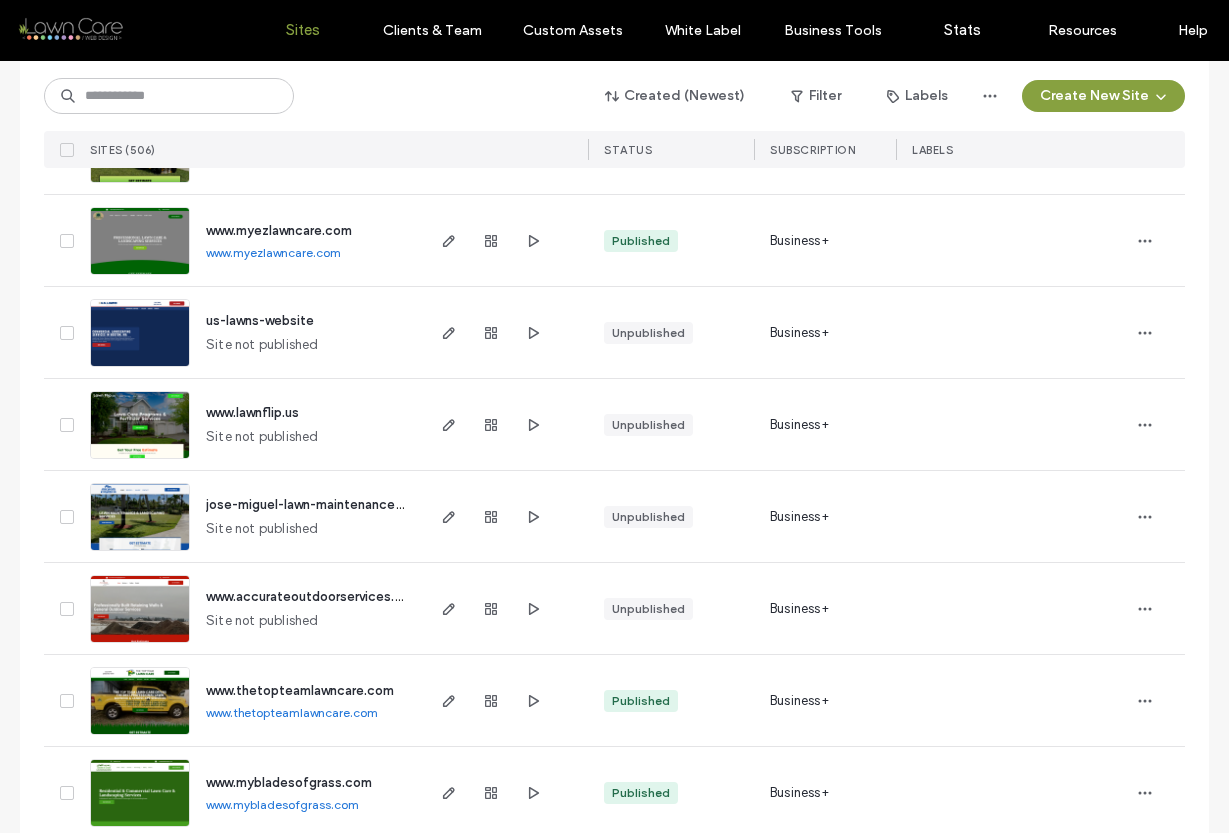 scroll, scrollTop: 3070, scrollLeft: 0, axis: vertical 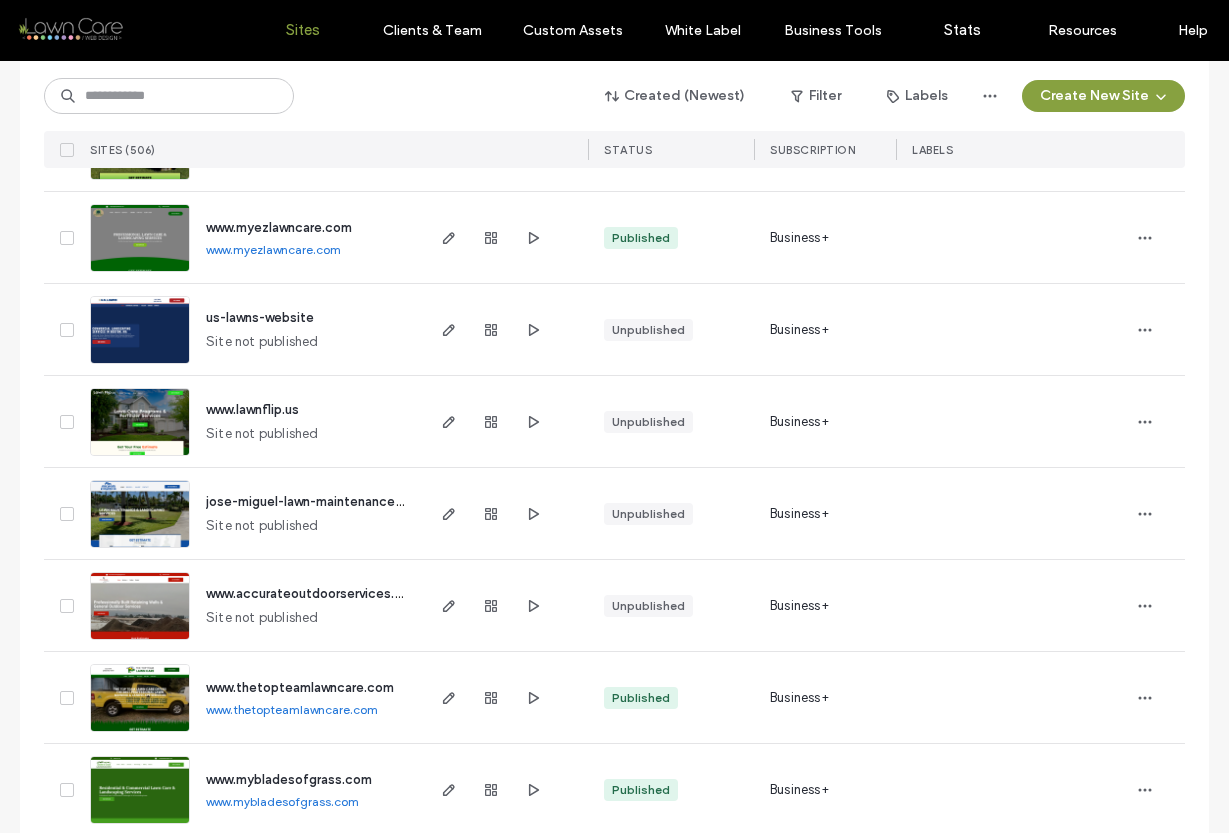 click on "www.myezlawncare.com" at bounding box center [273, 249] 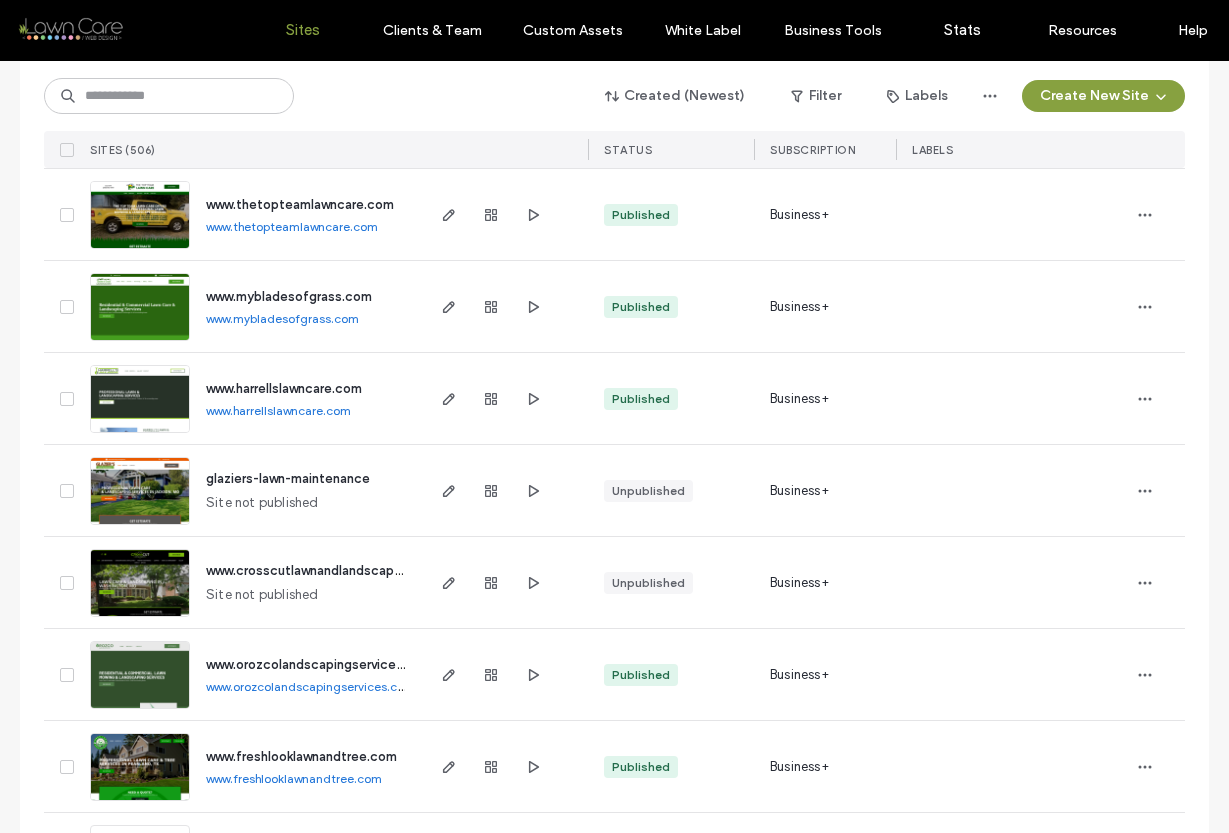 scroll, scrollTop: 3555, scrollLeft: 0, axis: vertical 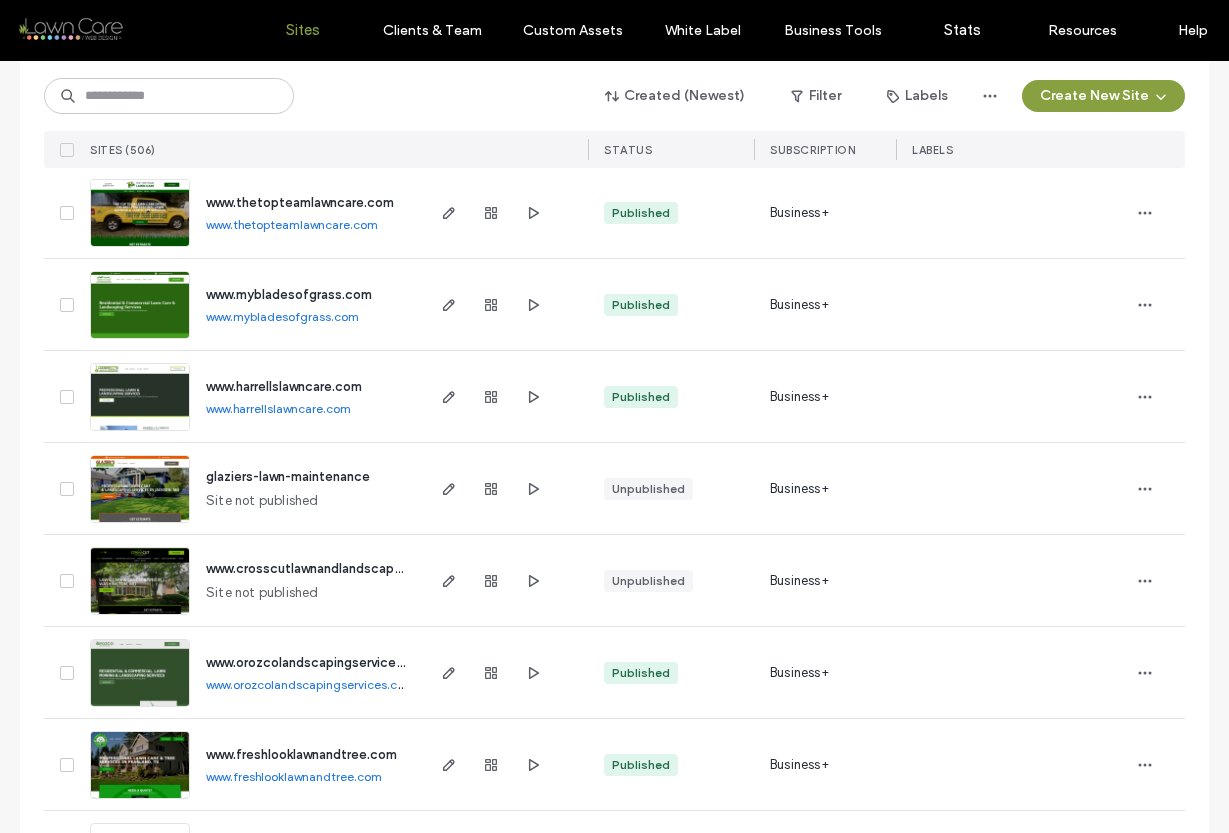 click on "www.thetopteamlawncare.com" at bounding box center [292, 224] 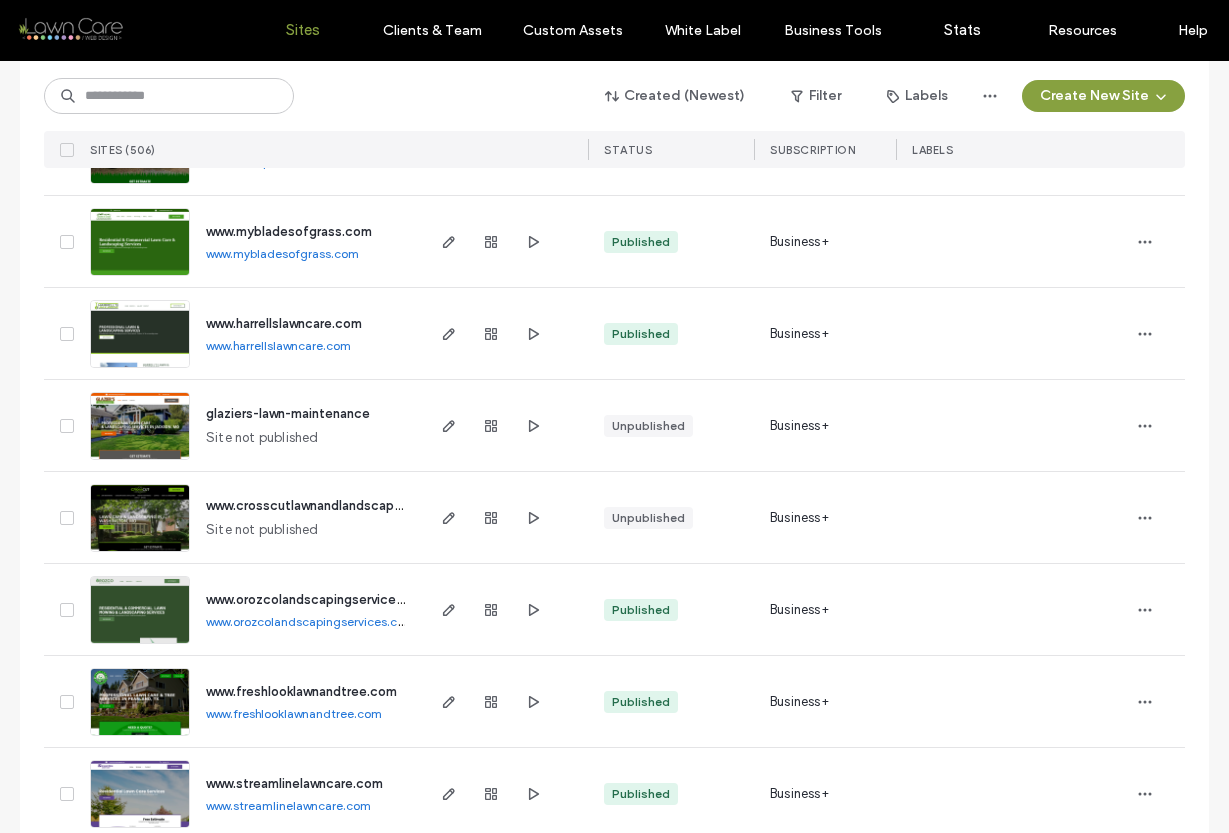 scroll, scrollTop: 3622, scrollLeft: 0, axis: vertical 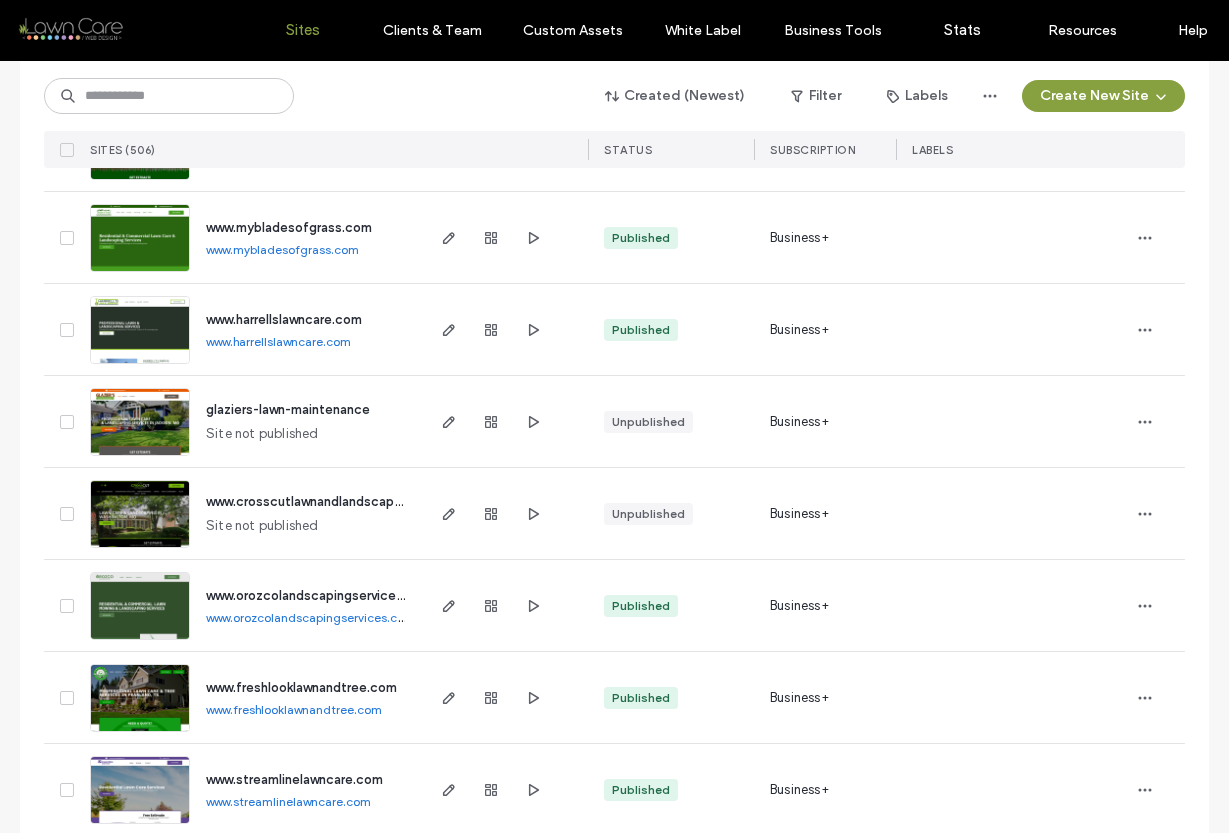 click on "www.mybladesofgrass.com" at bounding box center (282, 249) 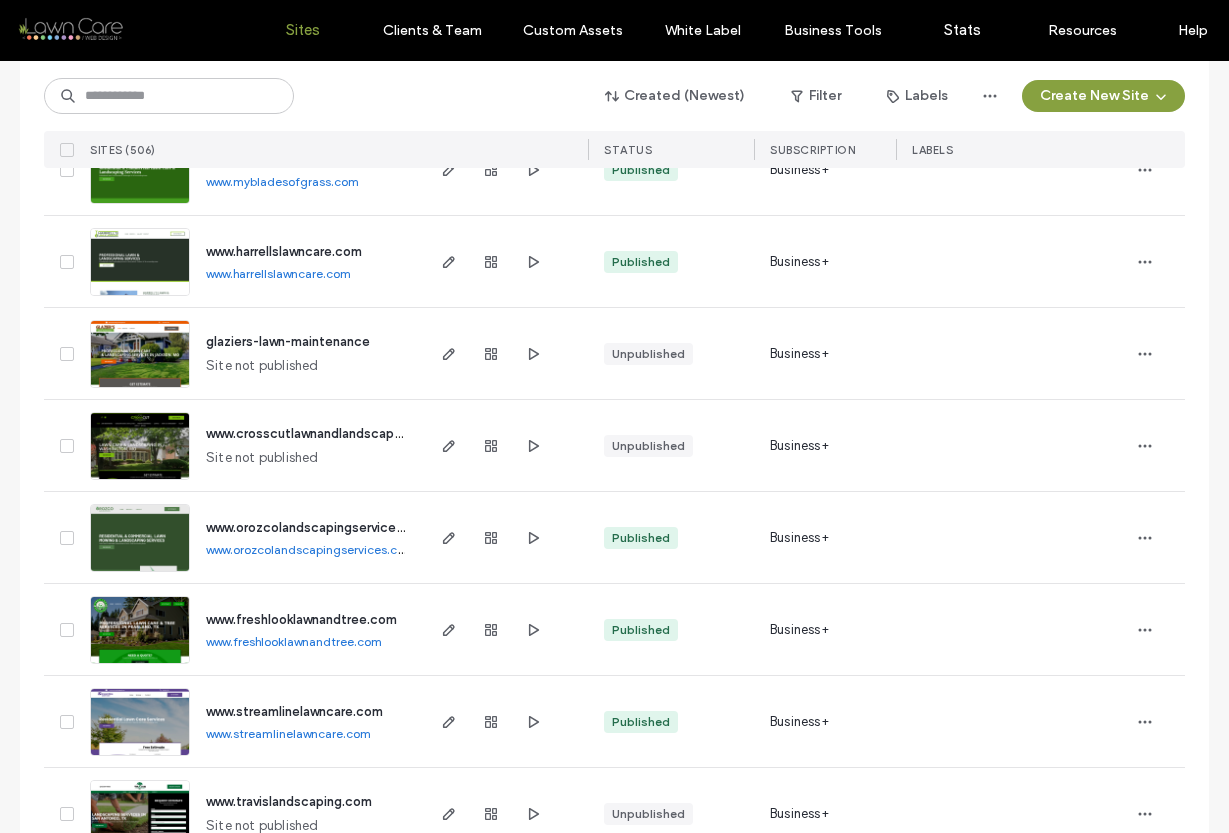 scroll, scrollTop: 3698, scrollLeft: 0, axis: vertical 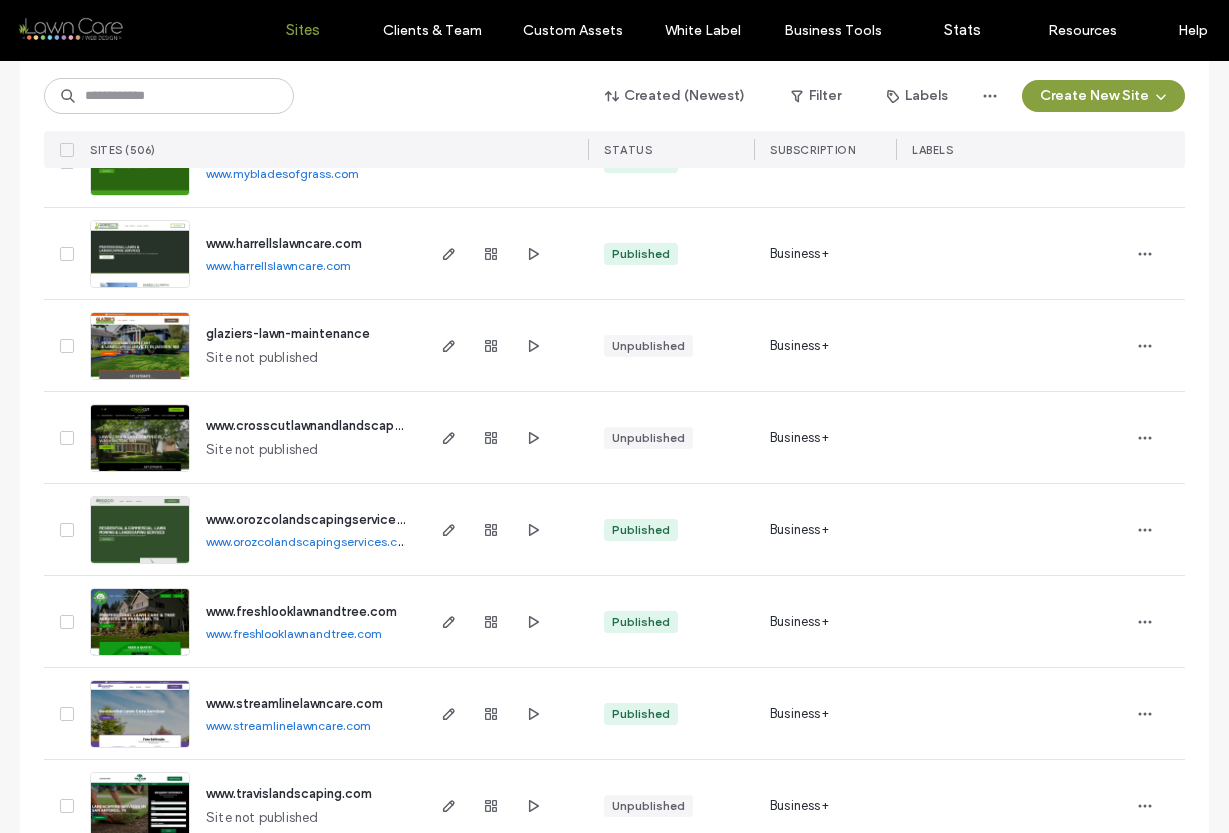 click on "www.harrellslawncare.com" at bounding box center (278, 265) 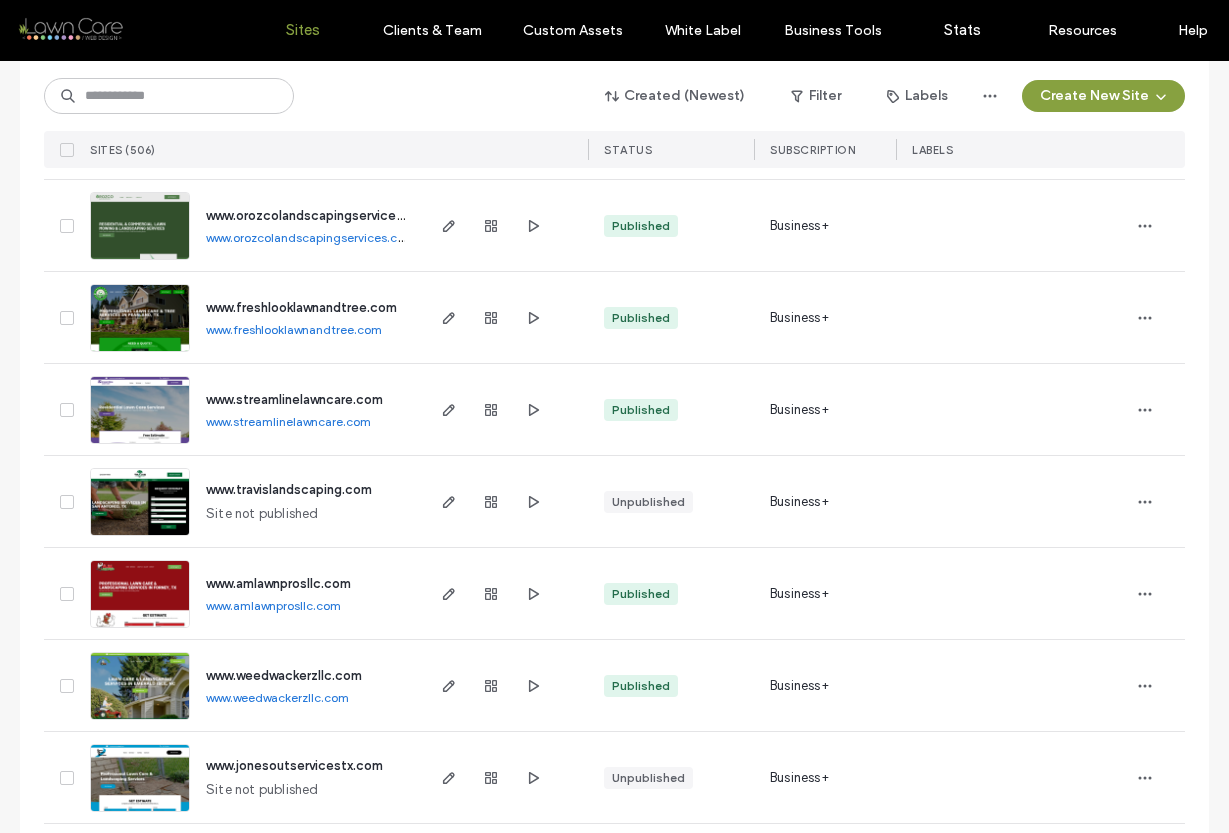 scroll, scrollTop: 4003, scrollLeft: 0, axis: vertical 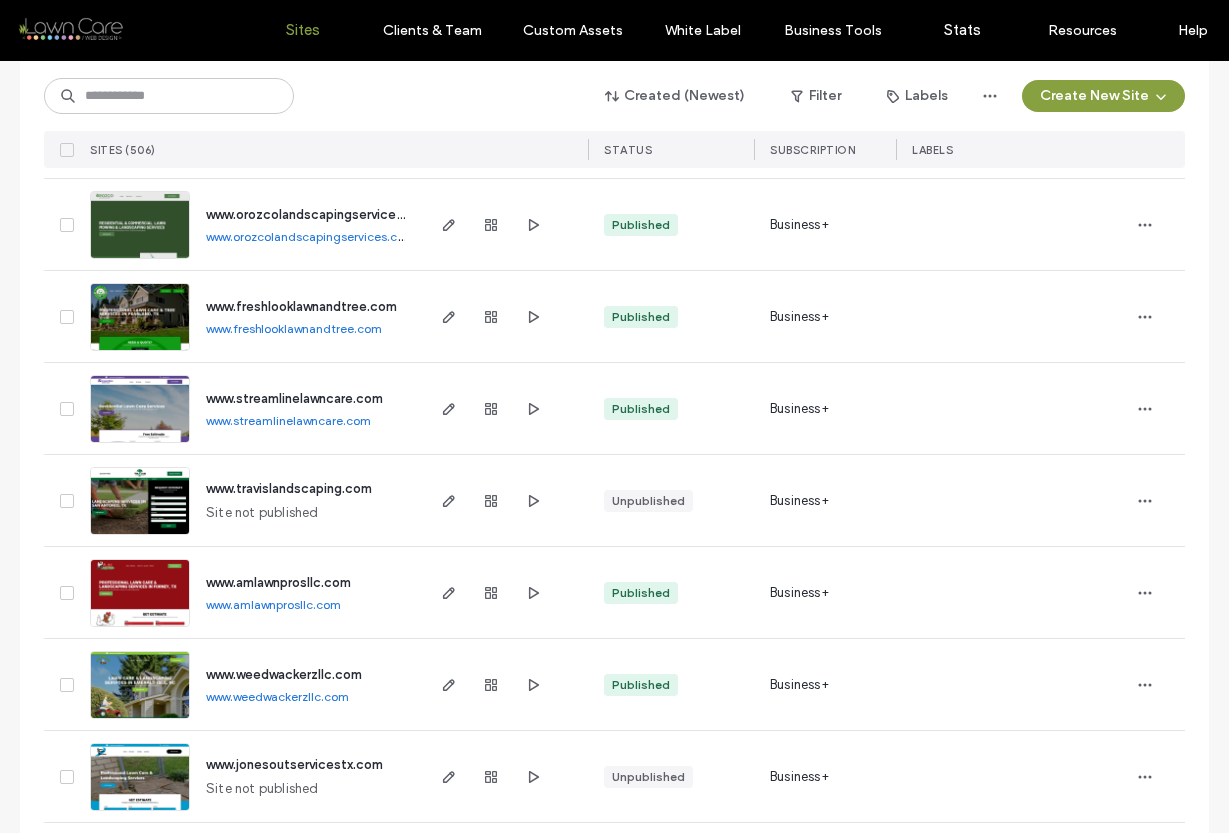 click on "www.orozcolandscapingservices.com" at bounding box center (310, 236) 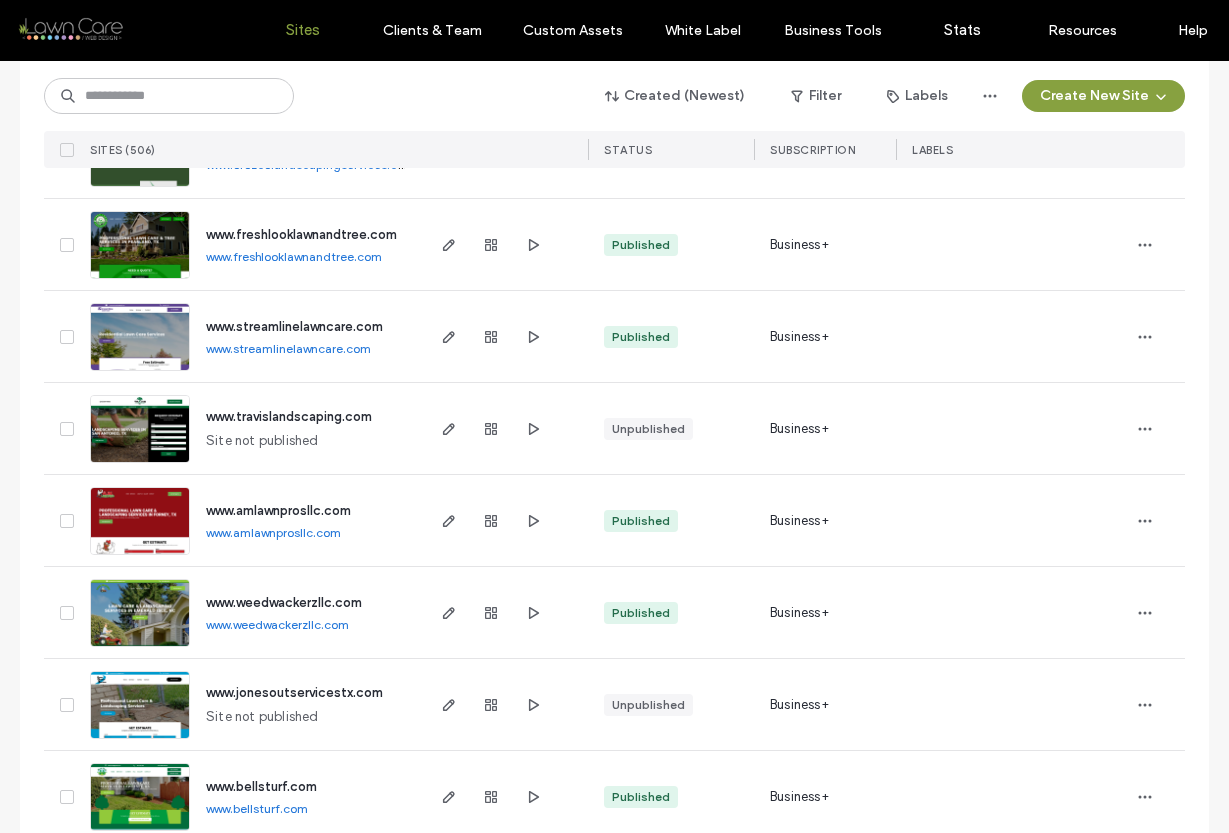 scroll, scrollTop: 4089, scrollLeft: 0, axis: vertical 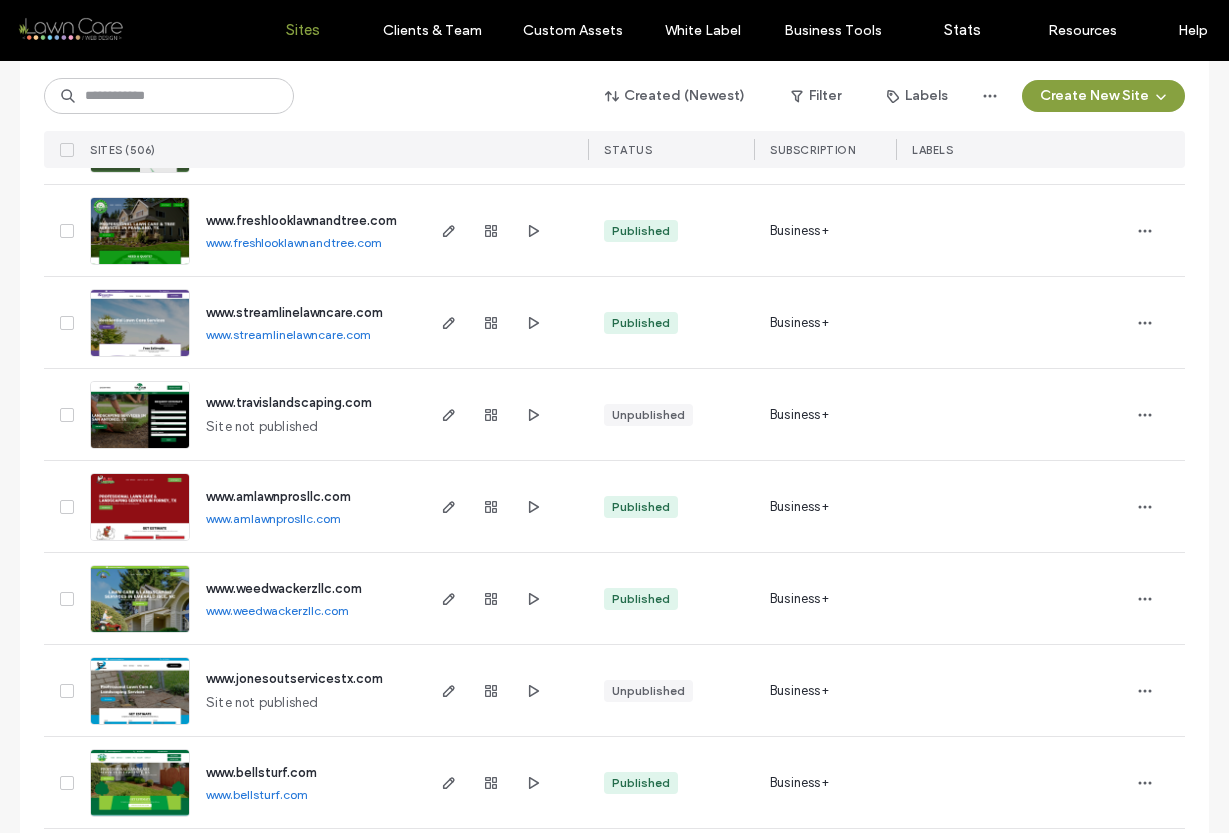 click on "www.freshlooklawnandtree.com" at bounding box center (294, 242) 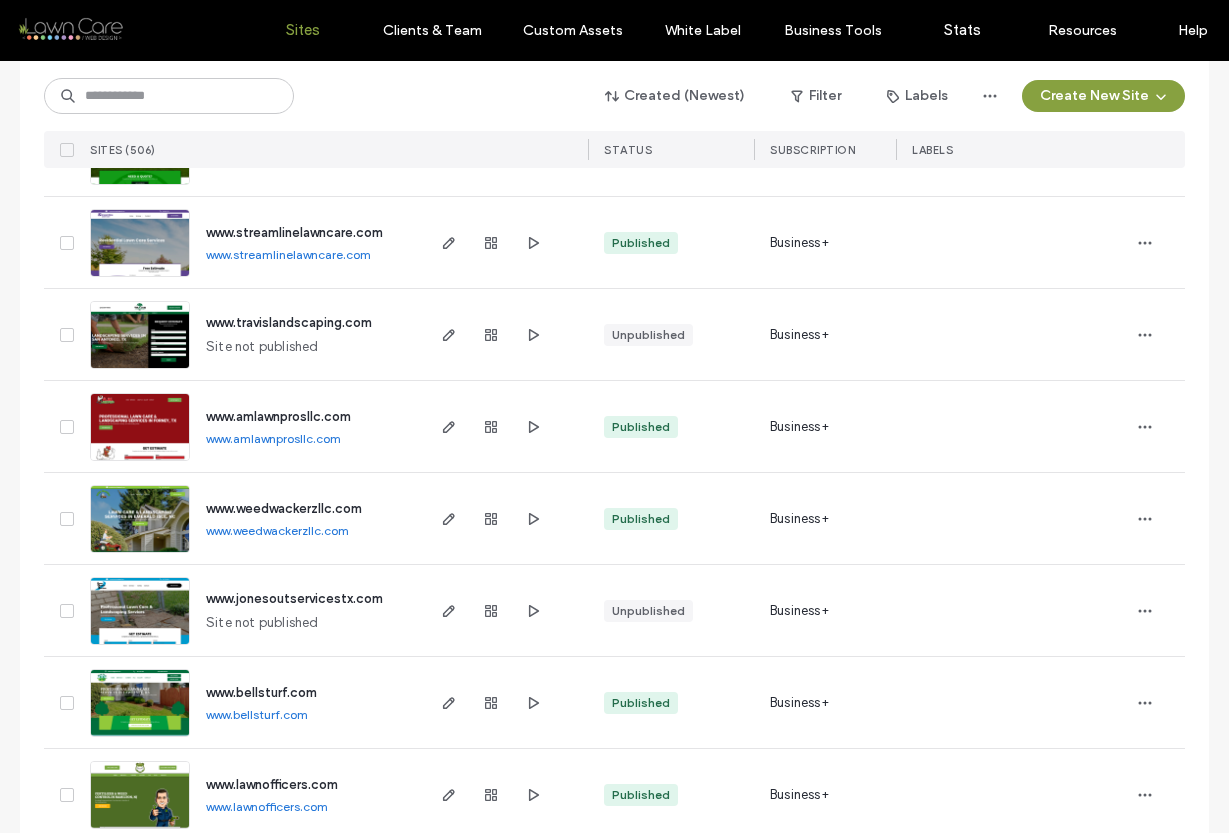 scroll, scrollTop: 4172, scrollLeft: 0, axis: vertical 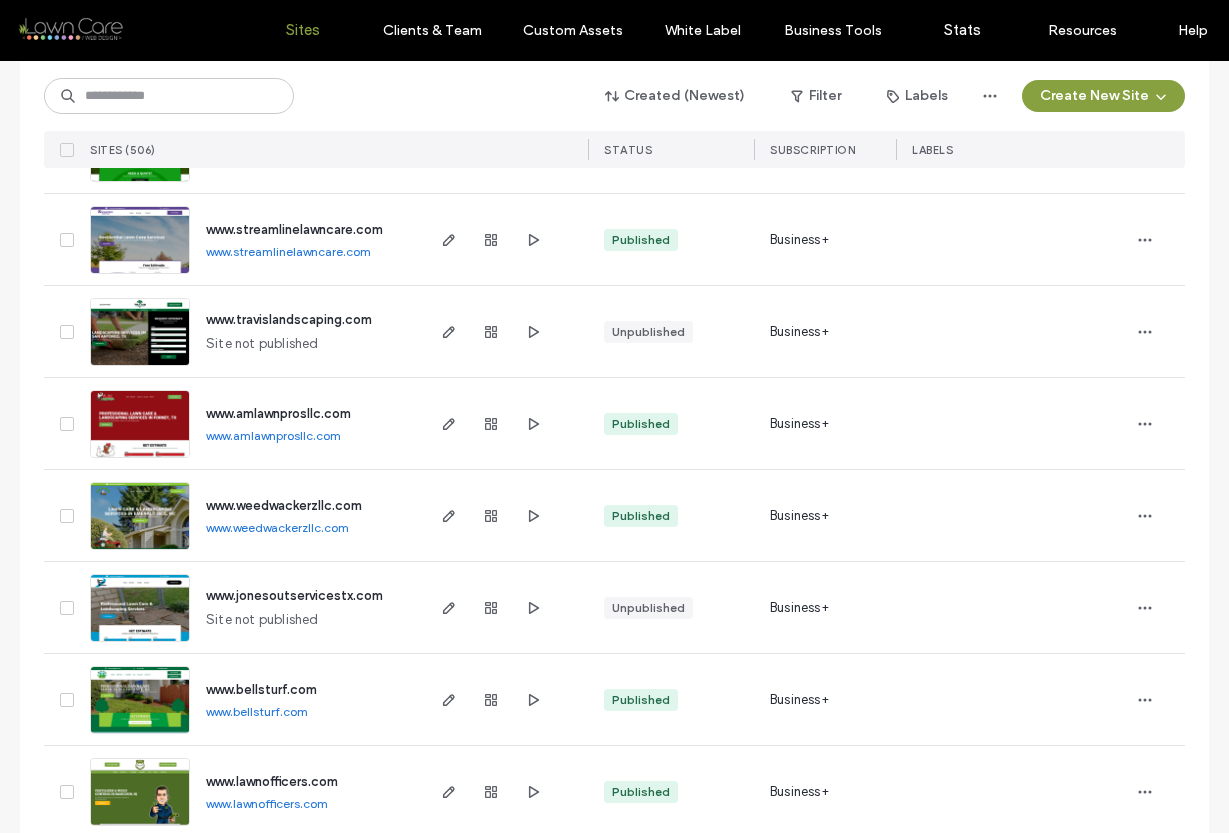 click on "www.streamlinelawncare.com" at bounding box center (288, 251) 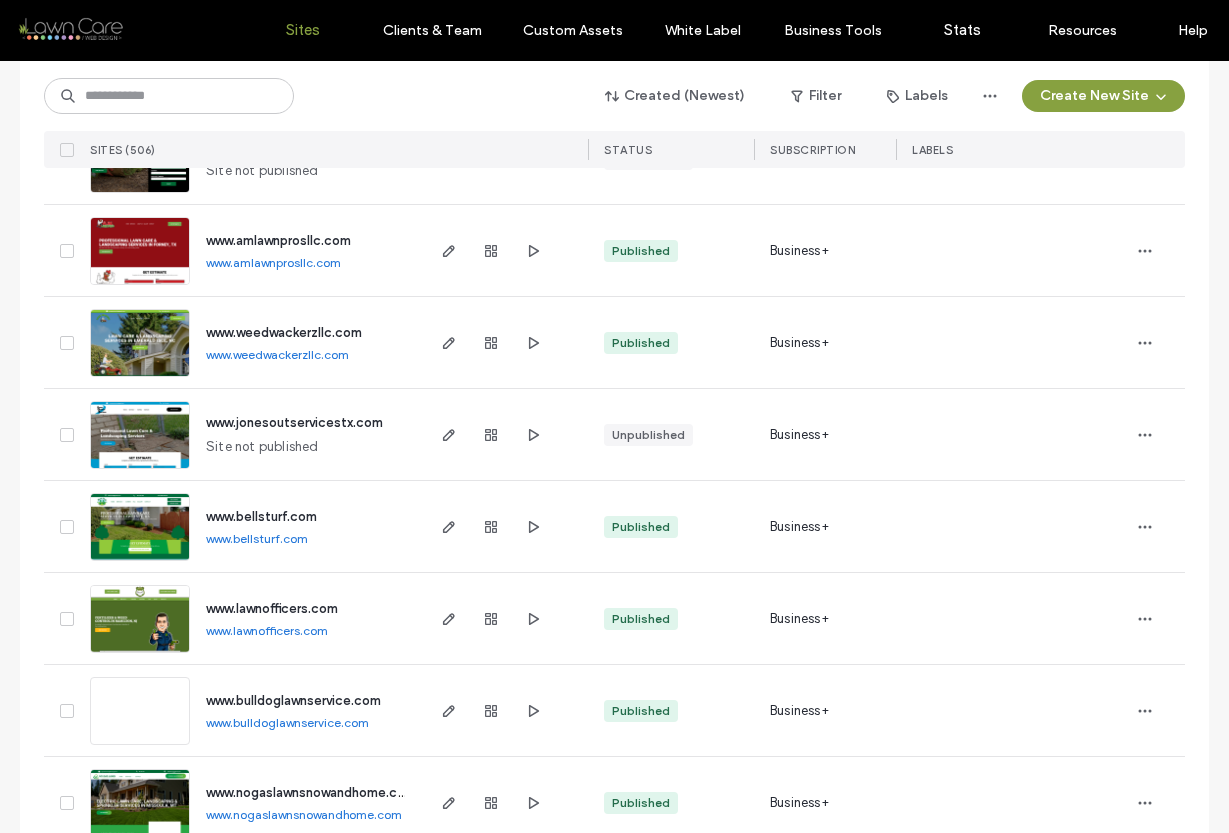scroll, scrollTop: 4357, scrollLeft: 0, axis: vertical 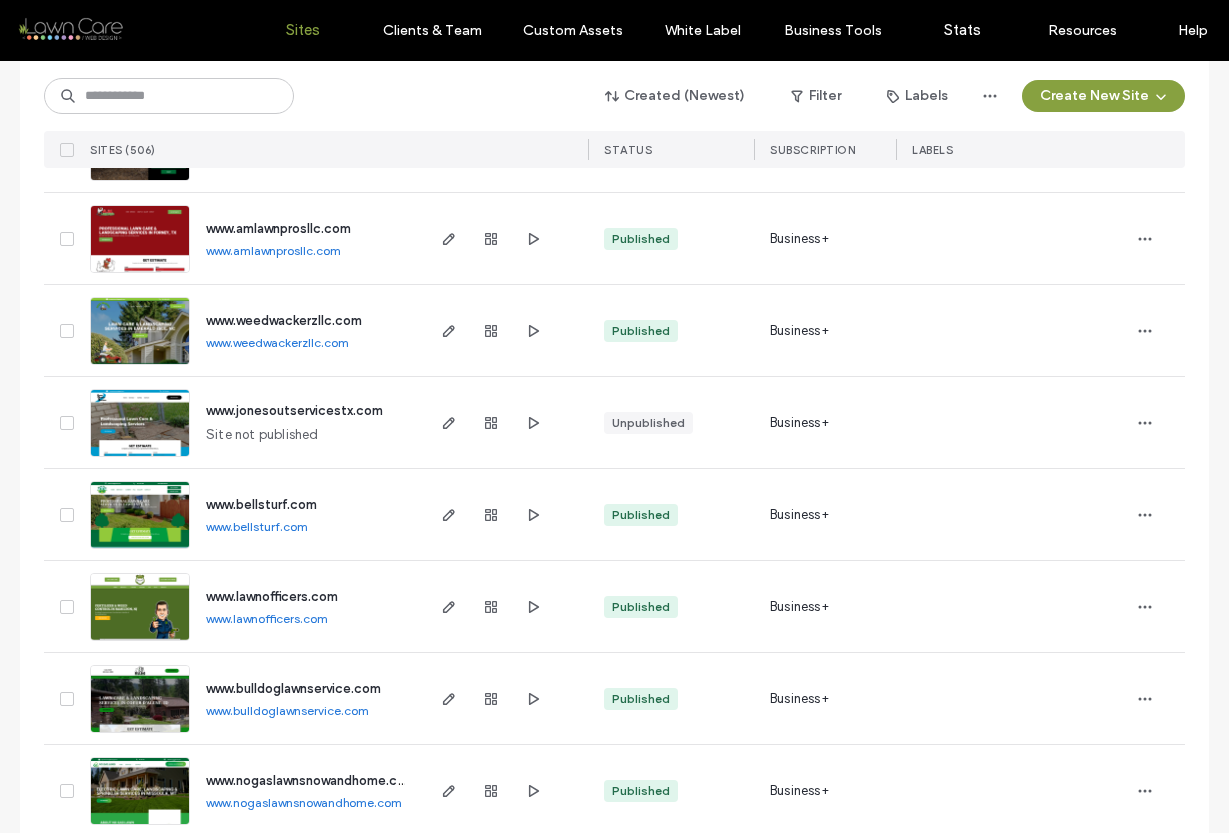 click on "www.amlawnprosllc.com" at bounding box center [273, 250] 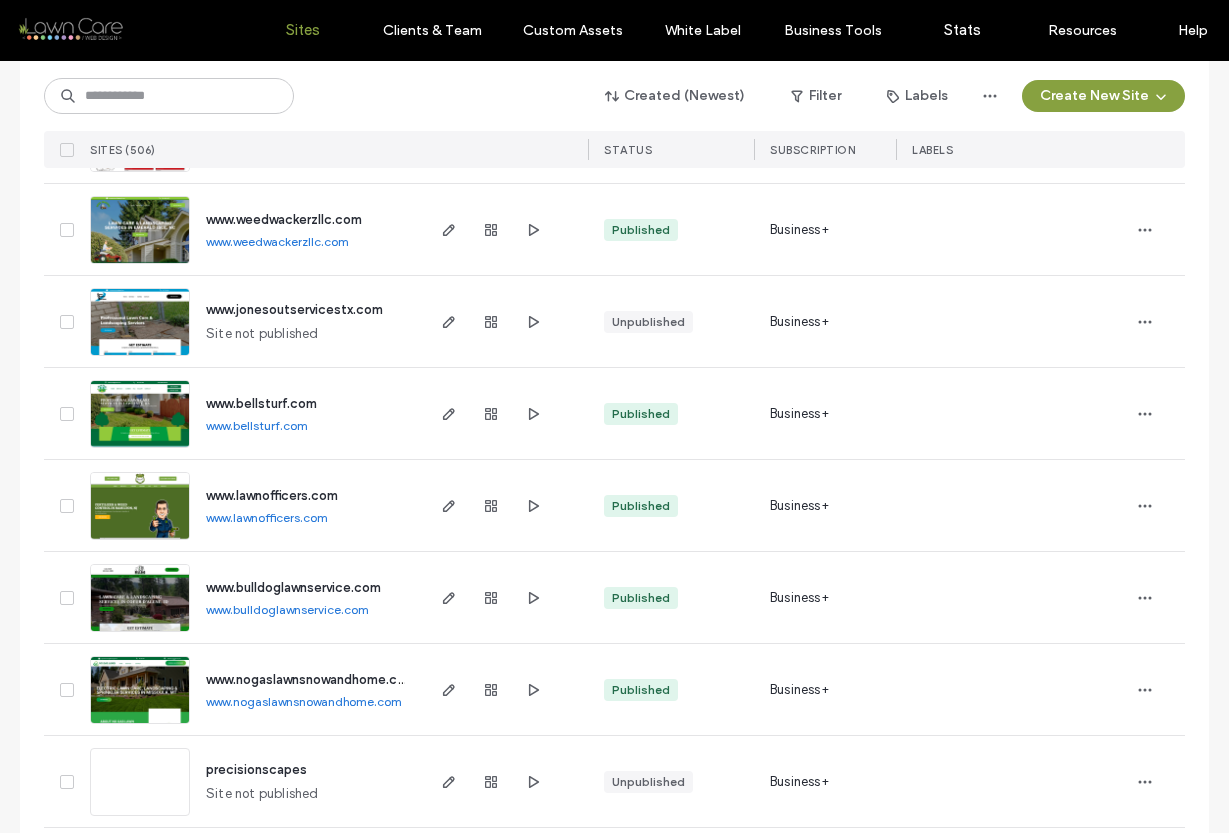 scroll, scrollTop: 4459, scrollLeft: 0, axis: vertical 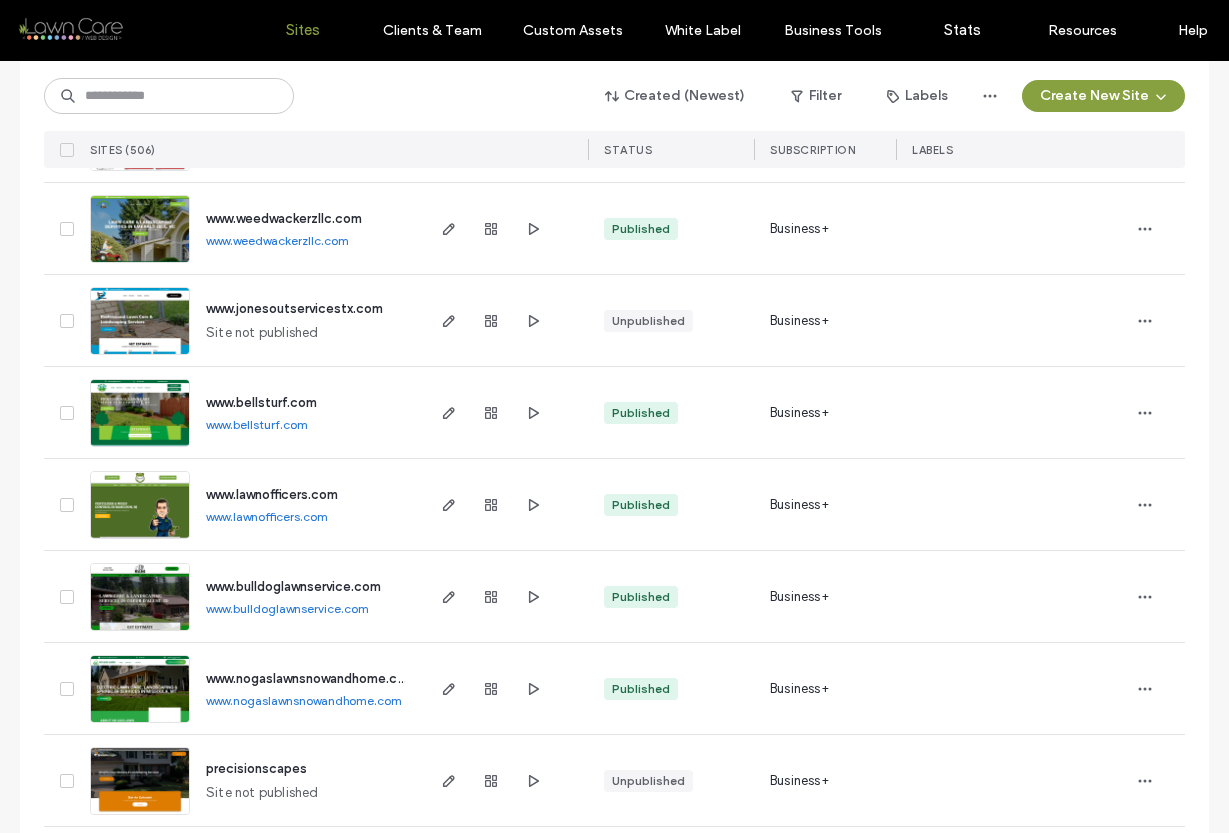 click on "www.weedwackerzllc.com" at bounding box center (277, 240) 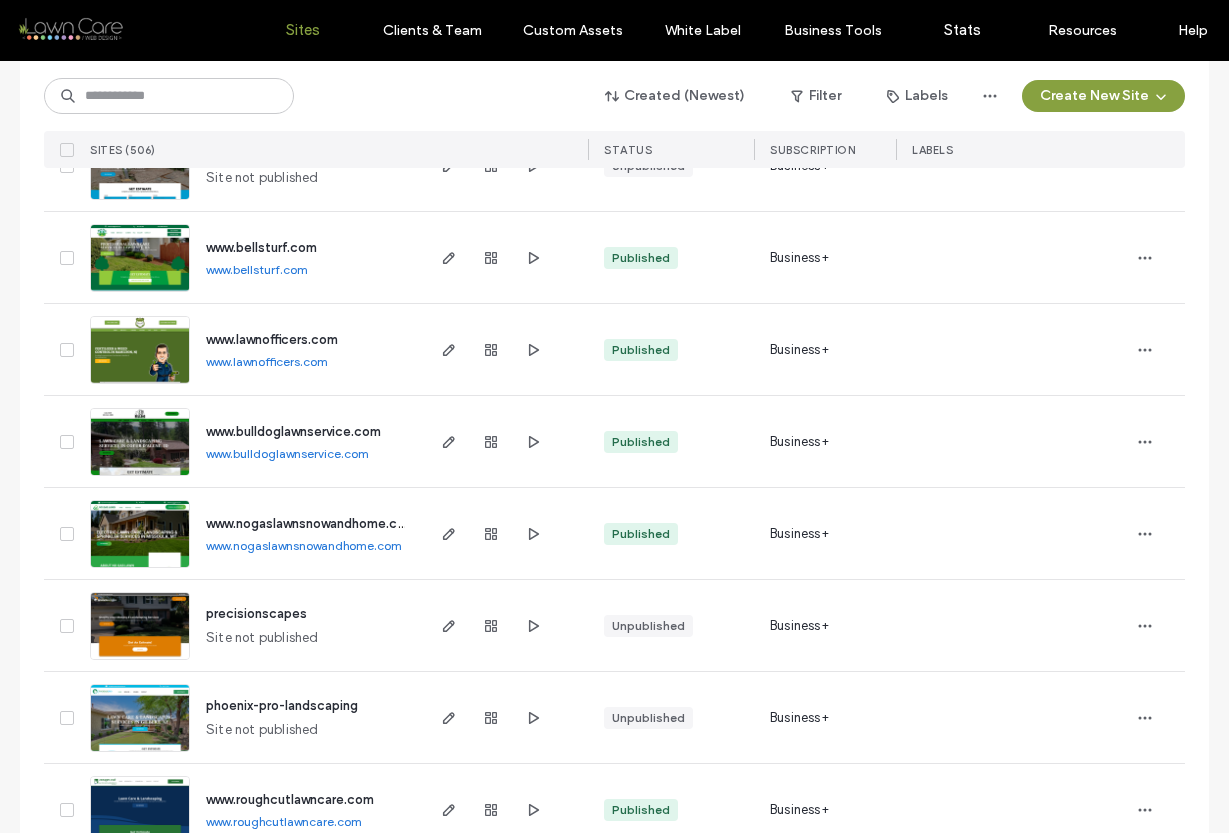 scroll, scrollTop: 4650, scrollLeft: 0, axis: vertical 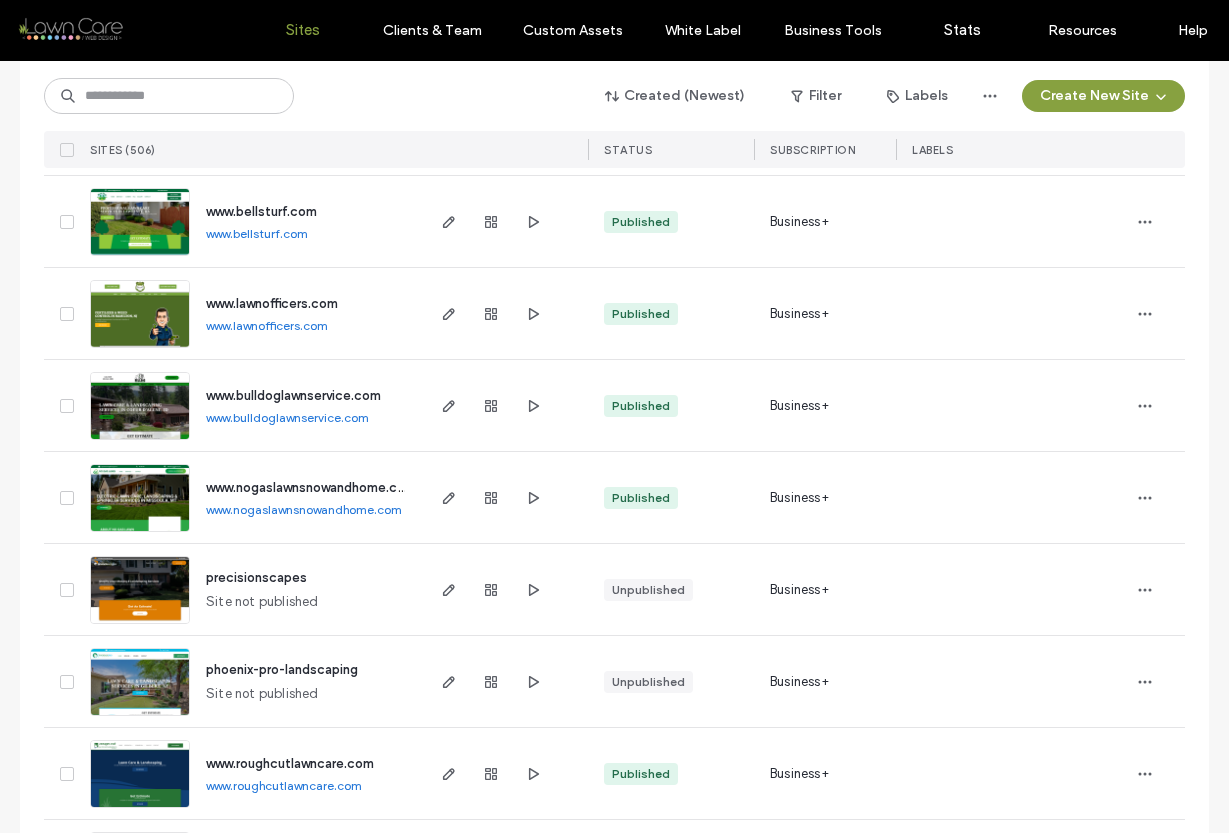 click on "www.bellsturf.com" at bounding box center (257, 233) 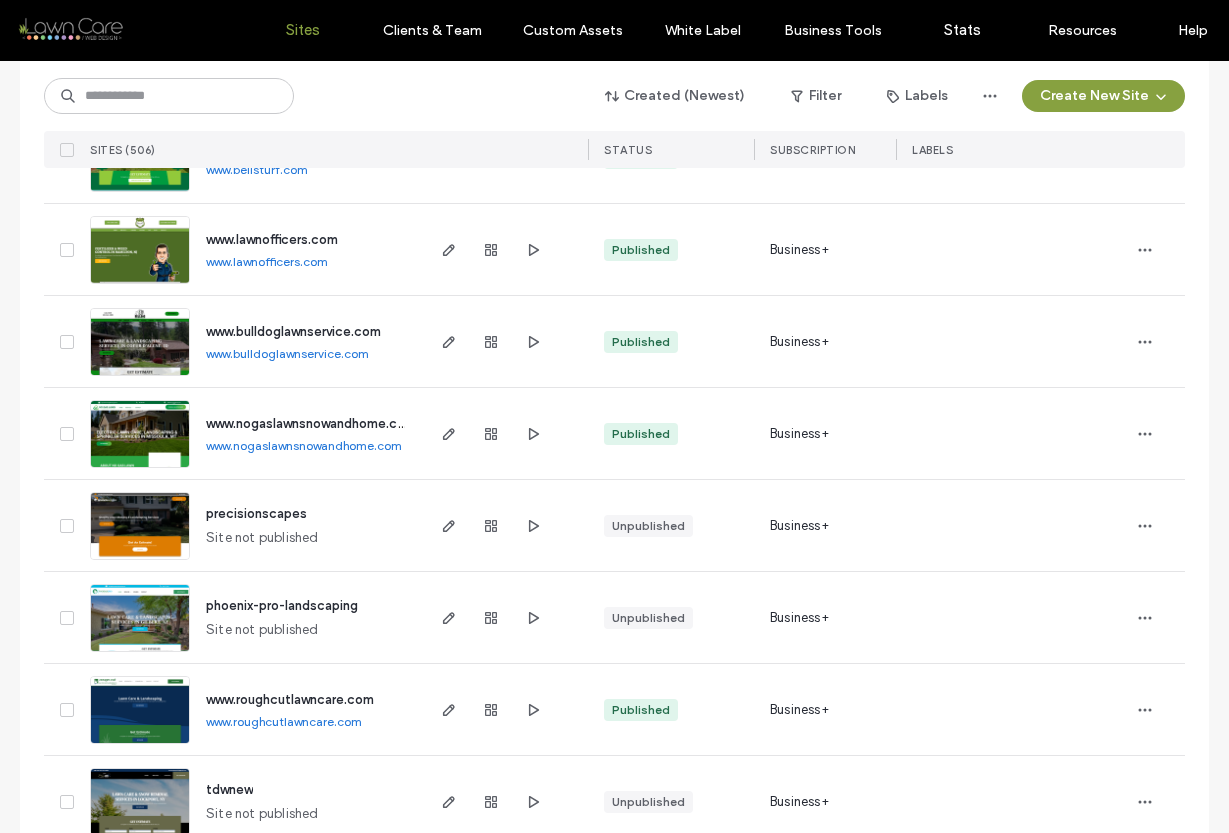scroll, scrollTop: 4719, scrollLeft: 0, axis: vertical 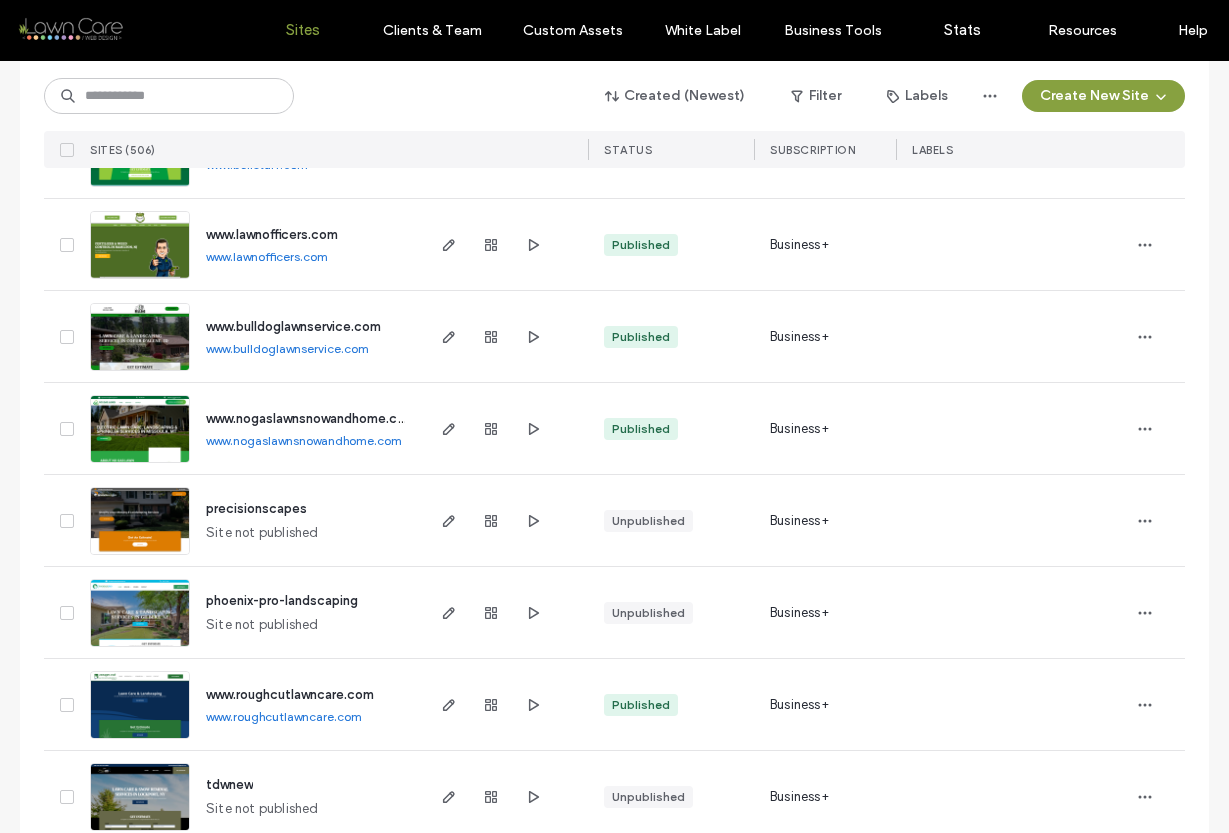 click on "www.lawnofficers.com" at bounding box center (267, 256) 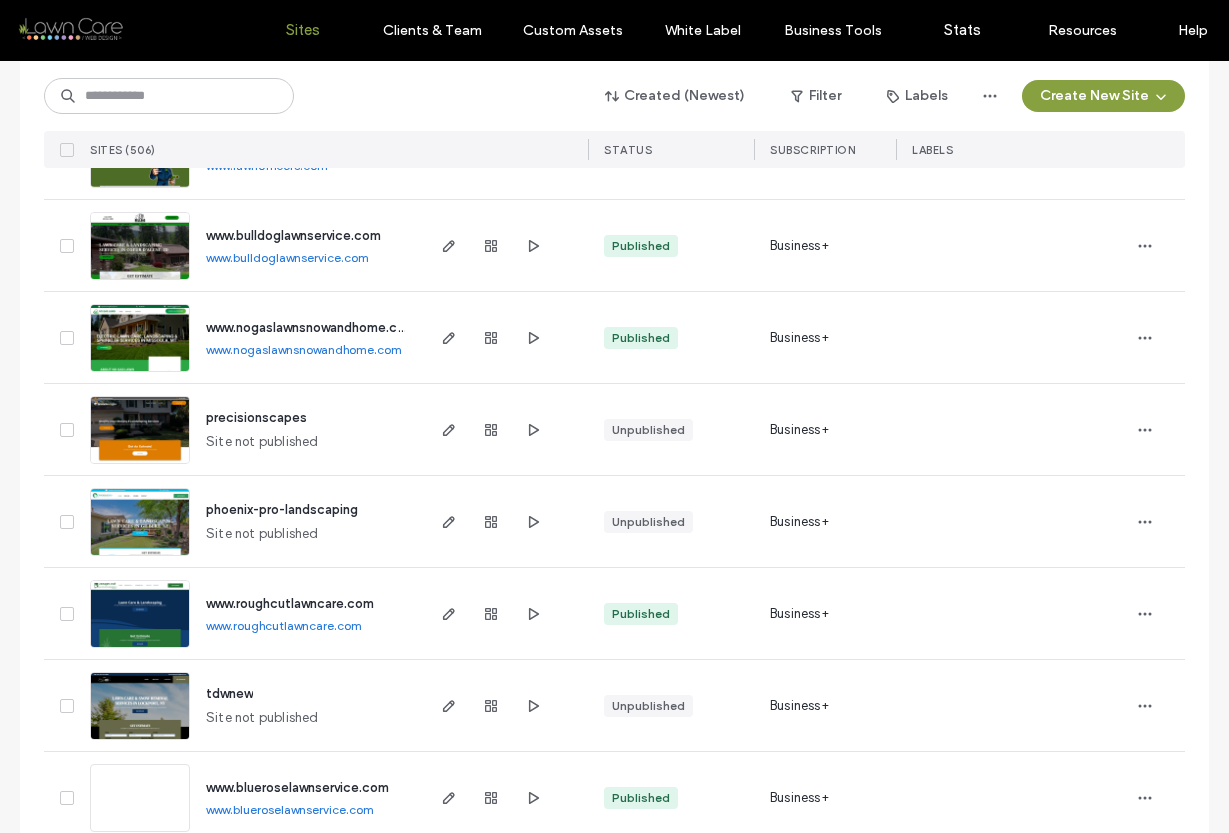 scroll, scrollTop: 4837, scrollLeft: 0, axis: vertical 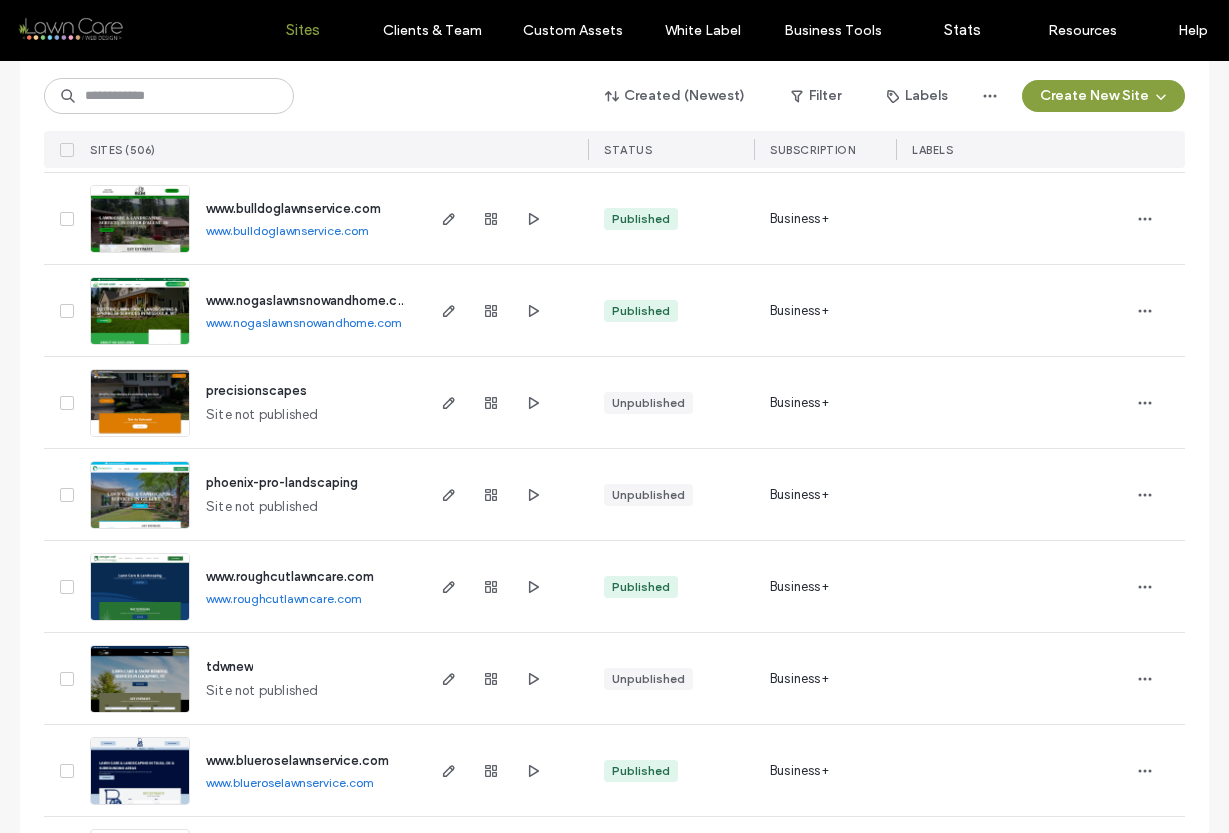 click on "www.bulldoglawnservice.com" at bounding box center (287, 230) 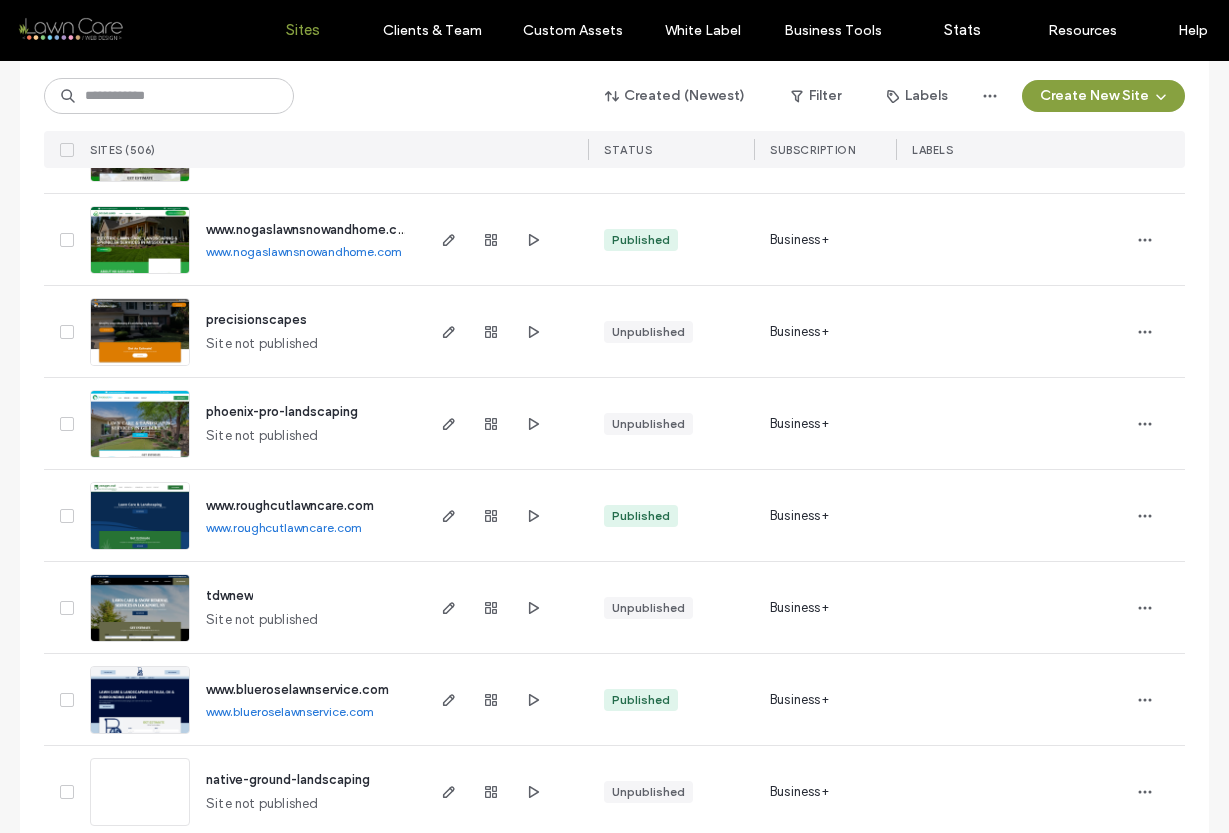 scroll, scrollTop: 4909, scrollLeft: 0, axis: vertical 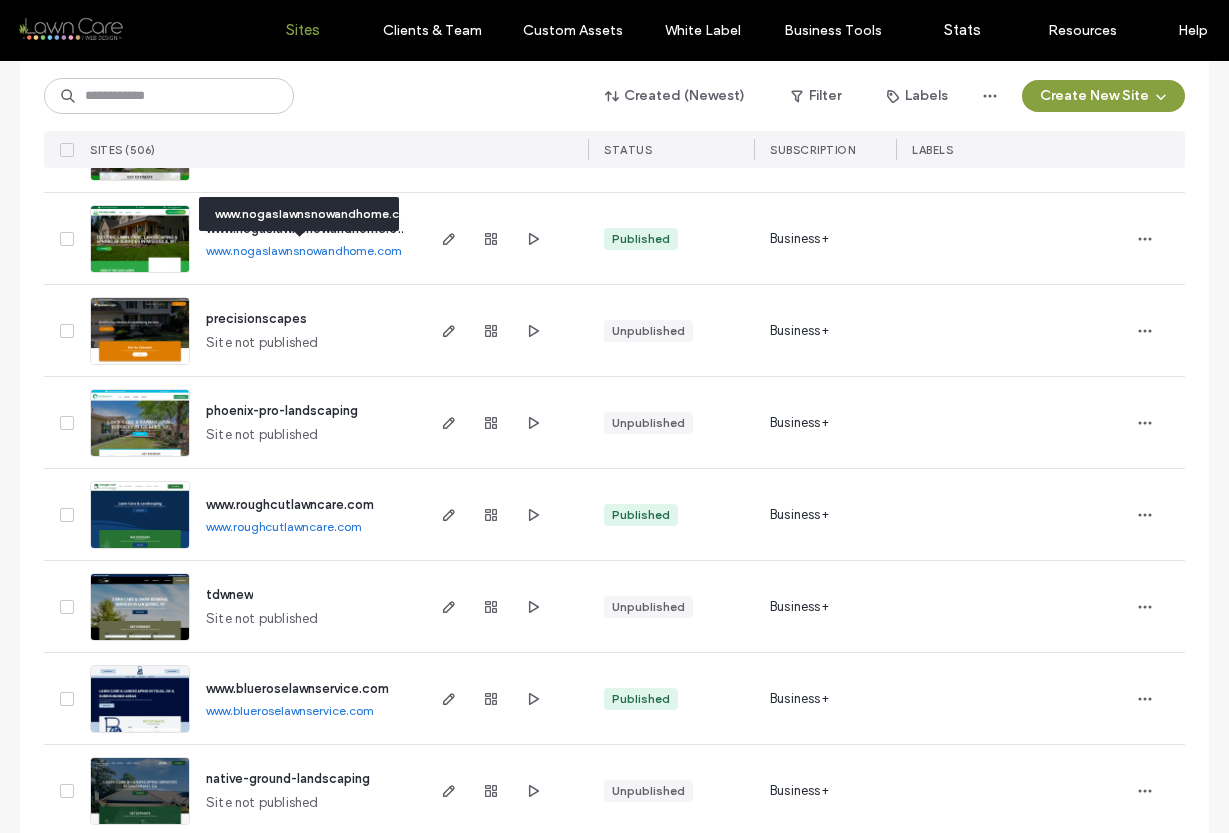 click on "www.nogaslawnsnowandhome.com" at bounding box center (304, 250) 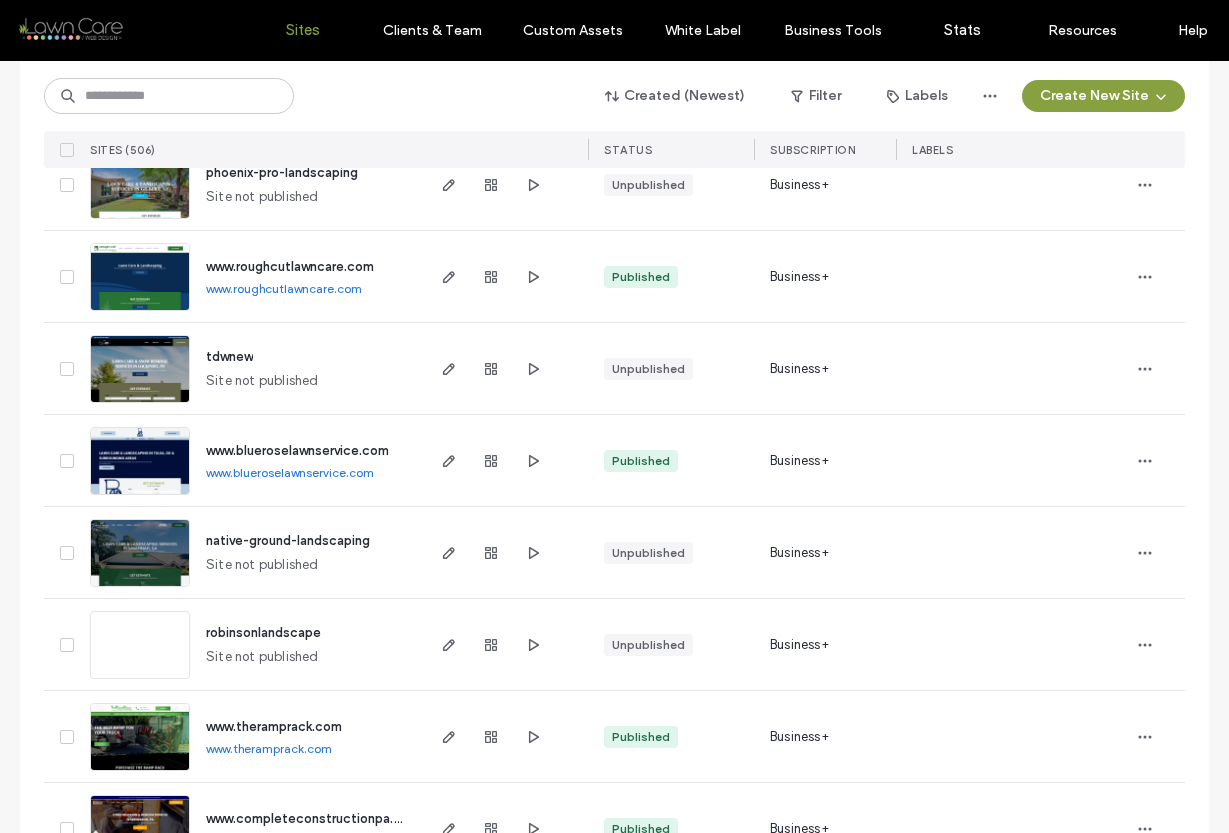 scroll, scrollTop: 5174, scrollLeft: 0, axis: vertical 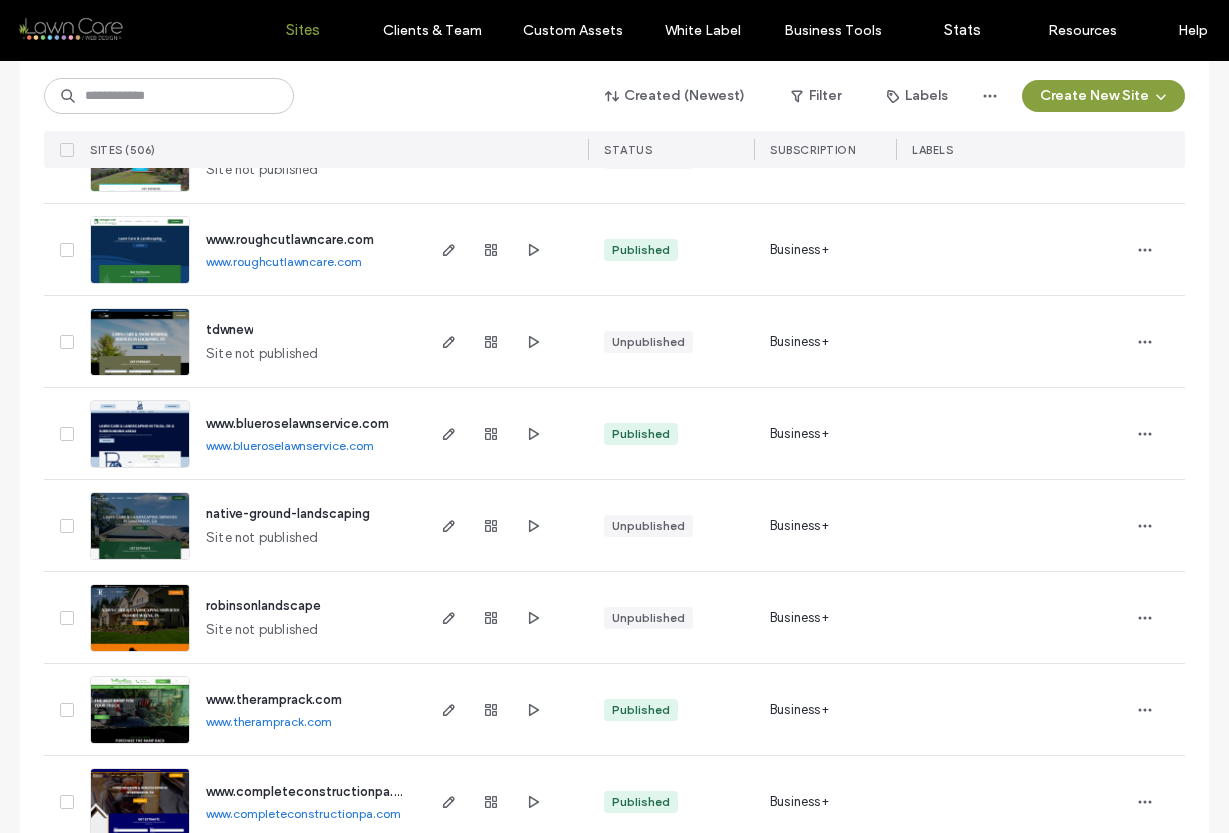 click on "www.roughcutlawncare.com" at bounding box center [284, 261] 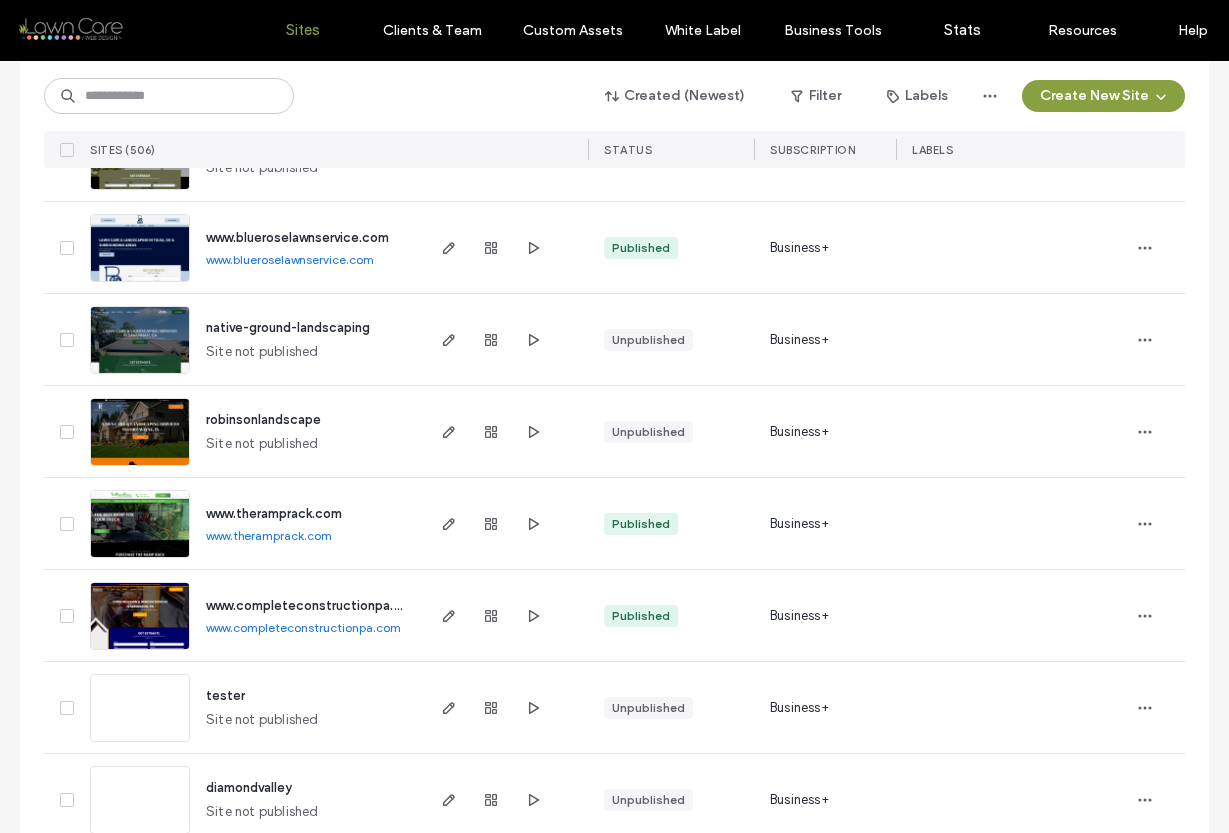 scroll, scrollTop: 5378, scrollLeft: 0, axis: vertical 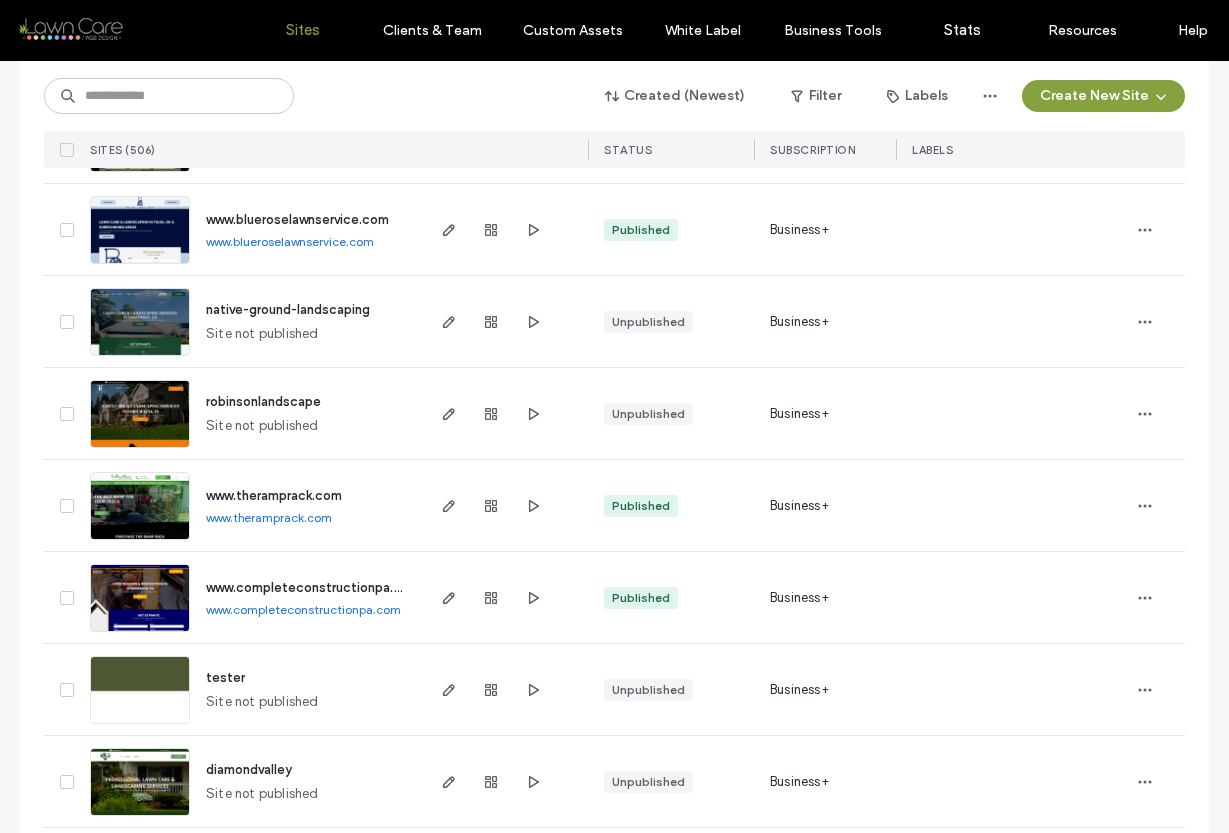 click on "www.blueroselawnservice.com" at bounding box center (290, 241) 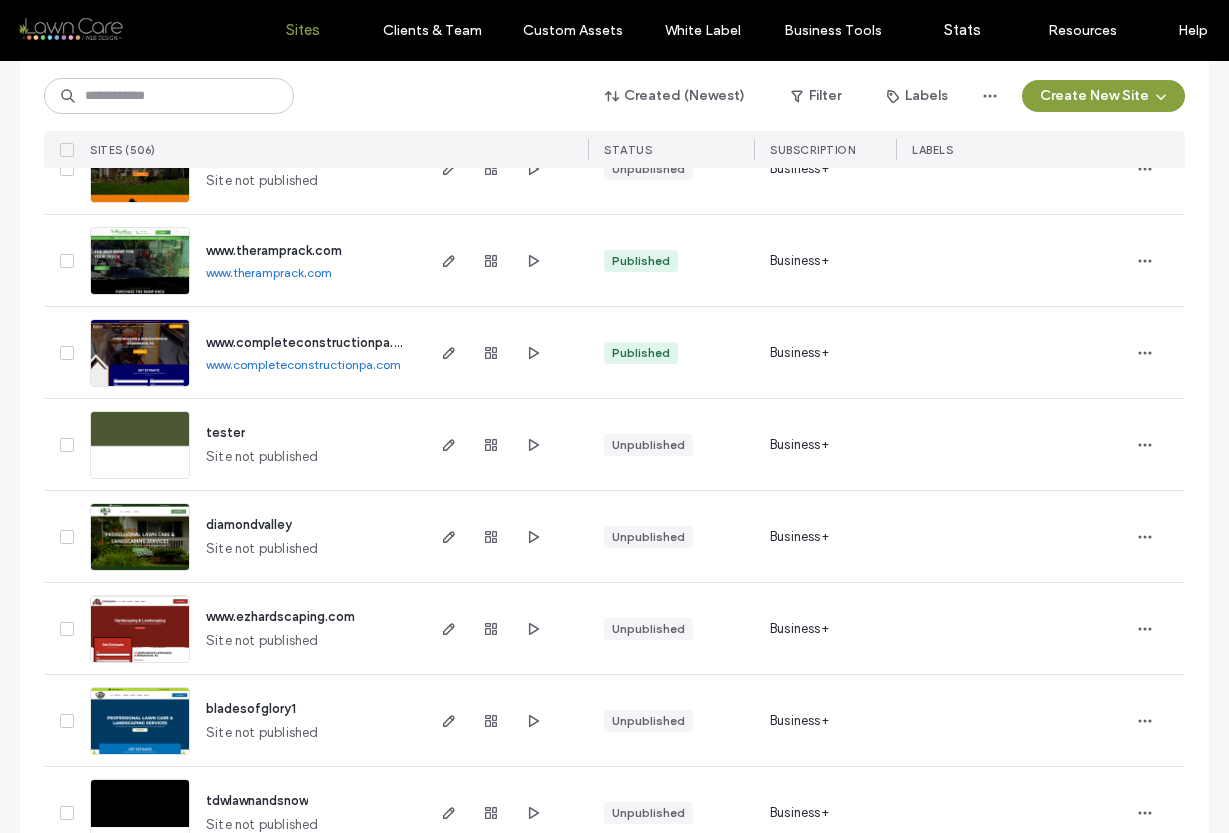 scroll, scrollTop: 5624, scrollLeft: 0, axis: vertical 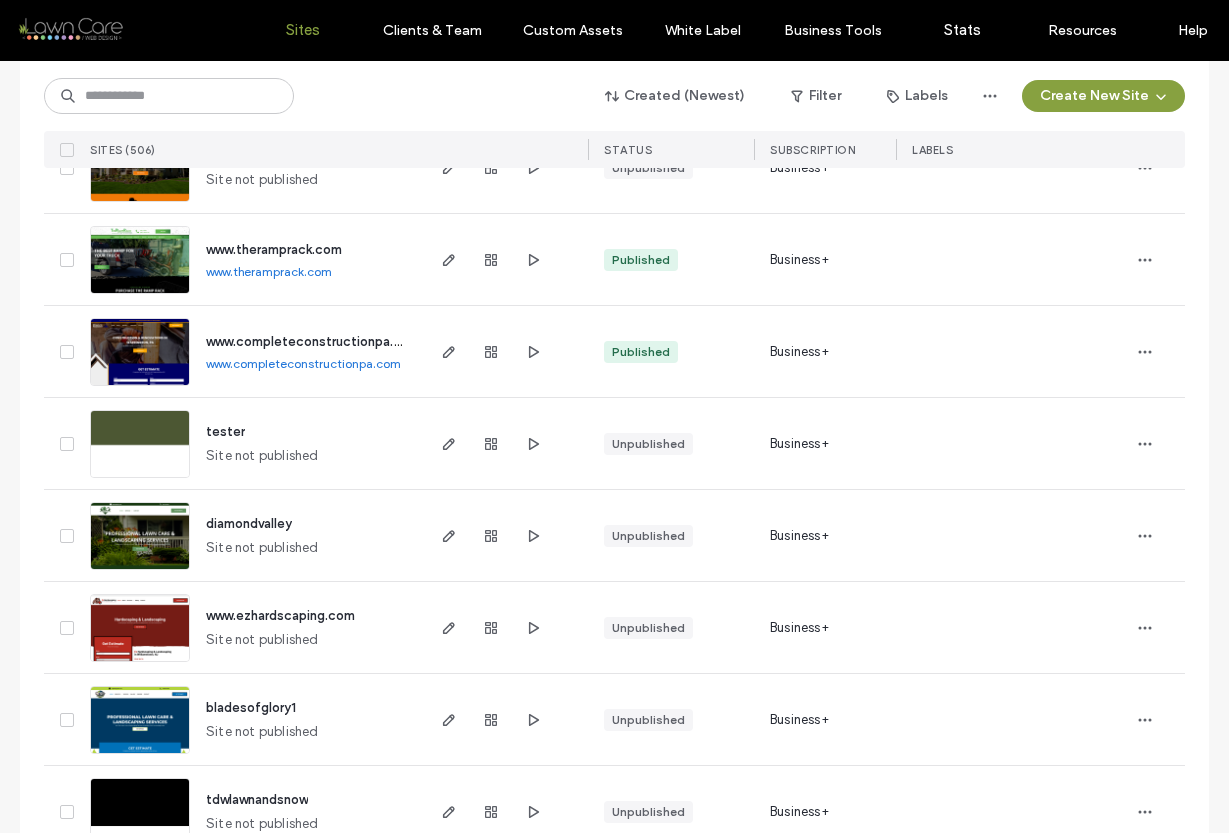 click on "www.theramprack.com" at bounding box center (269, 271) 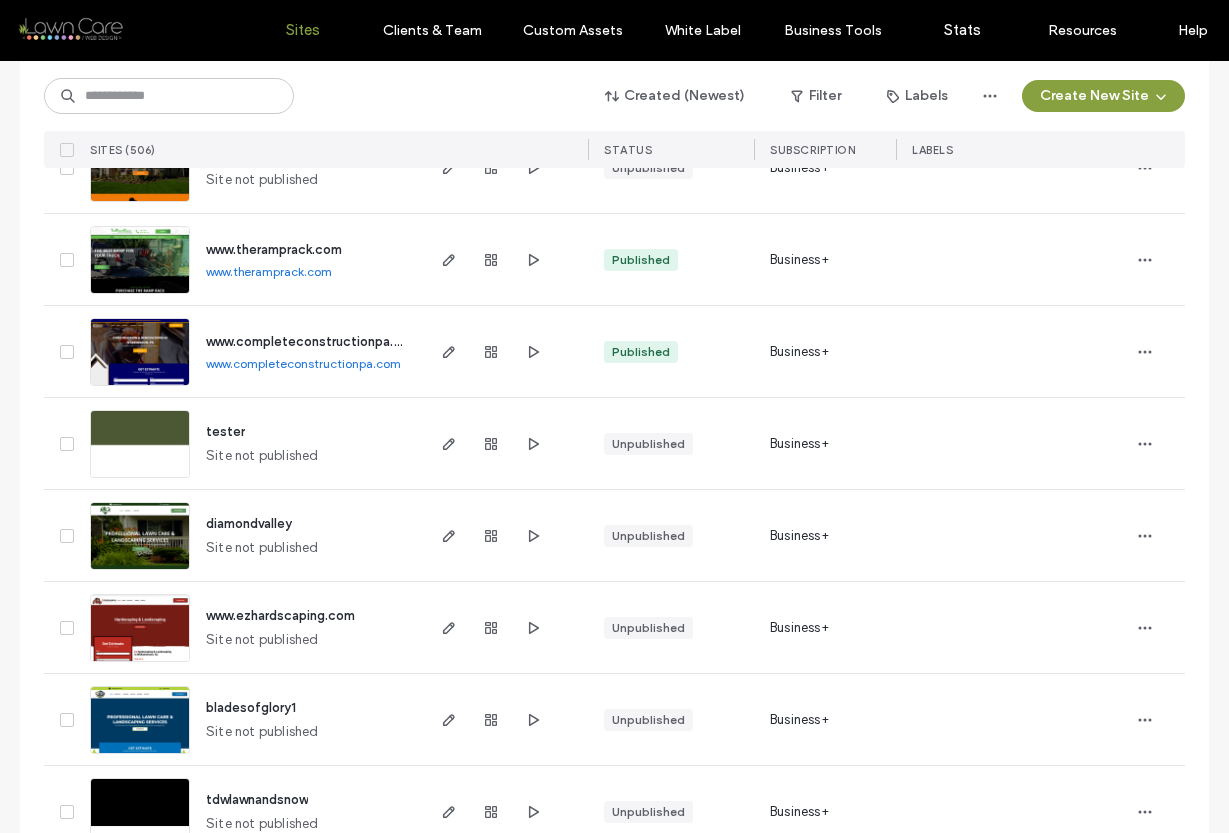 click on "www.completeconstructionpa.com" at bounding box center (303, 363) 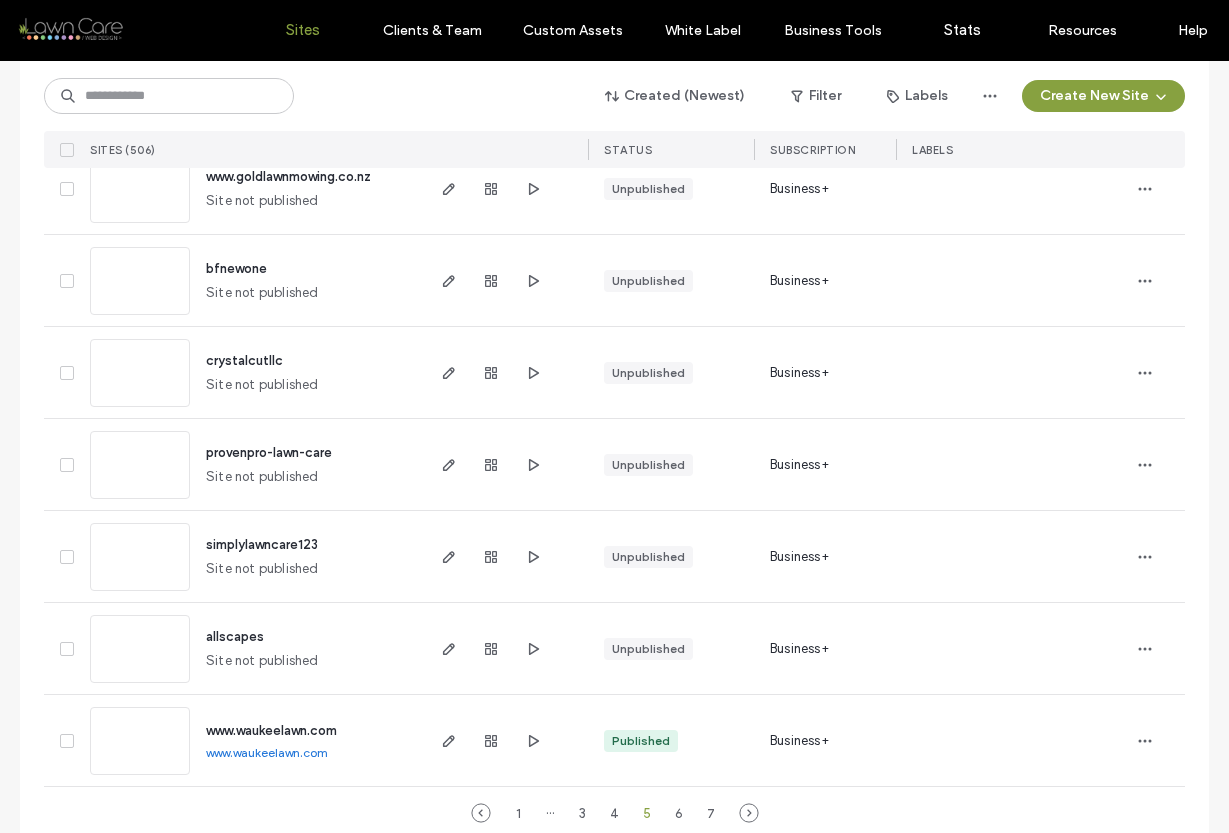 scroll, scrollTop: 6549, scrollLeft: 0, axis: vertical 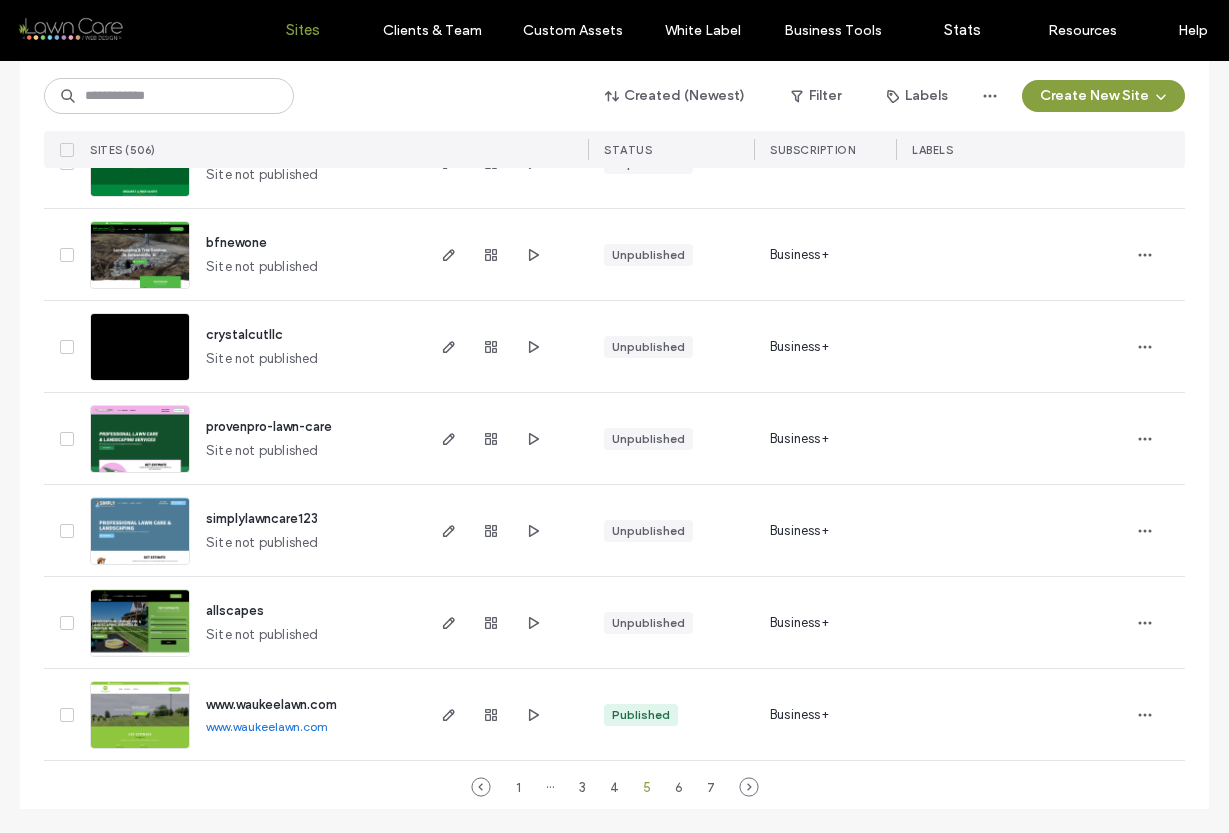 click on "www.waukeelawn.com" at bounding box center (267, 726) 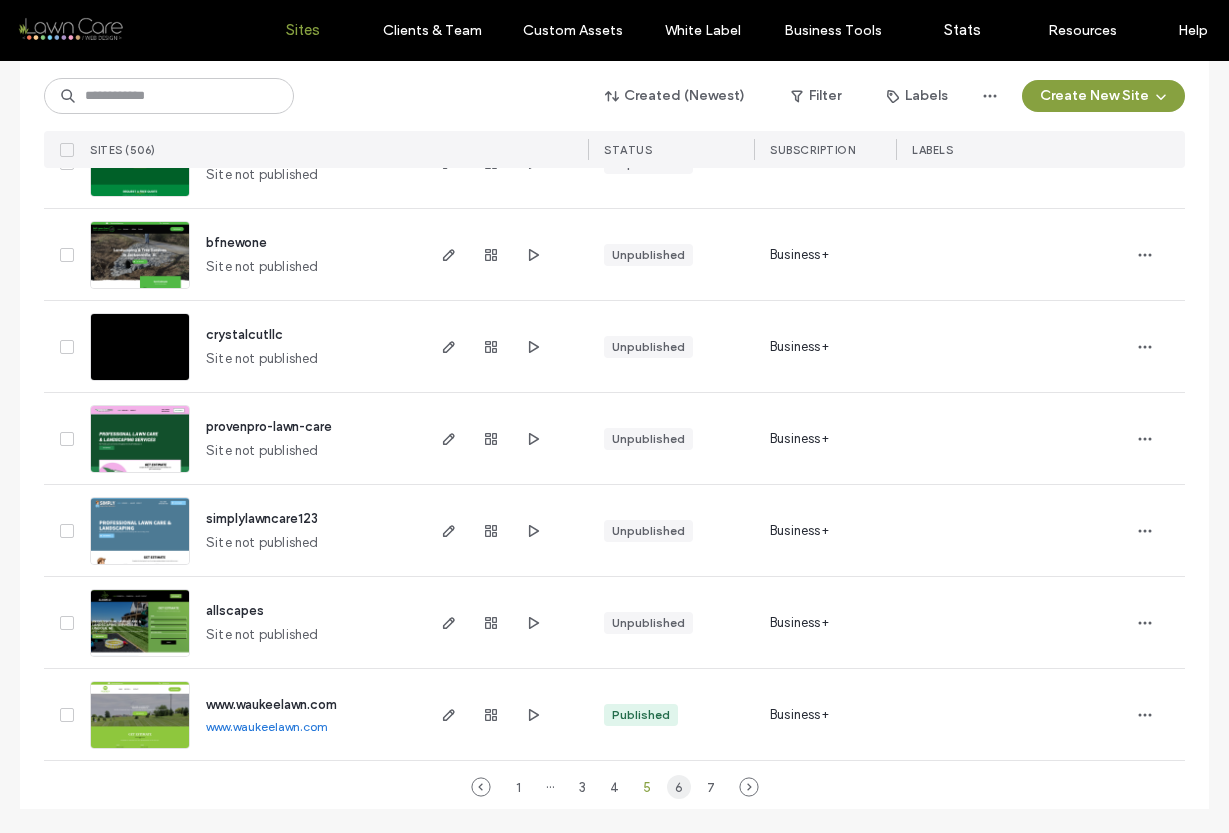 click on "6" at bounding box center [679, 787] 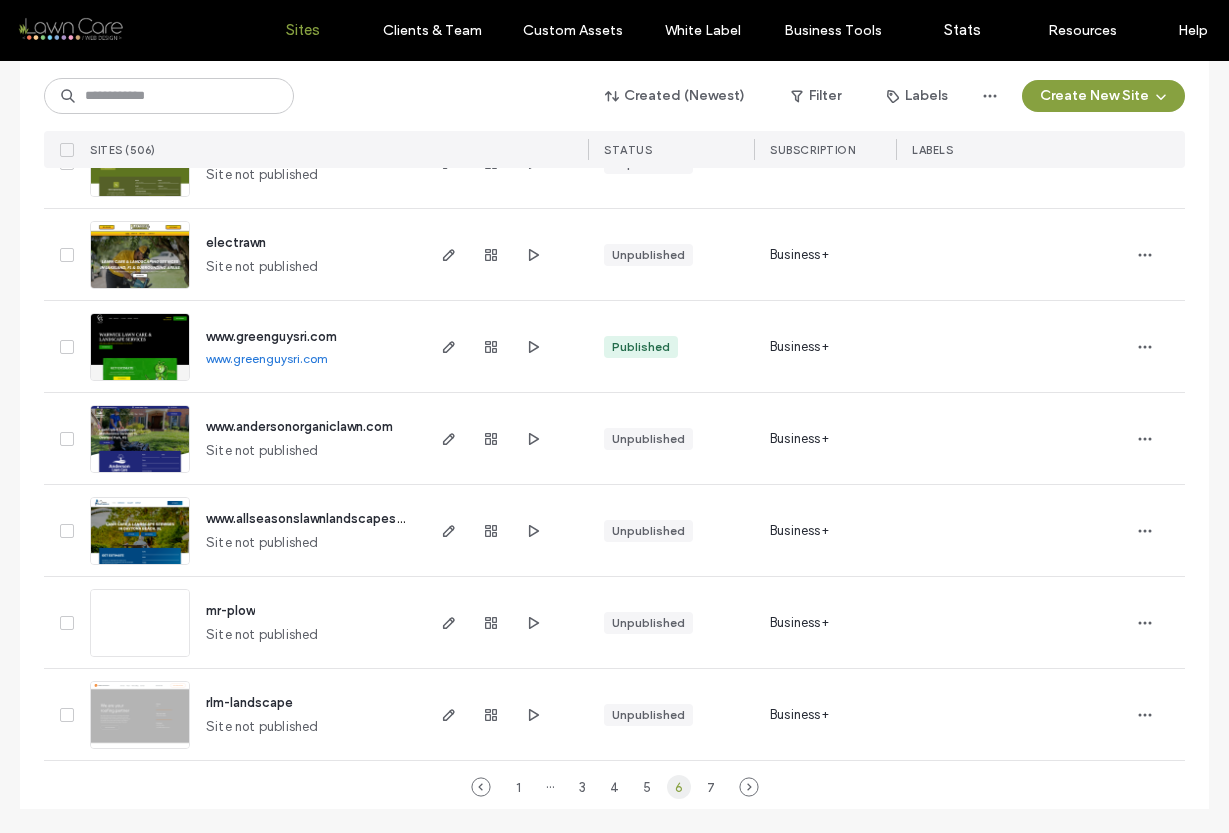 click on "6" at bounding box center [679, 787] 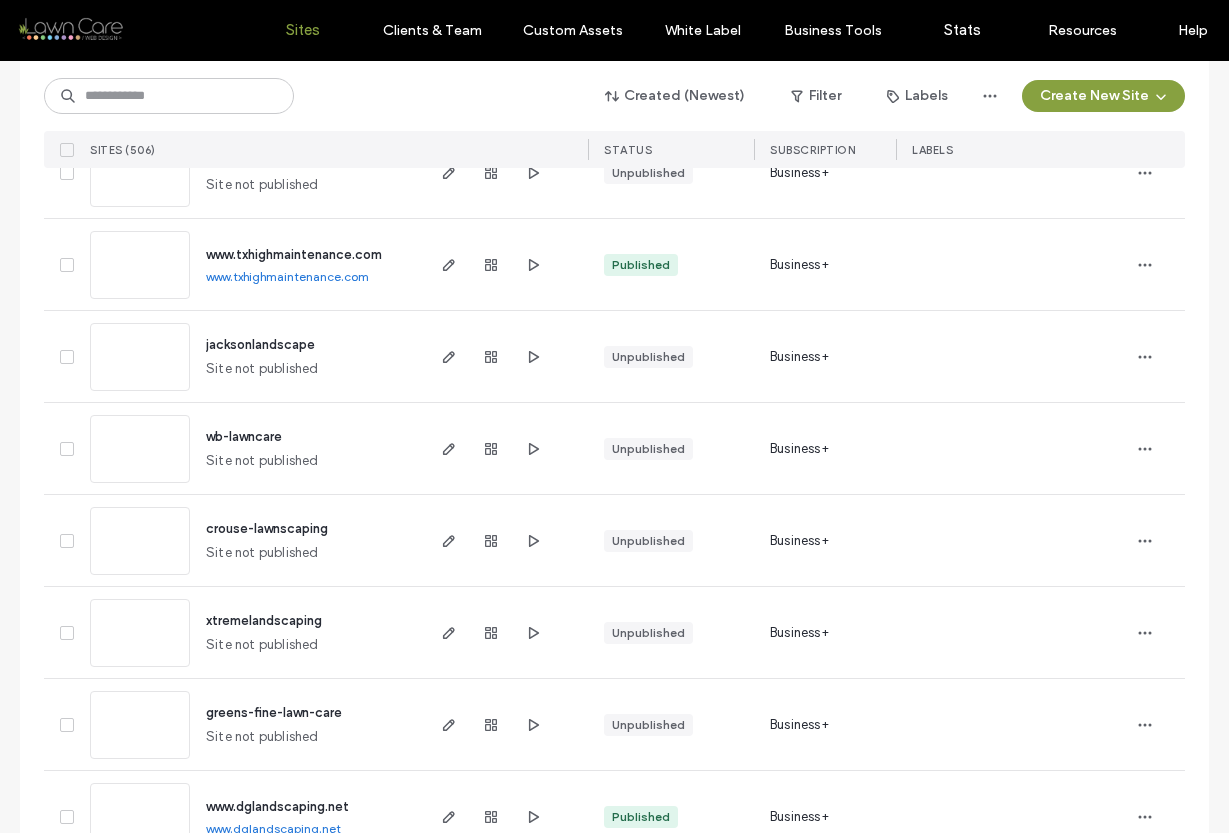 scroll, scrollTop: 468, scrollLeft: 0, axis: vertical 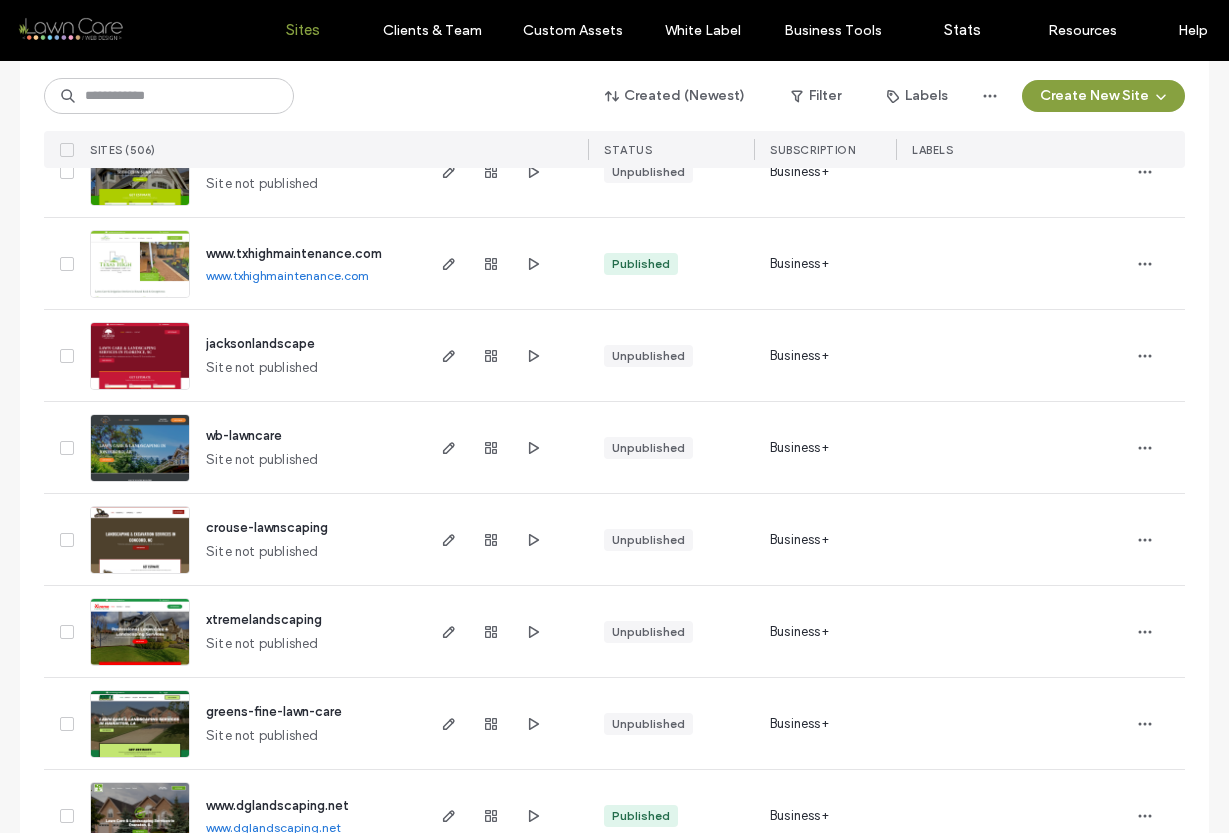 click on "www.txhighmaintenance.com" at bounding box center [287, 275] 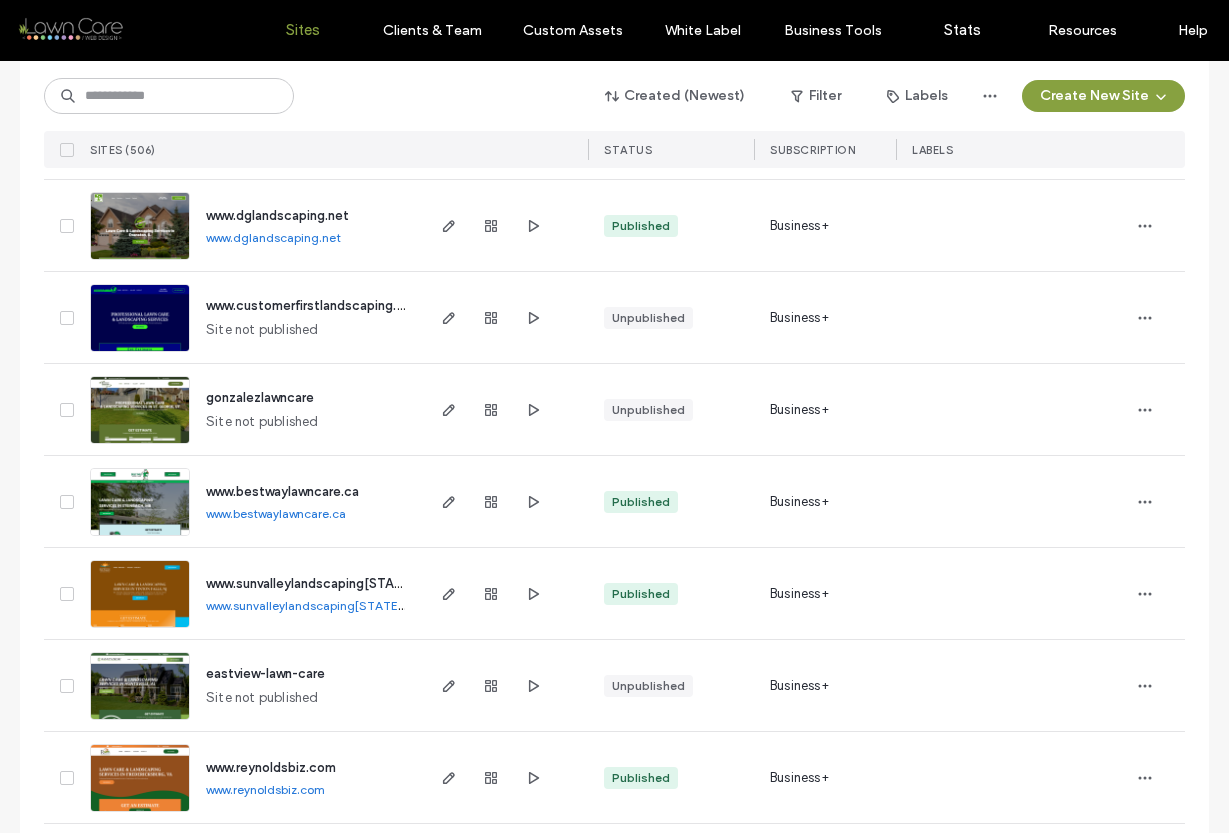 scroll, scrollTop: 1054, scrollLeft: 0, axis: vertical 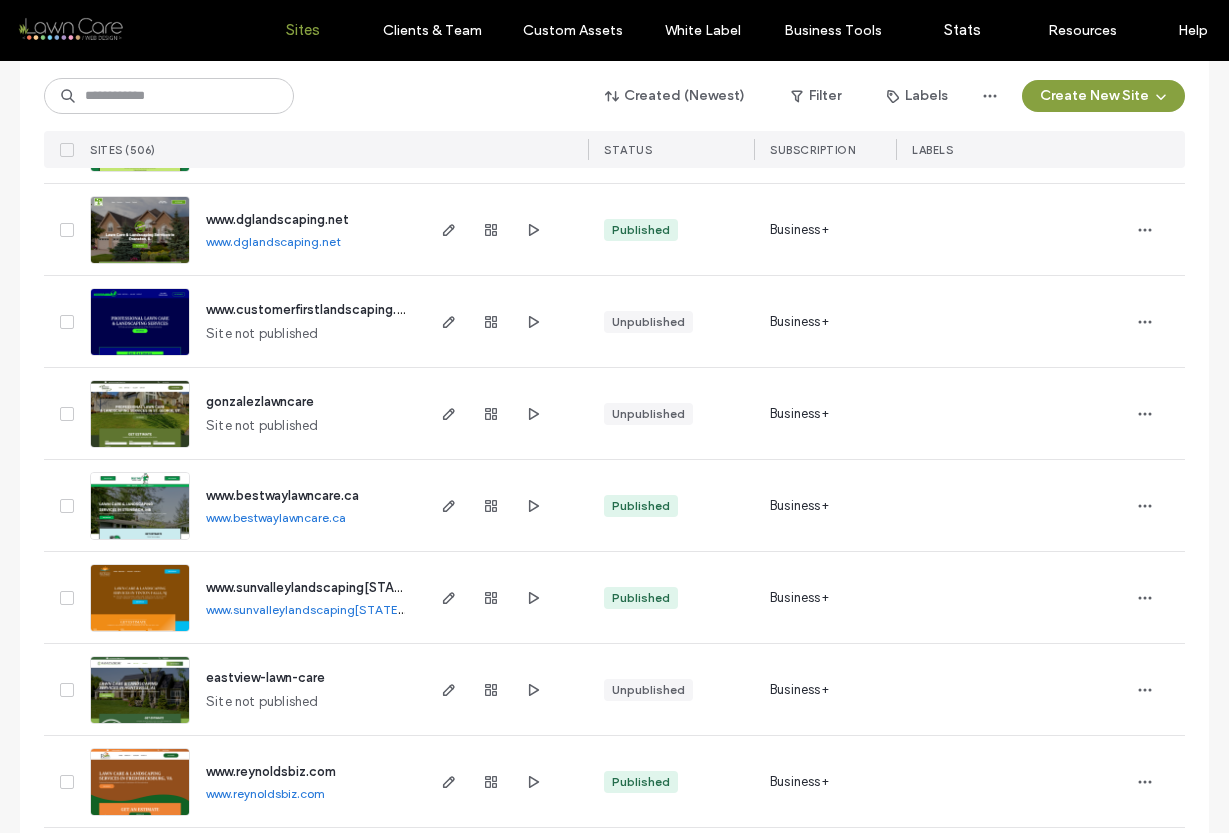 click on "www.dglandscaping.net" at bounding box center [273, 241] 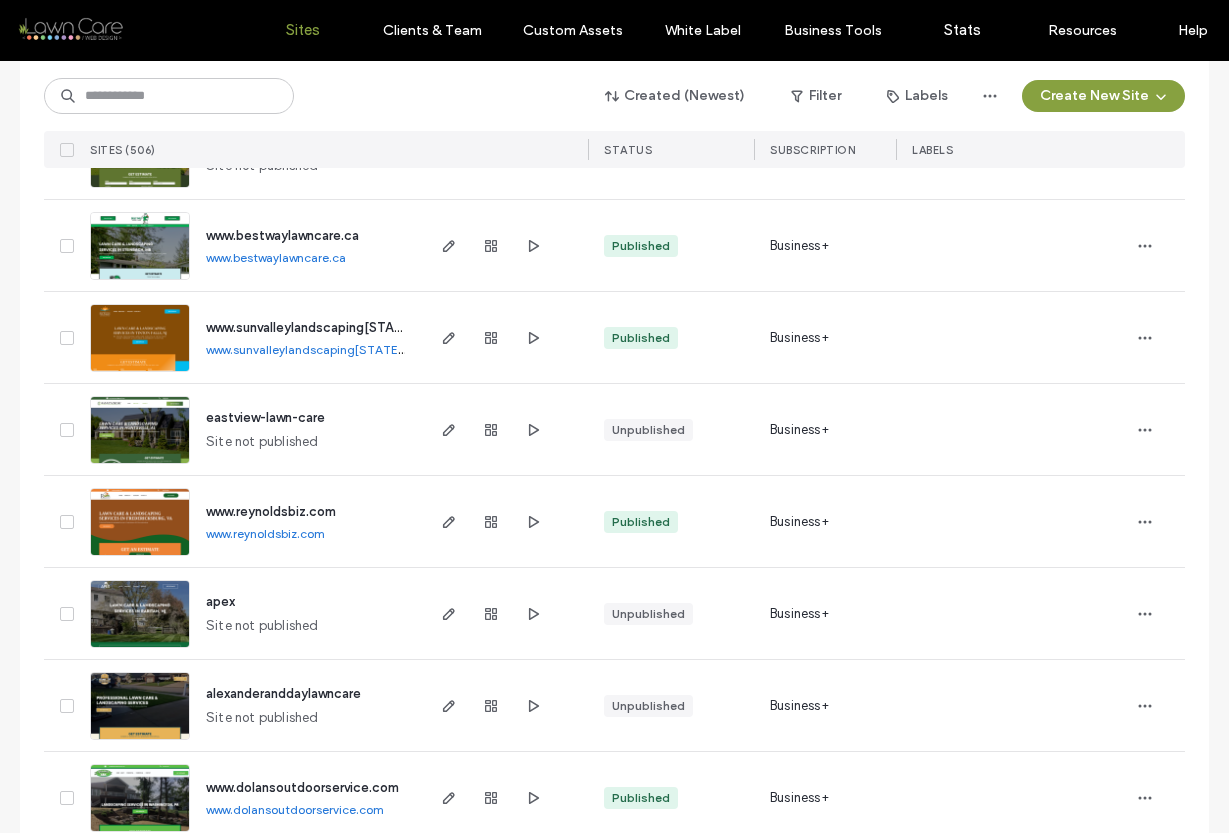 scroll, scrollTop: 1315, scrollLeft: 0, axis: vertical 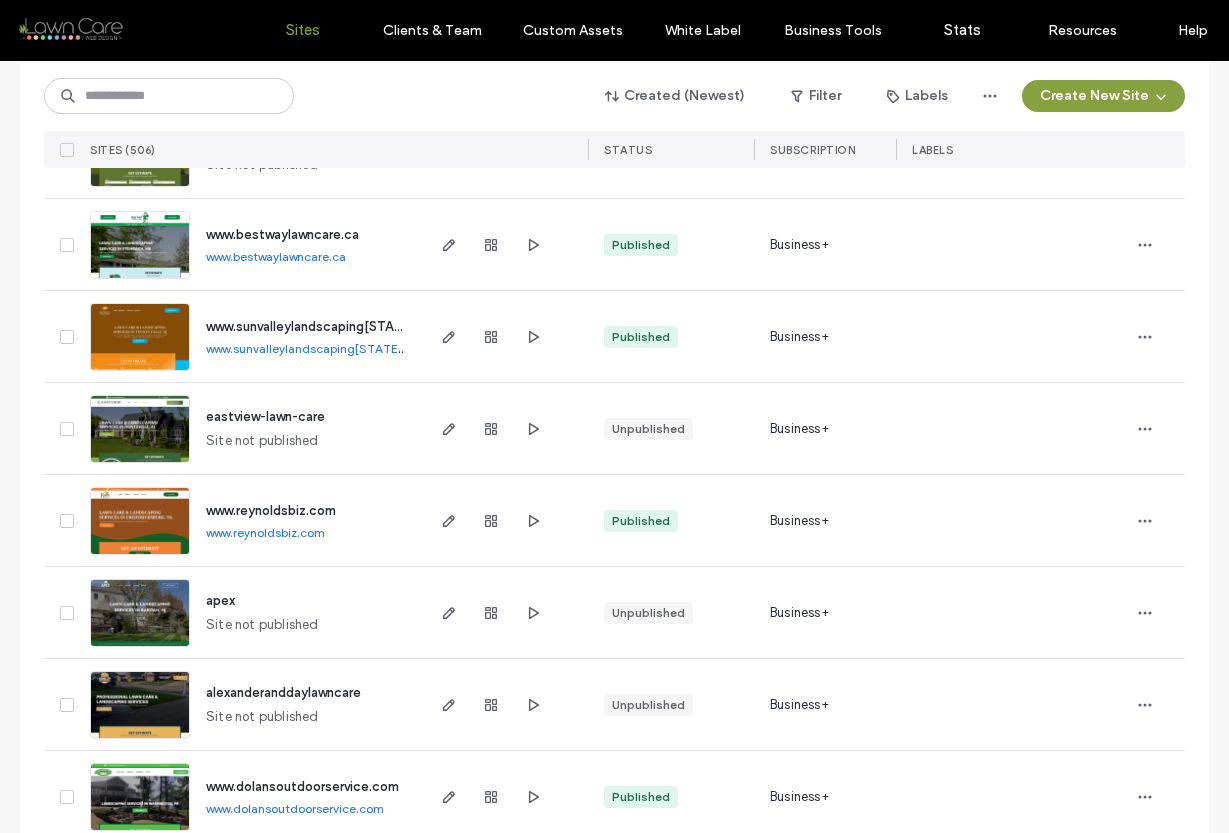 click on "www.bestwaylawncare.ca" at bounding box center (276, 256) 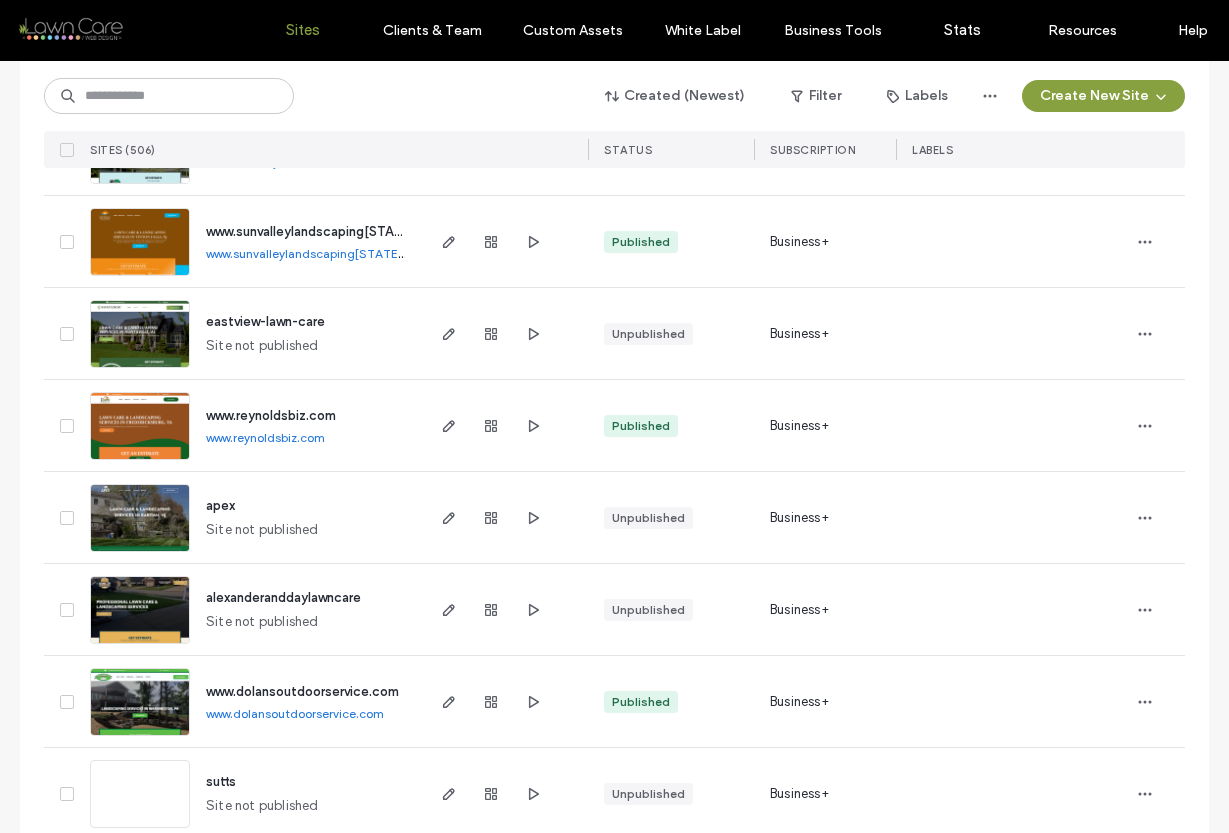 scroll, scrollTop: 1411, scrollLeft: 0, axis: vertical 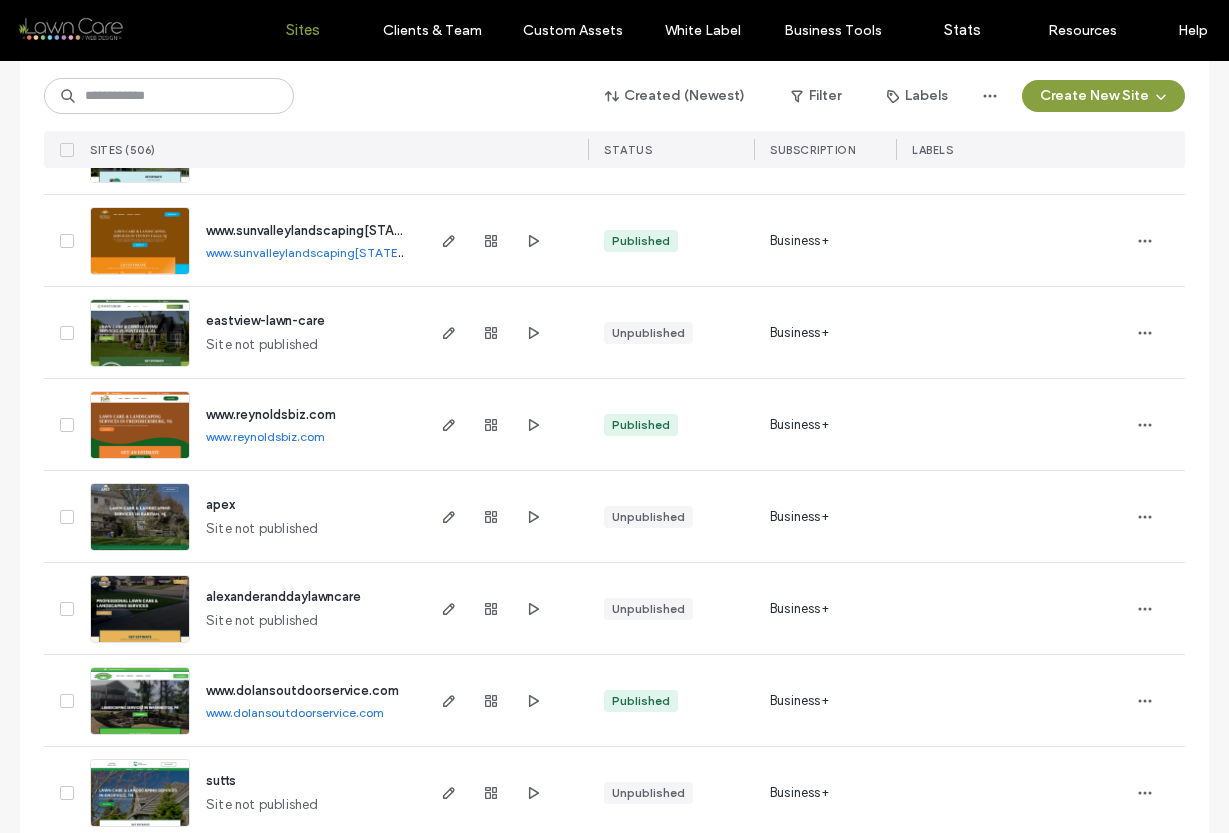 click on "www.sunvalleylandscapingnj.com" at bounding box center [317, 252] 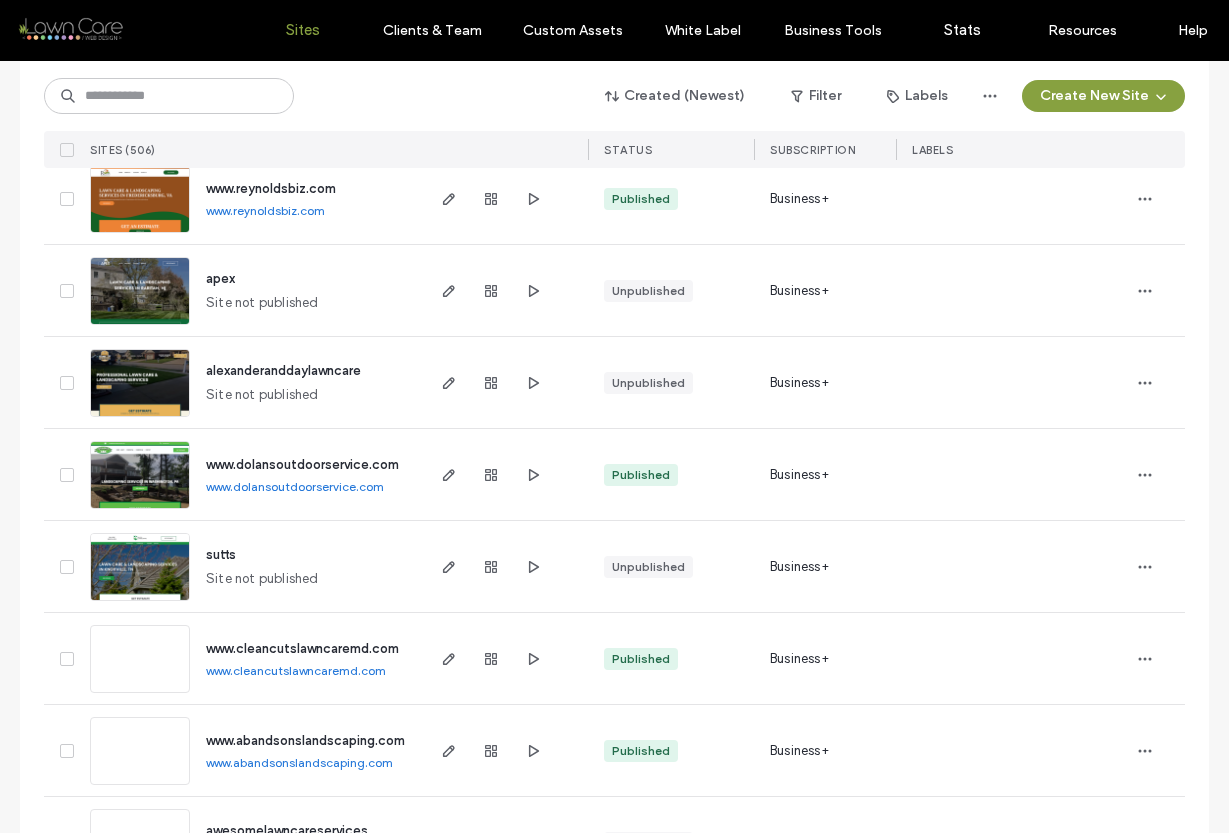 scroll, scrollTop: 1639, scrollLeft: 0, axis: vertical 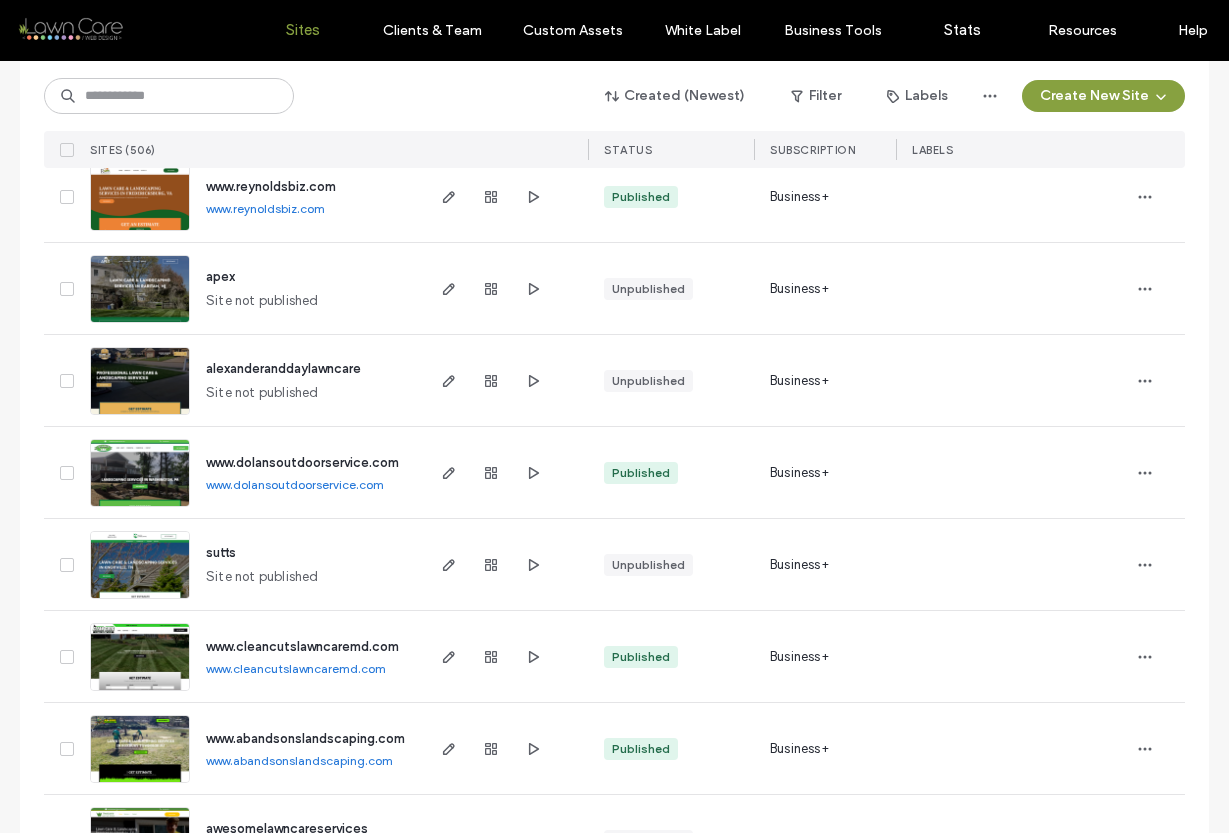 click on "www.reynoldsbiz.com" at bounding box center [265, 208] 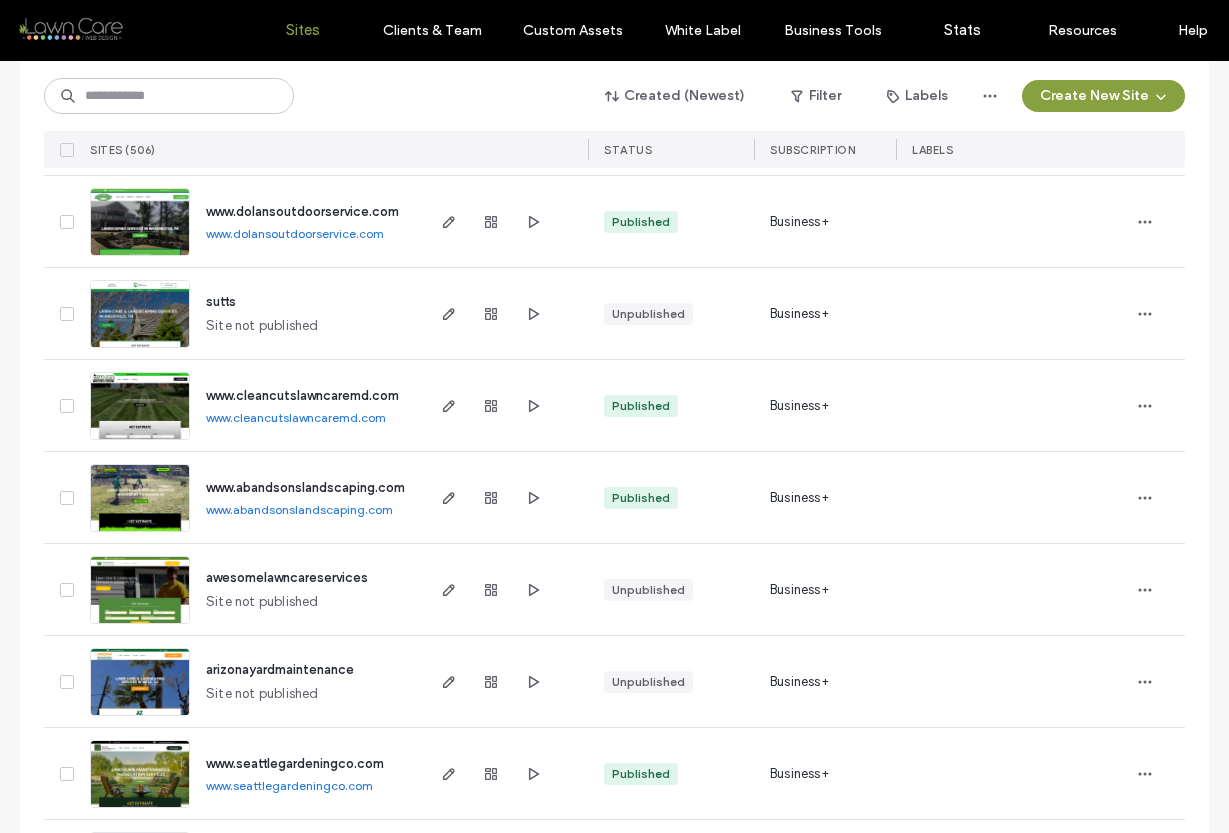 scroll, scrollTop: 1918, scrollLeft: 0, axis: vertical 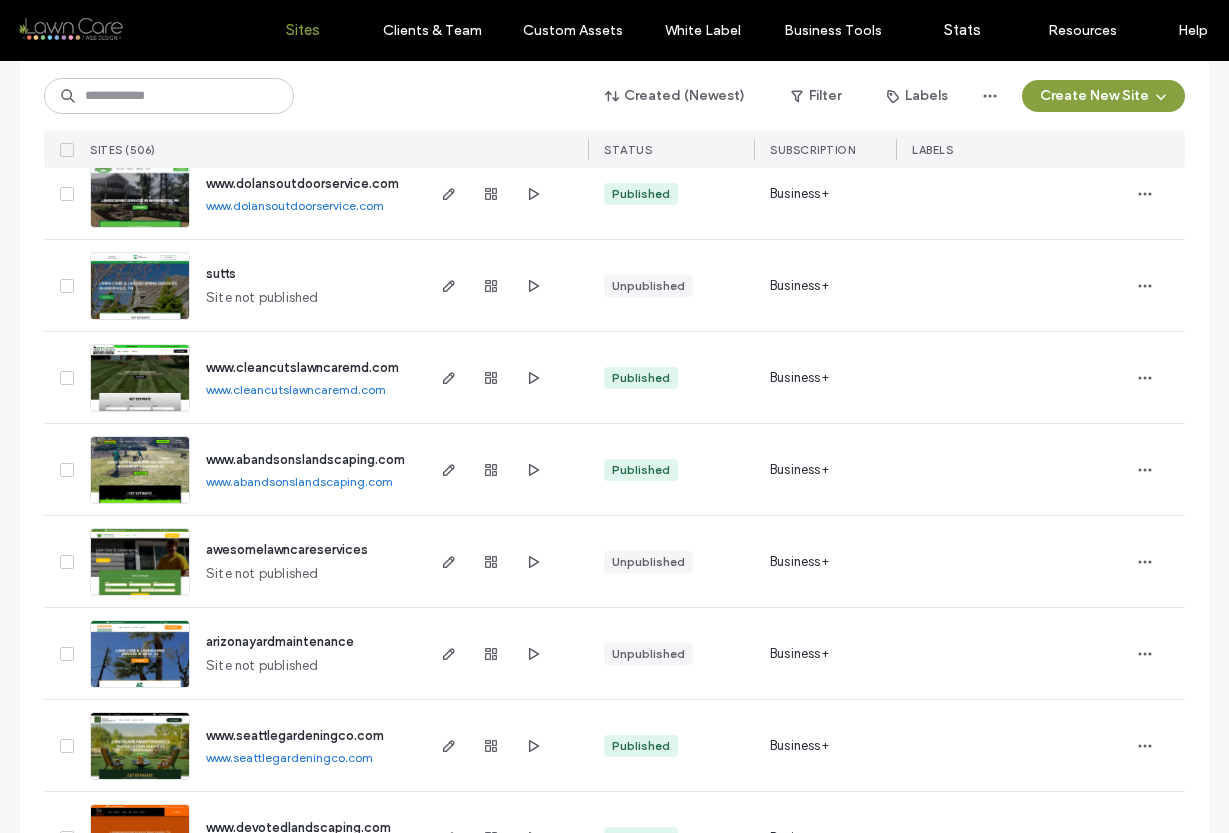 click on "www.dolansoutdoorservice.com" at bounding box center (295, 205) 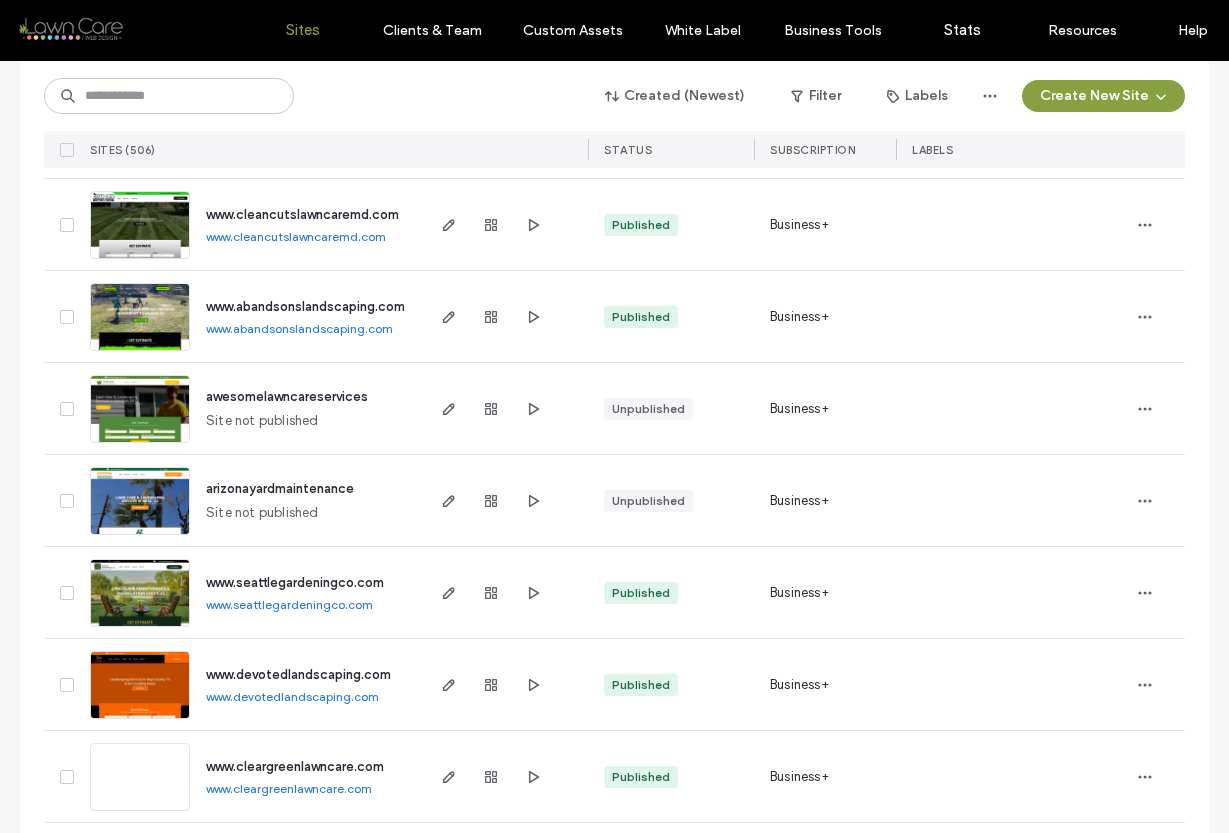 scroll, scrollTop: 2099, scrollLeft: 0, axis: vertical 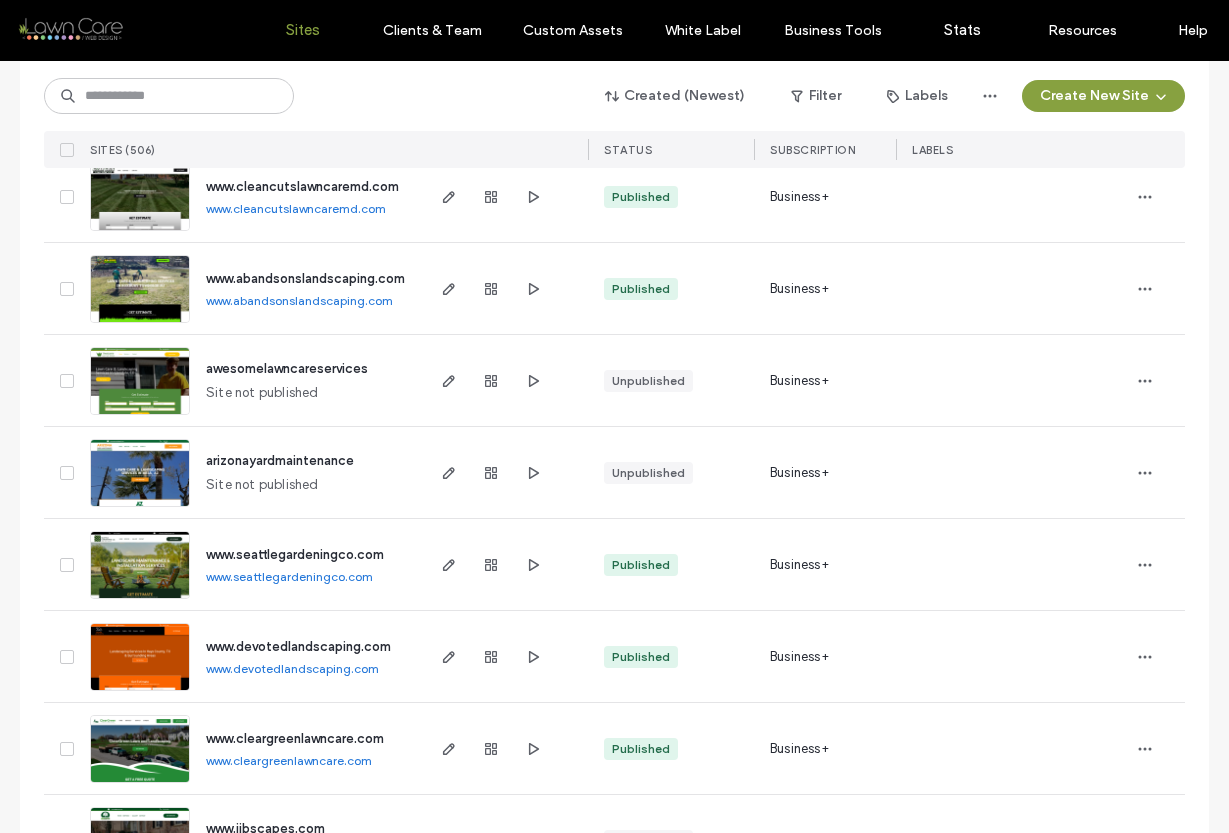 click on "www.cleancutslawncaremd.com" at bounding box center [296, 208] 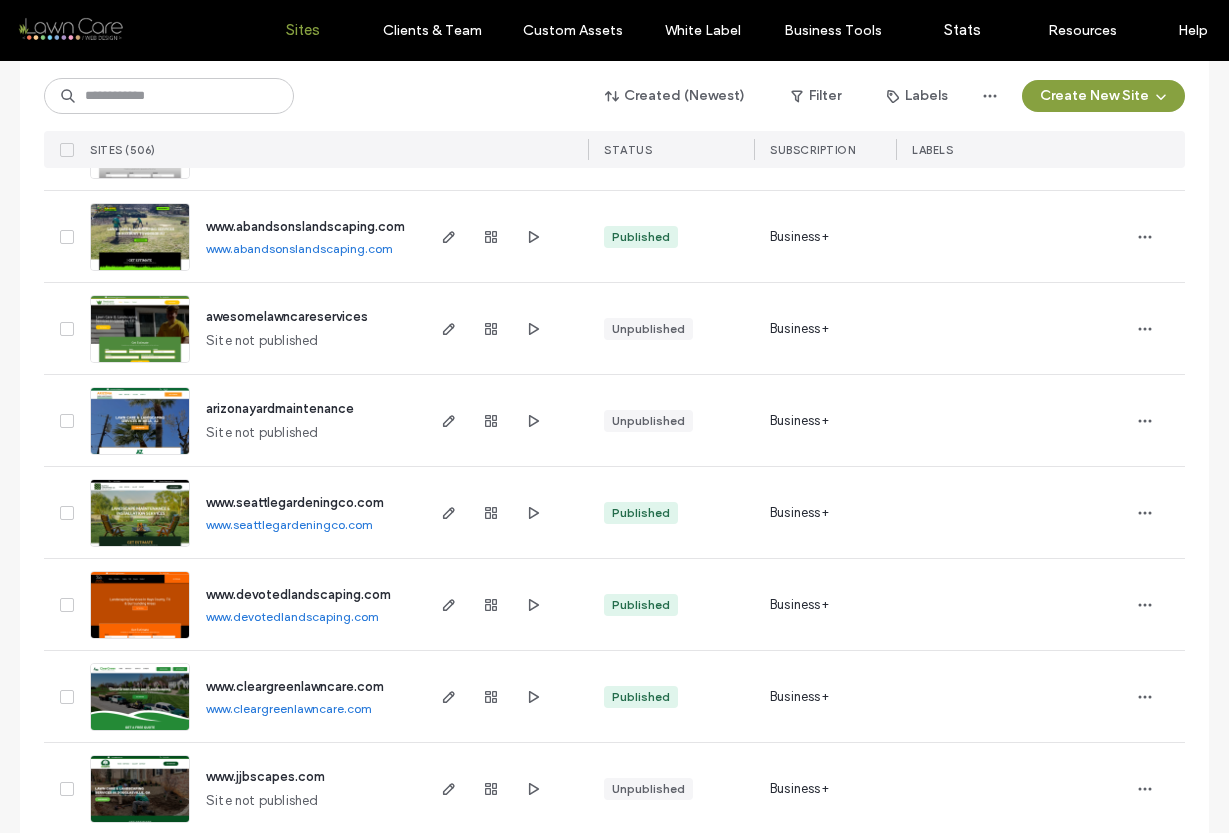 scroll, scrollTop: 2155, scrollLeft: 0, axis: vertical 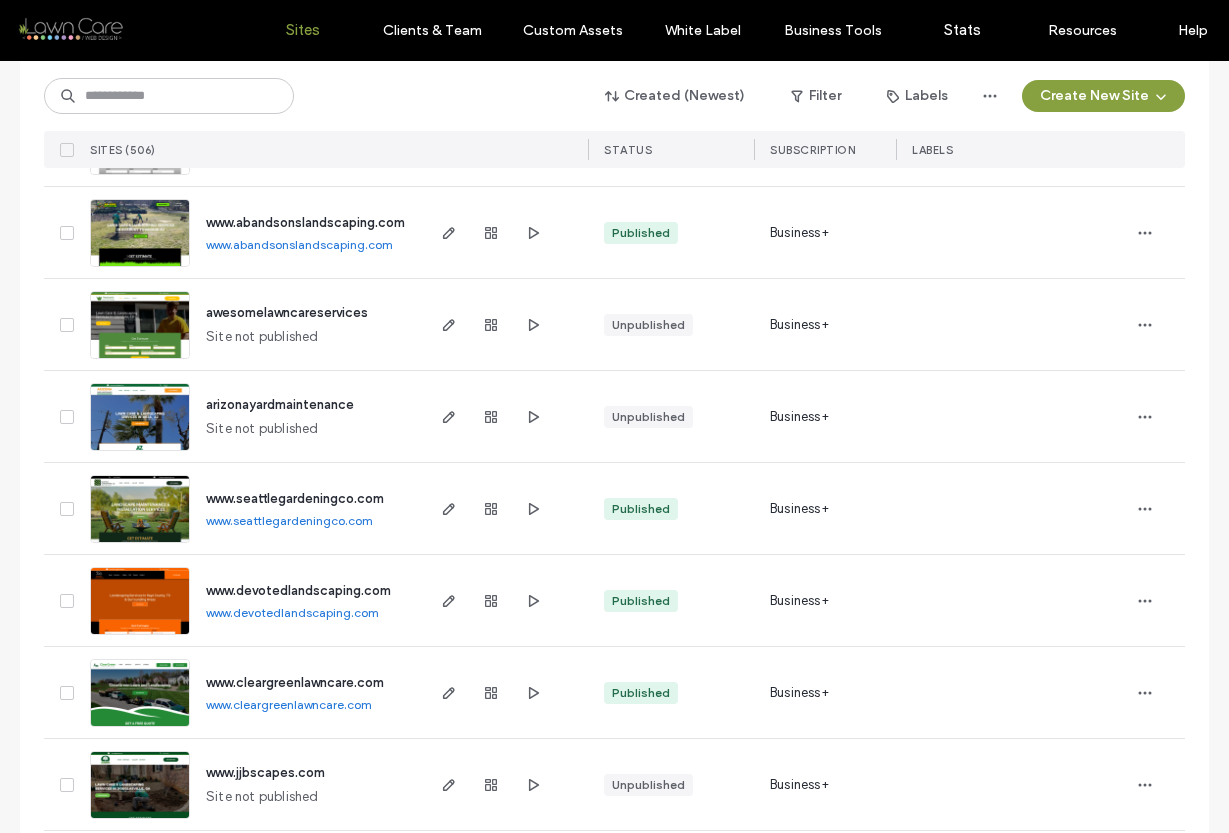 click on "www.abandsonslandscaping.com" at bounding box center (299, 244) 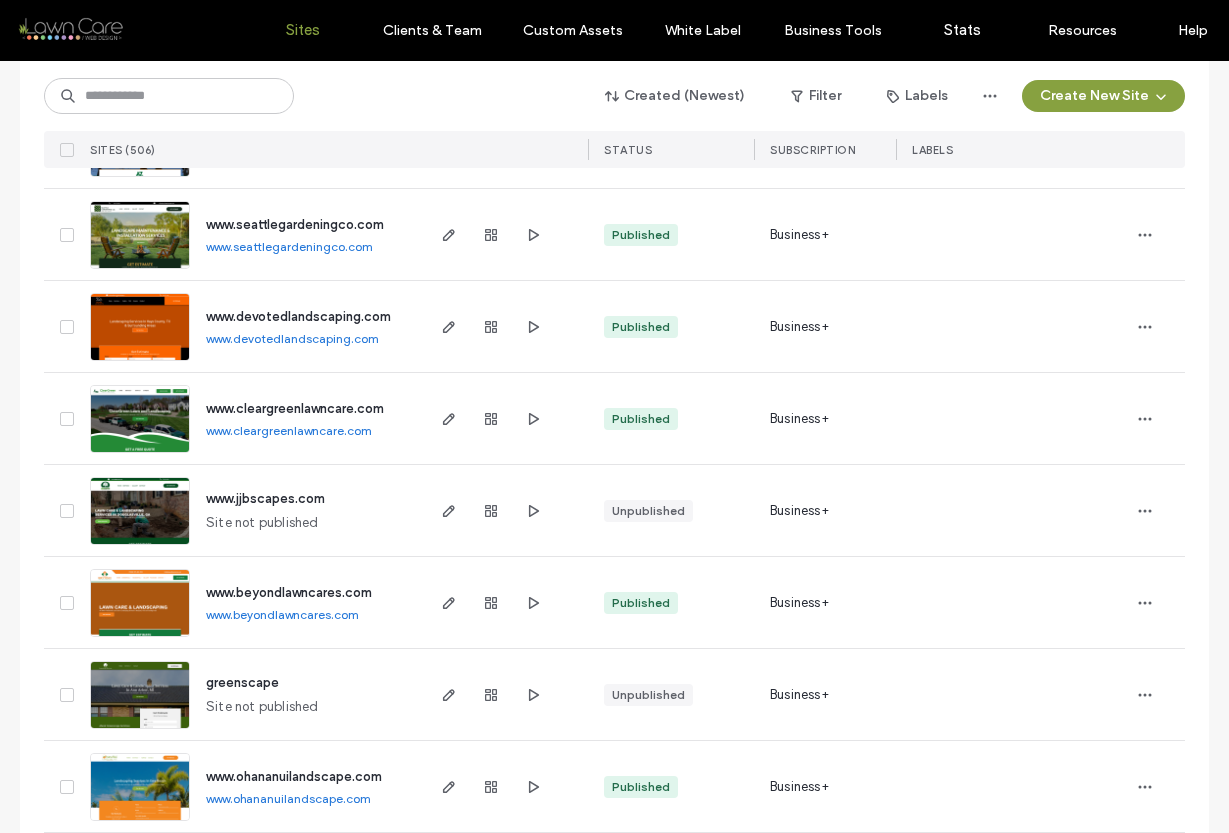 scroll, scrollTop: 2440, scrollLeft: 0, axis: vertical 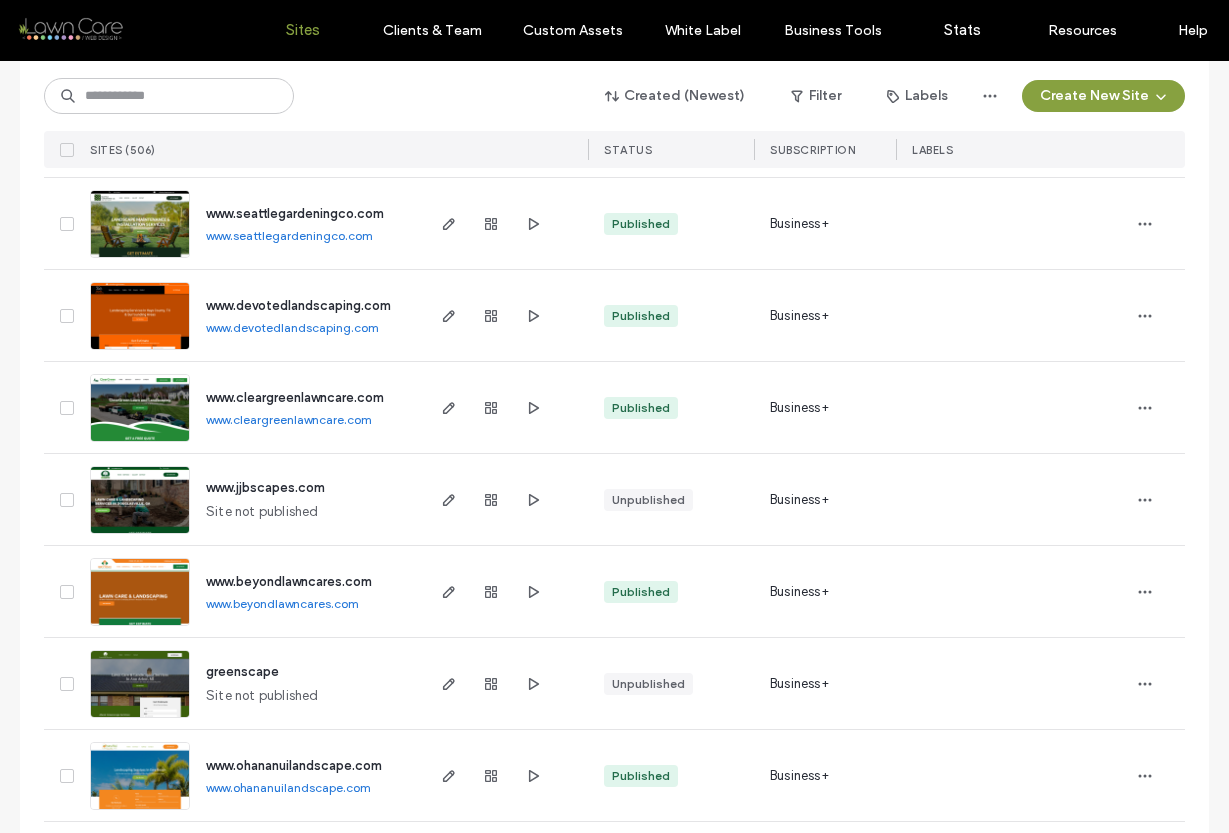 click on "www.seattlegardeningco.com" at bounding box center (289, 235) 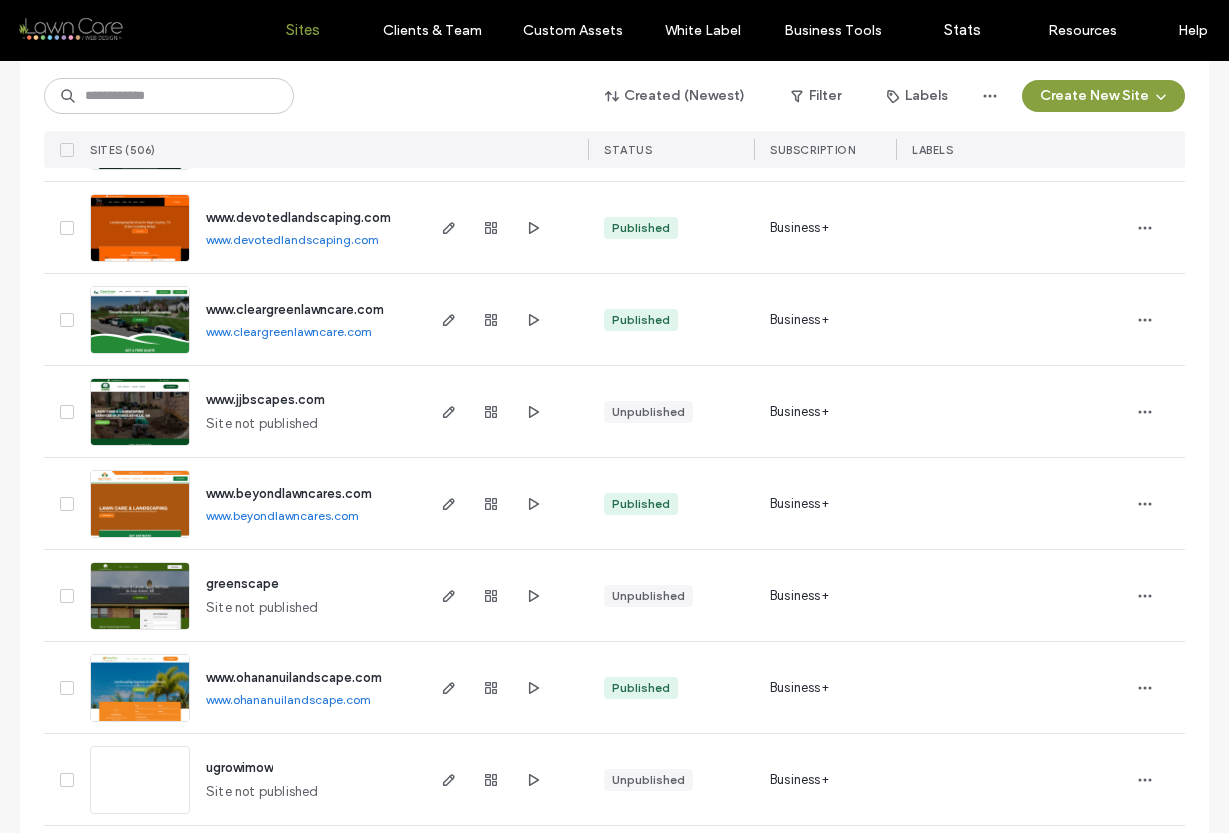 scroll, scrollTop: 2541, scrollLeft: 0, axis: vertical 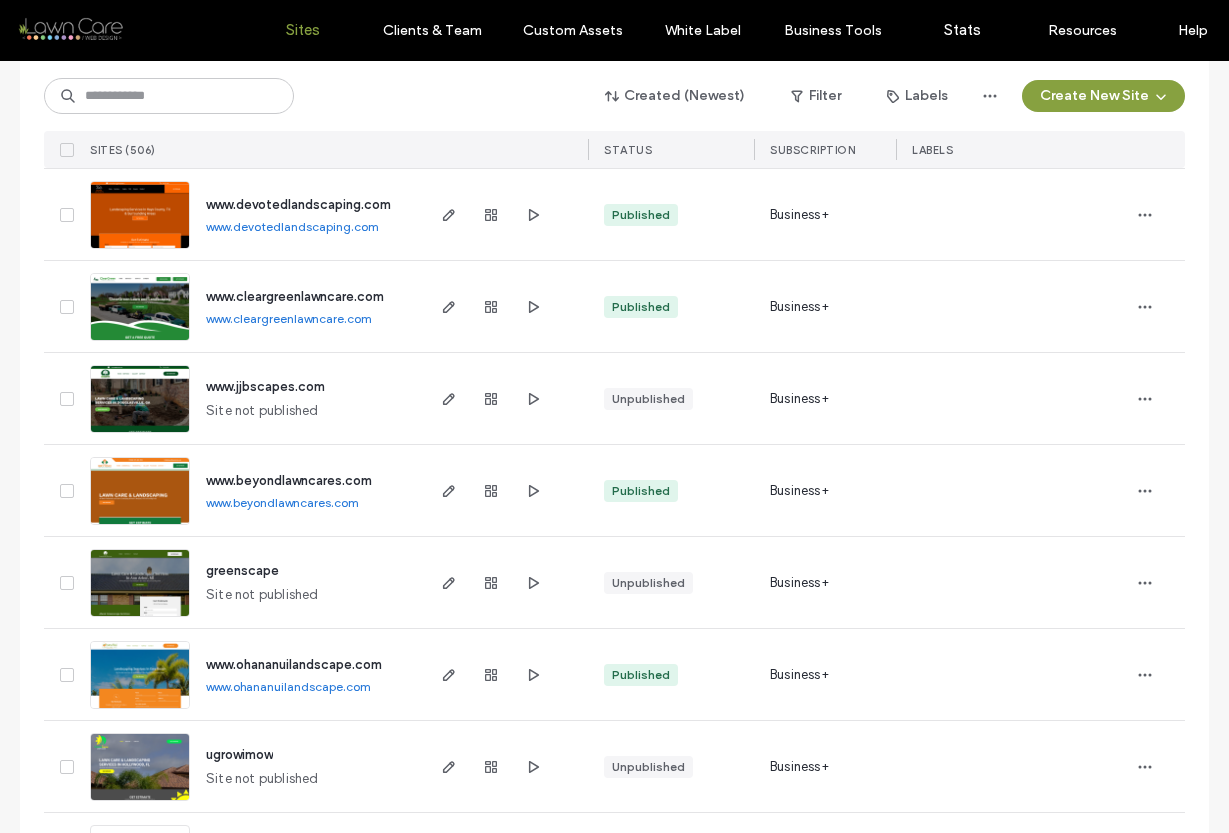 click on "www.devotedlandscaping.com" at bounding box center [292, 226] 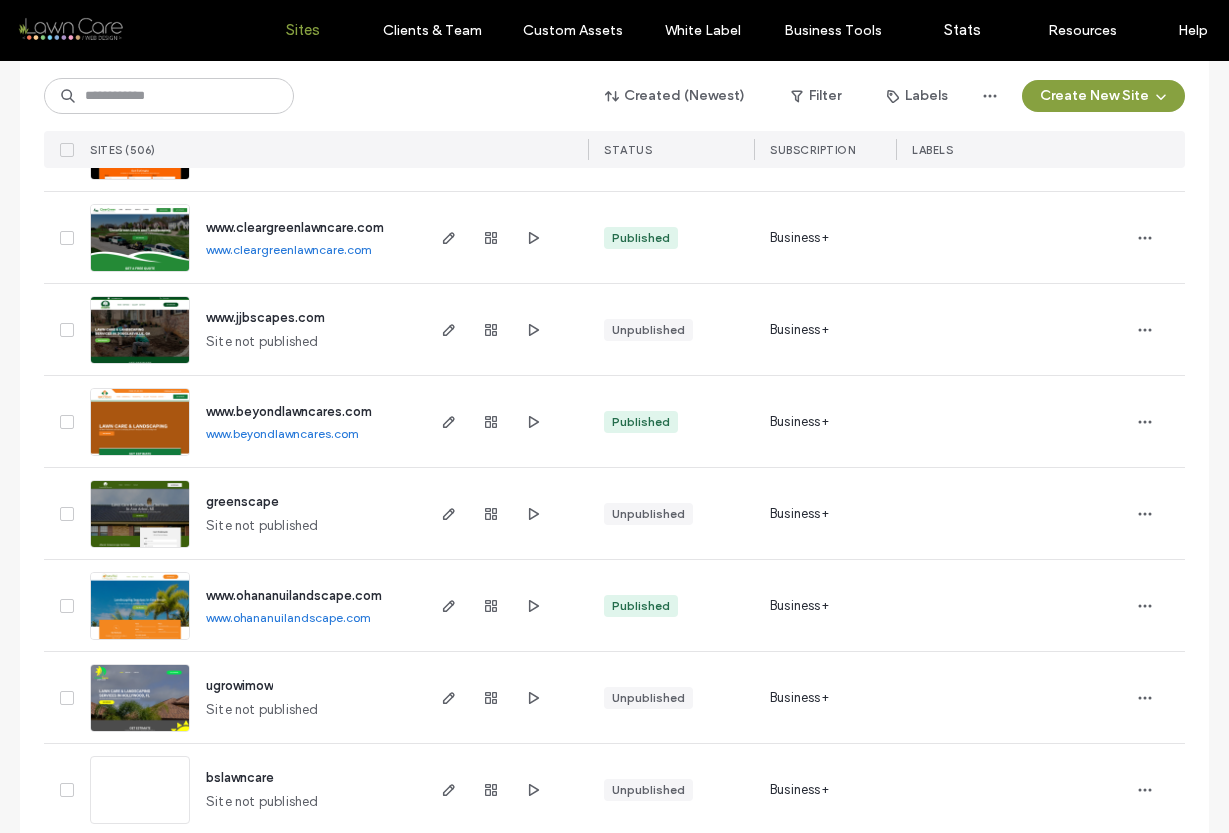 scroll, scrollTop: 2616, scrollLeft: 0, axis: vertical 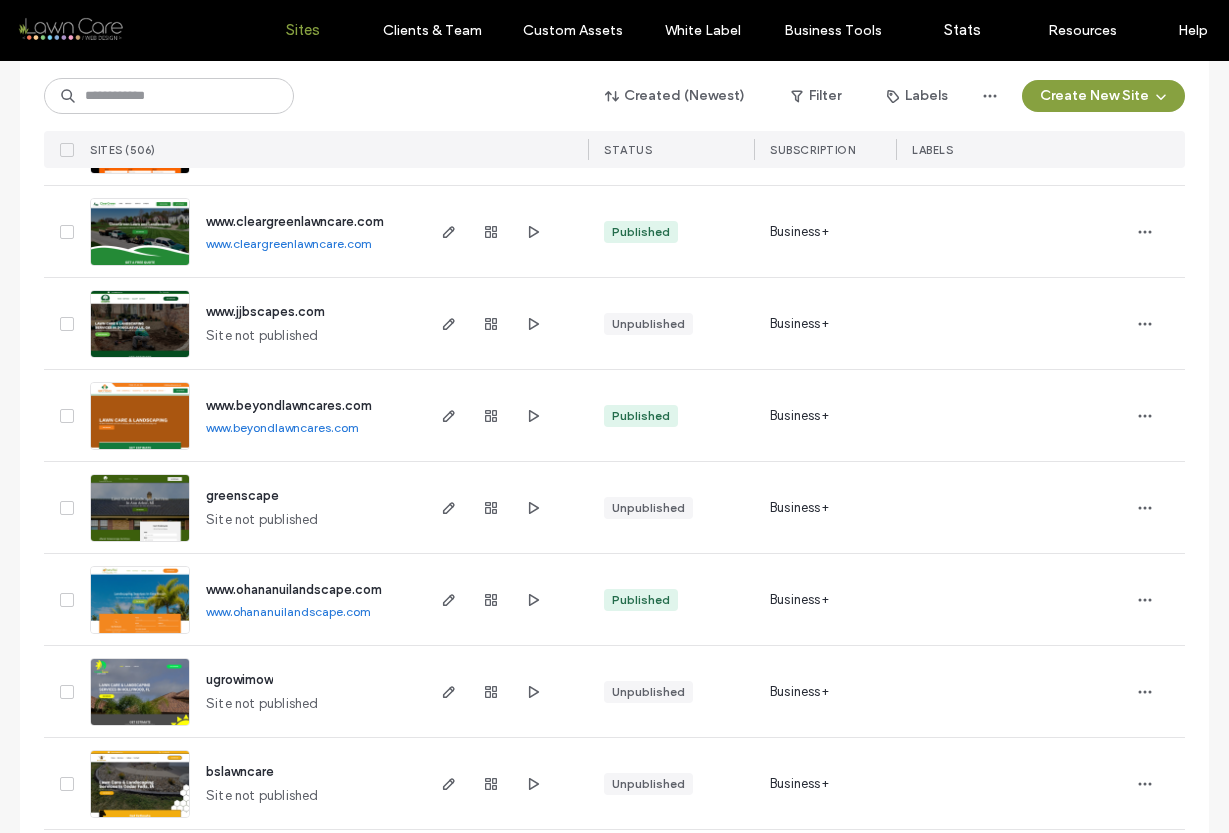 click on "www.cleargreenlawncare.com" at bounding box center [289, 243] 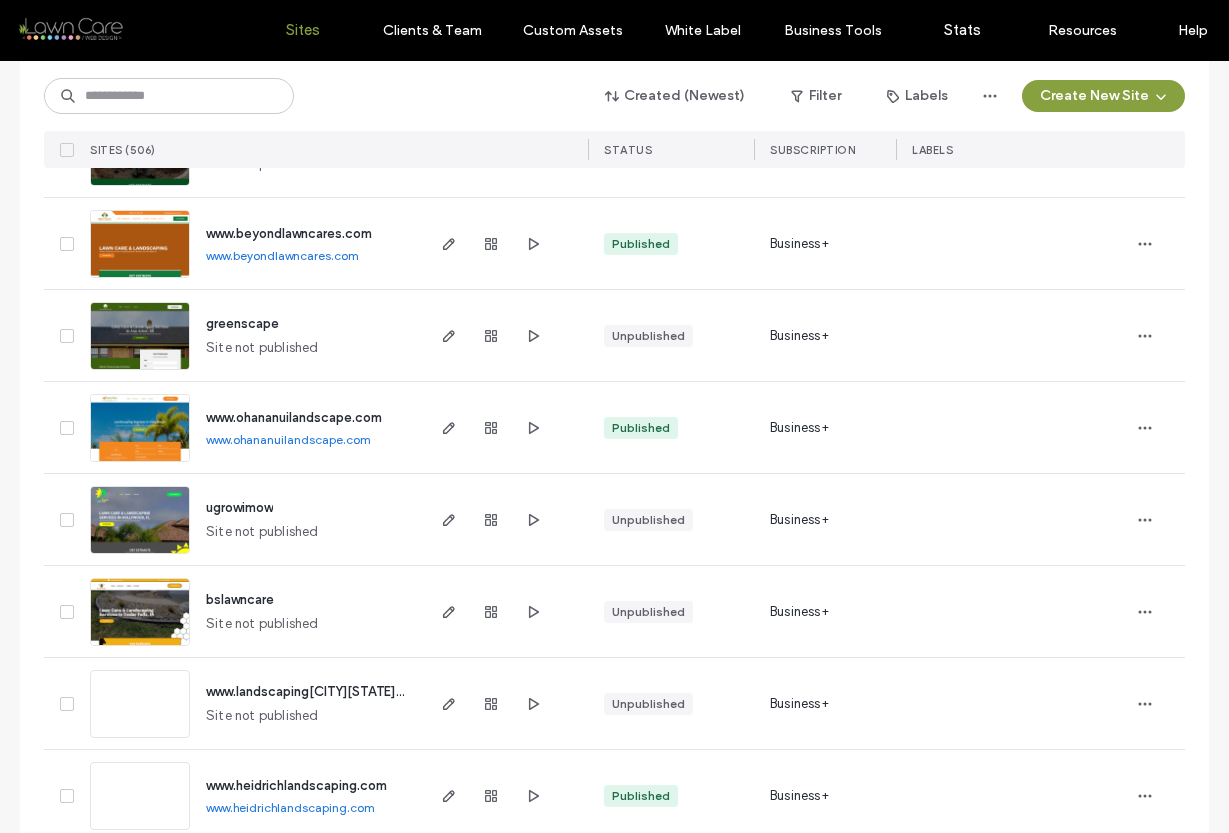 scroll, scrollTop: 2789, scrollLeft: 0, axis: vertical 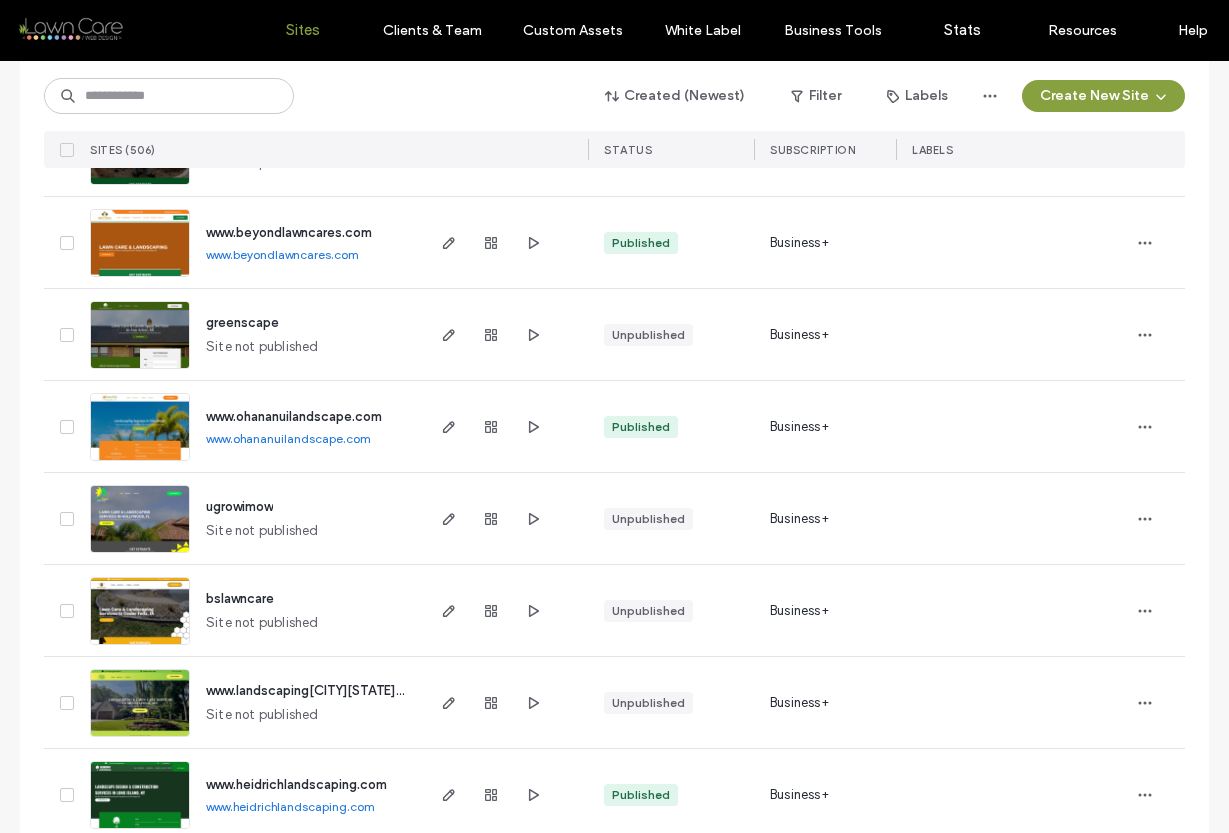 click on "www.beyondlawncares.com" at bounding box center [282, 254] 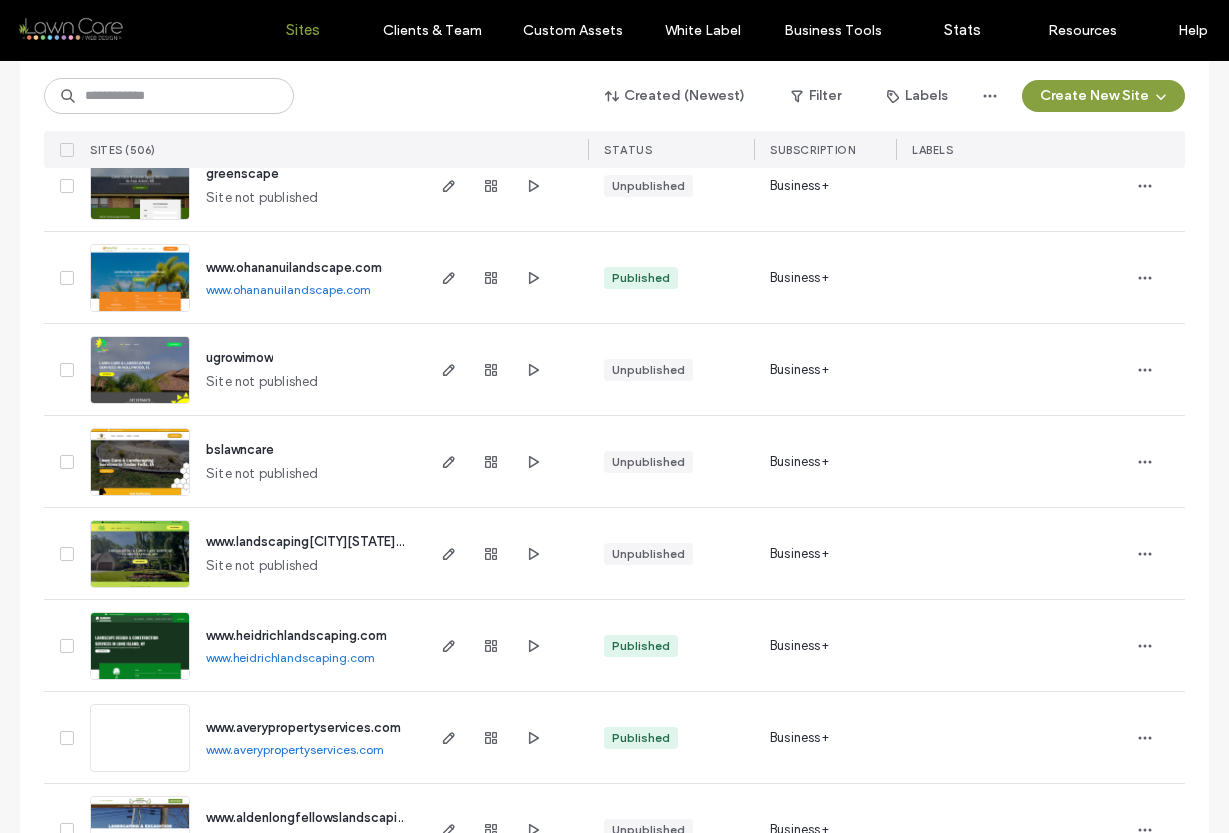 scroll, scrollTop: 2989, scrollLeft: 0, axis: vertical 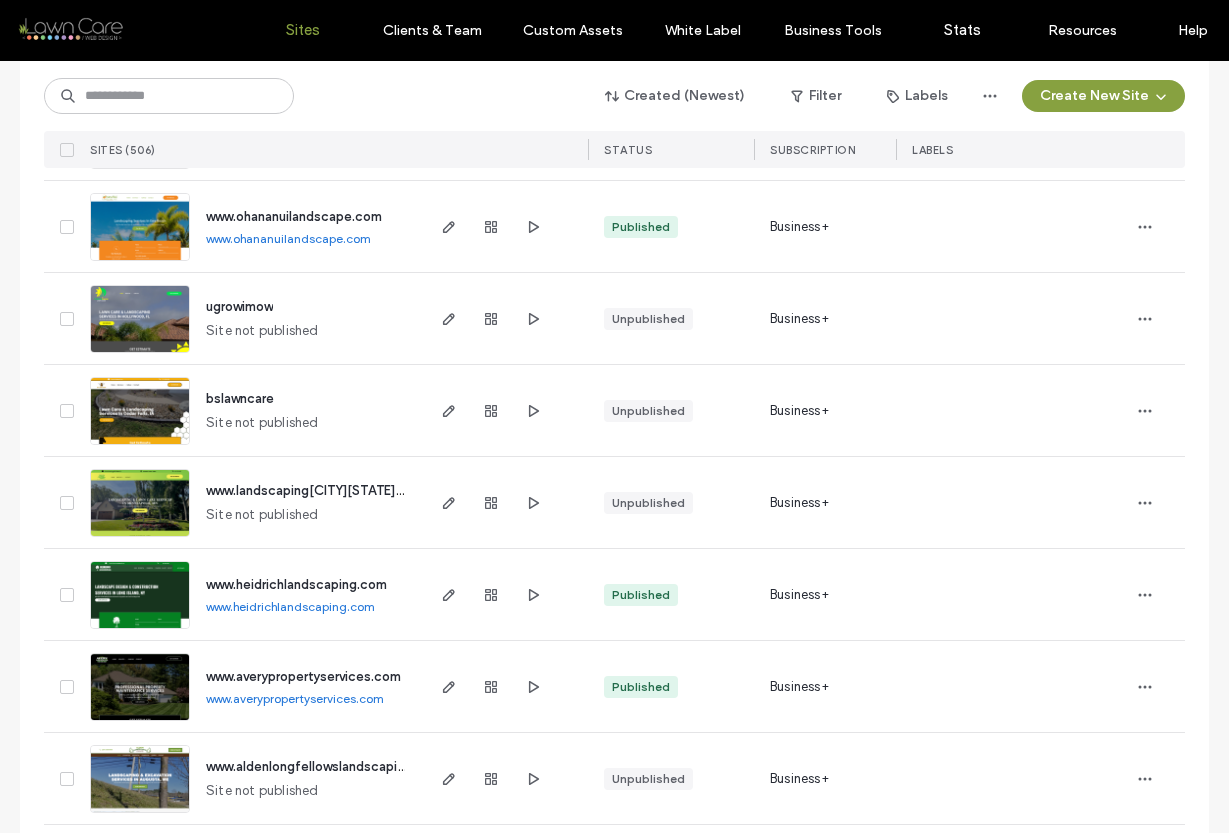 click on "www.ohananuilandscape.com" at bounding box center (288, 238) 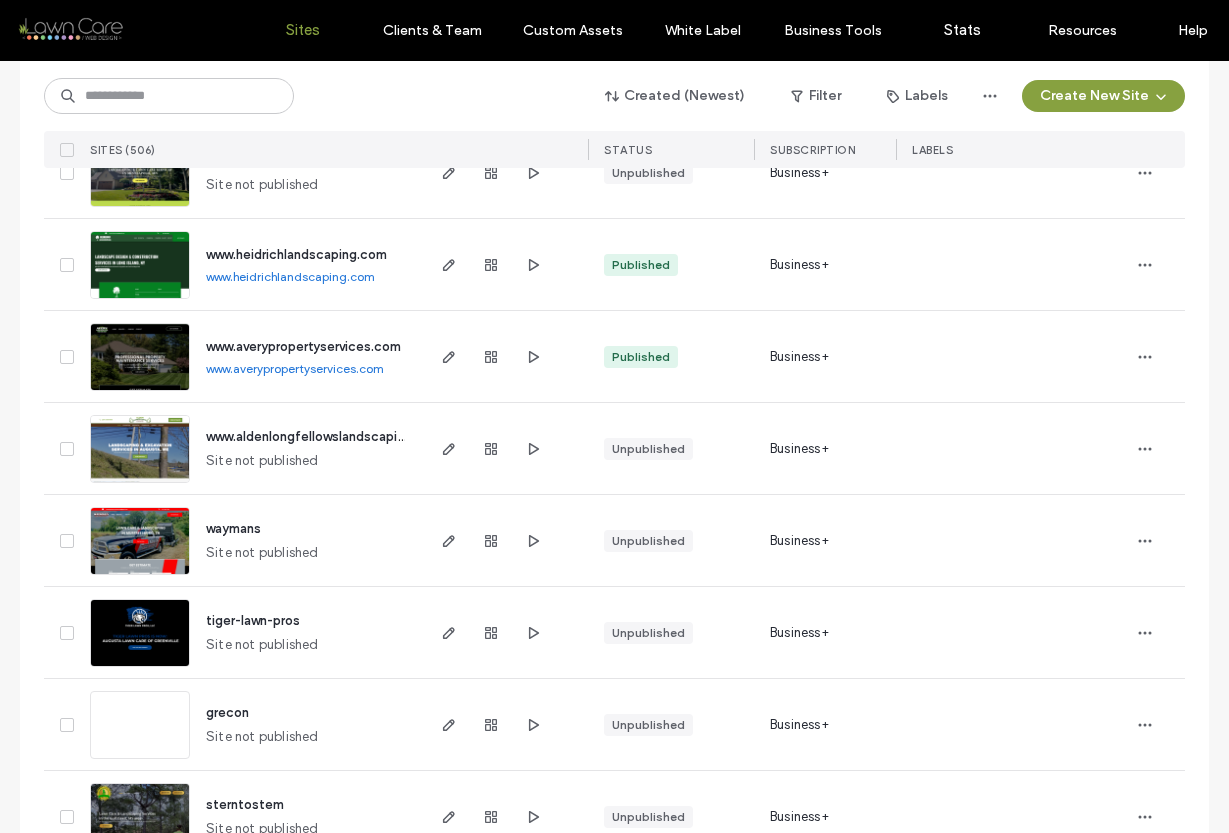 scroll, scrollTop: 3361, scrollLeft: 0, axis: vertical 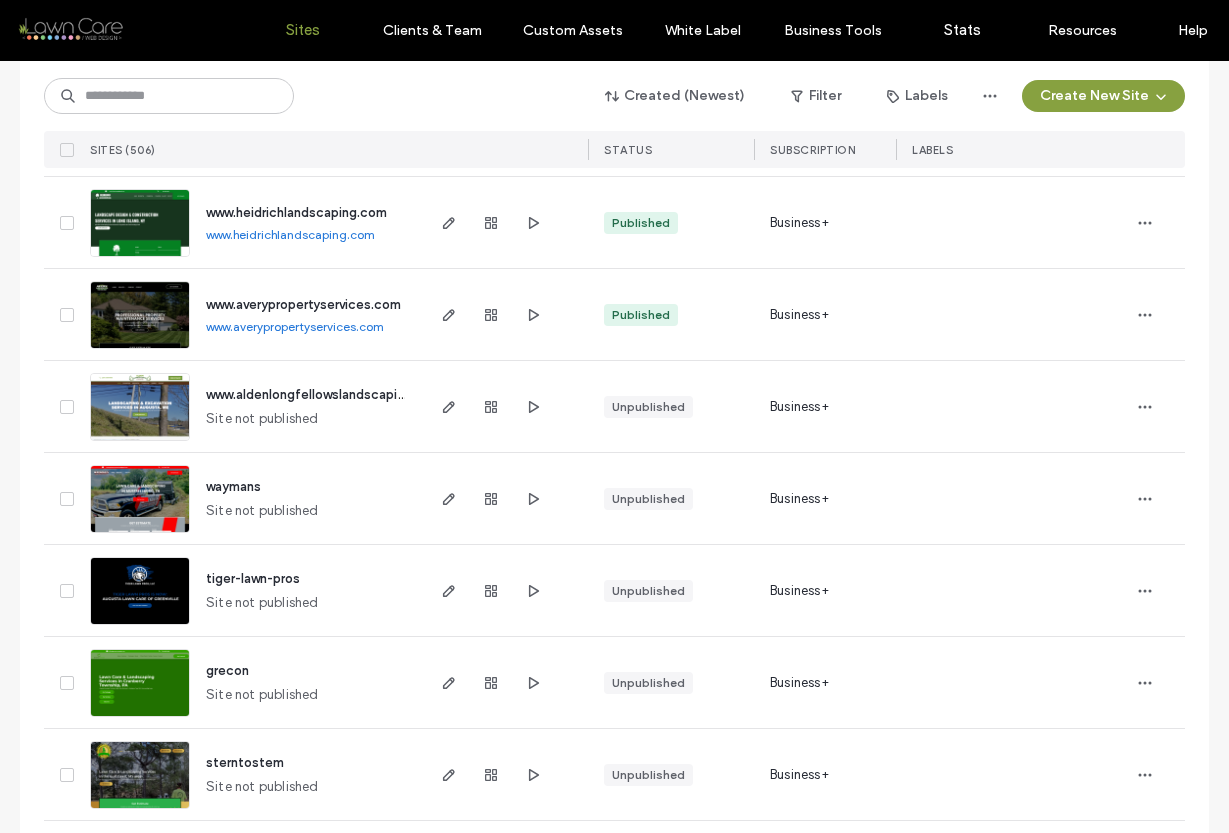 click on "www.heidrichlandscaping.com" at bounding box center (290, 234) 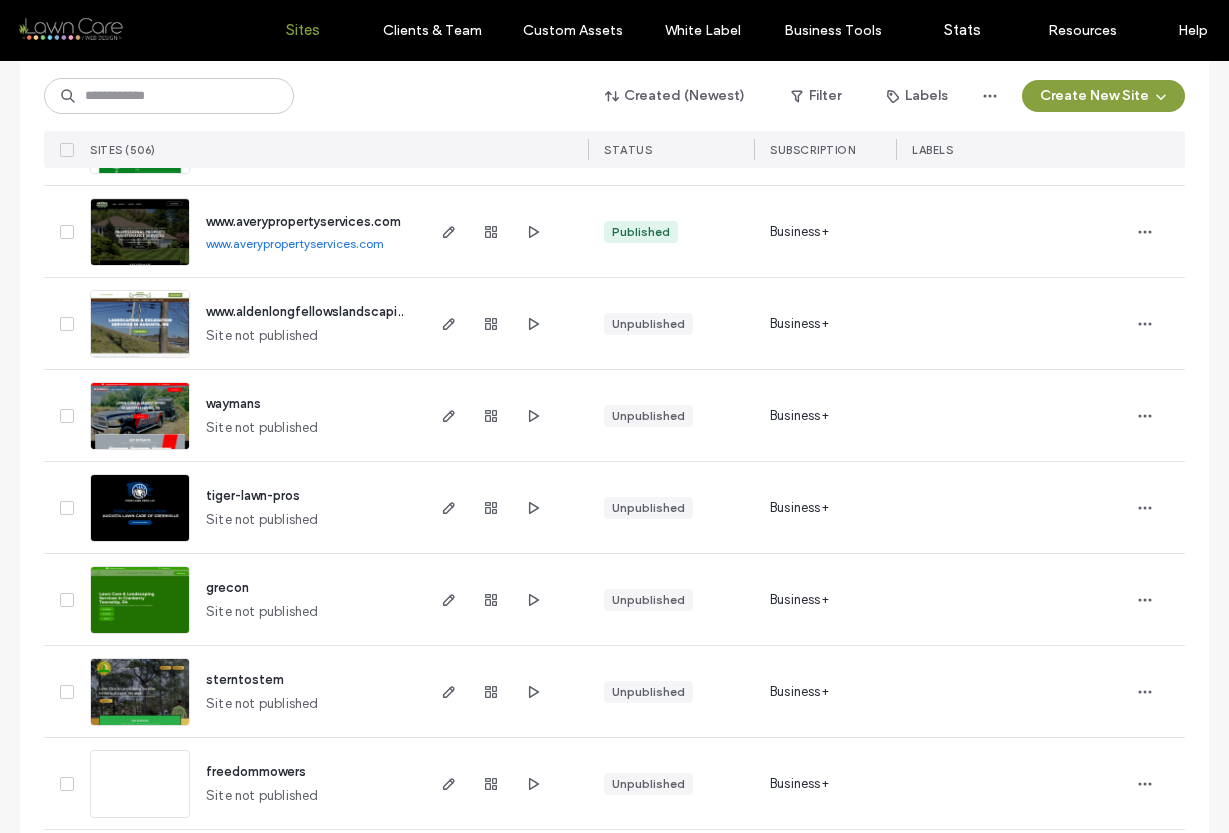 scroll, scrollTop: 3445, scrollLeft: 0, axis: vertical 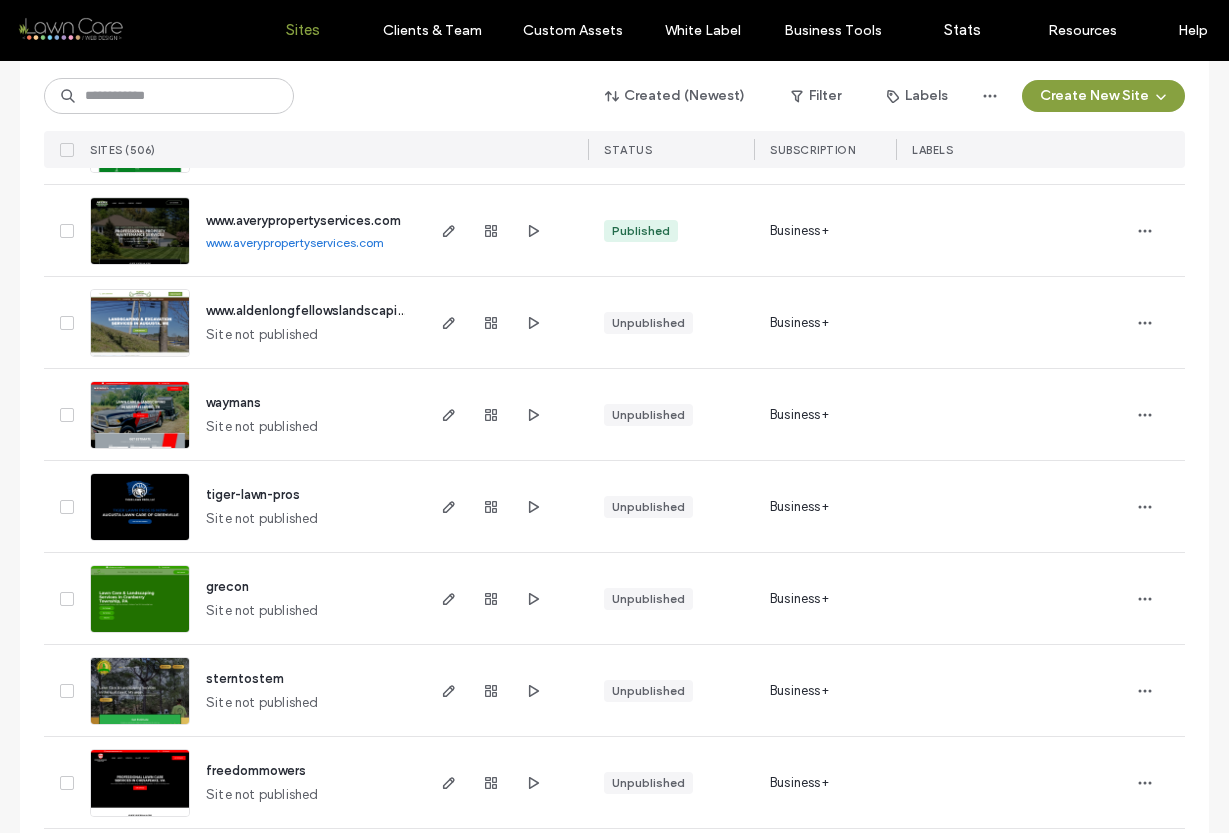 click on "www.averypropertyservices.com" at bounding box center (295, 242) 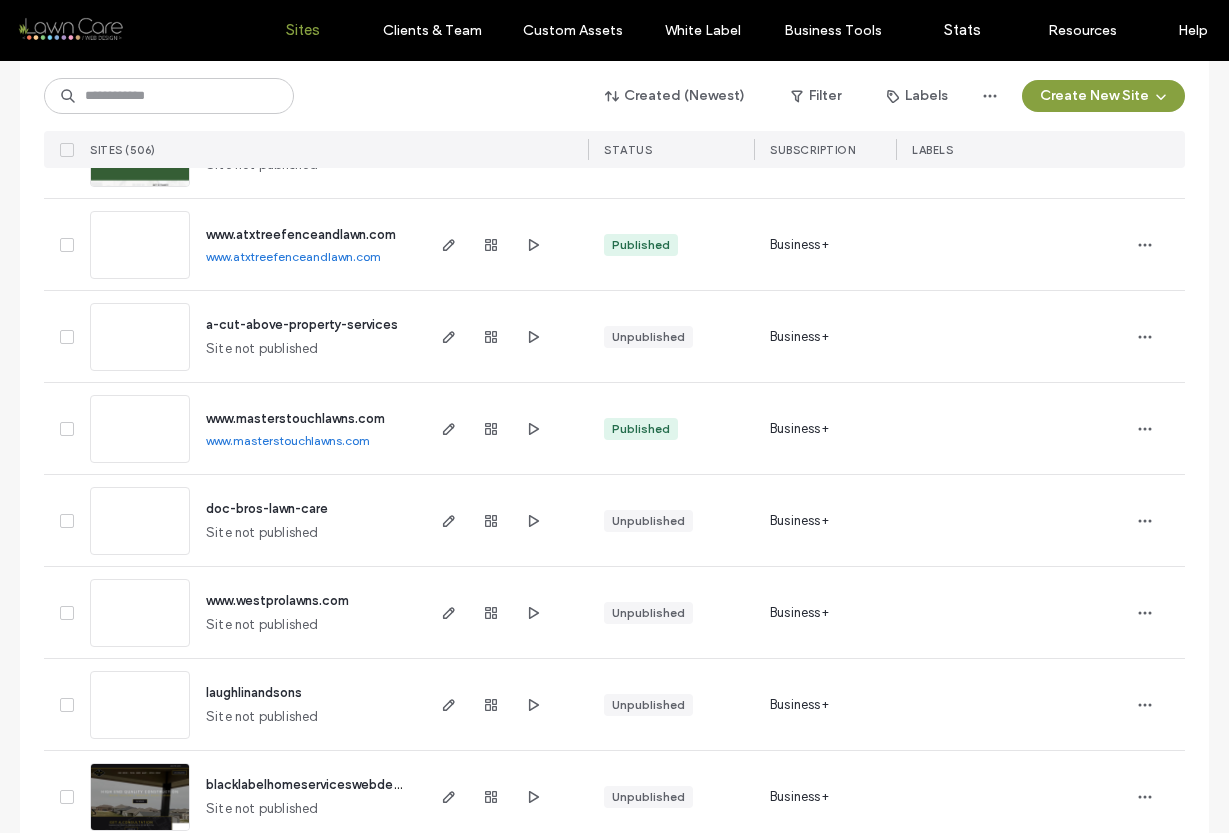 scroll, scrollTop: 4168, scrollLeft: 0, axis: vertical 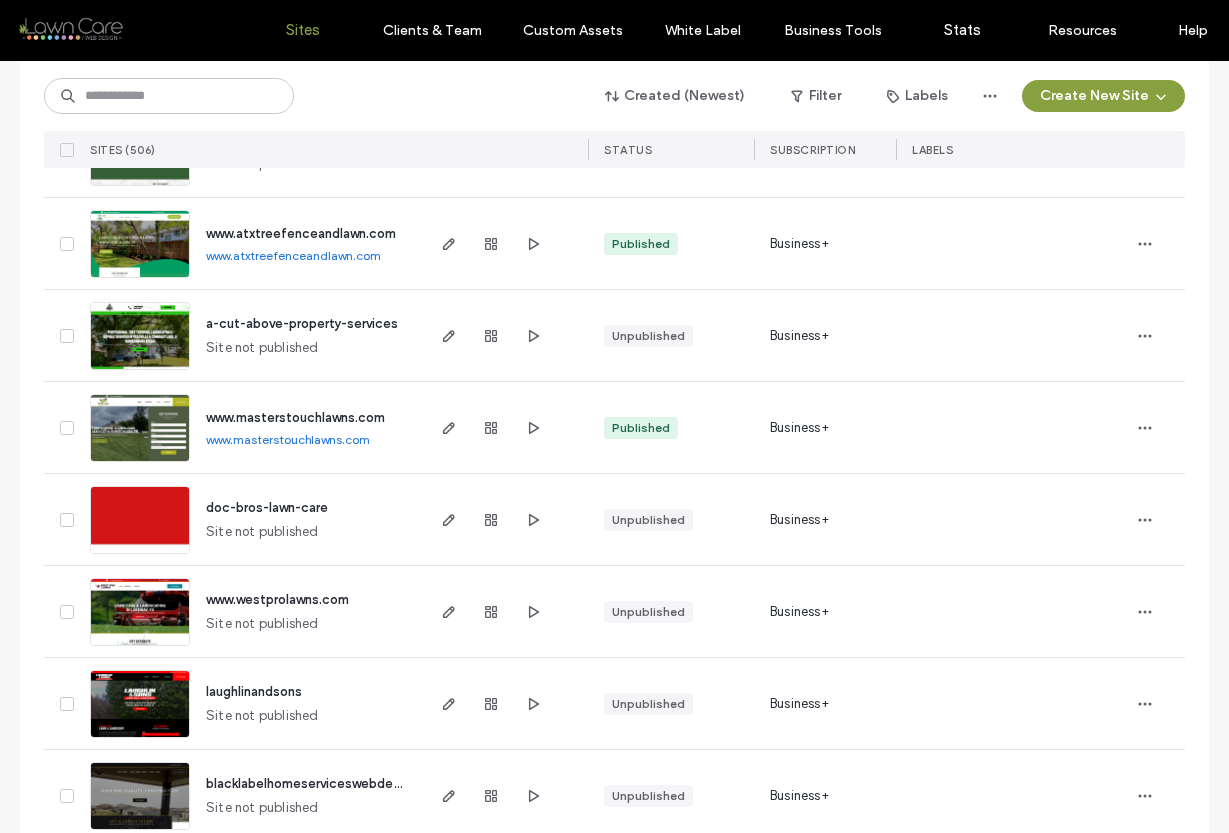 click on "www.atxtreefenceandlawn.com" at bounding box center [293, 255] 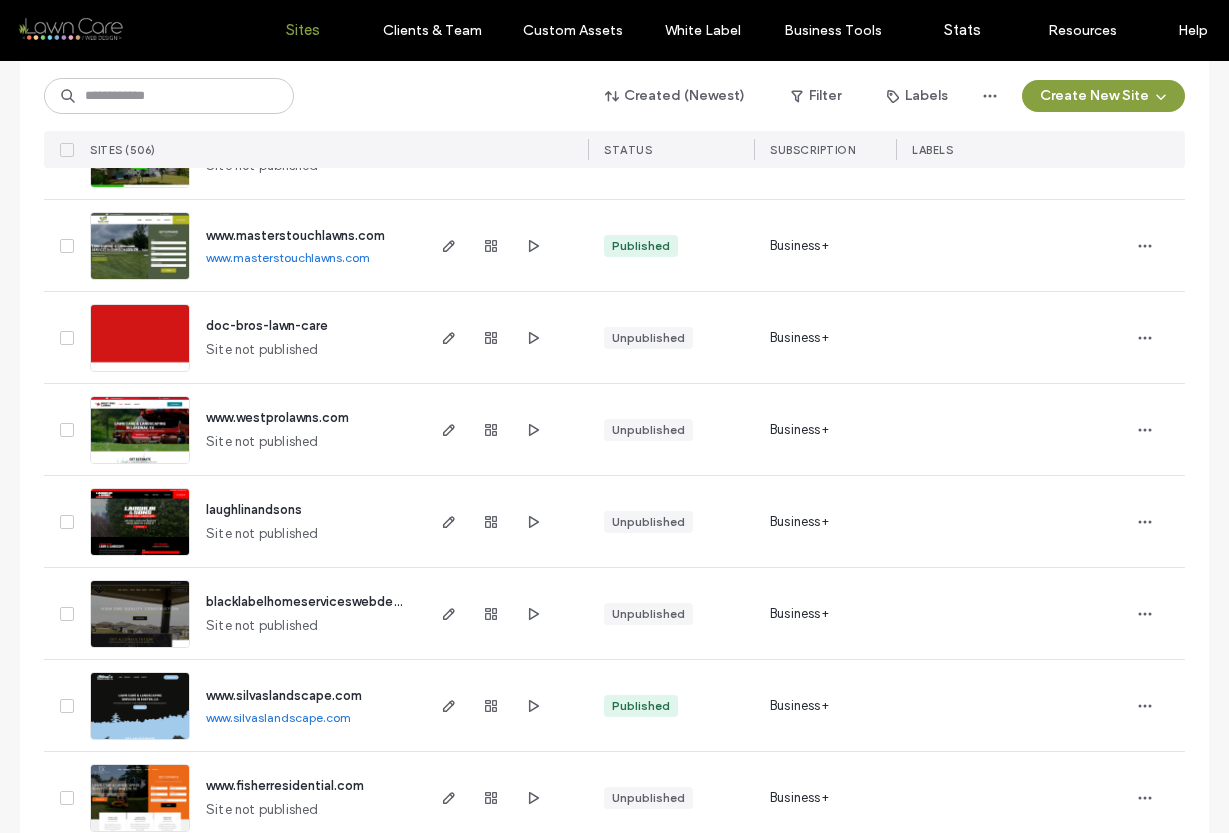 scroll, scrollTop: 4351, scrollLeft: 0, axis: vertical 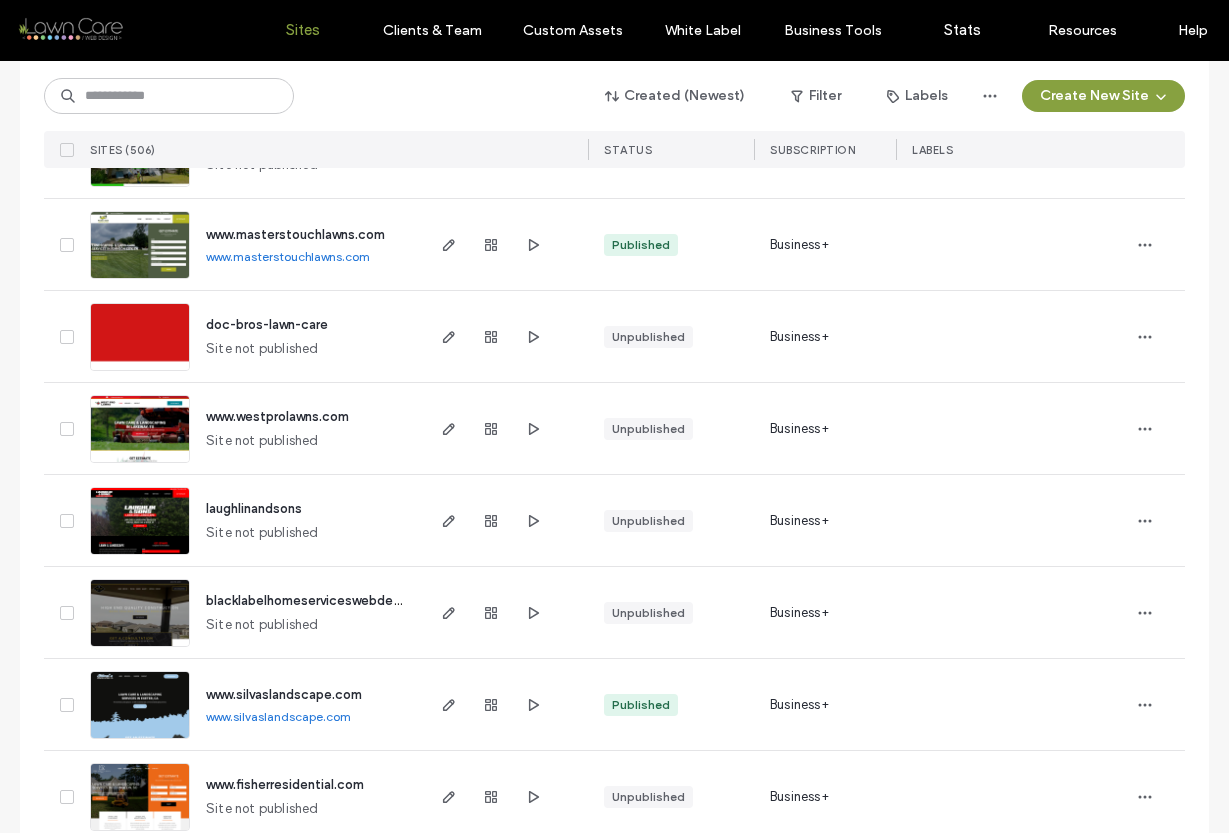 click on "www.masterstouchlawns.com" at bounding box center (288, 256) 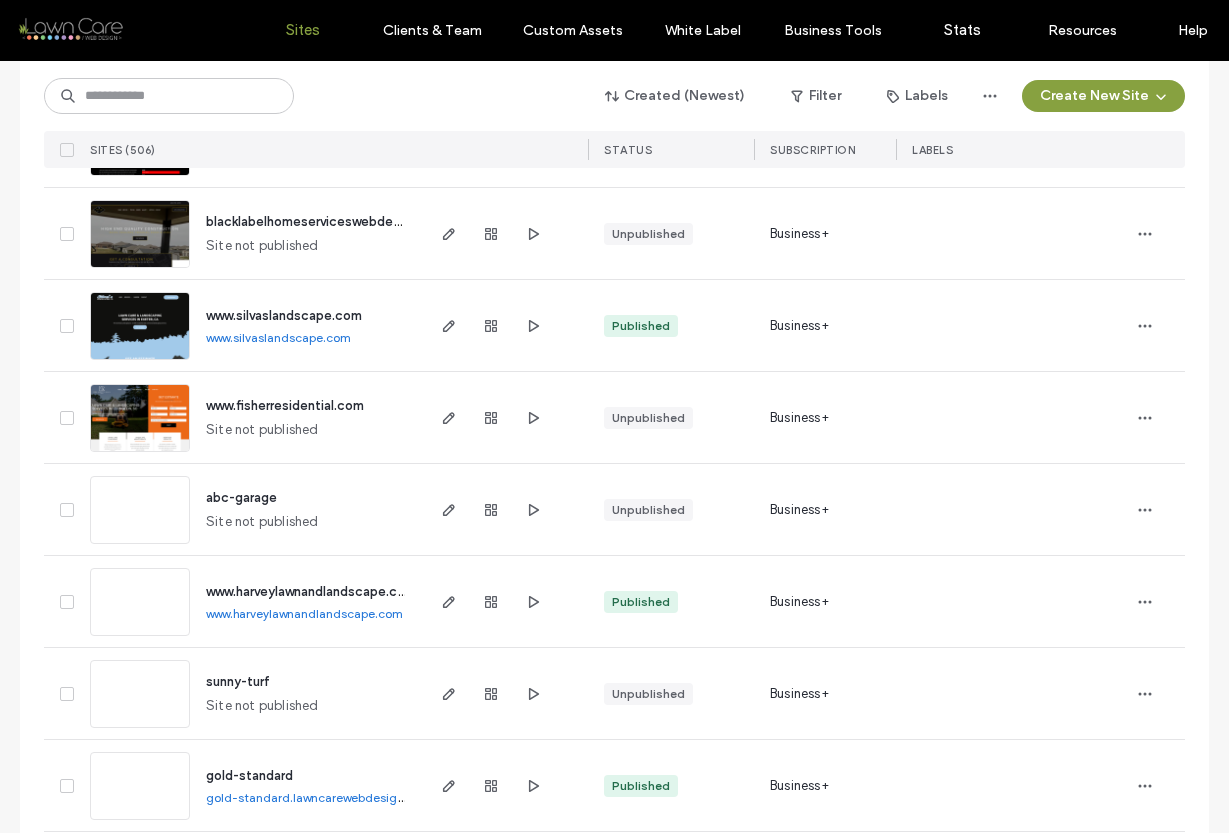 scroll, scrollTop: 4747, scrollLeft: 0, axis: vertical 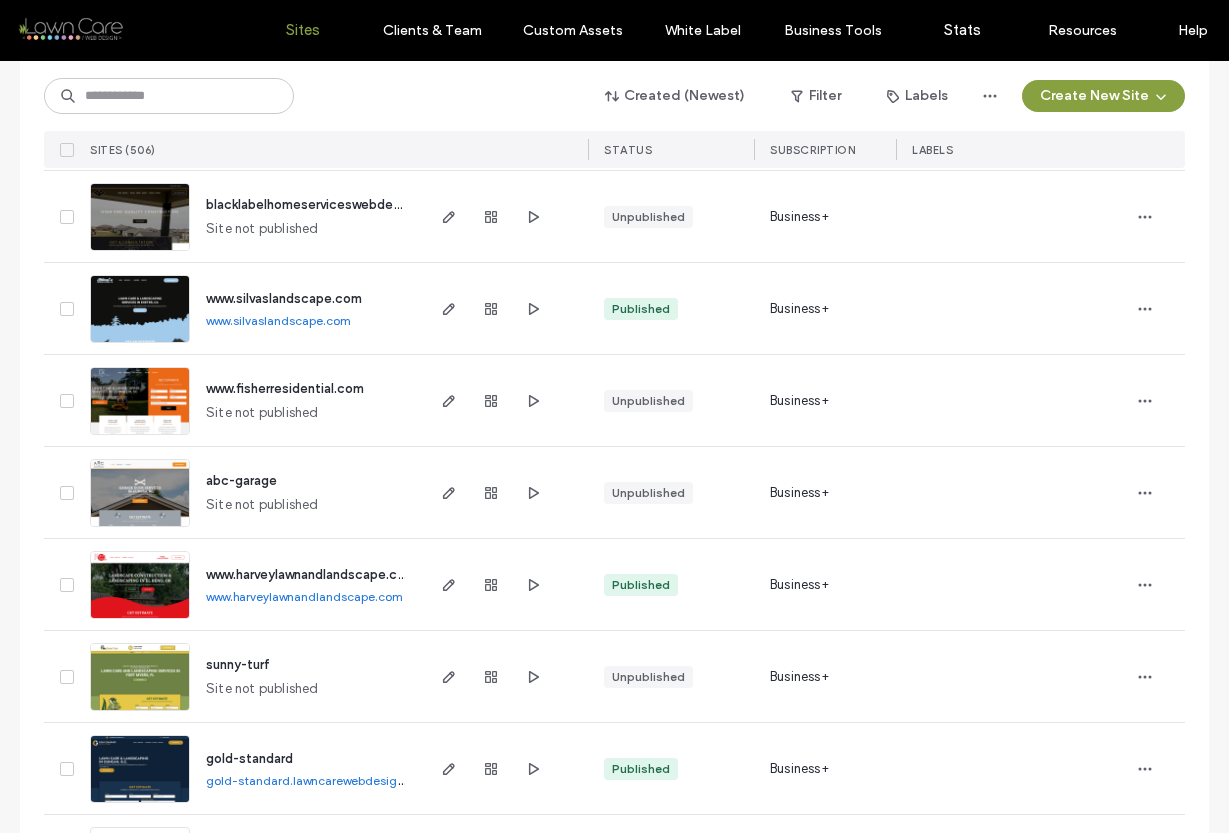 click on "www.silvaslandscape.com" at bounding box center [278, 320] 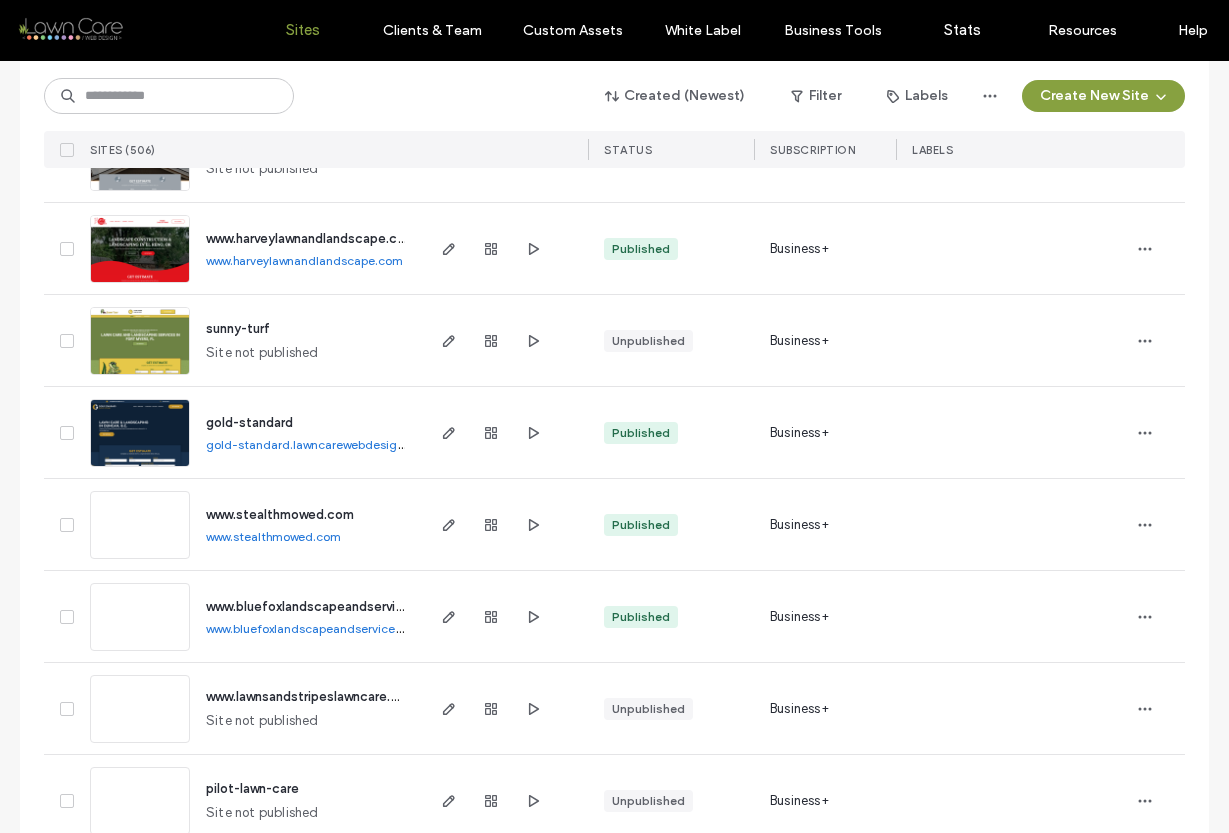 scroll, scrollTop: 5087, scrollLeft: 0, axis: vertical 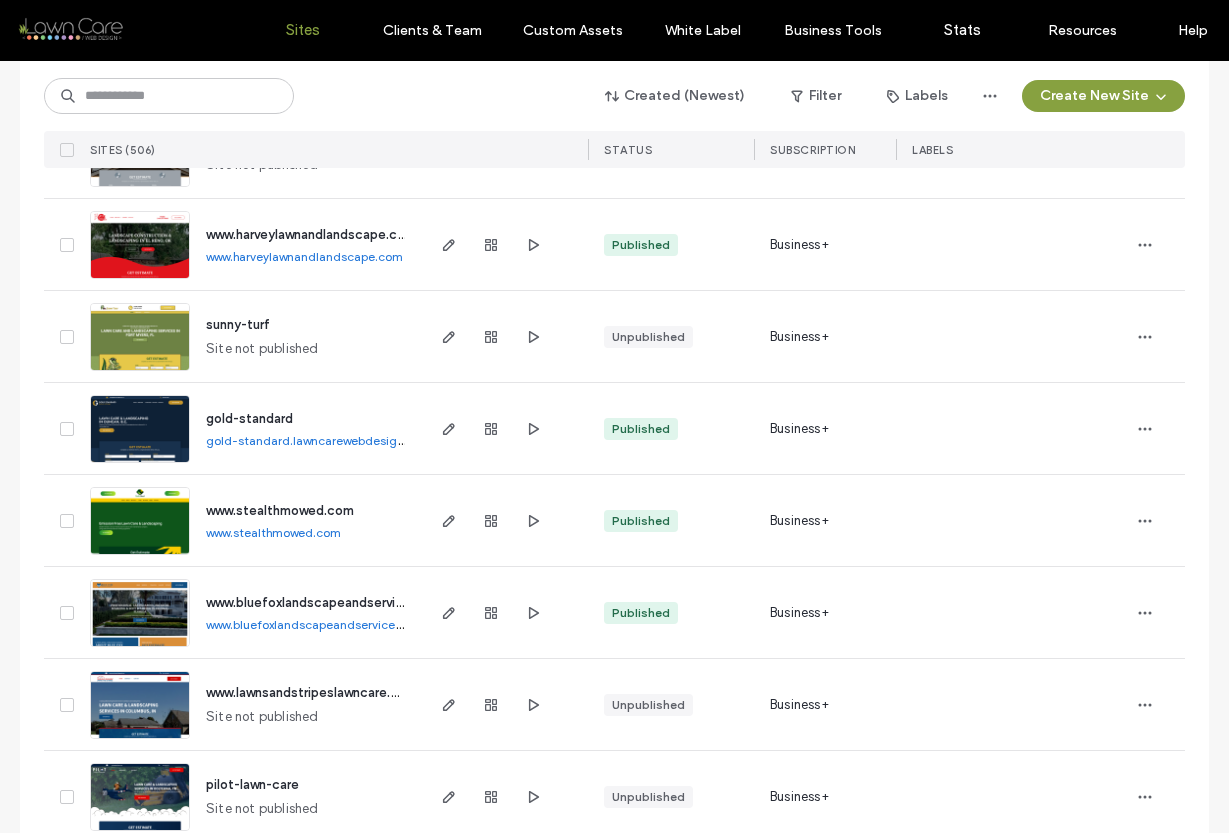 click on "www.harveylawnandlandscape.com" at bounding box center [304, 256] 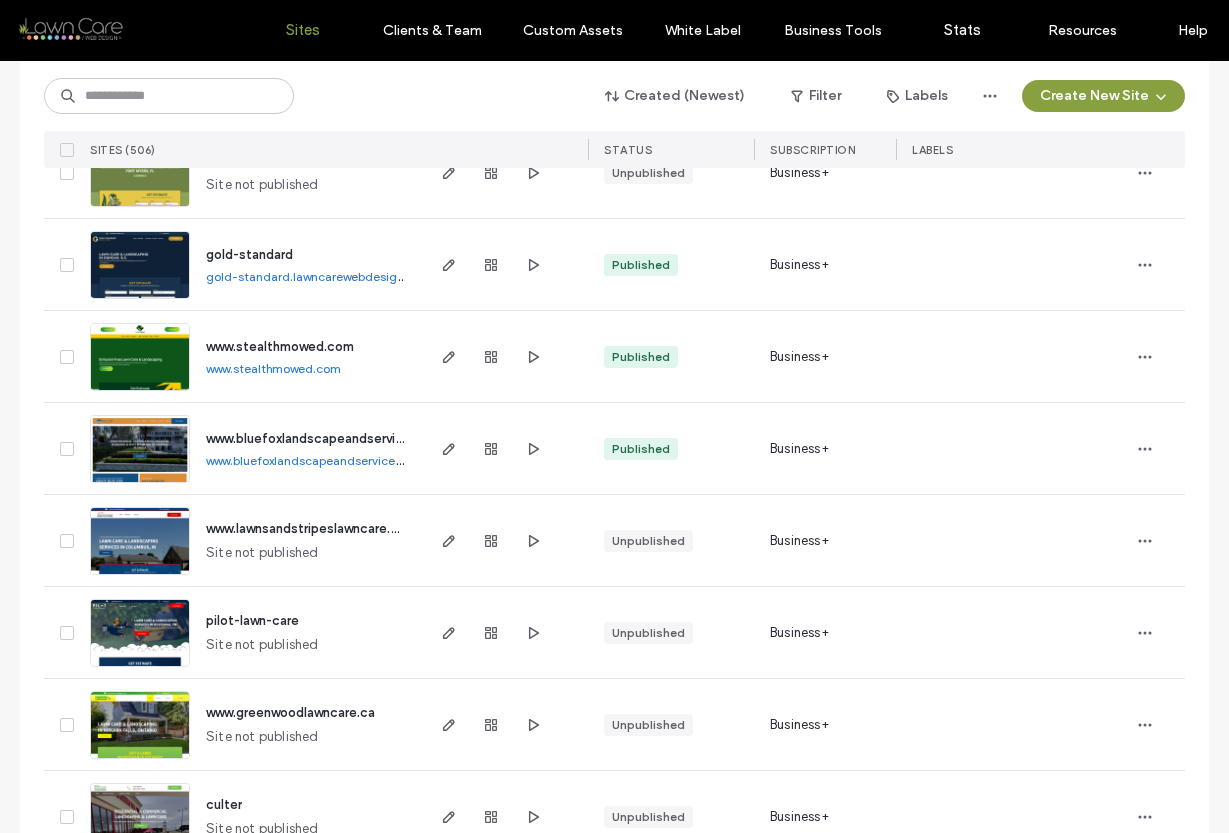 scroll, scrollTop: 5287, scrollLeft: 0, axis: vertical 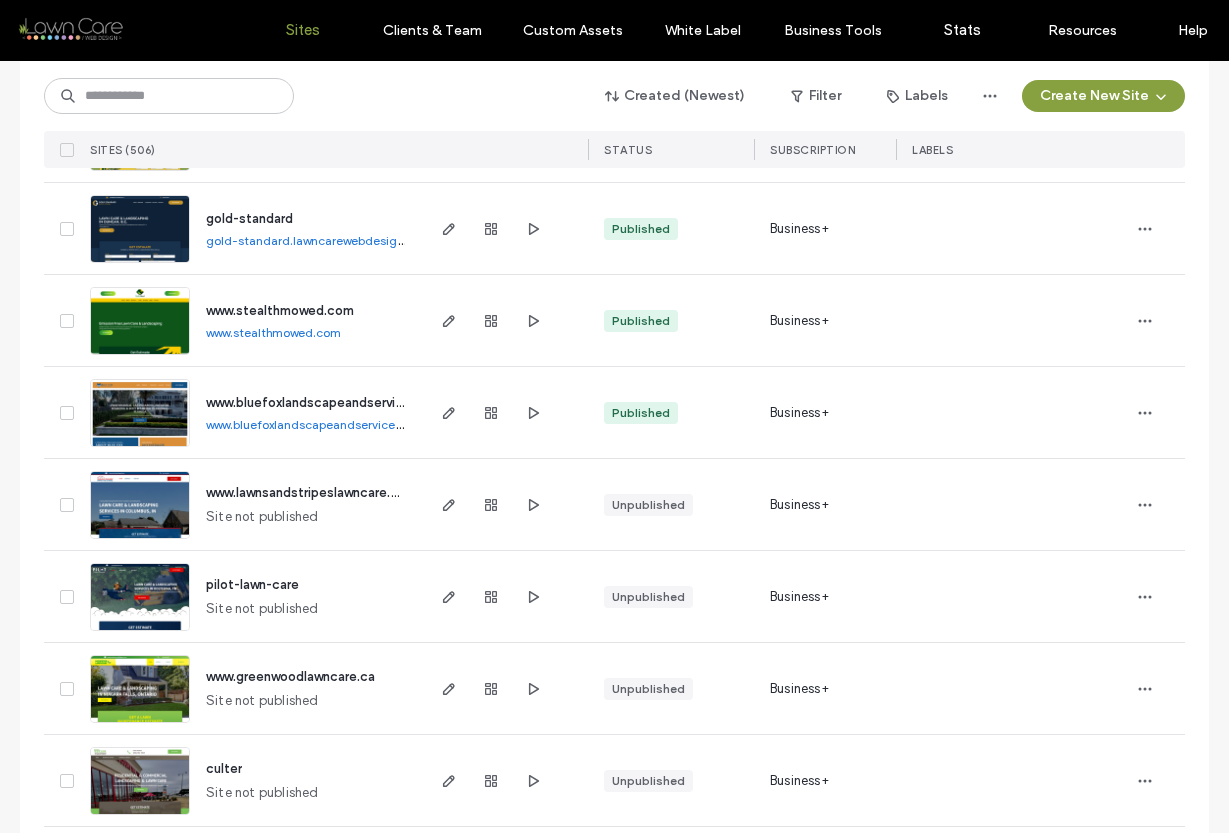click on "gold-standard.lawncarewebdesigner.com" at bounding box center [324, 240] 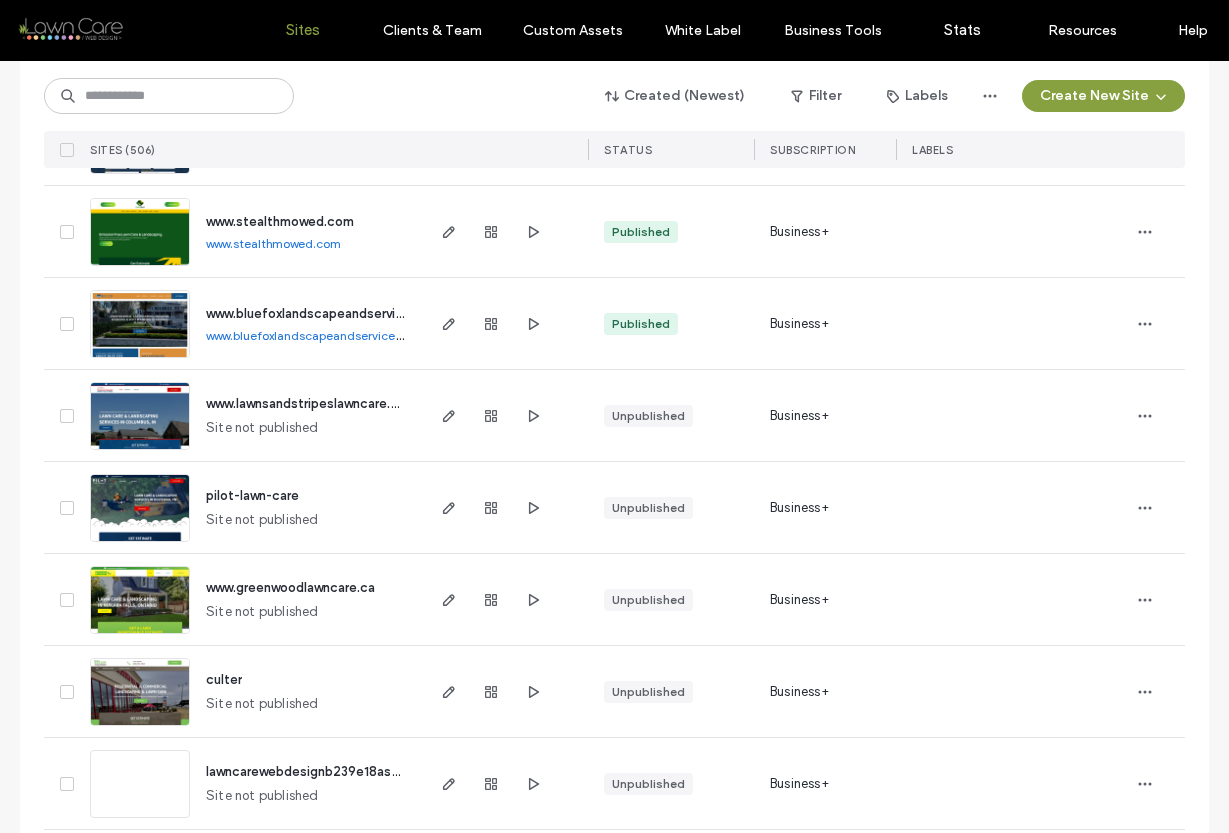 scroll, scrollTop: 5392, scrollLeft: 0, axis: vertical 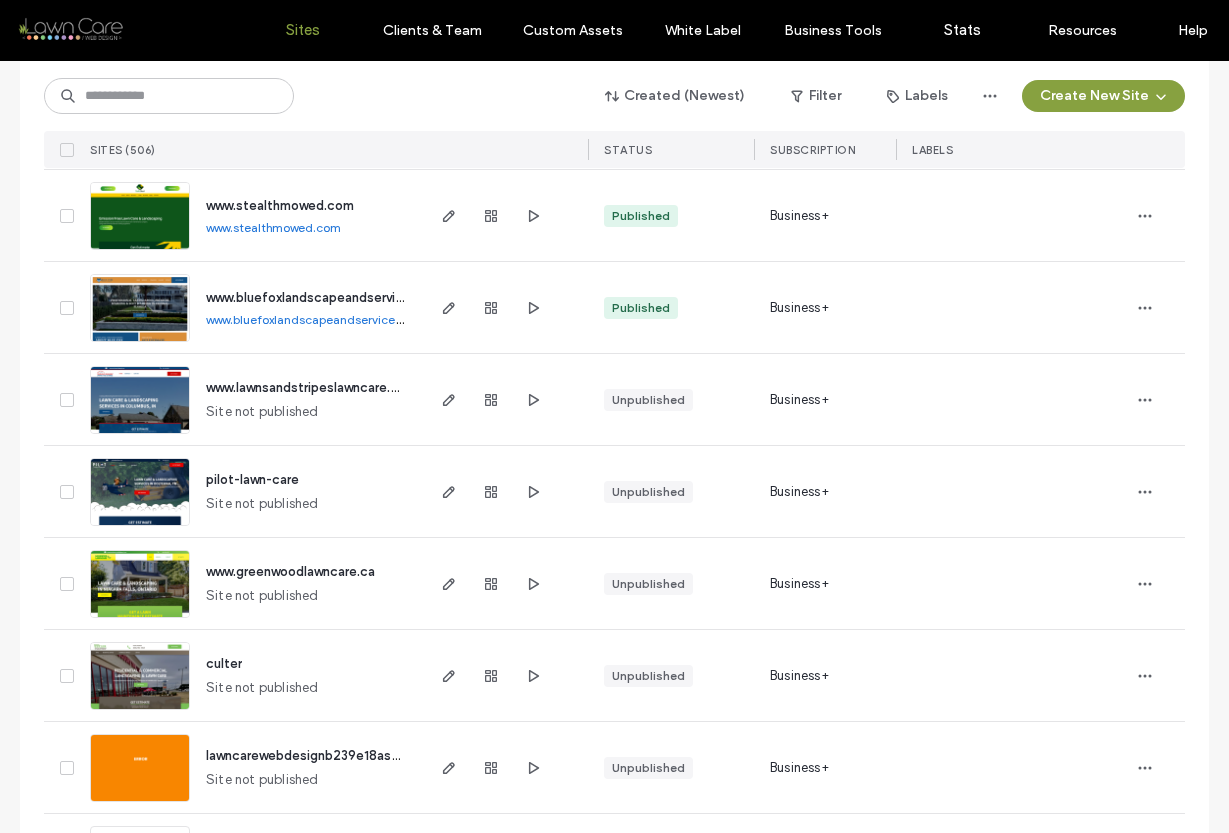 click on "www.stealthmowed.com" at bounding box center (273, 227) 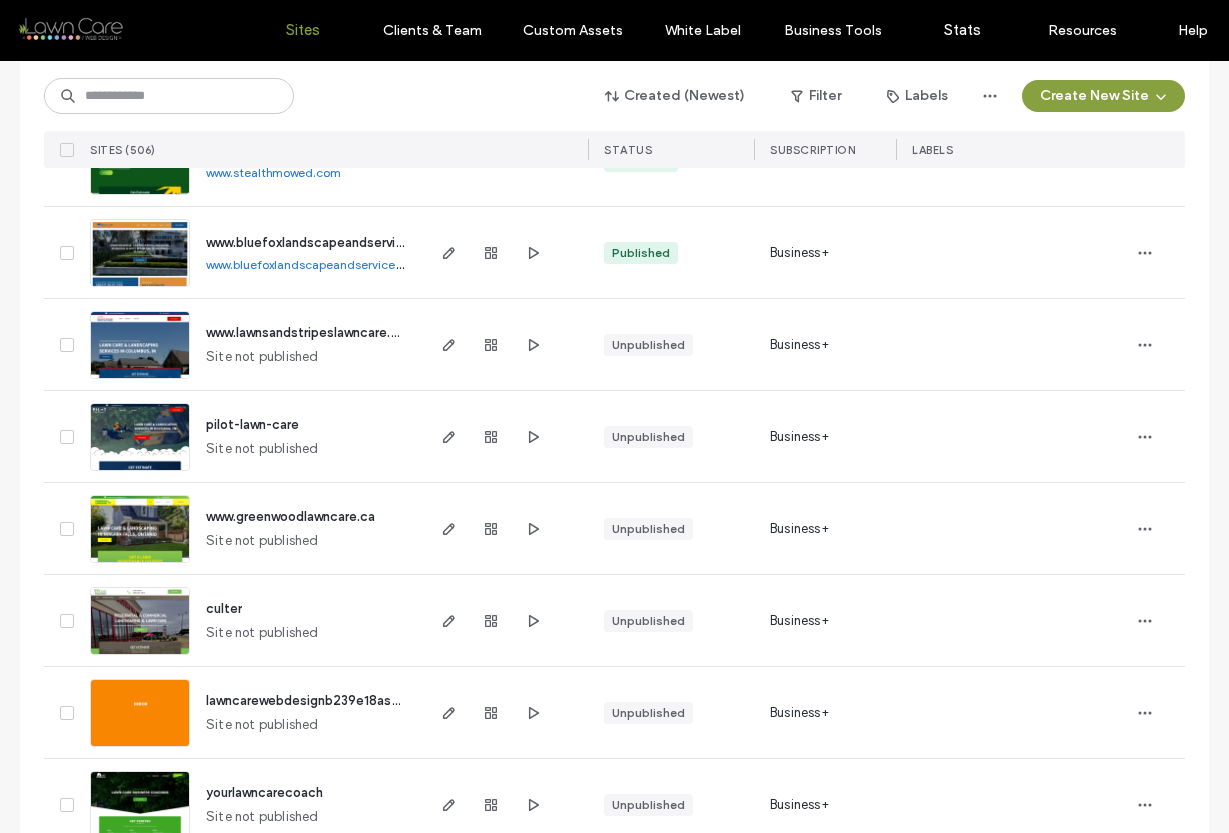 scroll, scrollTop: 5451, scrollLeft: 0, axis: vertical 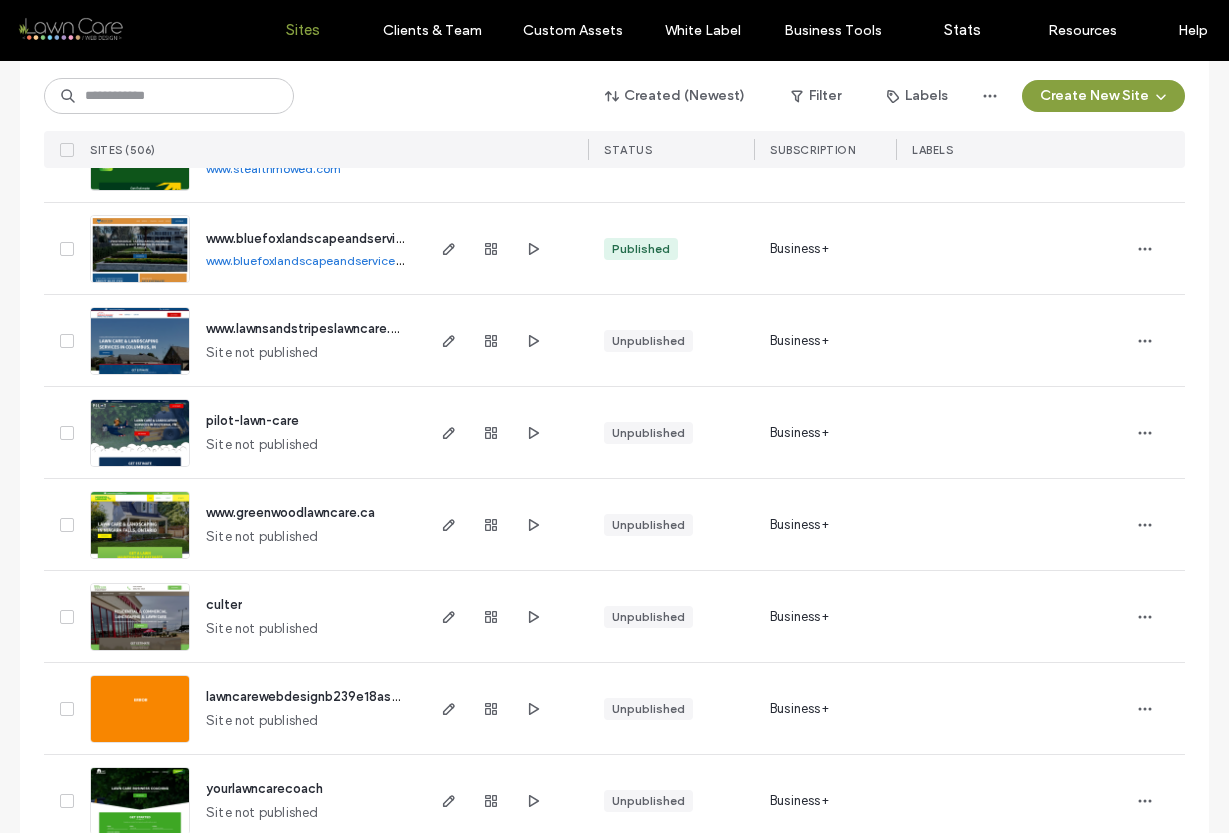 click on "www.bluefoxlandscapeandservices.com" at bounding box center [317, 260] 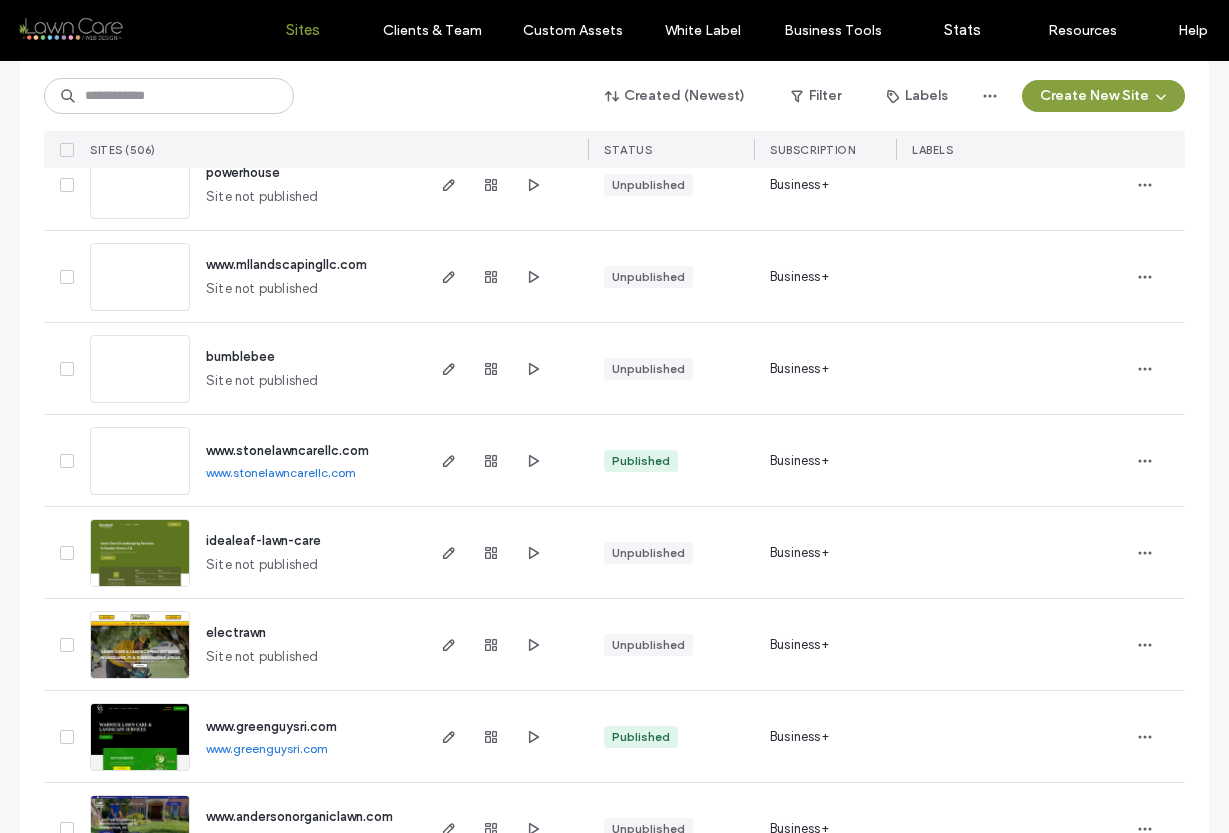 scroll, scrollTop: 6319, scrollLeft: 0, axis: vertical 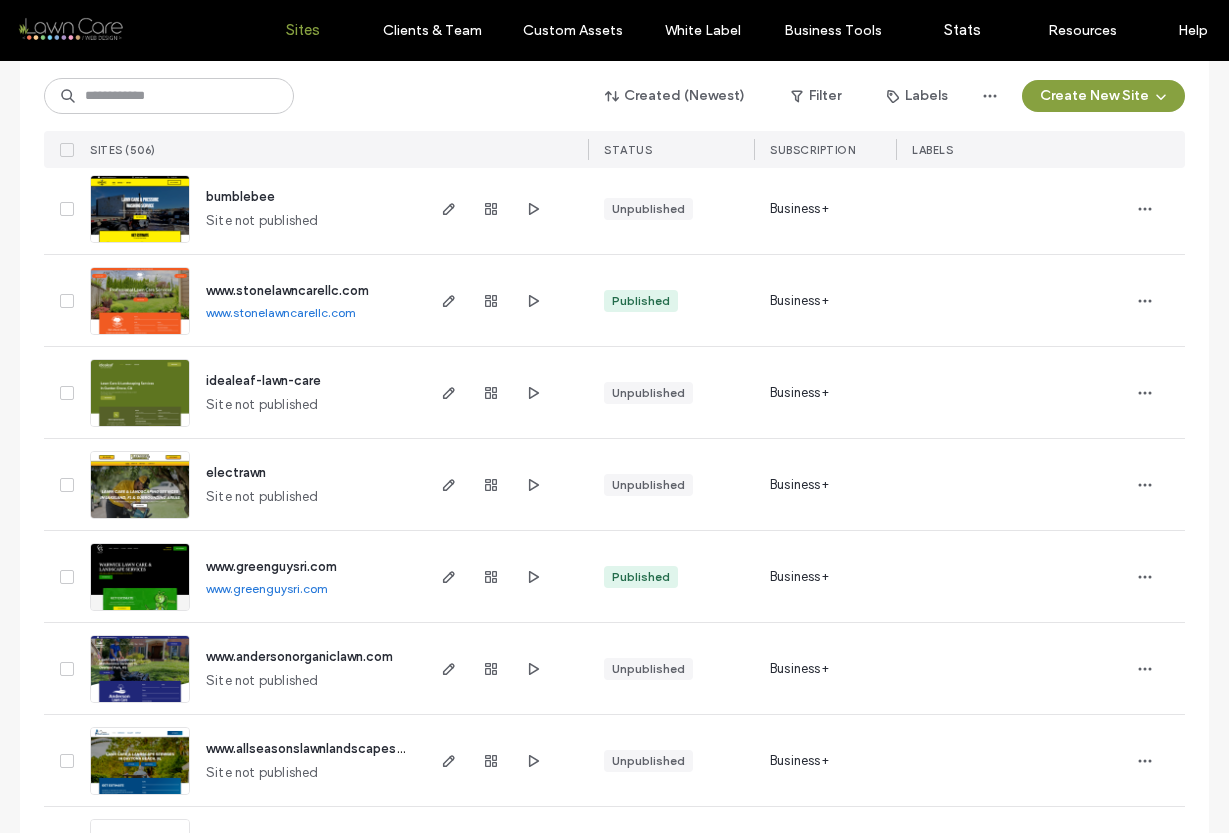 click on "www.stonelawncarellc.com" at bounding box center (281, 312) 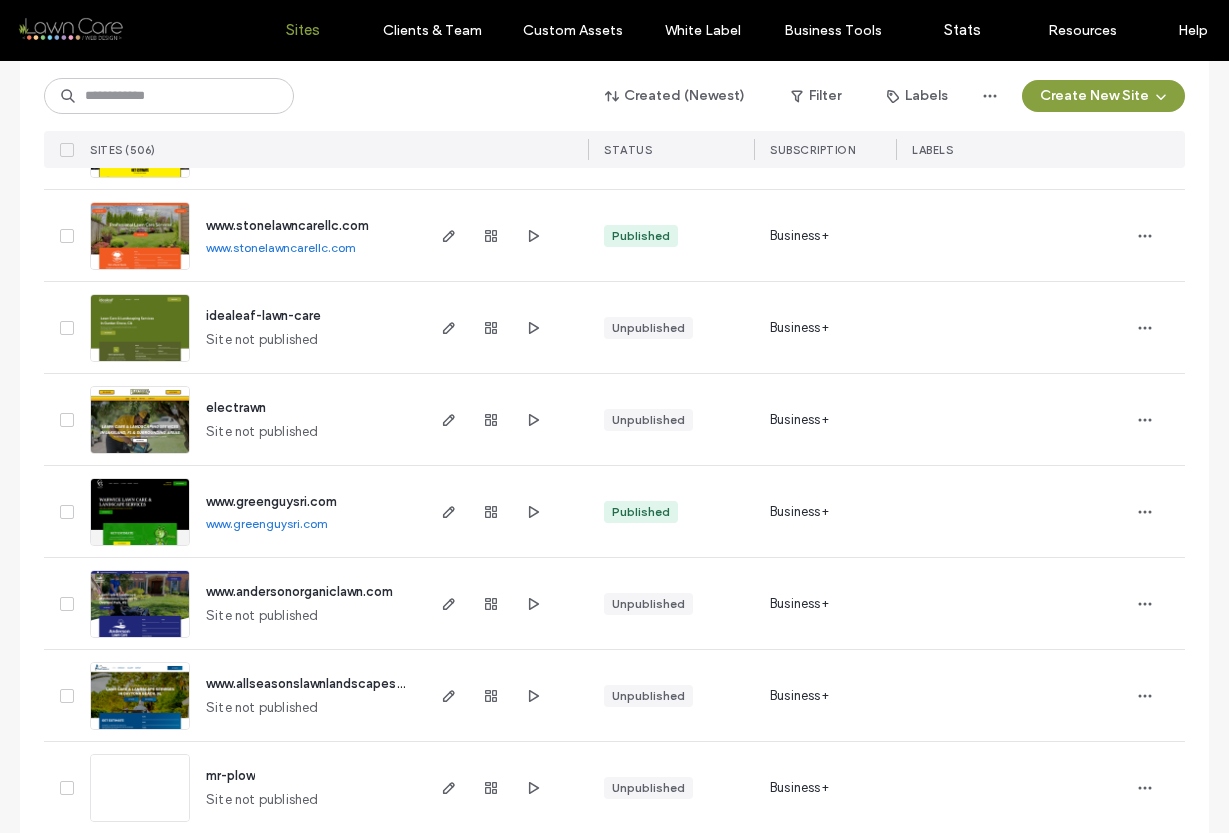 scroll, scrollTop: 6549, scrollLeft: 0, axis: vertical 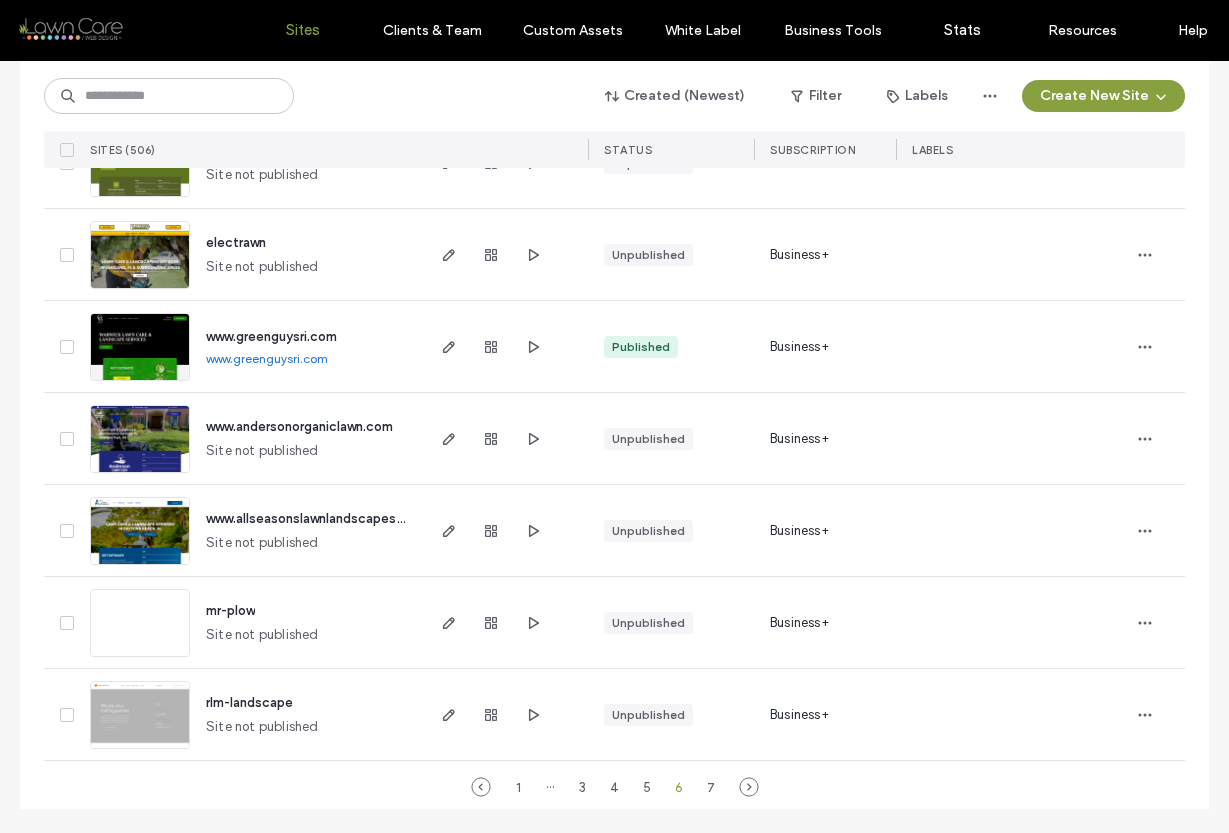 click on "www.greenguysri.com" at bounding box center [267, 358] 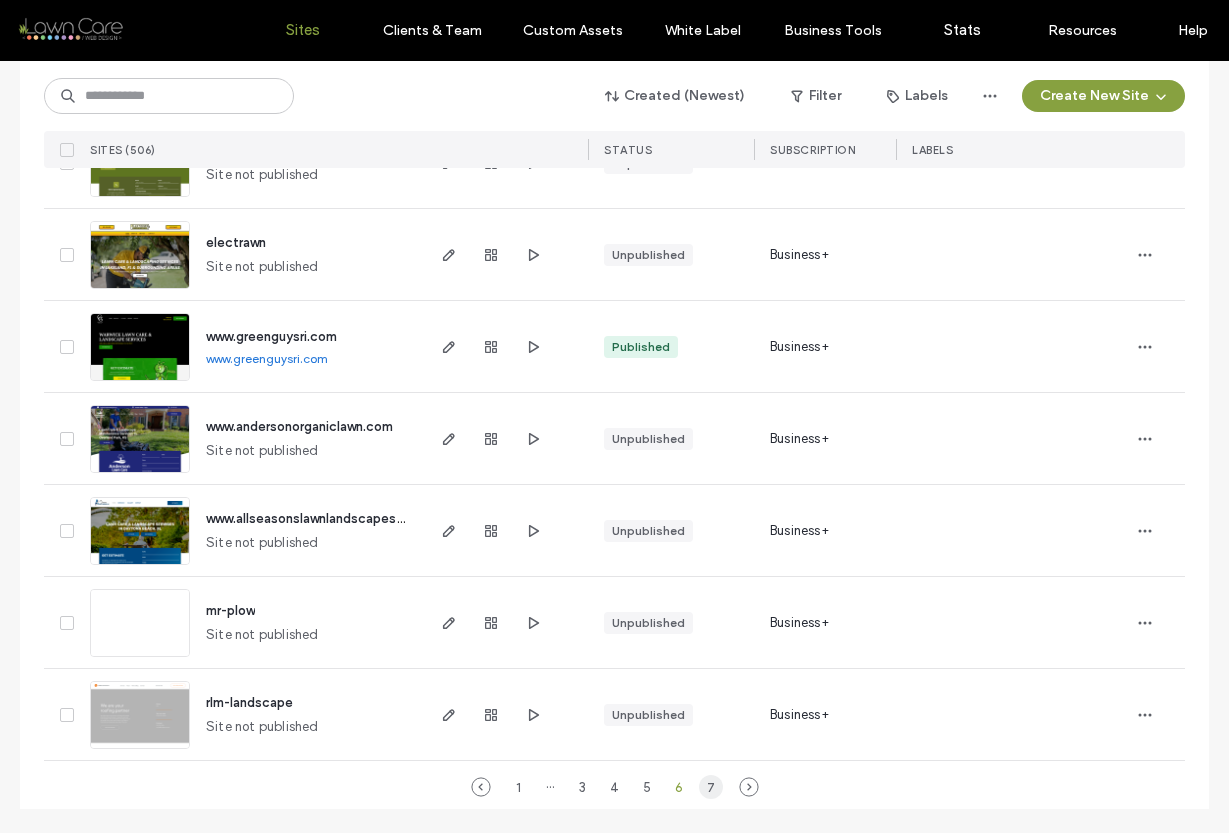 click on "7" at bounding box center [711, 787] 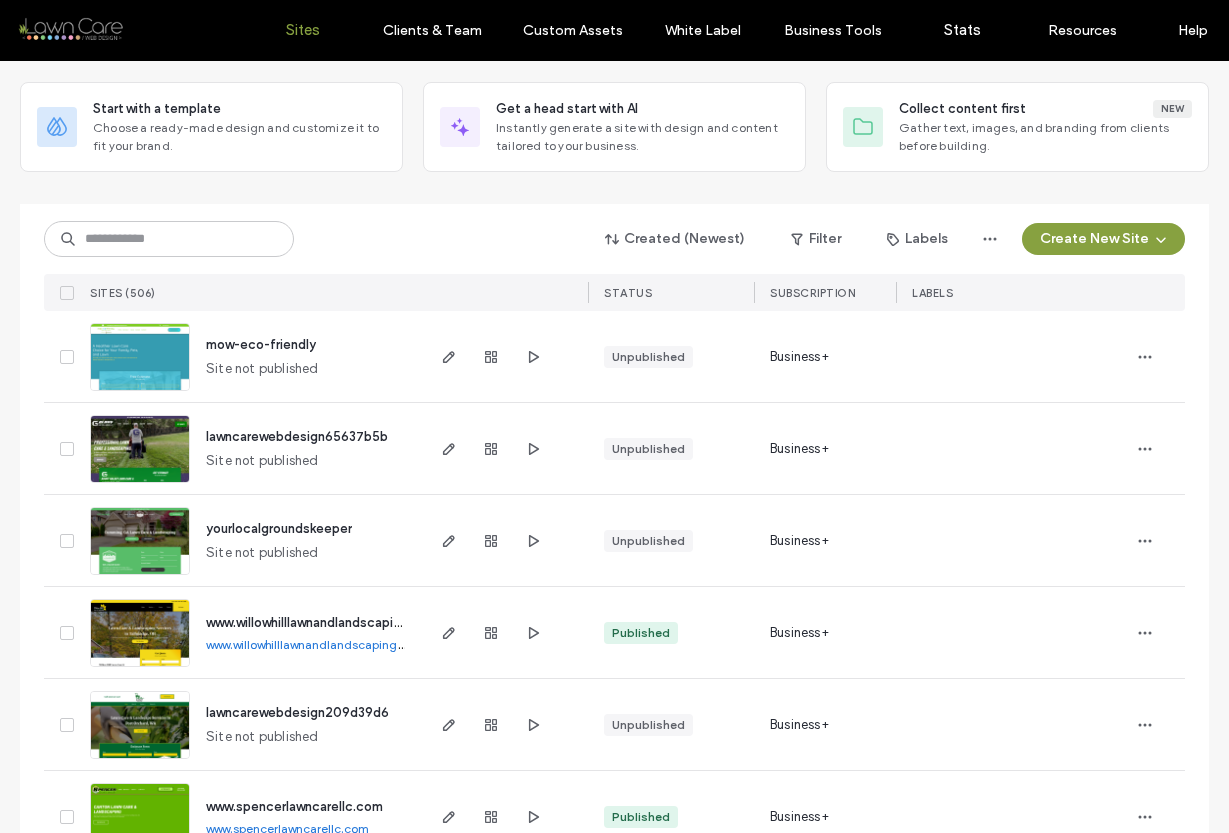 scroll, scrollTop: 194, scrollLeft: 0, axis: vertical 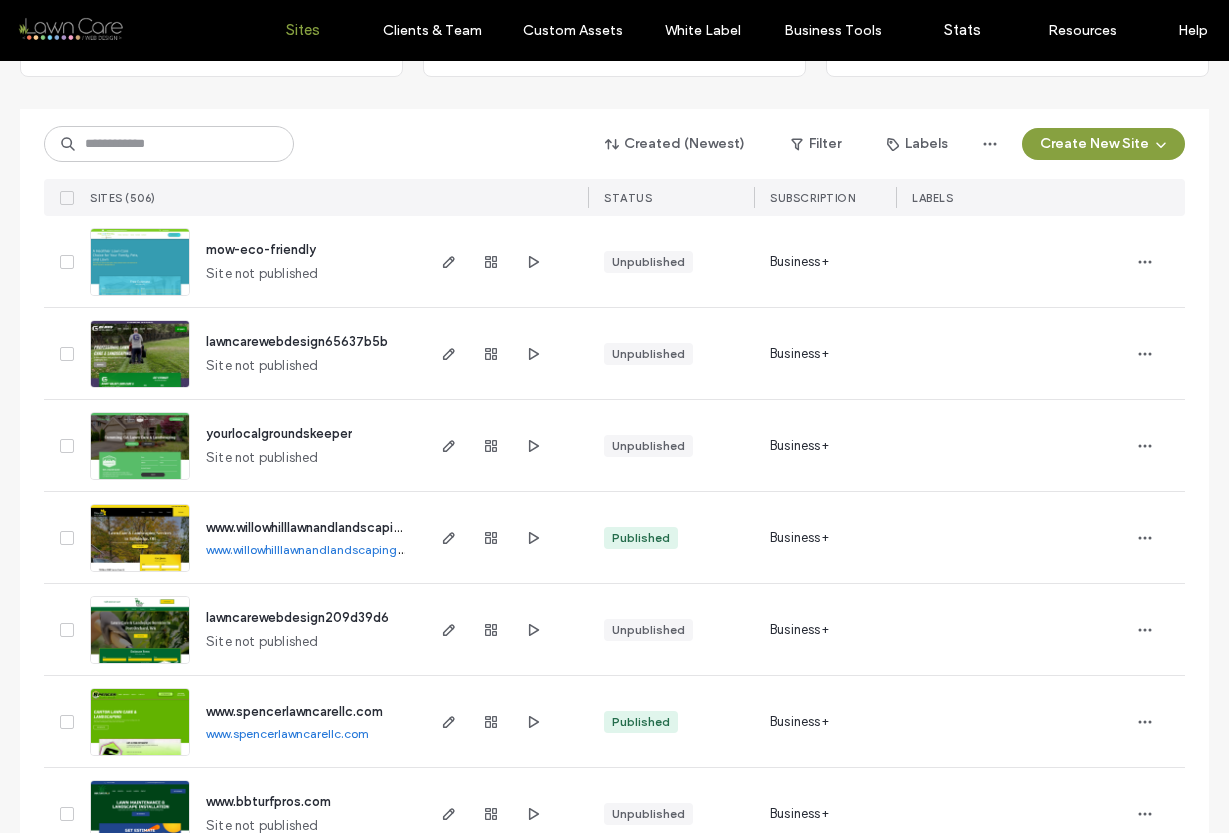 click on "www.willowhilllawnandlandscaping.com" at bounding box center (315, 549) 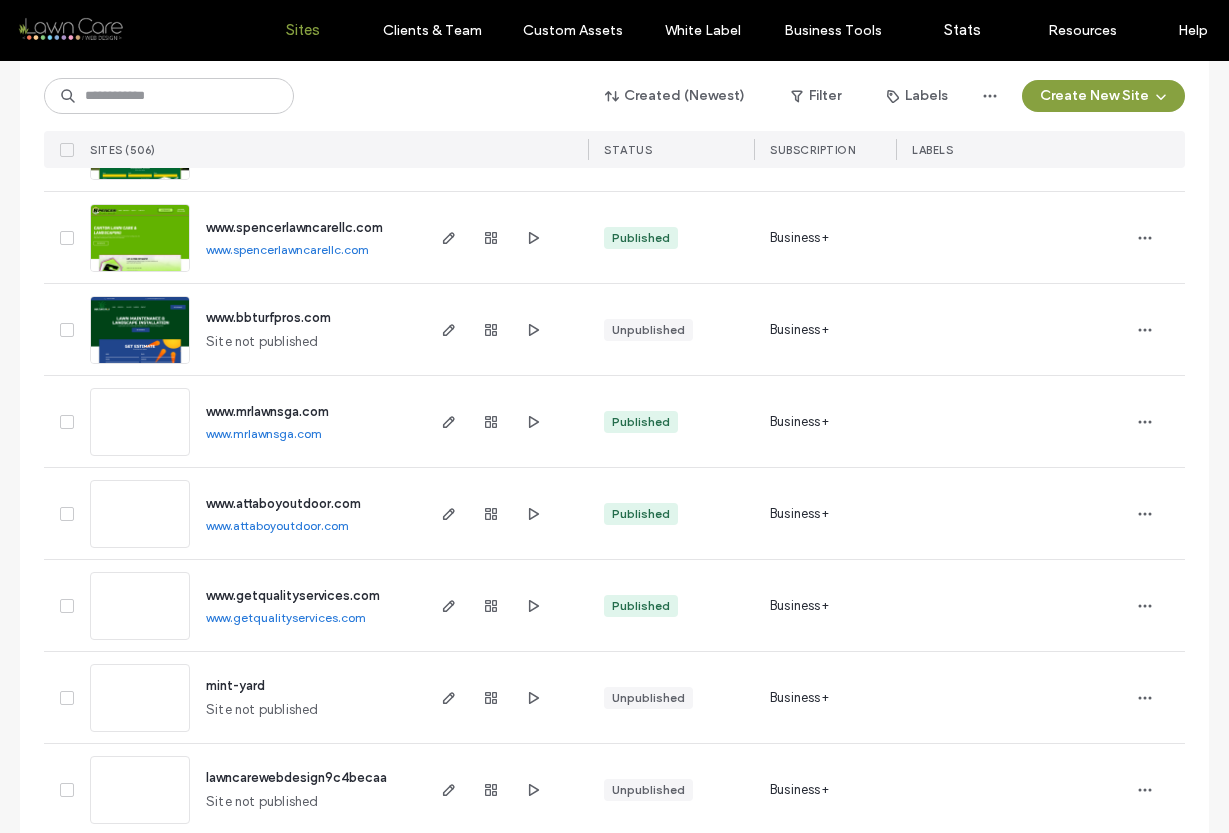 scroll, scrollTop: 679, scrollLeft: 0, axis: vertical 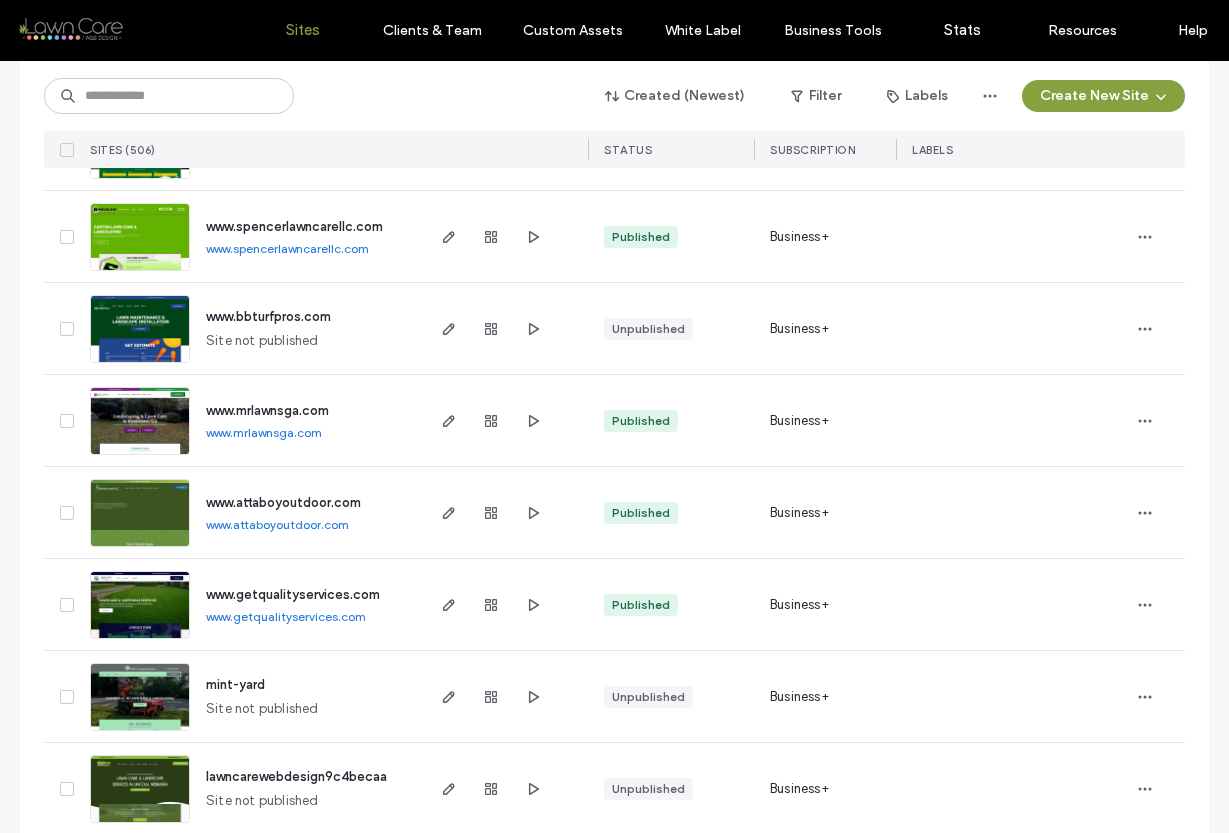 click on "www.spencerlawncarellc.com" at bounding box center [287, 248] 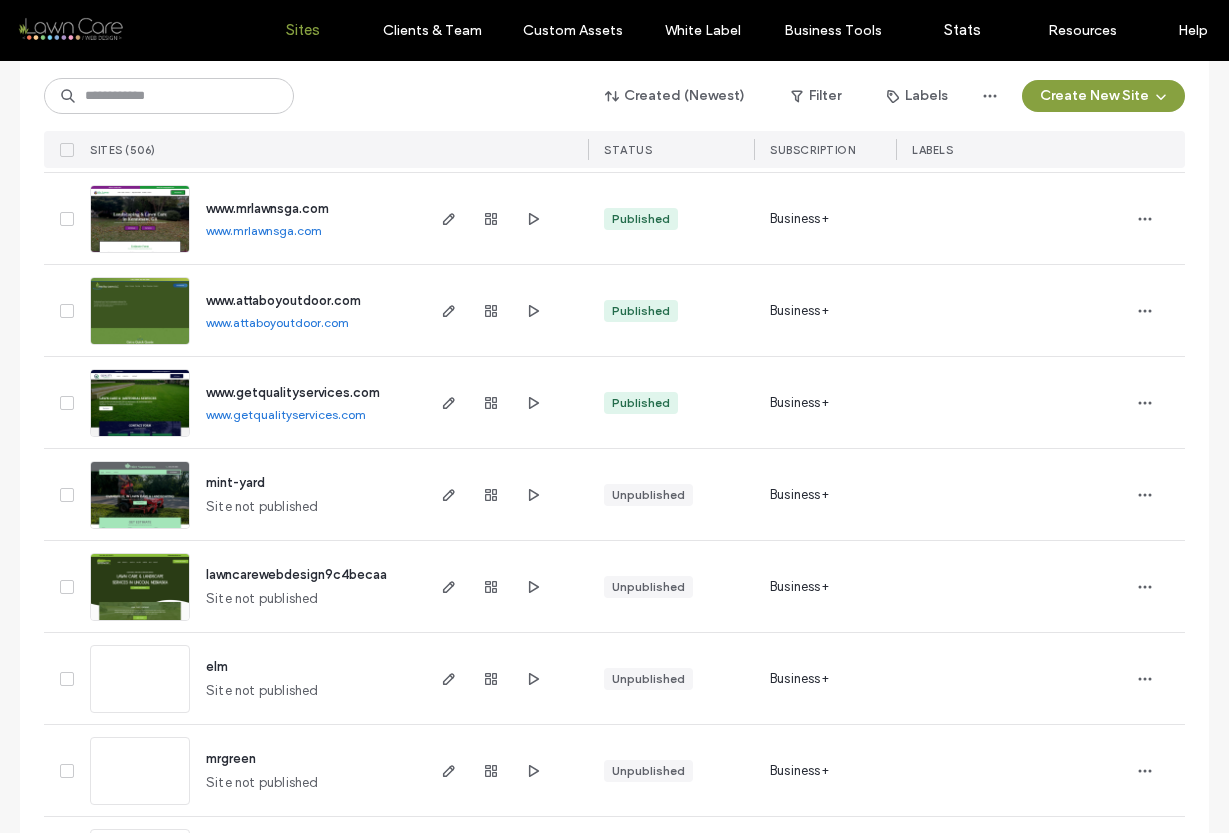 scroll, scrollTop: 882, scrollLeft: 0, axis: vertical 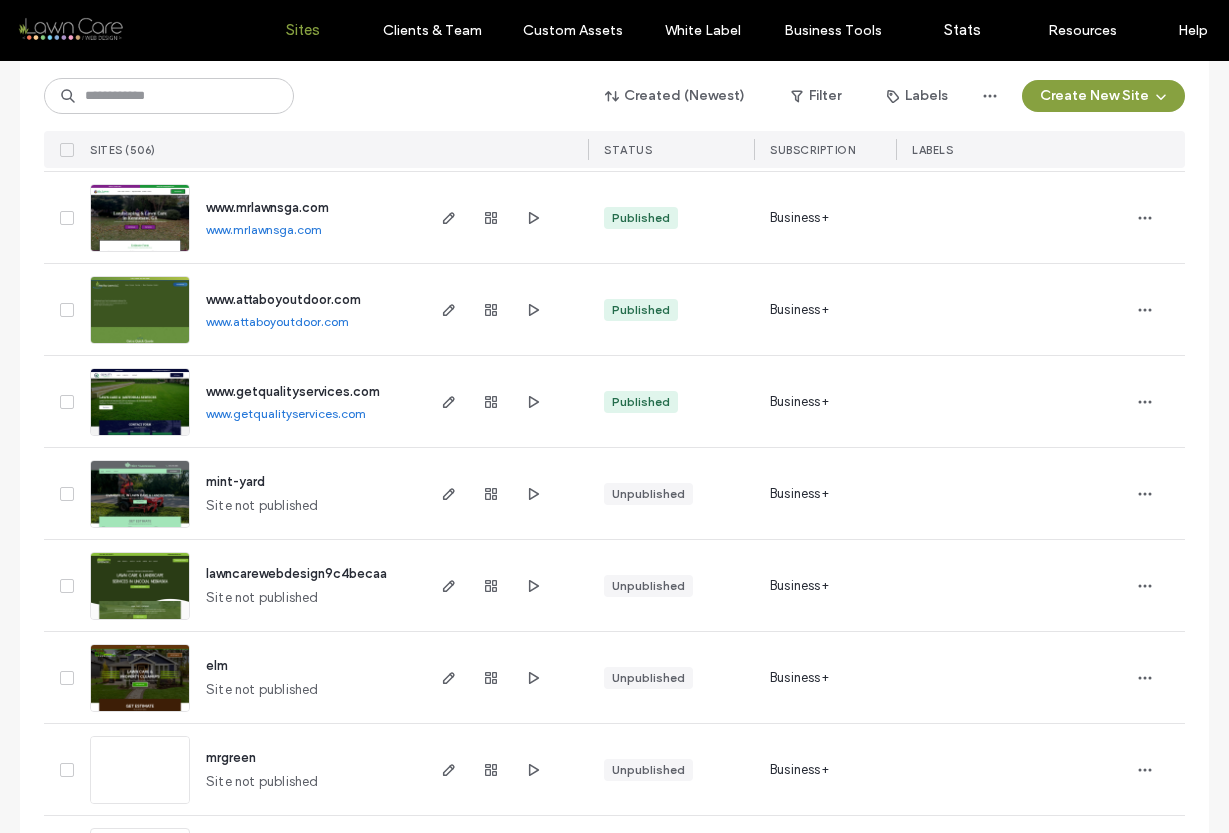 click on "www.mrlawnsga.com" at bounding box center [264, 229] 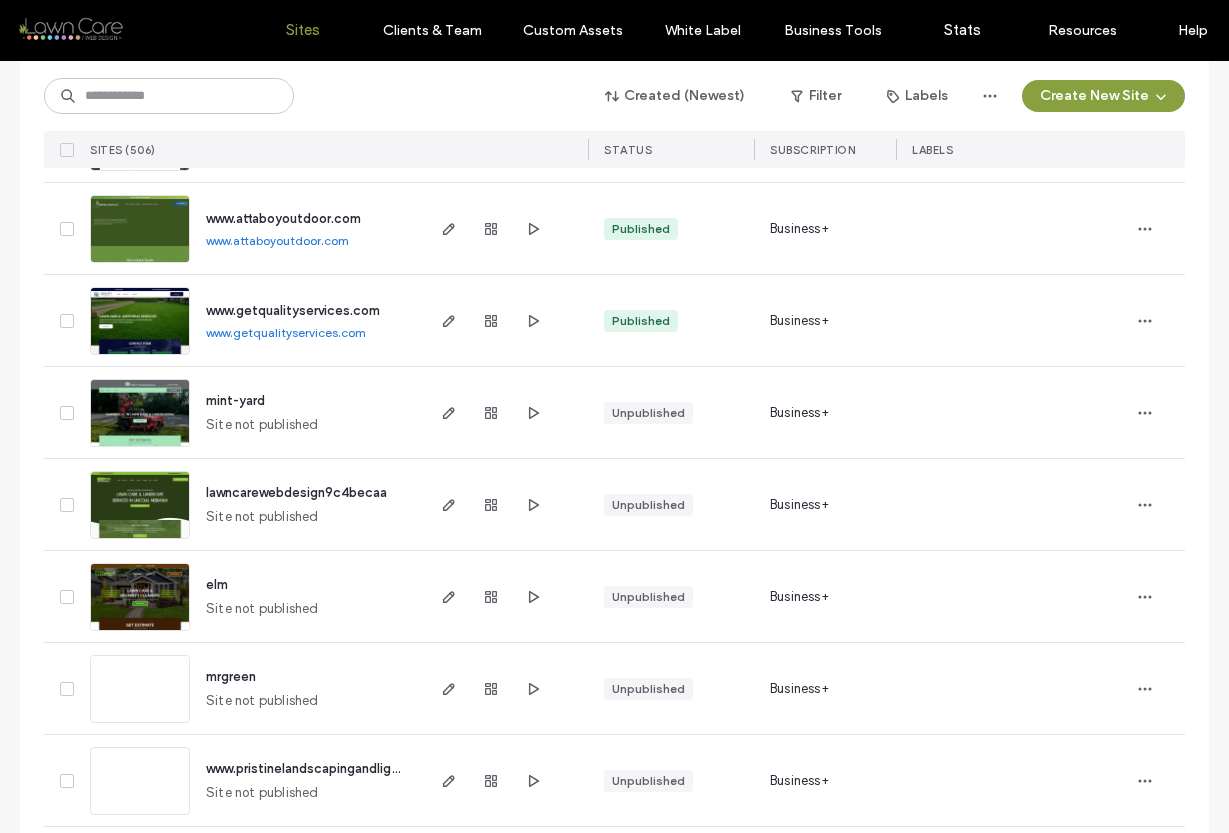 scroll, scrollTop: 967, scrollLeft: 0, axis: vertical 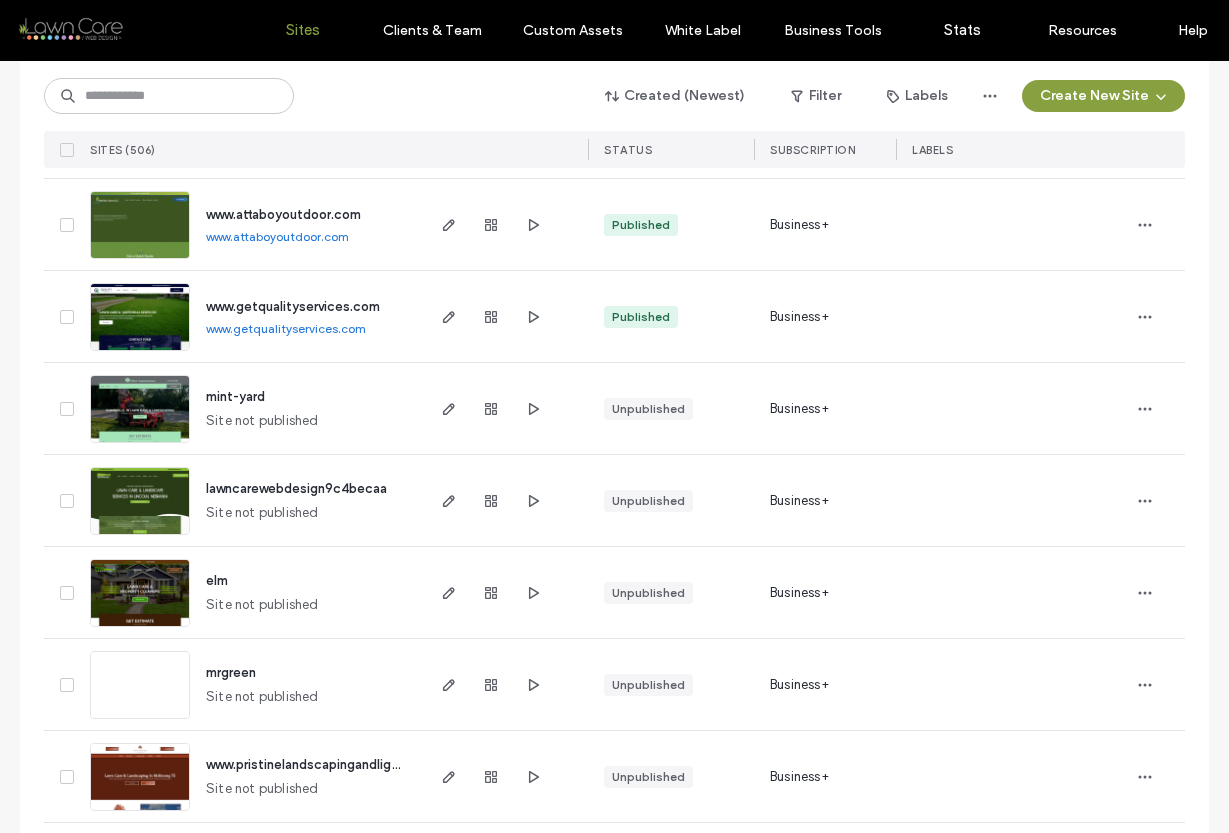 click on "www.attaboyoutdoor.com" at bounding box center (277, 236) 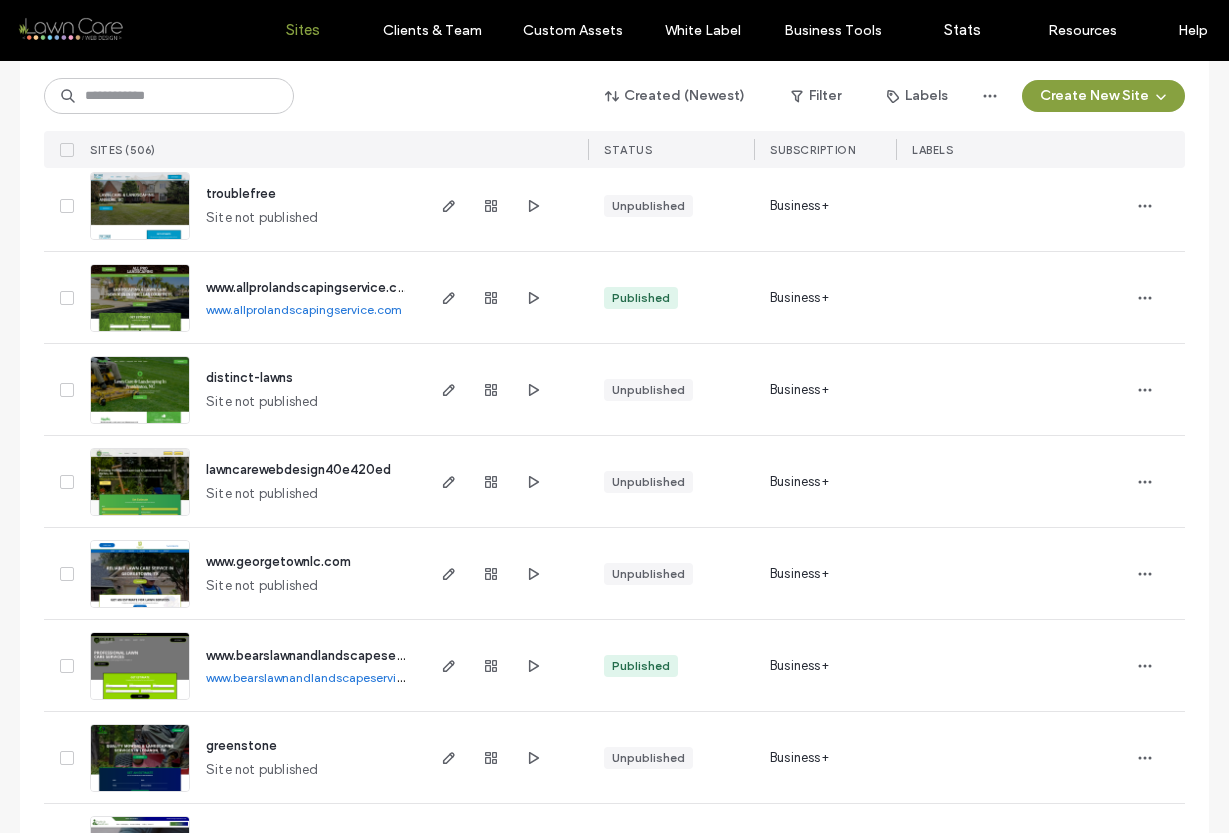 scroll, scrollTop: 1631, scrollLeft: 0, axis: vertical 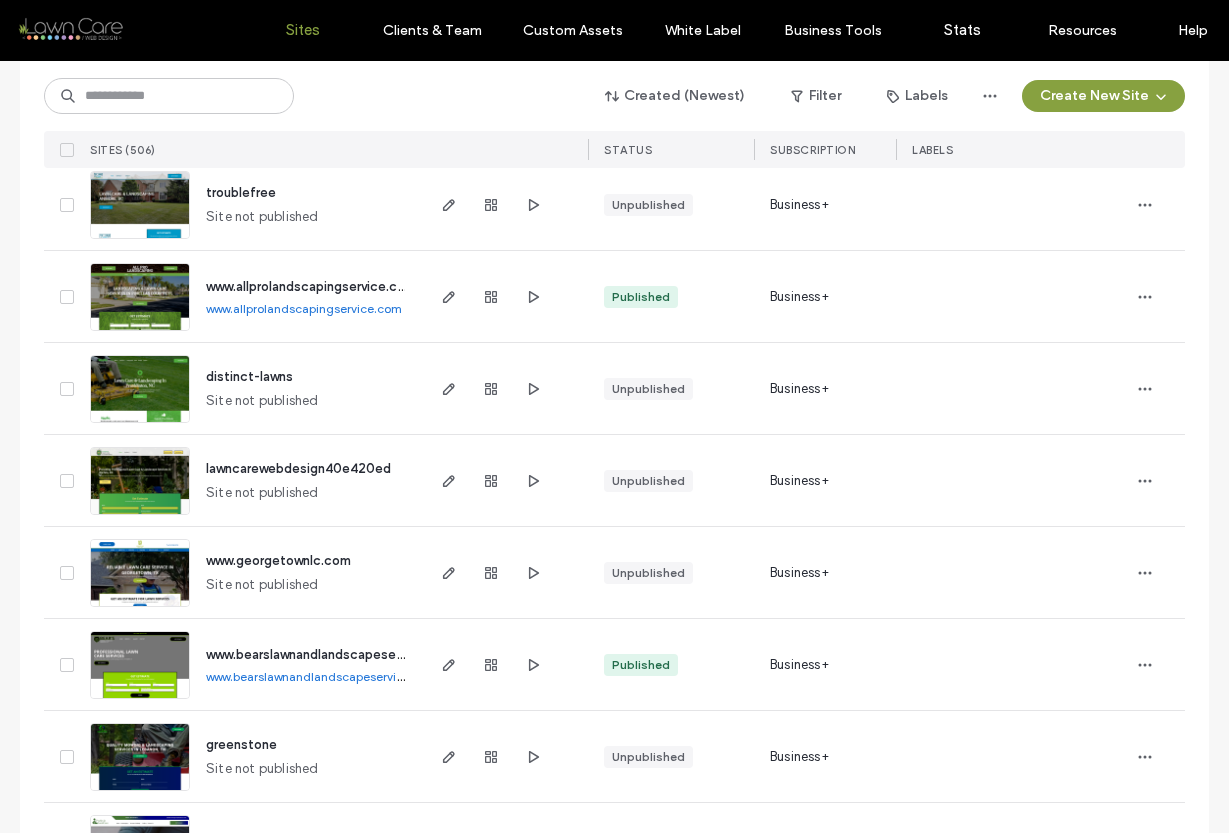 click on "www.allprolandscapingservice.com" at bounding box center [304, 308] 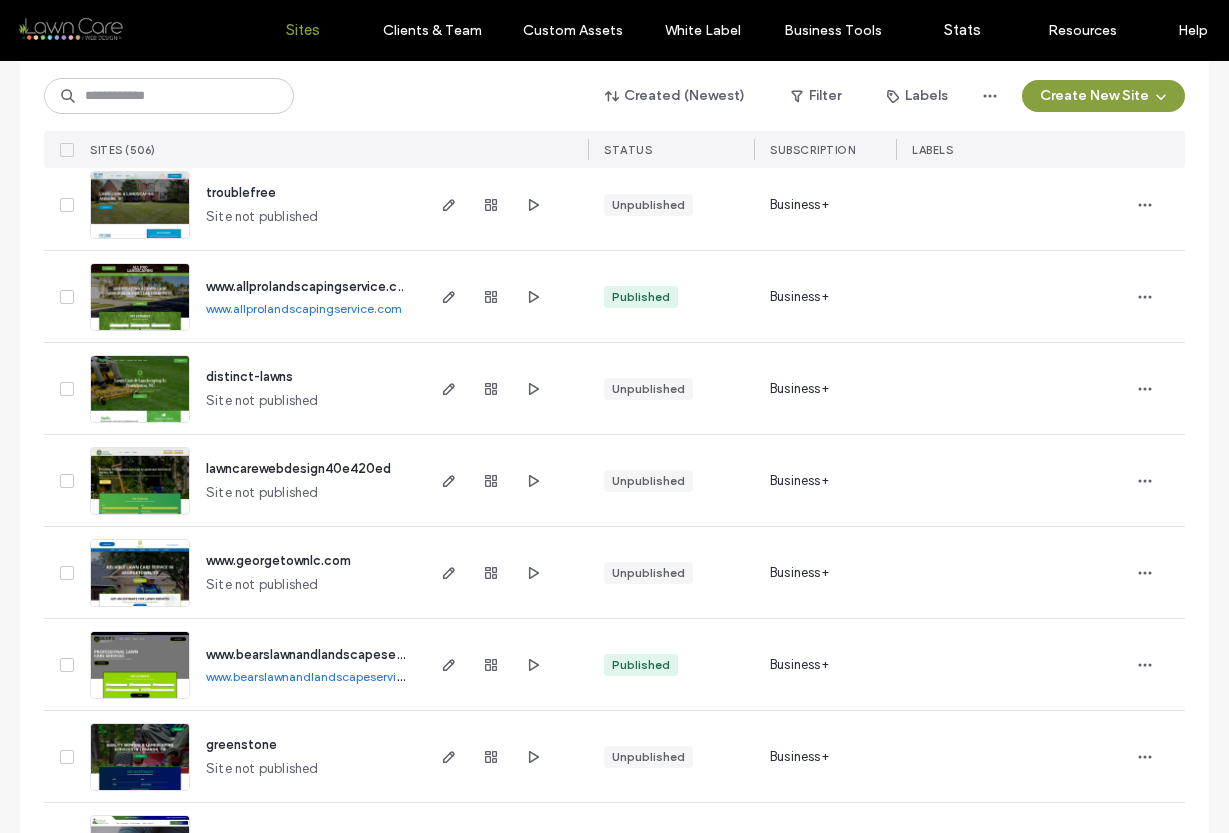 click on "www.allprolandscapingservice.com" at bounding box center (304, 308) 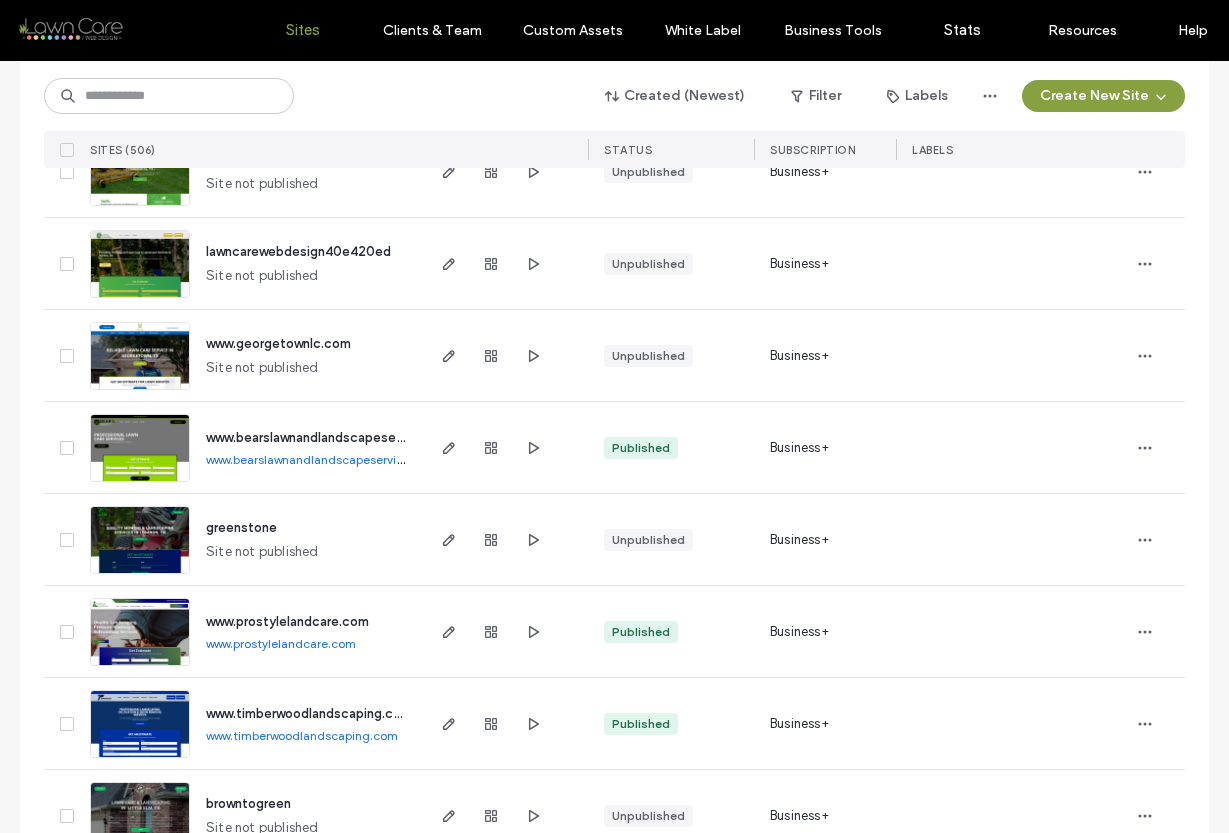 scroll, scrollTop: 1852, scrollLeft: 0, axis: vertical 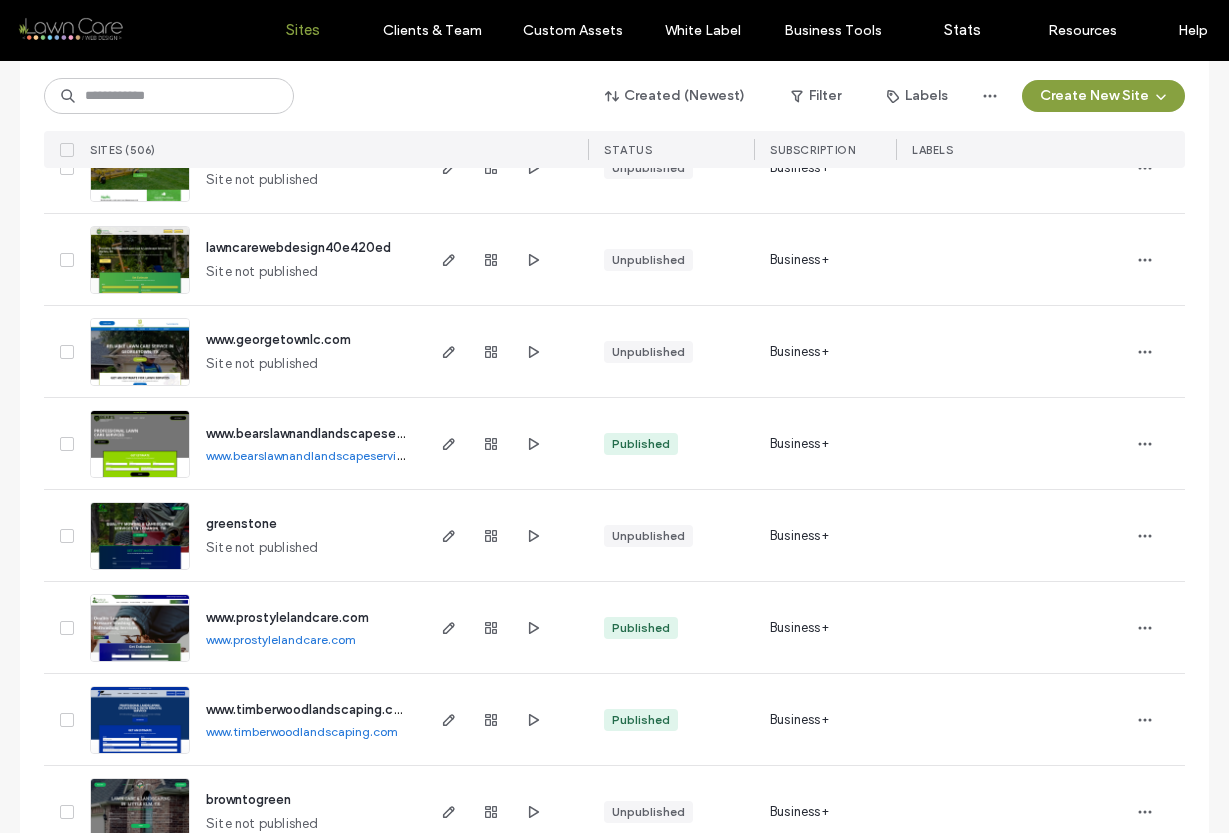 click on "www.bearslawnandlandscapeservices.com" at bounding box center (325, 455) 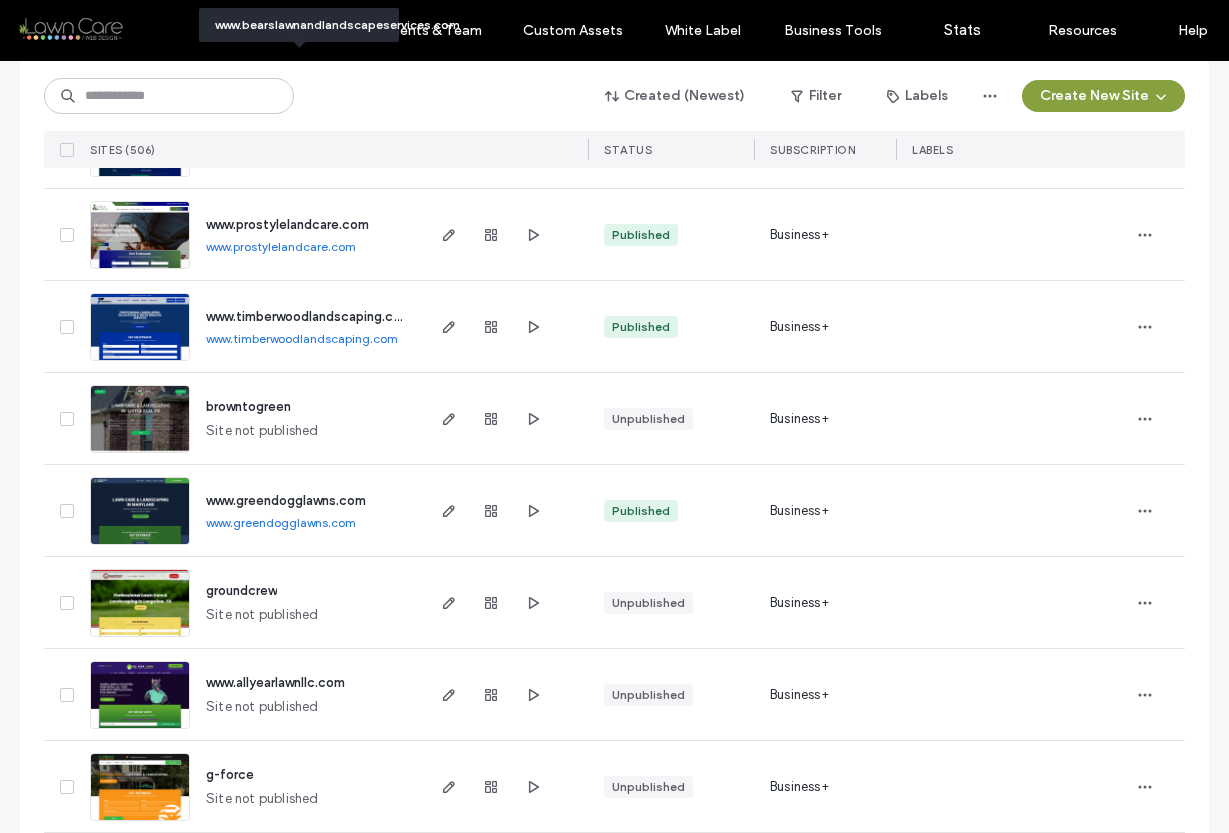 scroll, scrollTop: 2246, scrollLeft: 0, axis: vertical 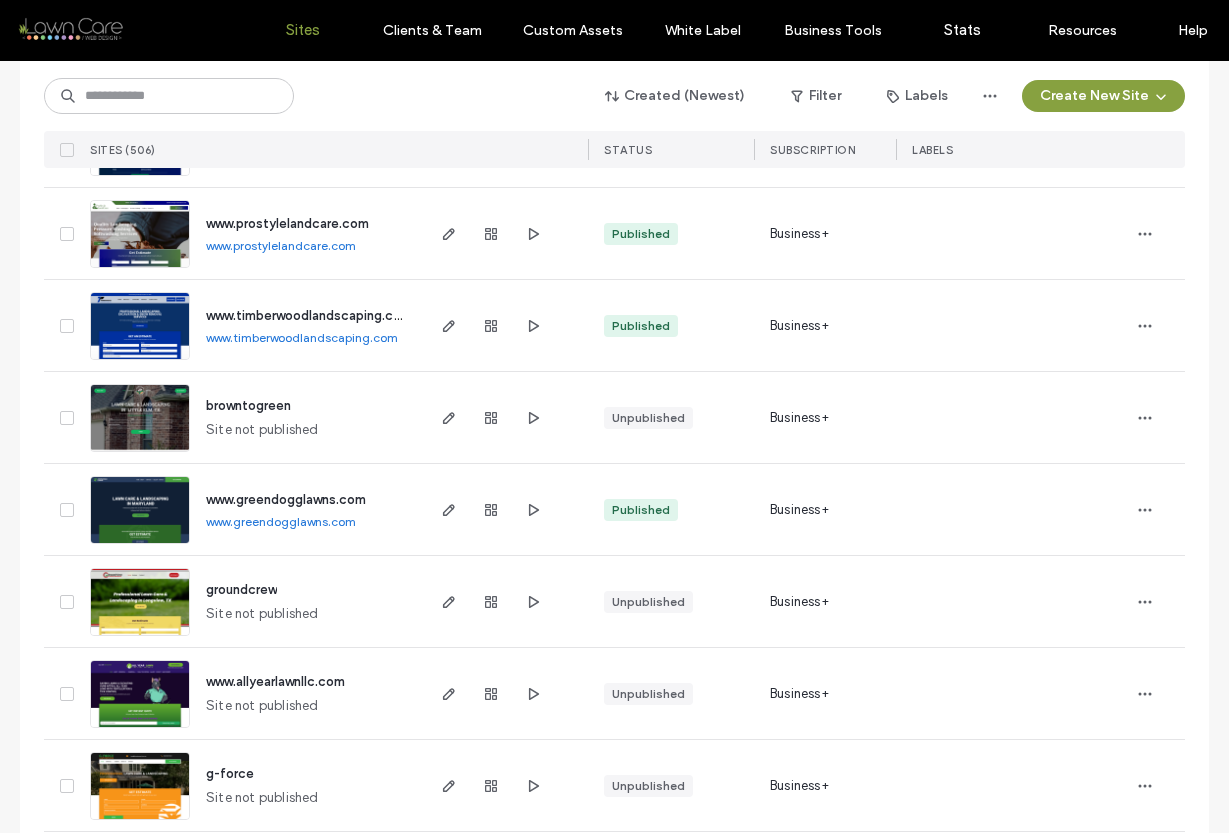 click on "www.prostylelandcare.com" at bounding box center [281, 245] 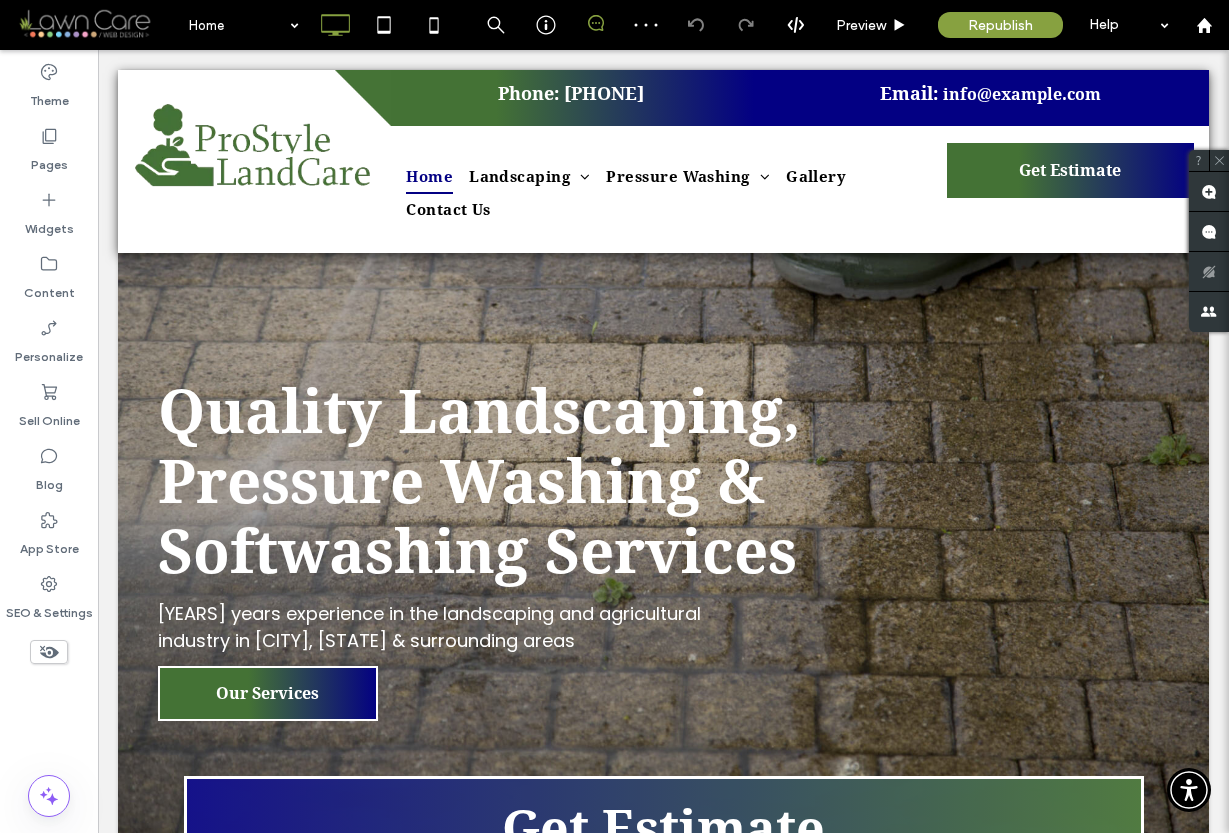 scroll, scrollTop: 0, scrollLeft: 0, axis: both 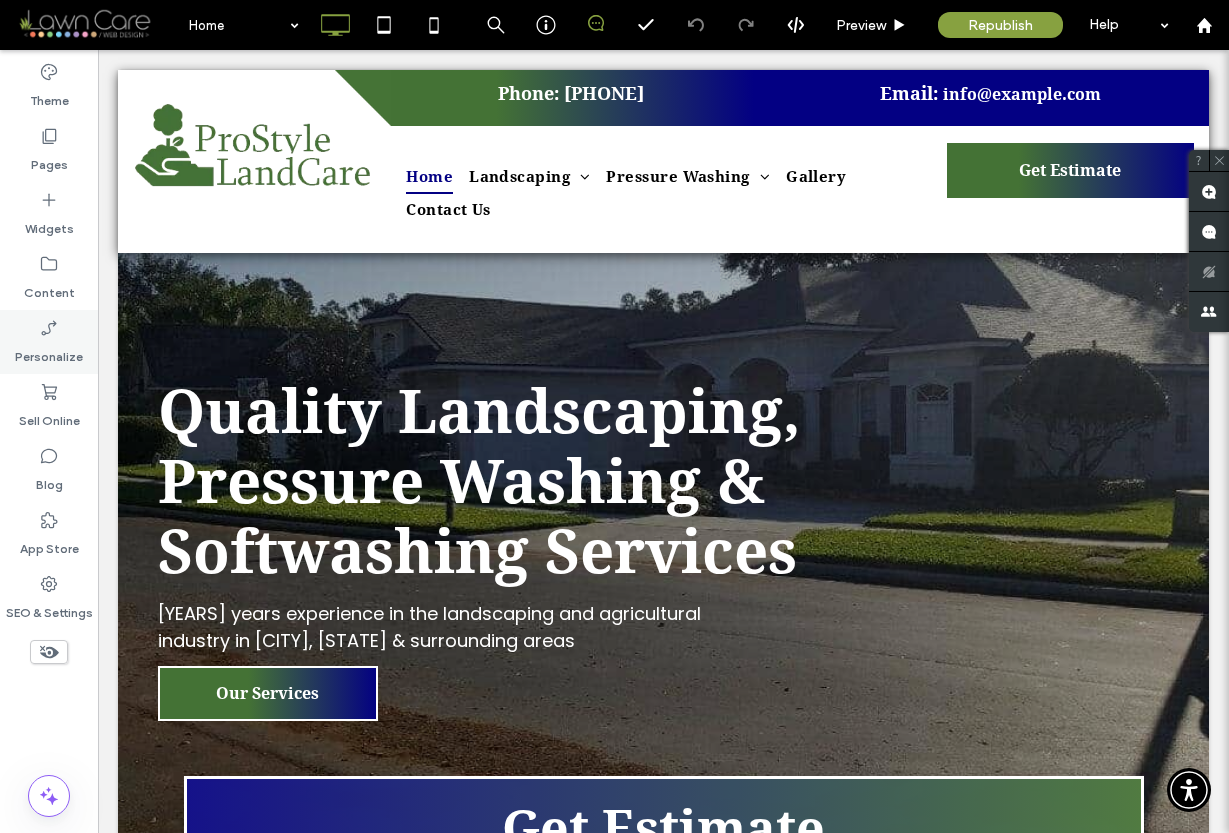 click on "Personalize" at bounding box center (49, 352) 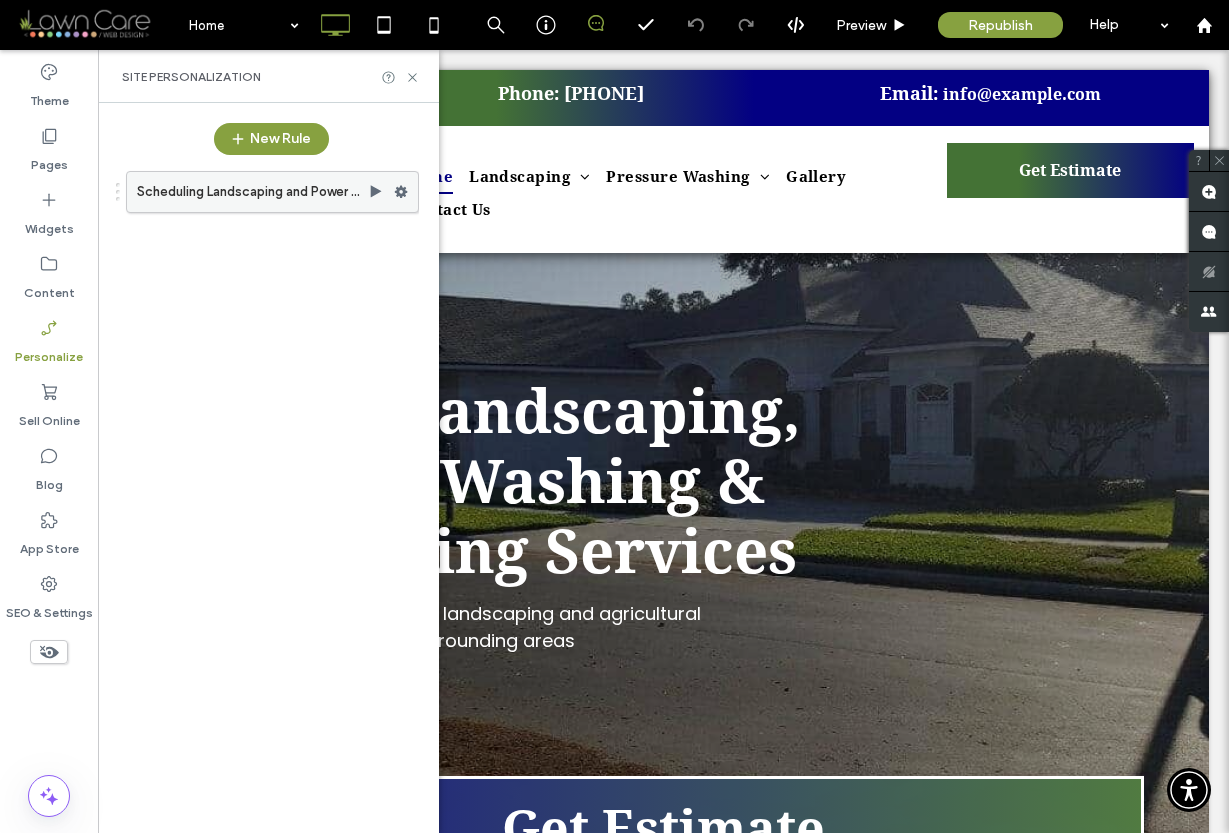 click 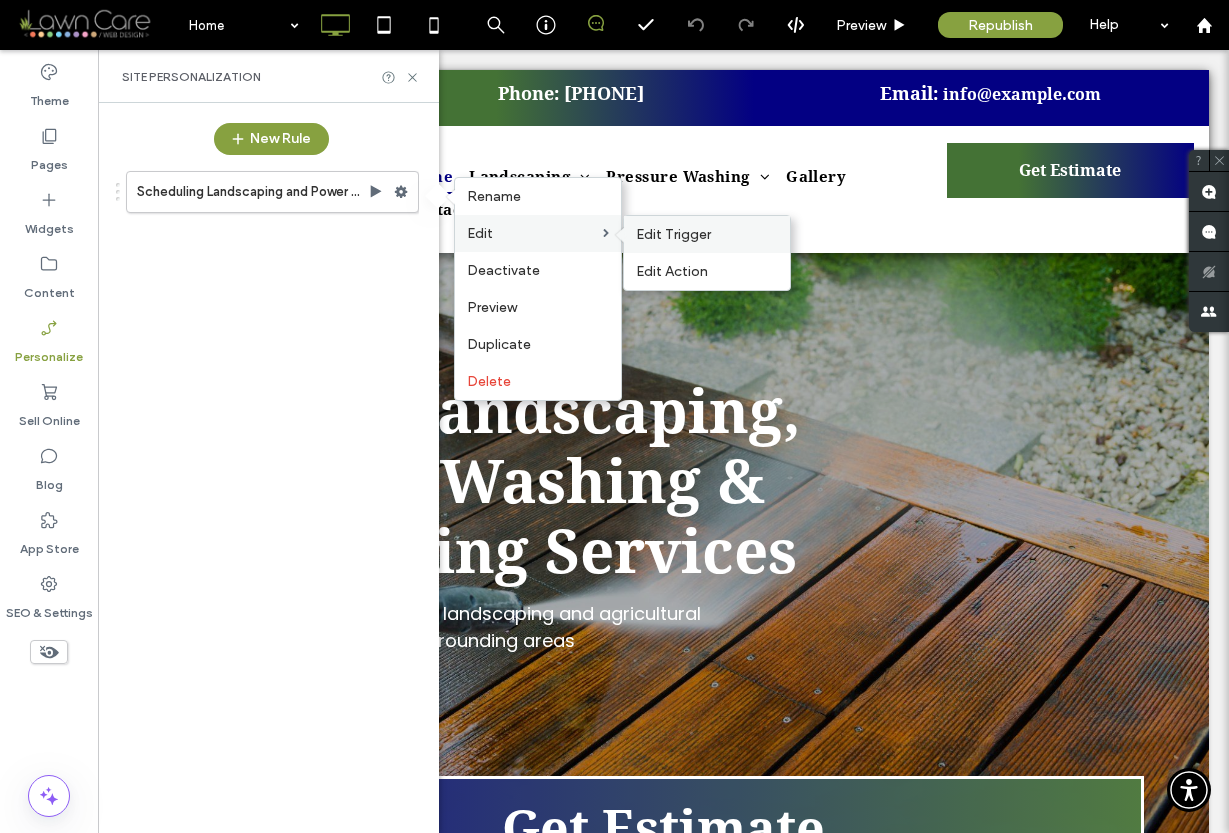 click on "Edit Trigger" at bounding box center (673, 234) 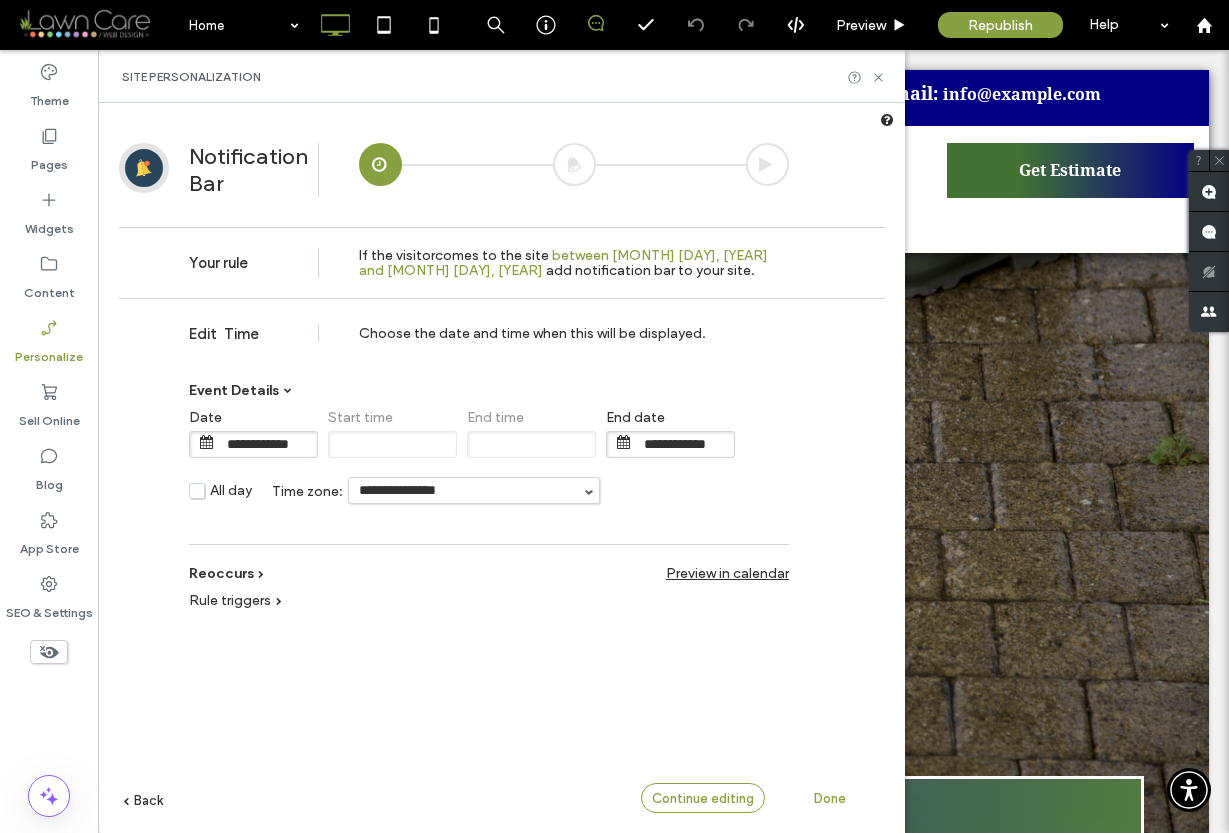 click on "Continue editing" at bounding box center [703, 798] 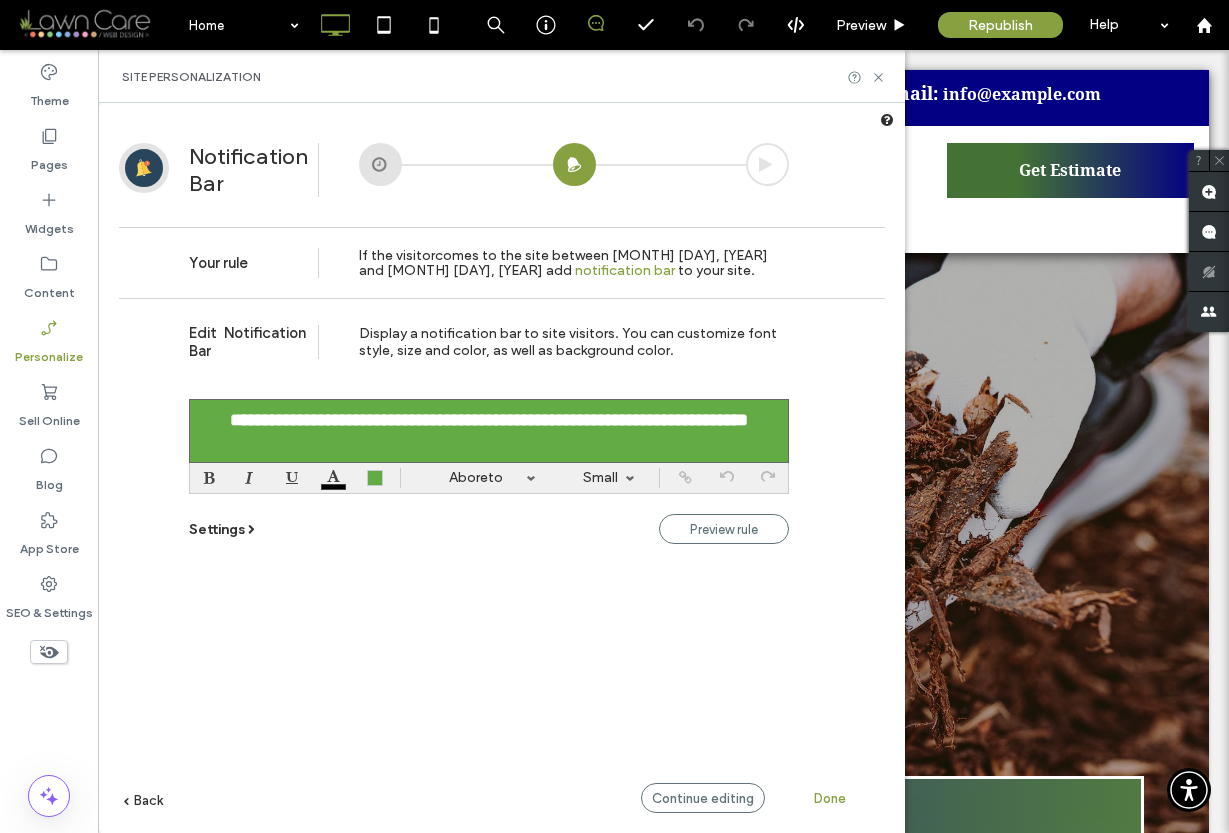 click on "Settings" at bounding box center (217, 529) 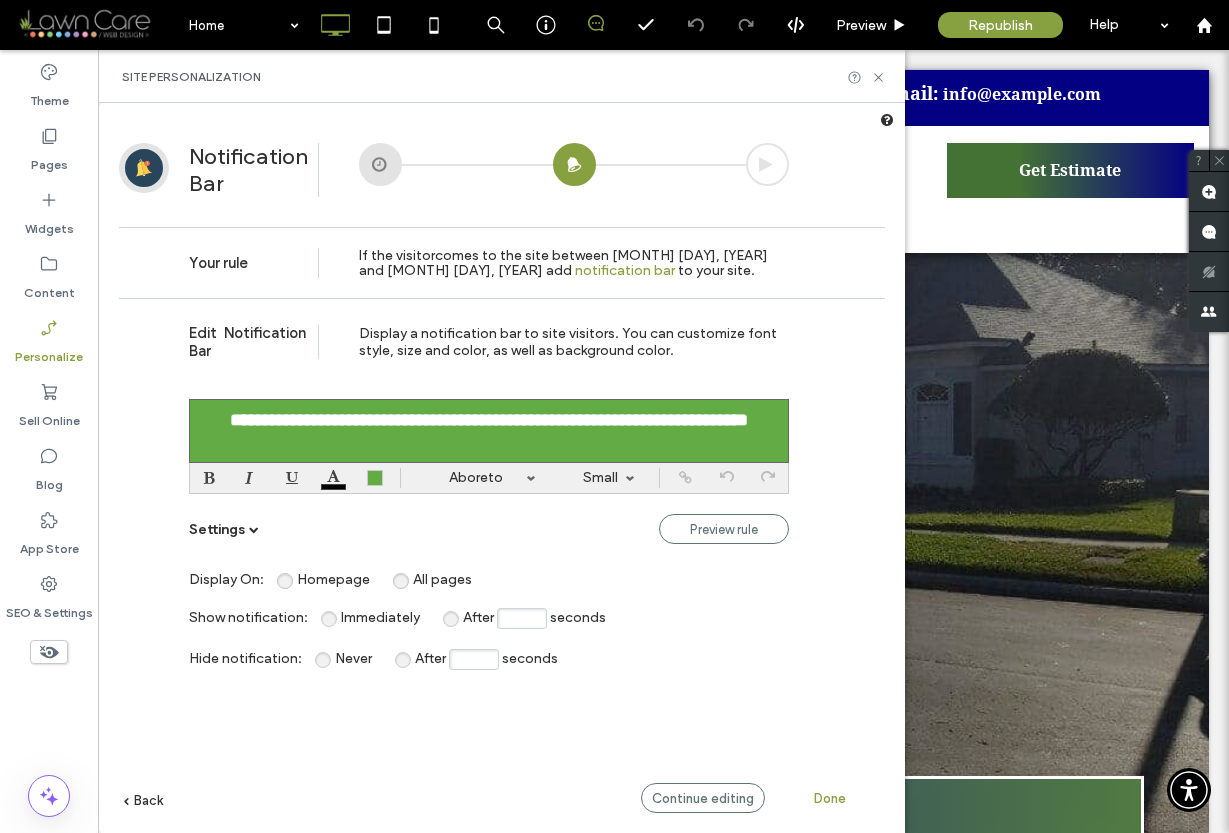 click on "After     seconds" at bounding box center (474, 659) 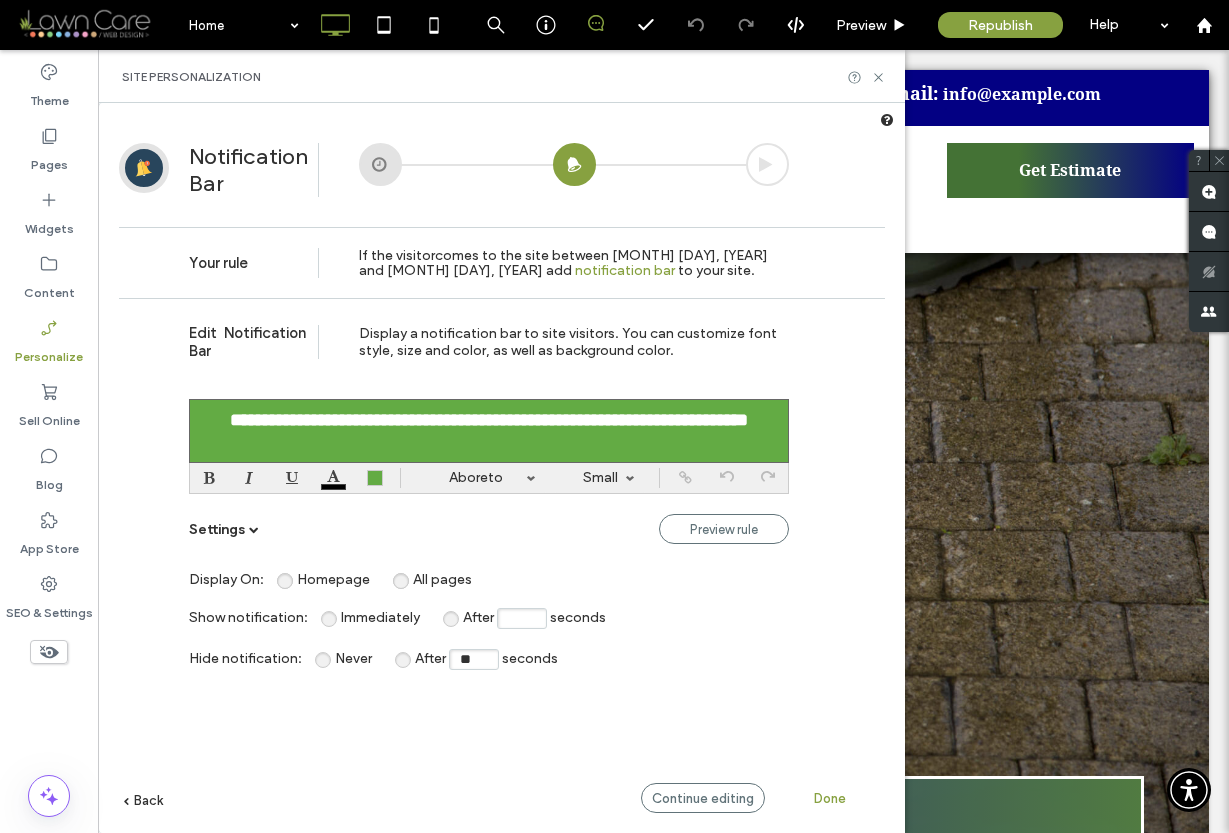 type on "**" 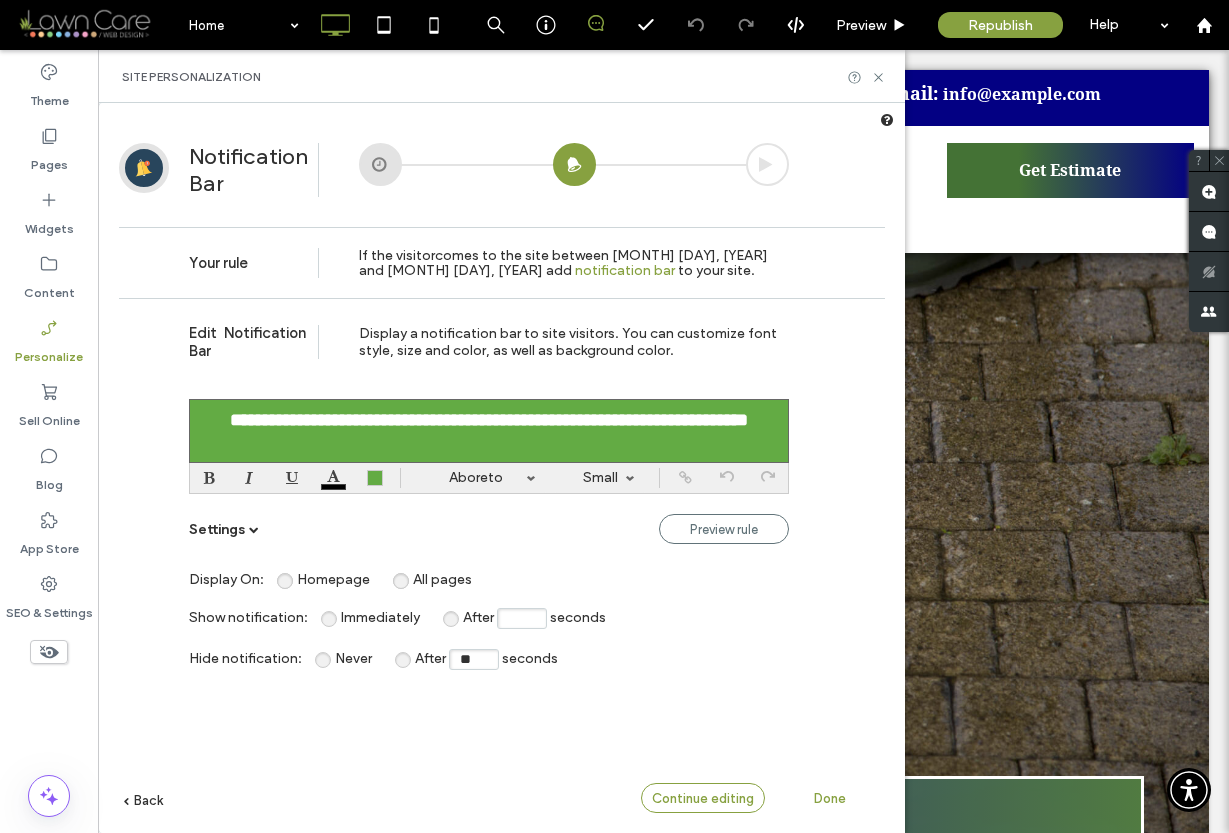 click on "Continue editing" at bounding box center [703, 798] 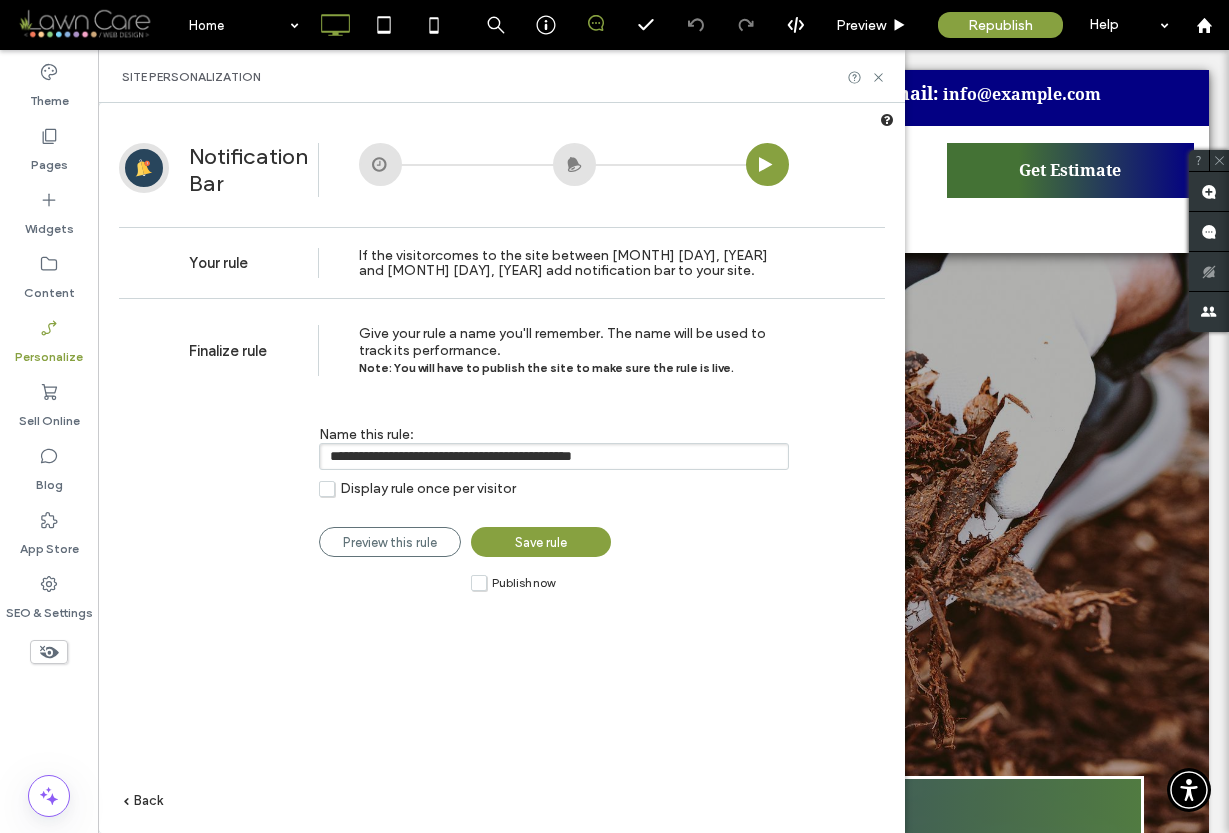 click on "Publish now" at bounding box center [513, 582] 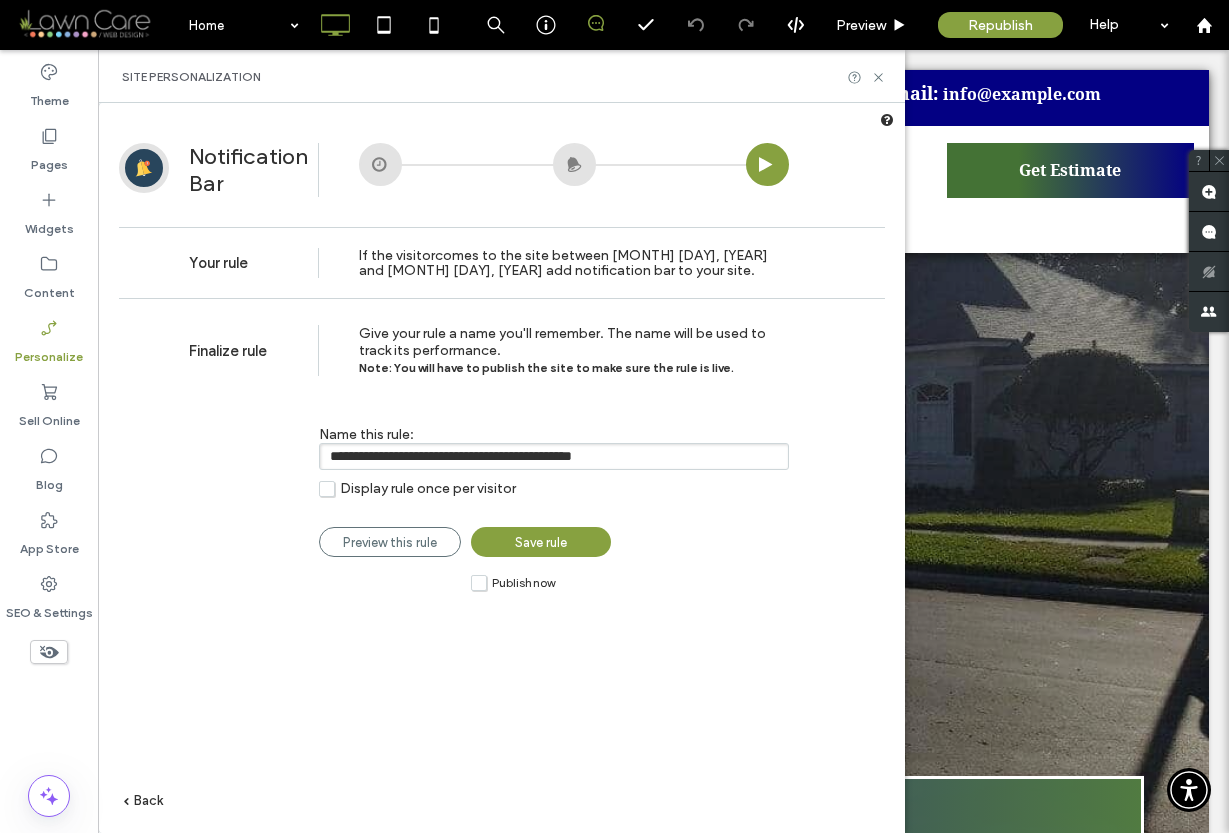 click on "Save rule" at bounding box center [541, 542] 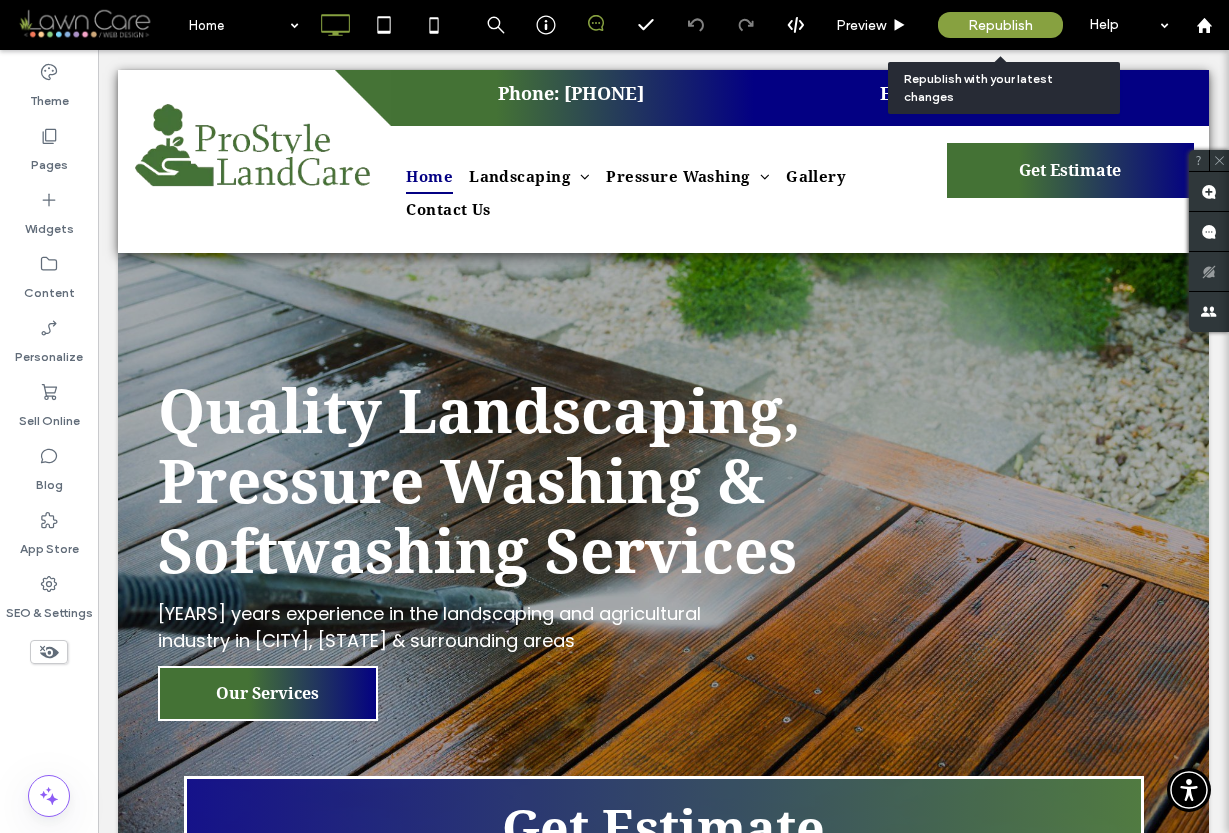 click on "Republish" at bounding box center [1000, 25] 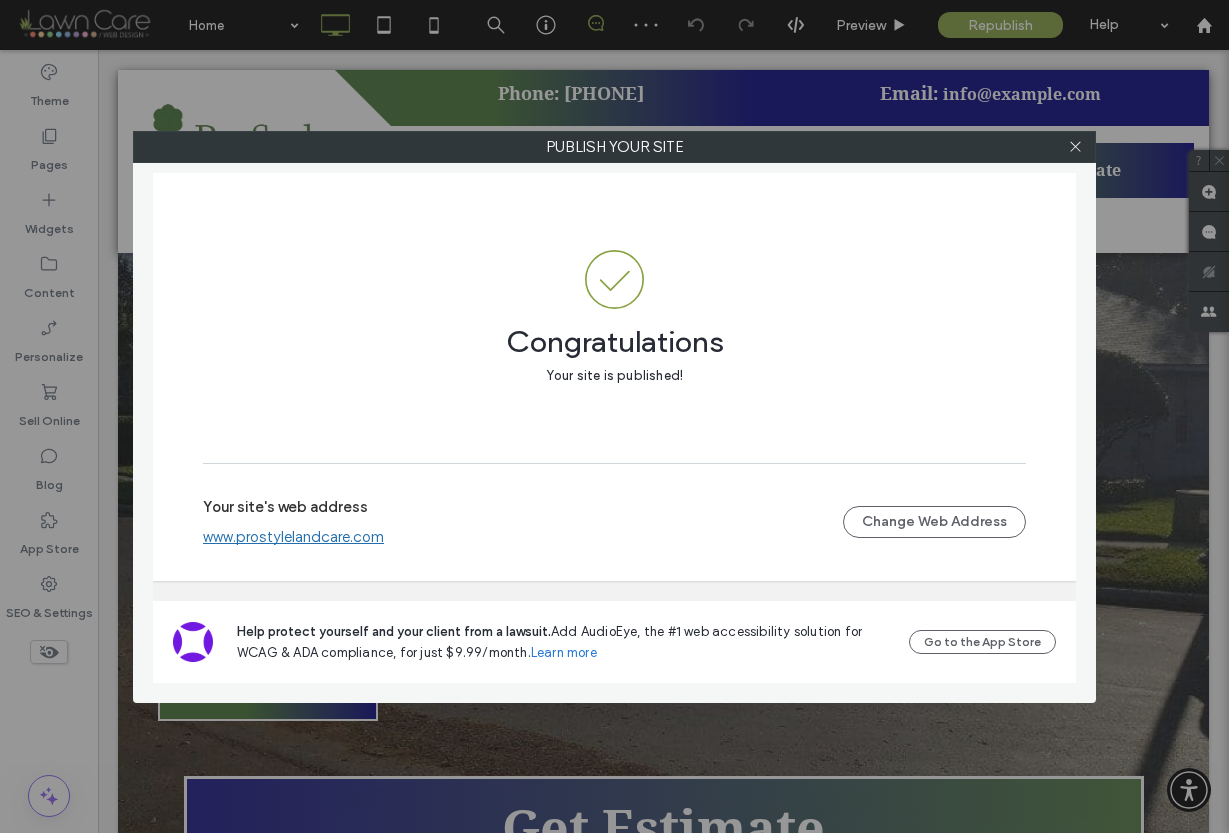 click on "www.prostylelandcare.com" at bounding box center (293, 537) 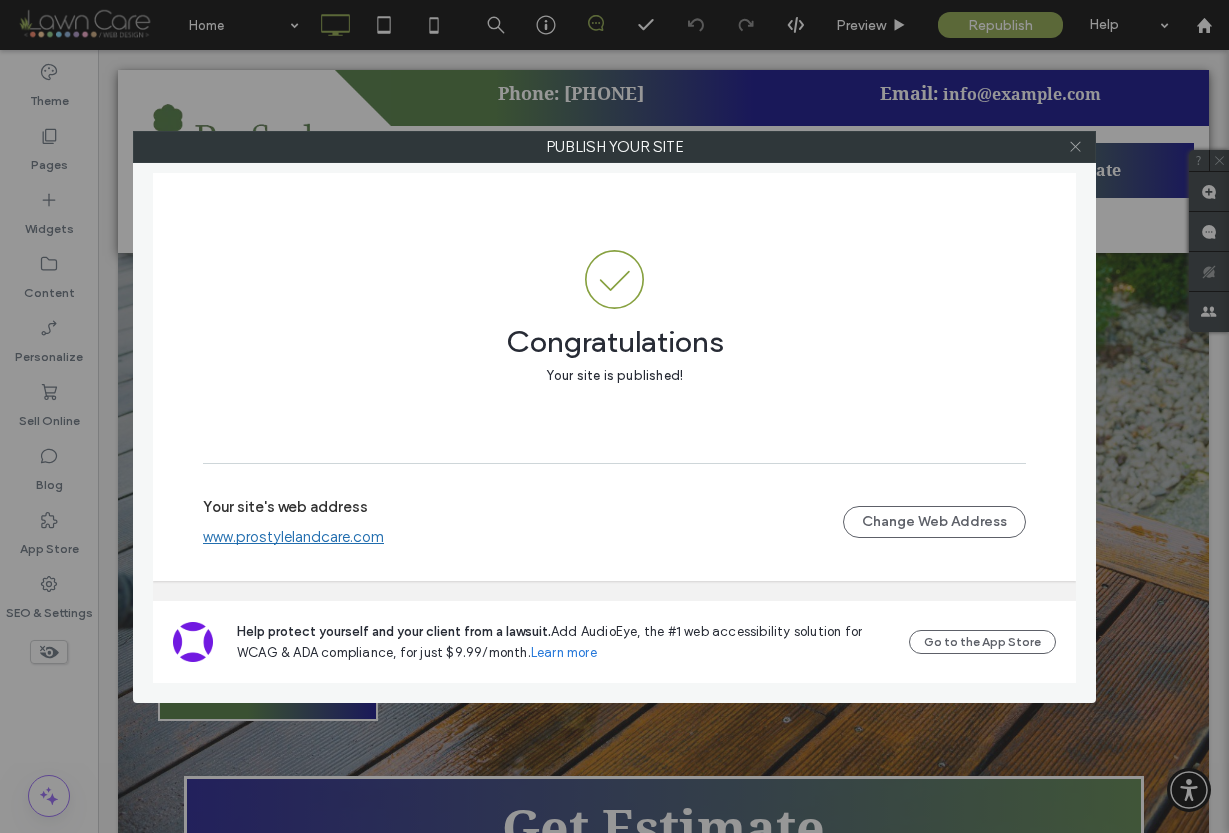 click 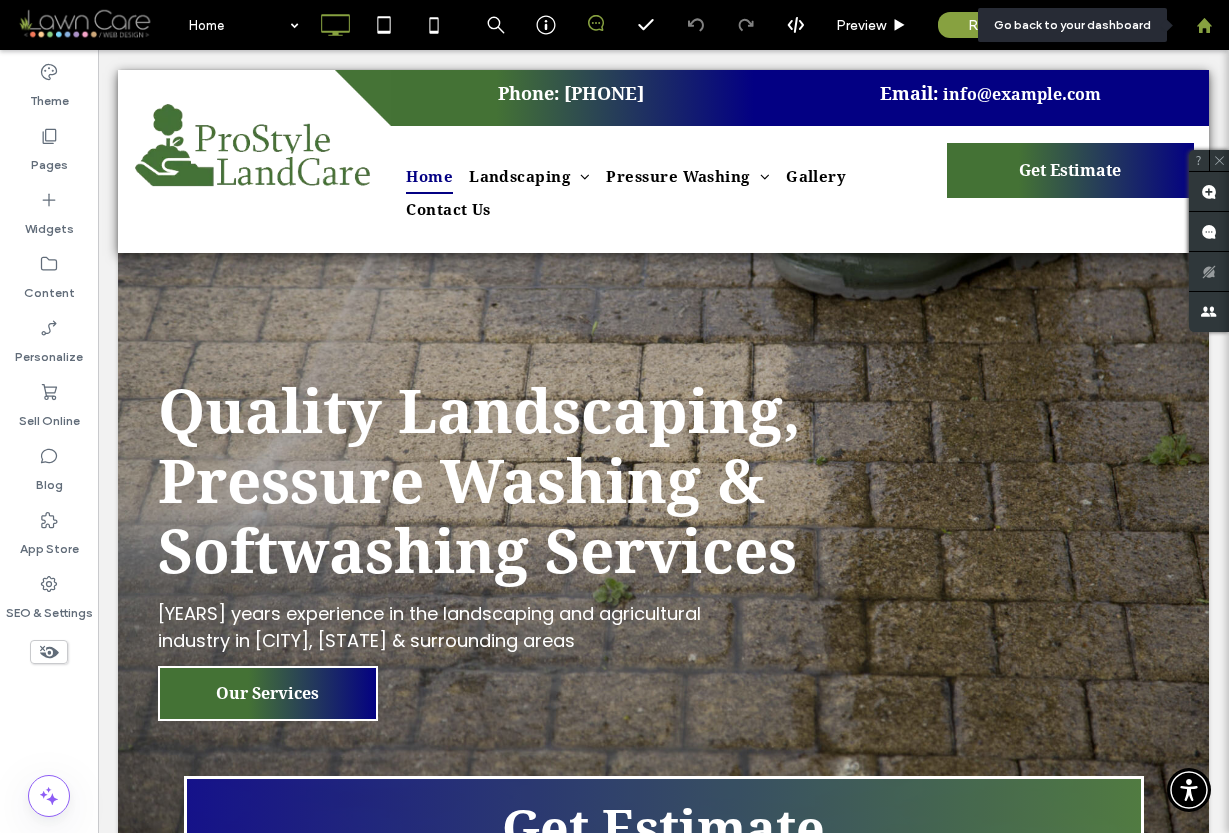 click 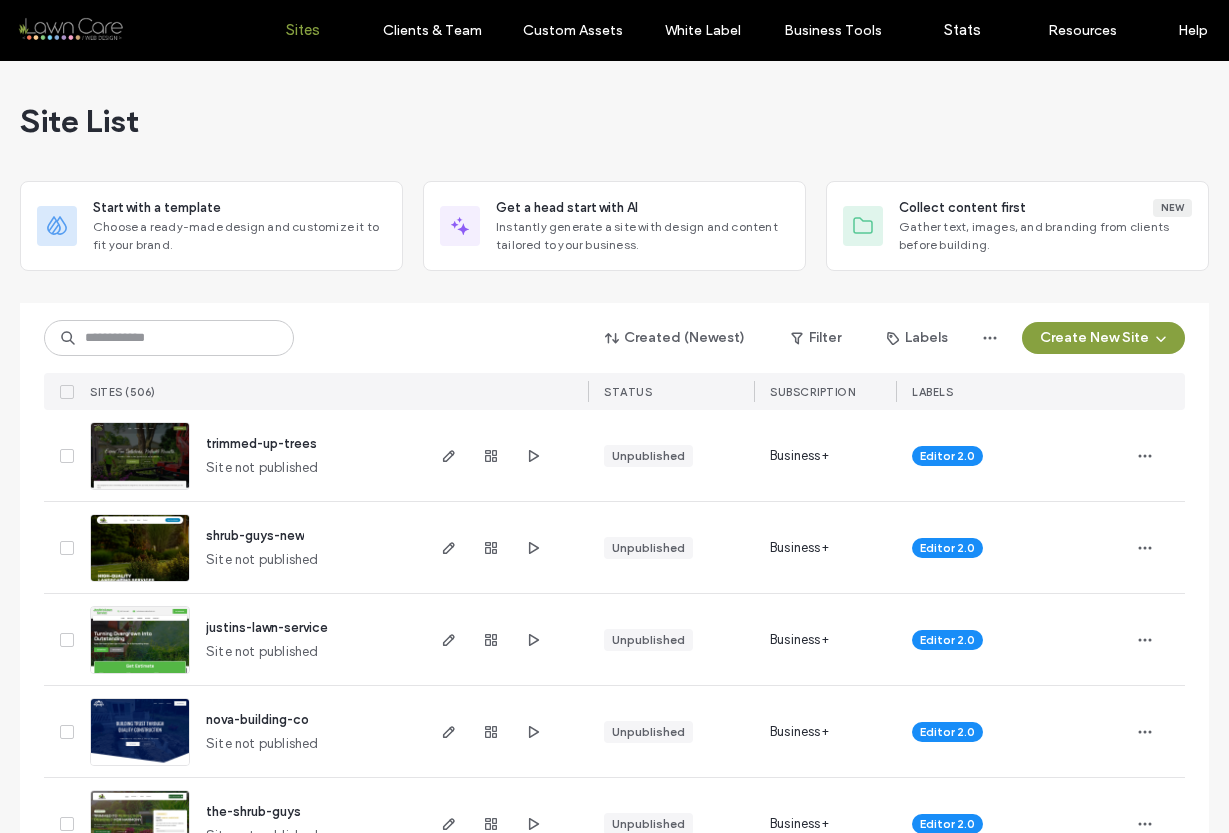 scroll, scrollTop: 0, scrollLeft: 0, axis: both 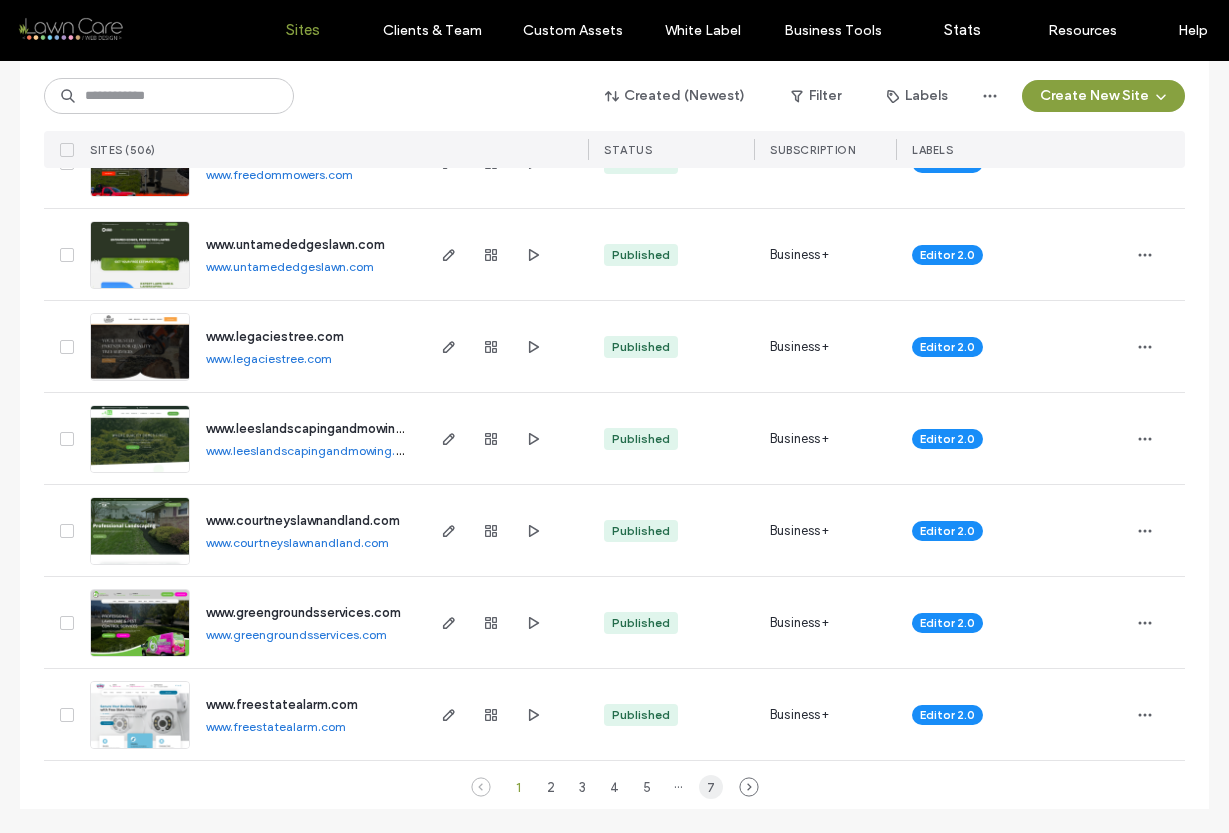 click on "7" at bounding box center (711, 787) 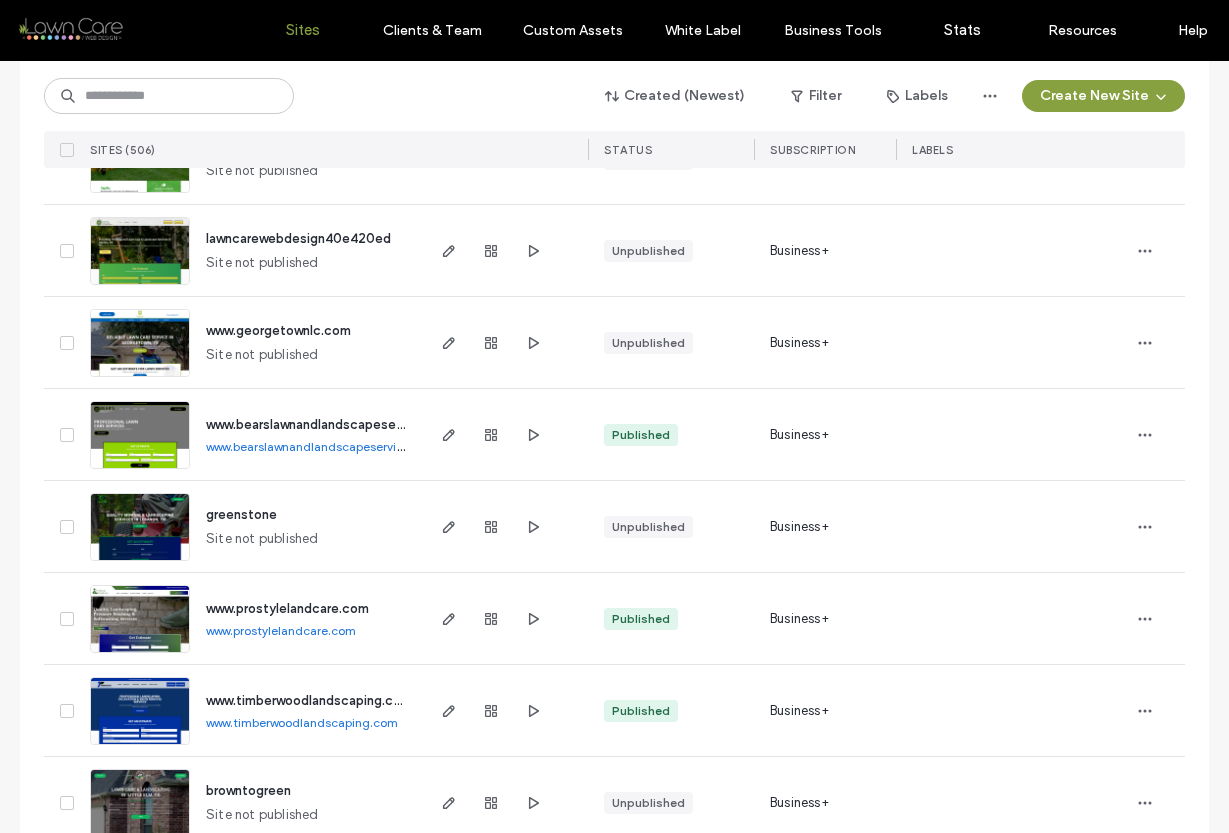 scroll, scrollTop: 1890, scrollLeft: 0, axis: vertical 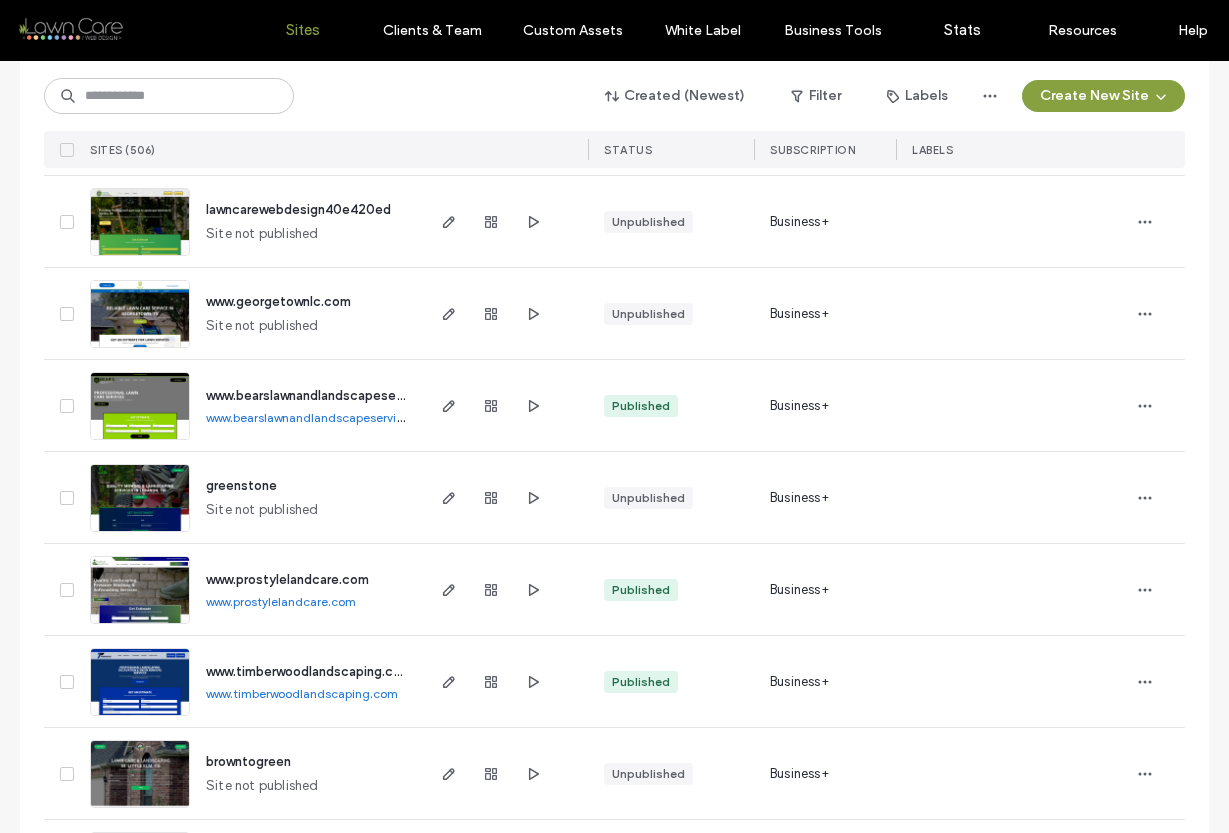 click on "www.prostylelandcare.com" at bounding box center [281, 601] 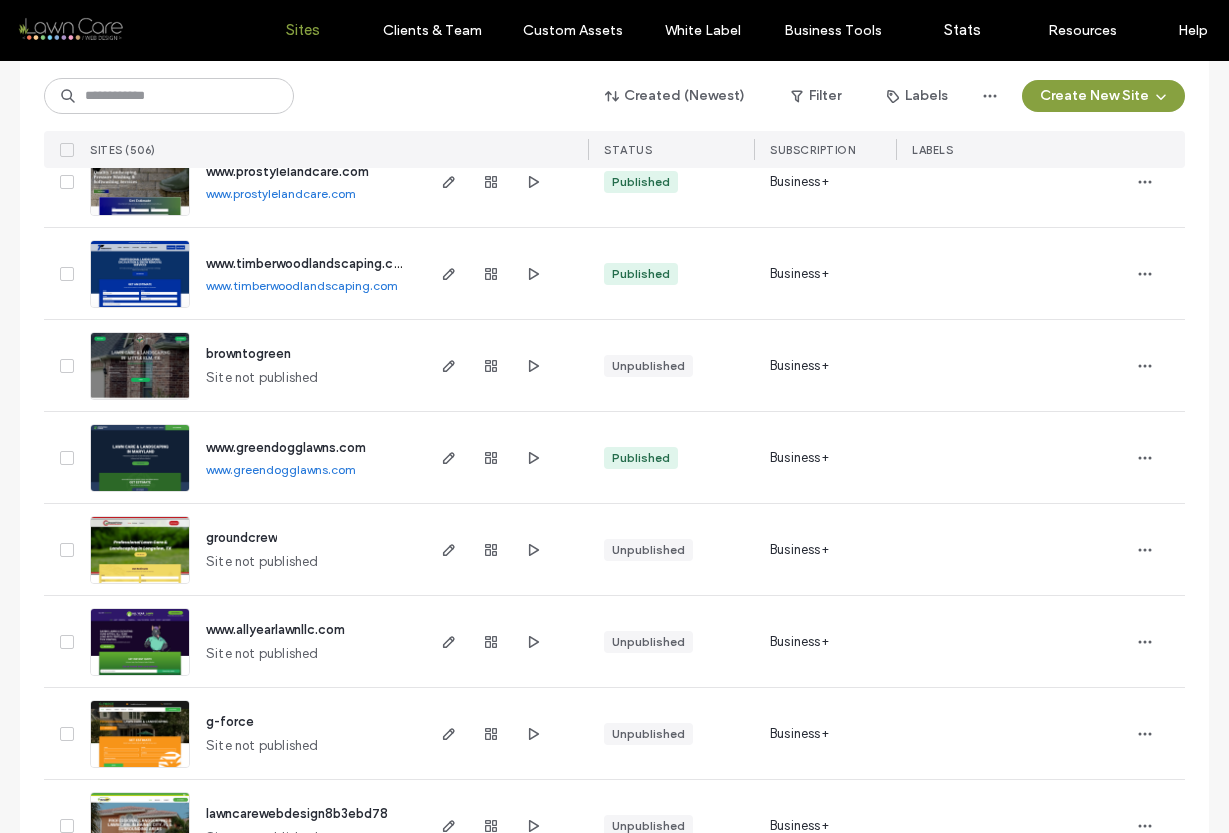 scroll, scrollTop: 2336, scrollLeft: 0, axis: vertical 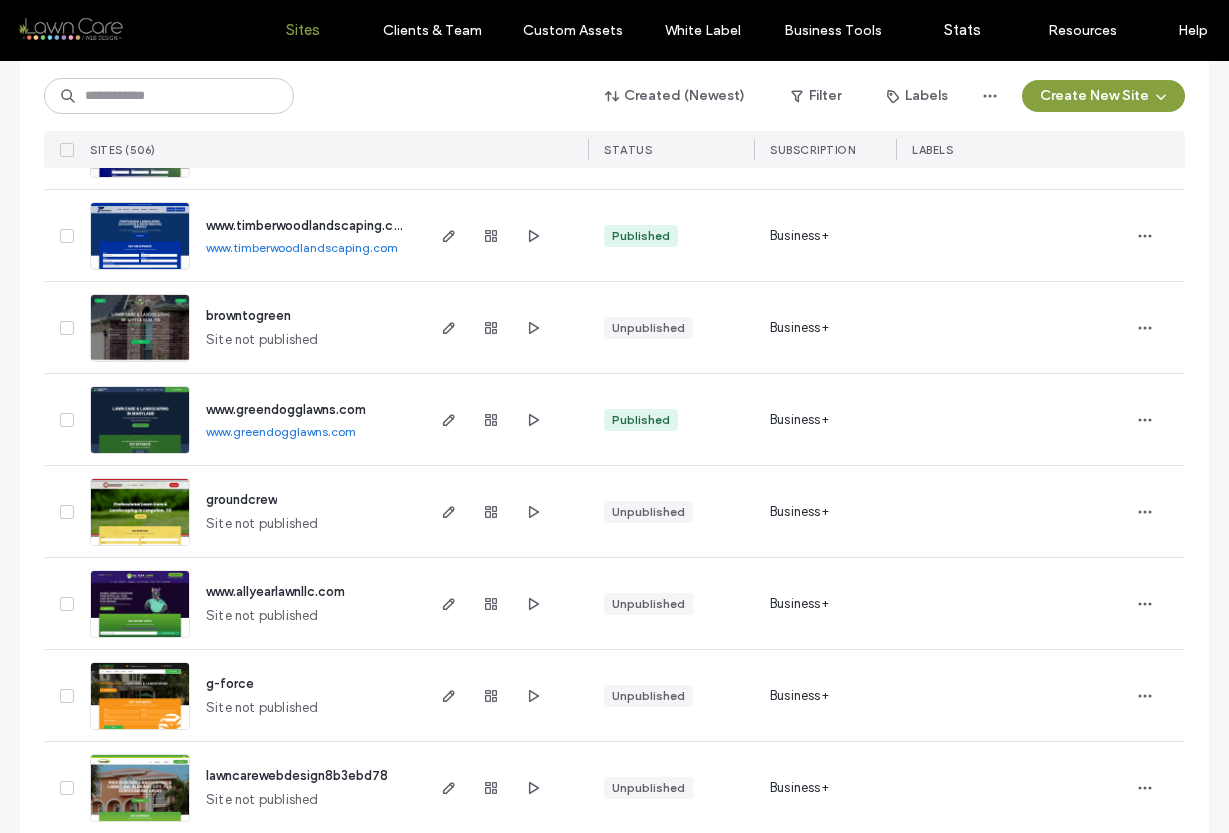 click on "www.timberwoodlandscaping.com" at bounding box center [302, 247] 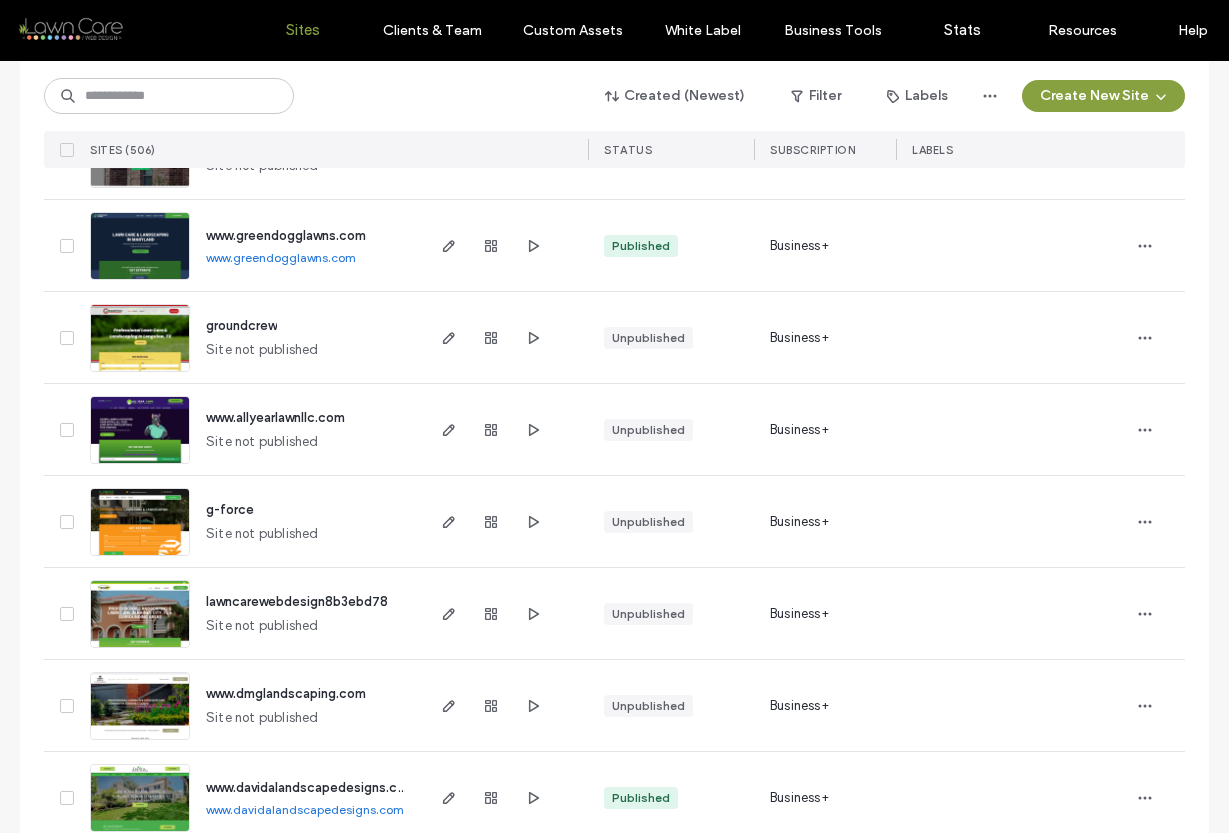 scroll, scrollTop: 2528, scrollLeft: 0, axis: vertical 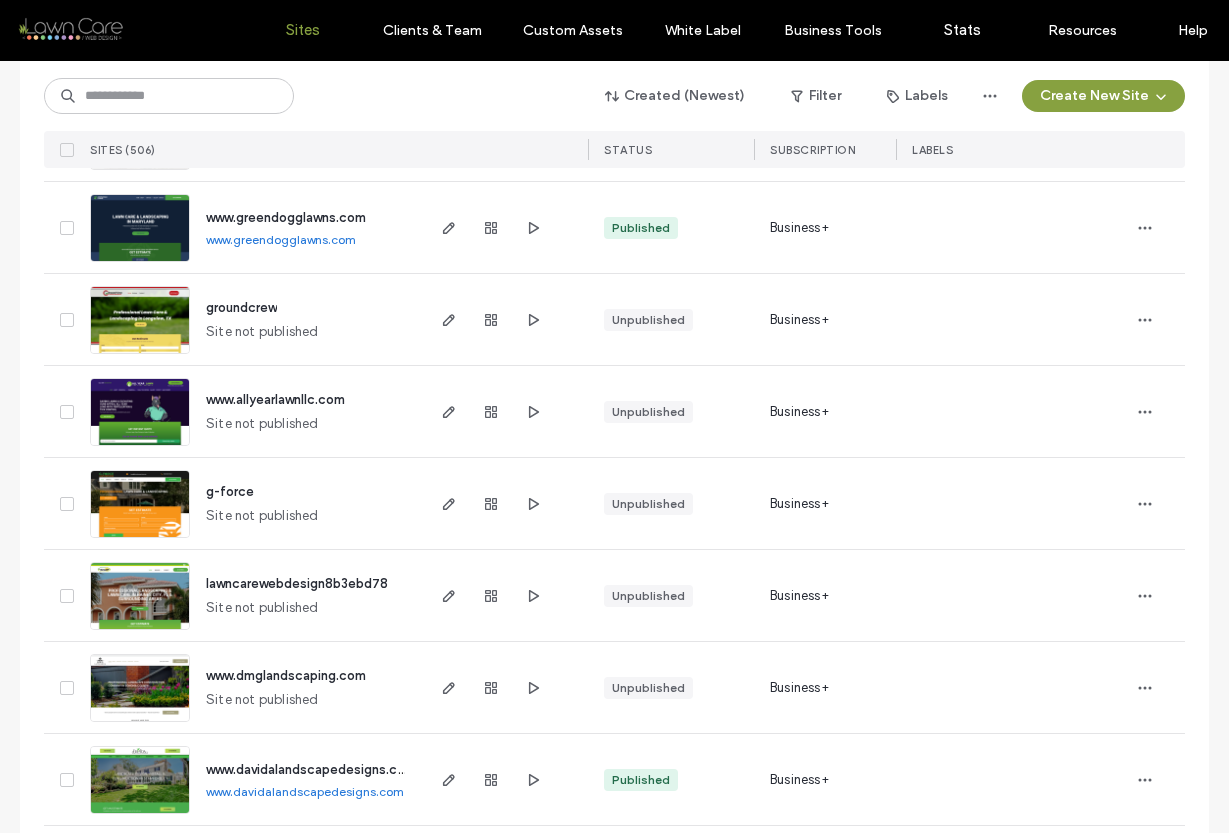 click on "www.greendogglawns.com" at bounding box center [281, 239] 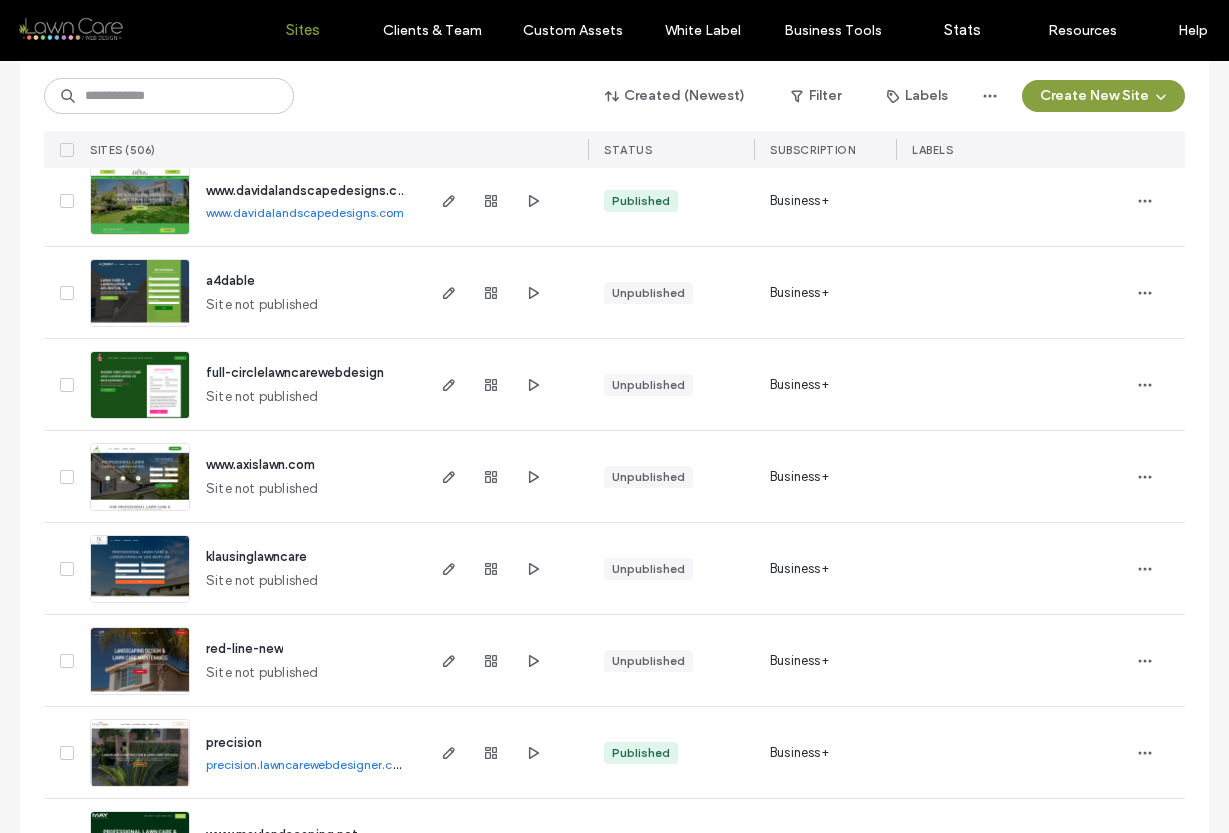 scroll, scrollTop: 3108, scrollLeft: 0, axis: vertical 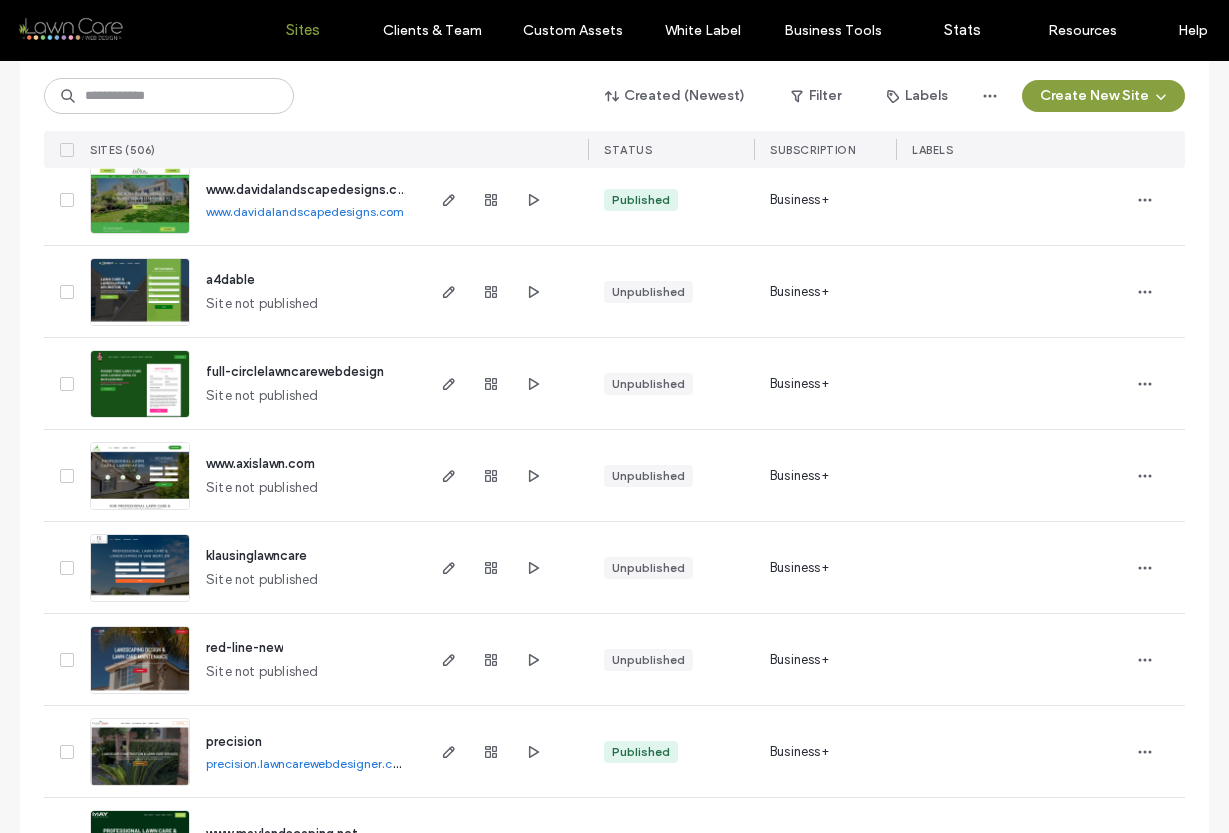 click on "www.davidalandscapedesigns.com" at bounding box center [305, 211] 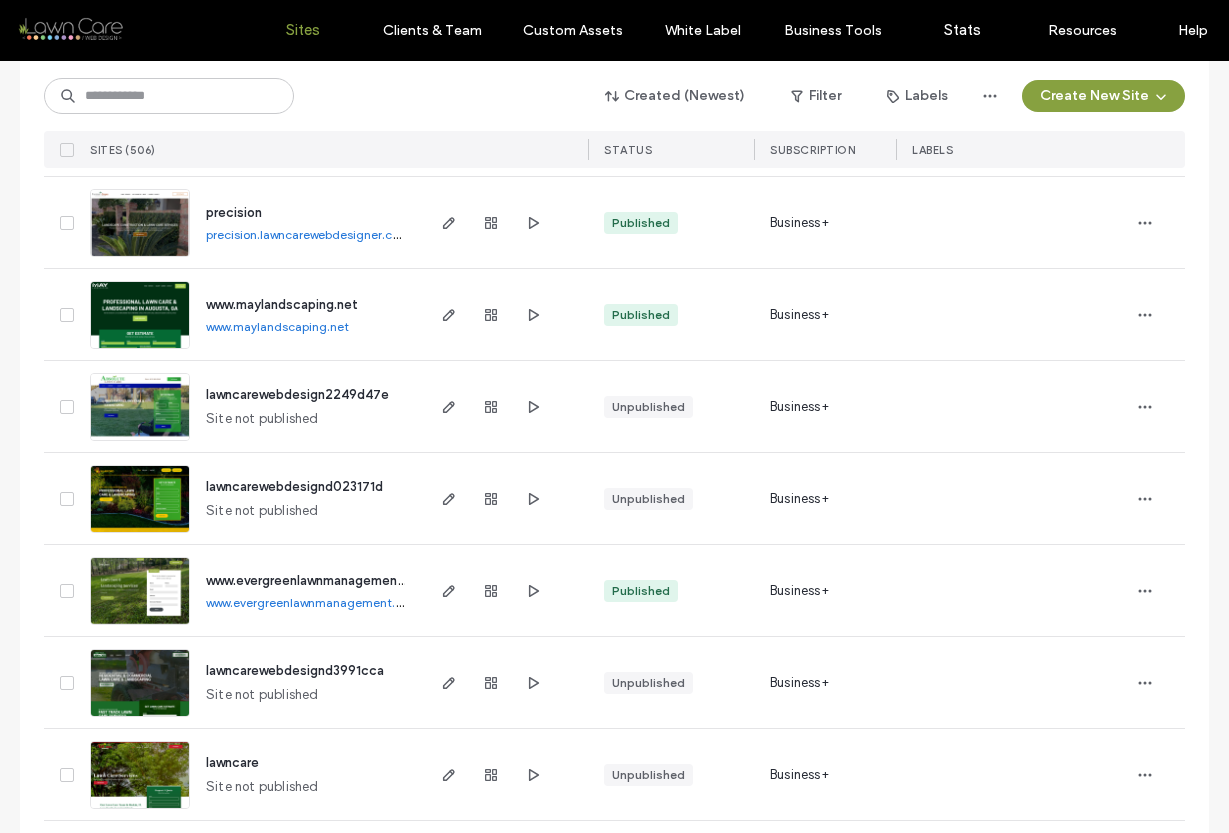 scroll, scrollTop: 3638, scrollLeft: 0, axis: vertical 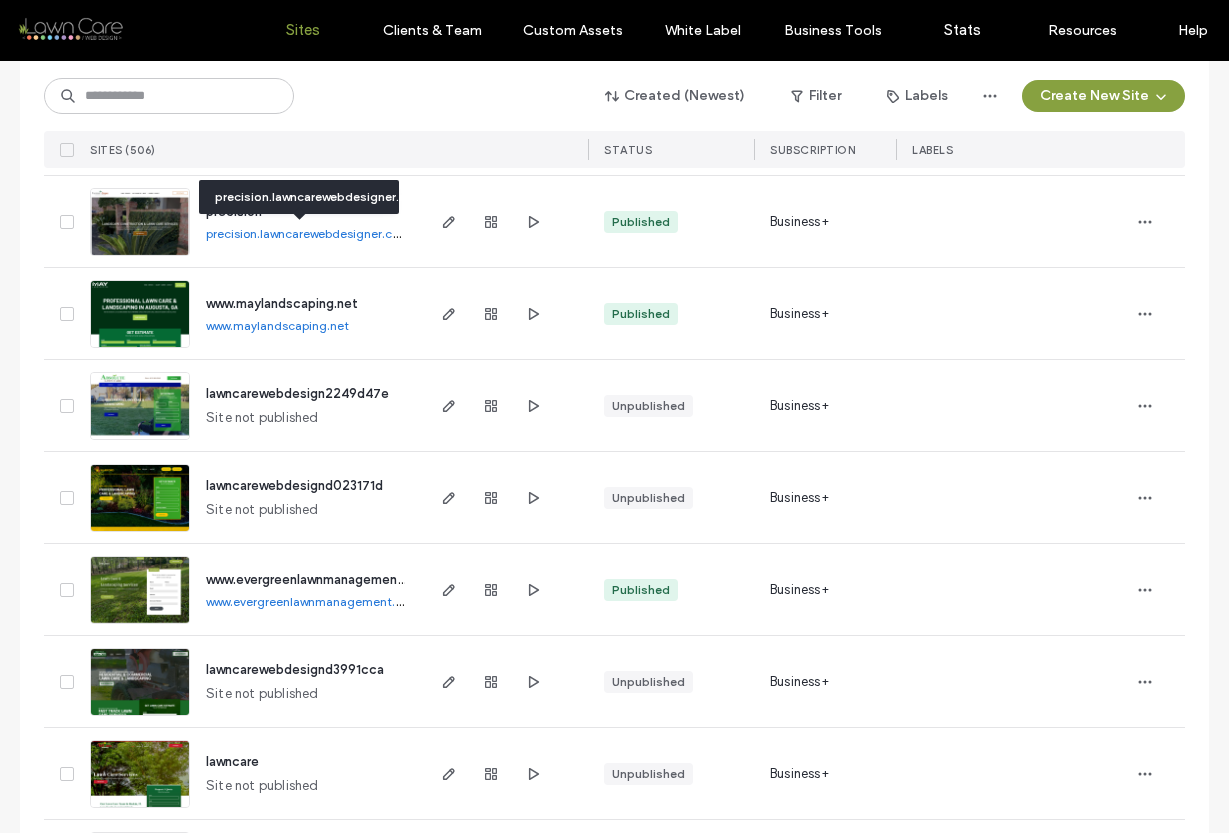 click on "precision.lawncarewebdesigner.com" at bounding box center (308, 233) 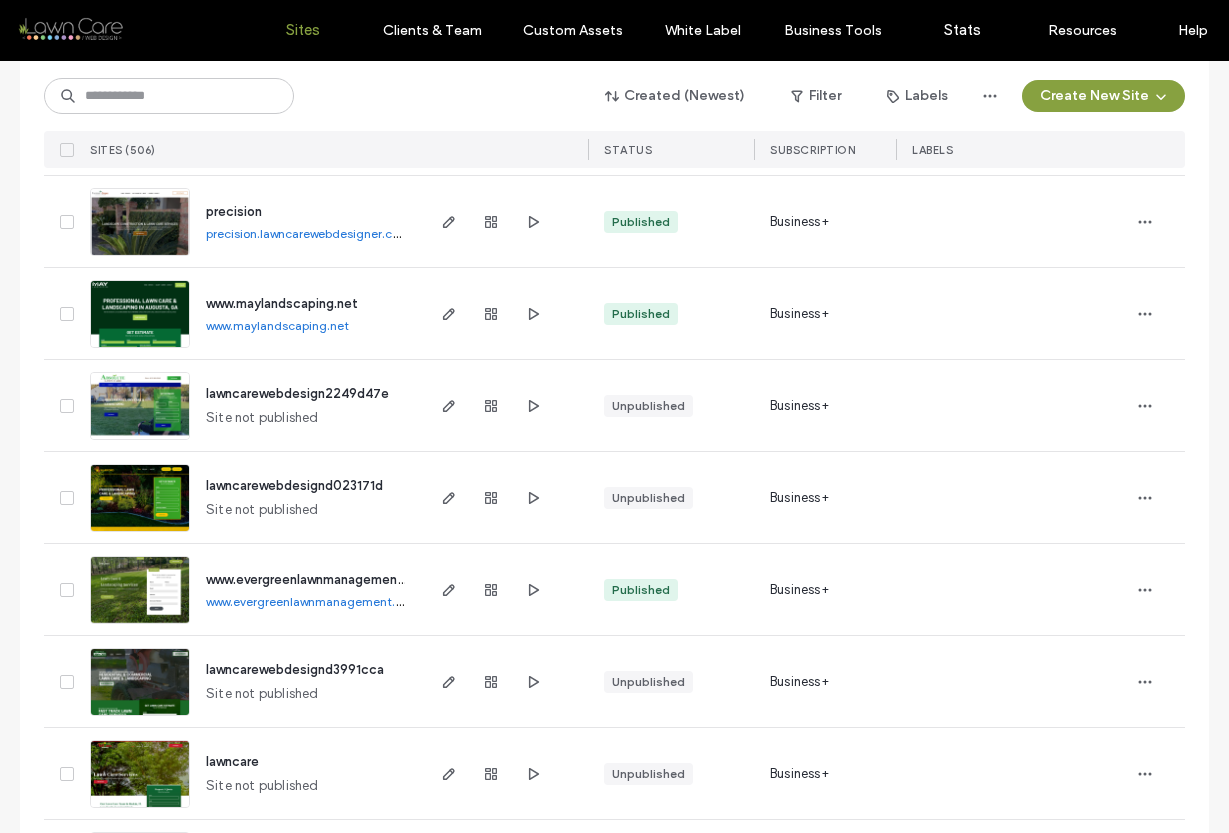 click on "www.maylandscaping.net" at bounding box center (277, 325) 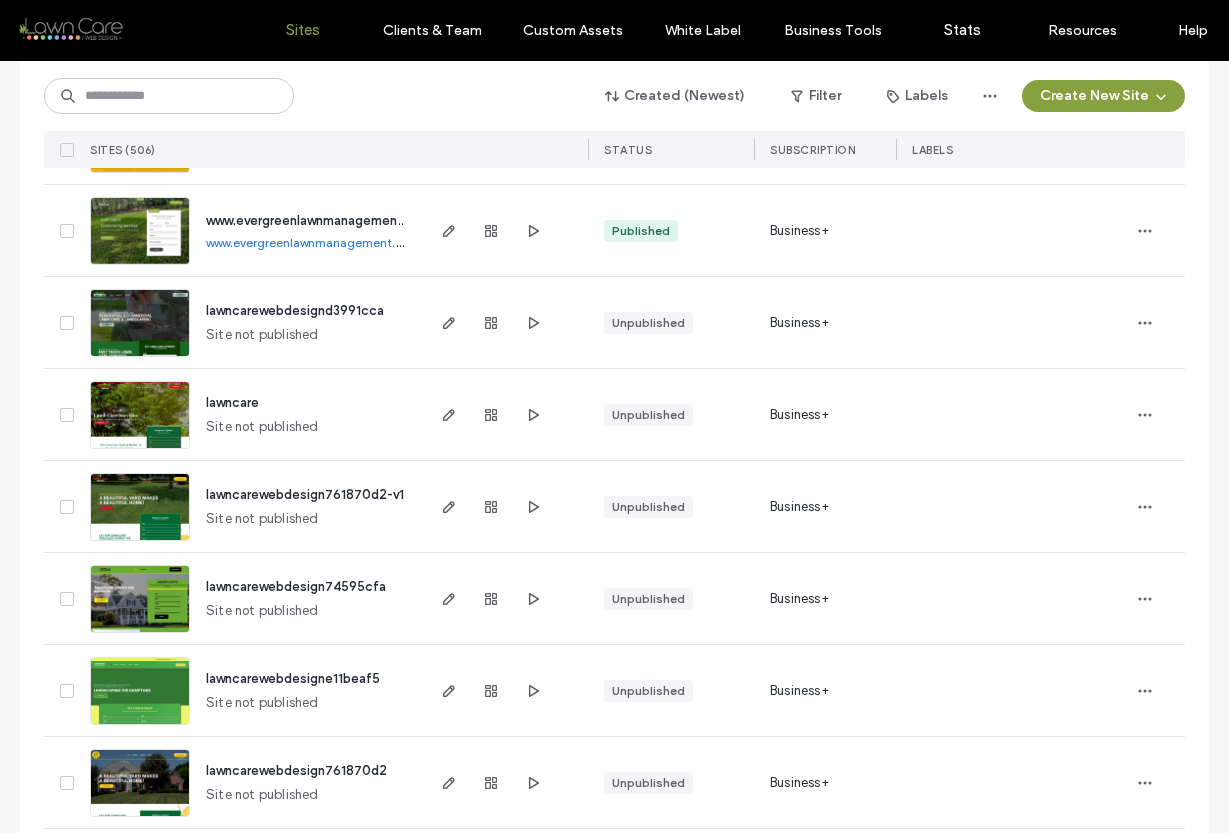 scroll, scrollTop: 4001, scrollLeft: 0, axis: vertical 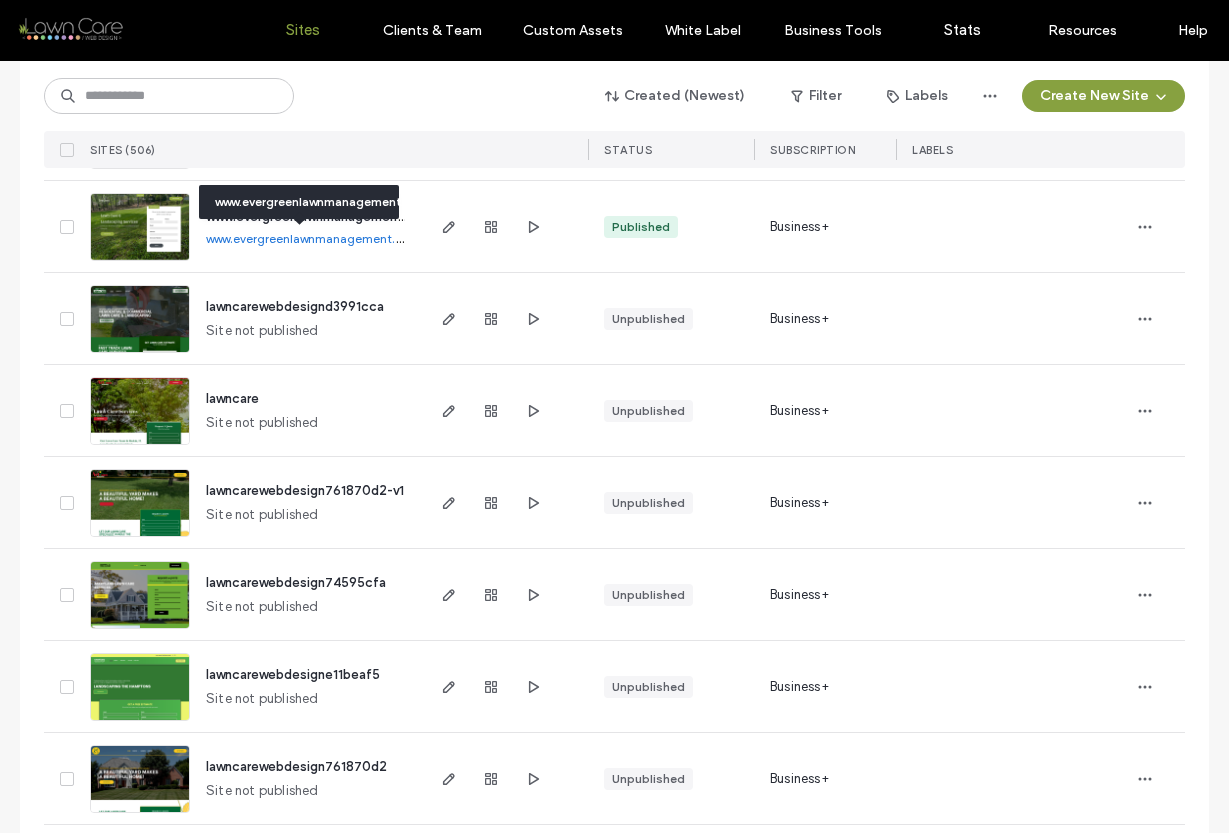 click on "www.evergreenlawnmanagement.com" at bounding box center (313, 238) 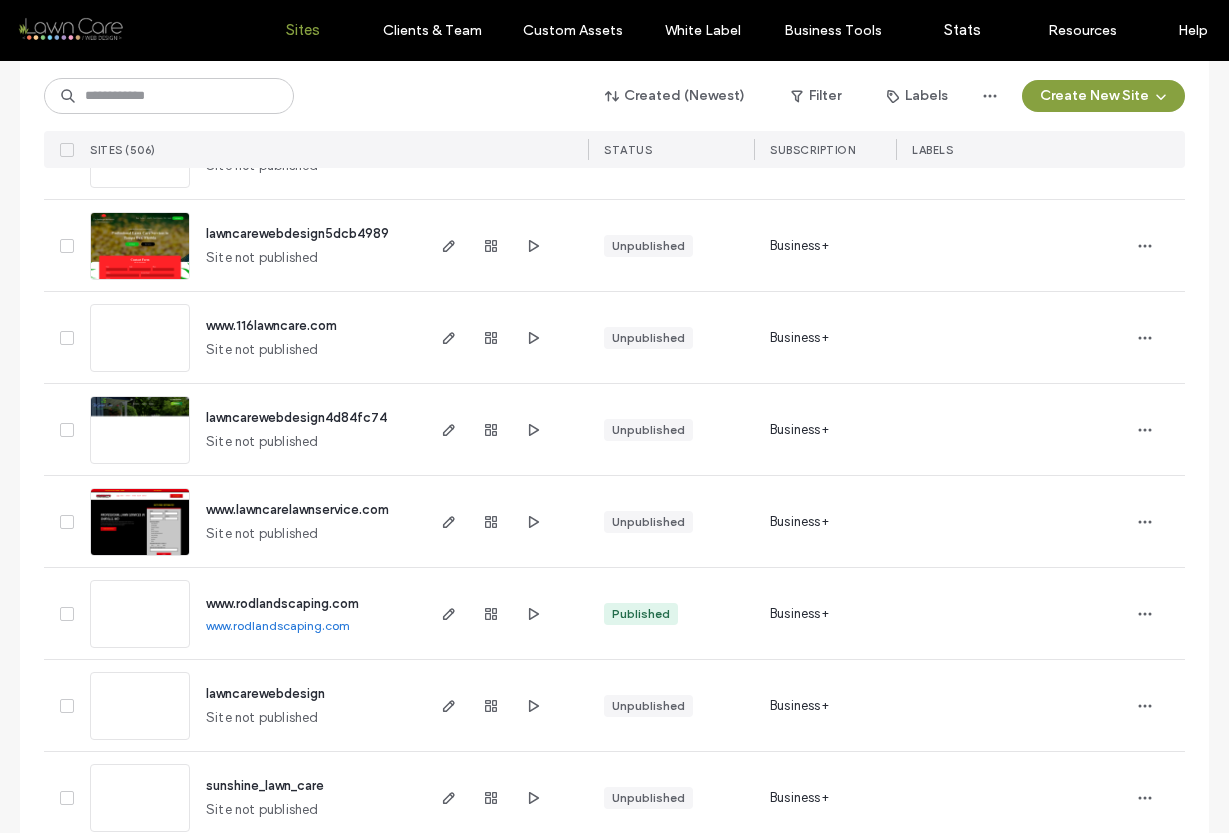 scroll, scrollTop: 4801, scrollLeft: 0, axis: vertical 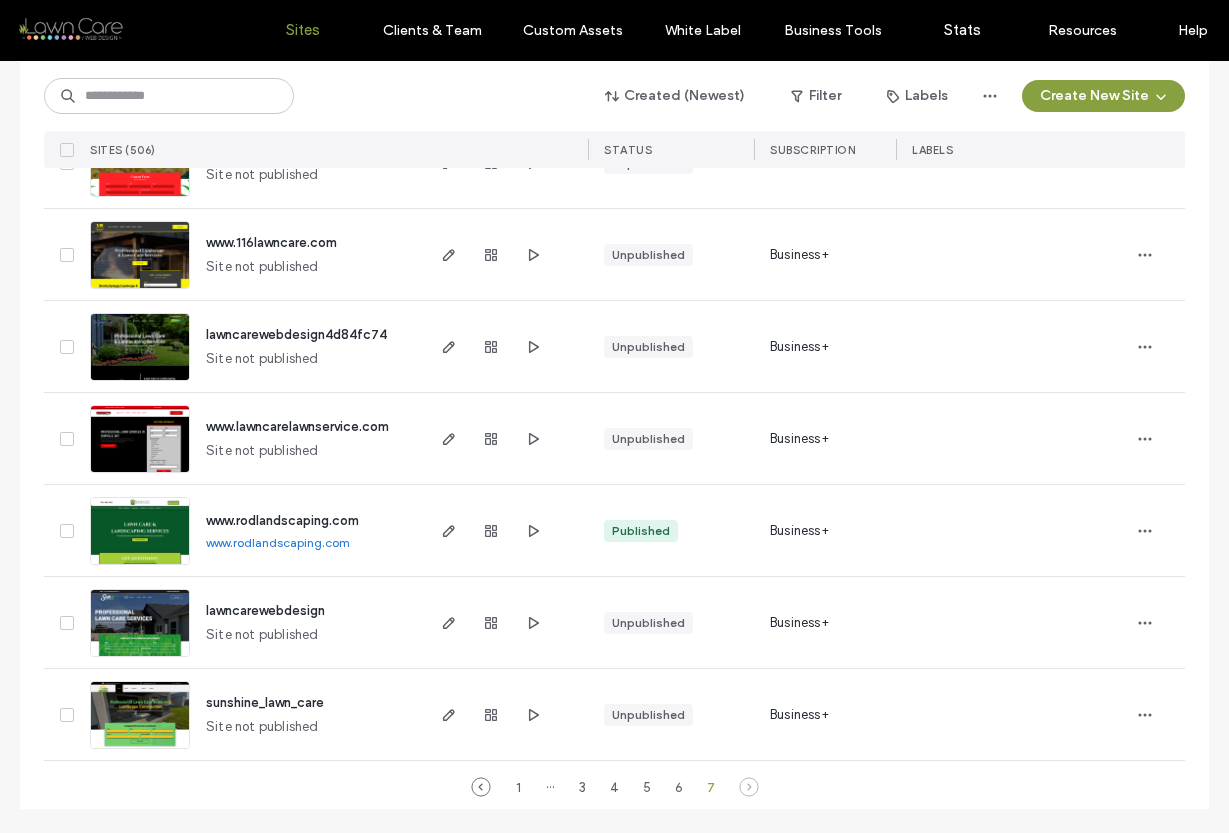 click on "www.rodlandscaping.com" at bounding box center (278, 542) 